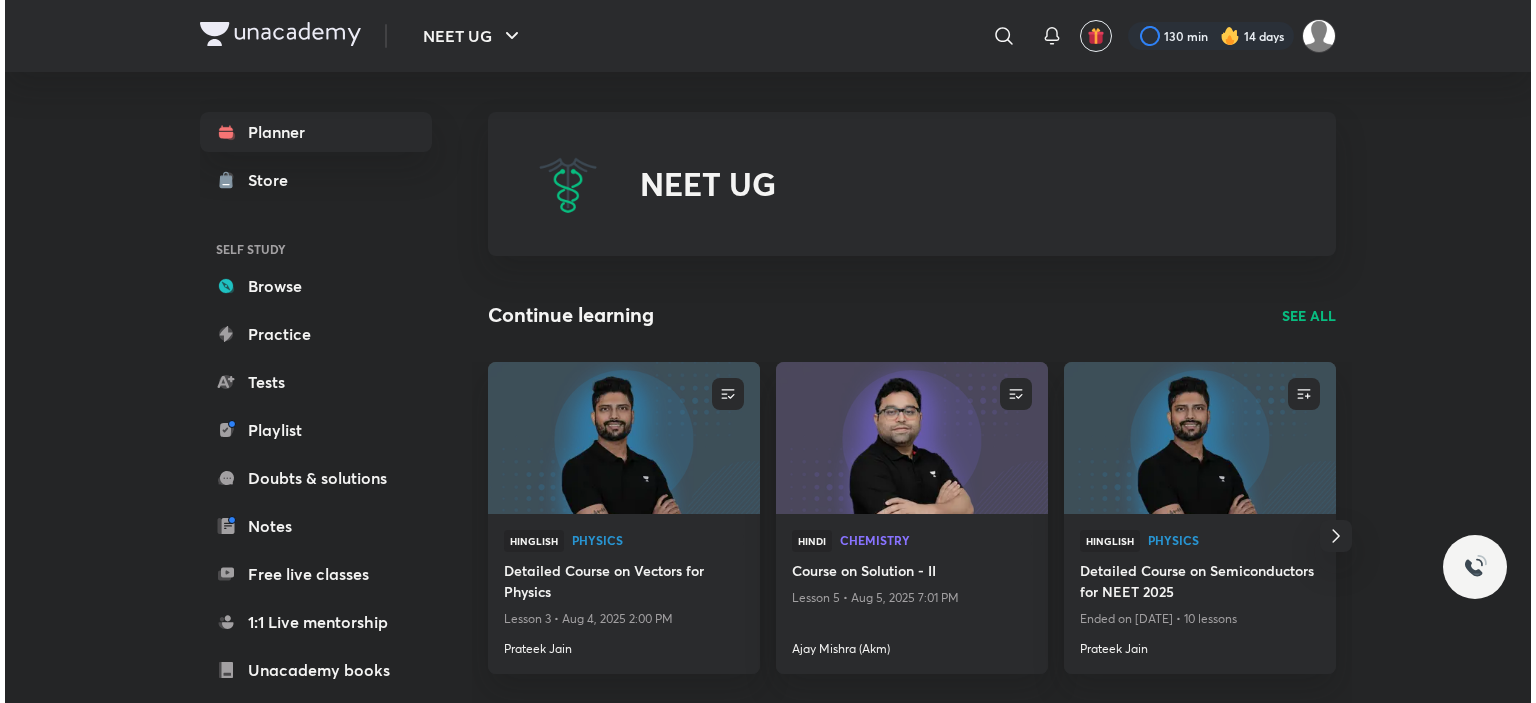 scroll, scrollTop: 0, scrollLeft: 0, axis: both 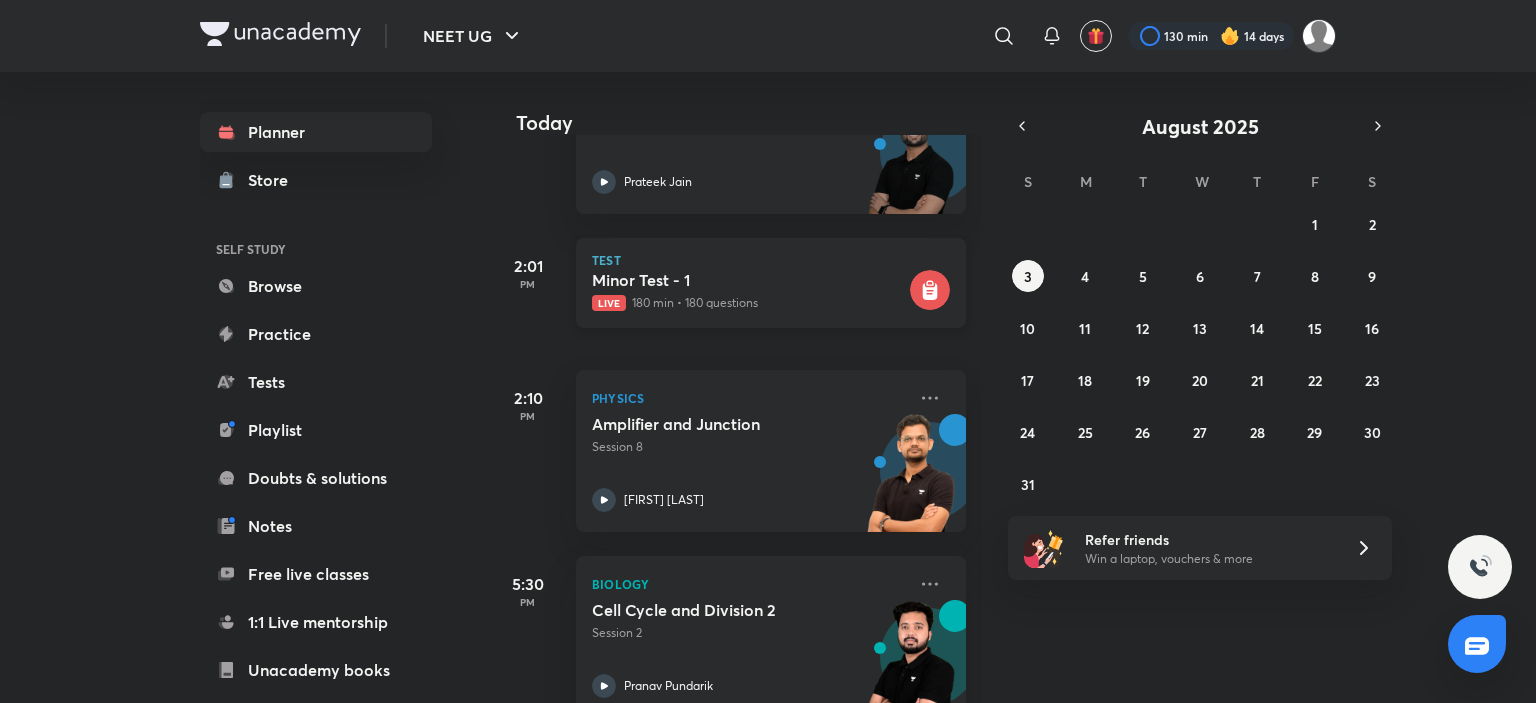 click on "Live 180 min • 180 questions" at bounding box center [749, 303] 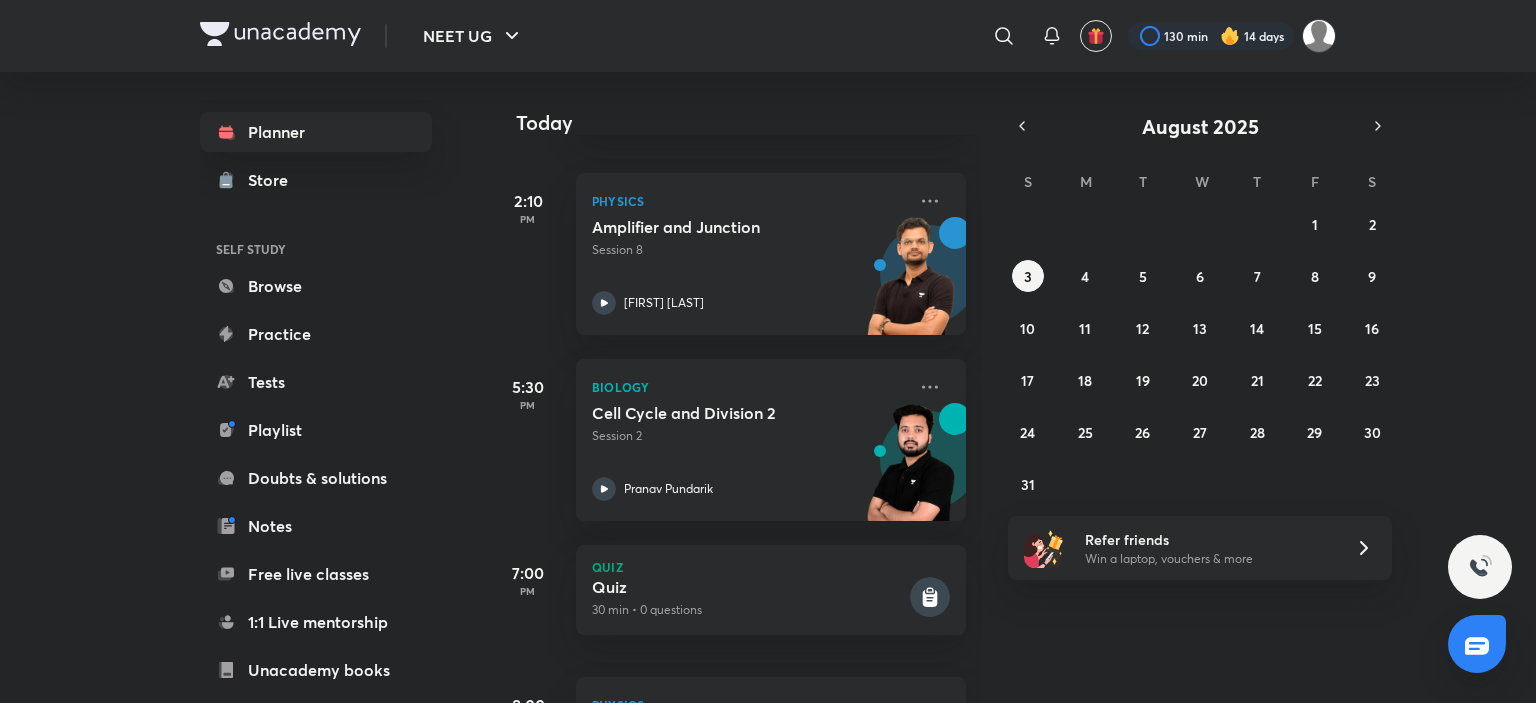 scroll, scrollTop: 500, scrollLeft: 0, axis: vertical 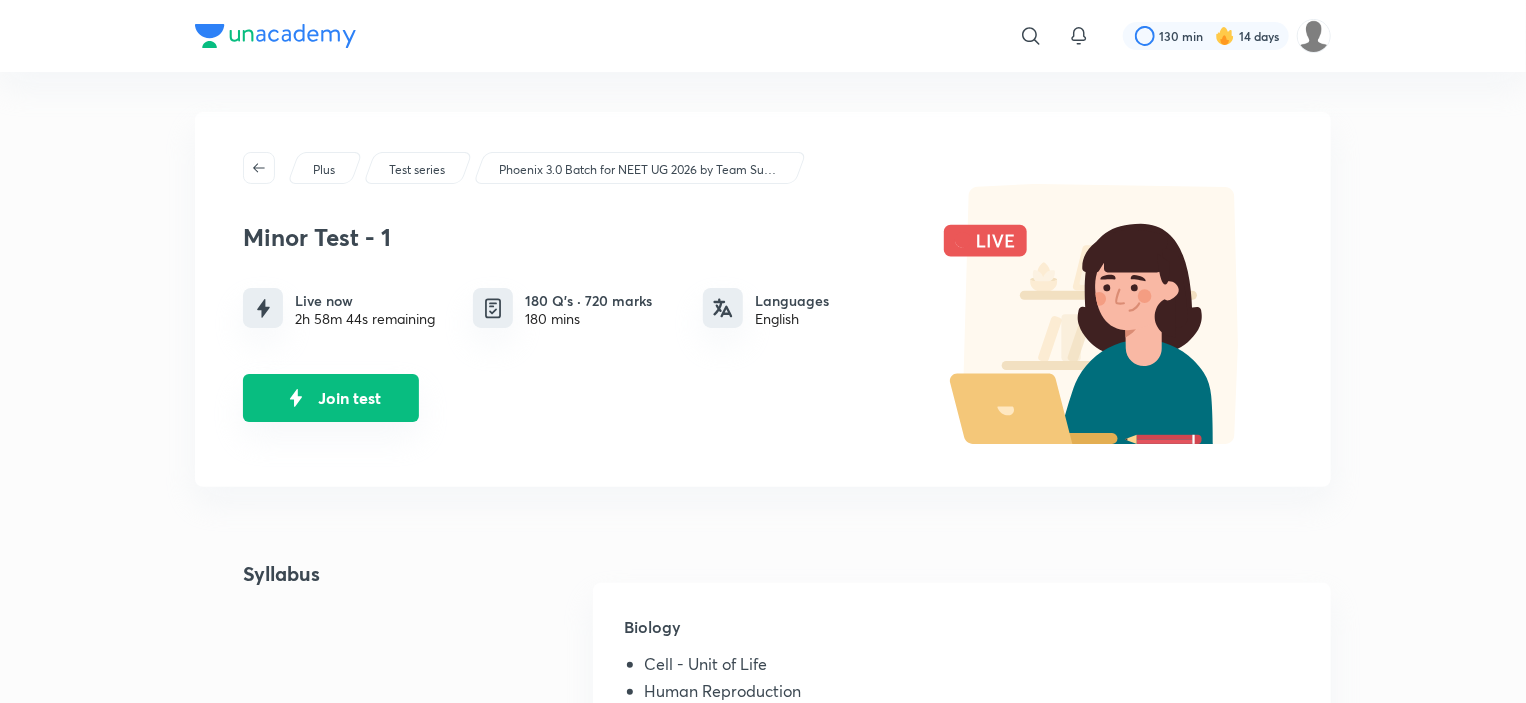 click on "Join test" at bounding box center [331, 398] 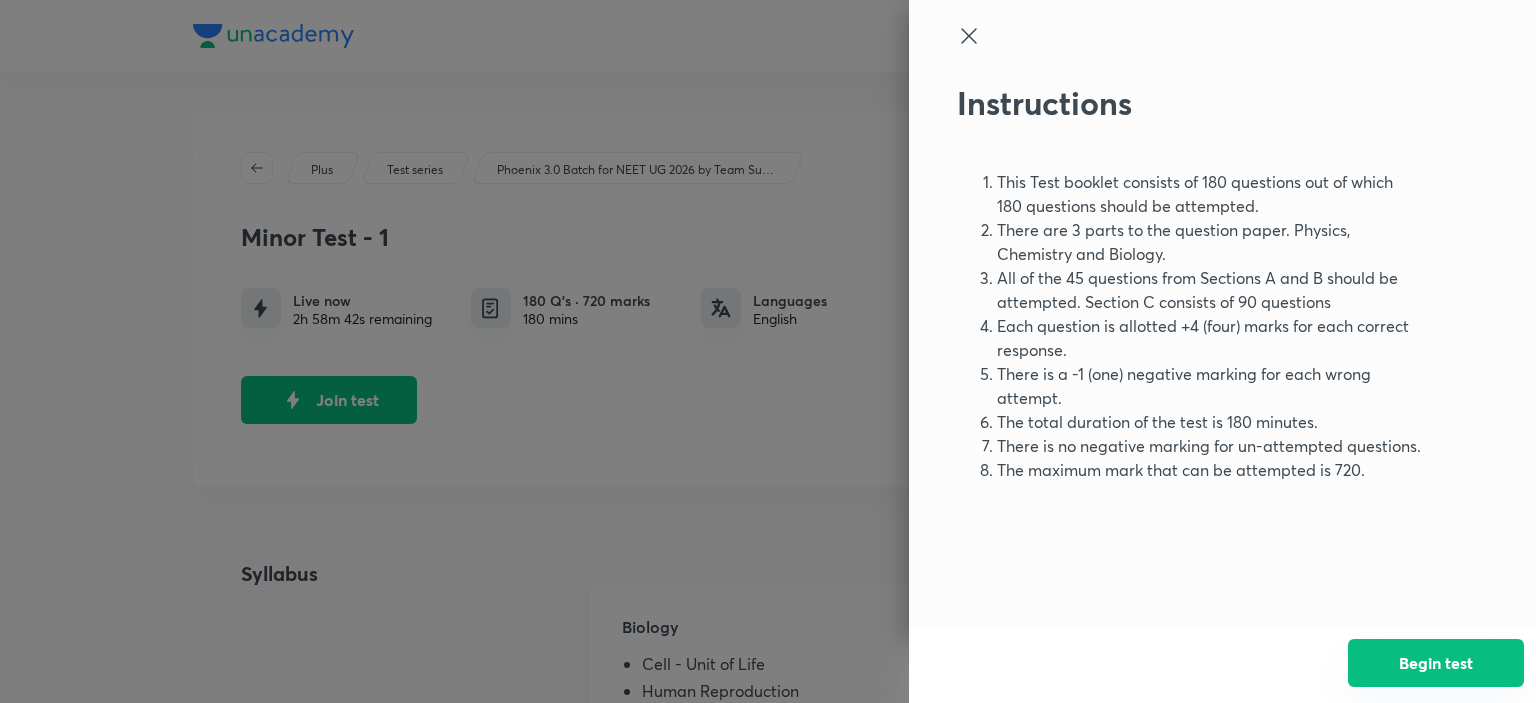 click on "Begin test" at bounding box center [1436, 663] 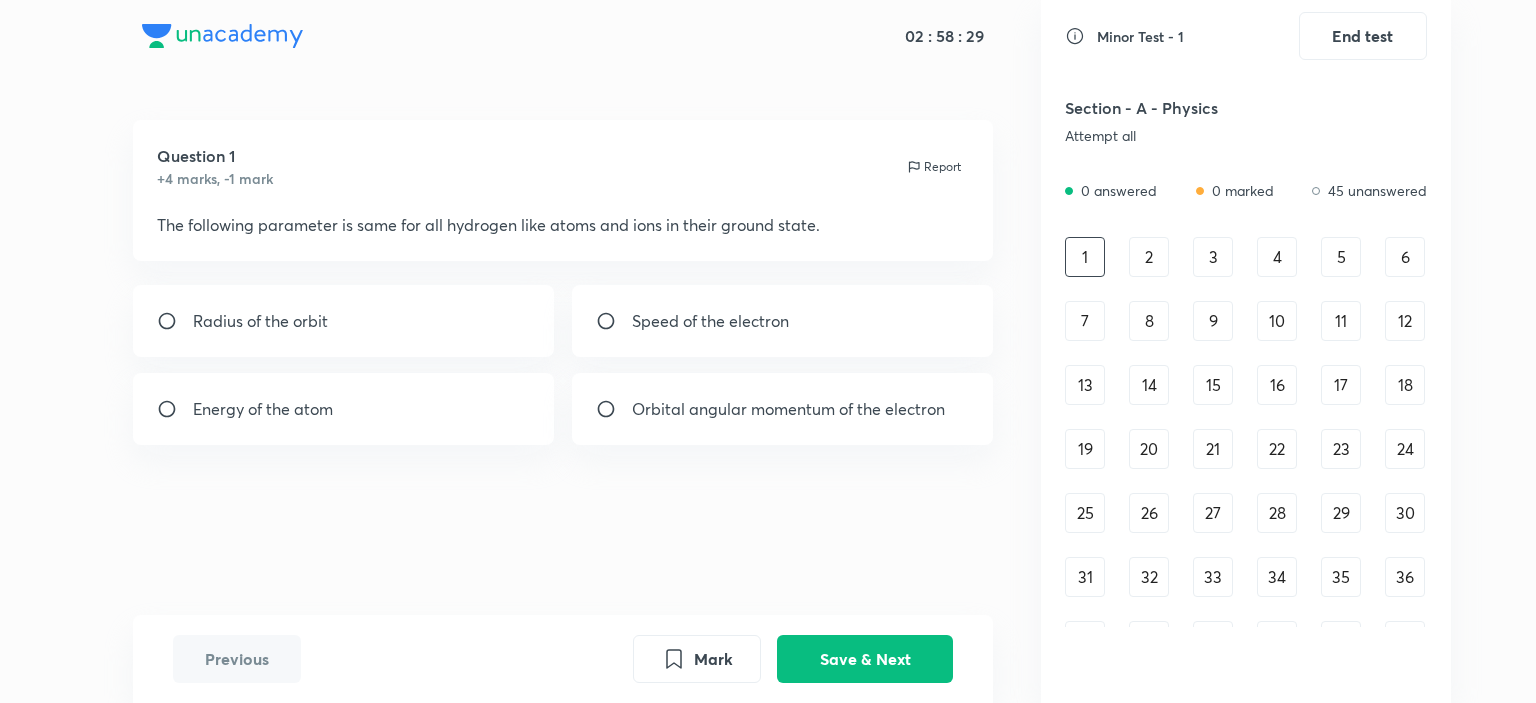 click on "2" at bounding box center [1149, 257] 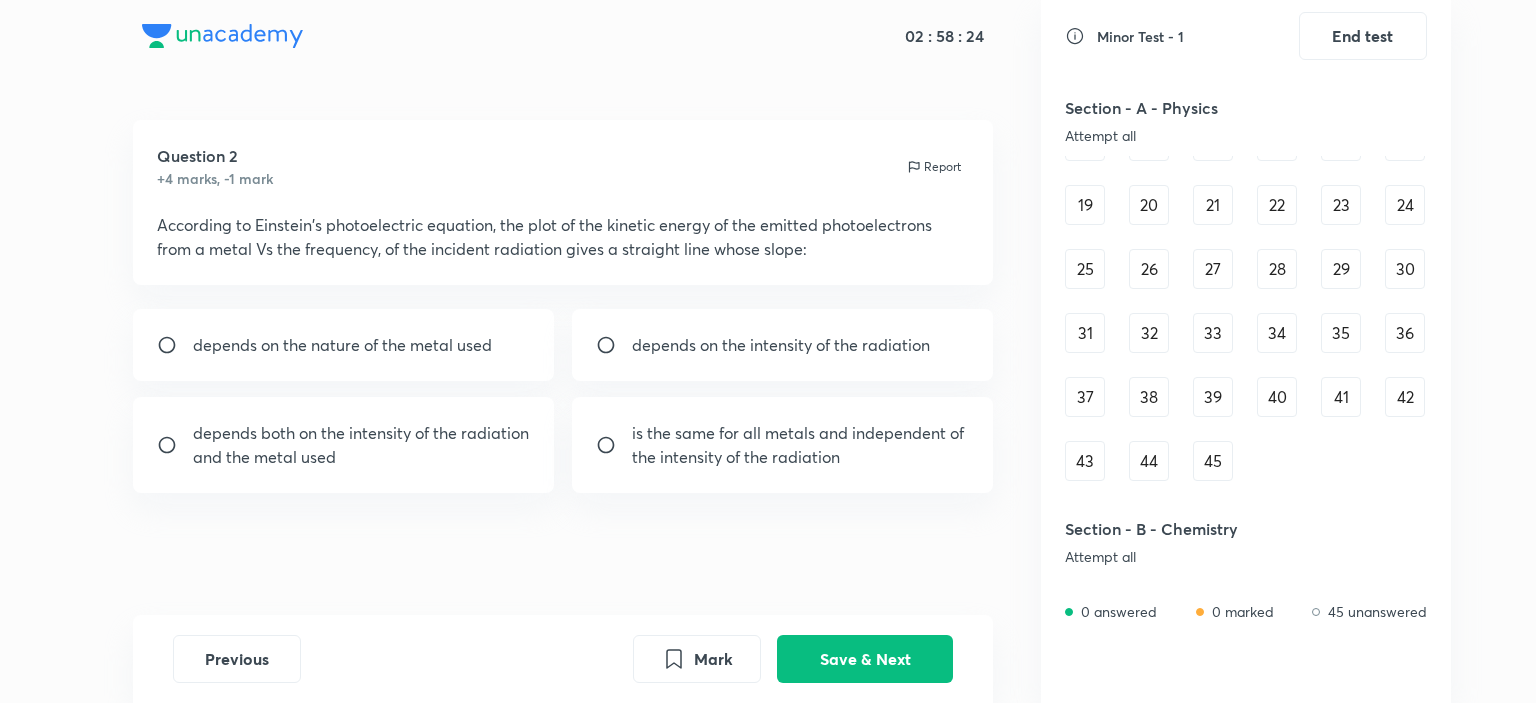 scroll, scrollTop: 400, scrollLeft: 0, axis: vertical 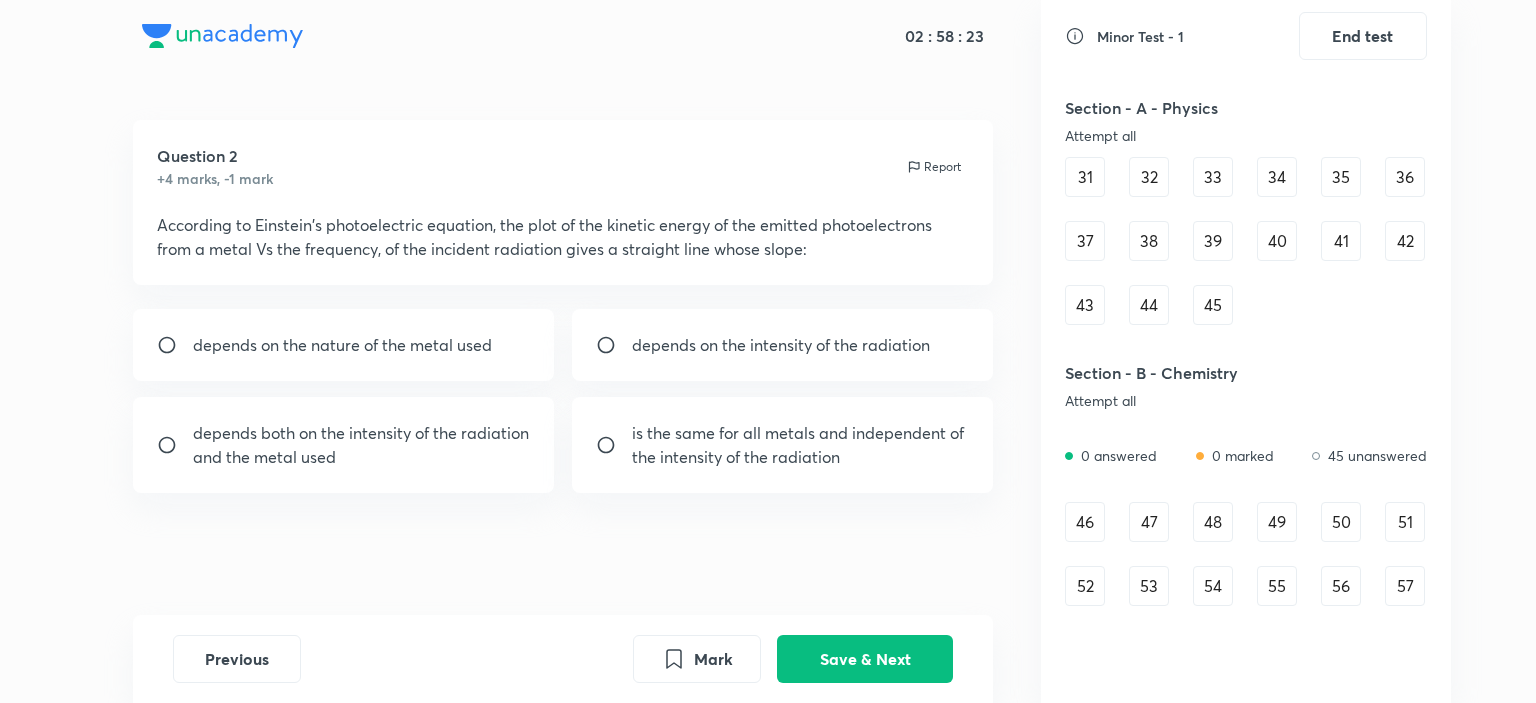 click on "46" at bounding box center [1085, 522] 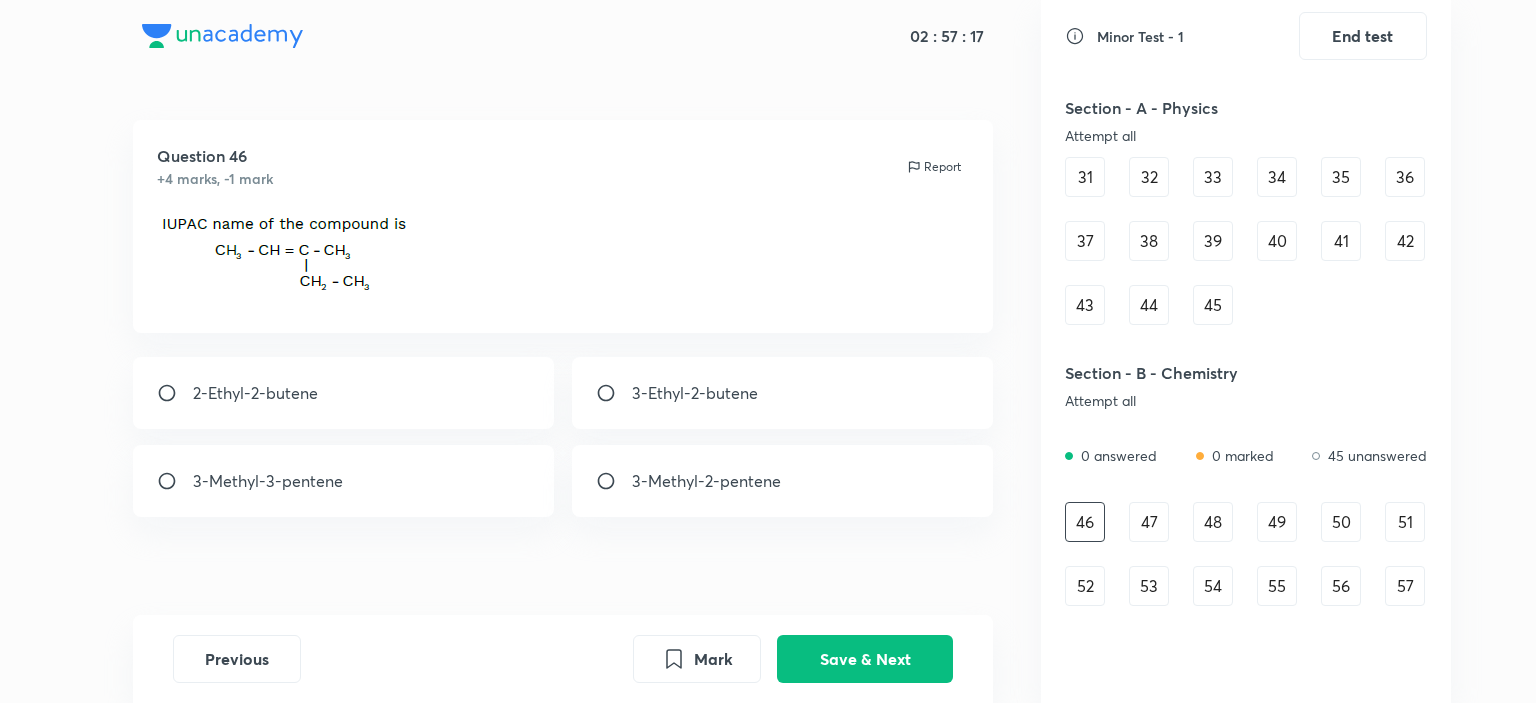 click on "3-Methyl-2-pentene" at bounding box center (706, 481) 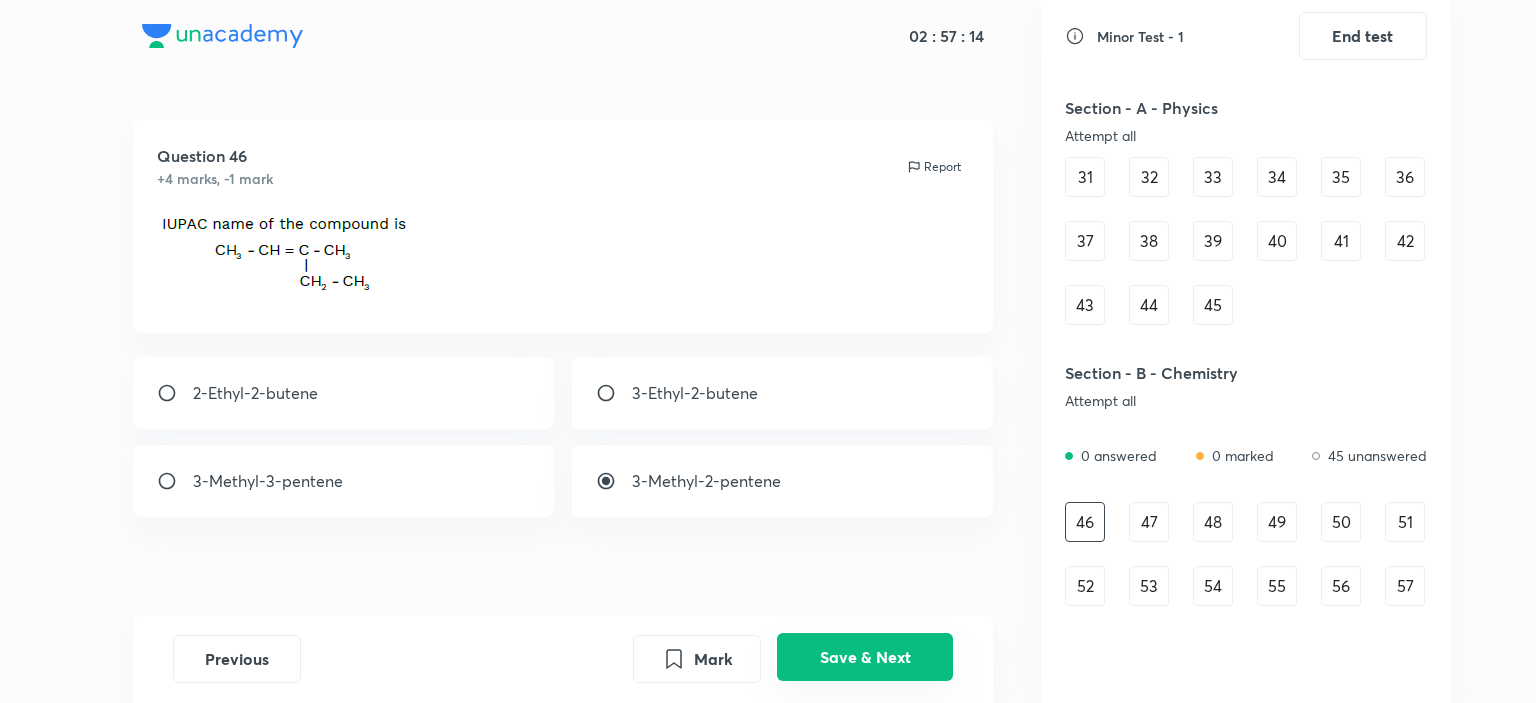 click on "Save & Next" at bounding box center [865, 657] 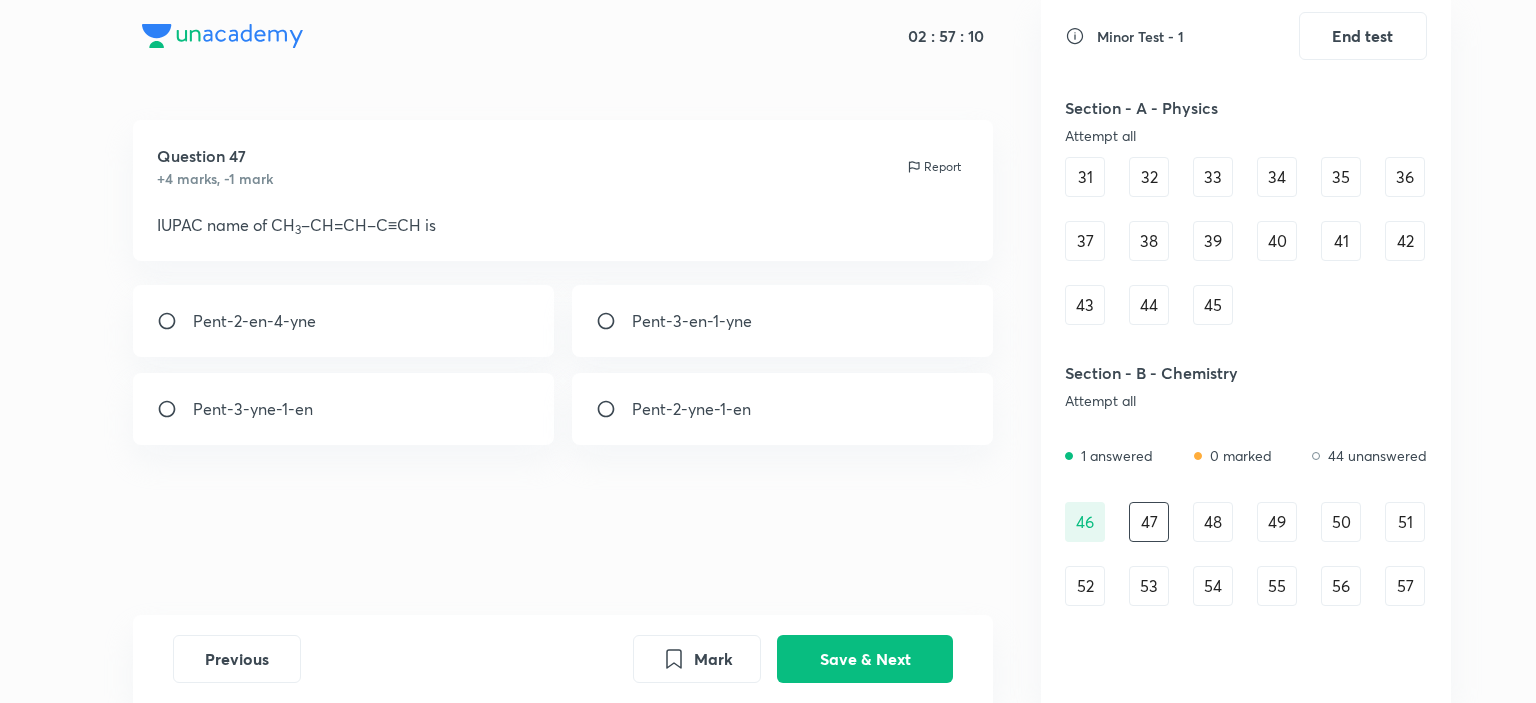 type 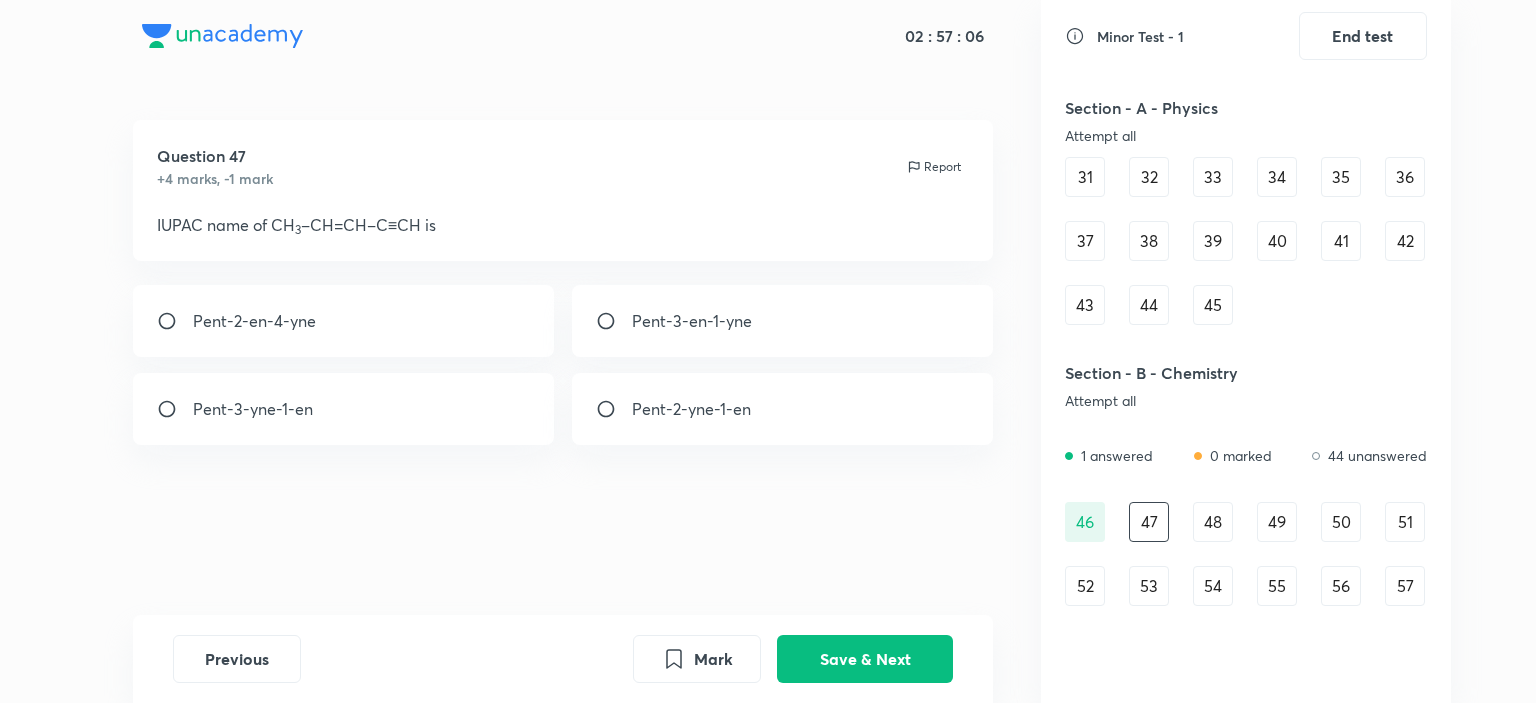 drag, startPoint x: 283, startPoint y: 227, endPoint x: 390, endPoint y: 223, distance: 107.07474 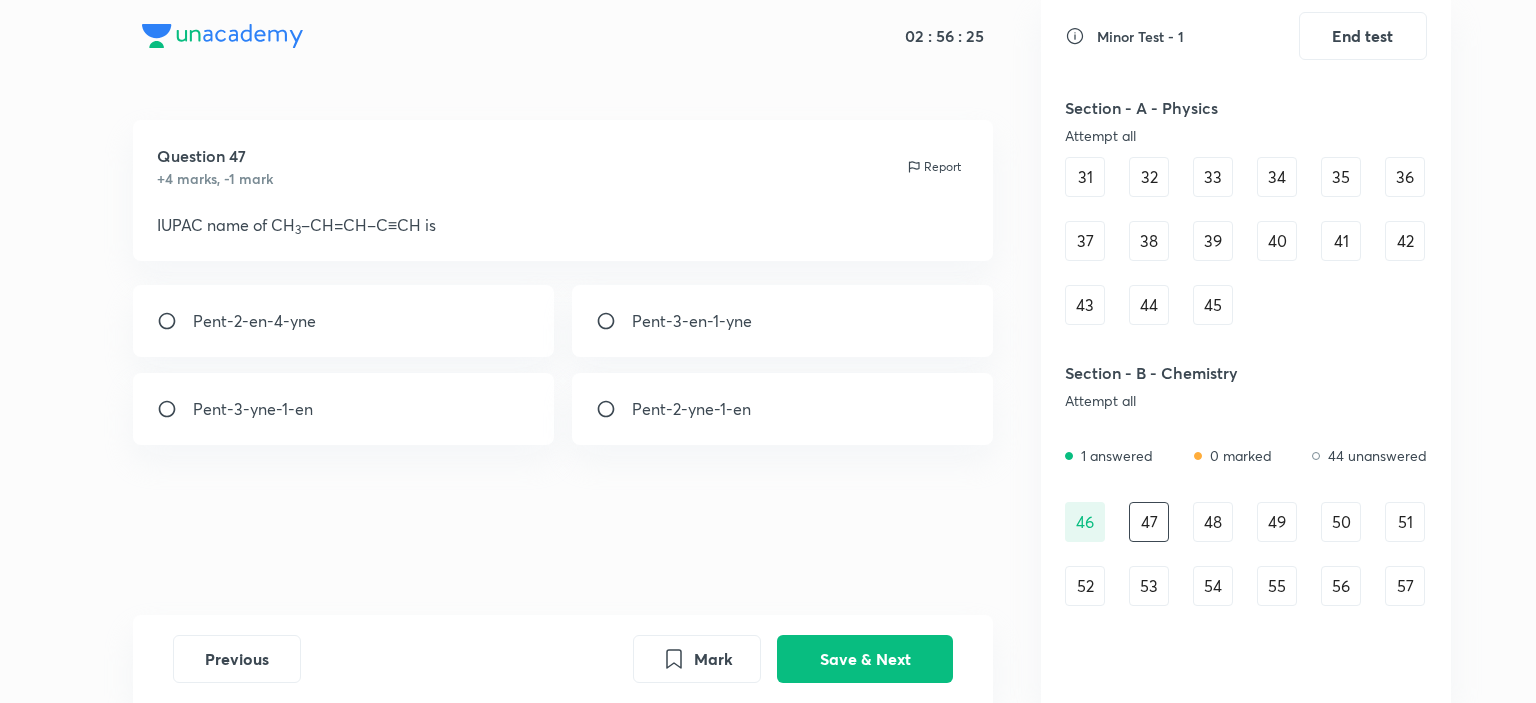 click on "Pent-3-en-1-yne" at bounding box center (783, 321) 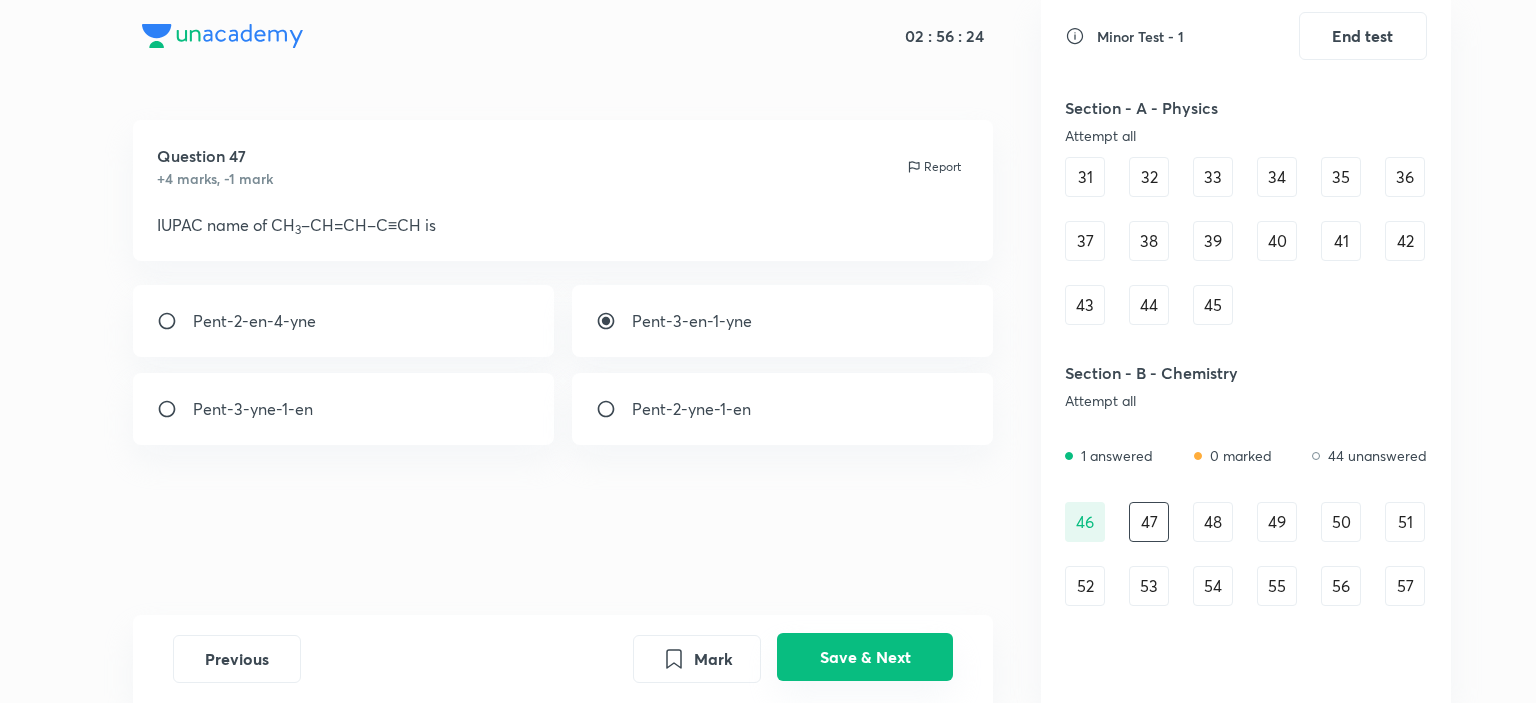 click on "Save & Next" at bounding box center (865, 657) 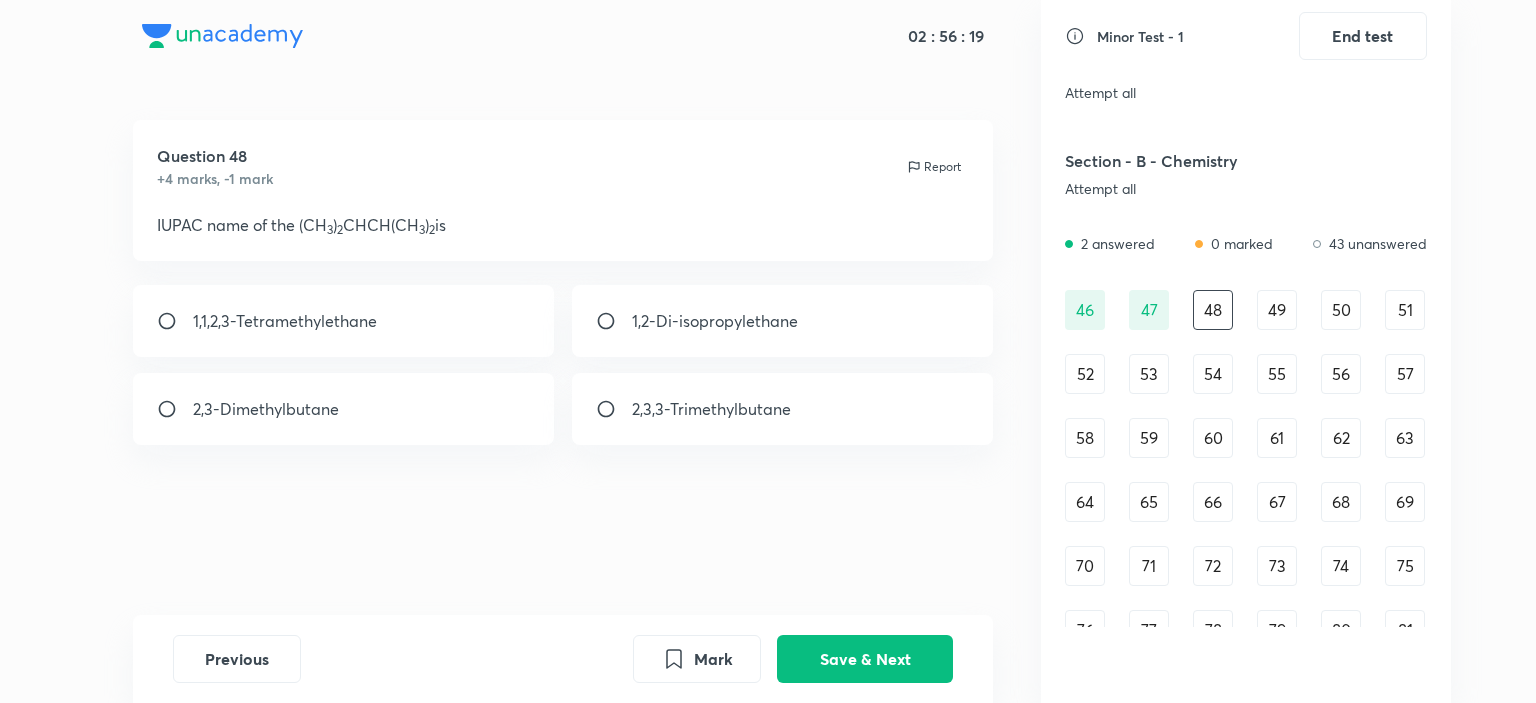 scroll, scrollTop: 600, scrollLeft: 0, axis: vertical 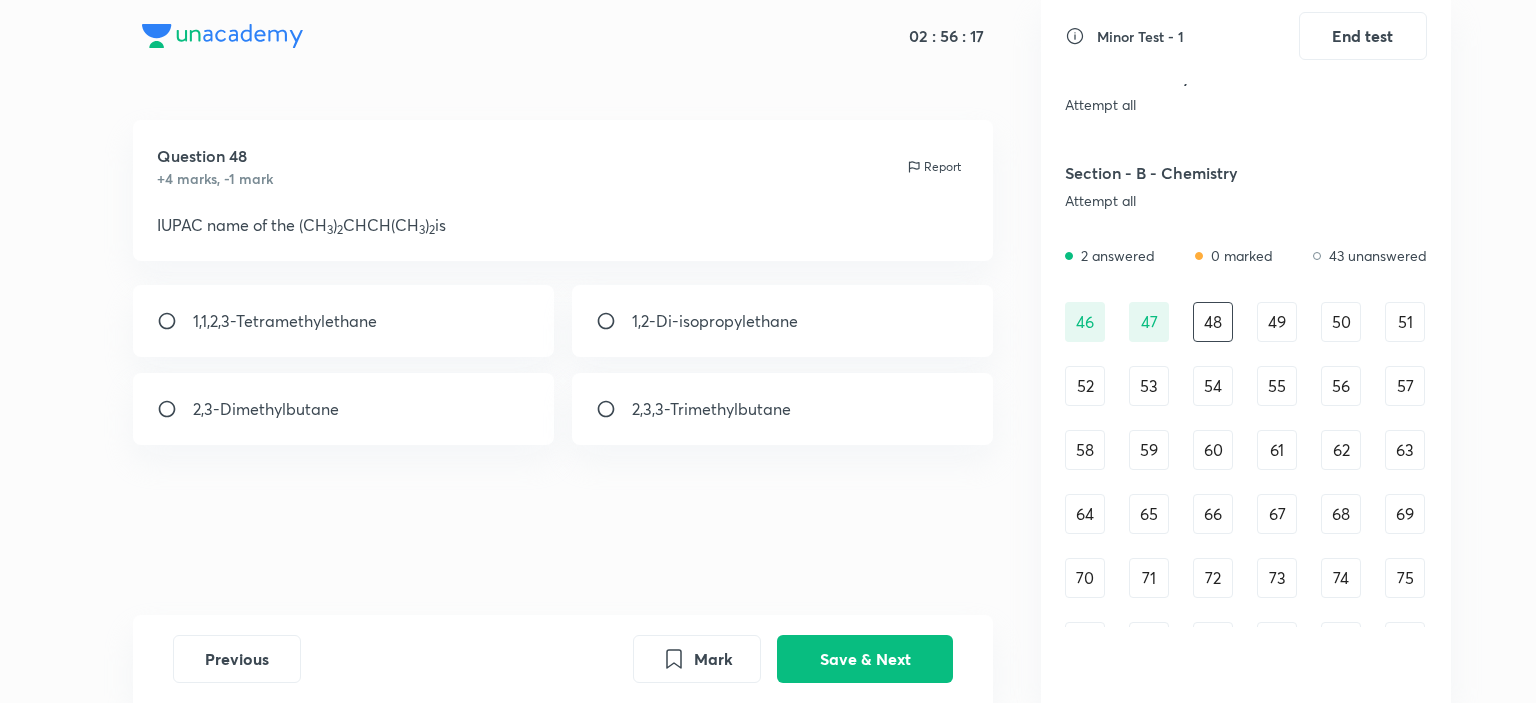 click on "60" at bounding box center [1213, 450] 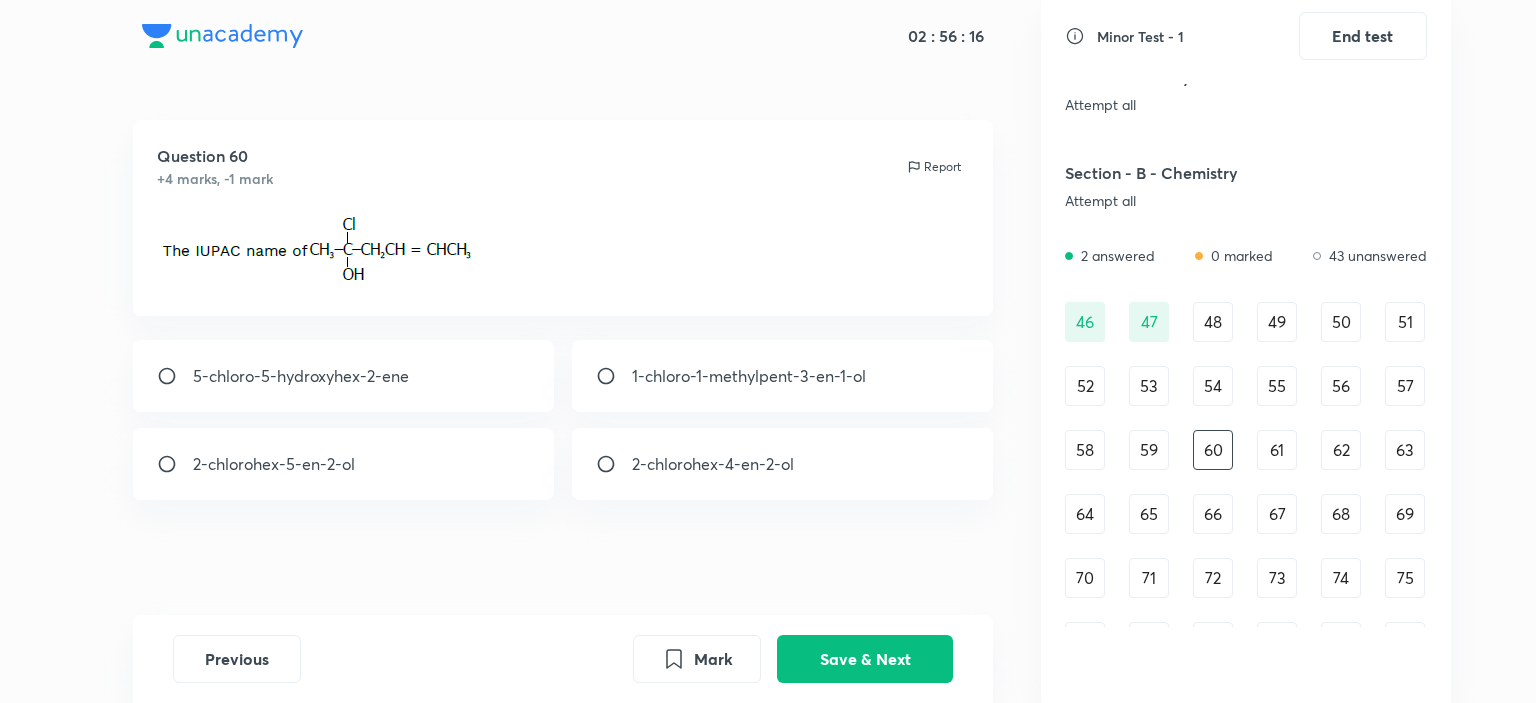 click on "54" at bounding box center (1213, 386) 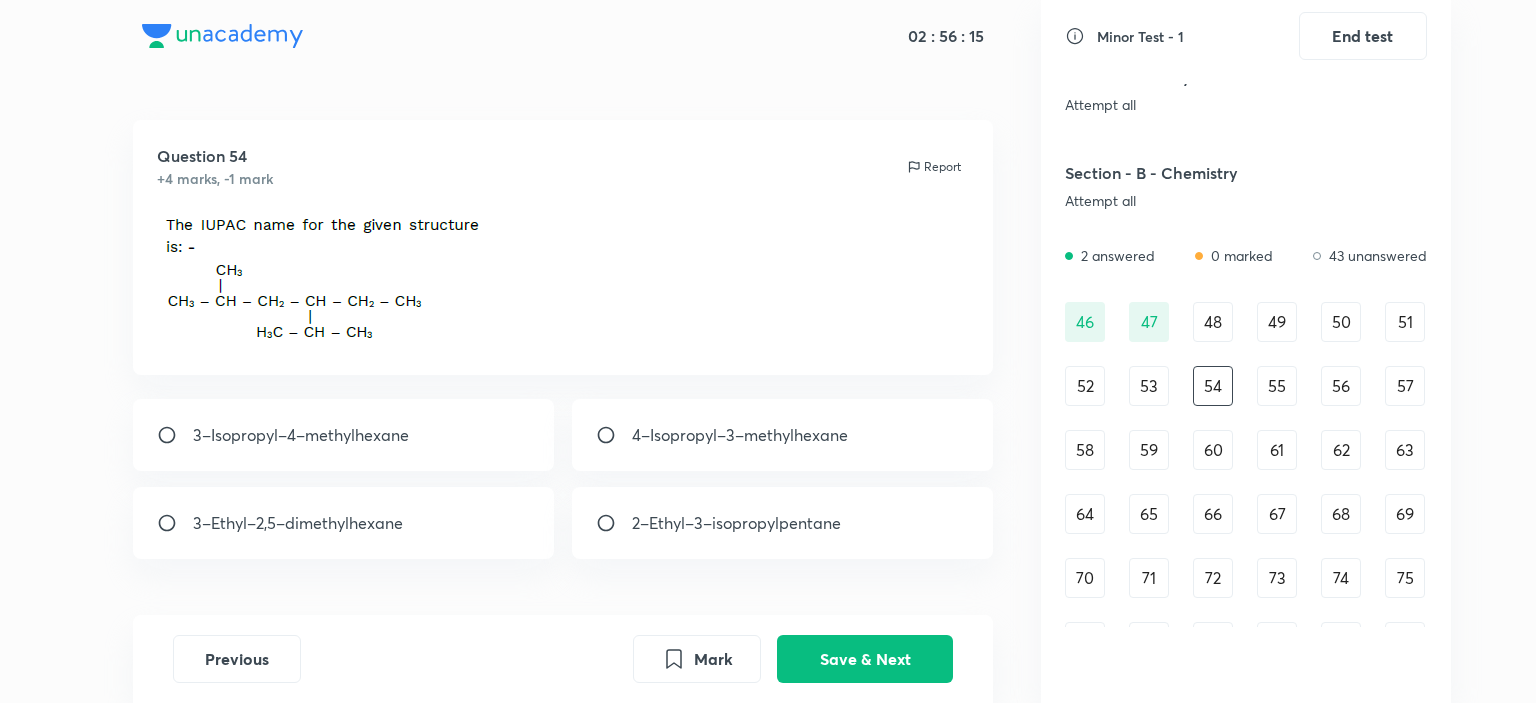 click on "46 47 48 49 50 51 52 53 54 55 56 57 58 59 60 61 62 63 64 65 66 67 68 69 70 71 72 73 74 75 76 77 78 79 80 81 82 83 84 85 86 87 88 89 90" at bounding box center [1246, 546] 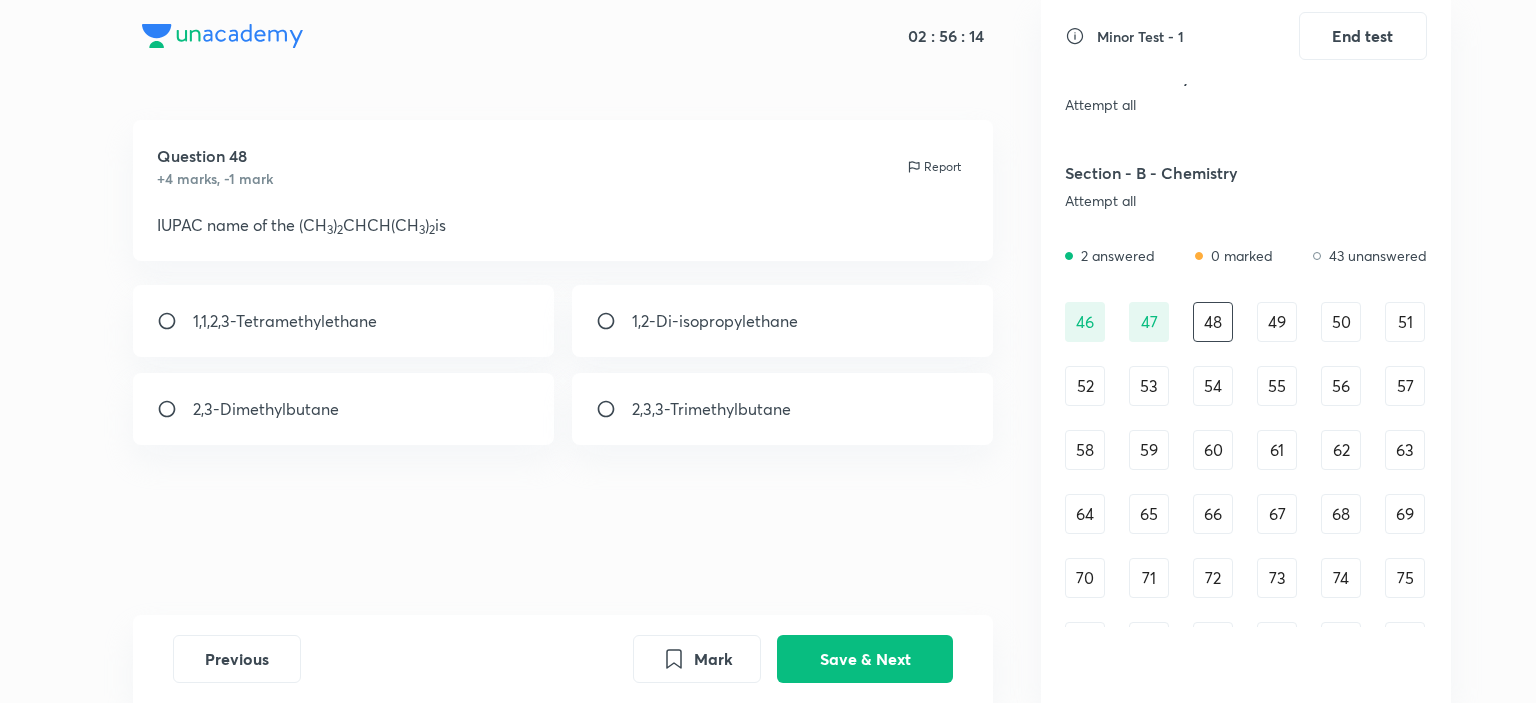 click on "55" at bounding box center [1277, 386] 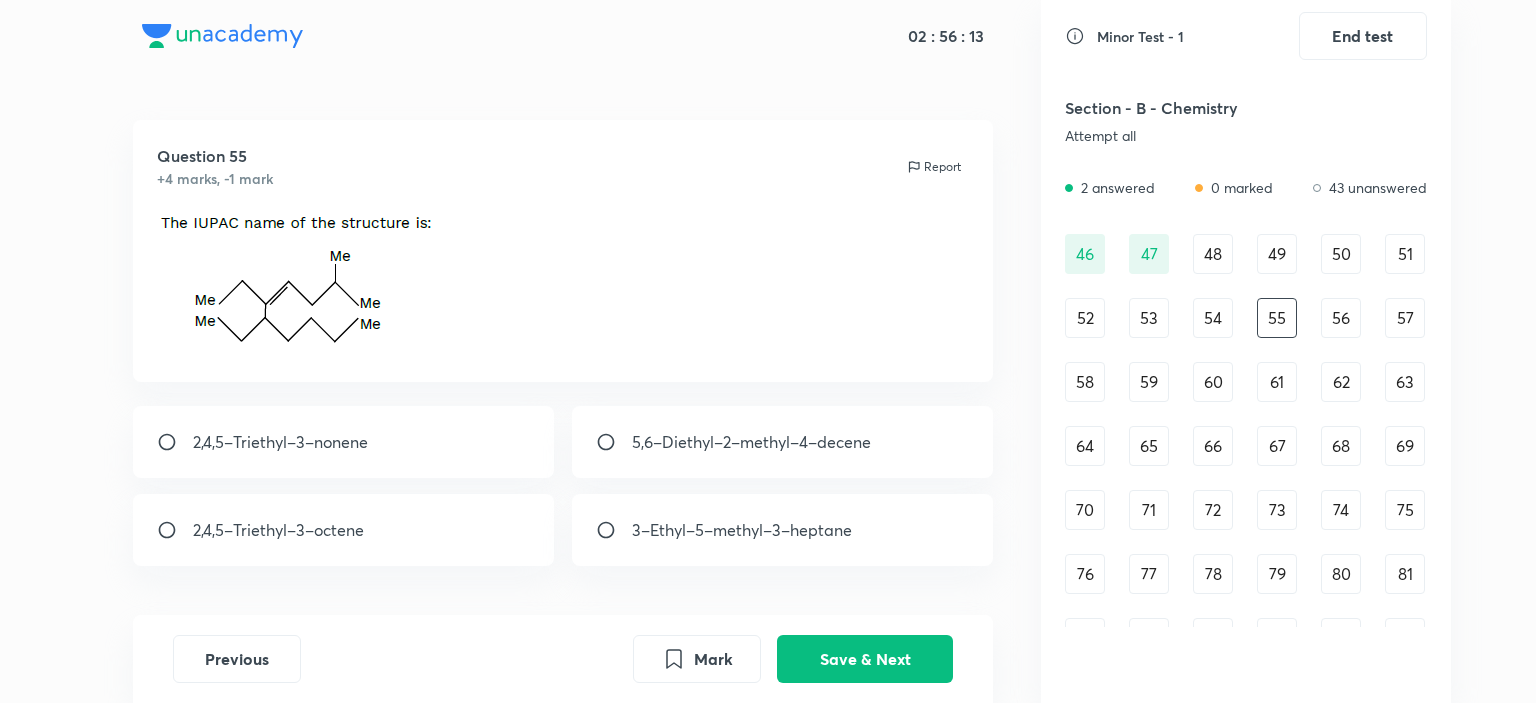 scroll, scrollTop: 700, scrollLeft: 0, axis: vertical 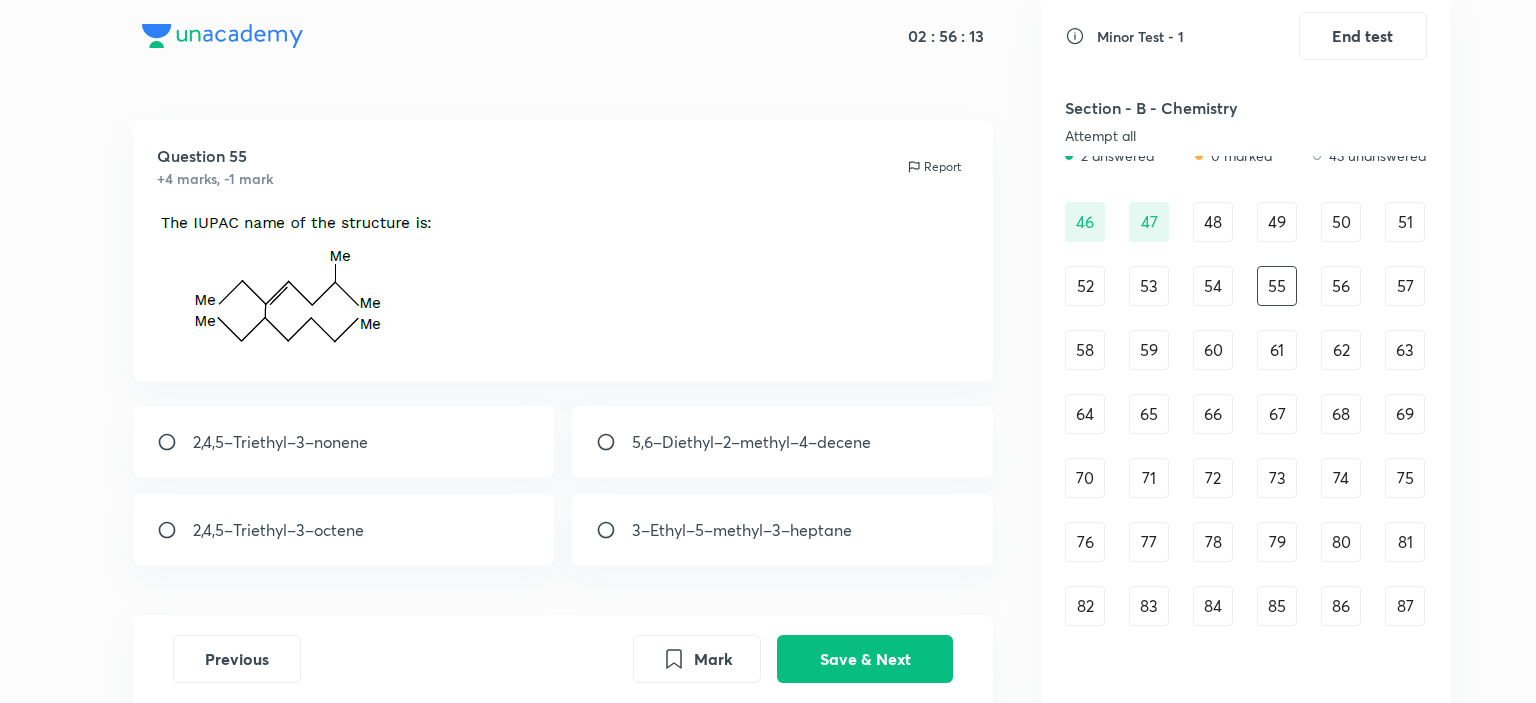 click on "66" at bounding box center (1213, 414) 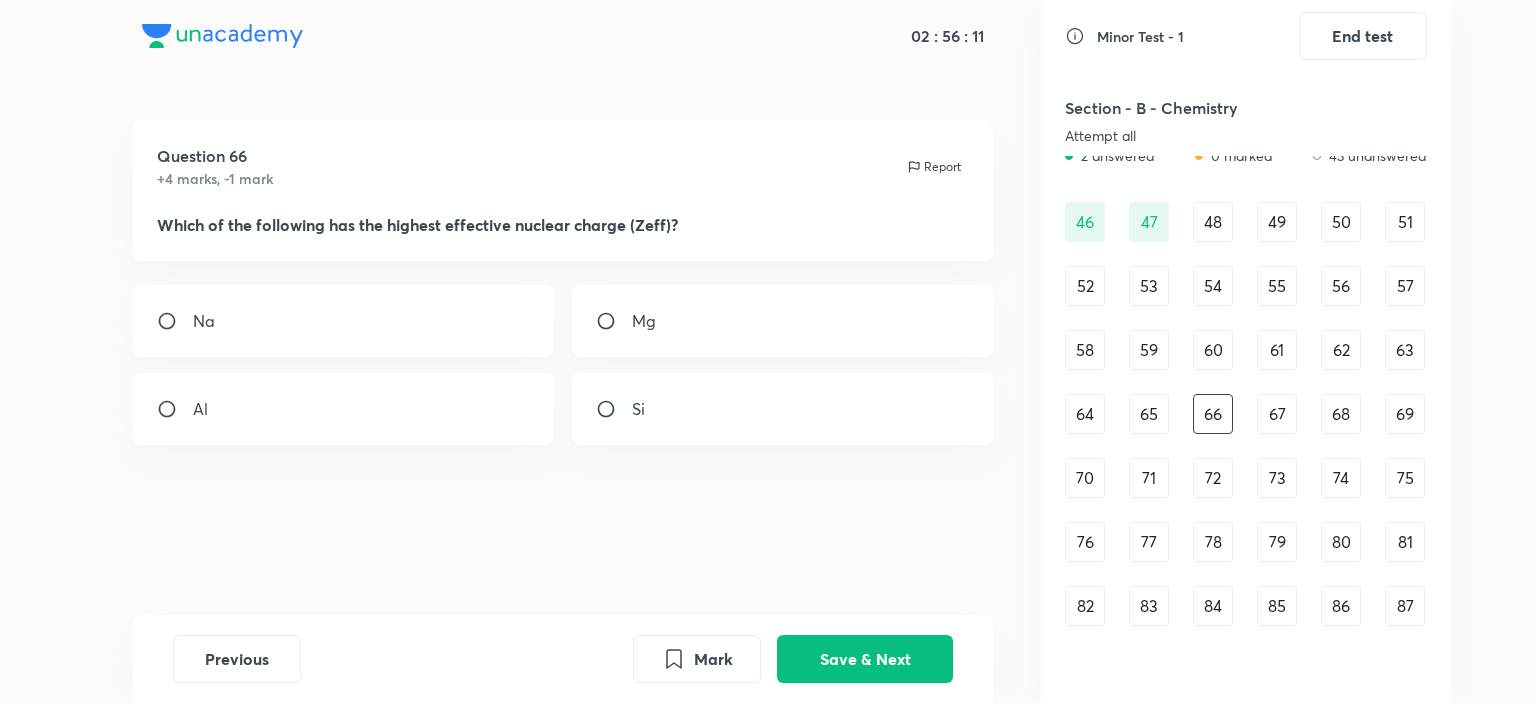 click on "61" at bounding box center (1277, 350) 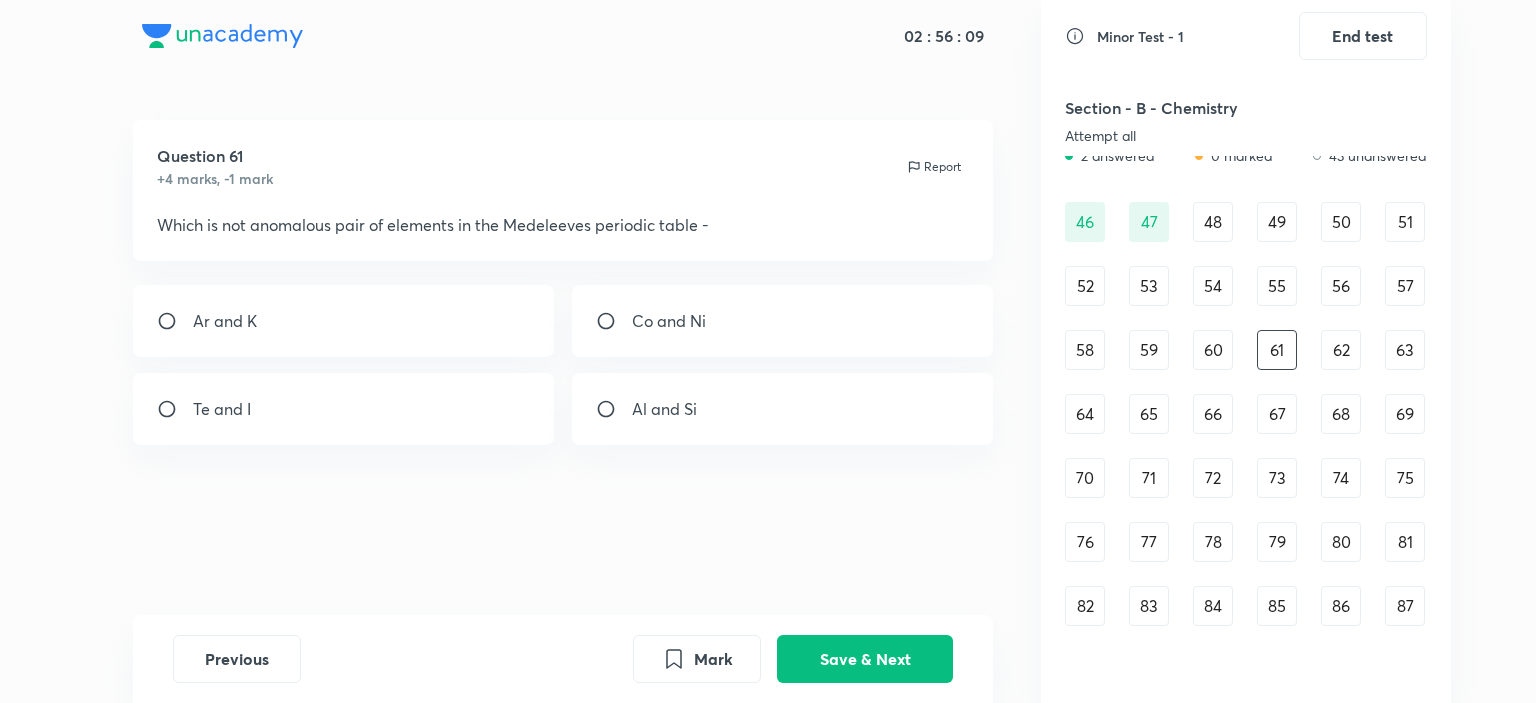click on "55" at bounding box center [1277, 286] 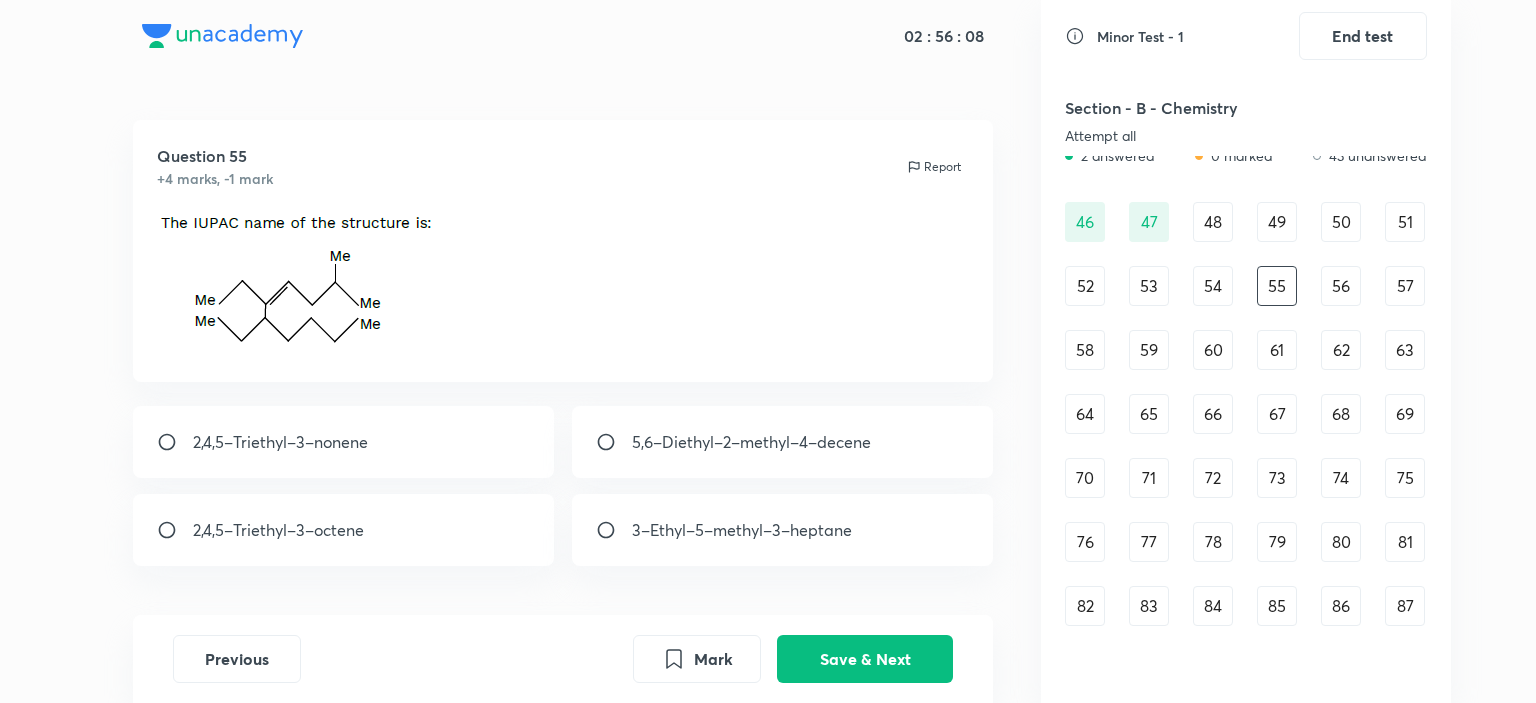 click on "56" at bounding box center [1341, 286] 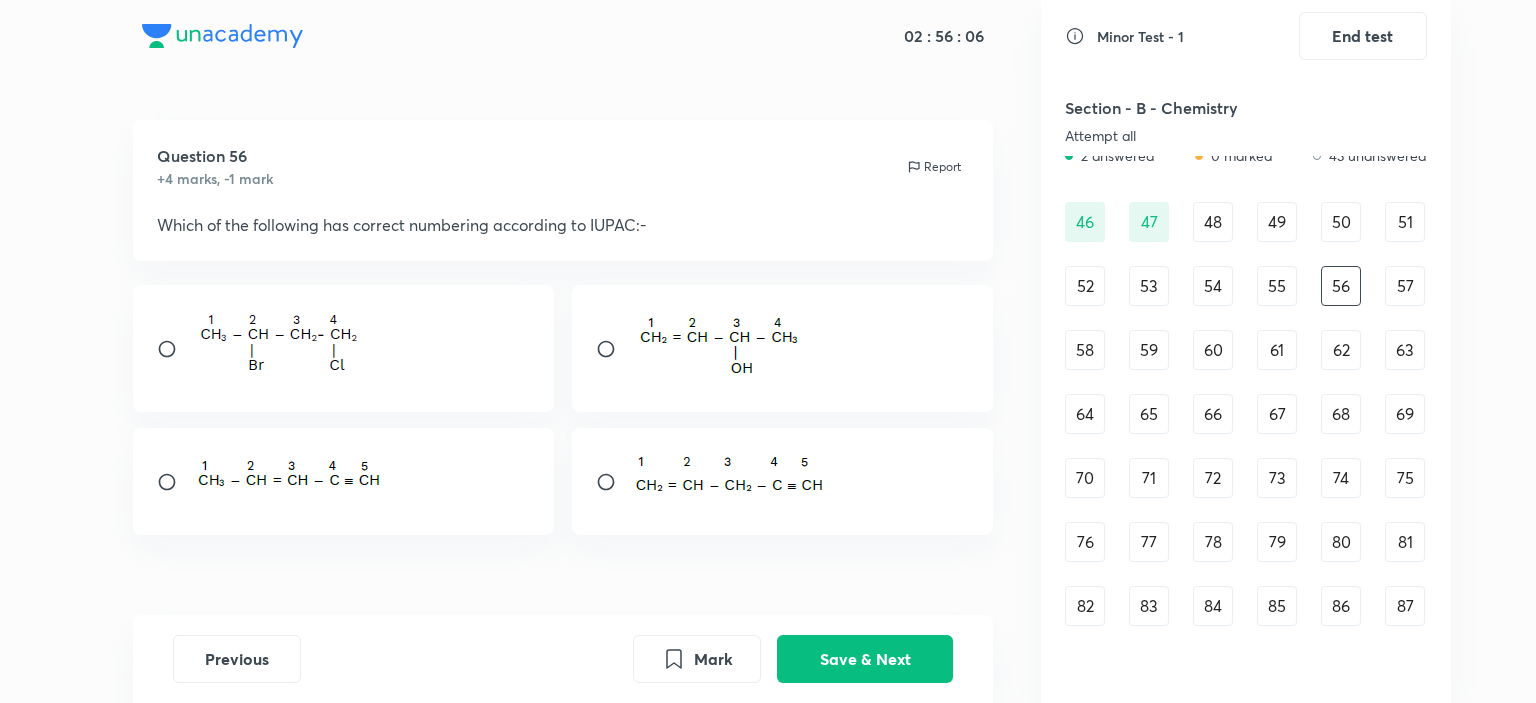 click on "57" at bounding box center [1405, 286] 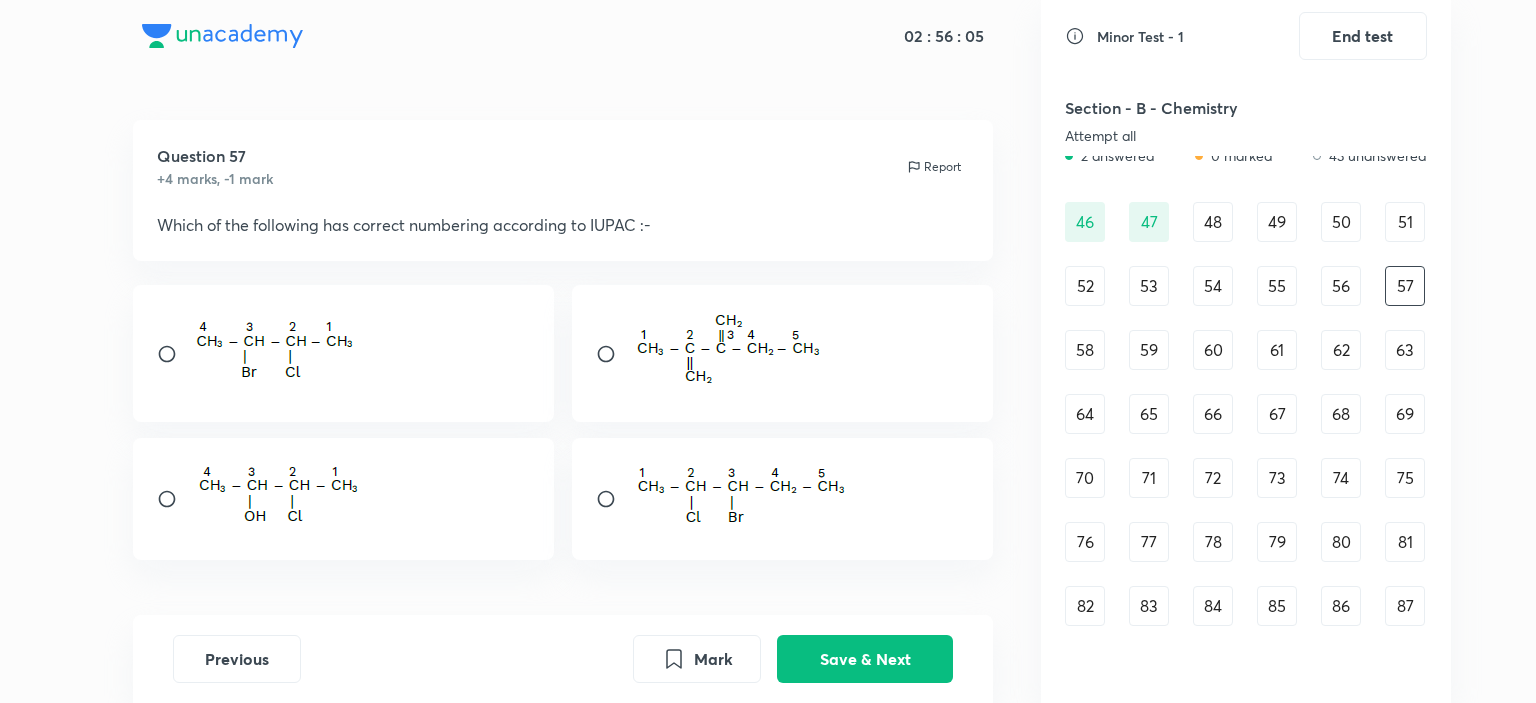 click on "58" at bounding box center (1085, 350) 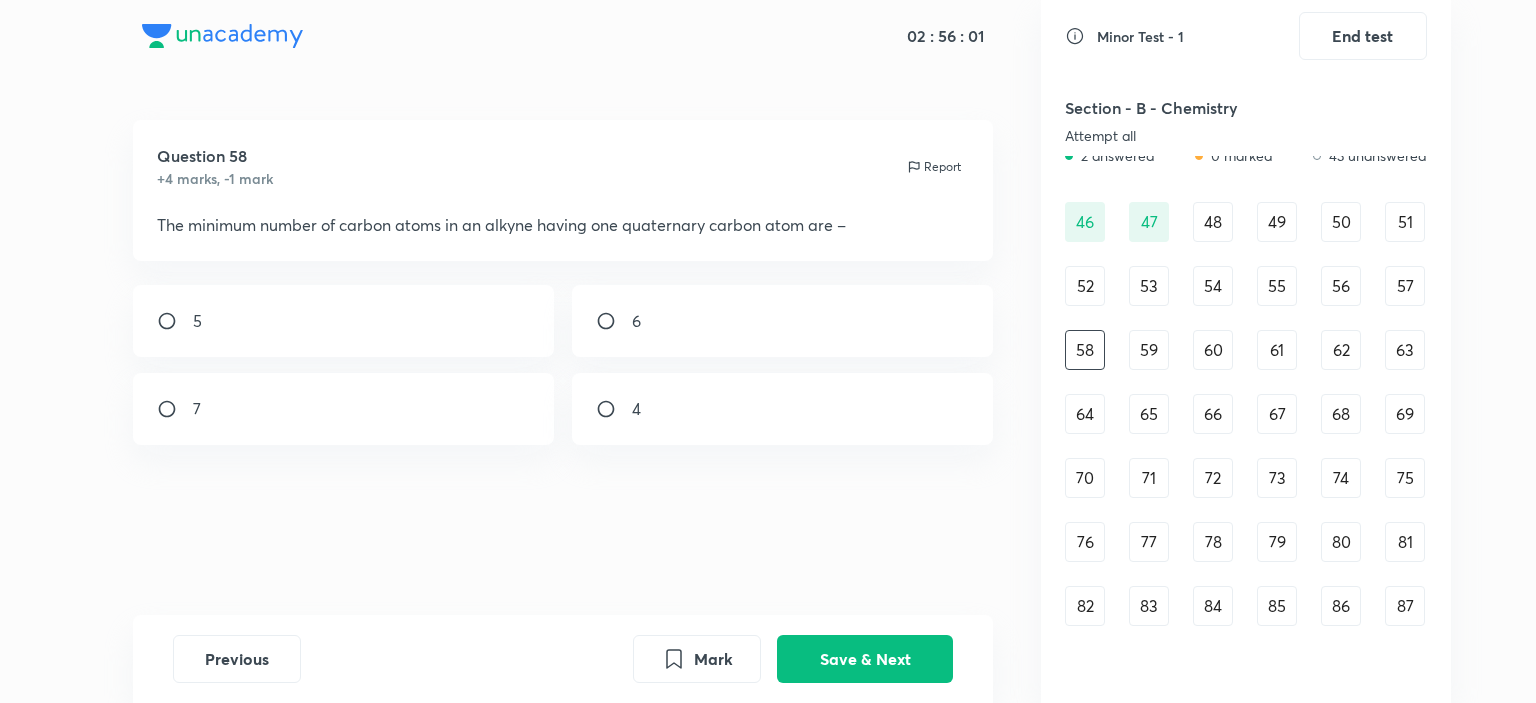 click on "59" at bounding box center (1149, 350) 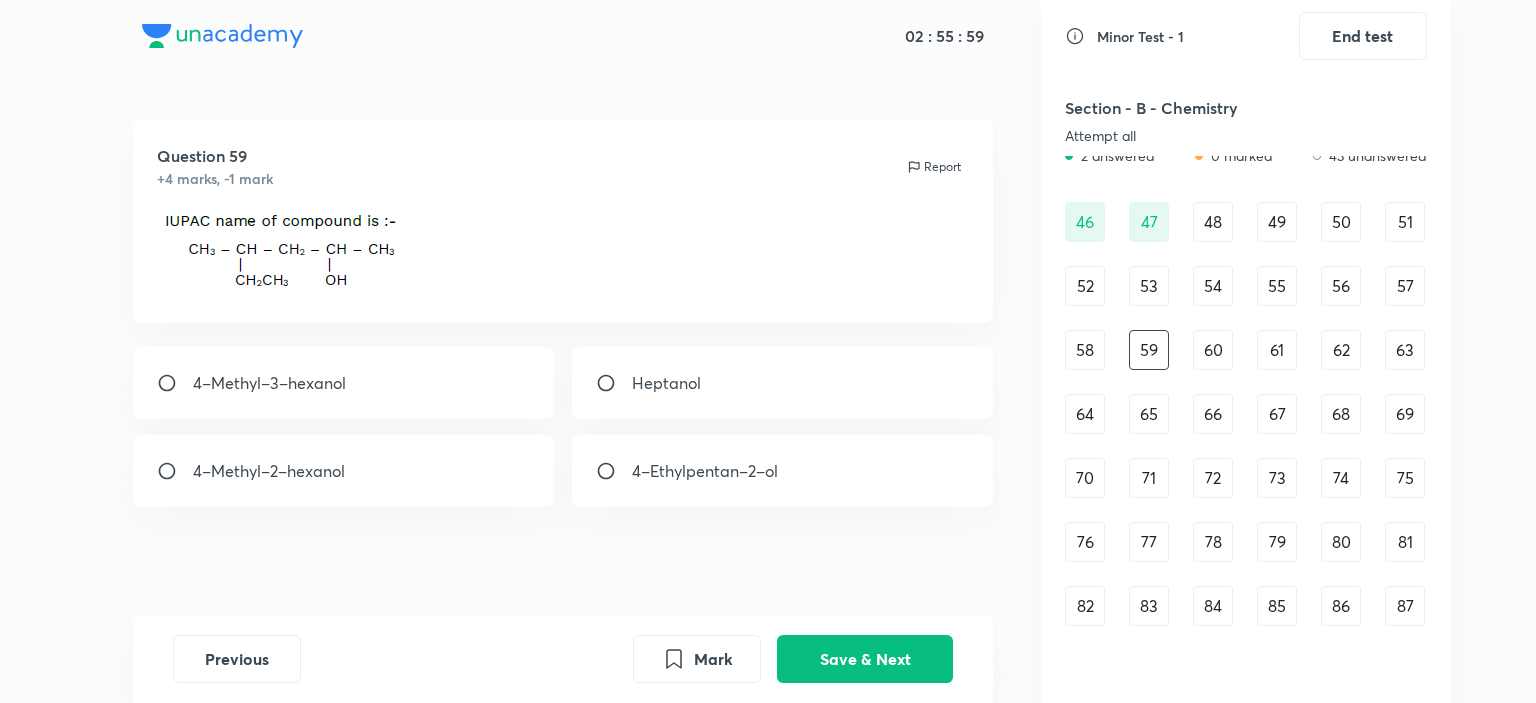 click on "60" at bounding box center [1213, 350] 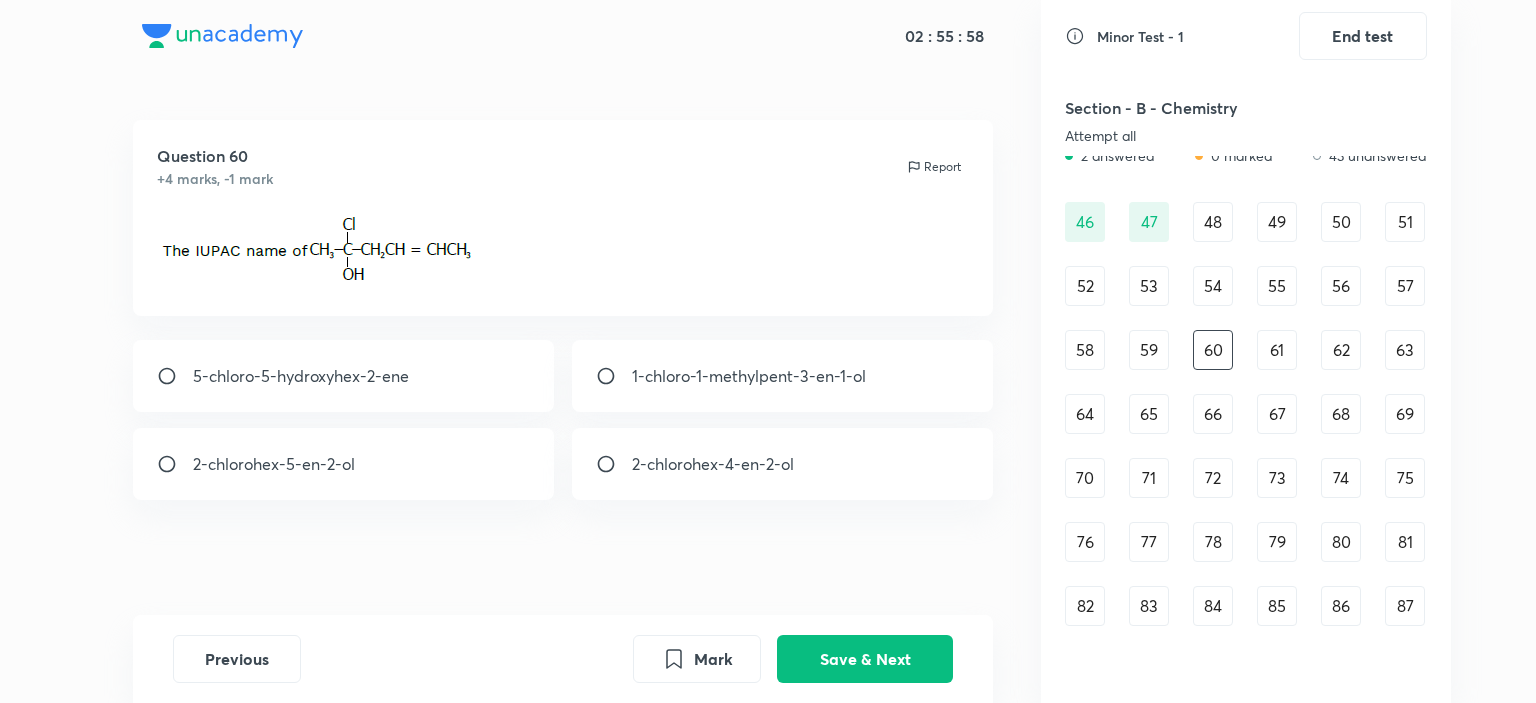 click on "61" at bounding box center (1277, 350) 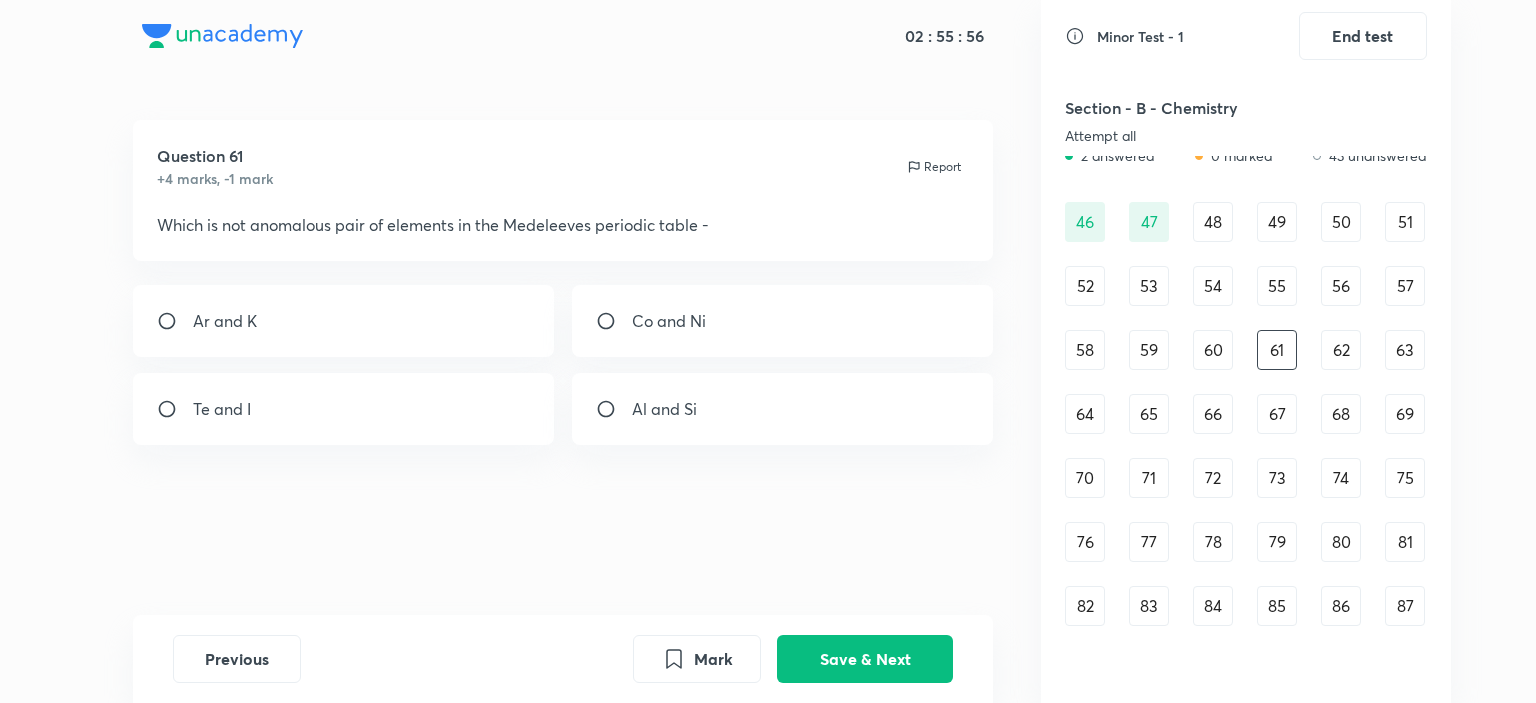 click on "46 47 48 49 50 51 52 53 54 55 56 57 58 59 60 61 62 63 64 65 66 67 68 69 70 71 72 73 74 75 76 77 78 79 80 81 82 83 84 85 86 87 88 89 90" at bounding box center [1246, 446] 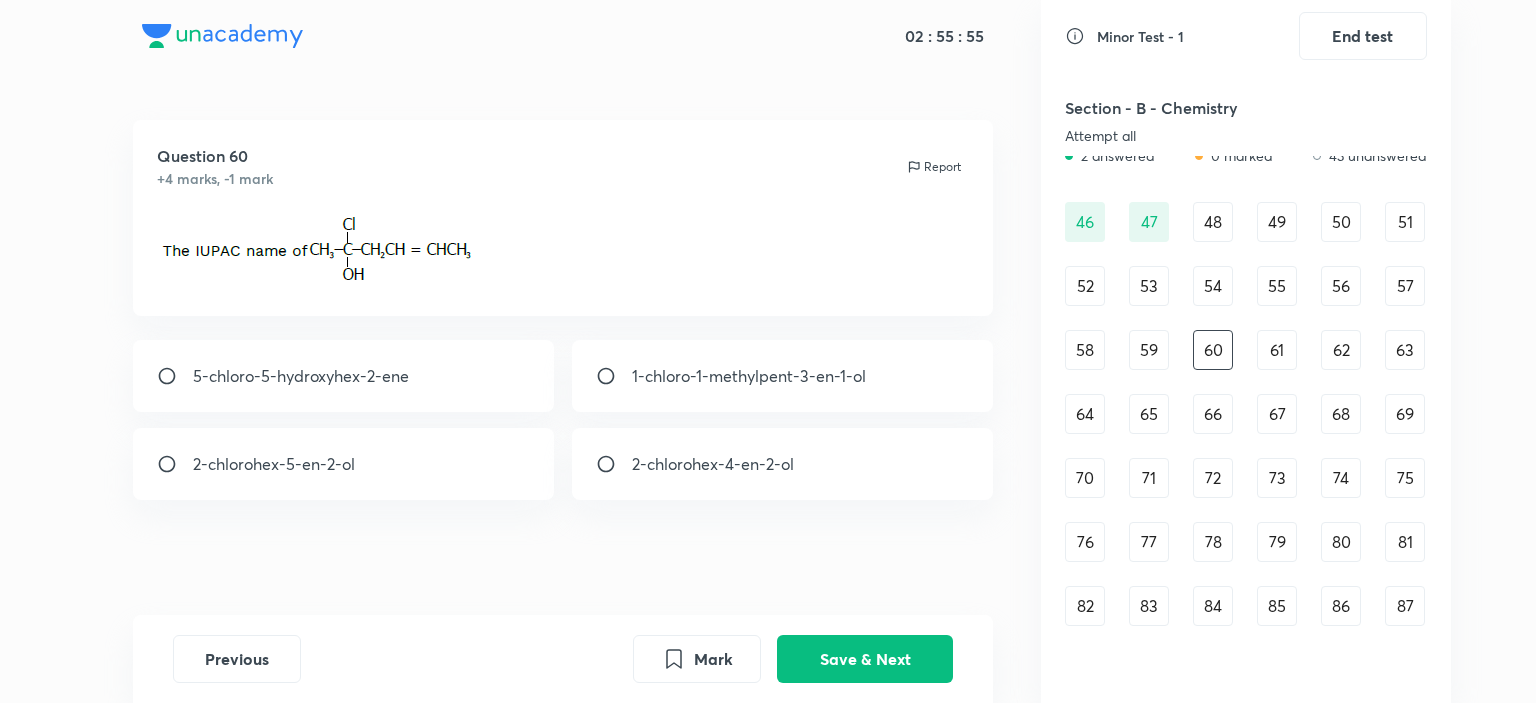 click on "61" at bounding box center (1277, 350) 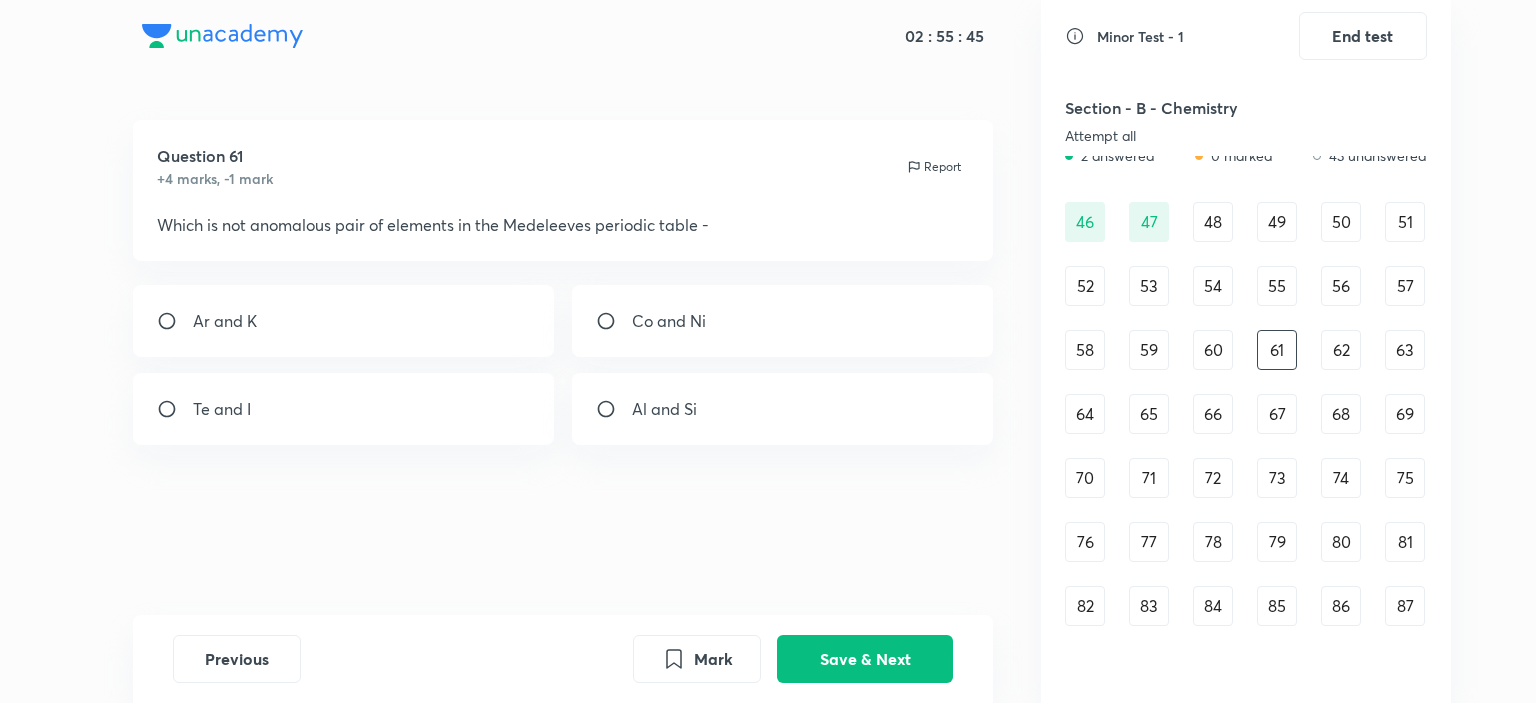 click on "Te and I" at bounding box center [222, 409] 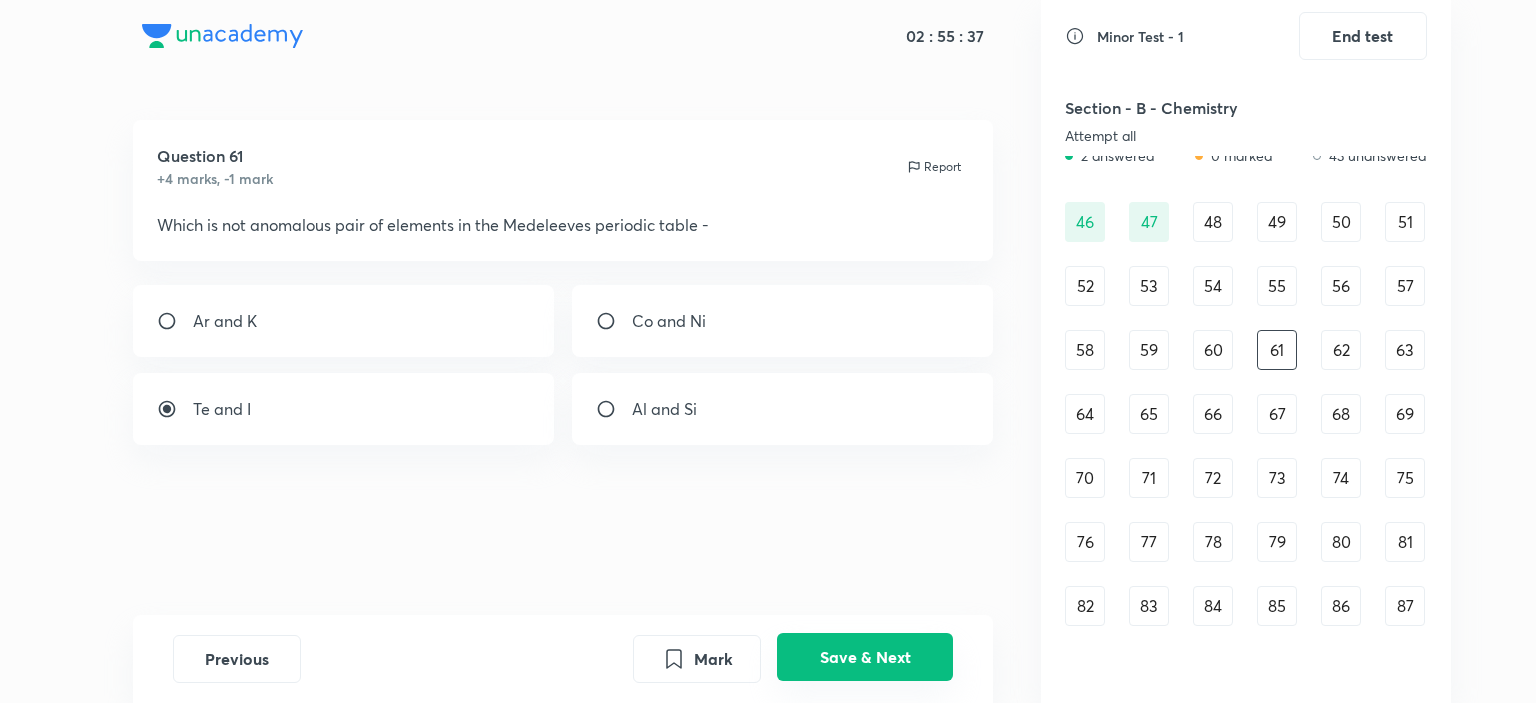 click on "Save & Next" at bounding box center (865, 657) 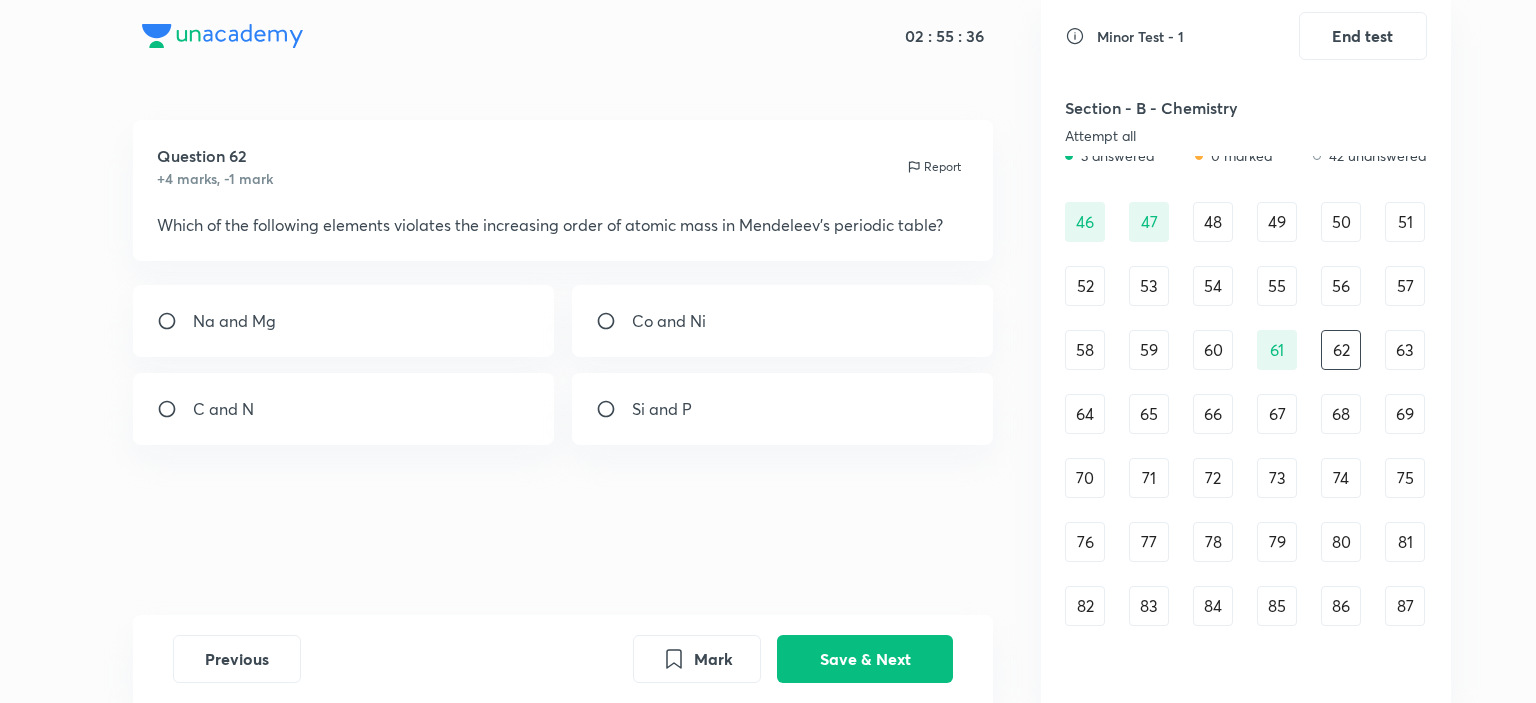 click on "61" at bounding box center (1277, 350) 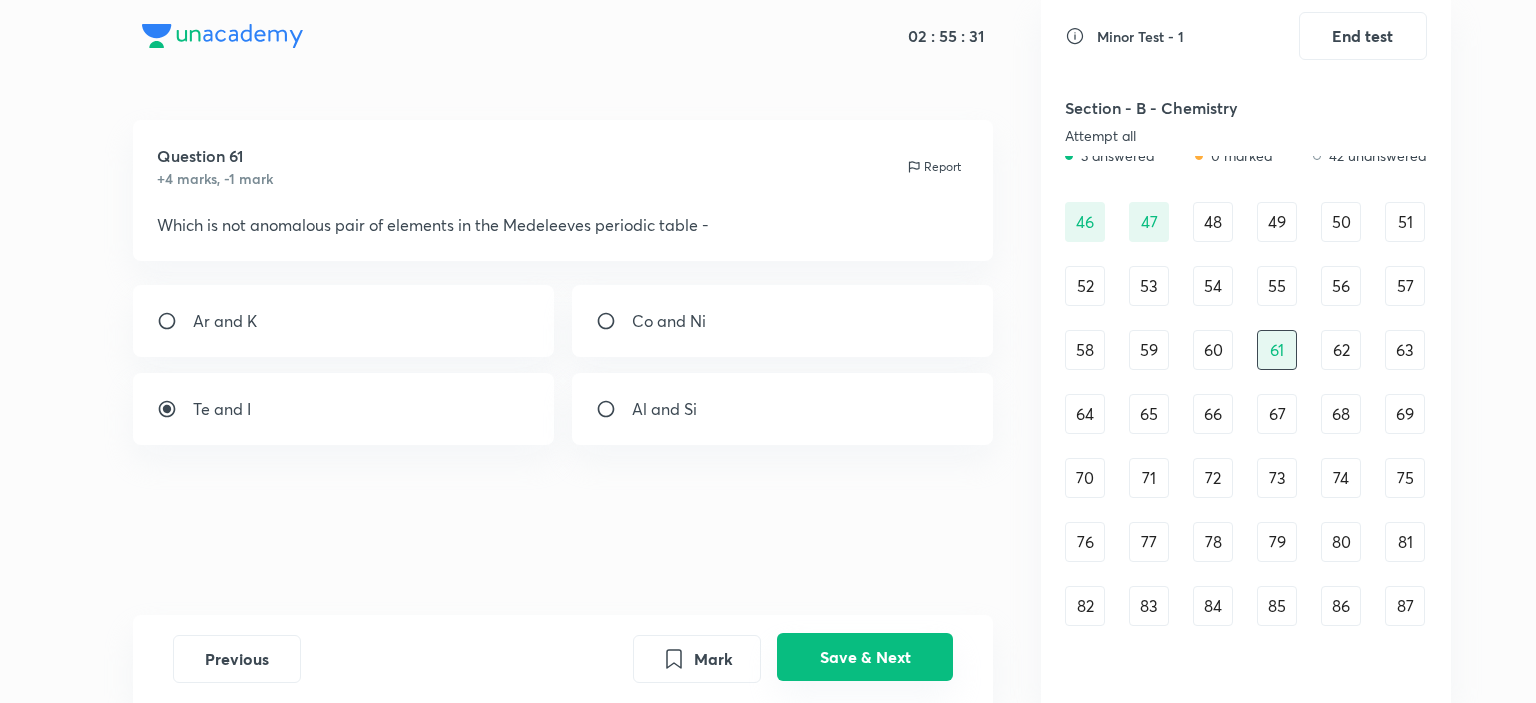 click on "Save & Next" at bounding box center [865, 657] 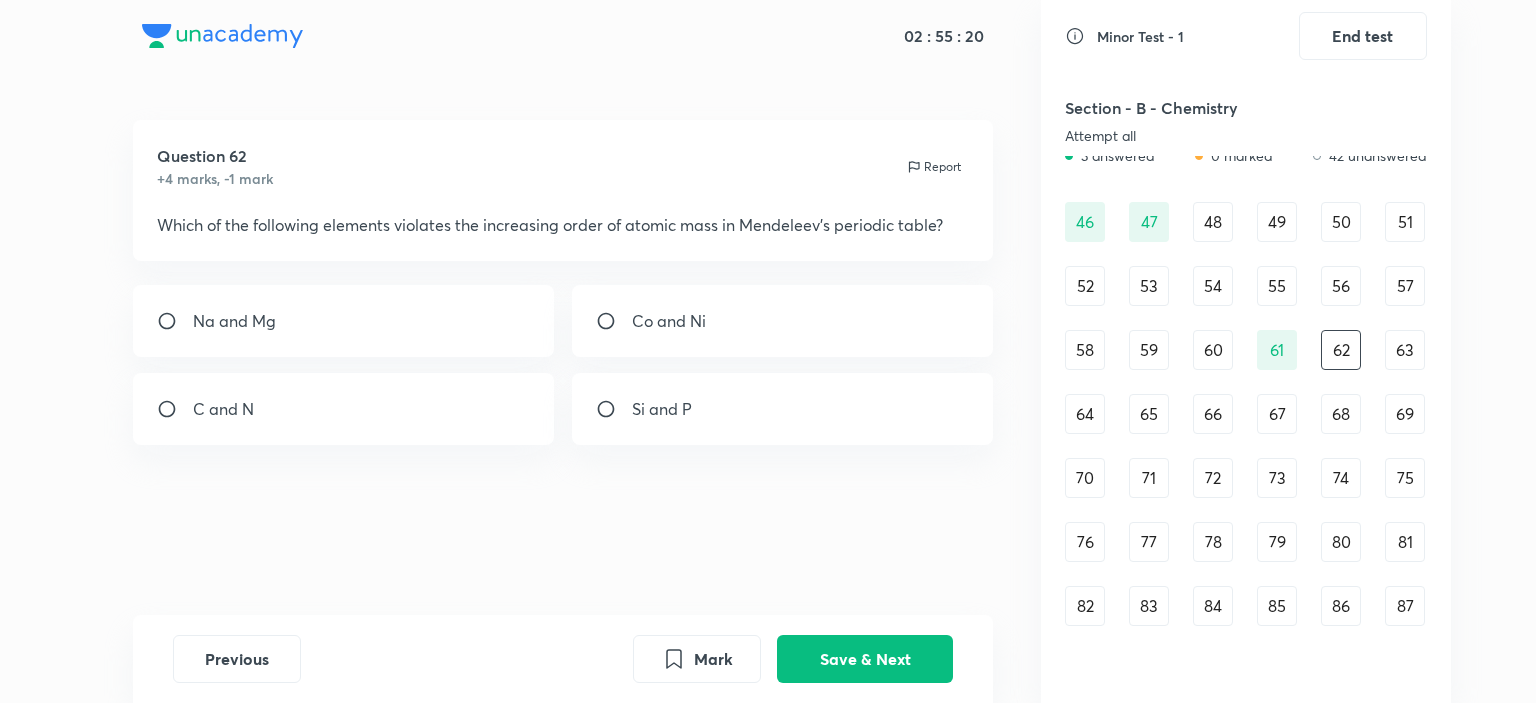 click on "Co and Ni" at bounding box center [783, 321] 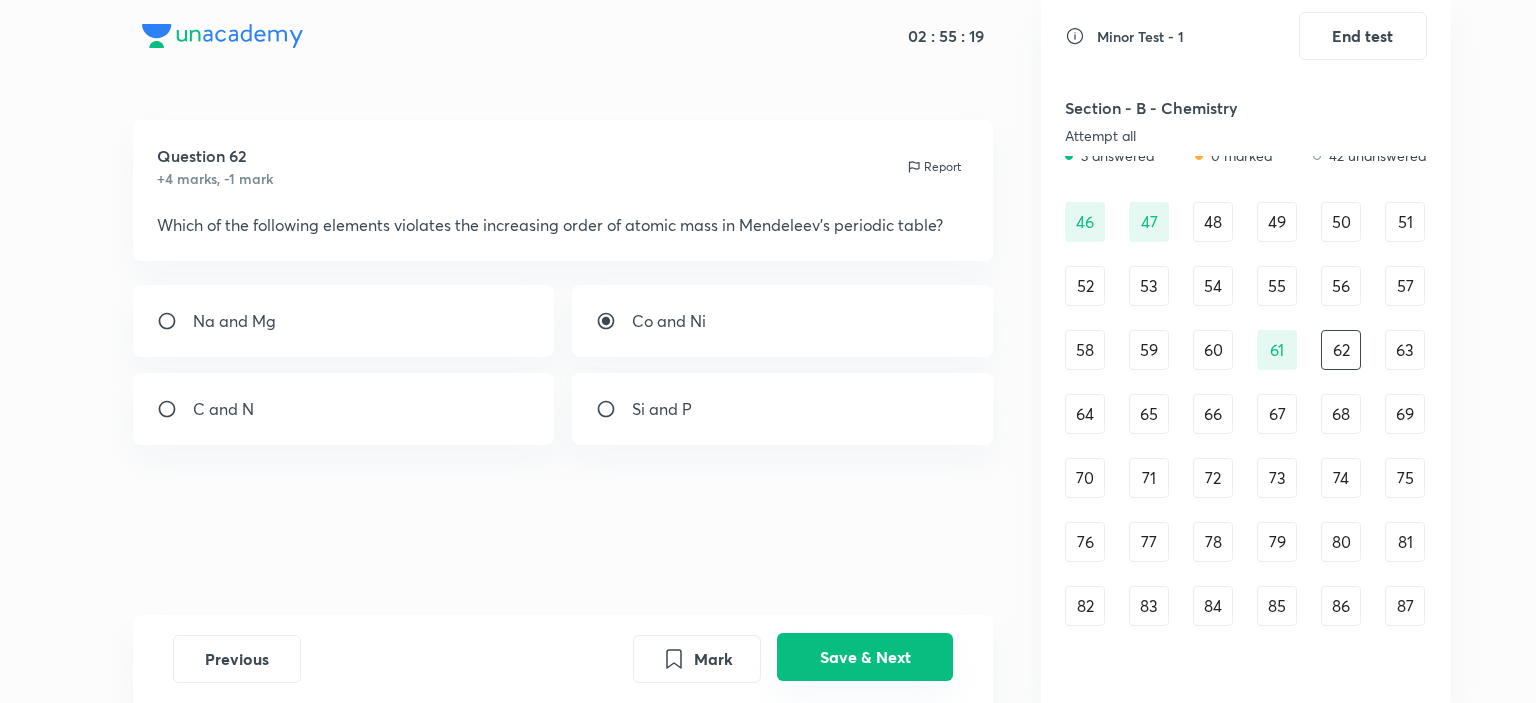 click on "Save & Next" at bounding box center (865, 657) 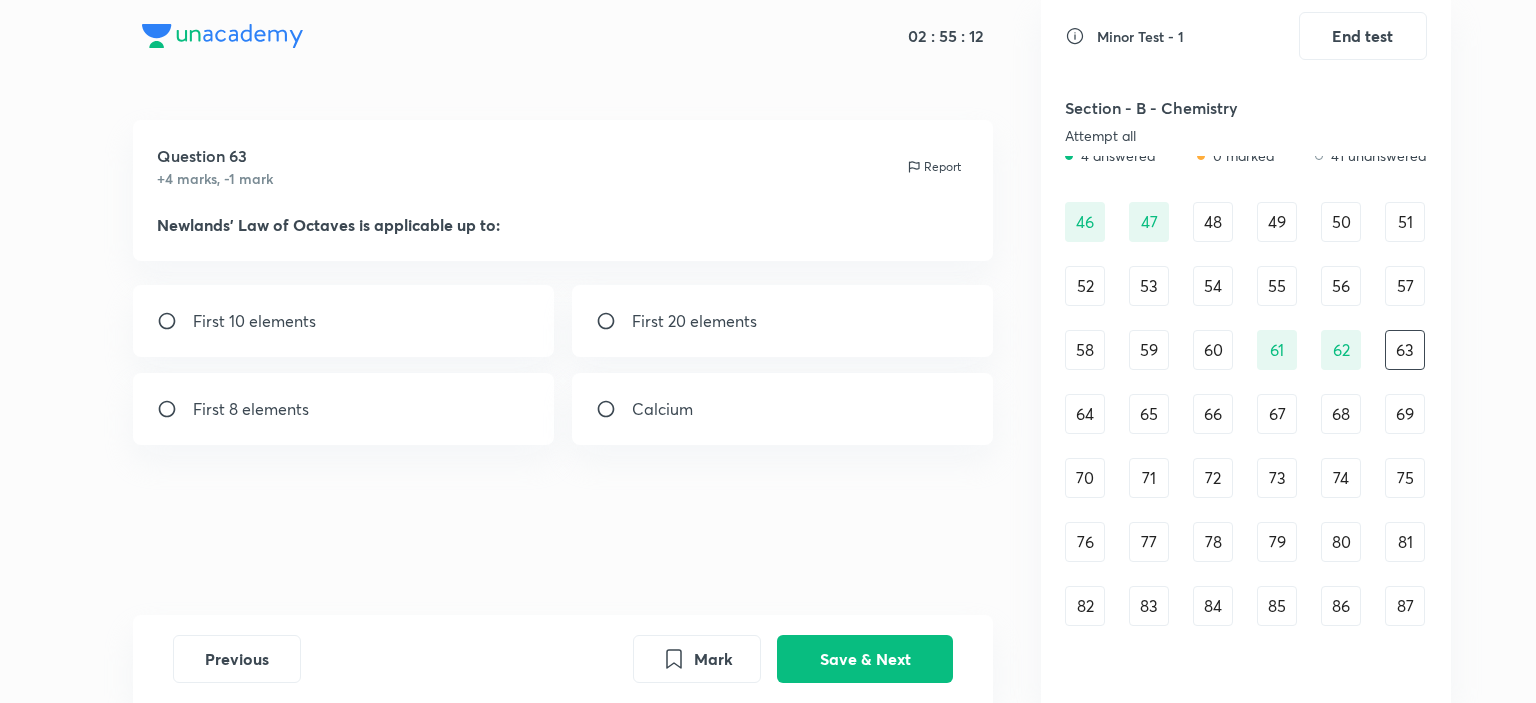 click on "First 20 elements" at bounding box center (694, 321) 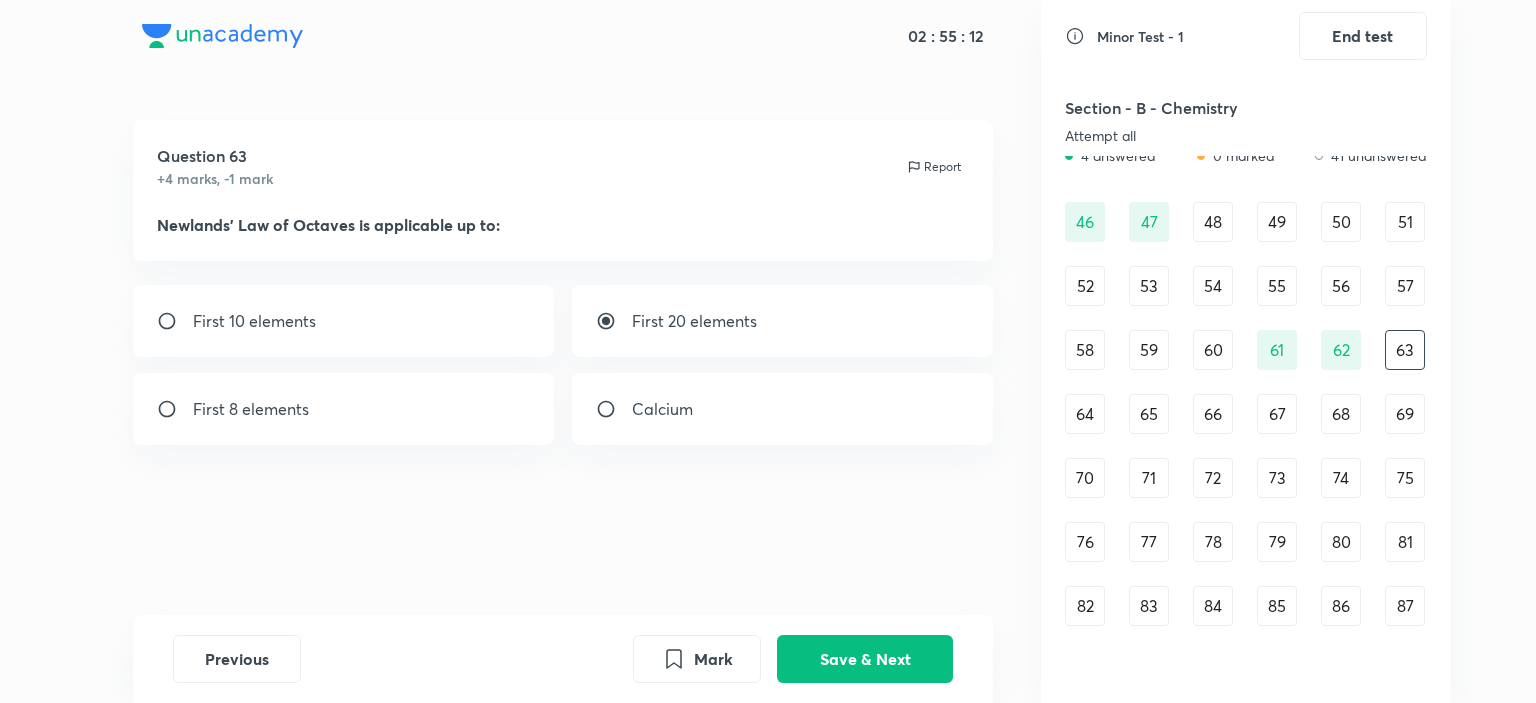 click on "Calcium" at bounding box center [783, 409] 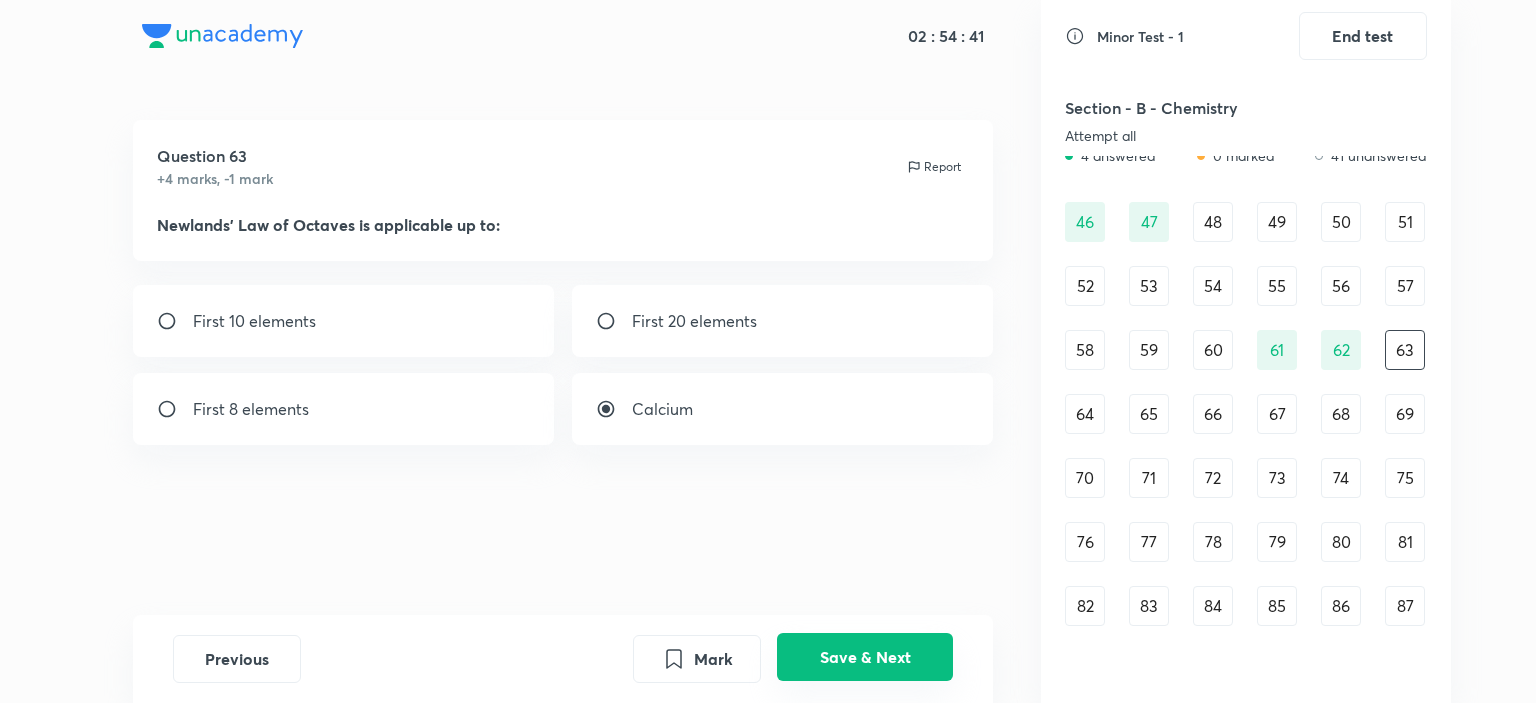 click on "Save & Next" at bounding box center (865, 657) 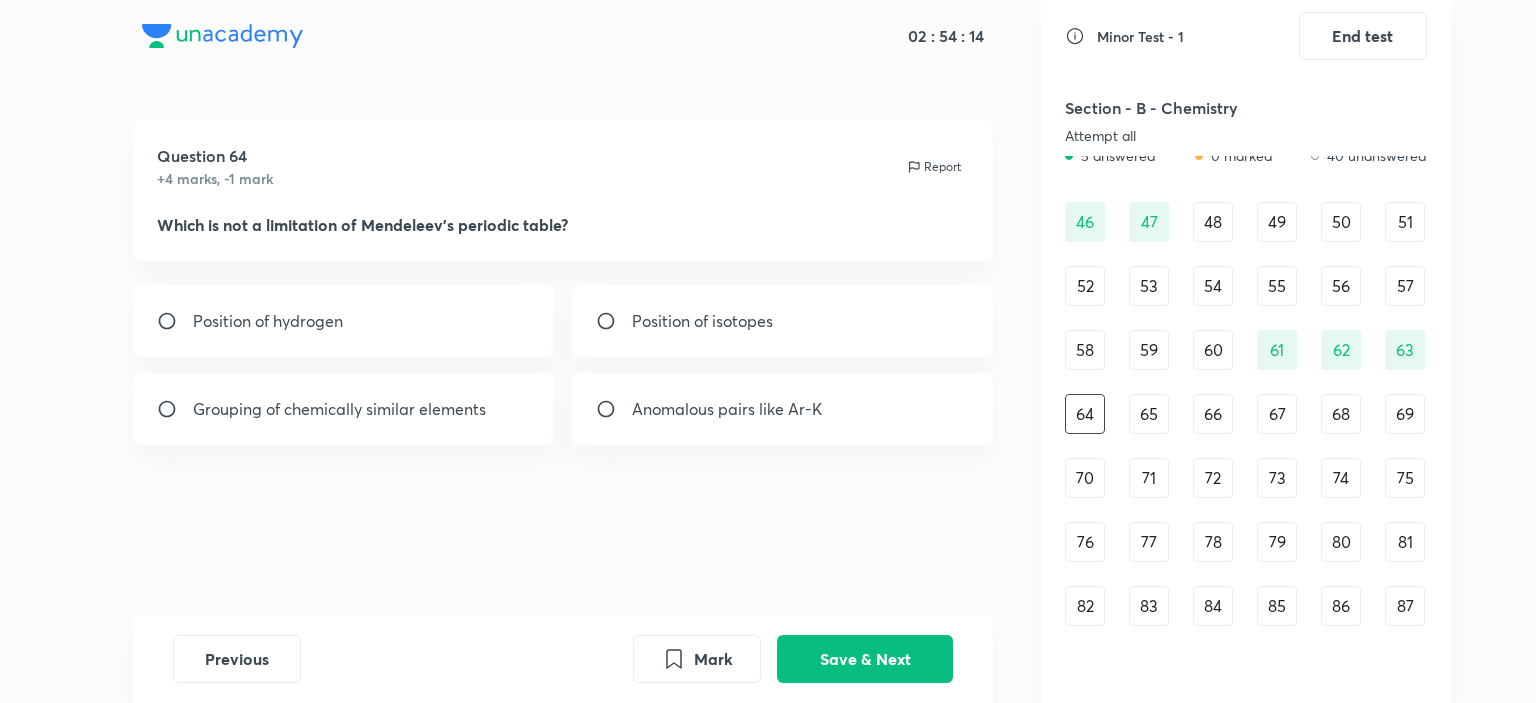 click on "Grouping of chemically similar elements" at bounding box center (339, 409) 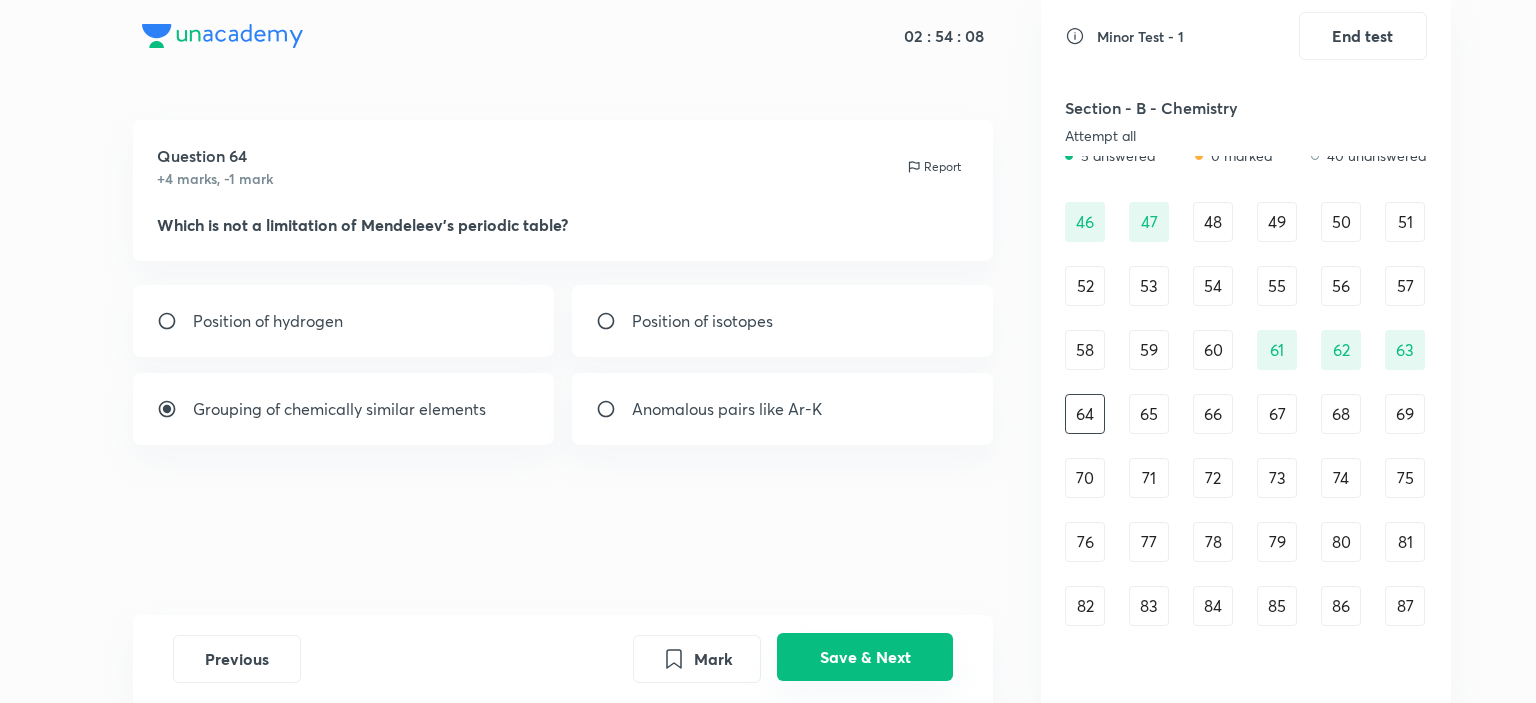 click on "Save & Next" at bounding box center (865, 657) 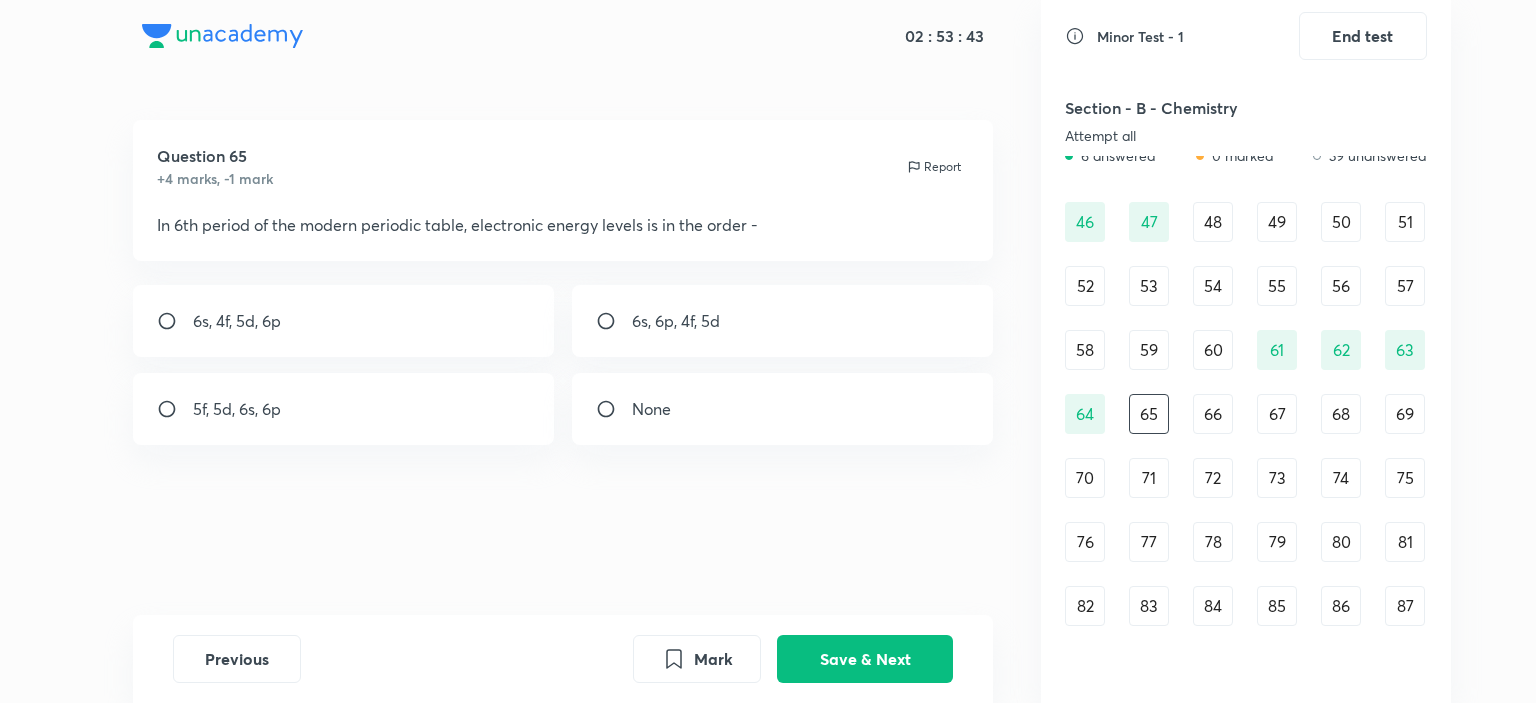 click on "6s, 4f, 5d, 6p" at bounding box center [344, 321] 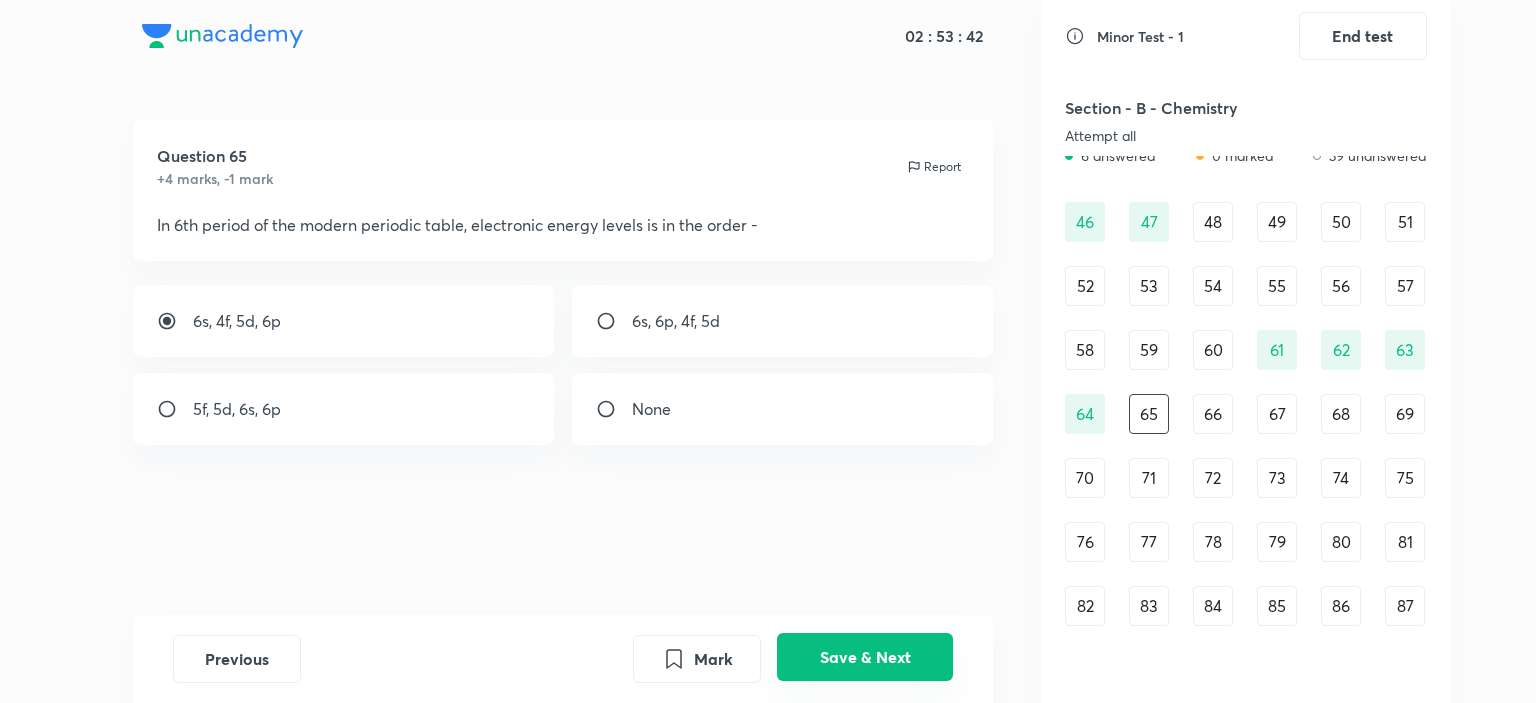 click on "Save & Next" at bounding box center (865, 657) 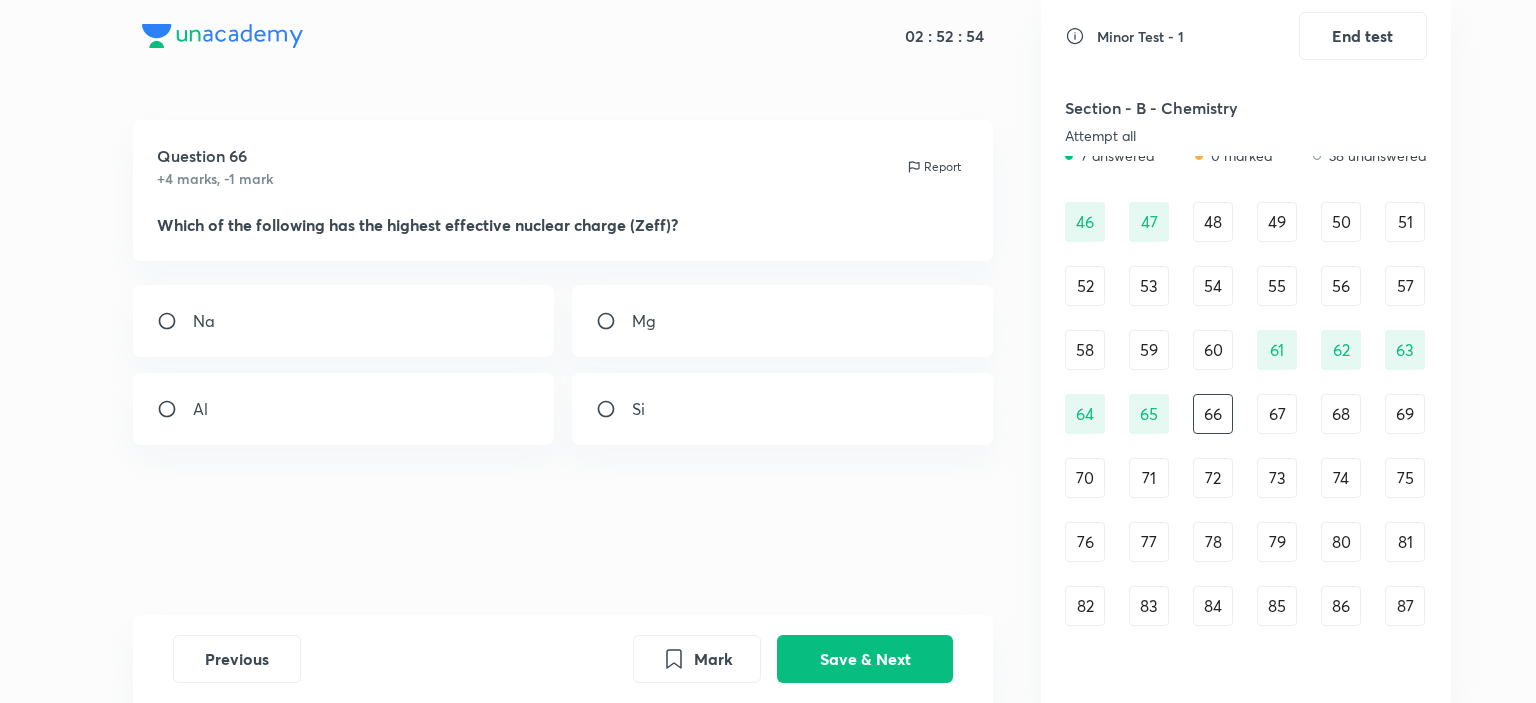 click on "Si" at bounding box center [783, 409] 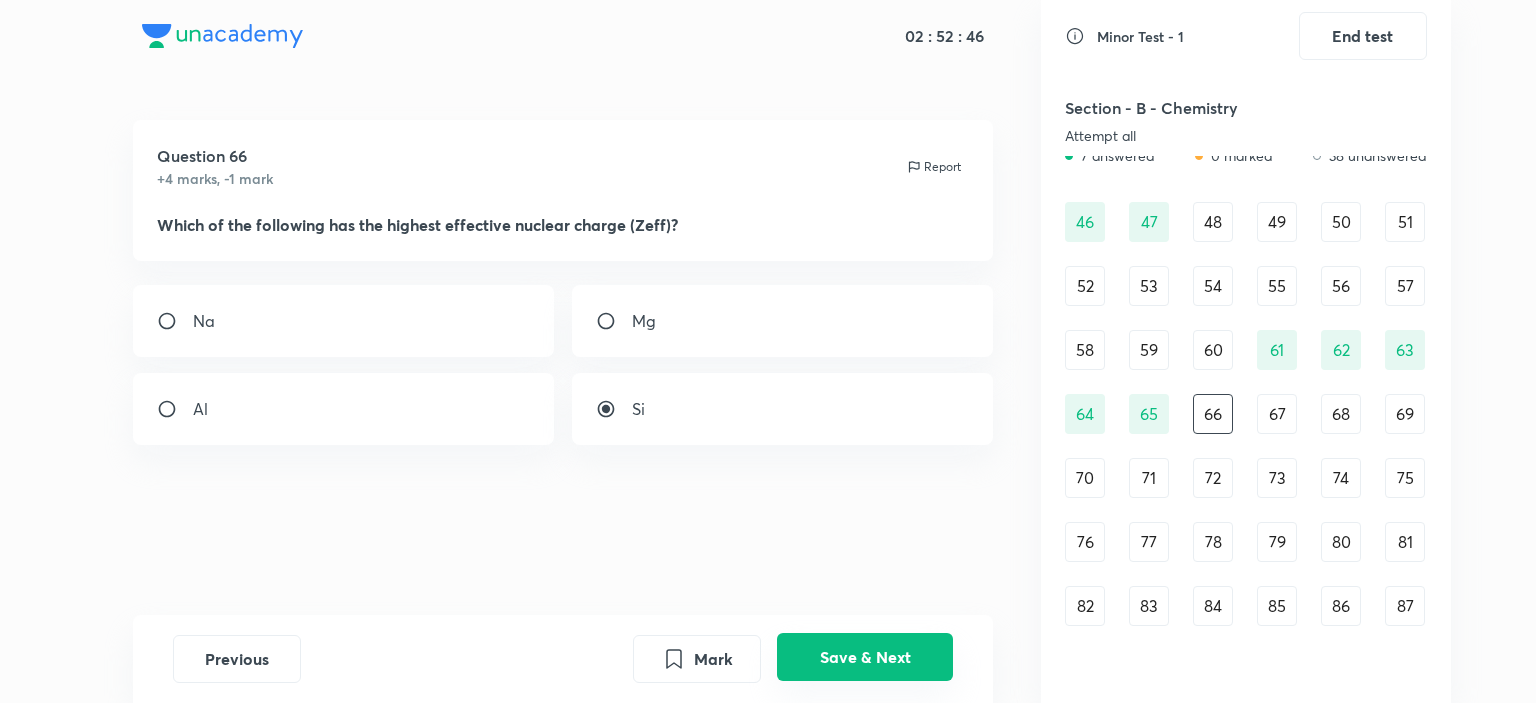 click on "Save & Next" at bounding box center [865, 657] 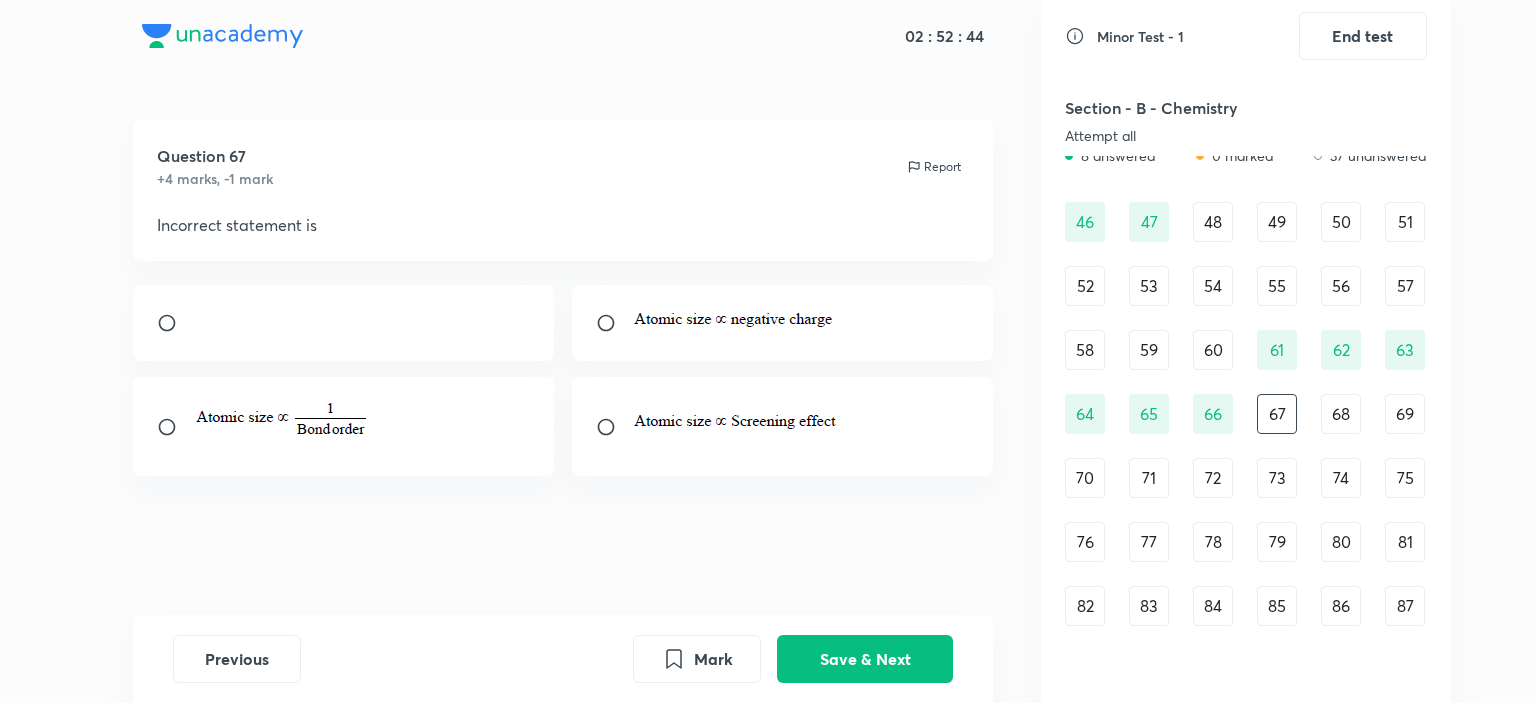 click on "66" at bounding box center [1213, 414] 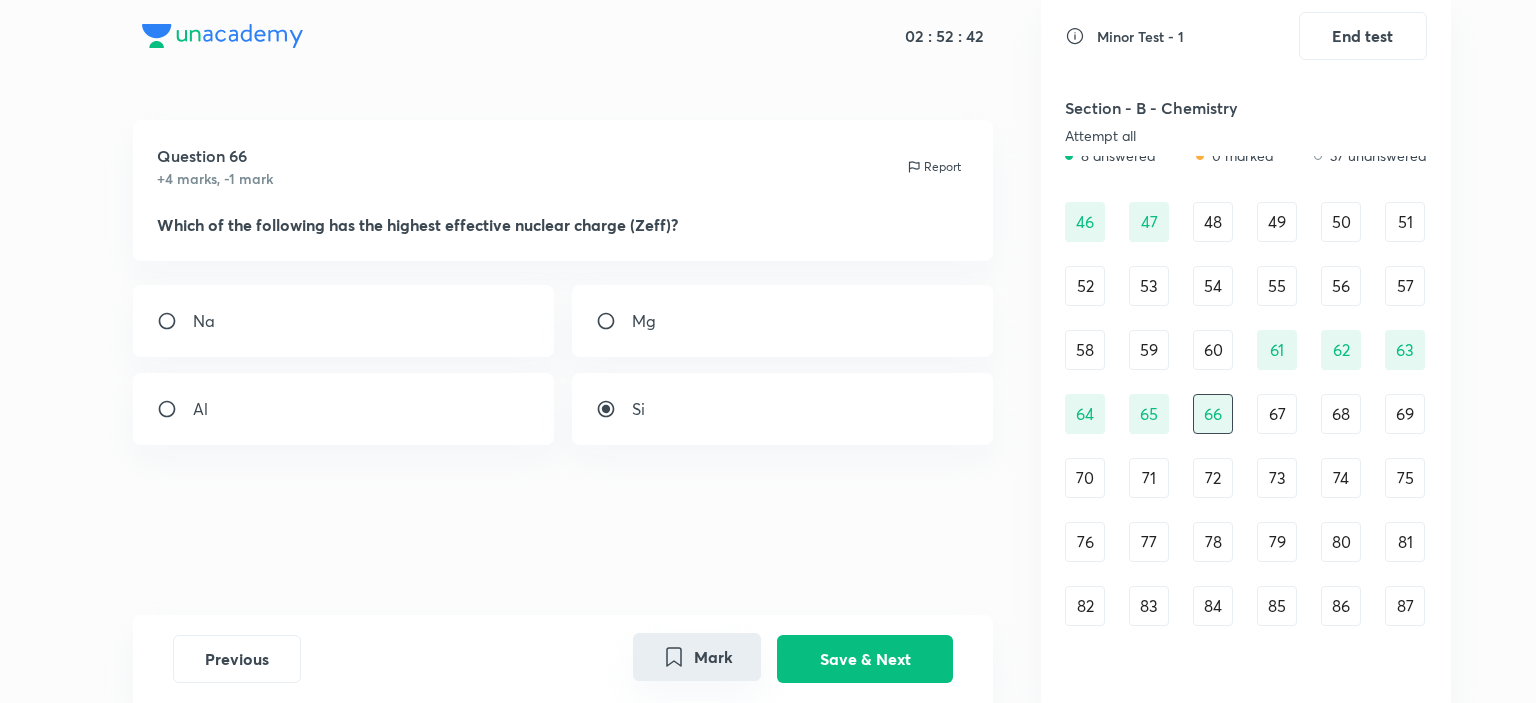 click on "Mark" at bounding box center [697, 657] 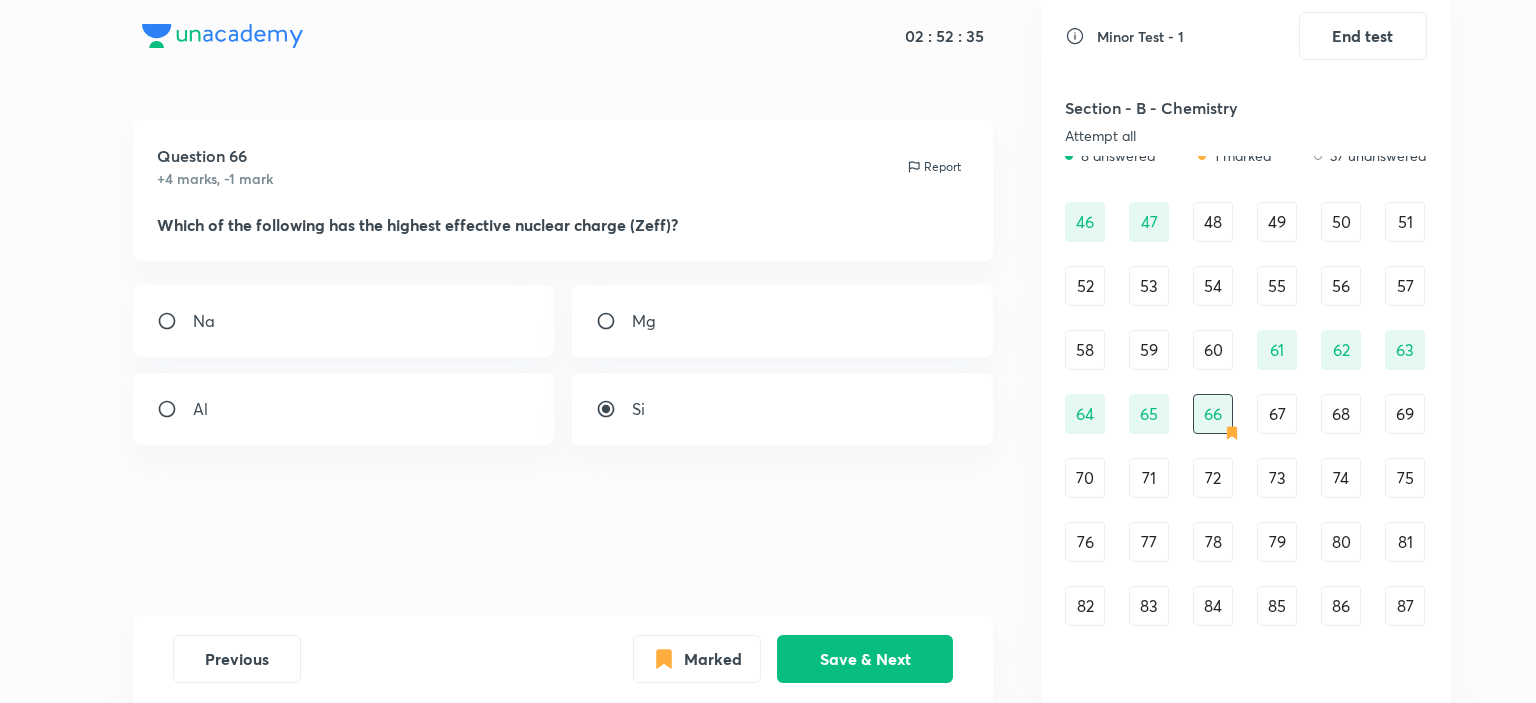 click on "67" at bounding box center [1277, 414] 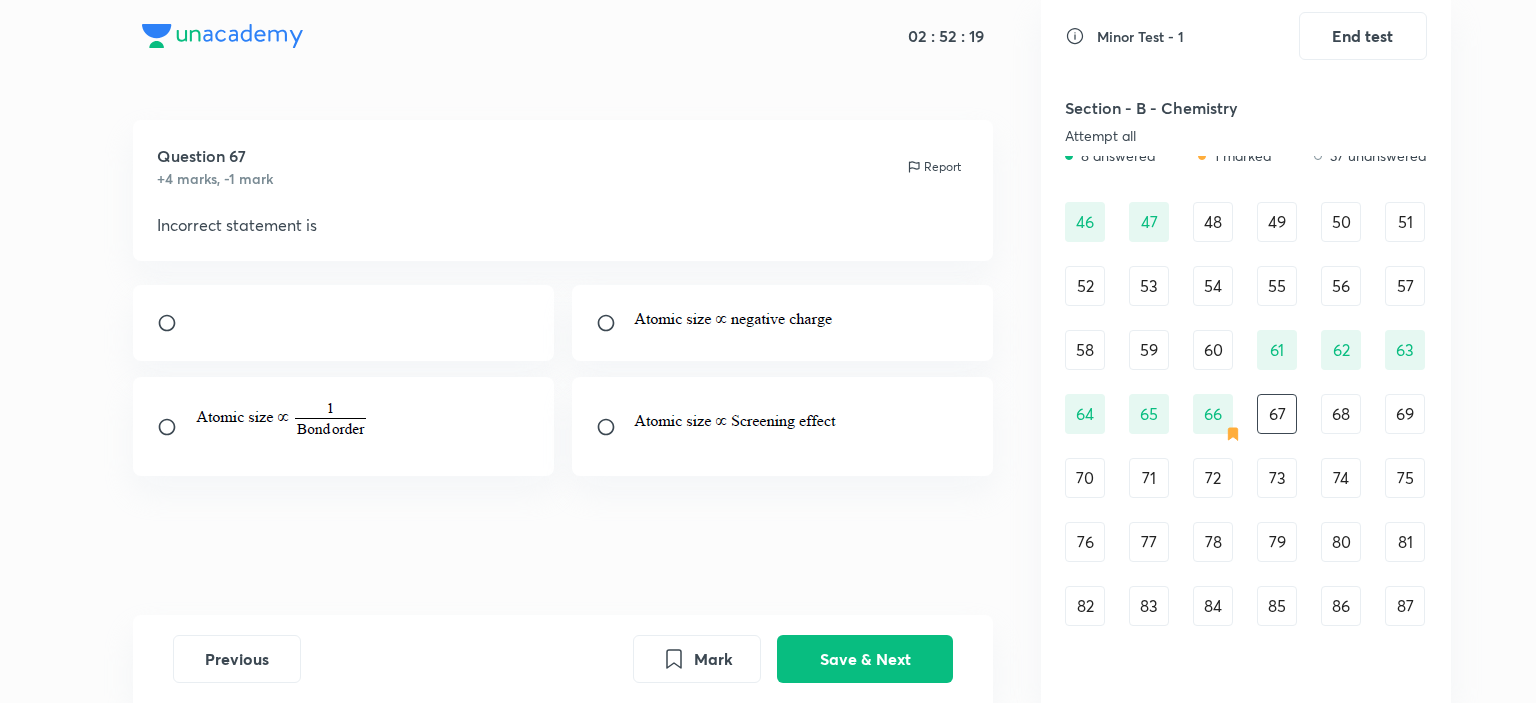 click at bounding box center [344, 323] 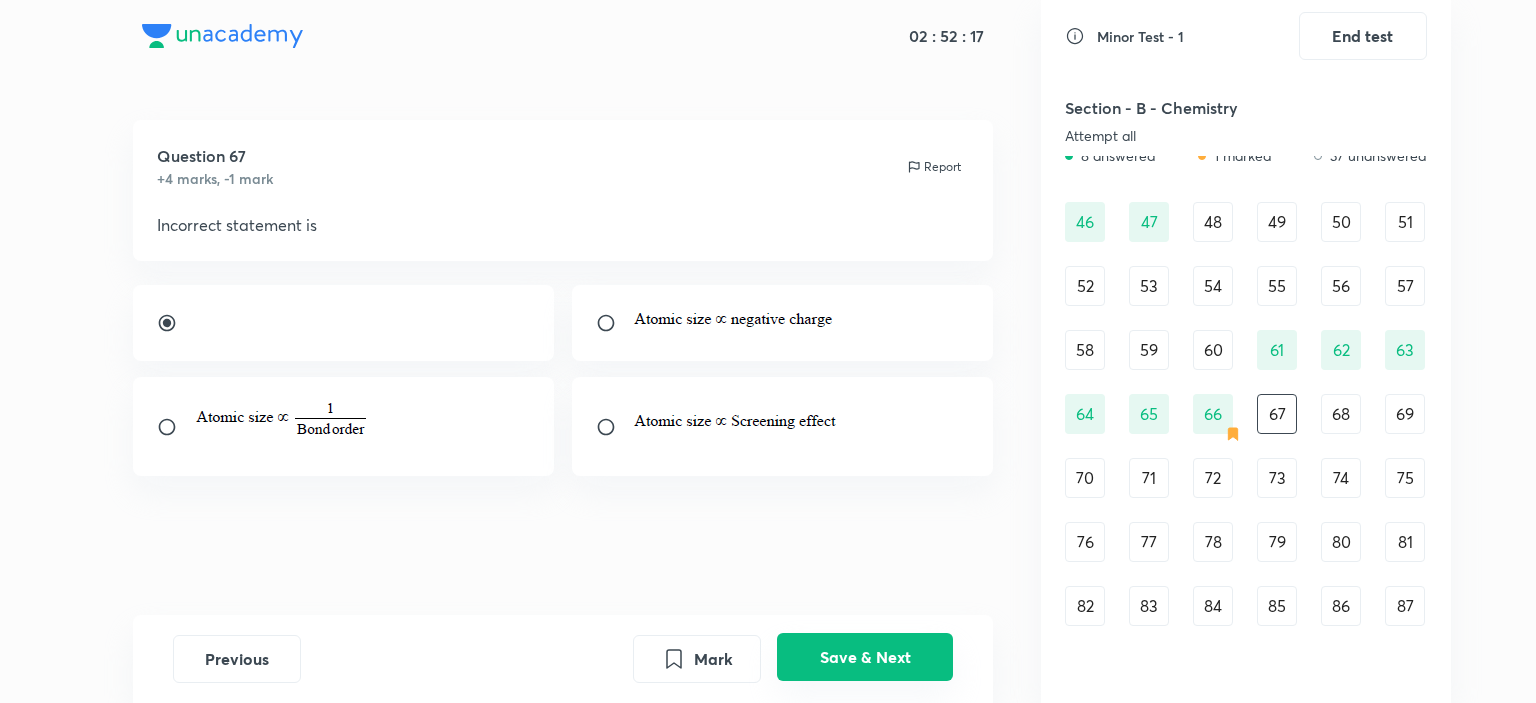 click on "Save & Next" at bounding box center (865, 657) 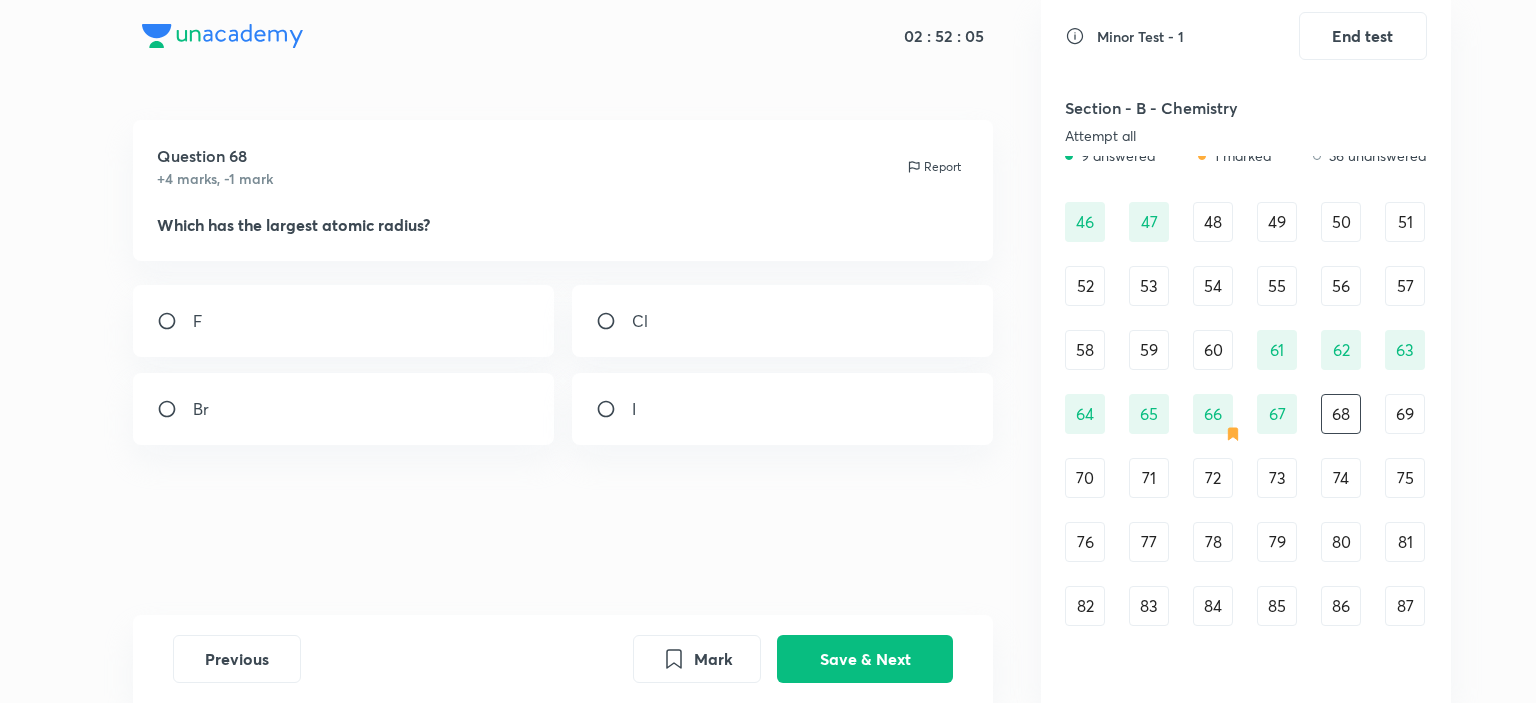 click on "I" at bounding box center (783, 409) 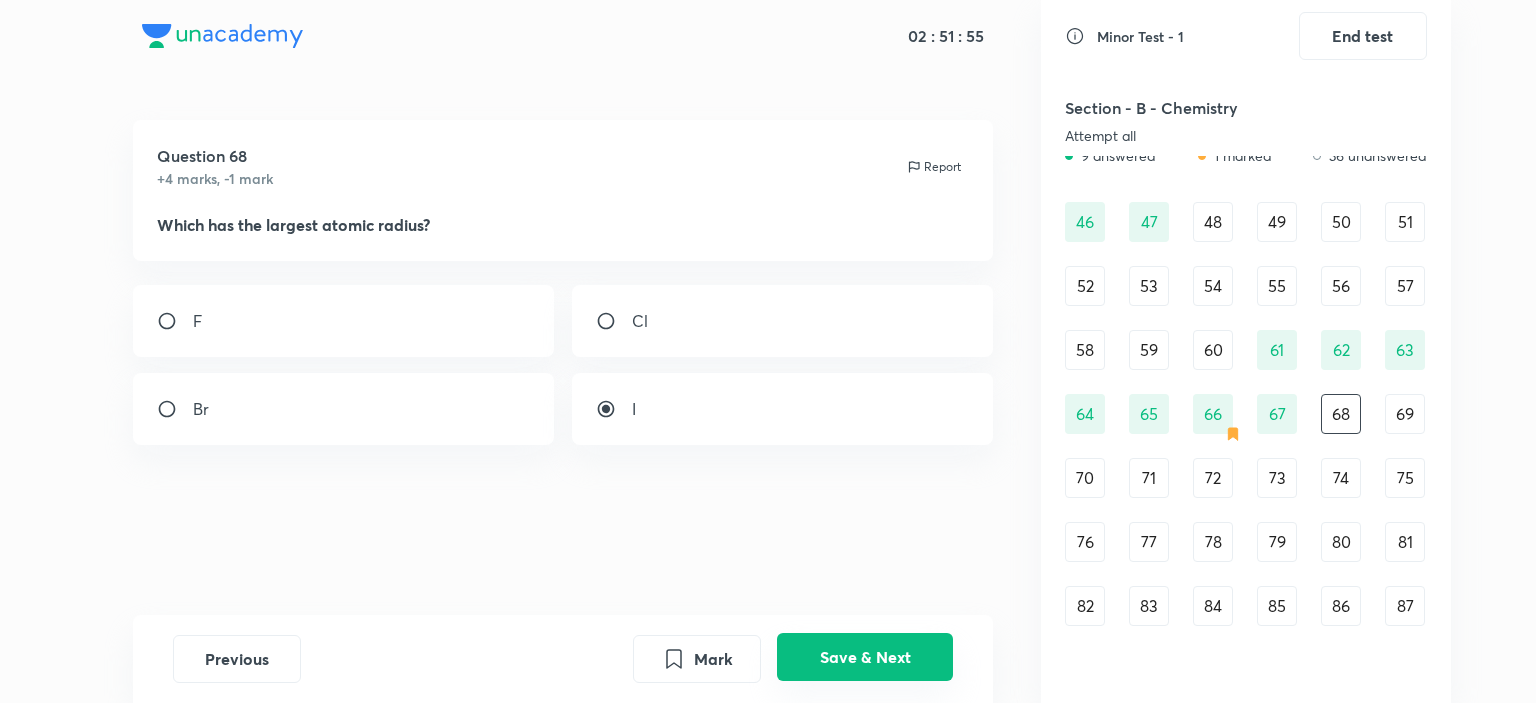 click on "Save & Next" at bounding box center [865, 657] 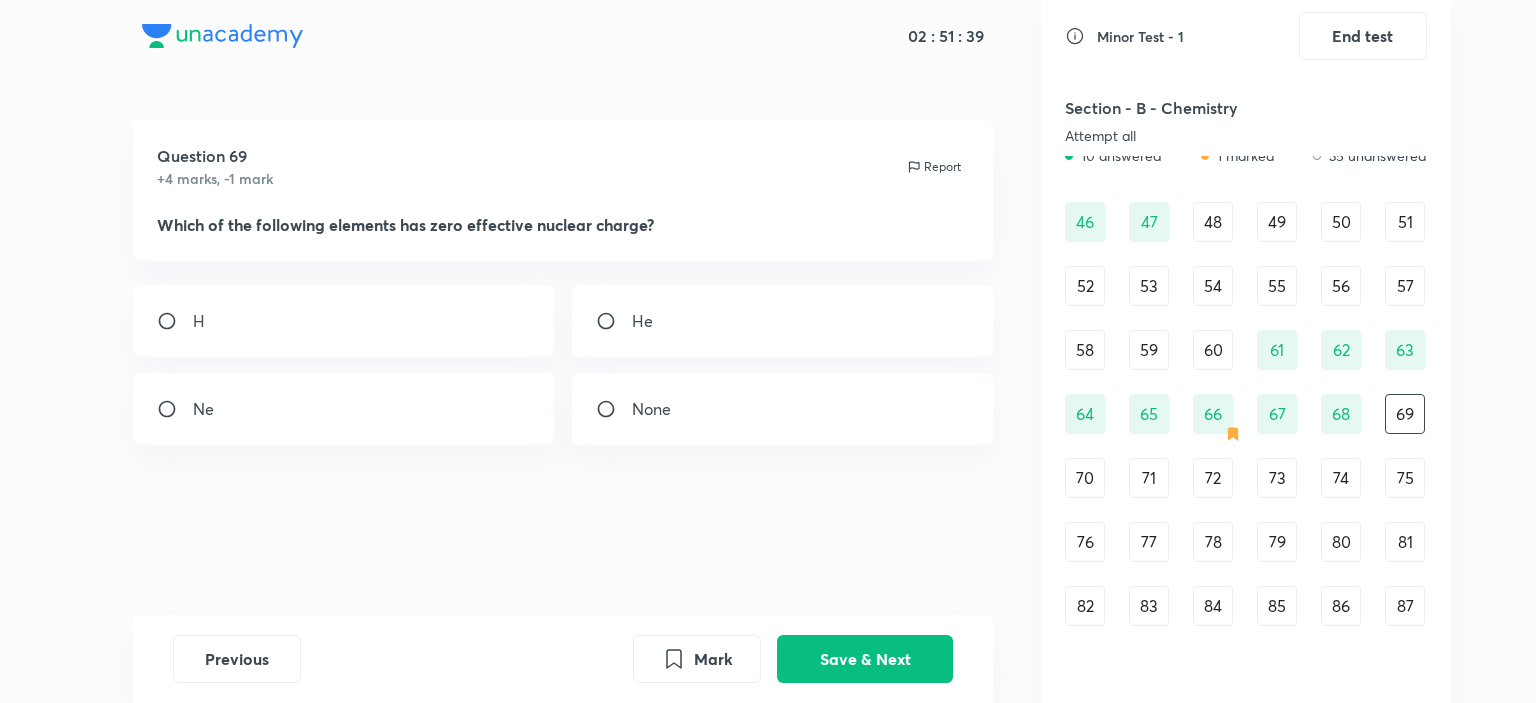 click at bounding box center [614, 409] 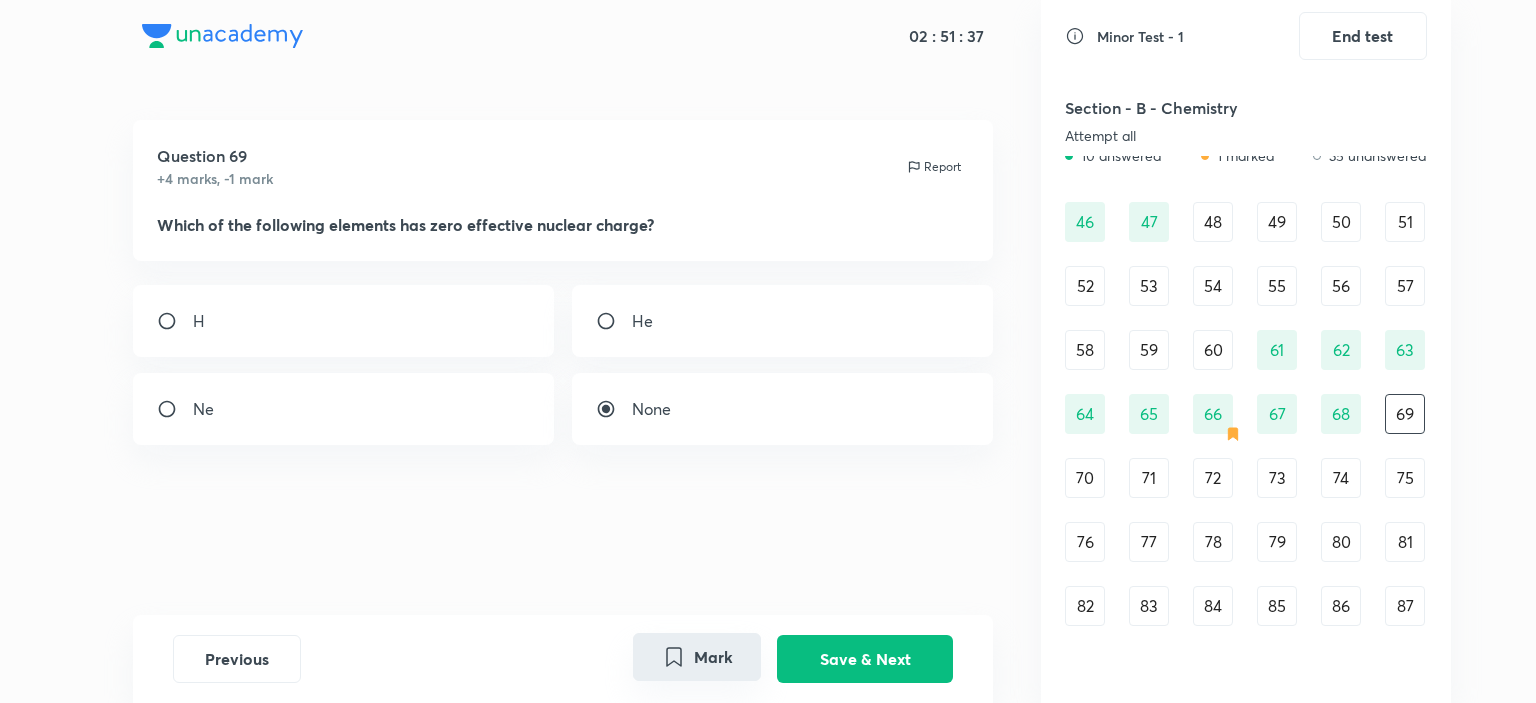 click on "Mark" at bounding box center [697, 657] 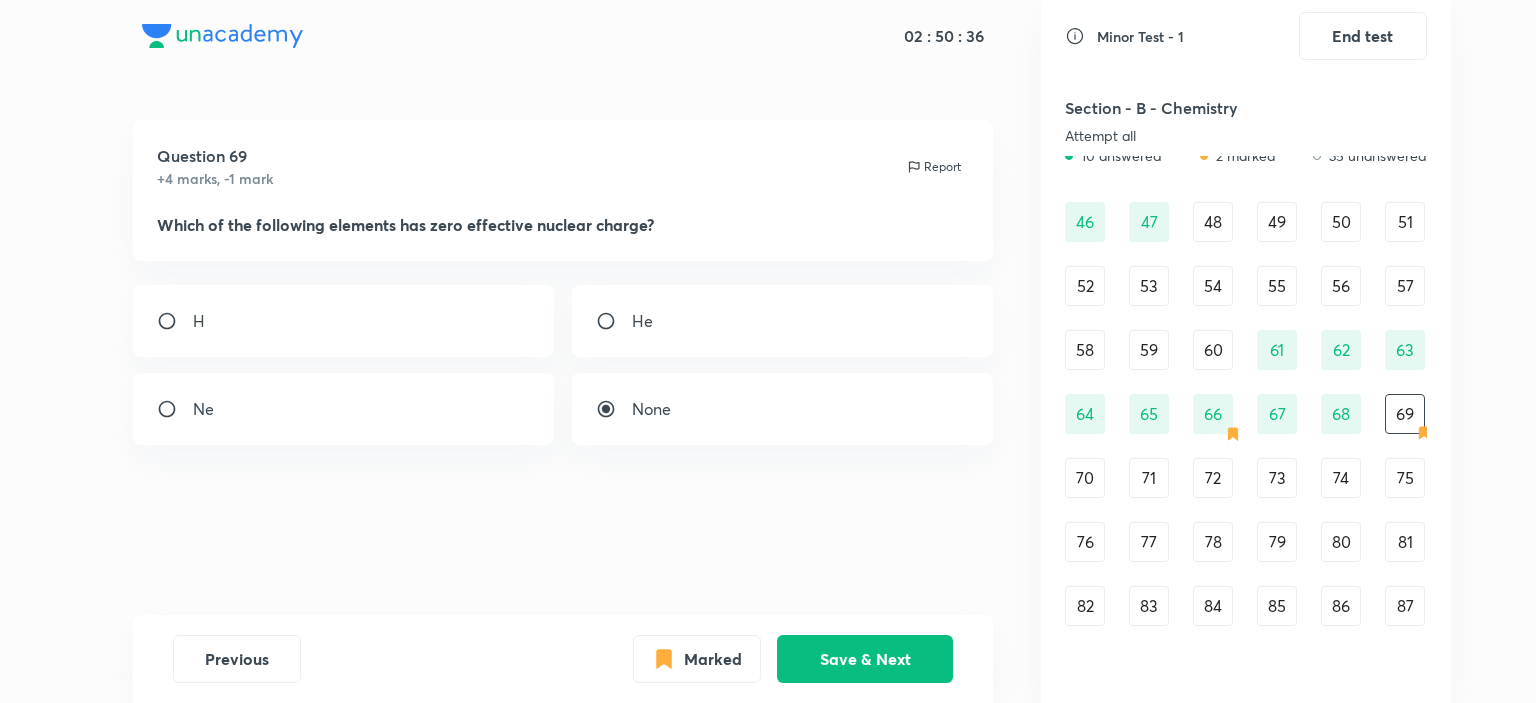 click on "70" at bounding box center [1085, 478] 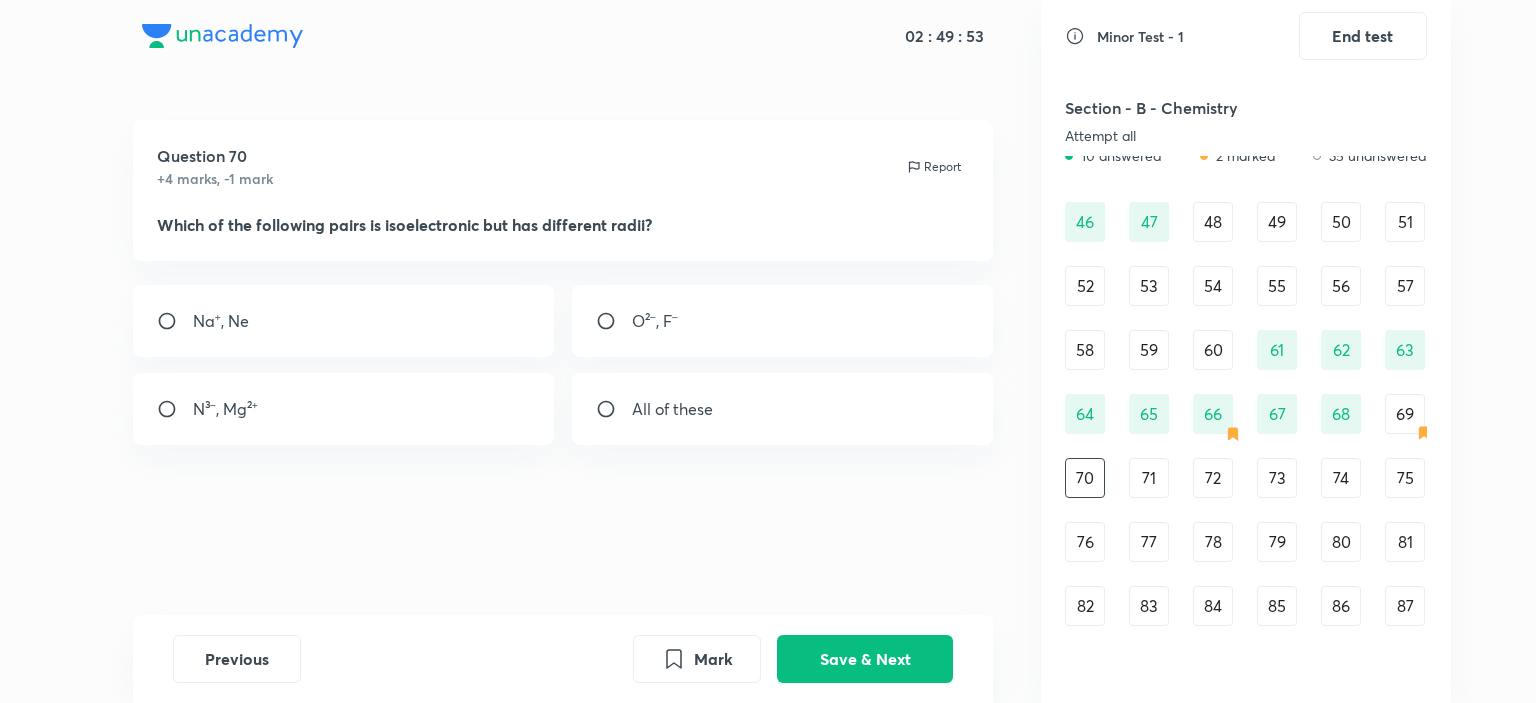 click at bounding box center [614, 409] 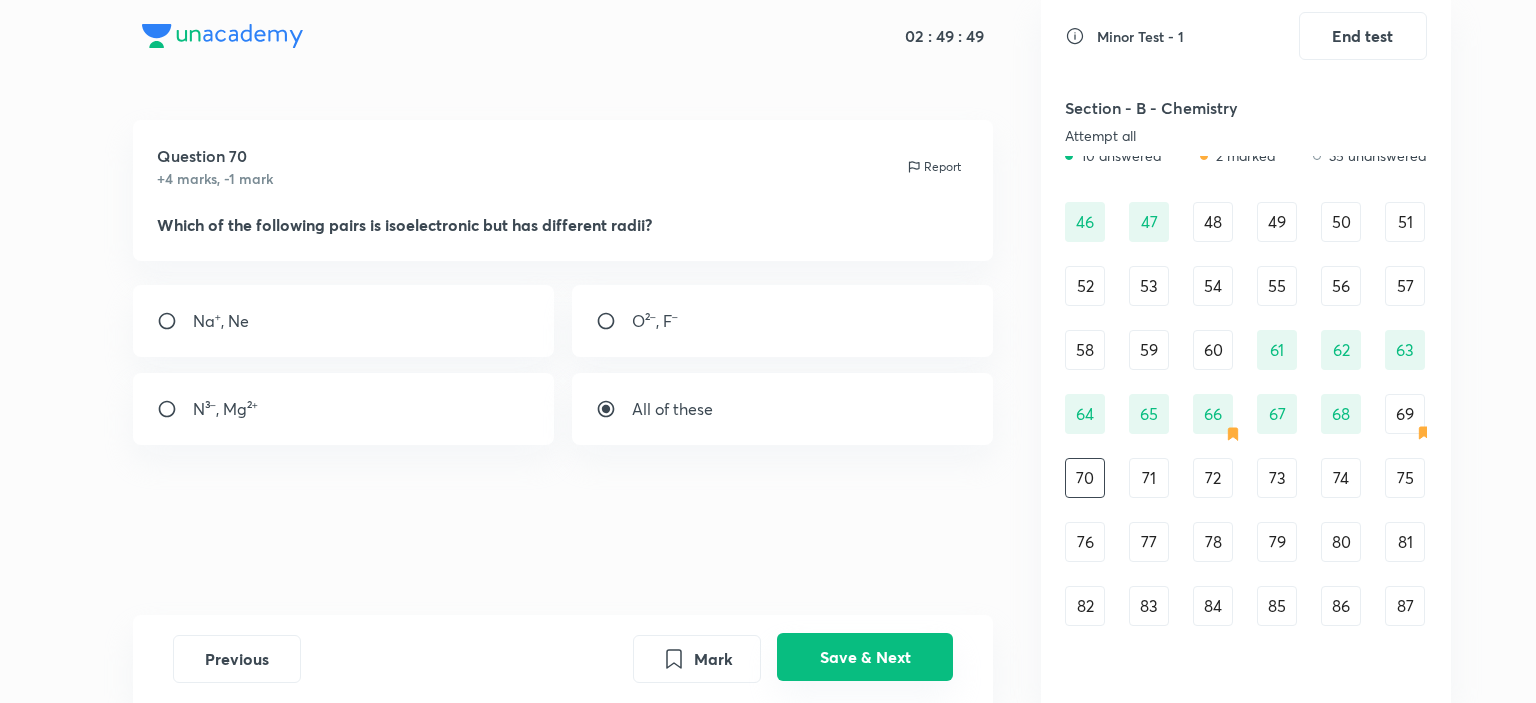 click on "Save & Next" at bounding box center (865, 657) 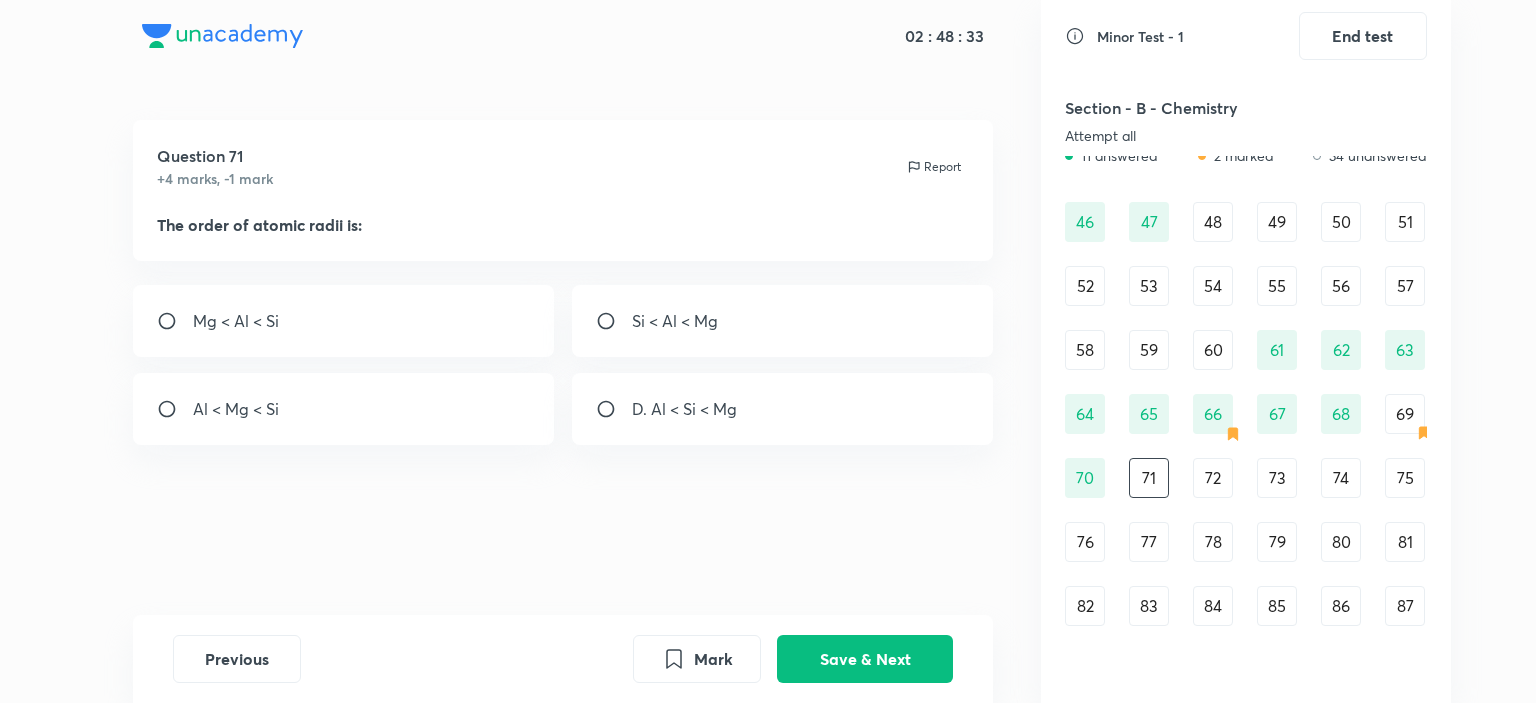 drag, startPoint x: 680, startPoint y: 335, endPoint x: 799, endPoint y: 469, distance: 179.21216 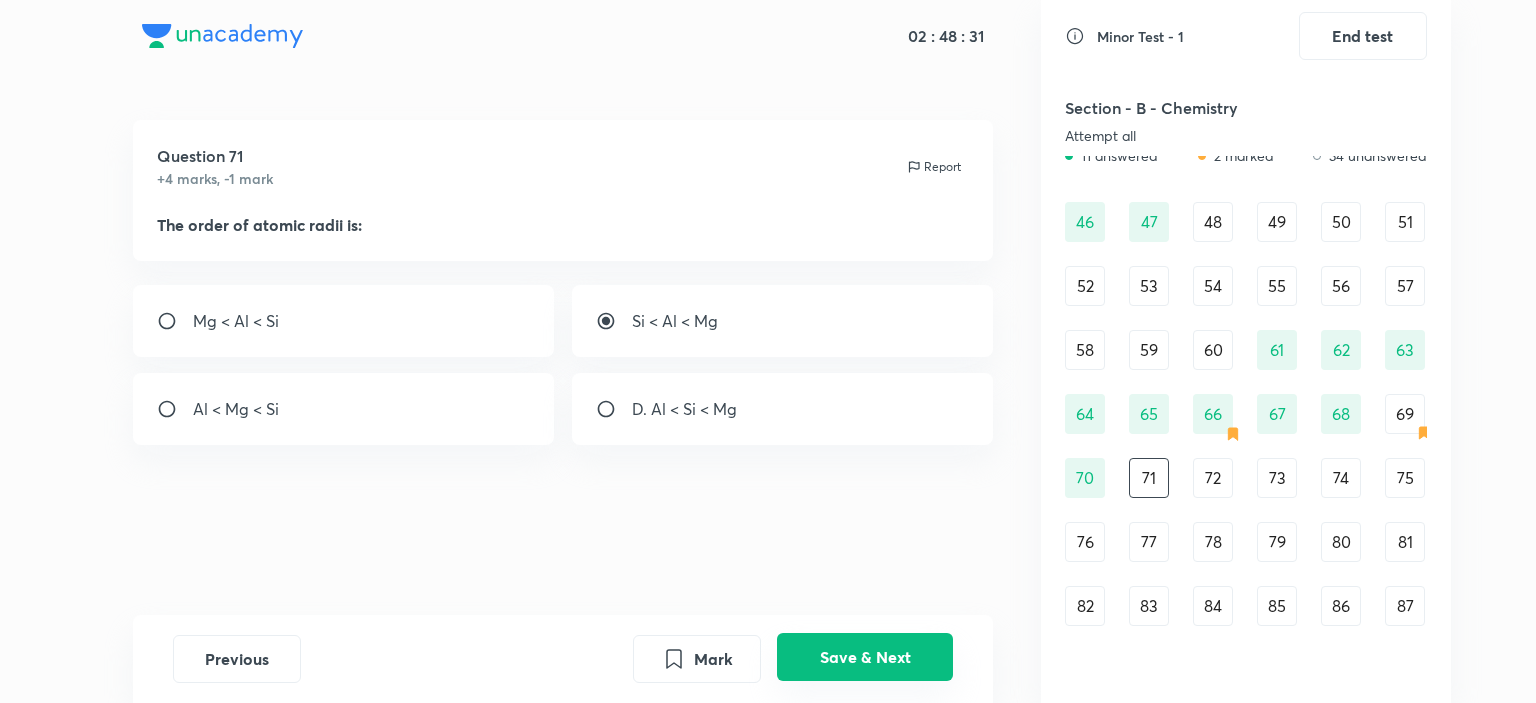 click on "Save & Next" at bounding box center (865, 657) 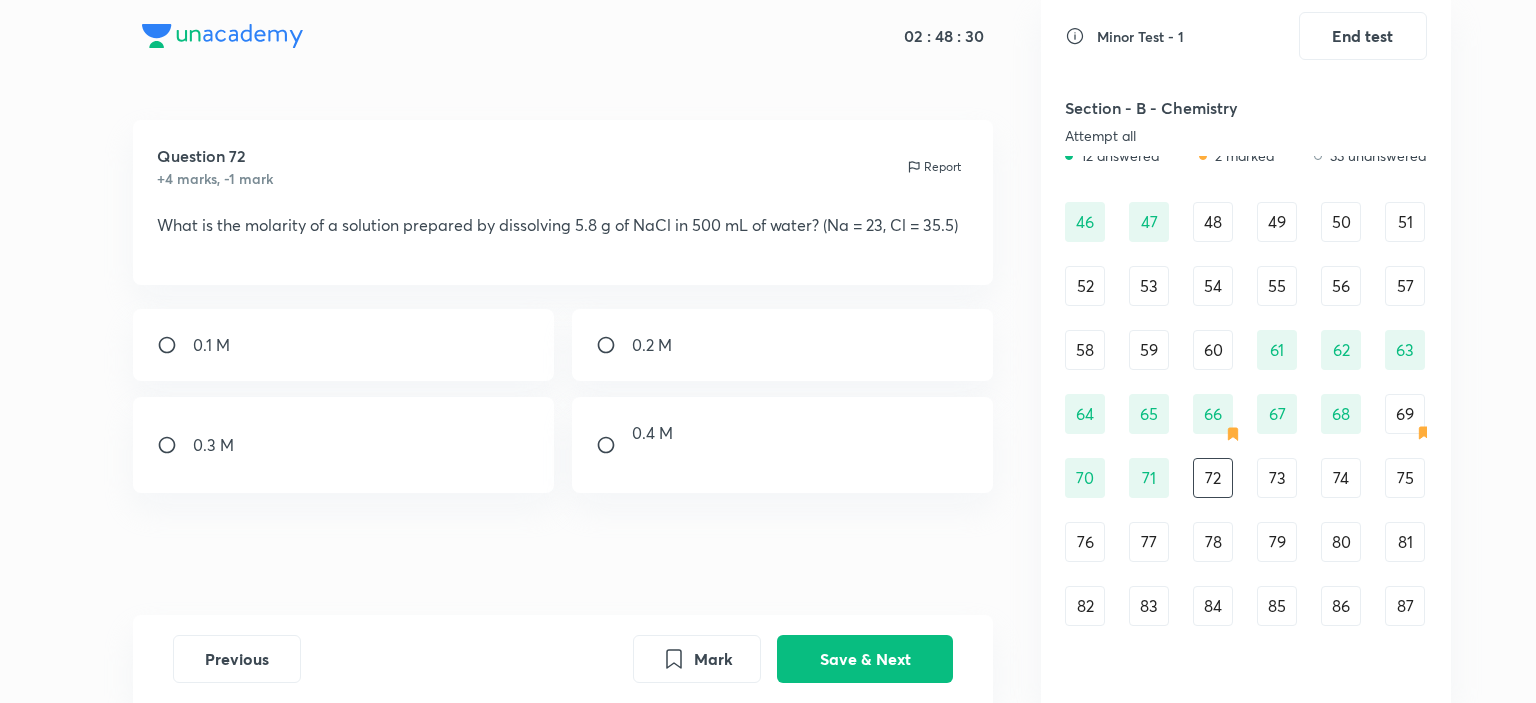 click on "46 47 48 49 50 51 52 53 54 55 56 57 58 59 60 61 62 63 64 65 66 67 68 69 70 71 72 73 74 75 76 77 78 79 80 81 82 83 84 85 86 87 88 89 90" at bounding box center [1246, 446] 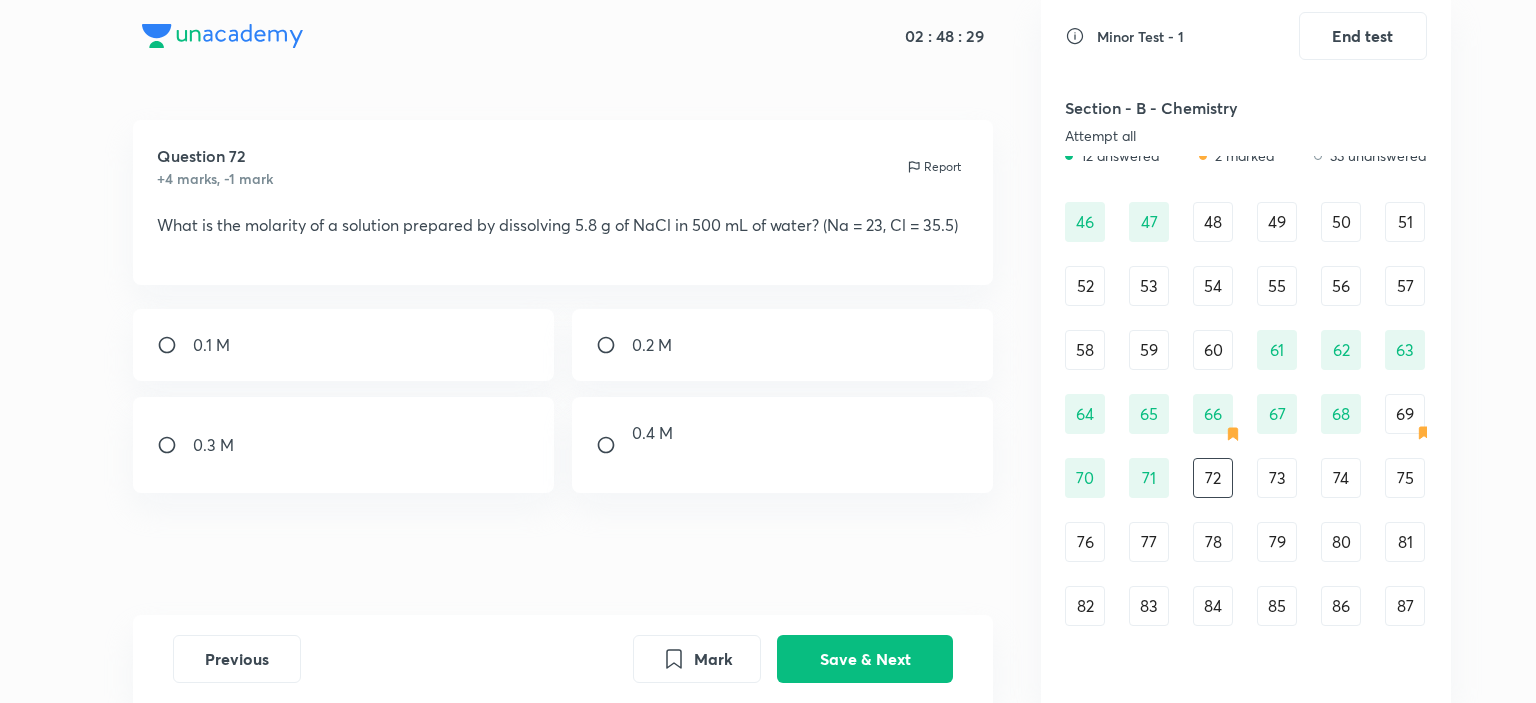 click on "71" at bounding box center (1149, 478) 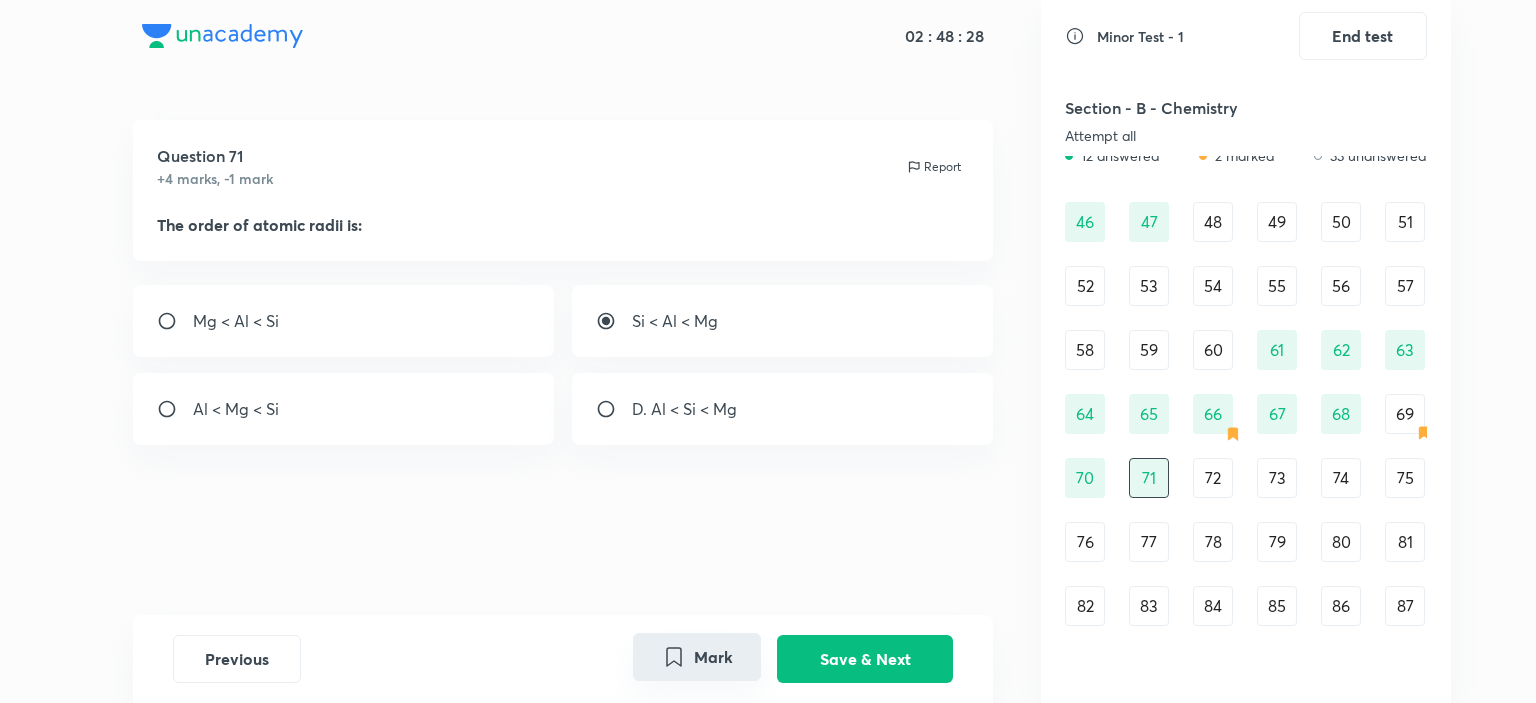 click on "Mark" at bounding box center [697, 657] 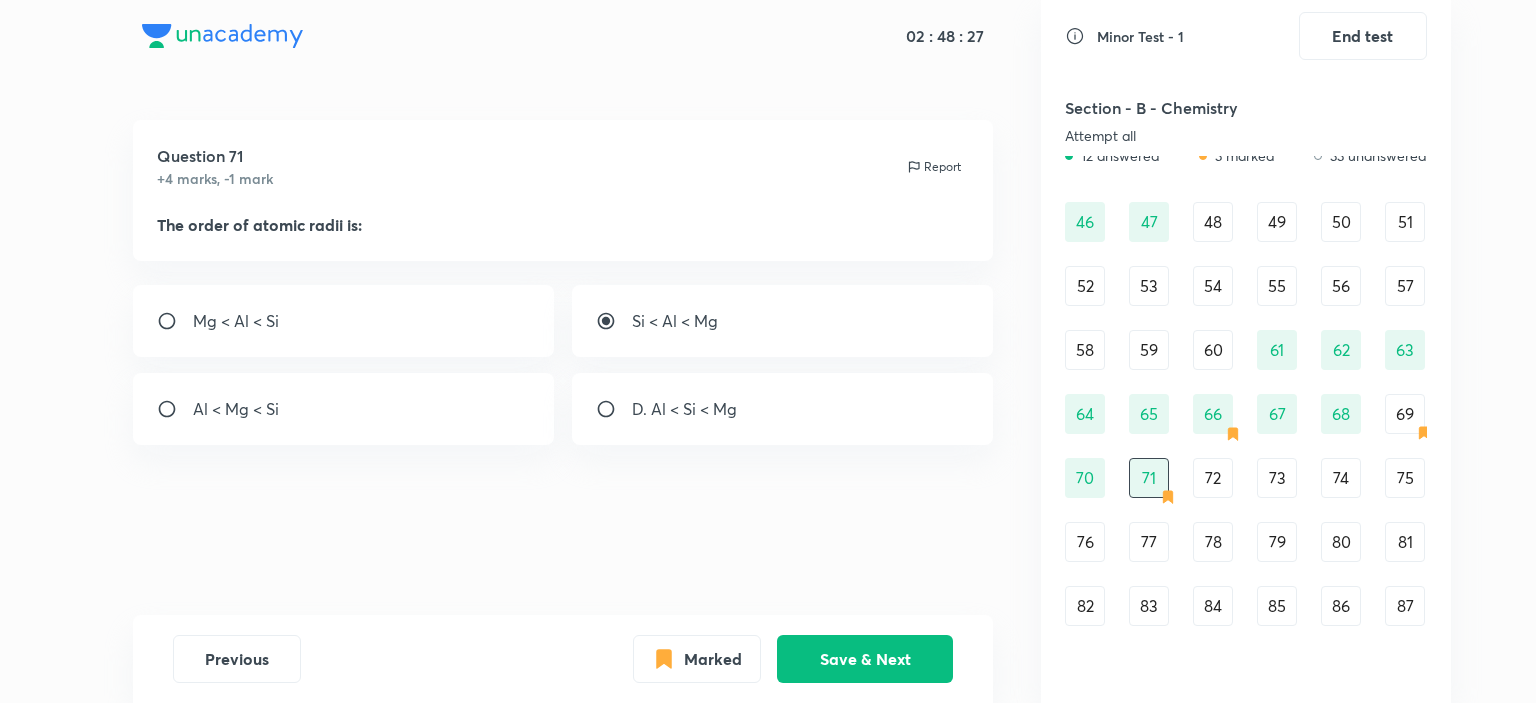 click on "72" at bounding box center [1213, 478] 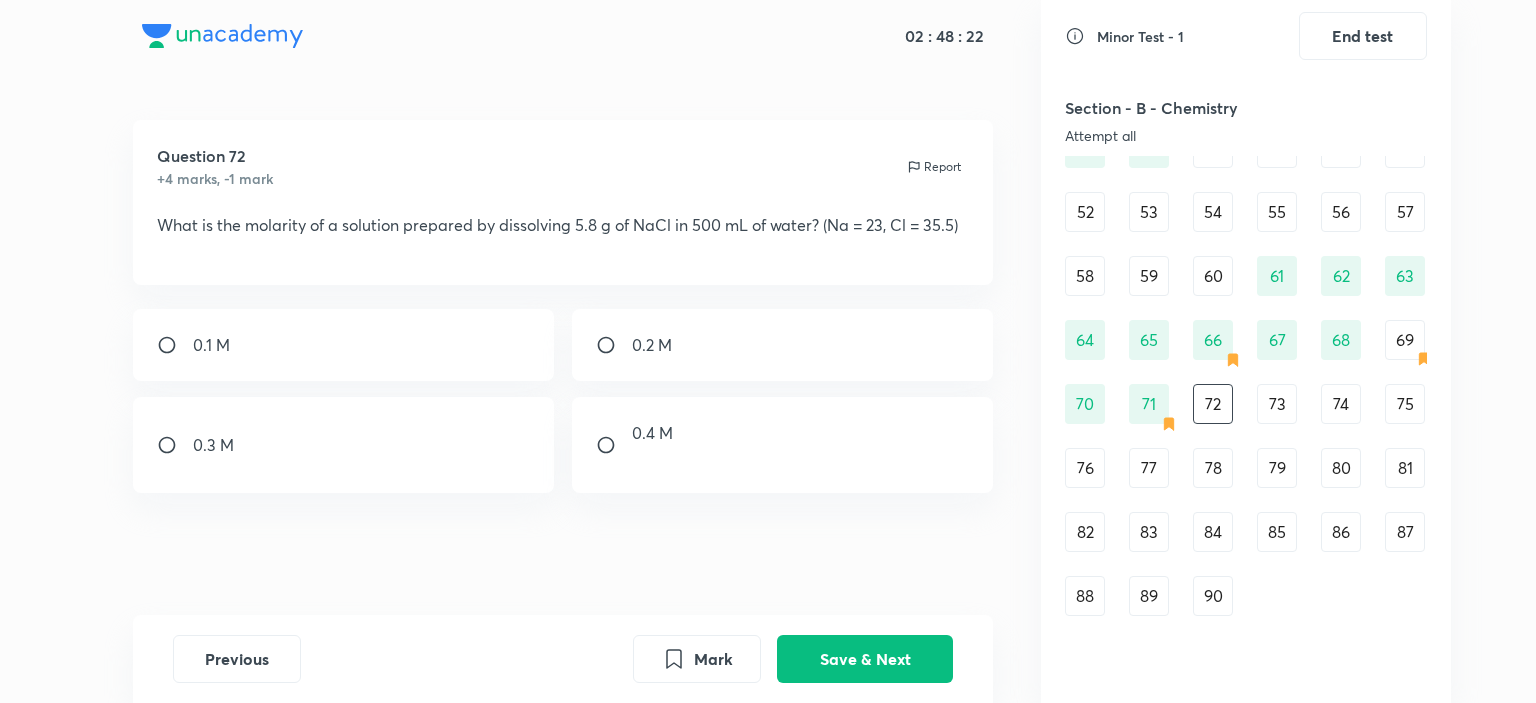 scroll, scrollTop: 800, scrollLeft: 0, axis: vertical 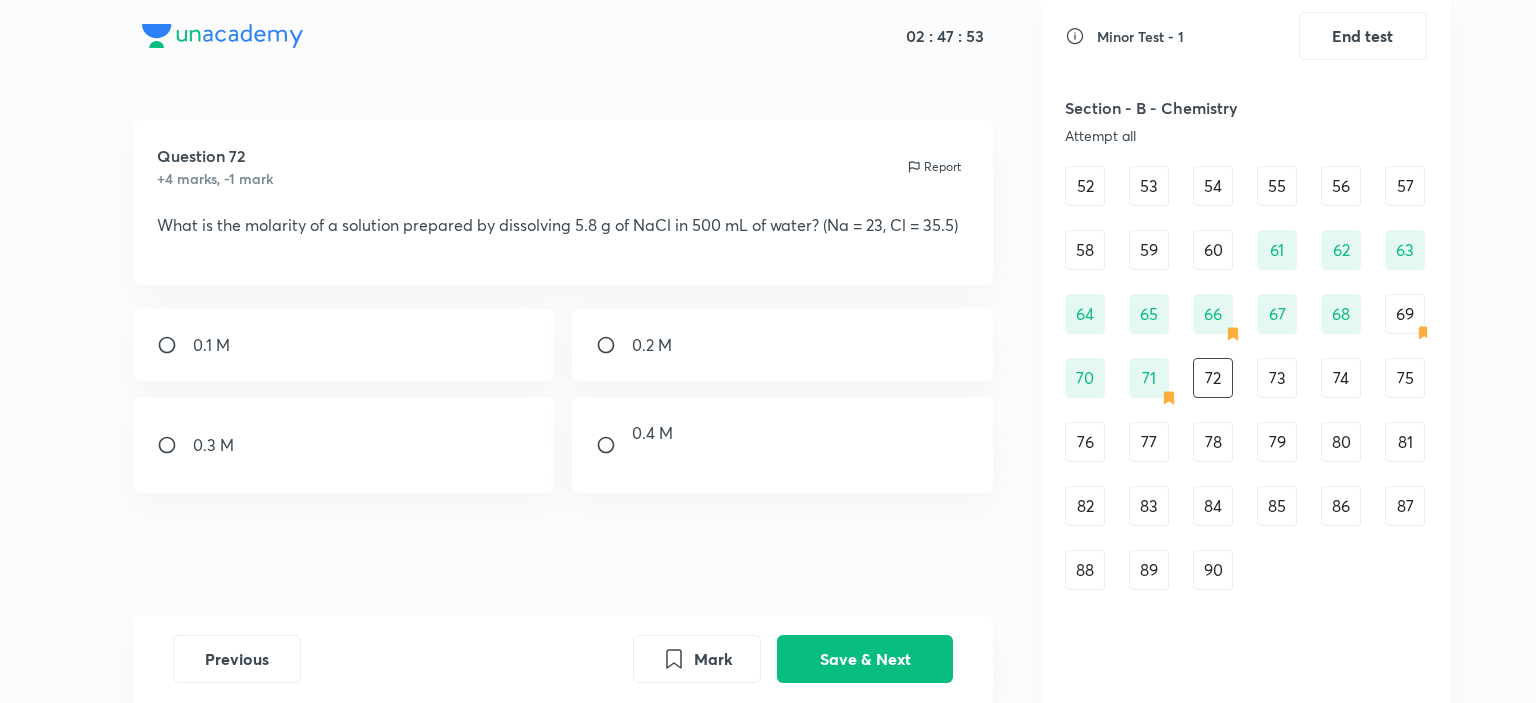 drag, startPoint x: 278, startPoint y: 227, endPoint x: 646, endPoint y: 229, distance: 368.00543 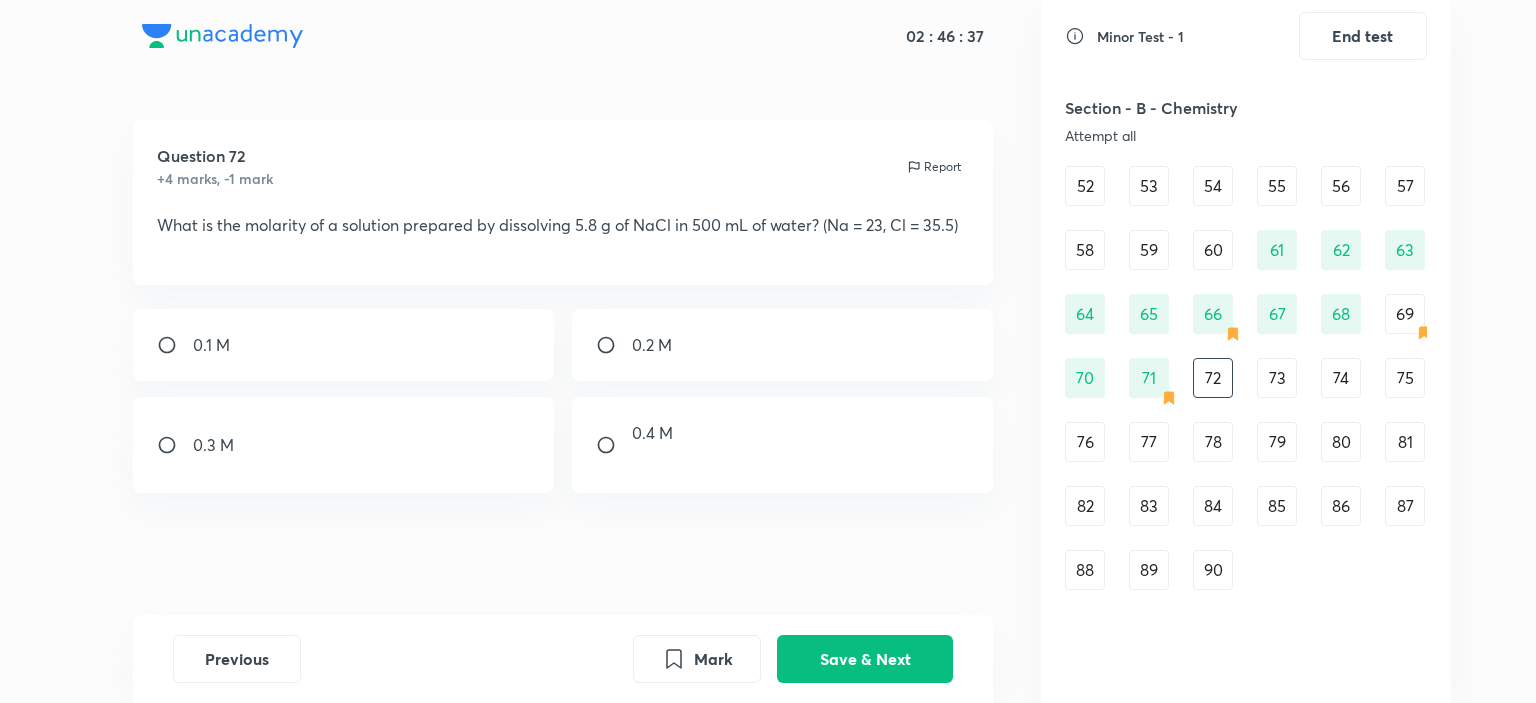 click on "0.4 M" at bounding box center [783, 445] 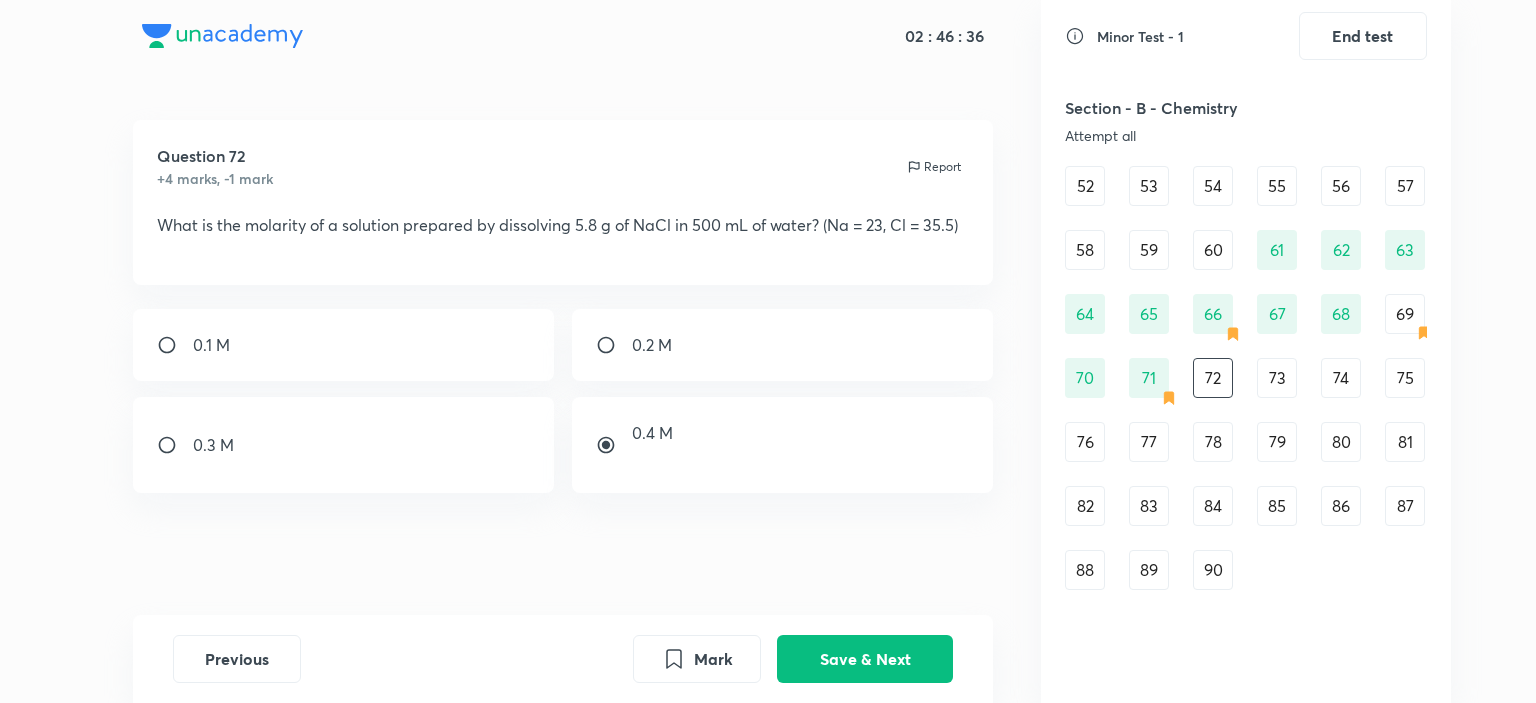 click at bounding box center (614, 445) 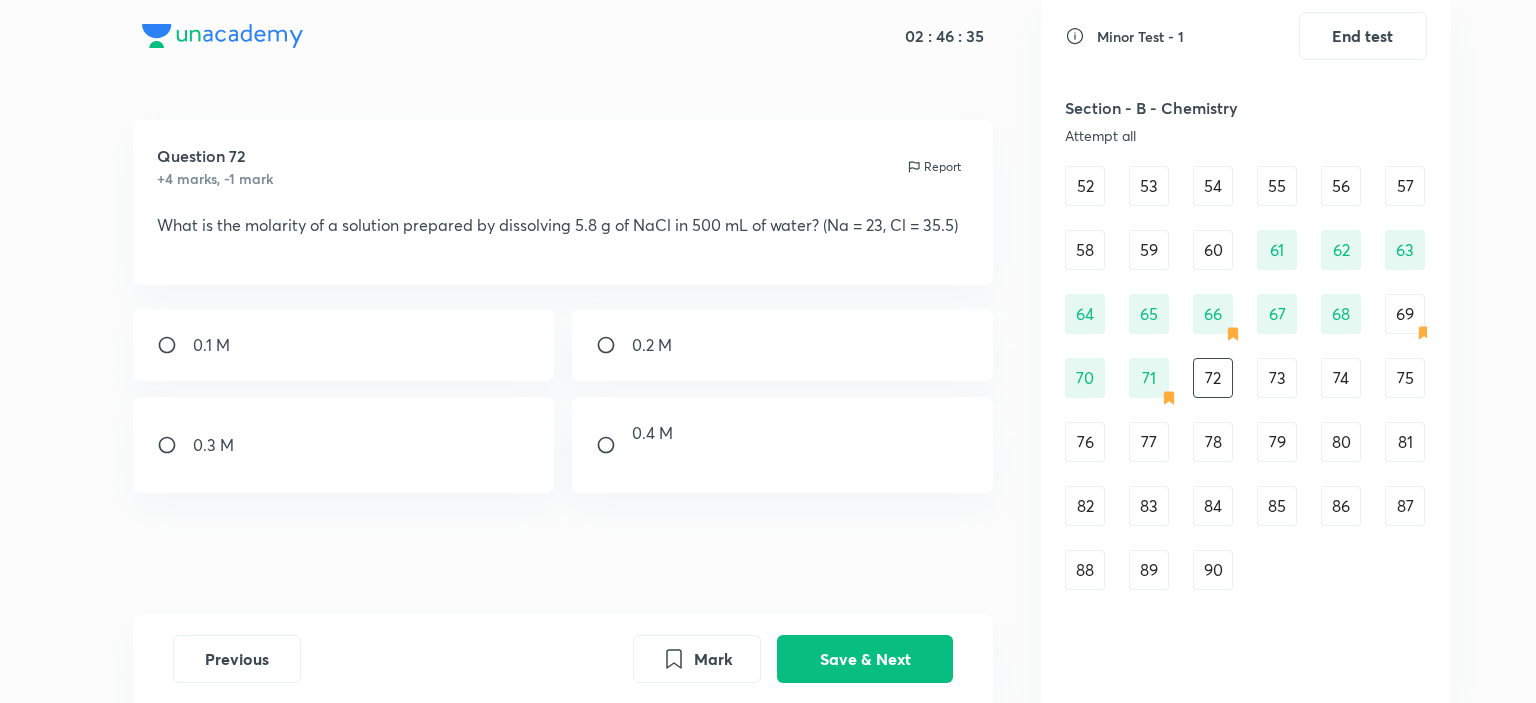 click at bounding box center [652, 457] 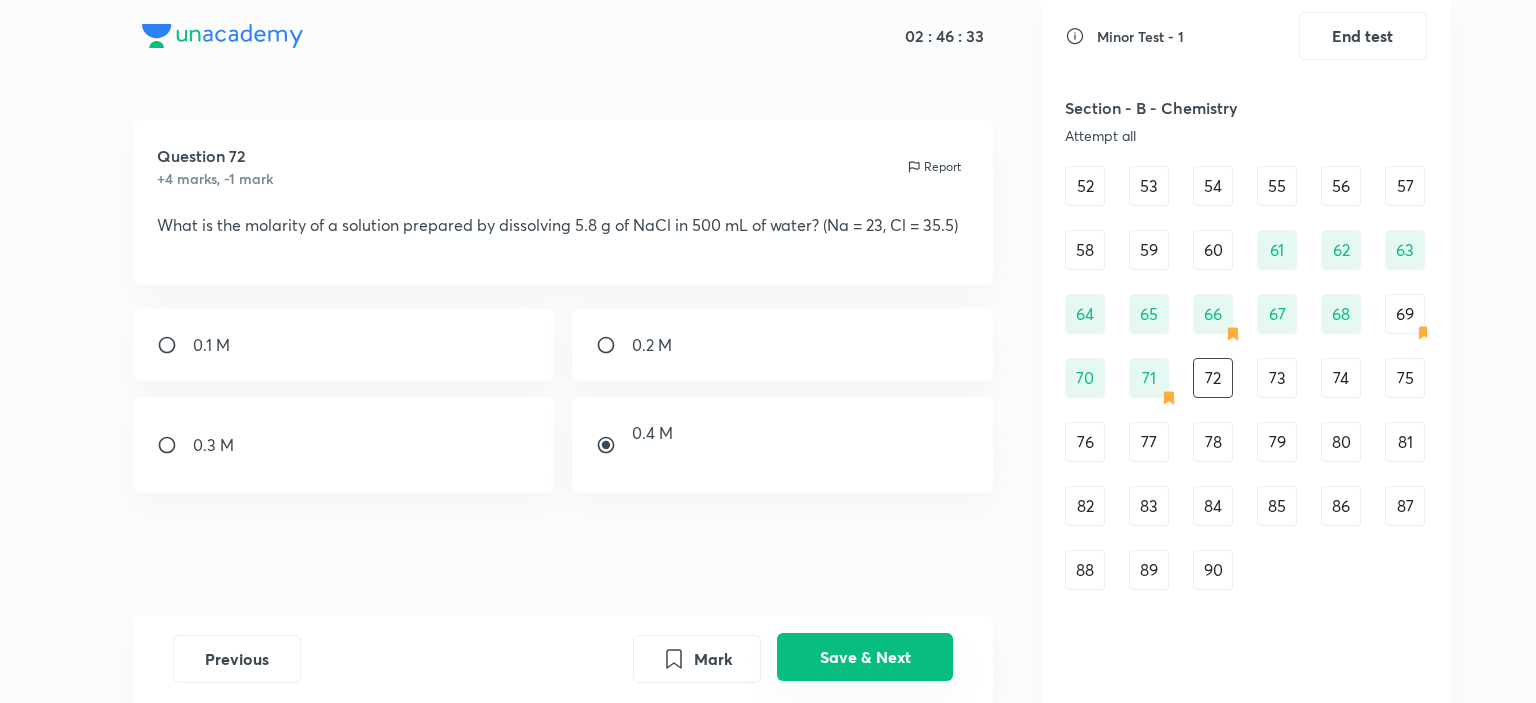 click on "Save & Next" at bounding box center [865, 657] 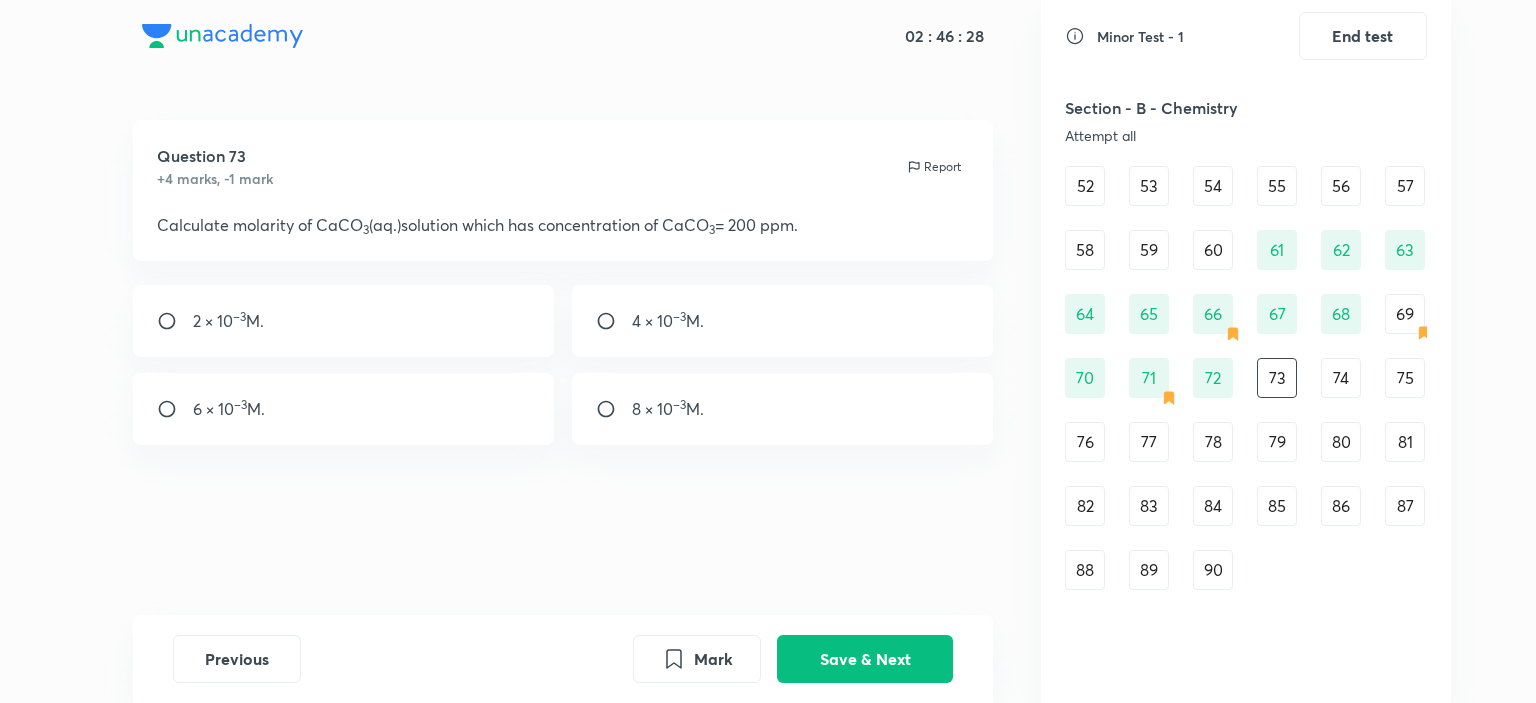 click on "72" at bounding box center [1213, 378] 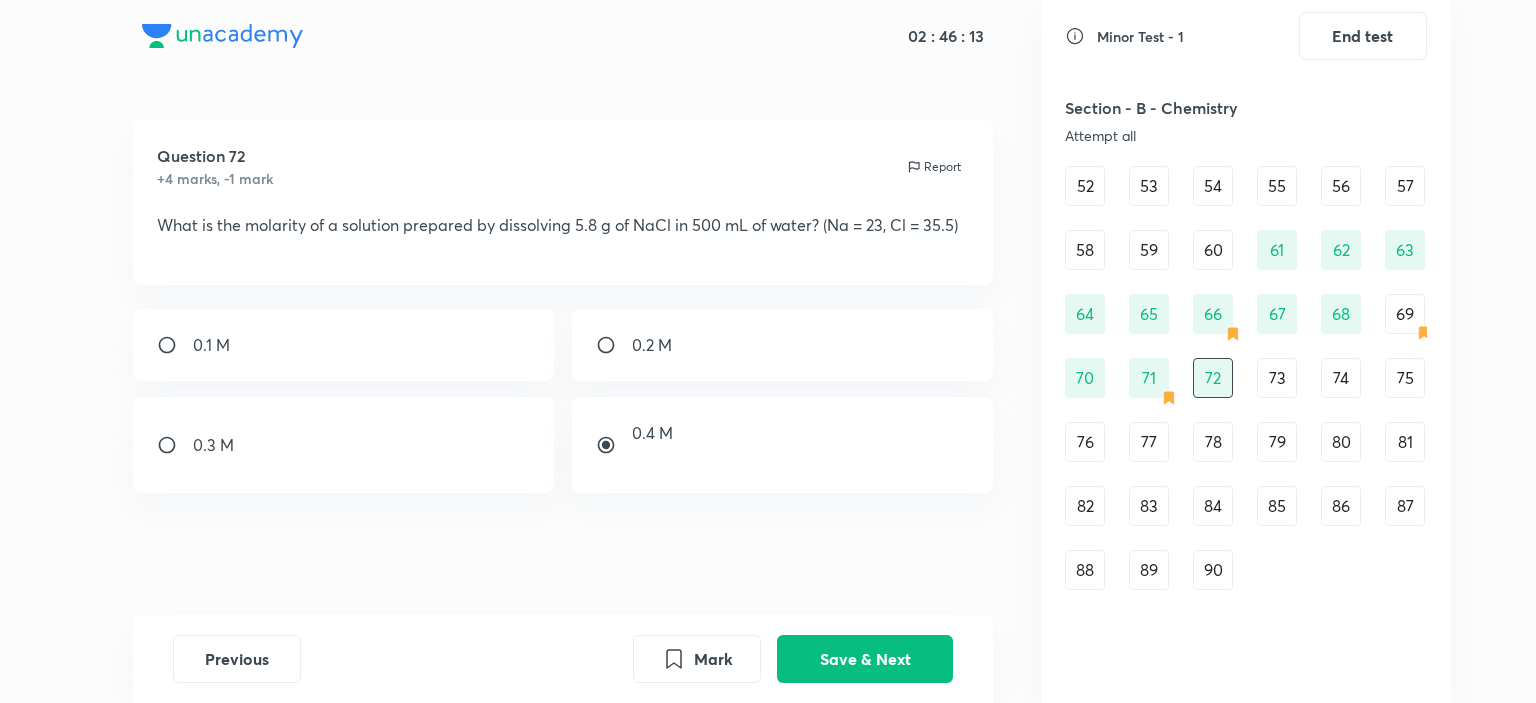 click on "73" at bounding box center (1277, 378) 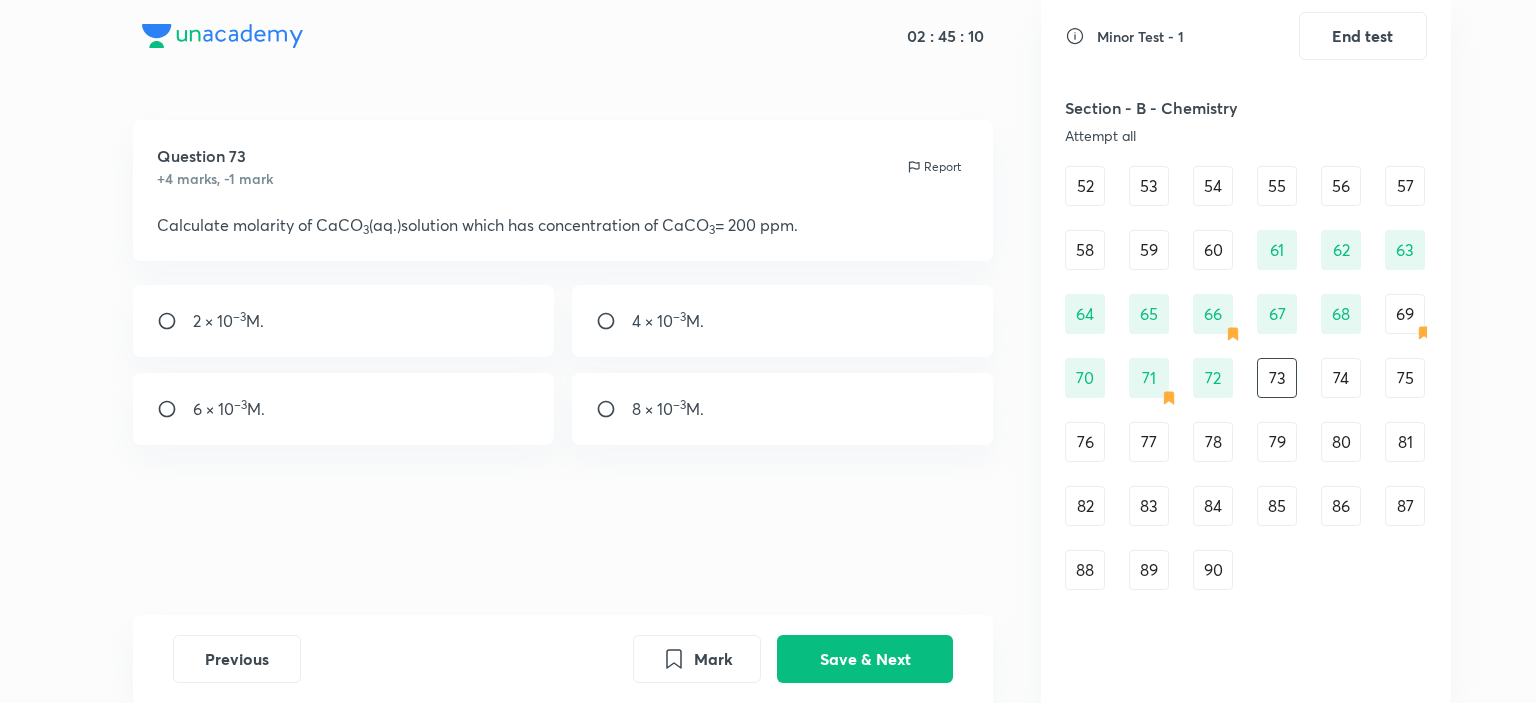 click on "74" at bounding box center (1341, 378) 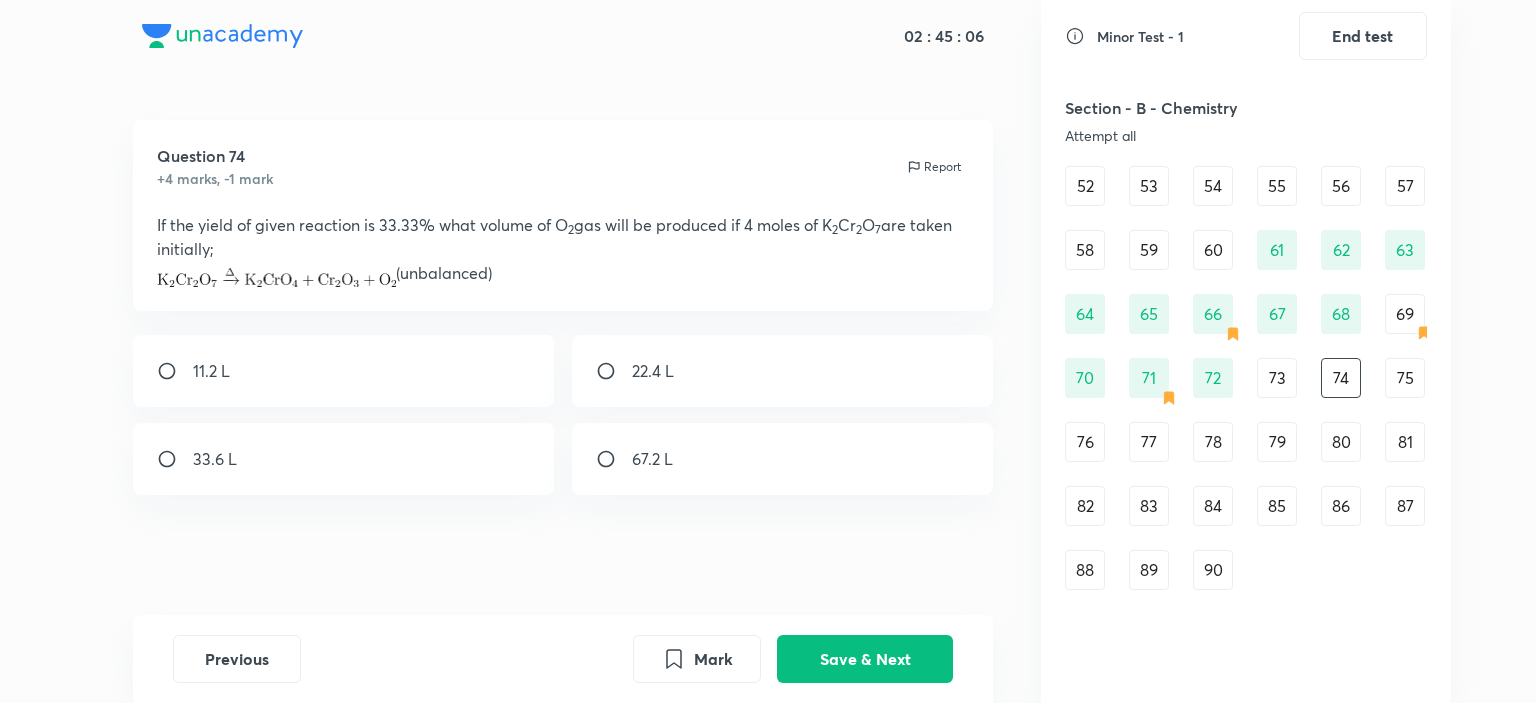 drag, startPoint x: 455, startPoint y: 234, endPoint x: 873, endPoint y: 213, distance: 418.5272 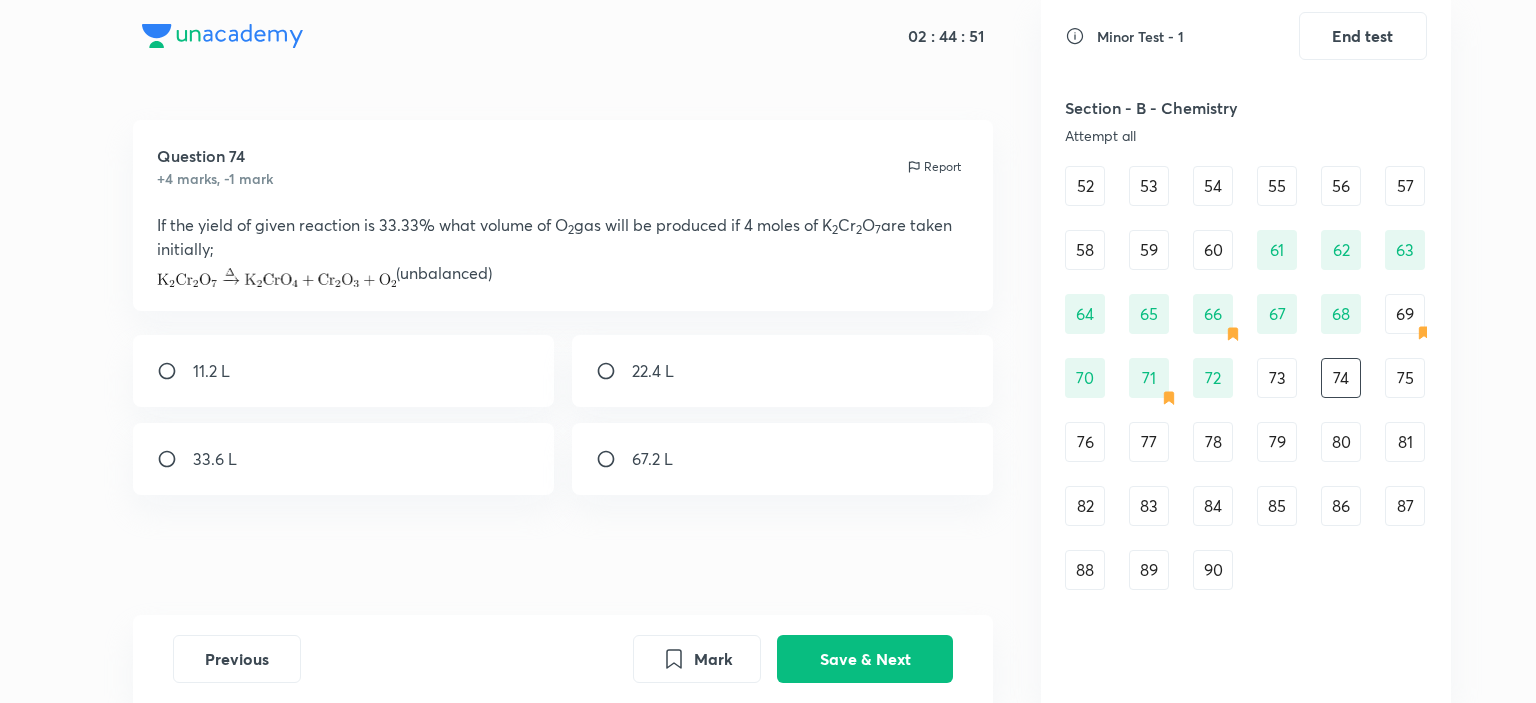 click on "75" at bounding box center [1405, 378] 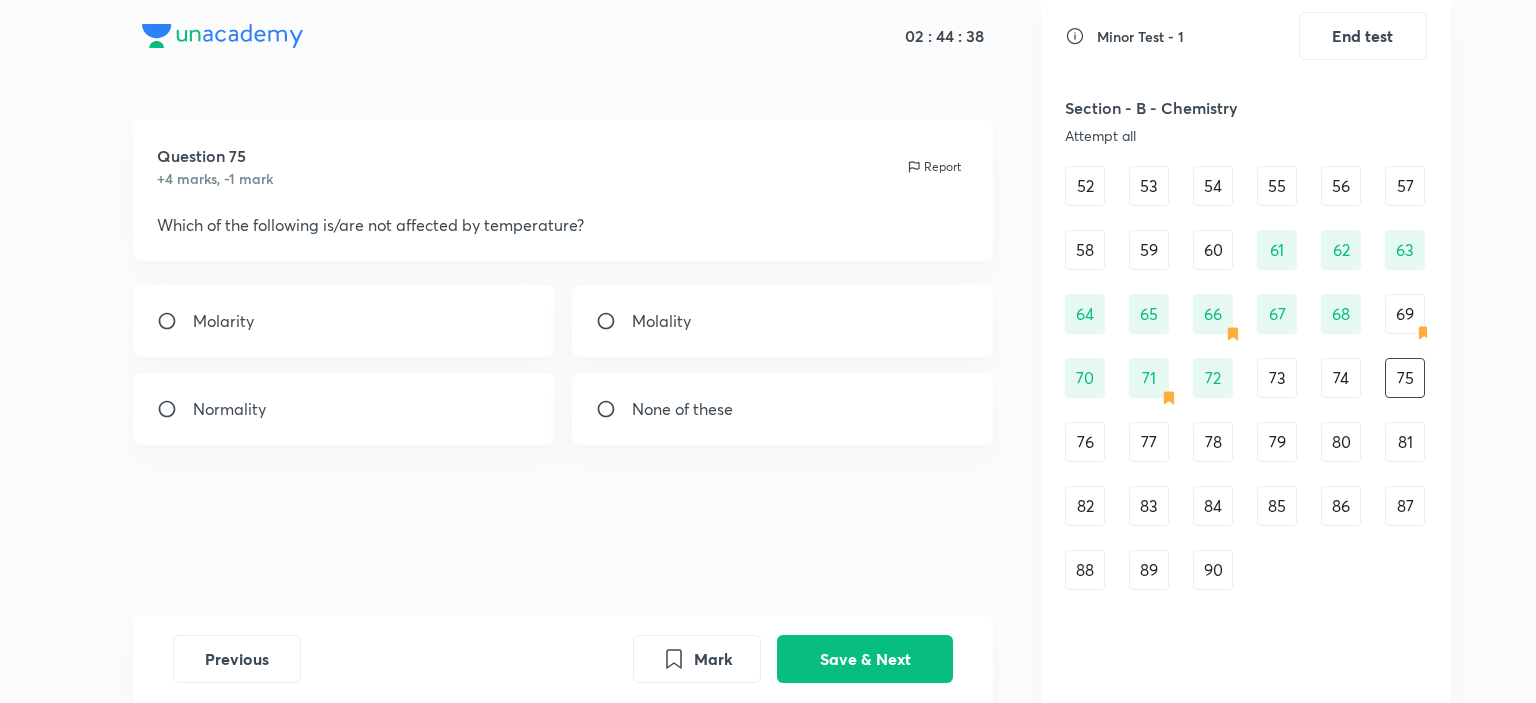 click on "Molality" at bounding box center [661, 321] 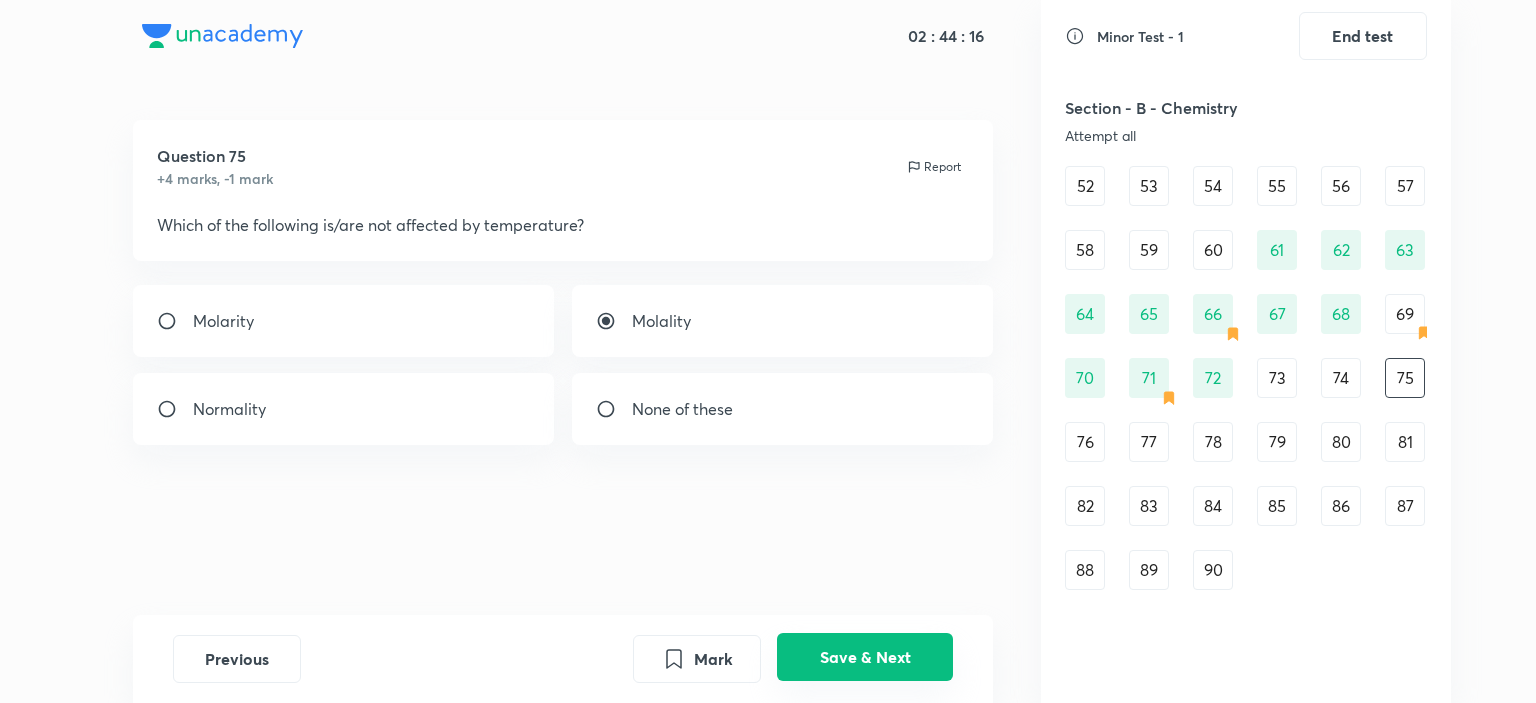 click on "Save & Next" at bounding box center (865, 657) 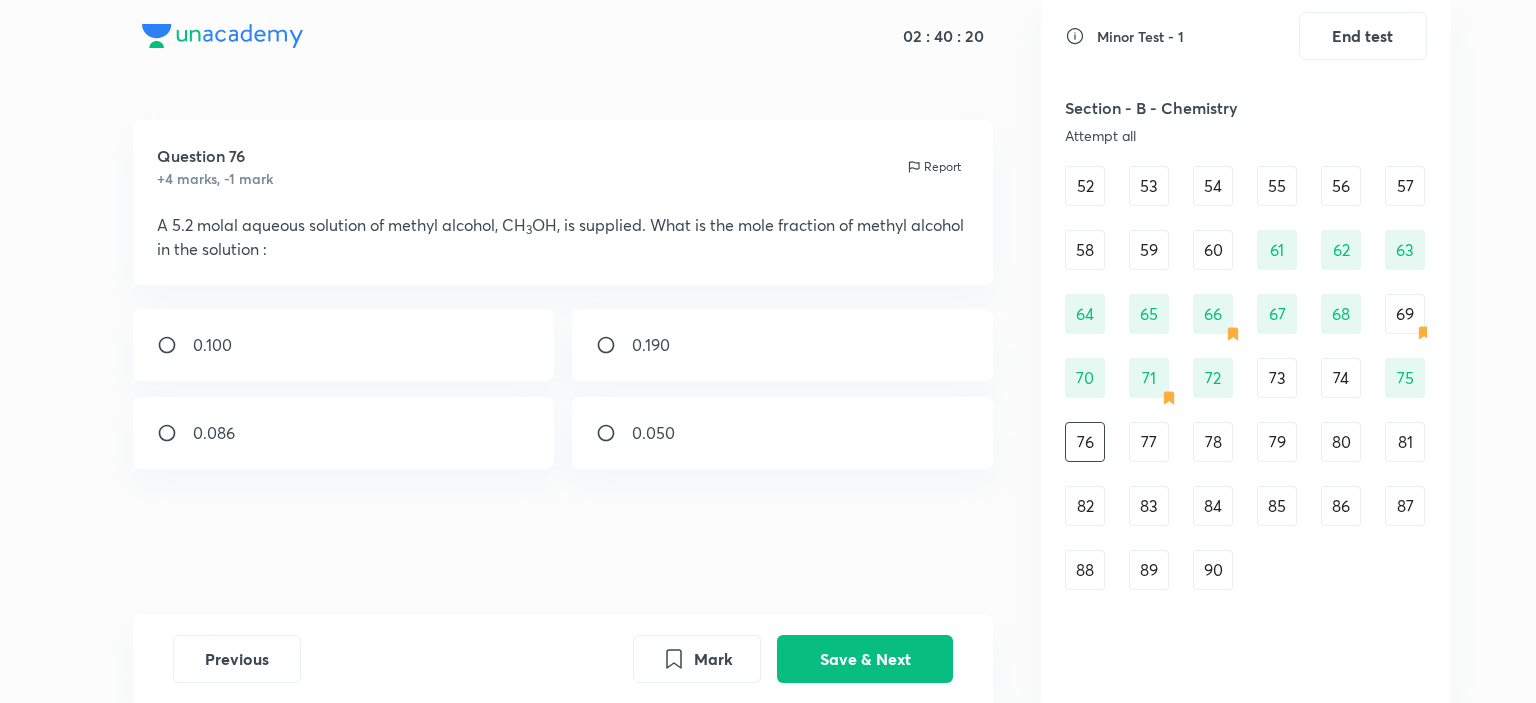 click on "0.086" at bounding box center [214, 433] 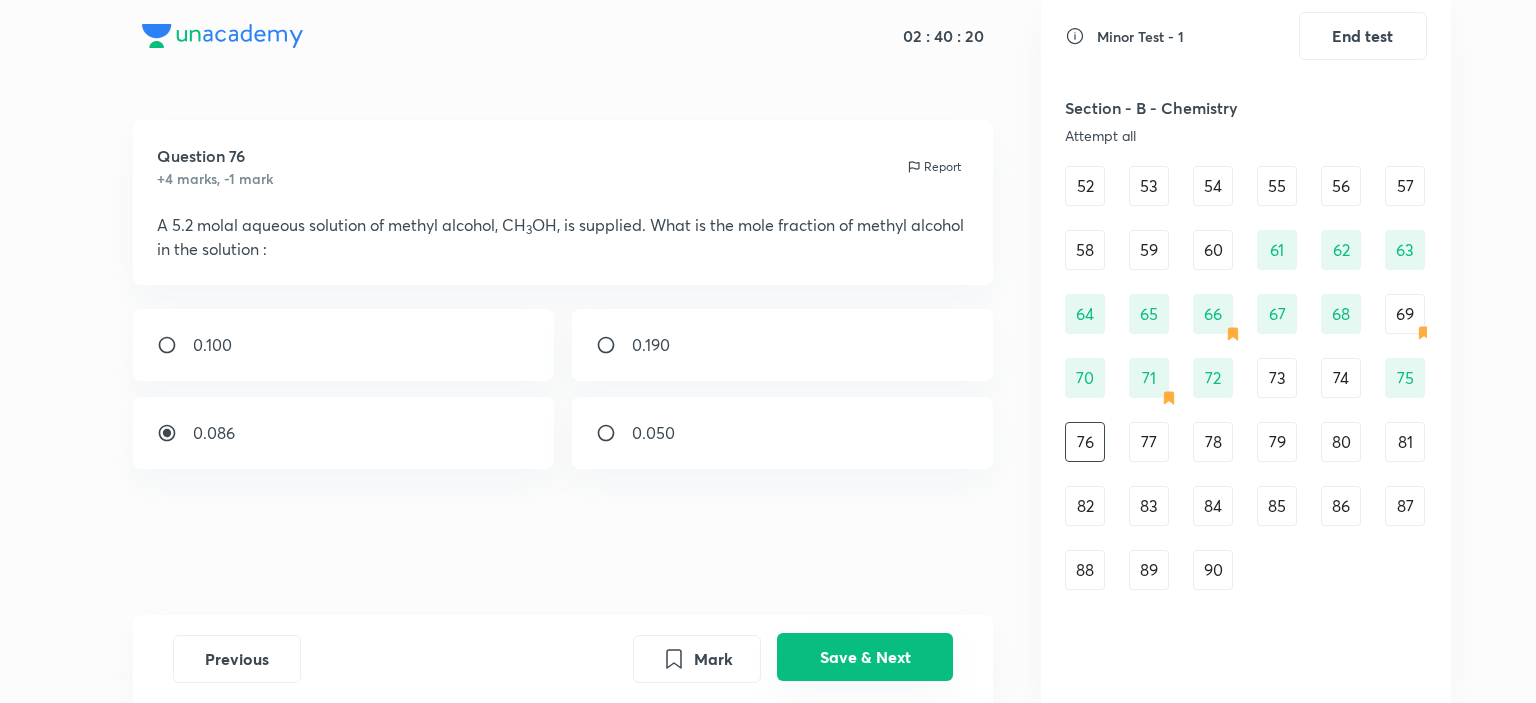 click on "Save & Next" at bounding box center (865, 657) 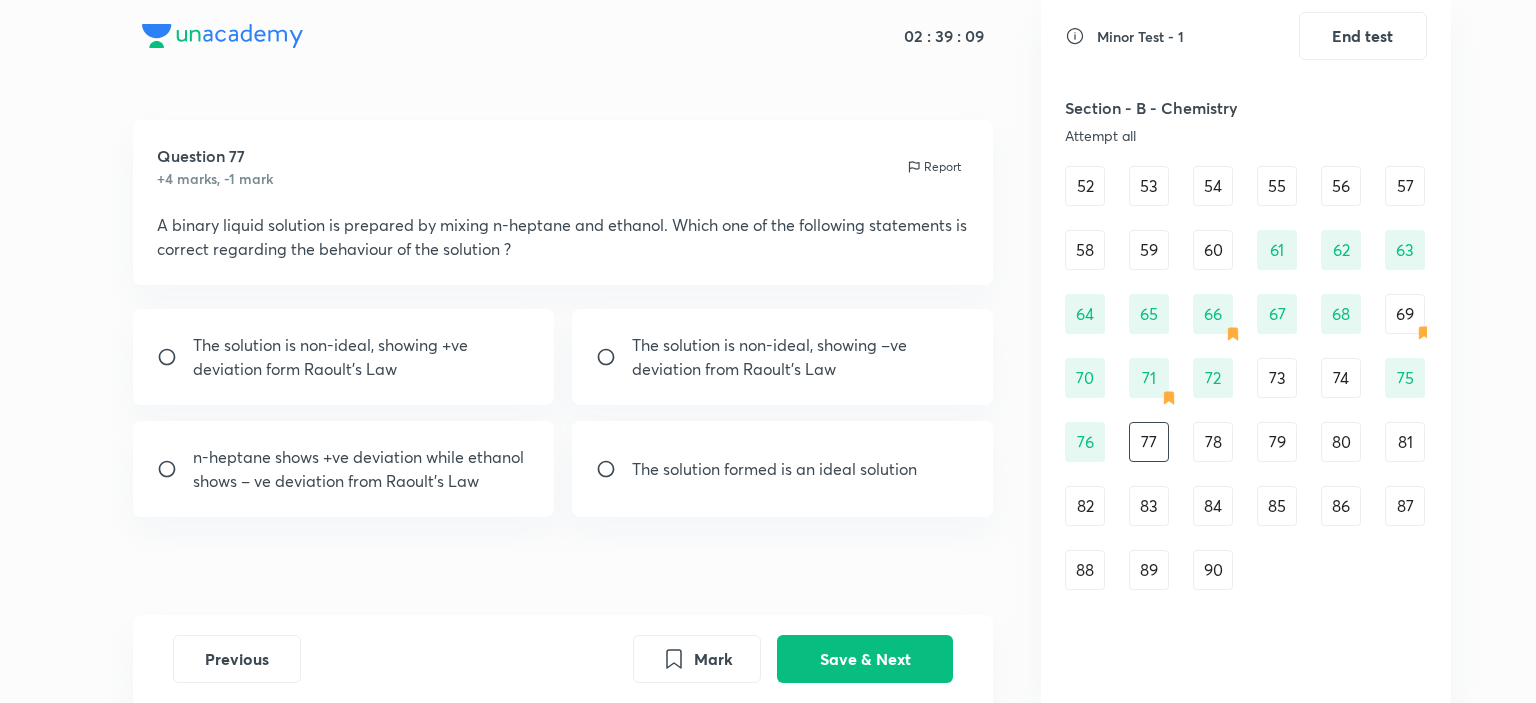 click on "78" at bounding box center [1213, 442] 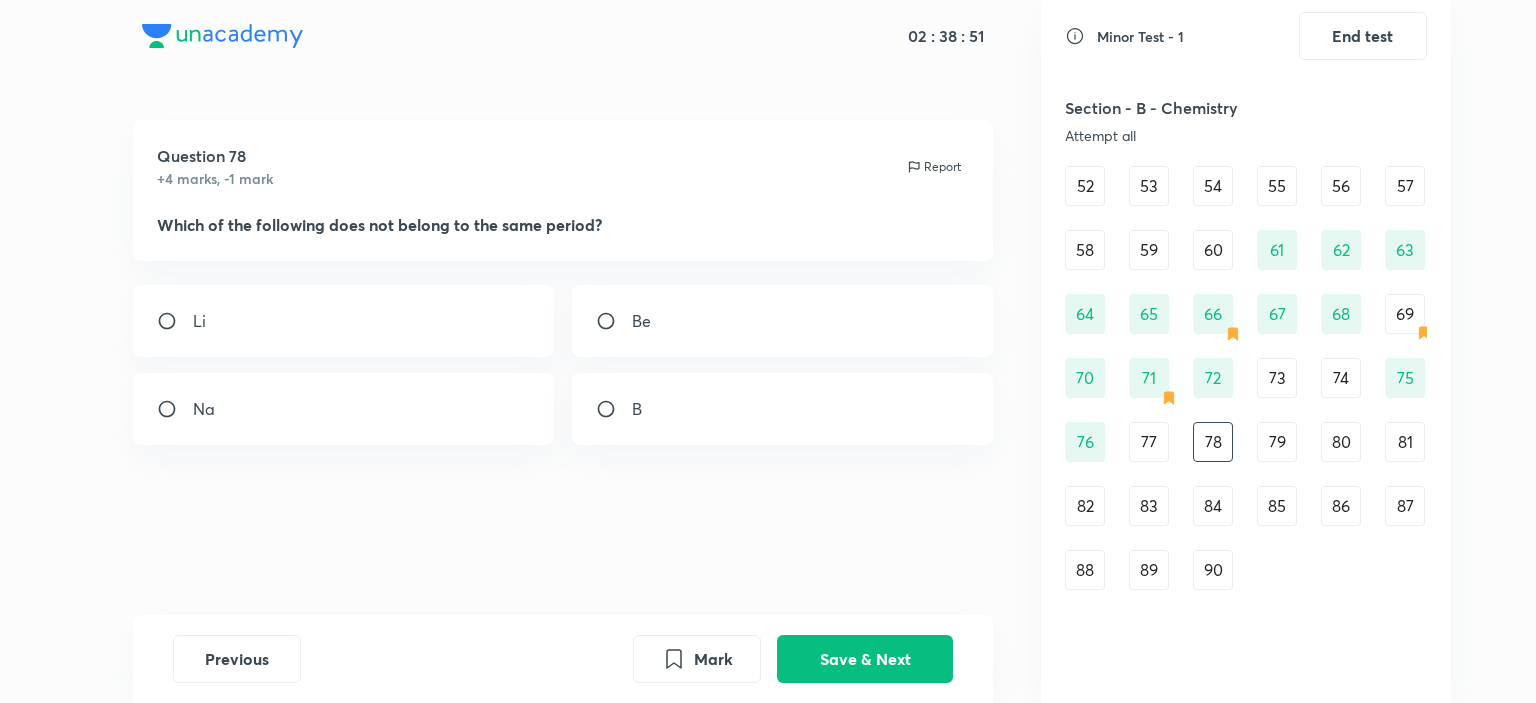 click on "Na" at bounding box center [344, 409] 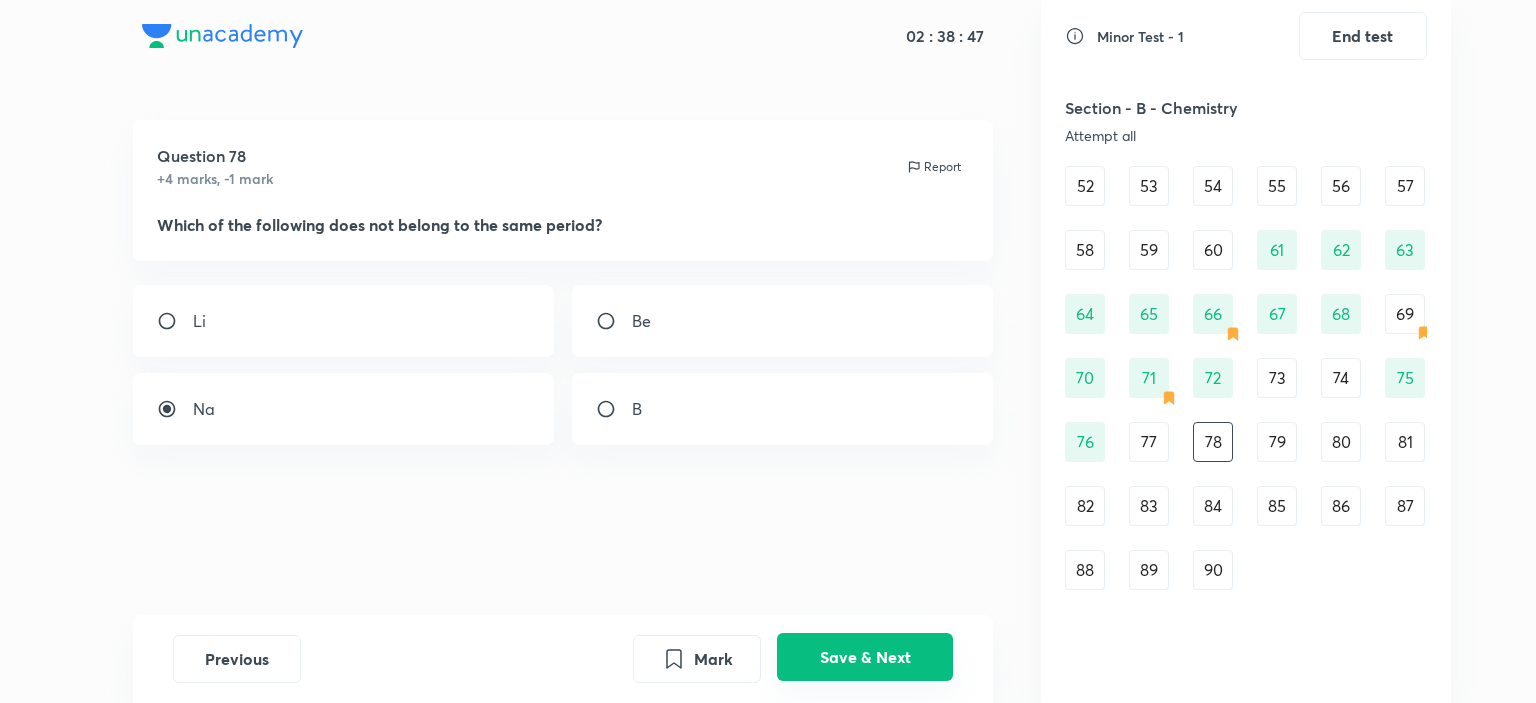 click on "Save & Next" at bounding box center (865, 657) 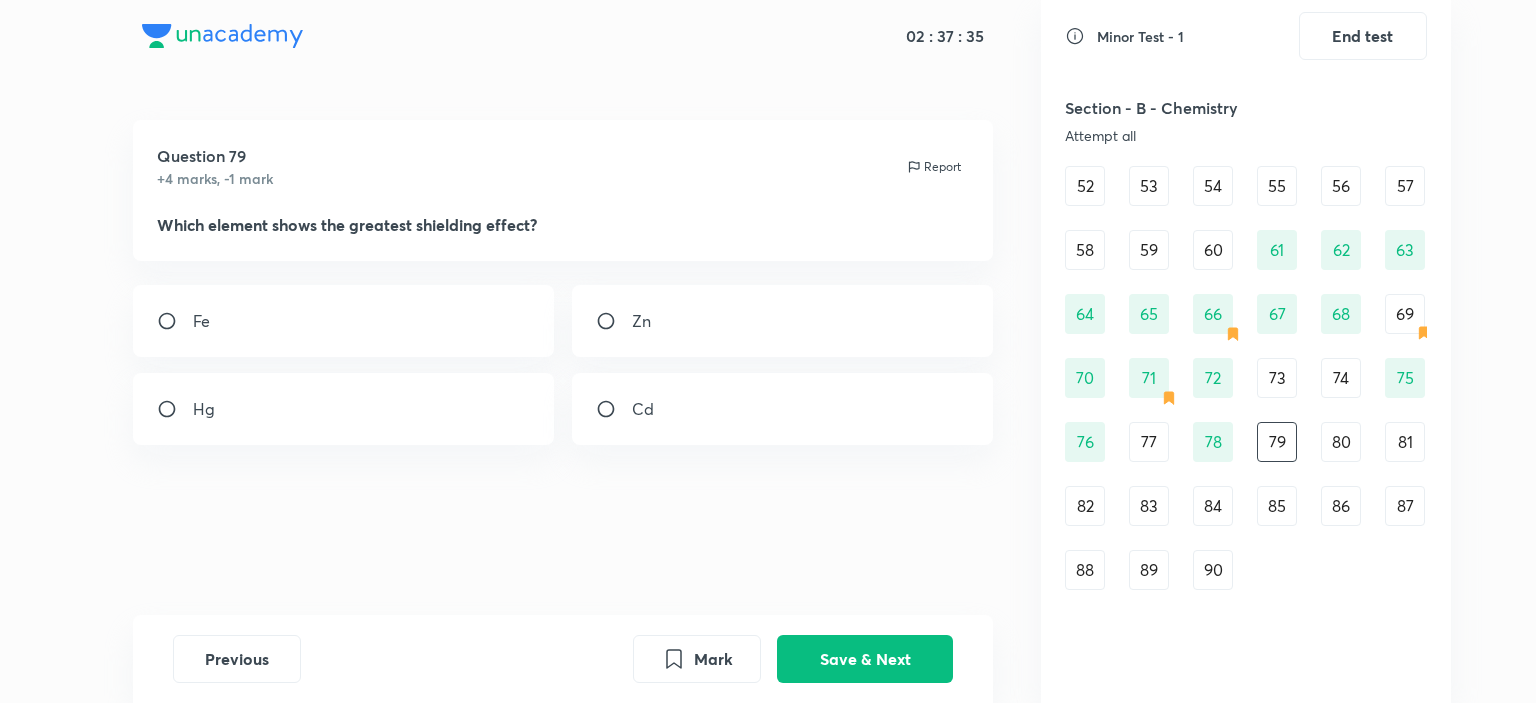 click on "Hg" at bounding box center [204, 409] 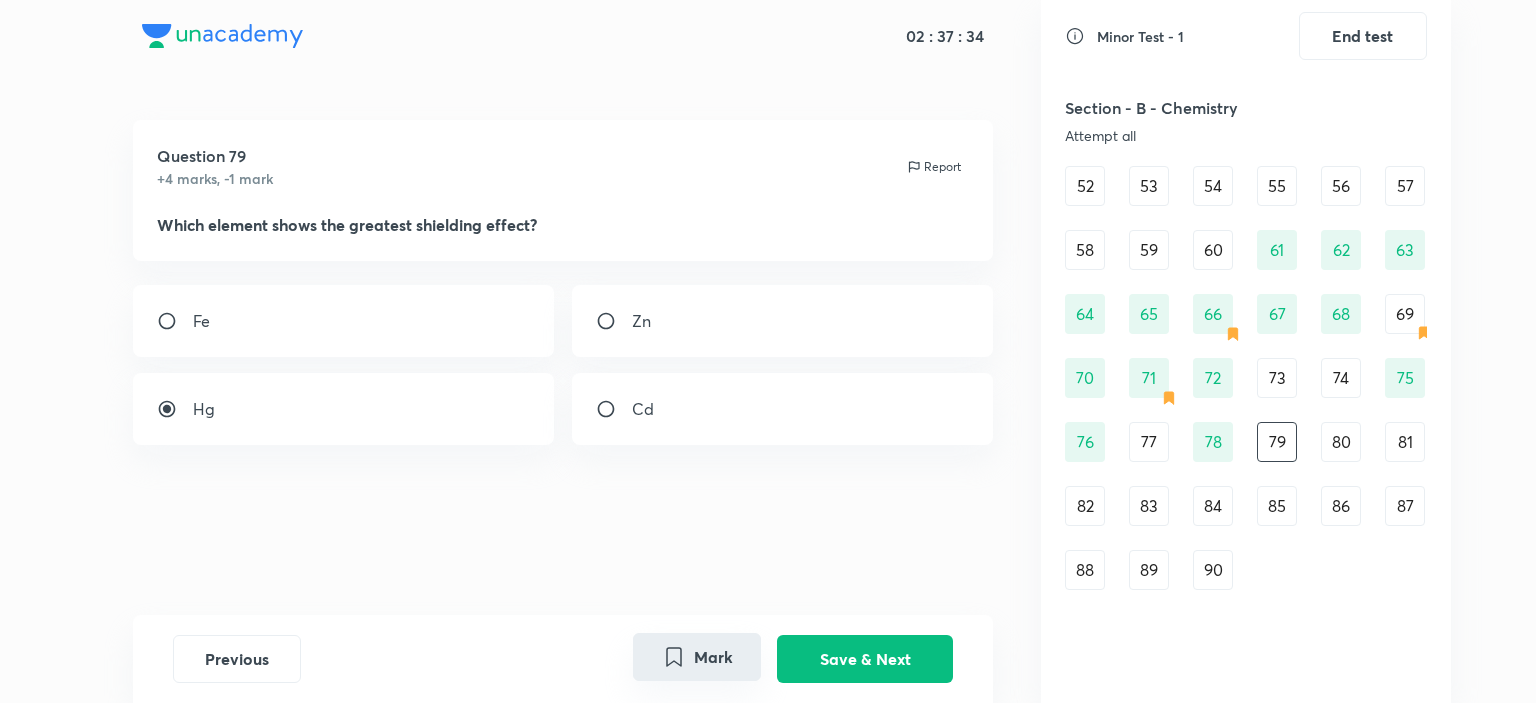 click 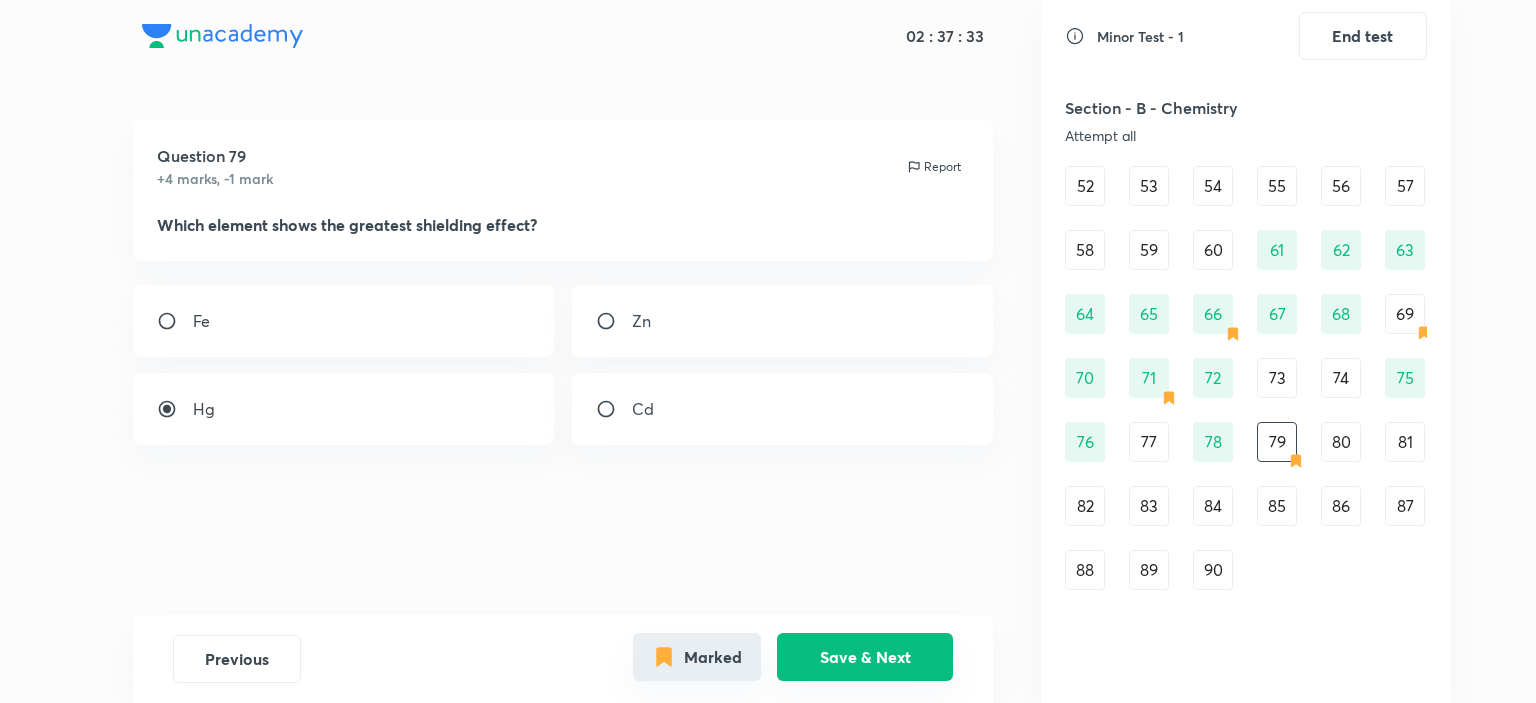 click on "Save & Next" at bounding box center [865, 657] 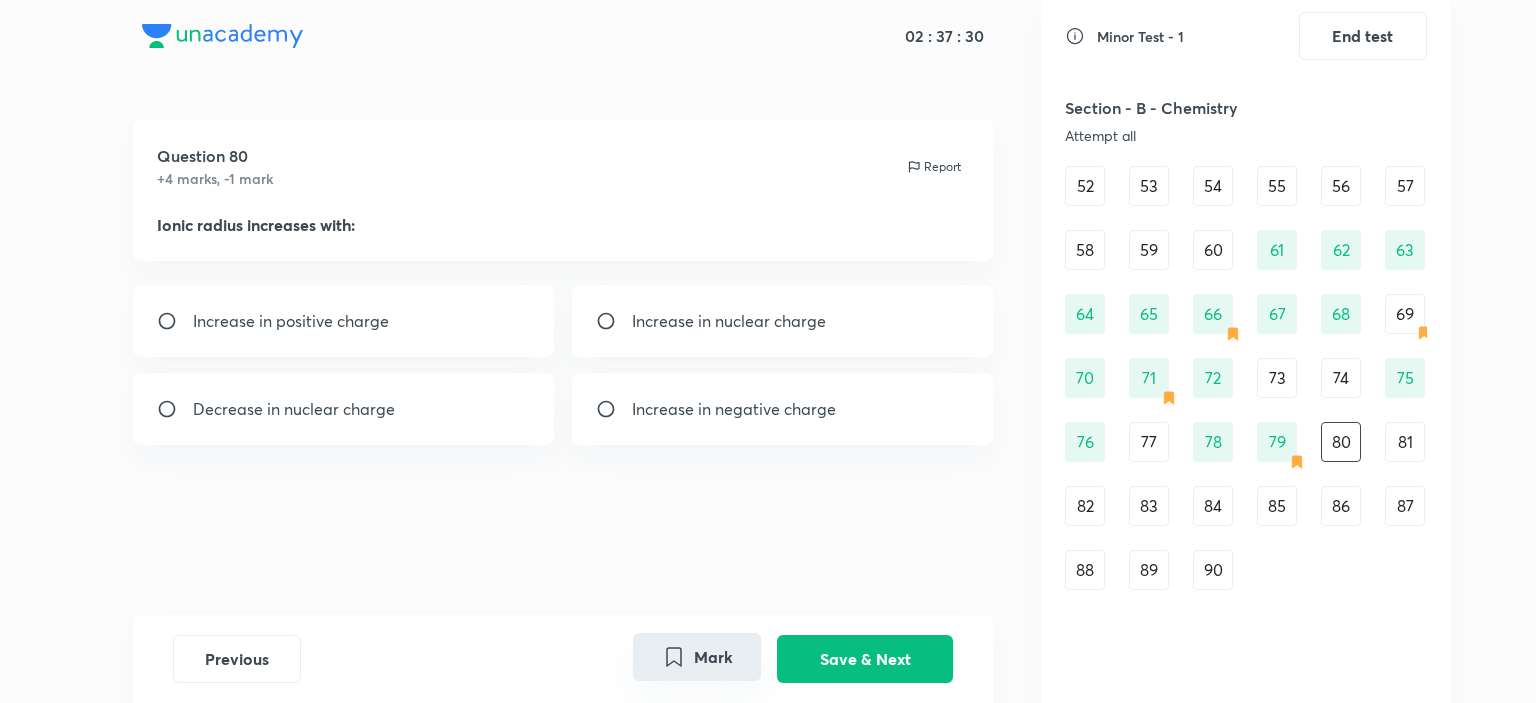 drag, startPoint x: 239, startPoint y: 220, endPoint x: 313, endPoint y: 199, distance: 76.922035 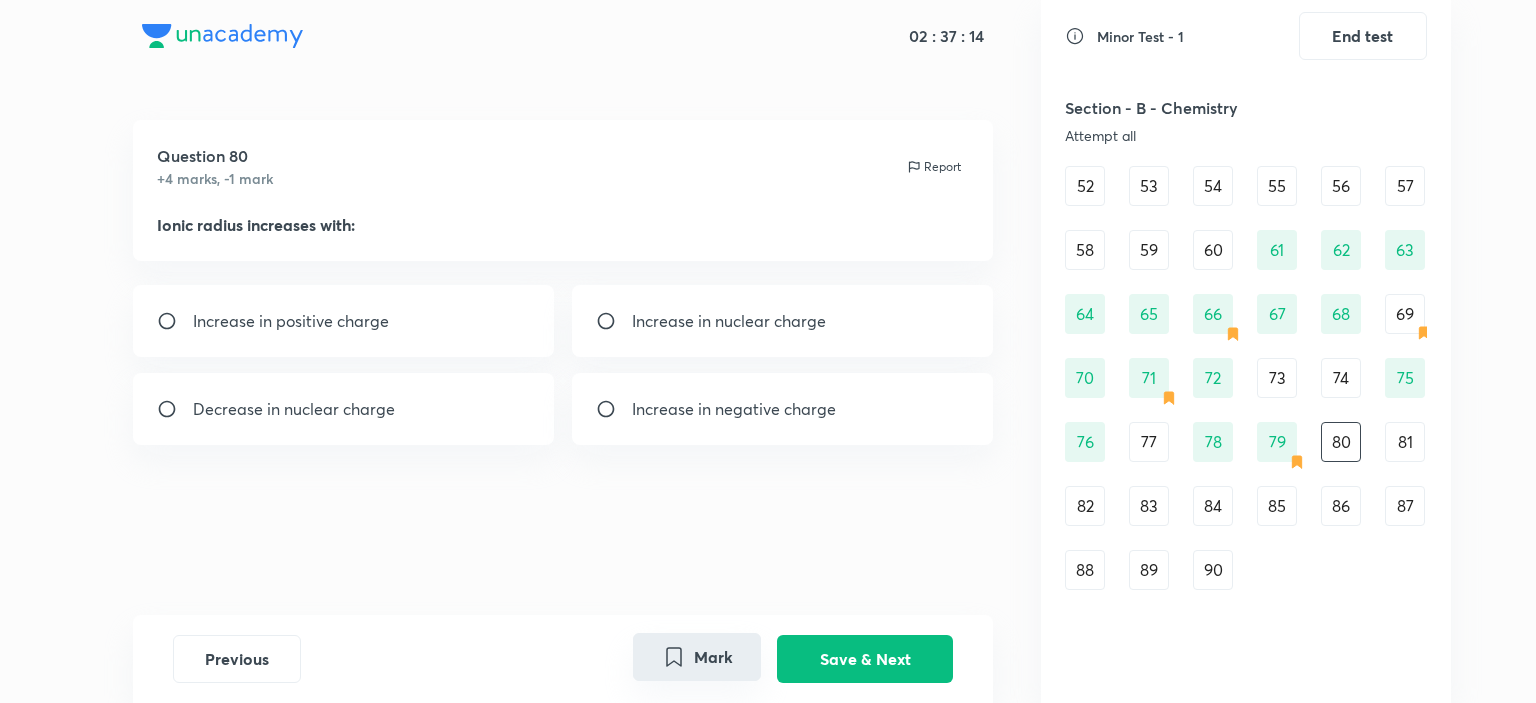 click on "Increase in negative charge" at bounding box center [783, 409] 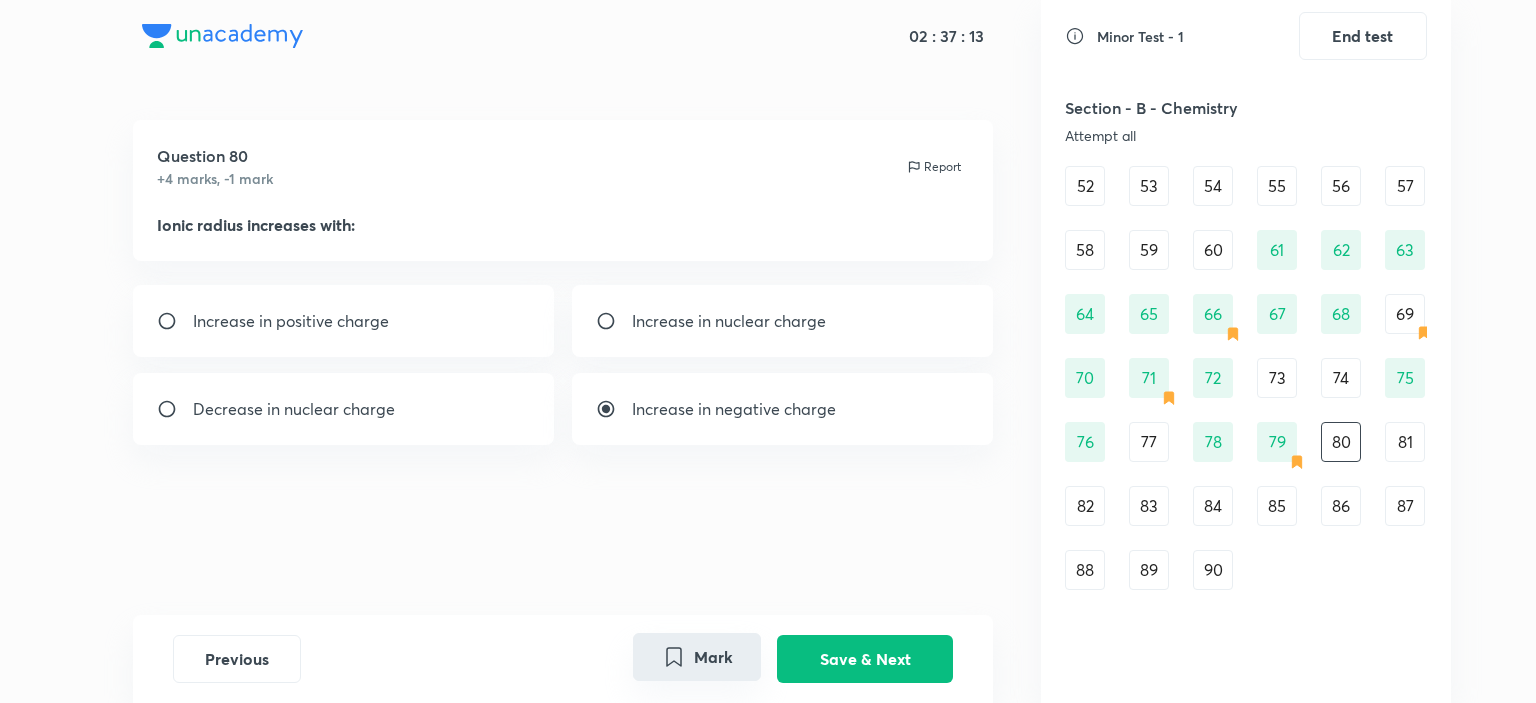 click on "Increase in negative charge" at bounding box center [734, 409] 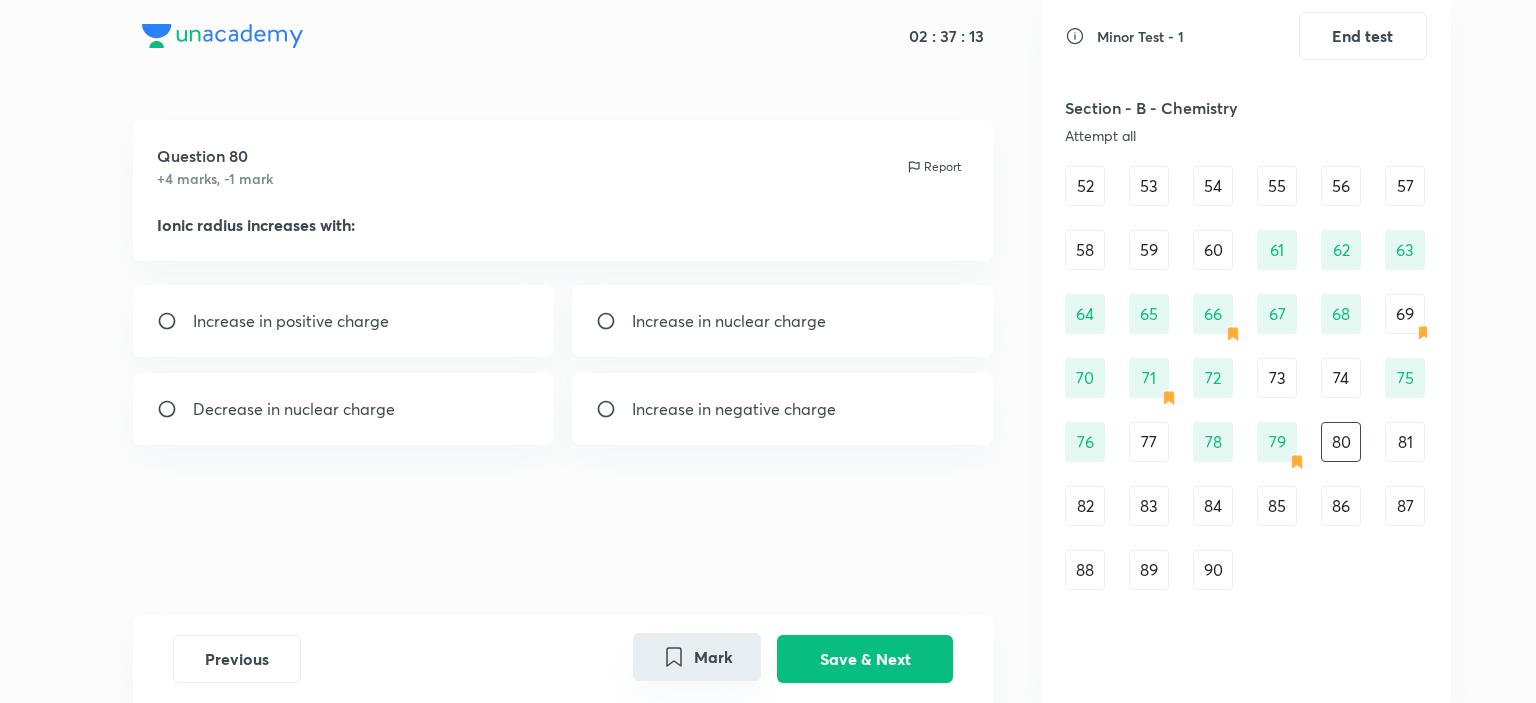 click on "Increase in negative charge" at bounding box center [734, 409] 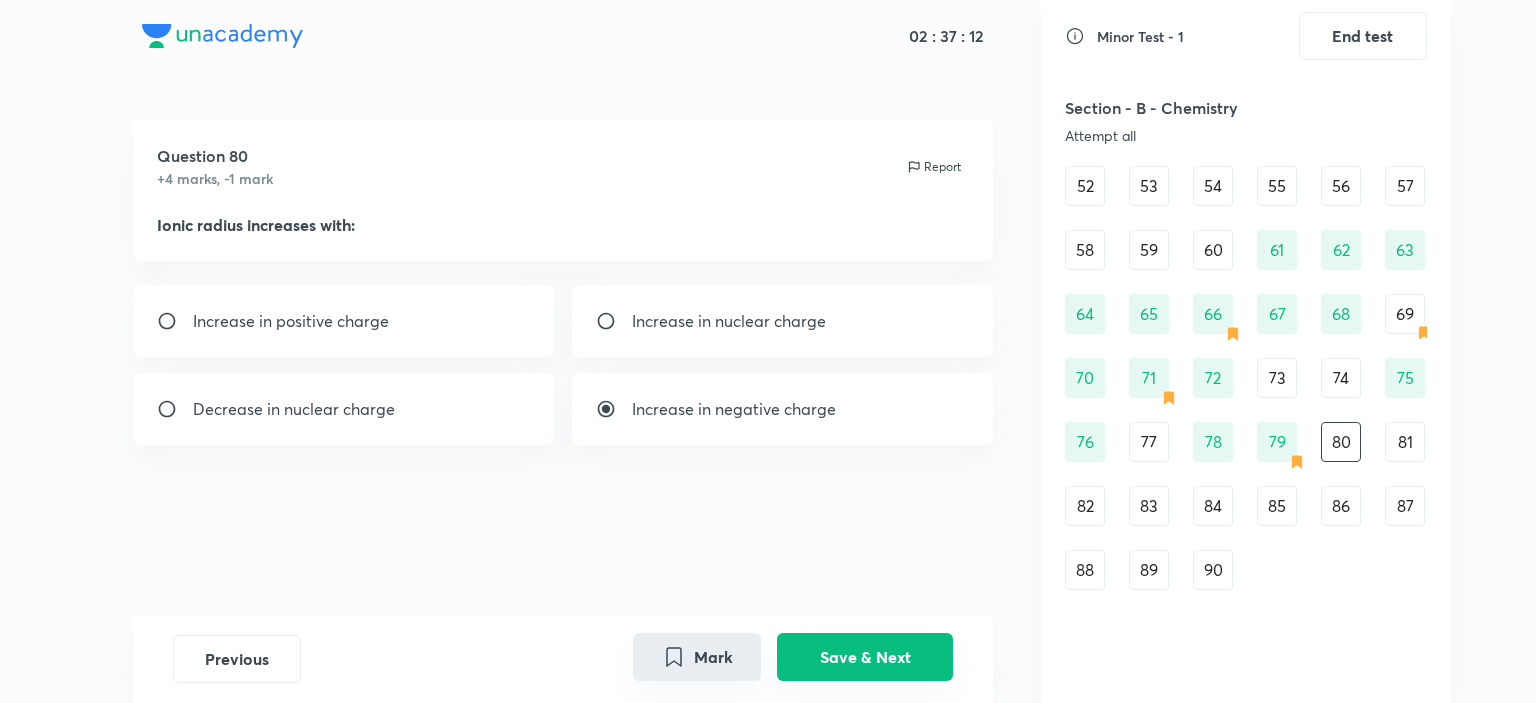 click on "Save & Next" at bounding box center [865, 657] 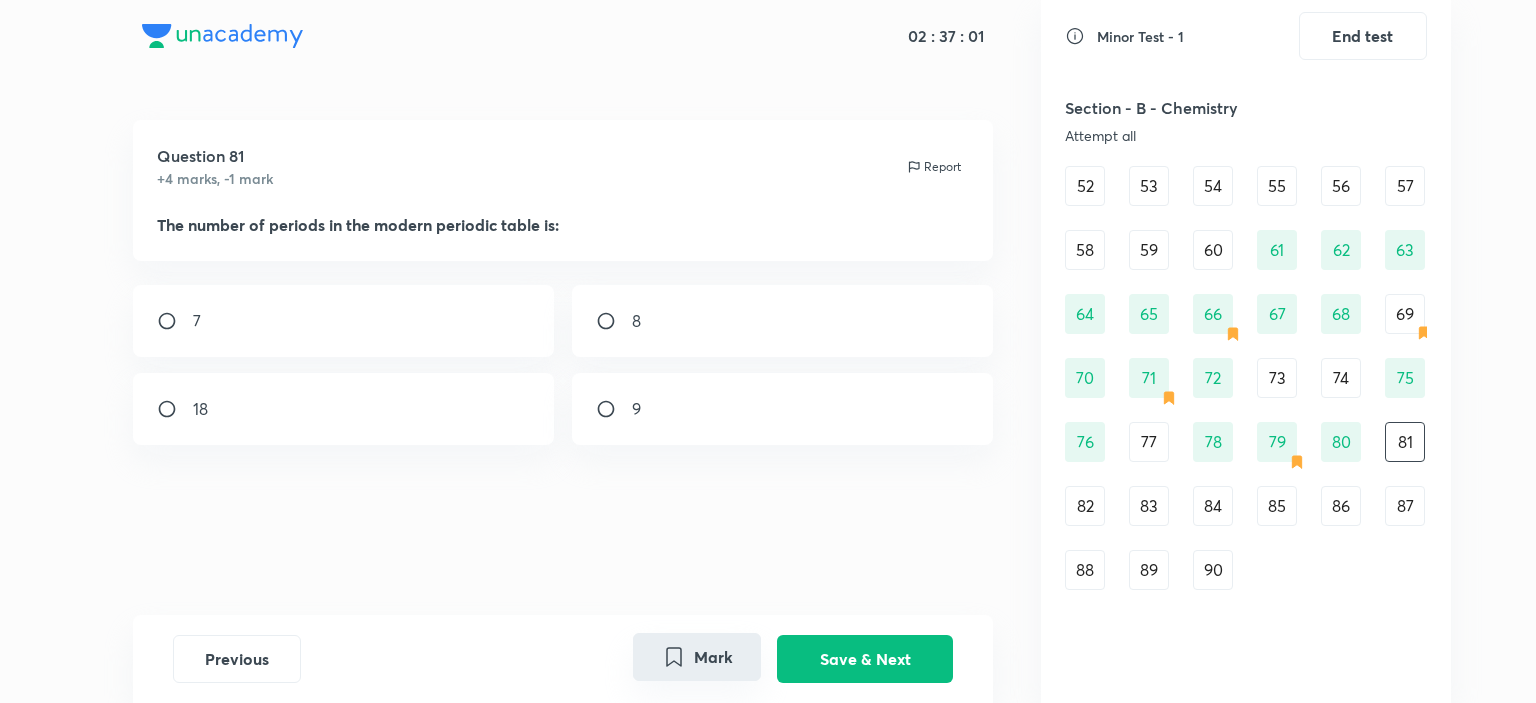 click at bounding box center (614, 321) 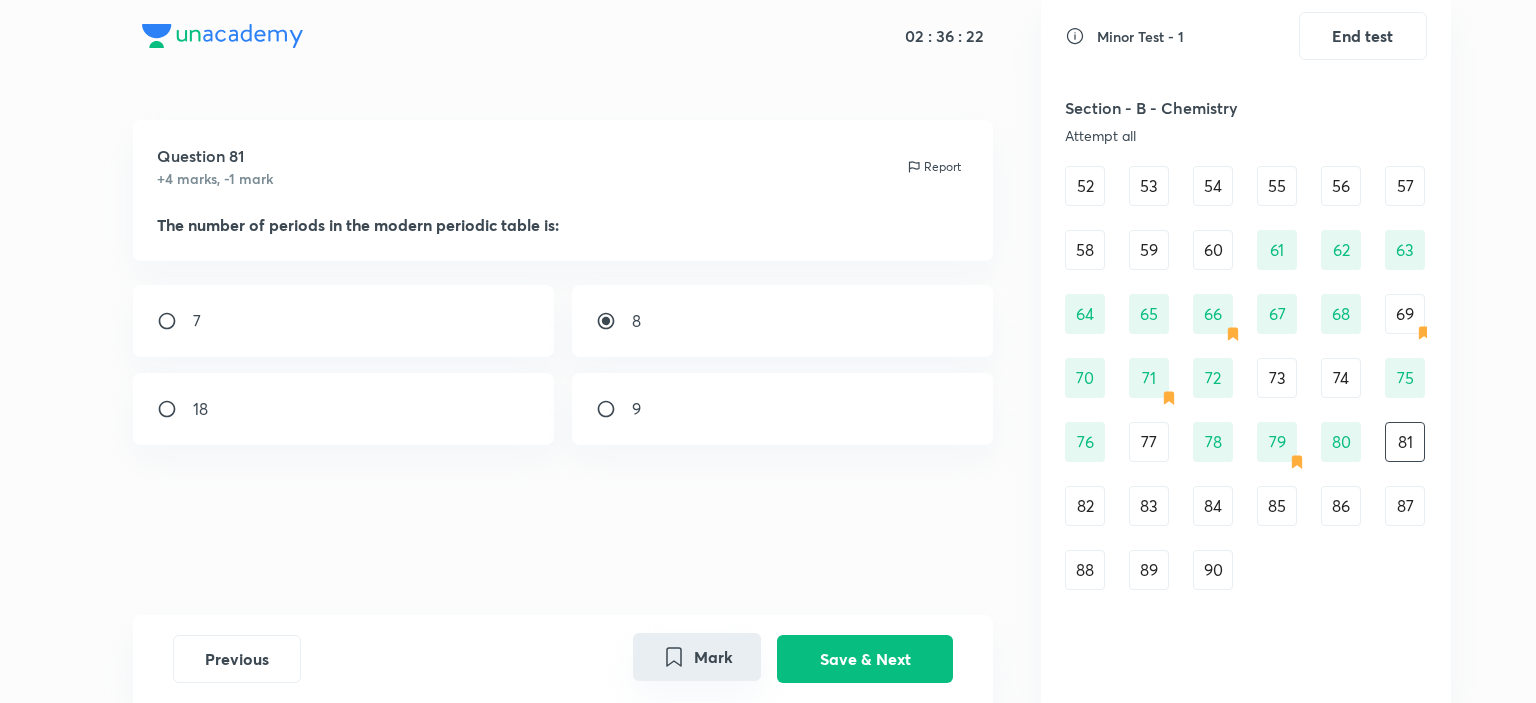 click on "7" at bounding box center (344, 321) 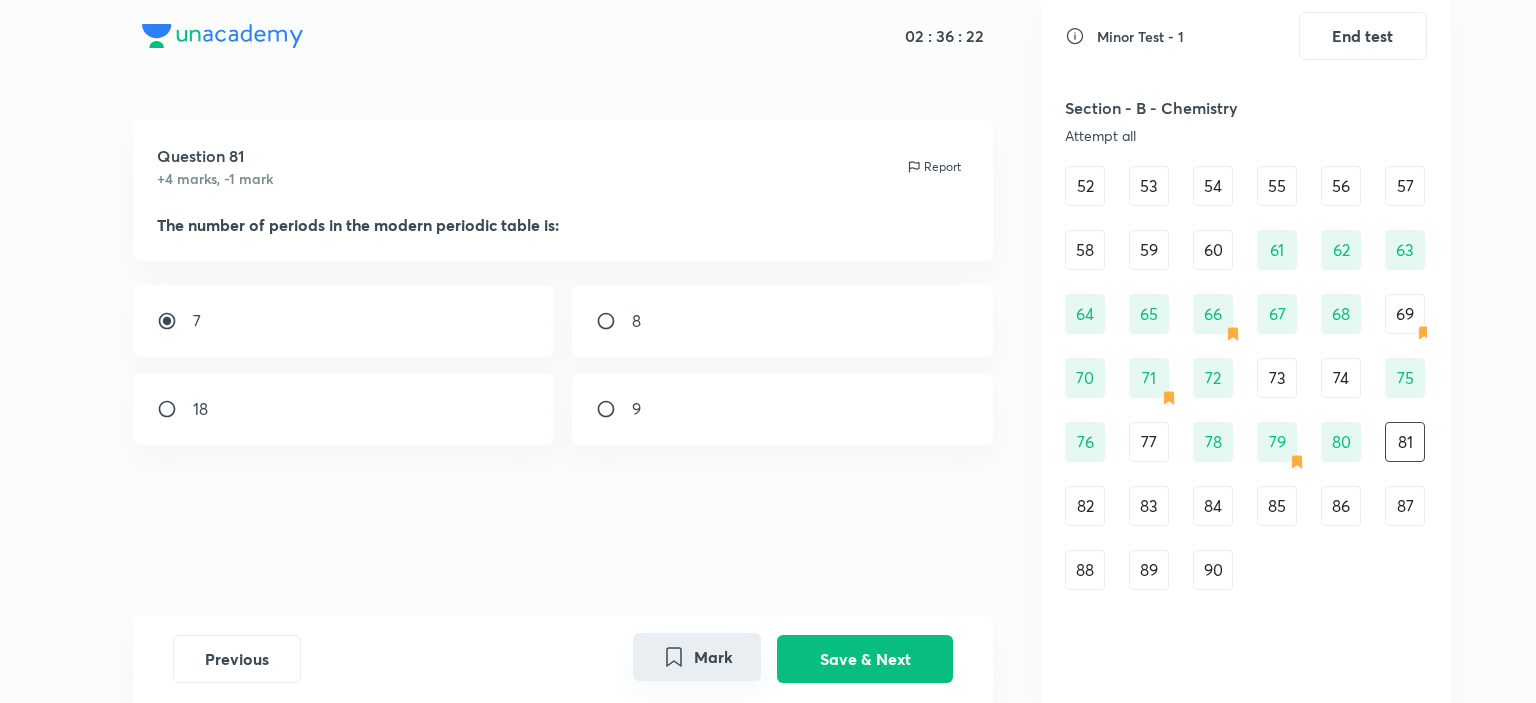 click on "Mark" at bounding box center (697, 657) 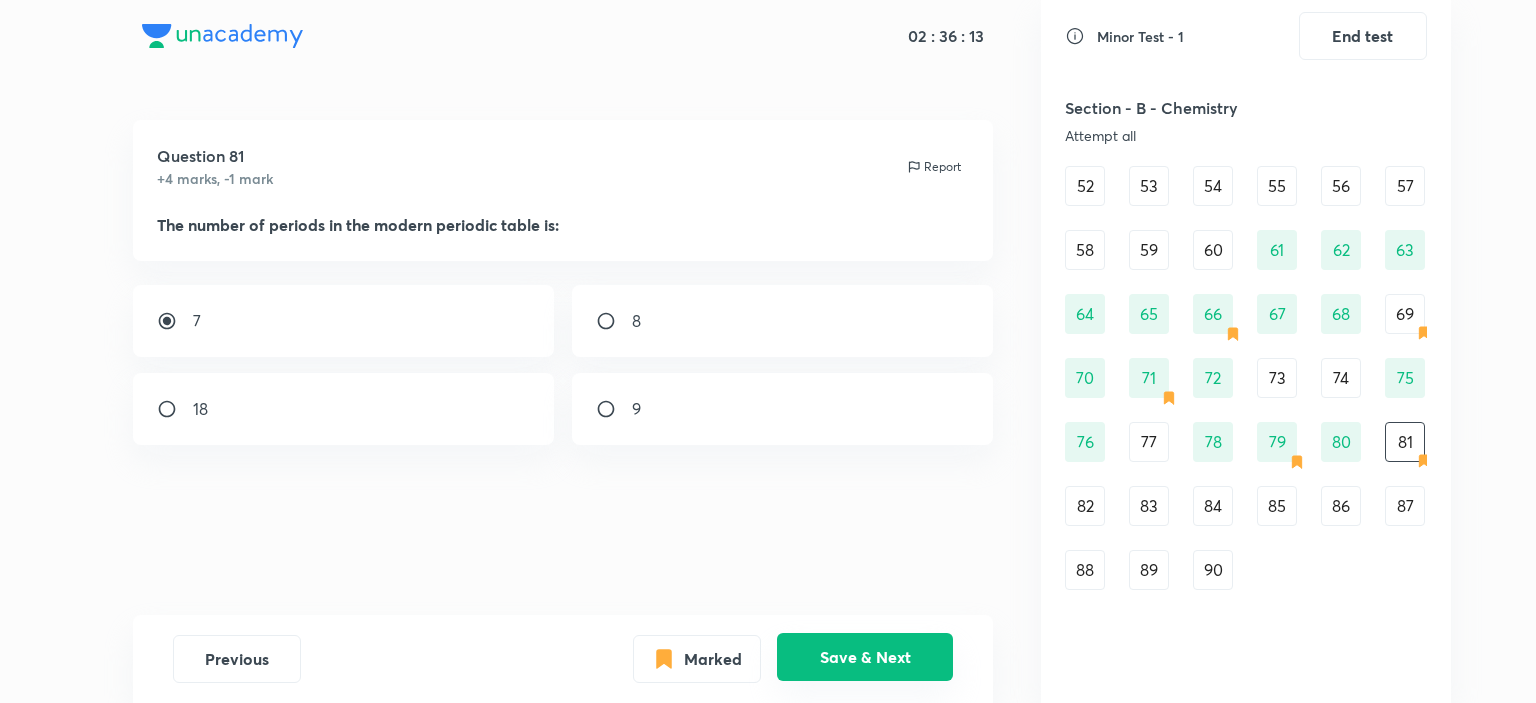 click on "Save & Next" at bounding box center (865, 657) 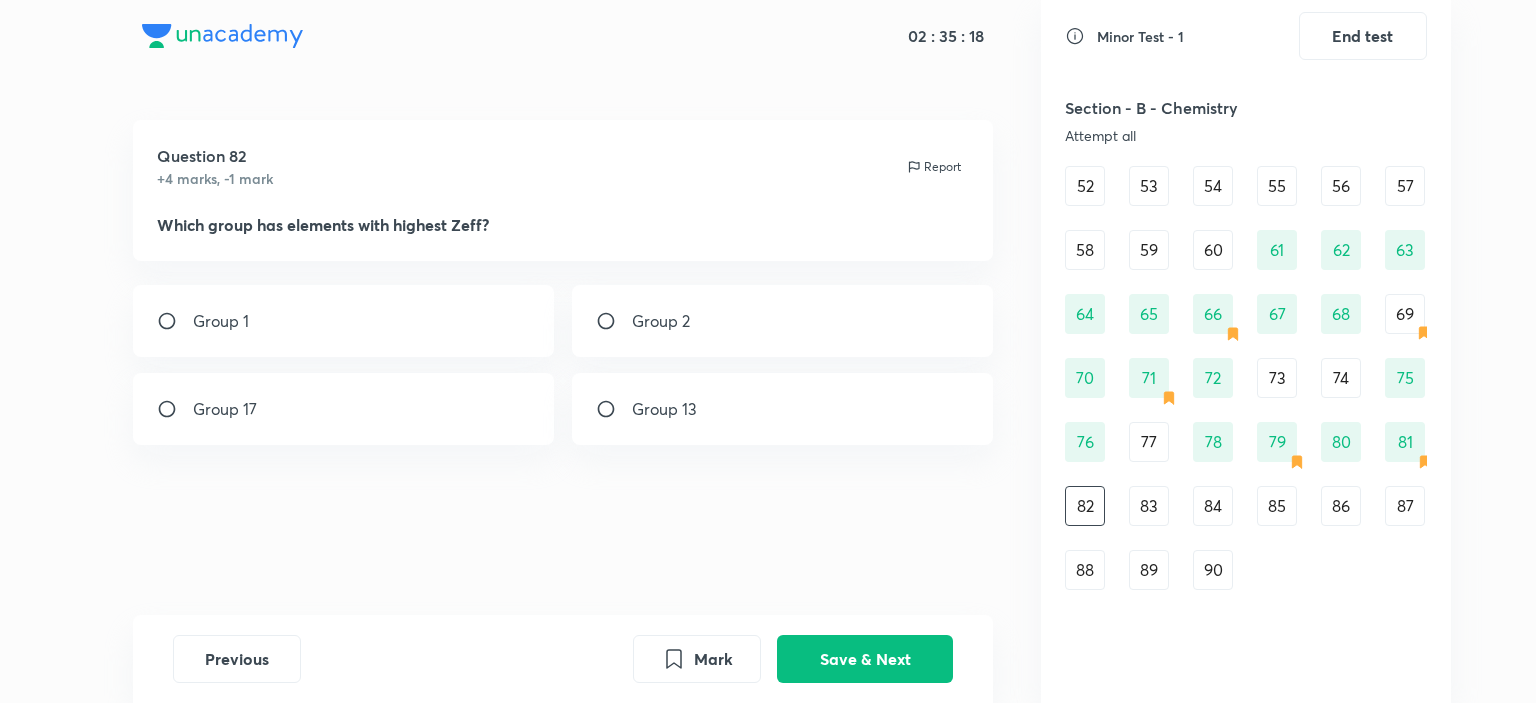 click on "Group 17" at bounding box center [344, 409] 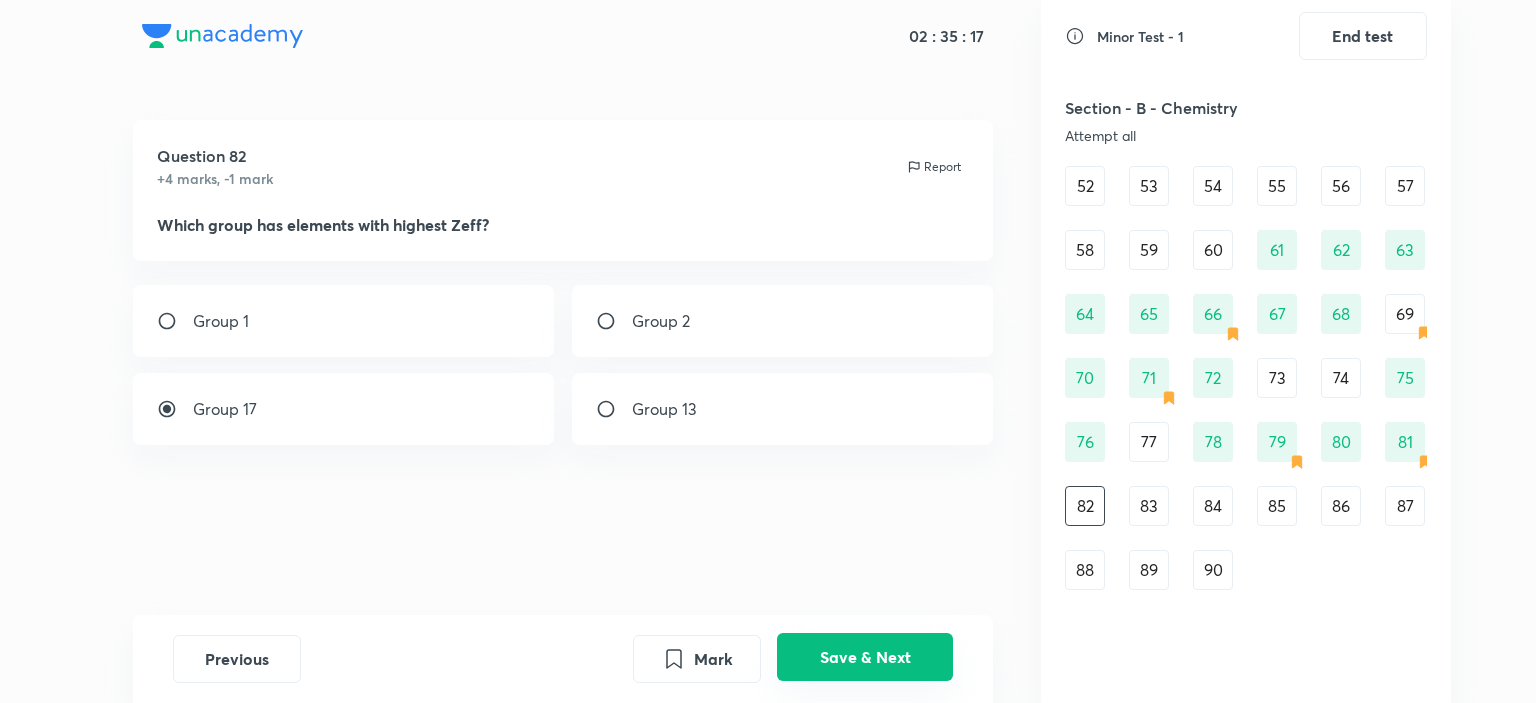 click on "Save & Next" at bounding box center (865, 657) 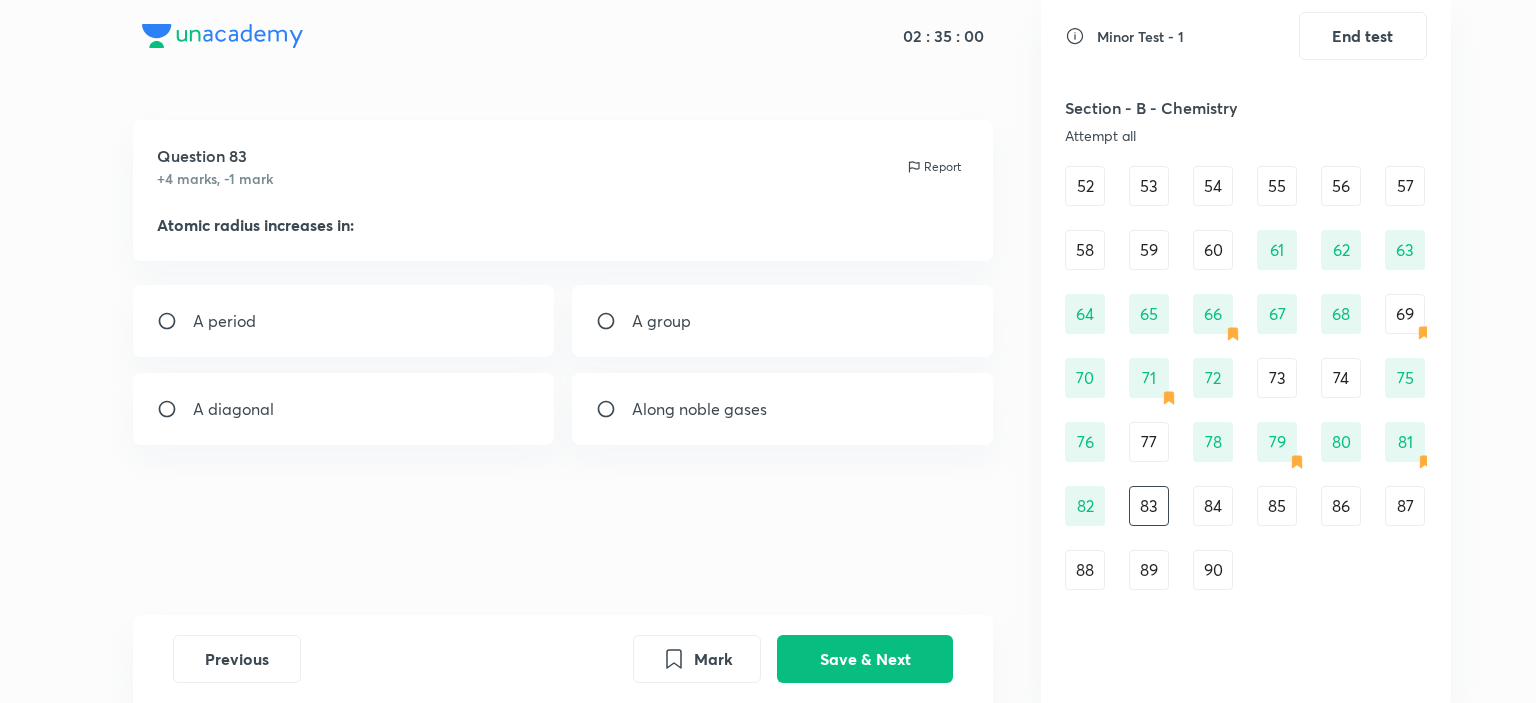 click on "A group" at bounding box center [783, 321] 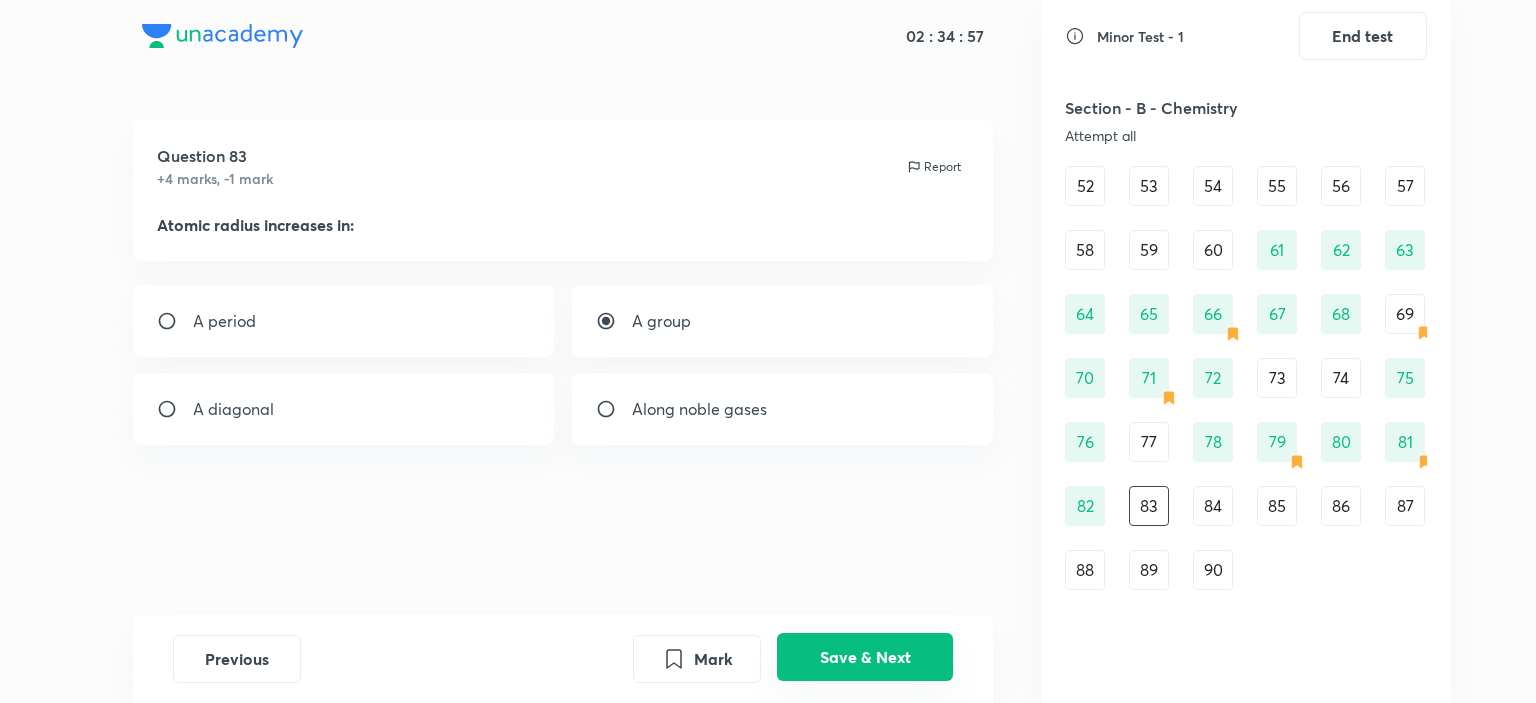 click on "Save & Next" at bounding box center [865, 657] 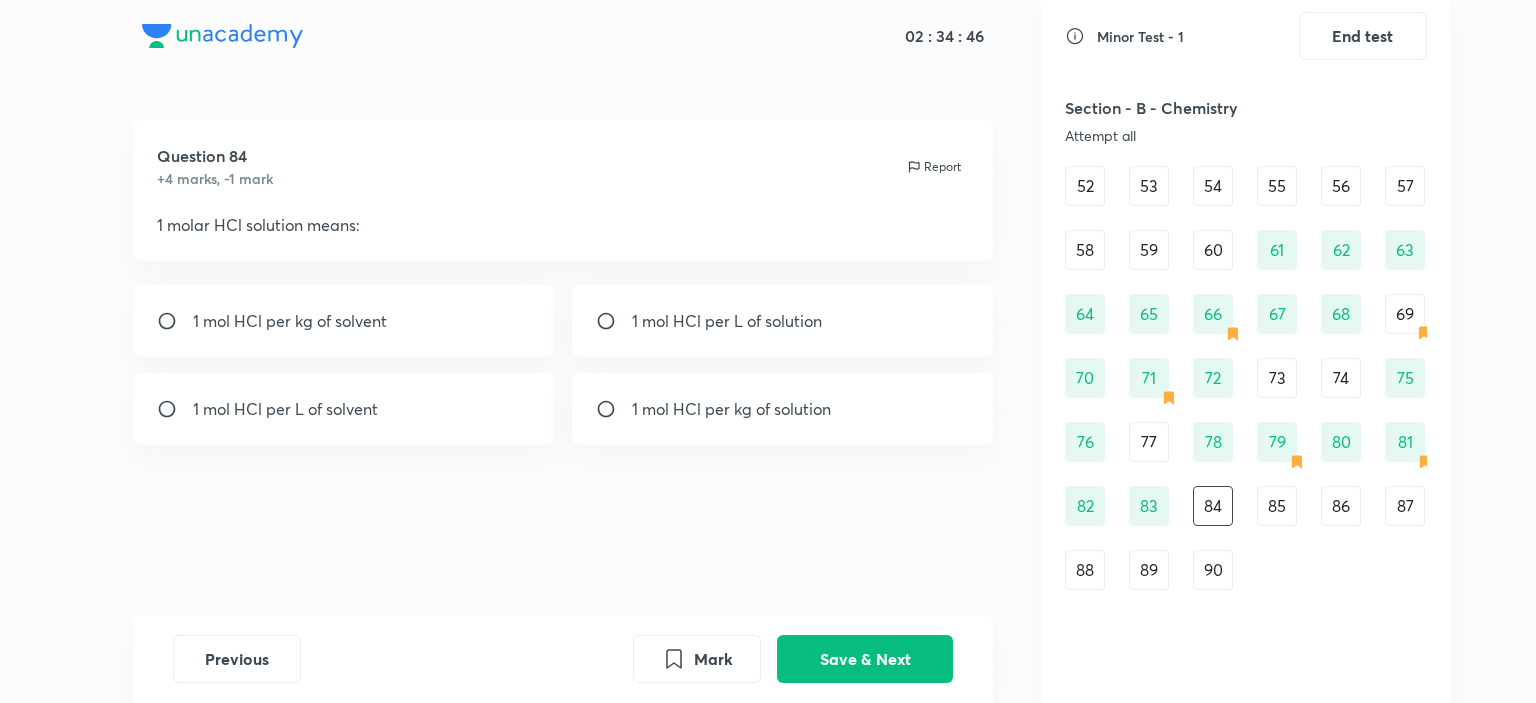 click on "1 mol HCl per L of solution" at bounding box center [727, 321] 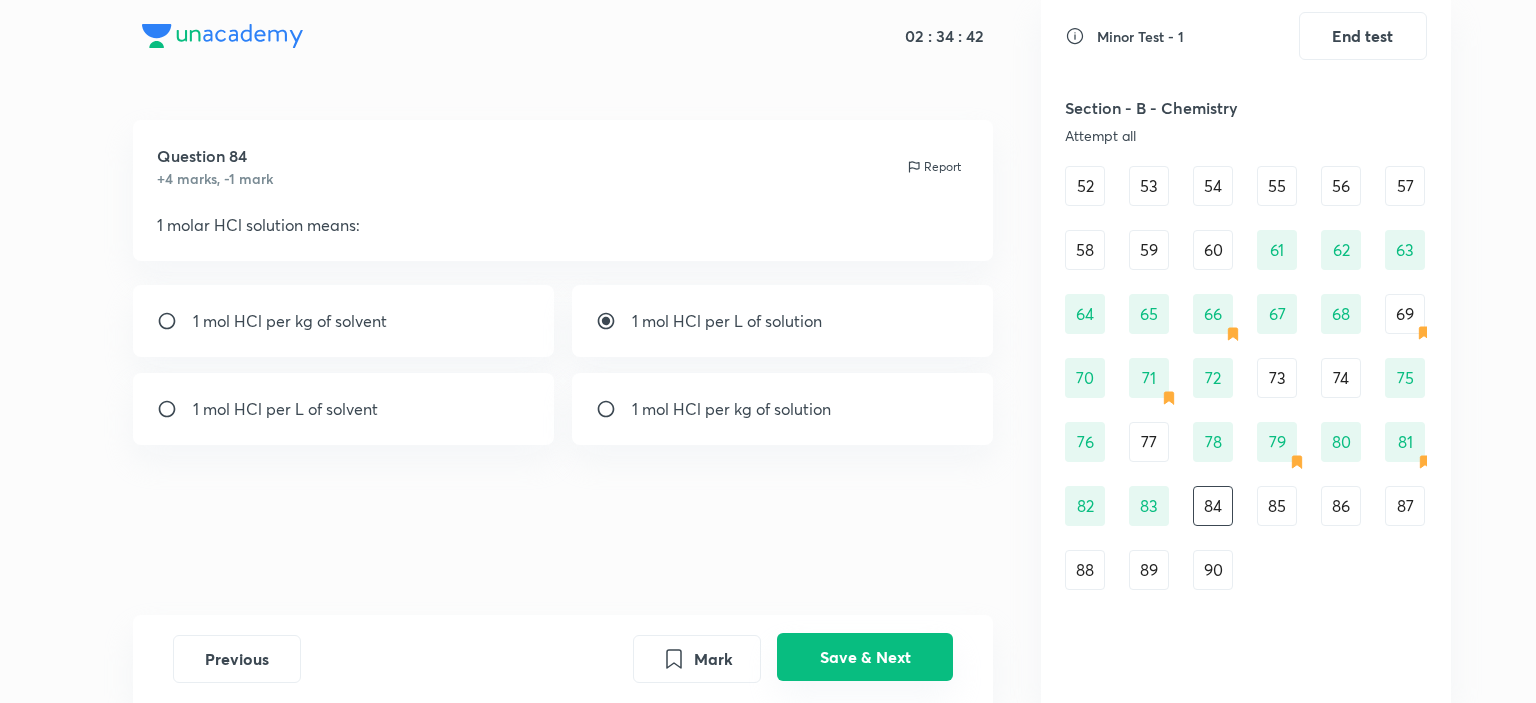 click on "Save & Next" at bounding box center [865, 657] 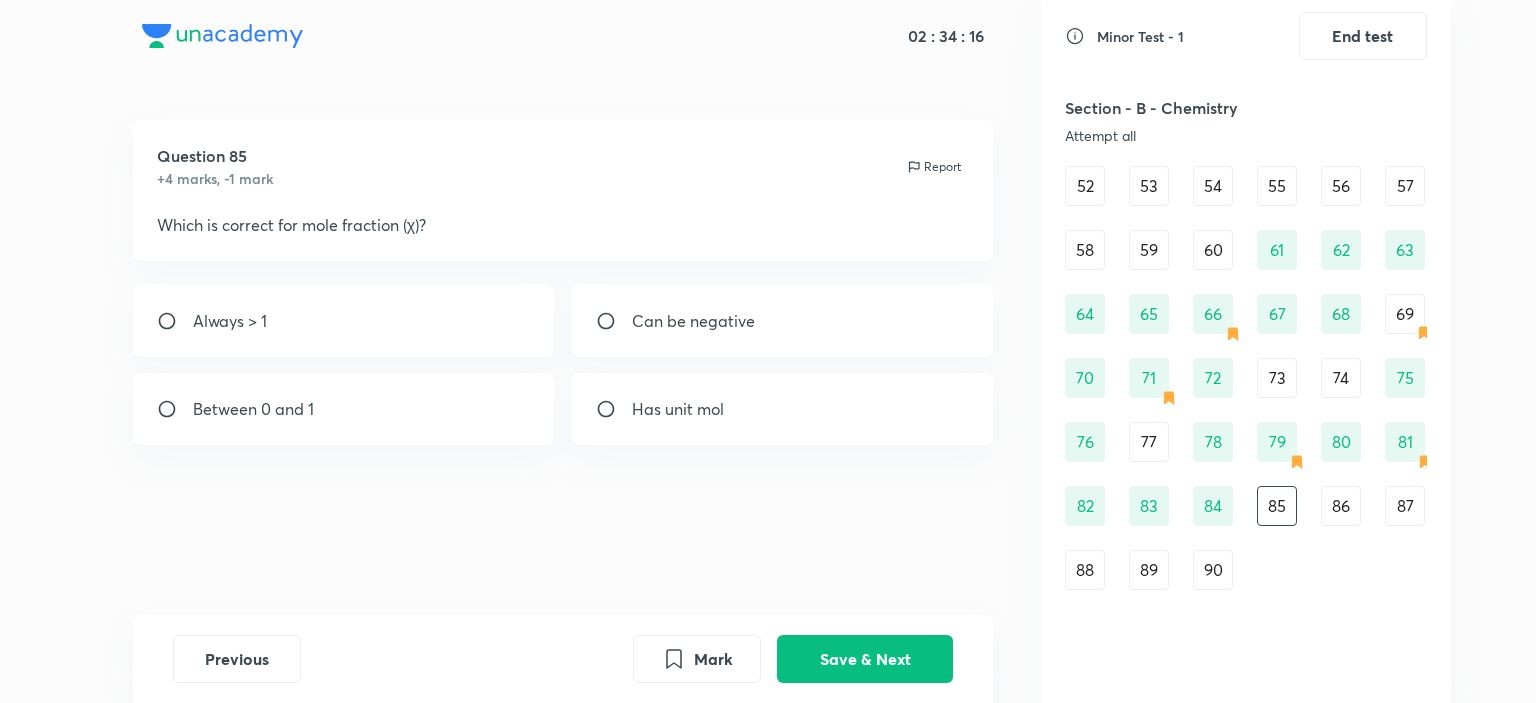 click on "Between 0 and 1" at bounding box center [344, 409] 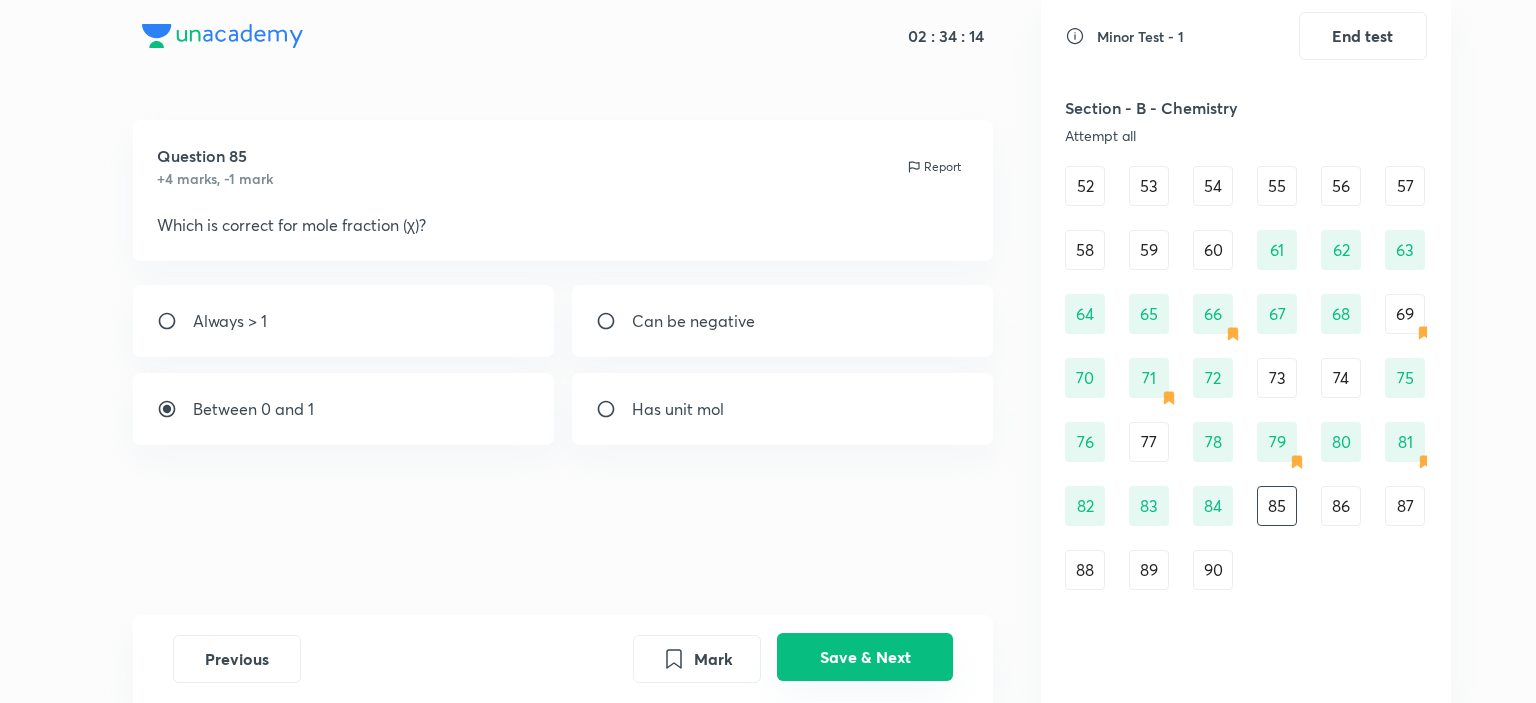 click on "Save & Next" at bounding box center [865, 657] 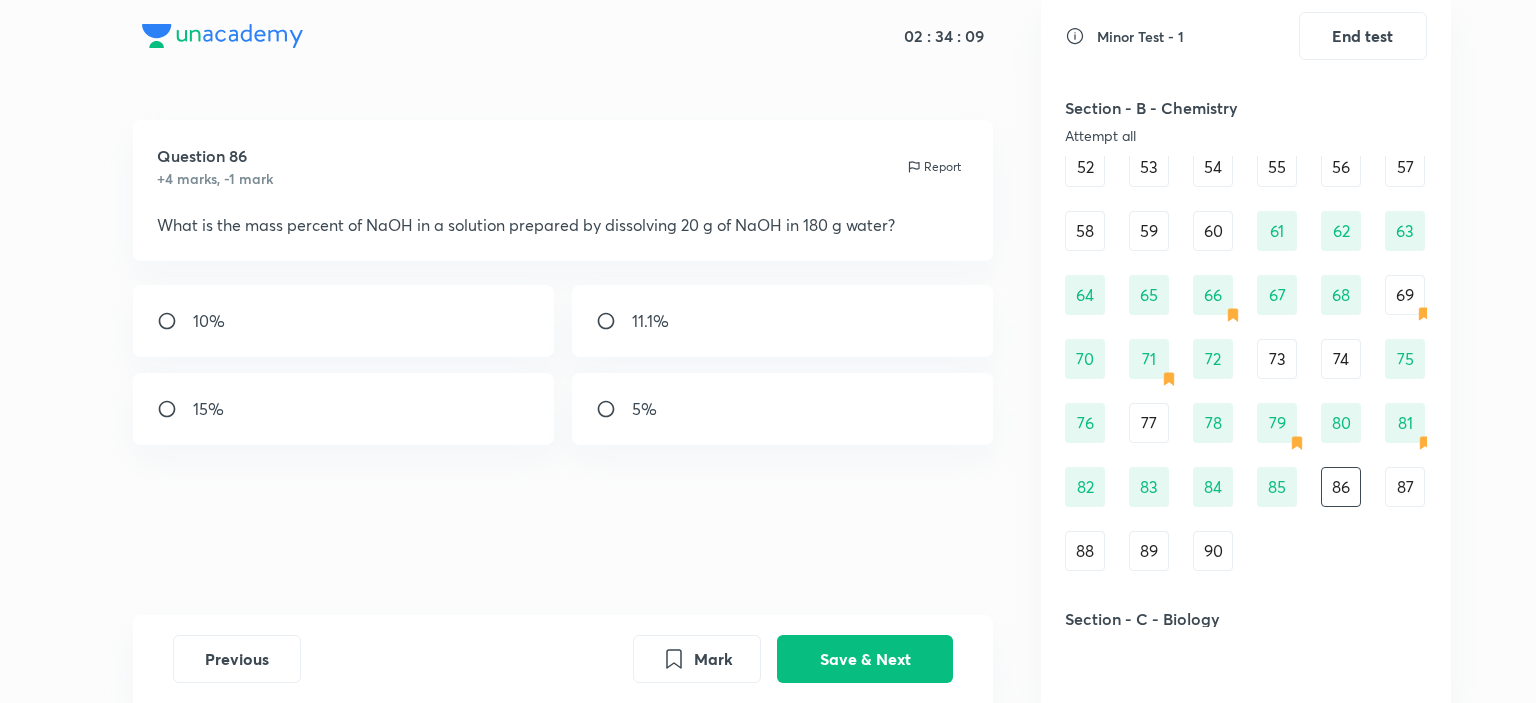 scroll, scrollTop: 700, scrollLeft: 0, axis: vertical 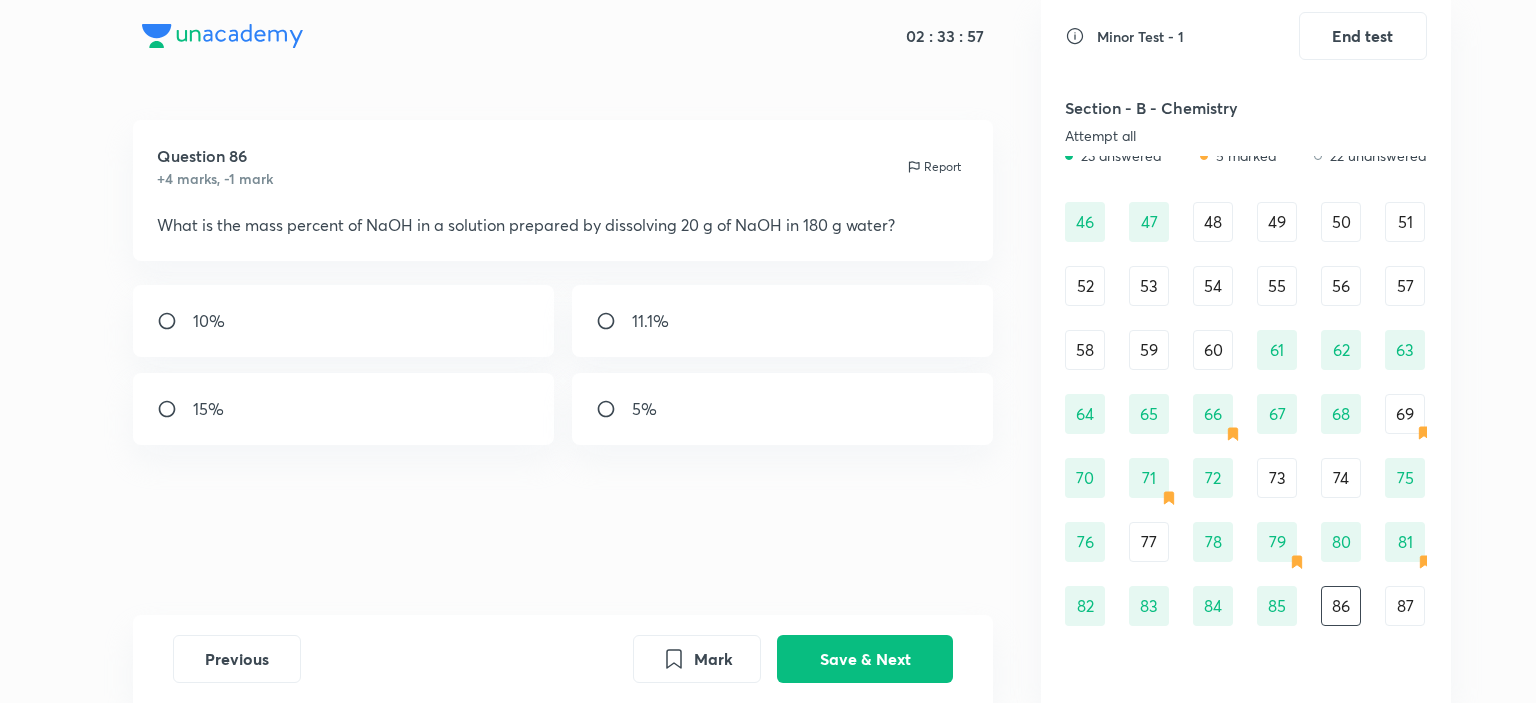 drag, startPoint x: 355, startPoint y: 227, endPoint x: 760, endPoint y: 241, distance: 405.2419 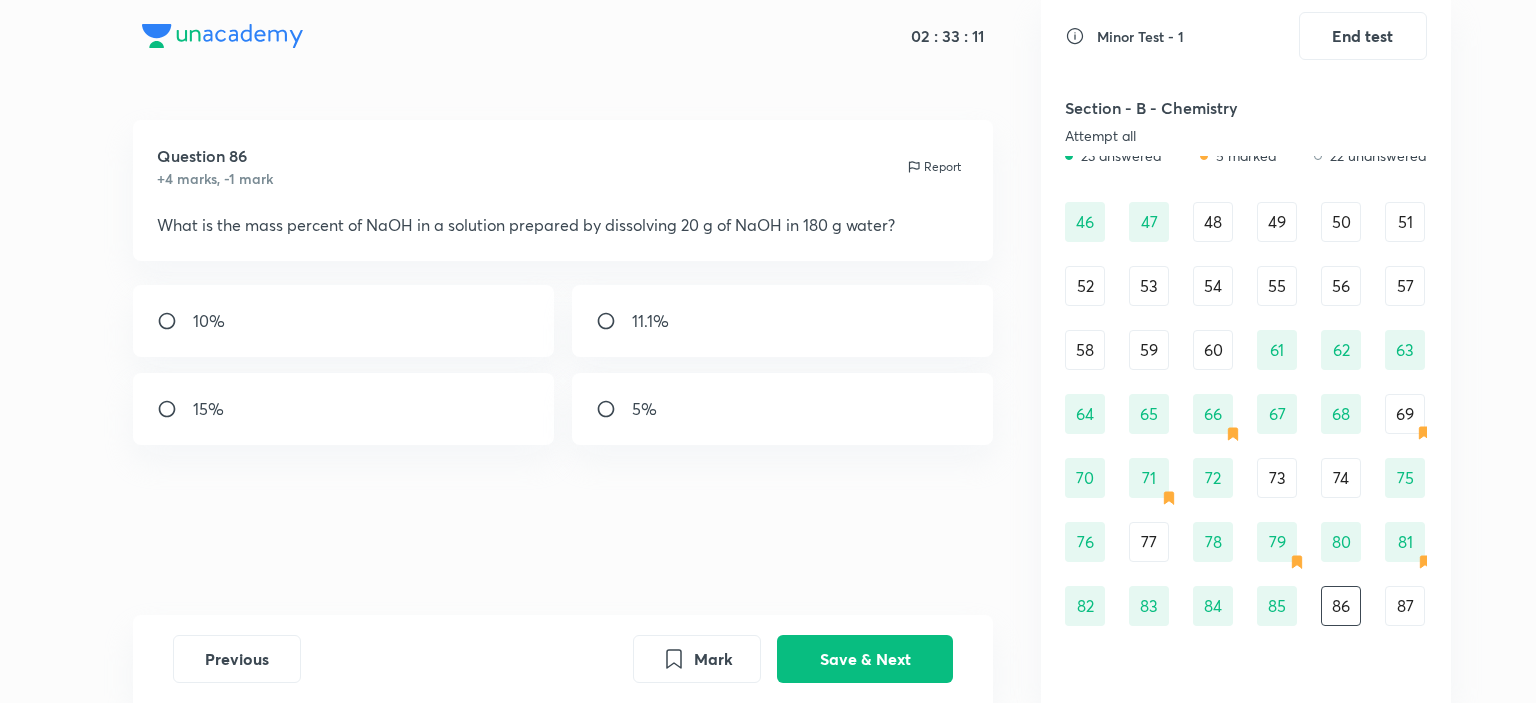 click on "11.1%" at bounding box center (783, 321) 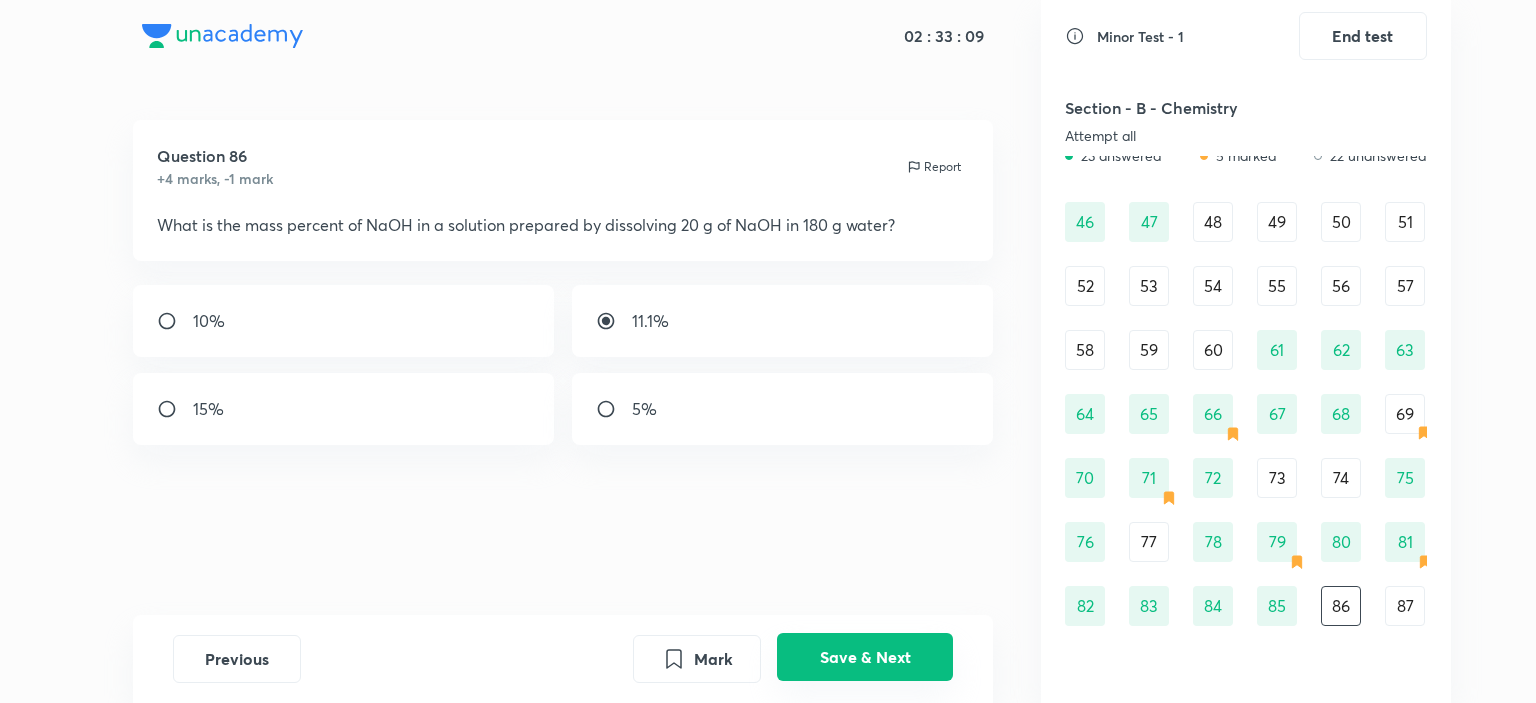 click on "Save & Next" at bounding box center [865, 657] 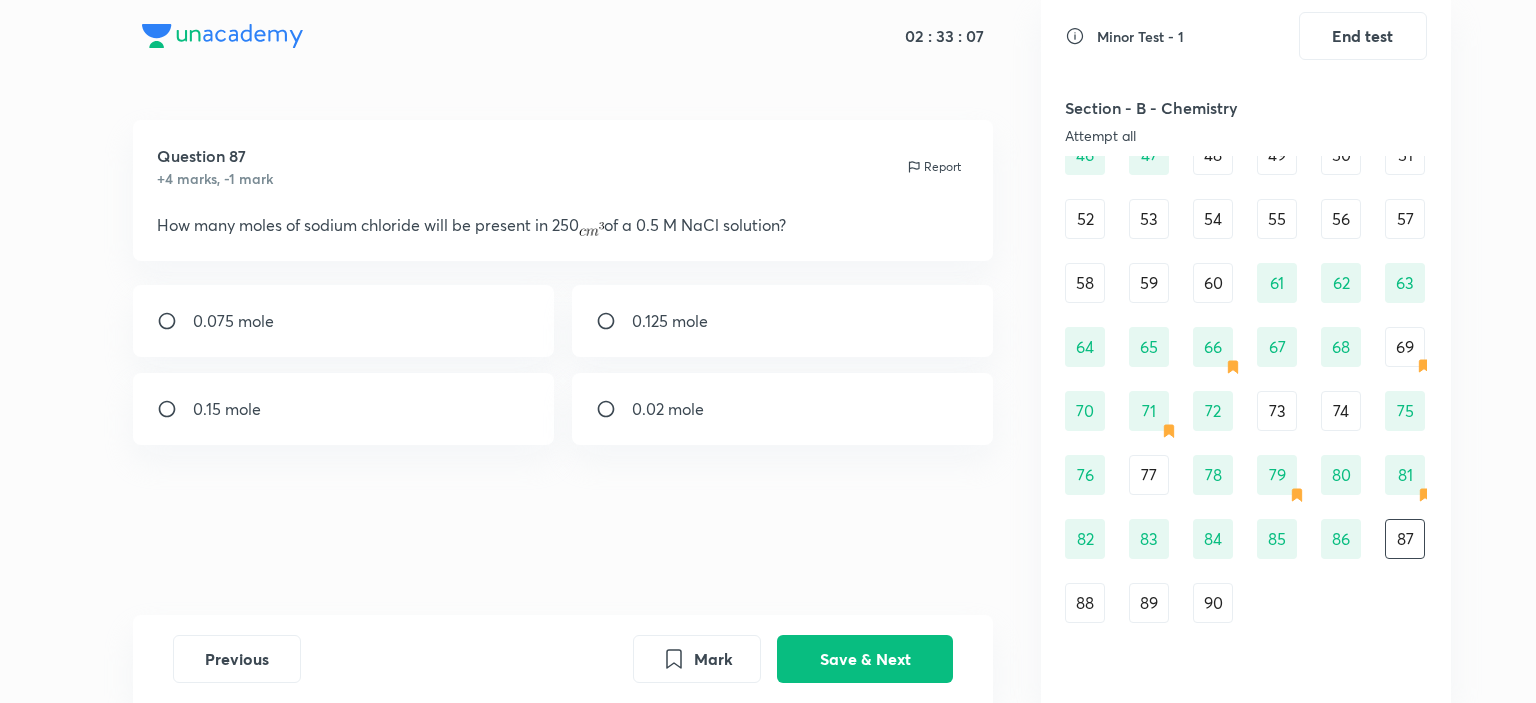 scroll, scrollTop: 800, scrollLeft: 0, axis: vertical 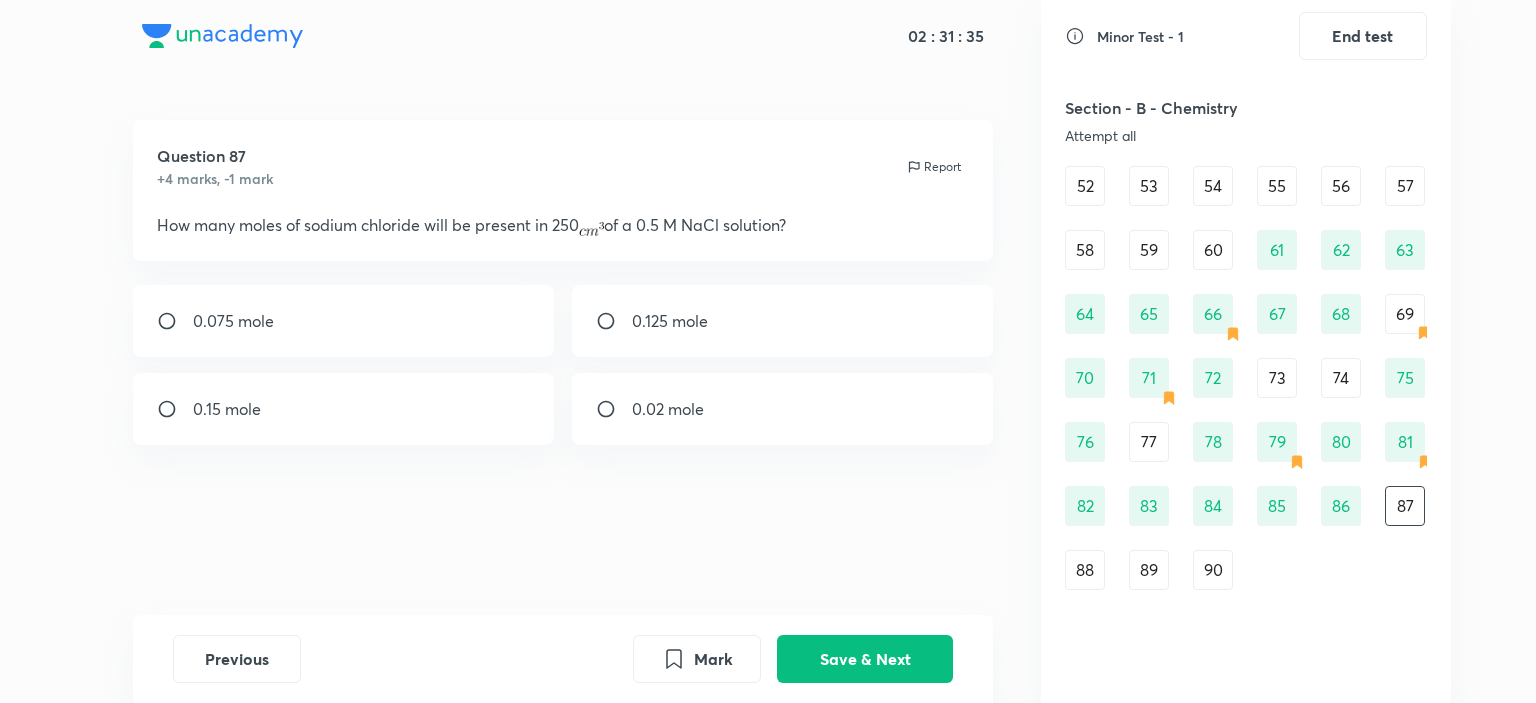 click on "0.125 mole" at bounding box center (783, 321) 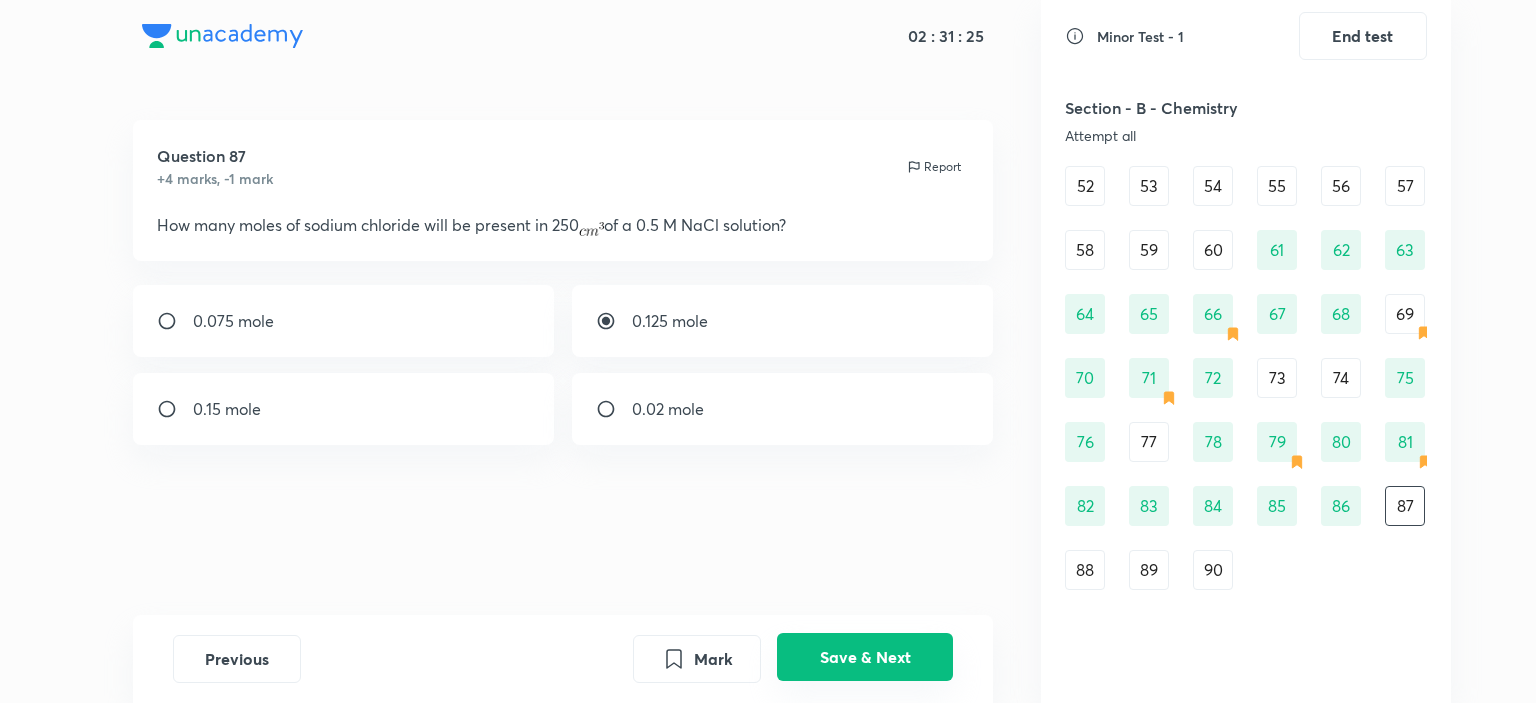 click on "Save & Next" at bounding box center (865, 657) 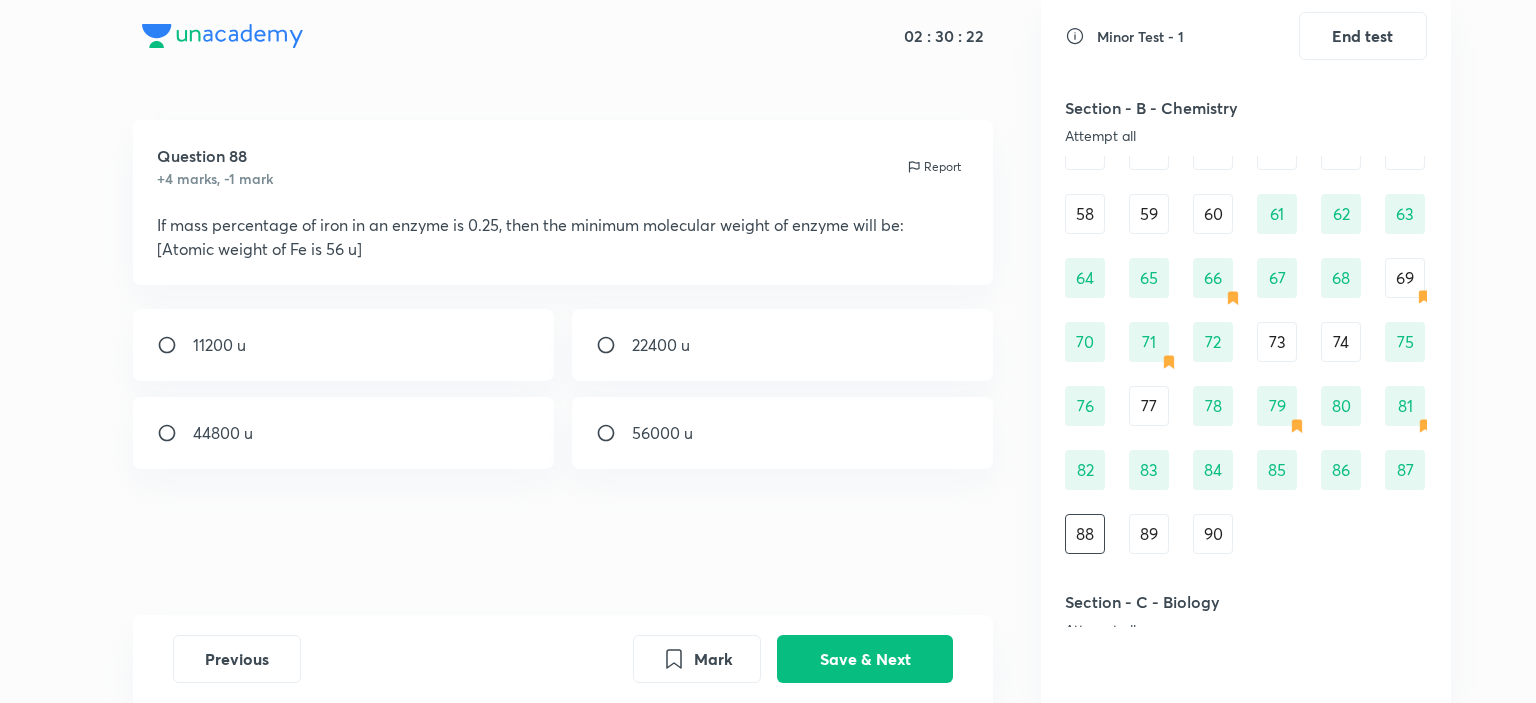 scroll, scrollTop: 1000, scrollLeft: 0, axis: vertical 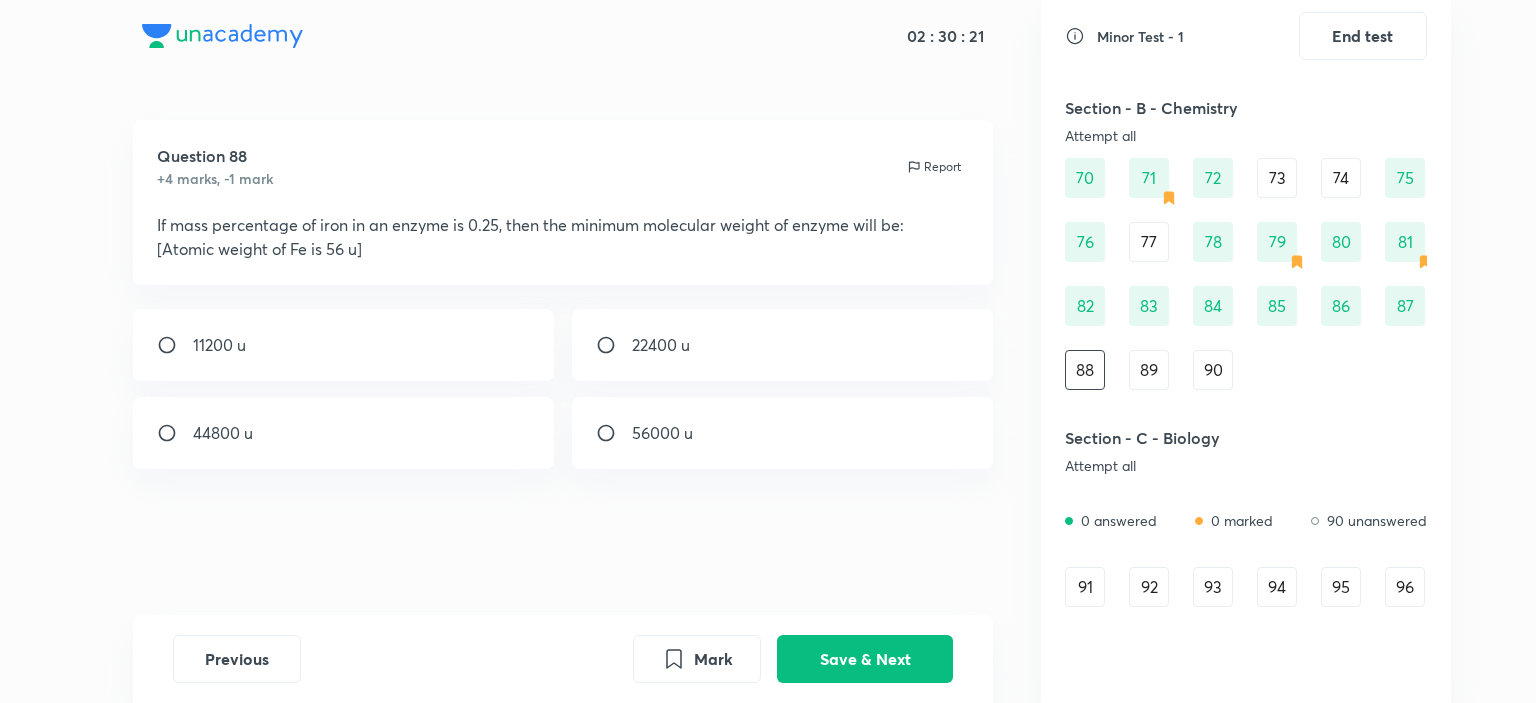 click on "89" at bounding box center [1149, 370] 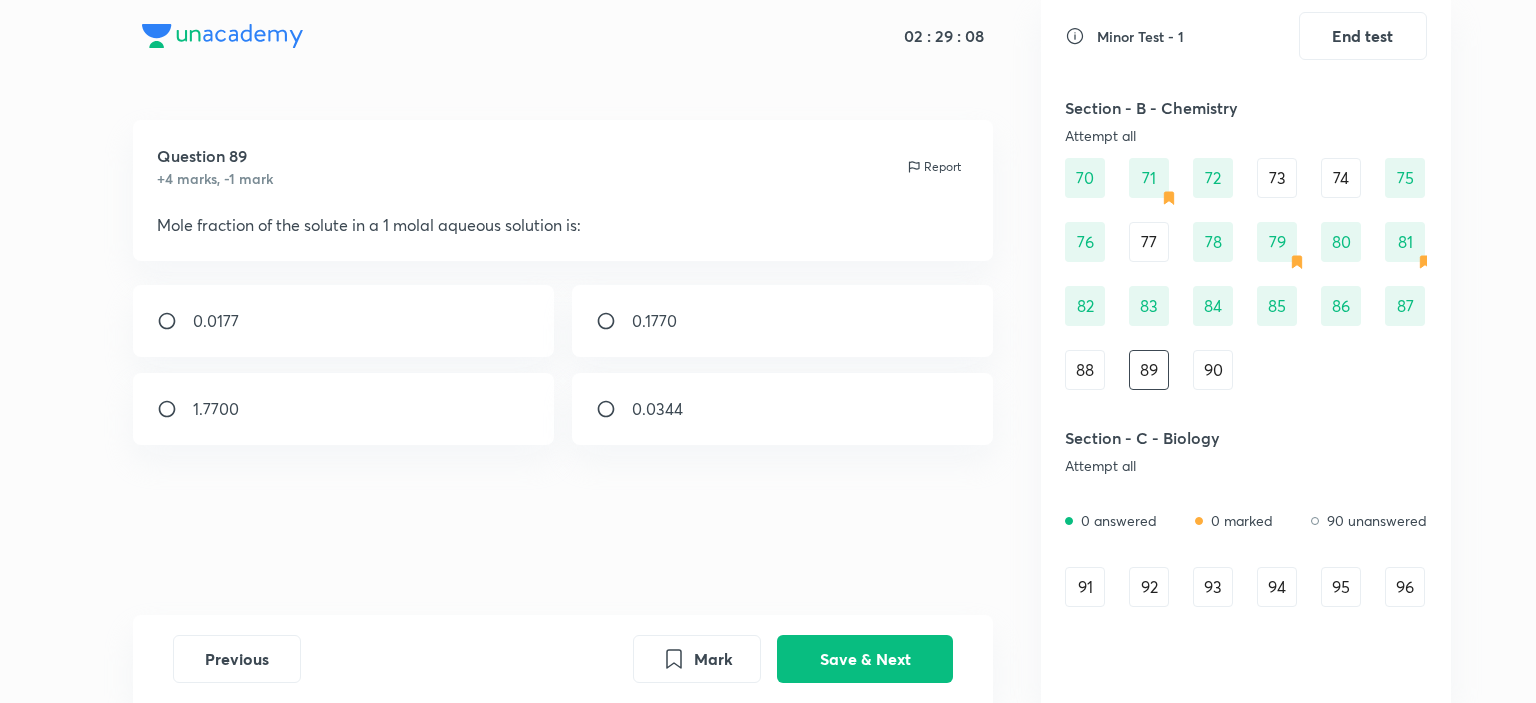 click on "0.0177" at bounding box center (344, 321) 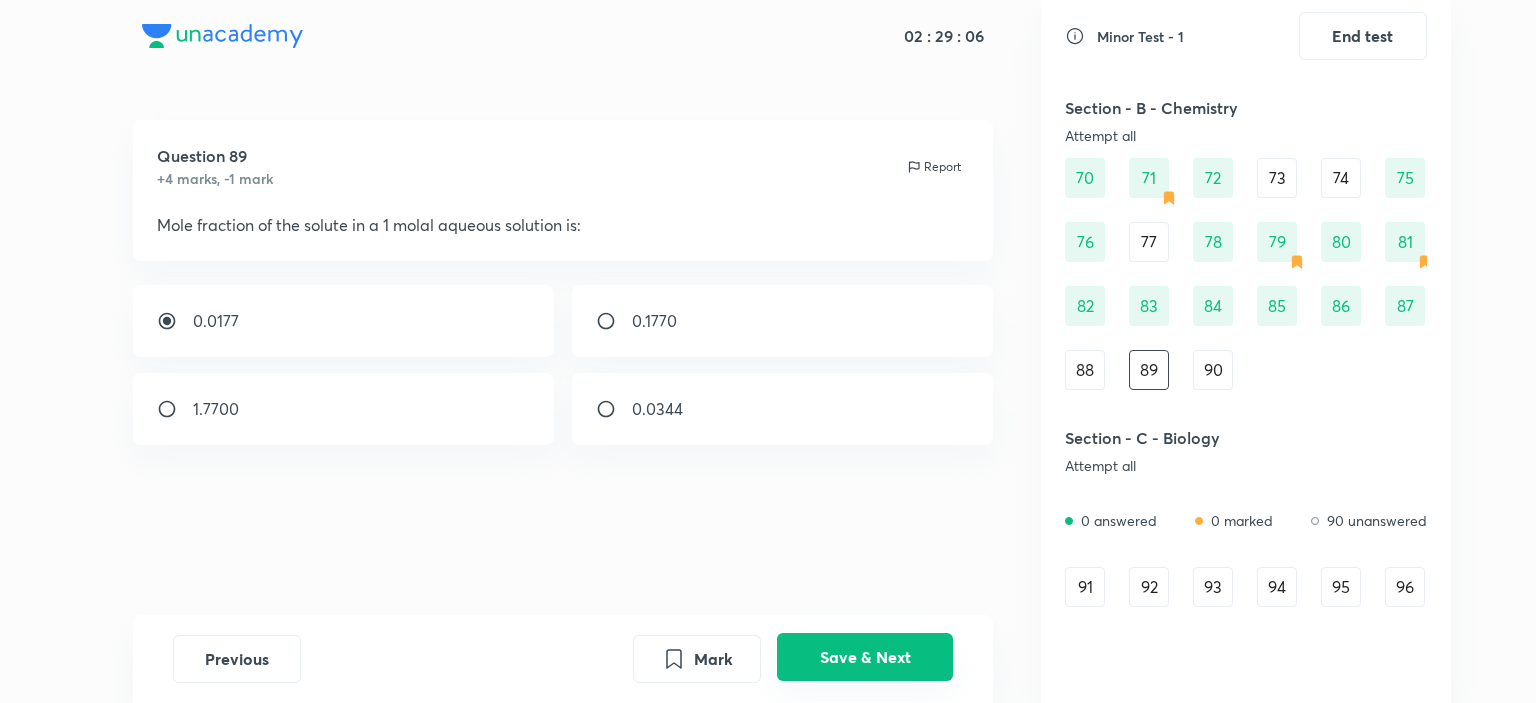 click on "Save & Next" at bounding box center (865, 657) 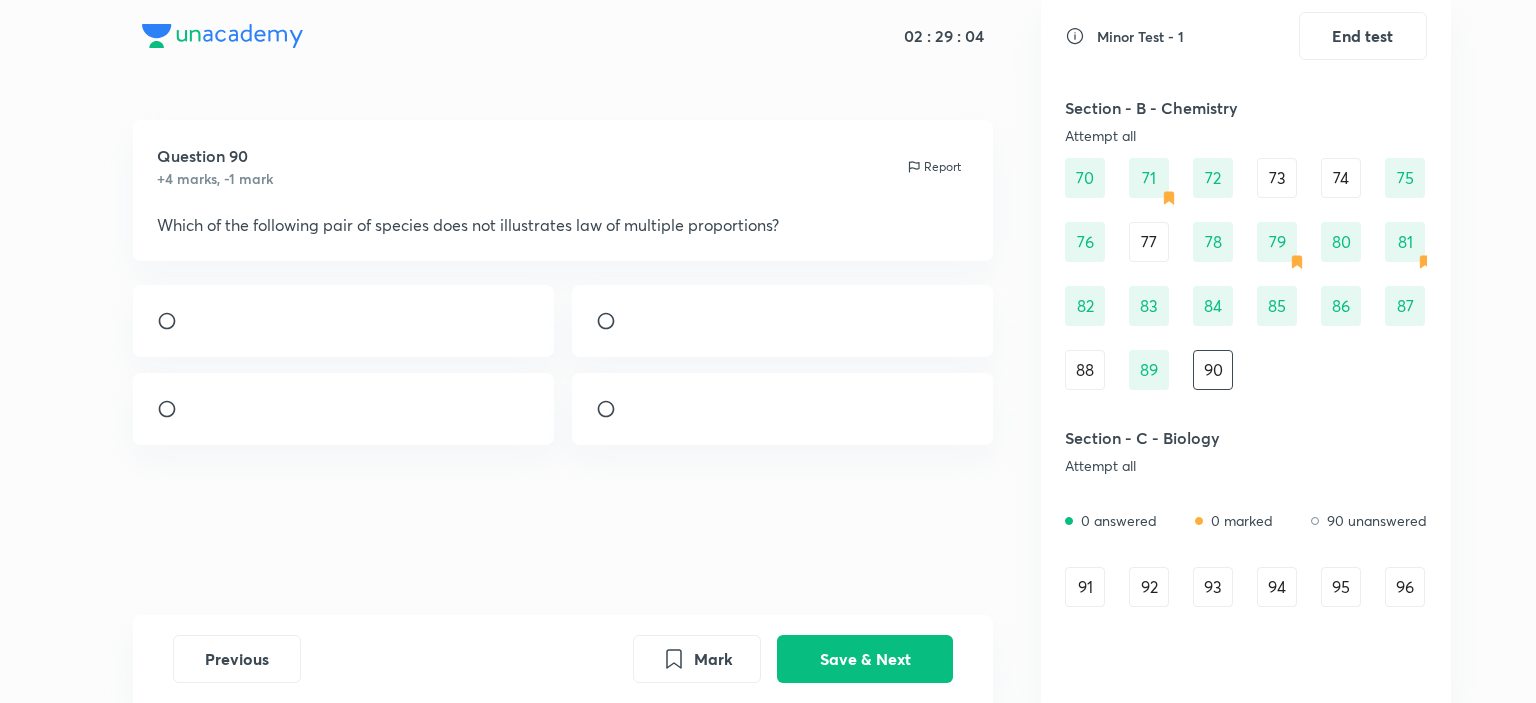 drag, startPoint x: 280, startPoint y: 229, endPoint x: 645, endPoint y: 224, distance: 365.03424 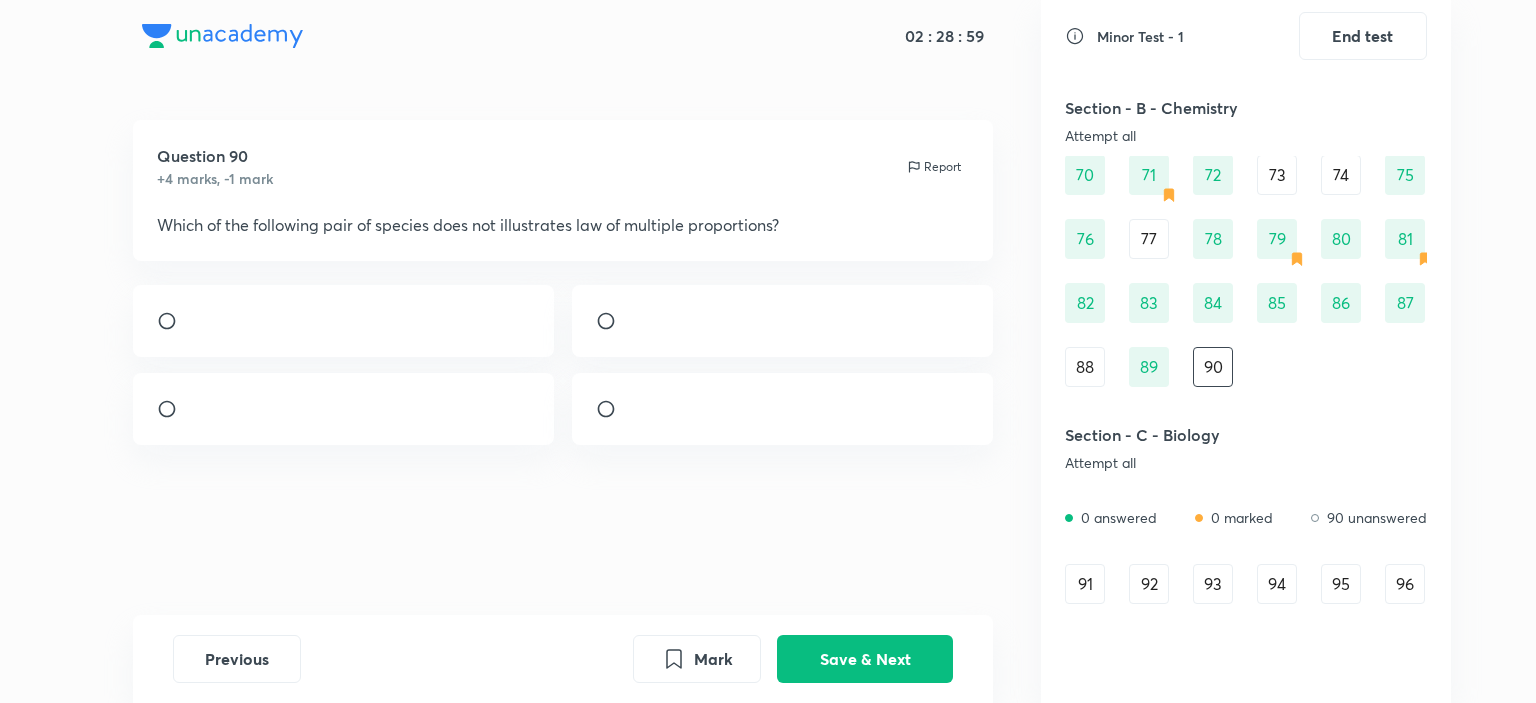 scroll, scrollTop: 1000, scrollLeft: 0, axis: vertical 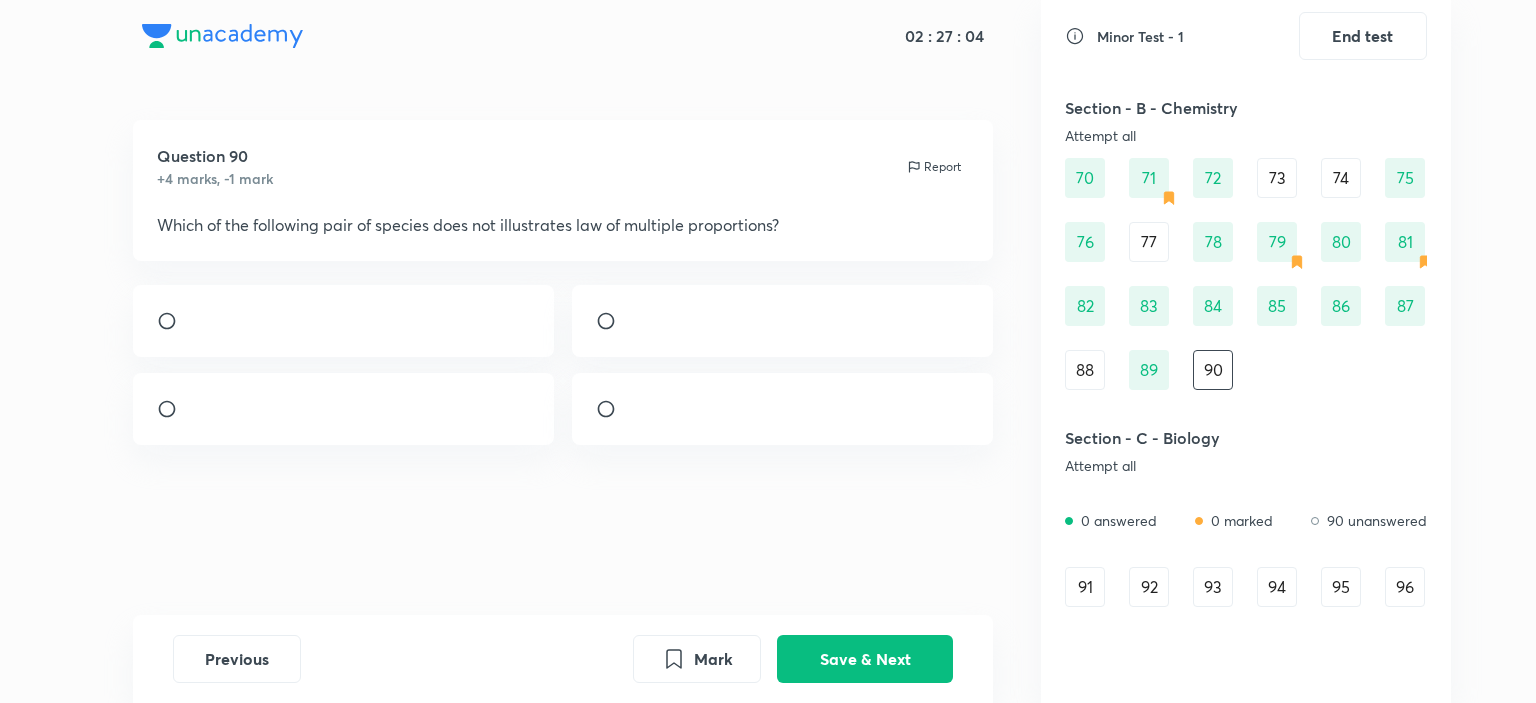 click at bounding box center [783, 409] 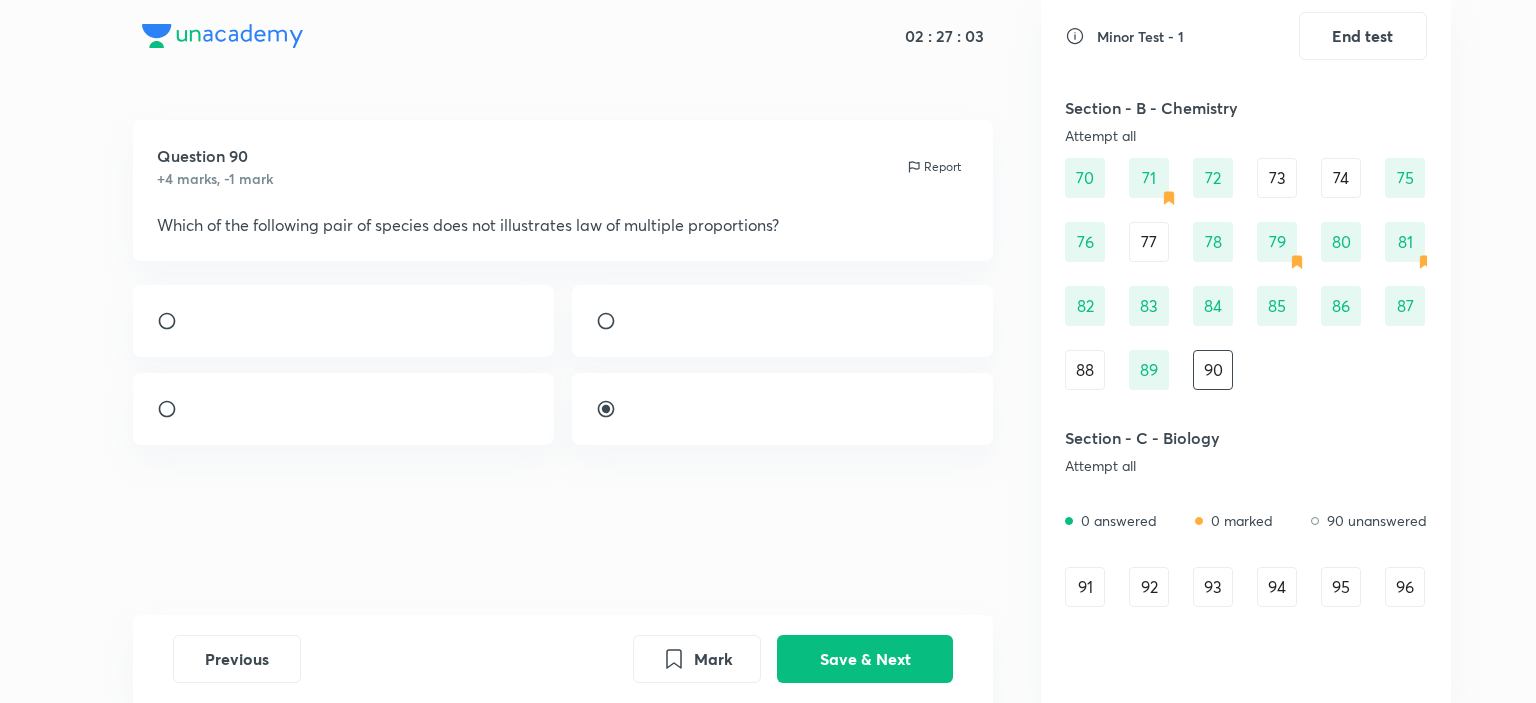 click on "90" at bounding box center (1213, 370) 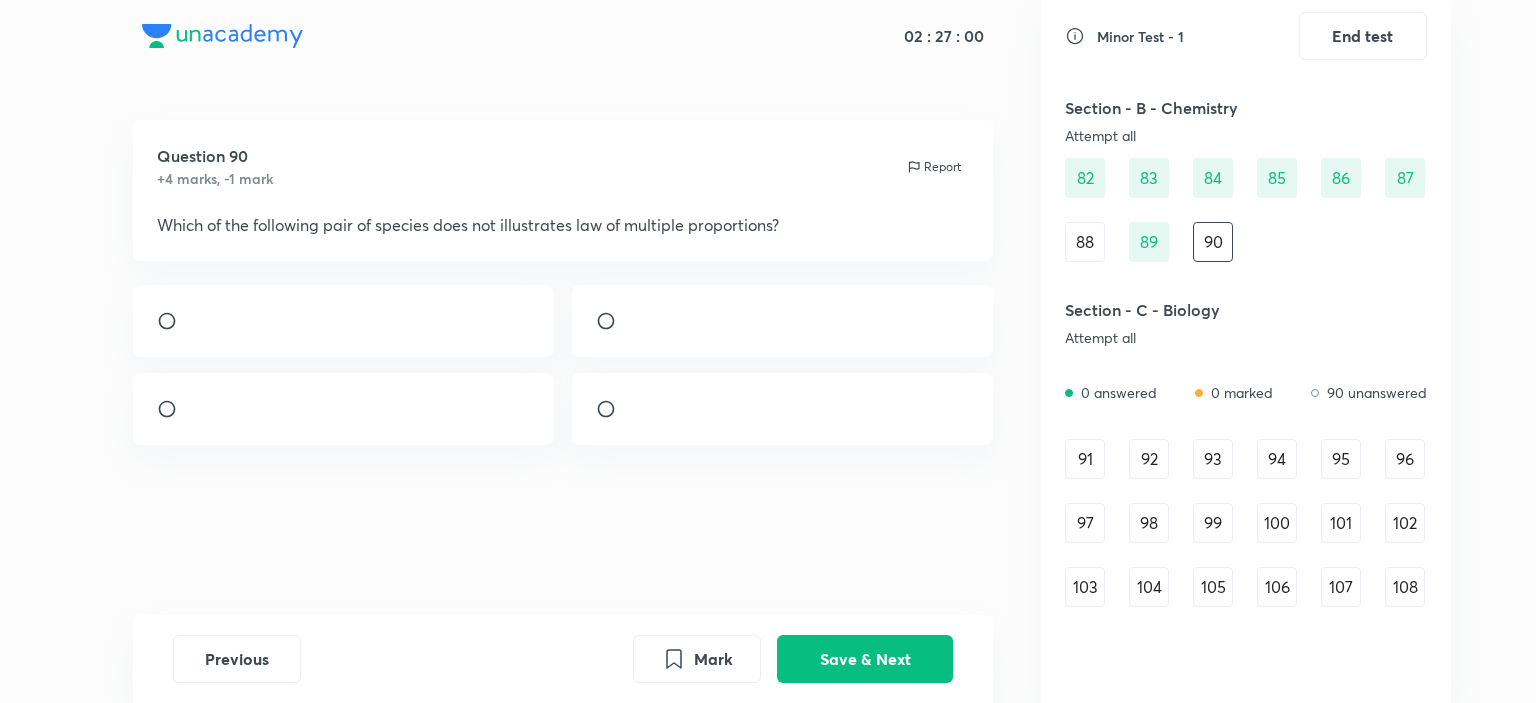 scroll, scrollTop: 1300, scrollLeft: 0, axis: vertical 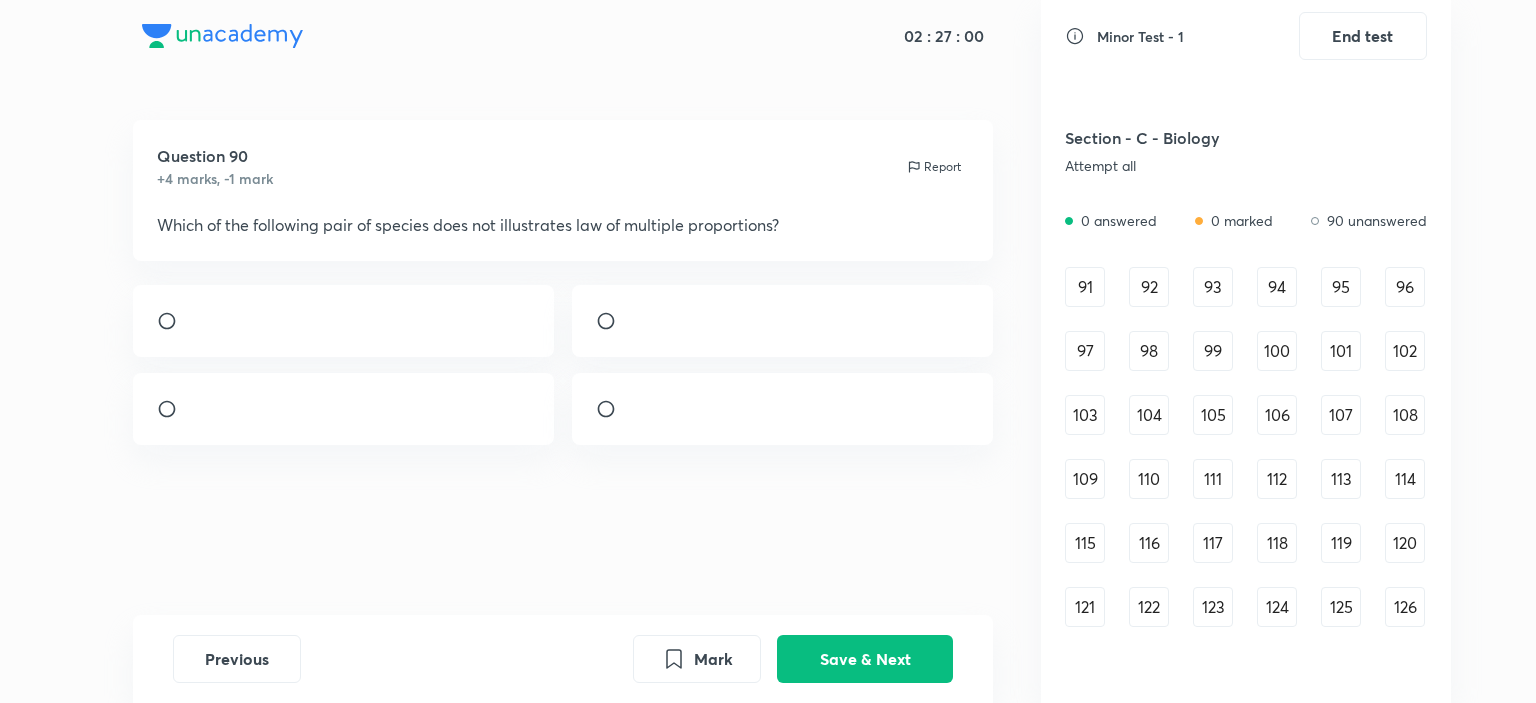 click on "91" at bounding box center [1085, 287] 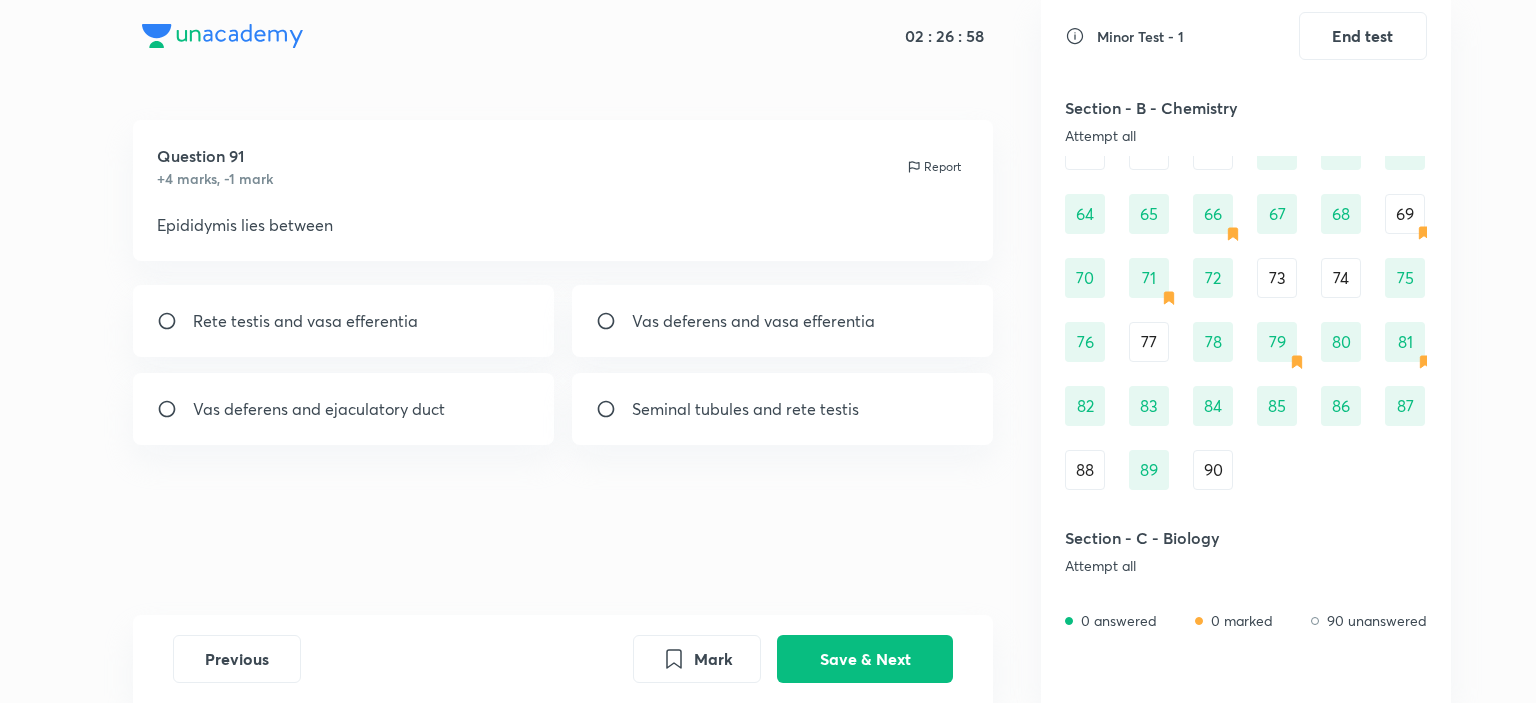 scroll, scrollTop: 600, scrollLeft: 0, axis: vertical 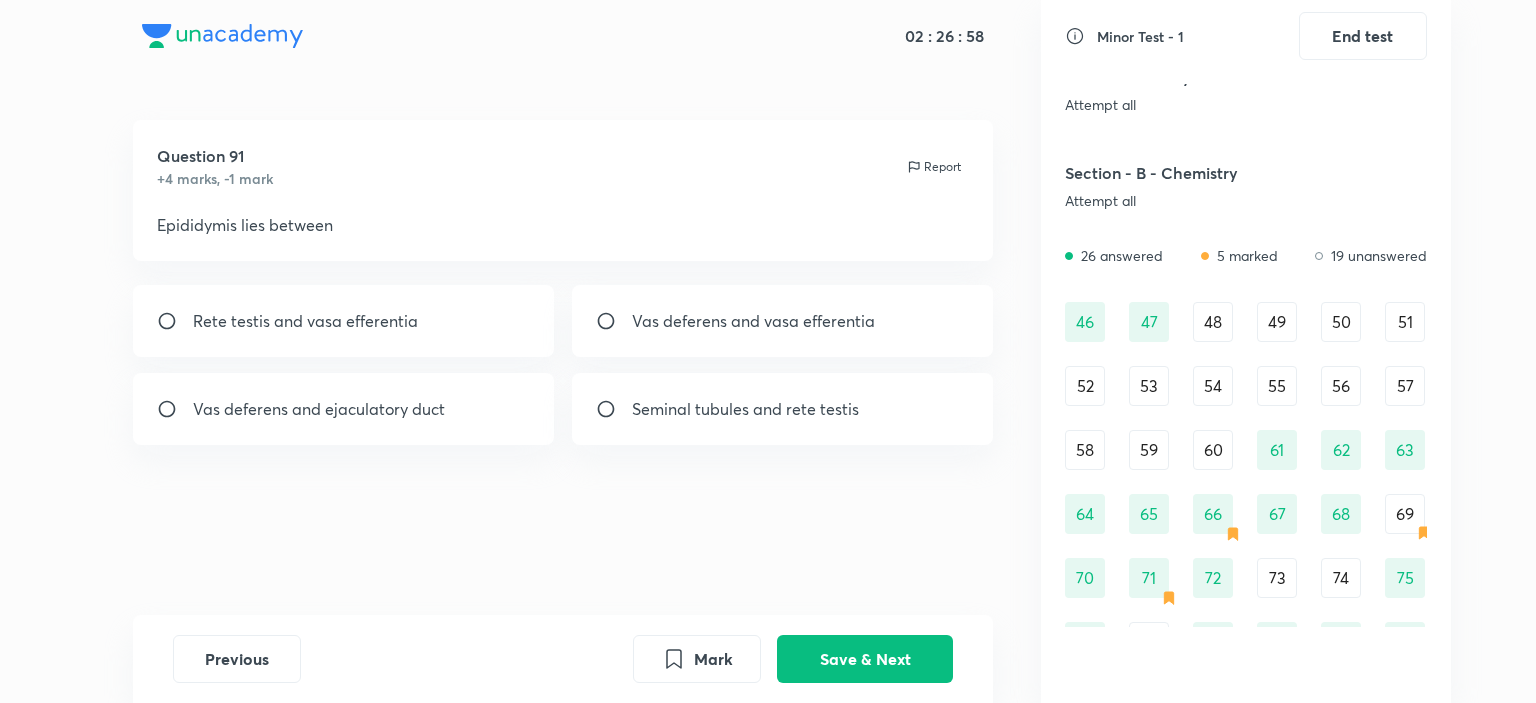 click on "48" at bounding box center (1213, 322) 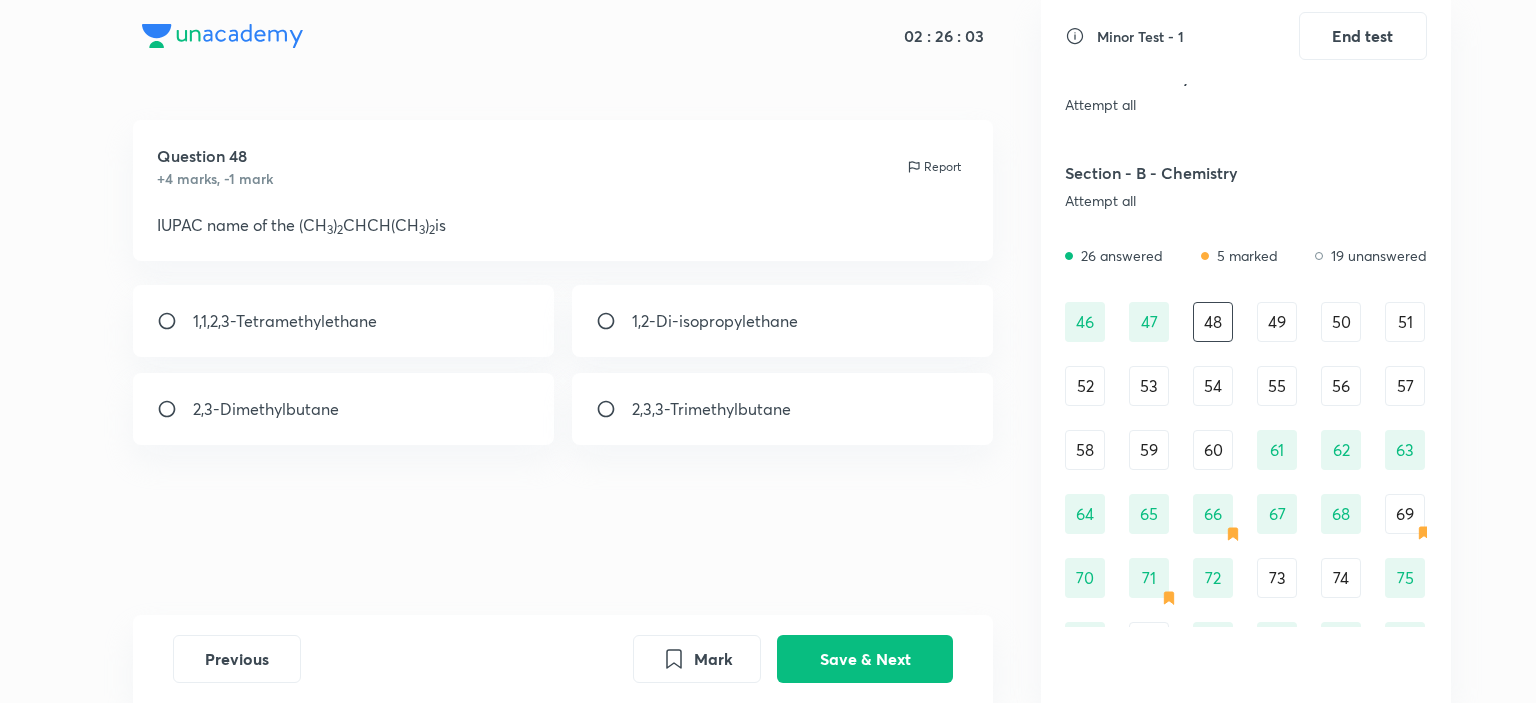 click on "2,3-Dimethylbutane" at bounding box center (344, 409) 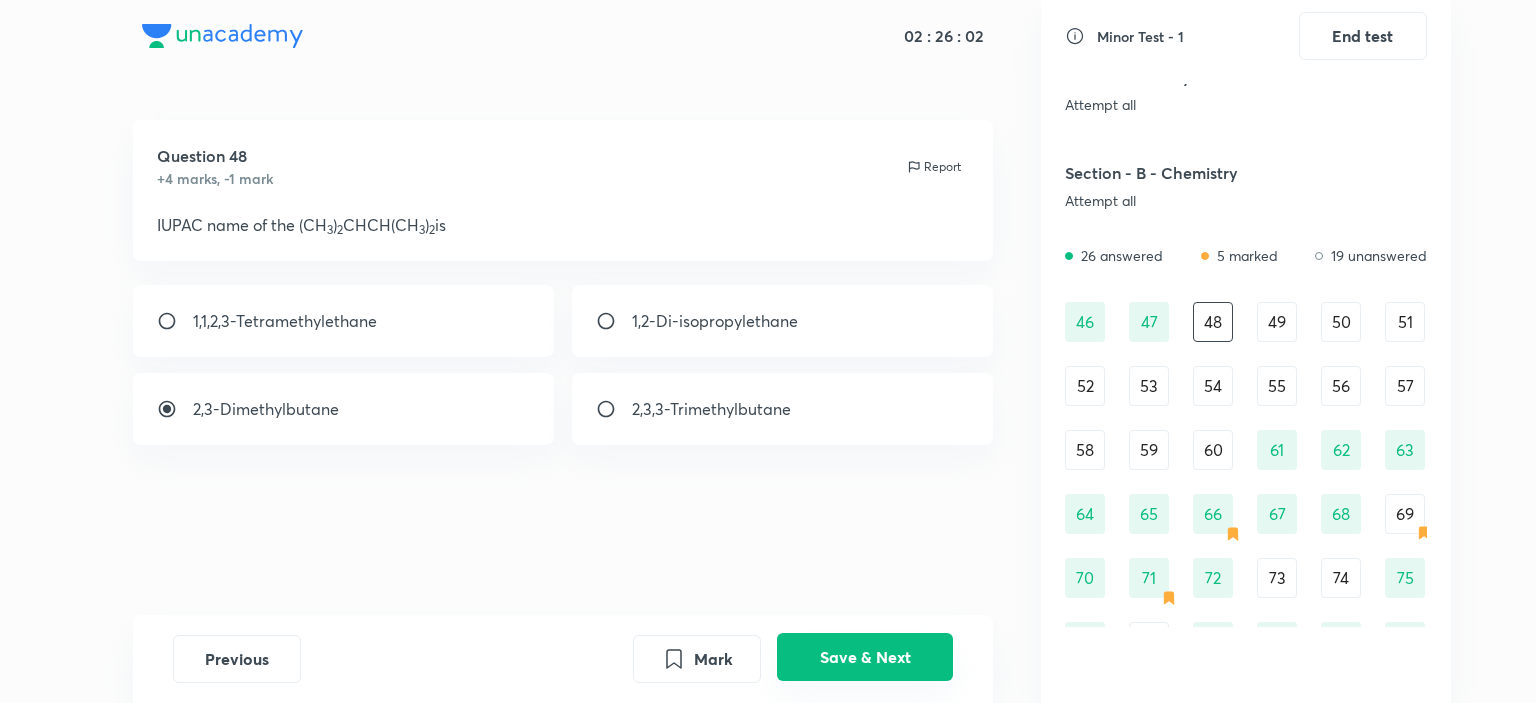 click on "Save & Next" at bounding box center (865, 657) 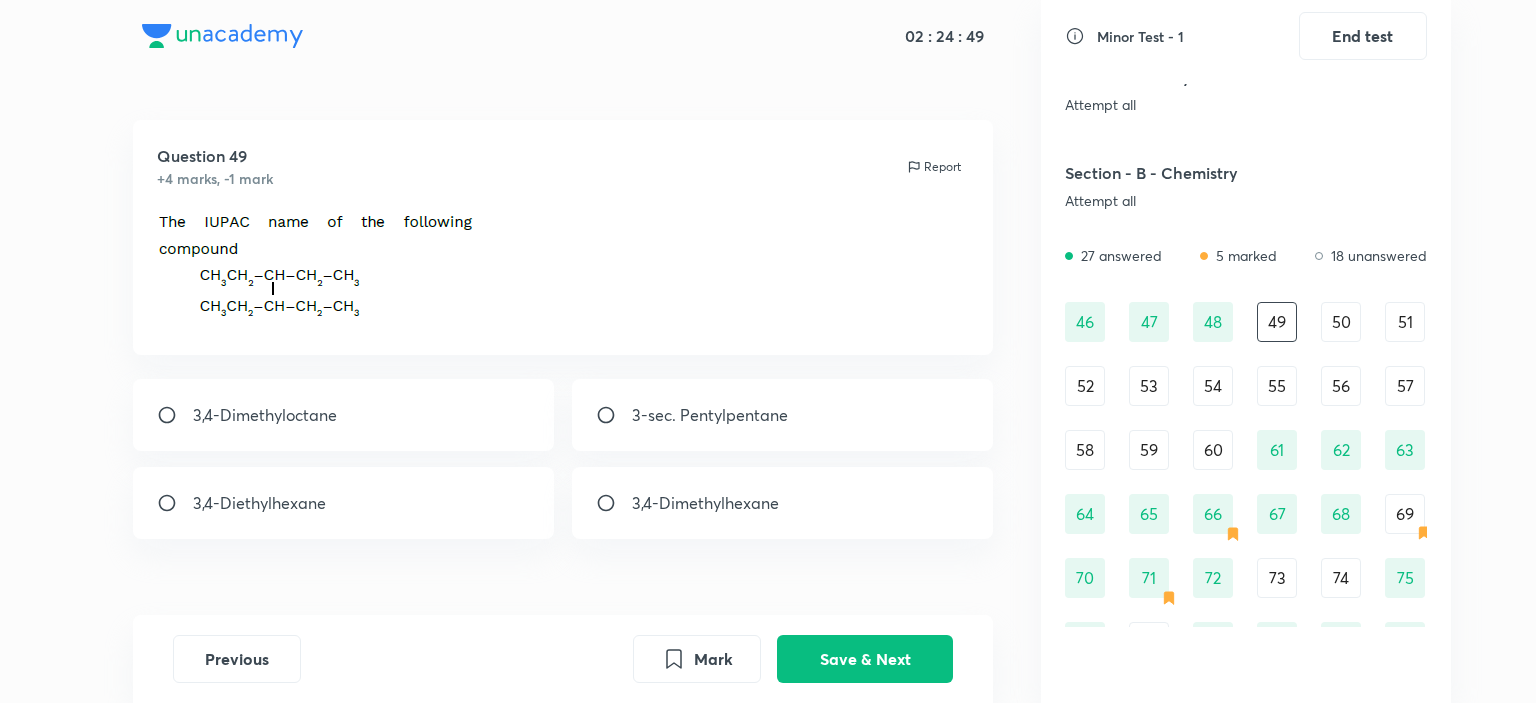 click on "3,4-Diethylhexane" at bounding box center [259, 503] 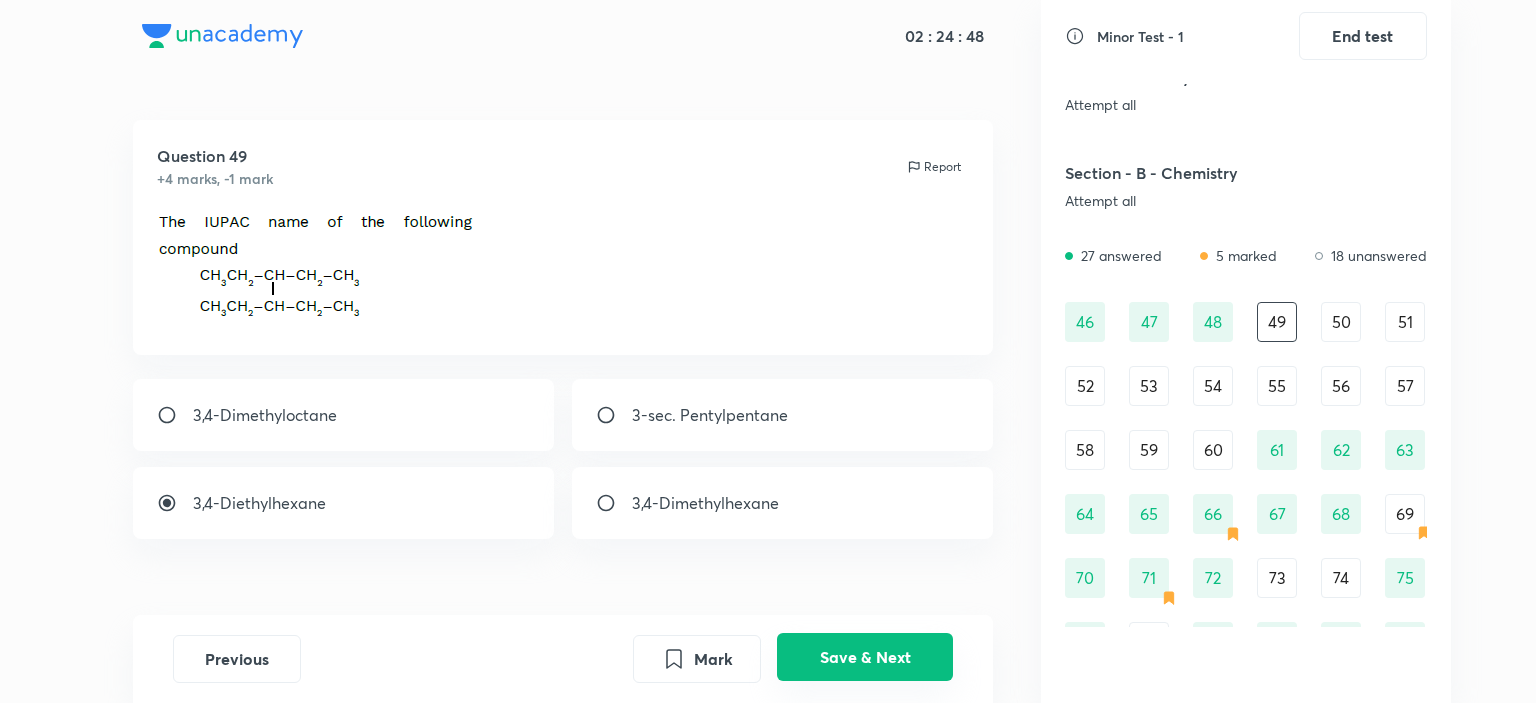 click on "Save & Next" at bounding box center [865, 657] 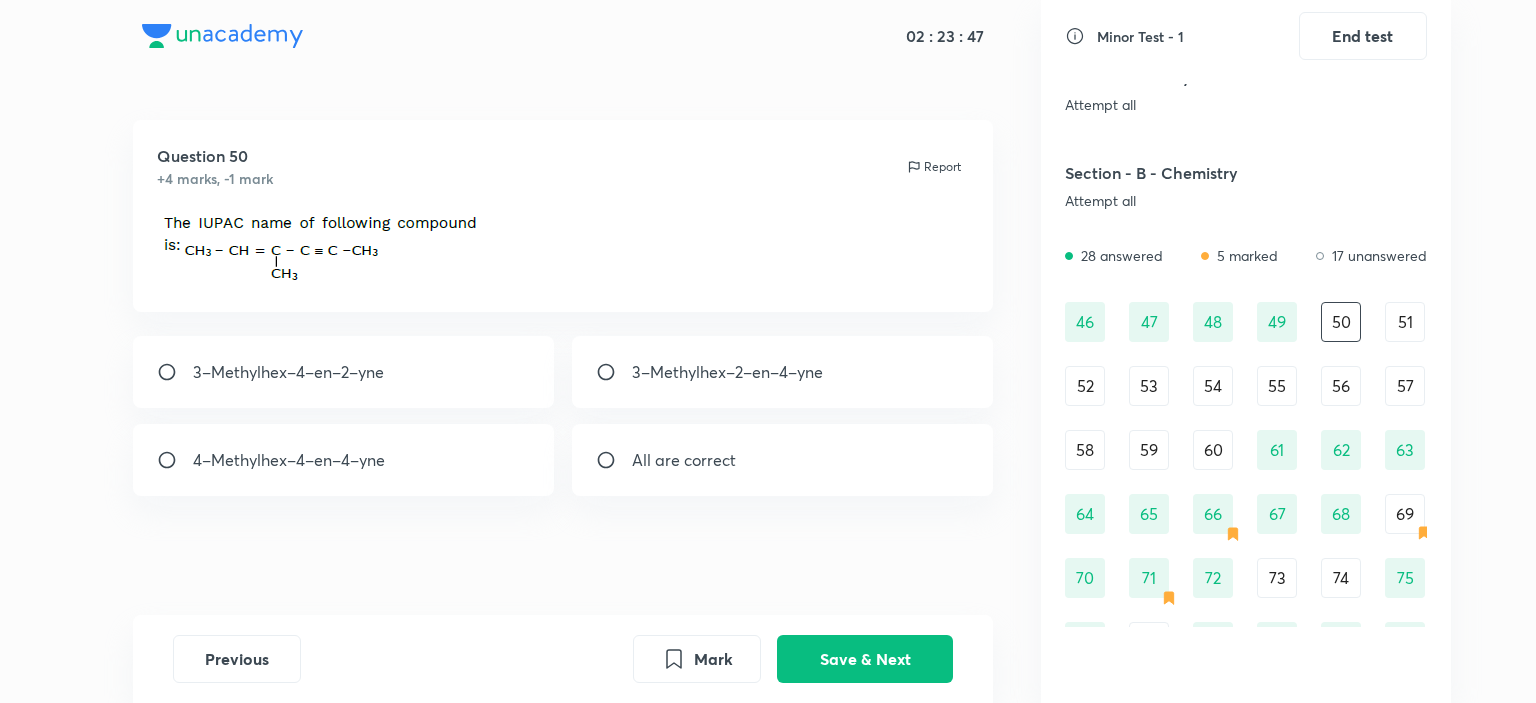 click on "3–Methylhex–2–en–4–yne" at bounding box center (727, 372) 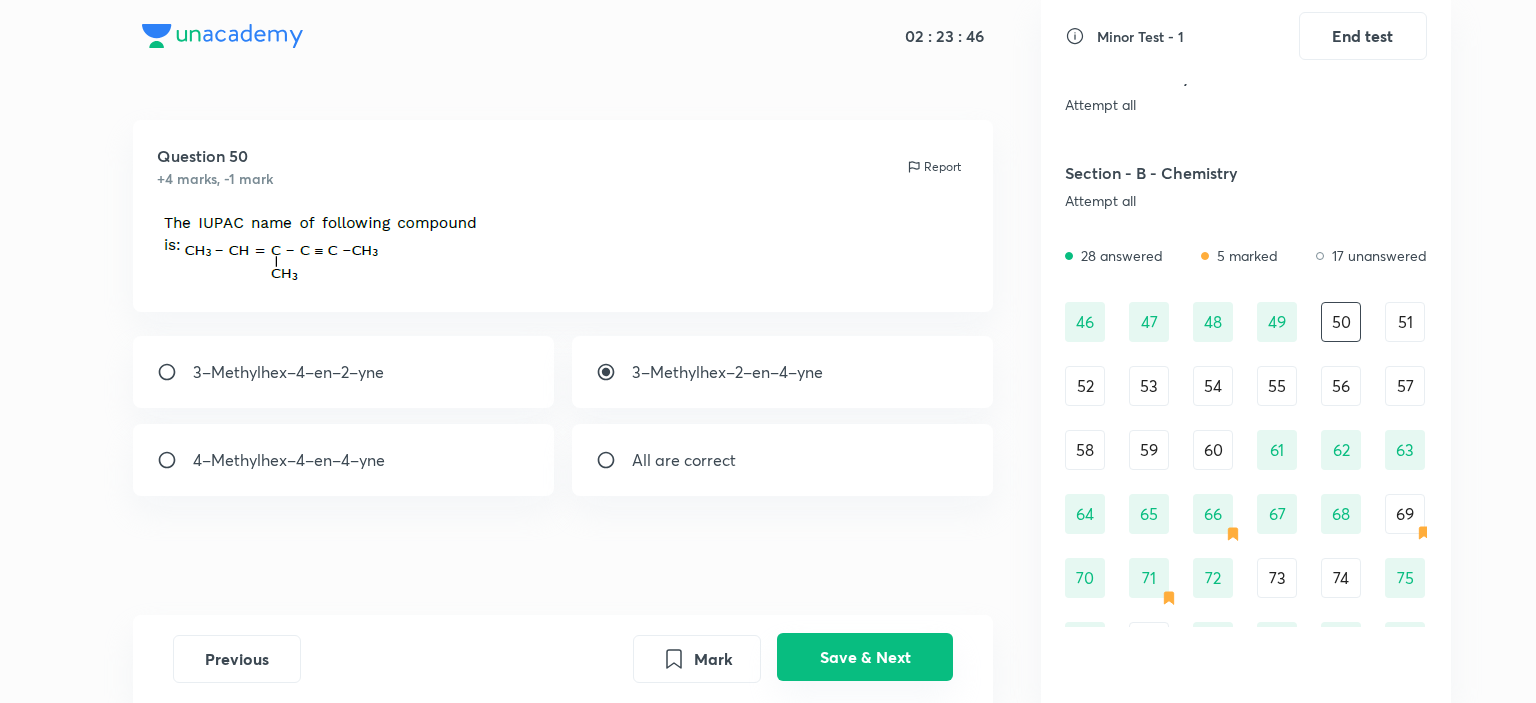 click on "Save & Next" at bounding box center (865, 657) 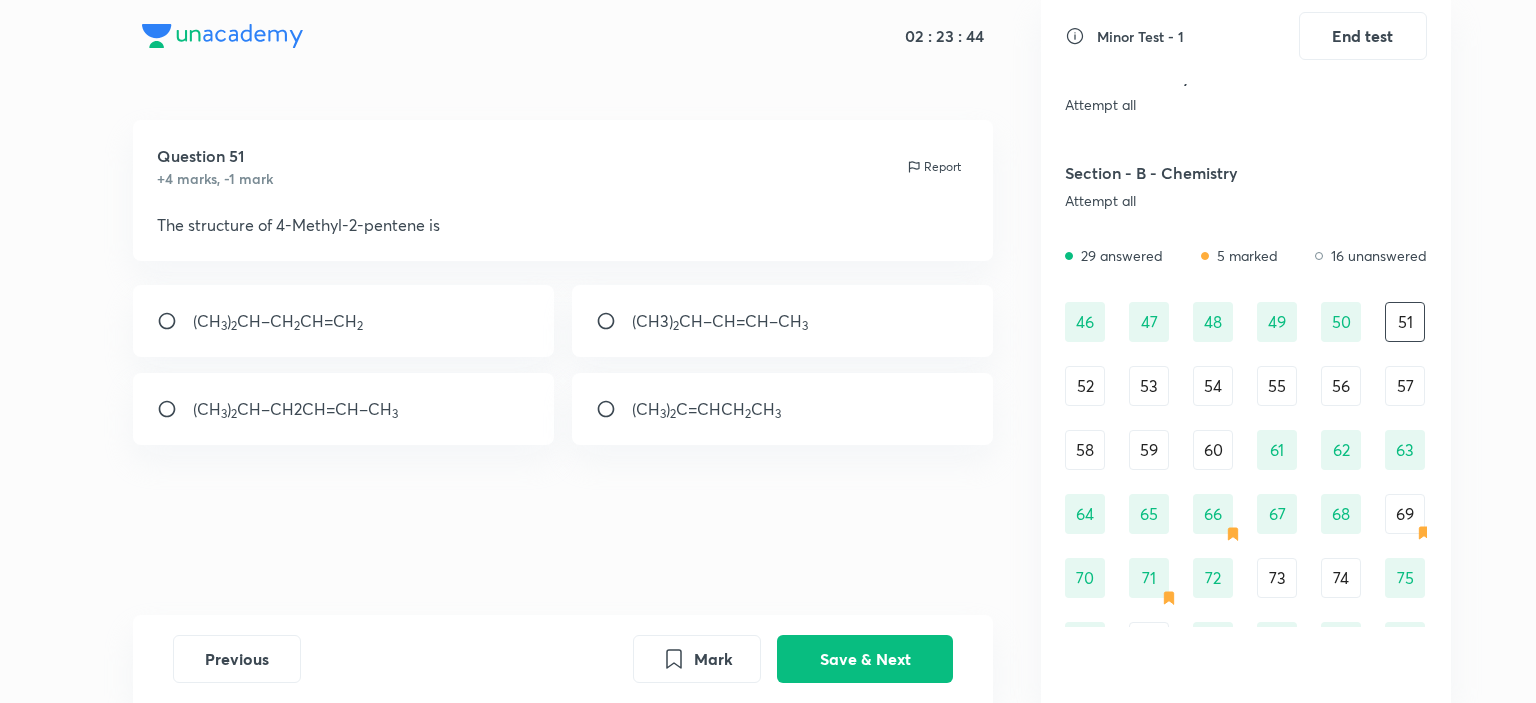 click on "50" at bounding box center (1341, 322) 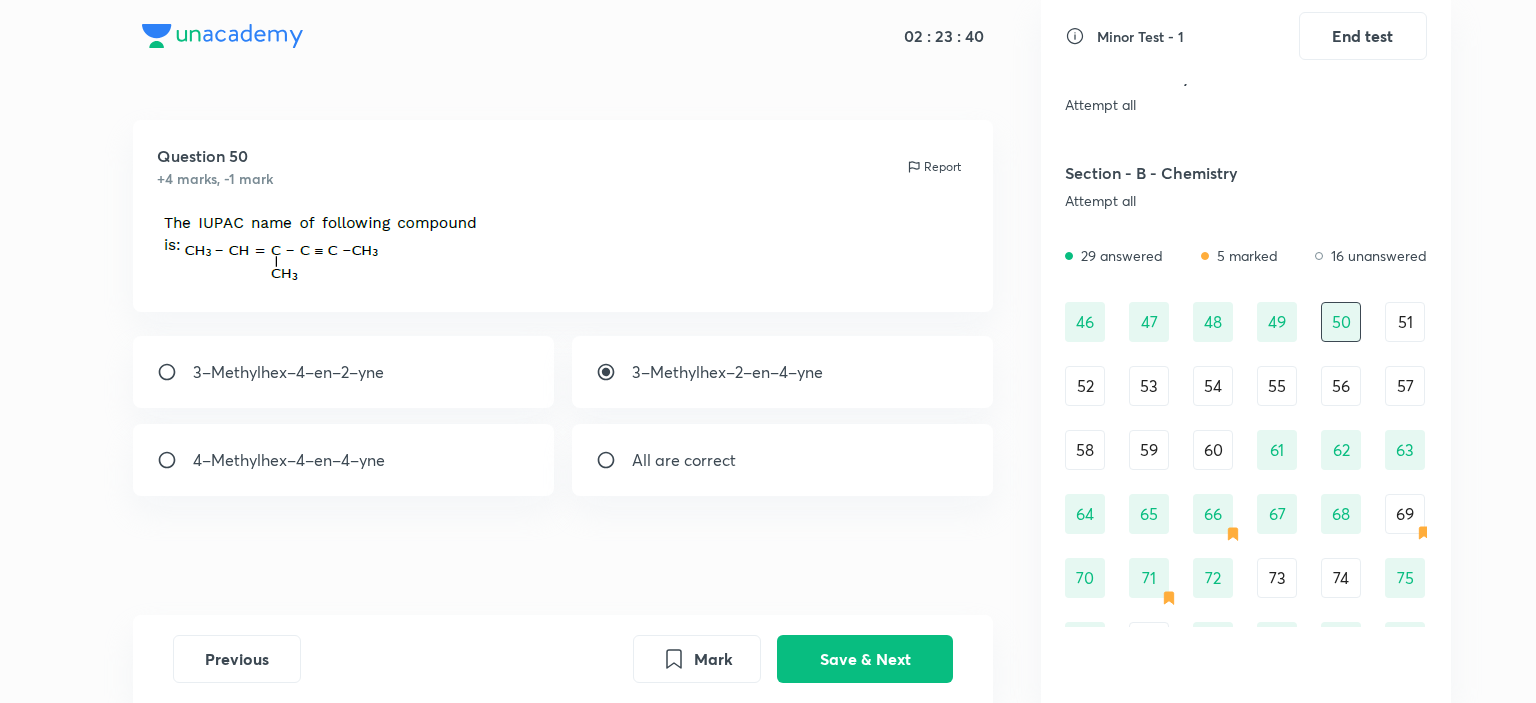 click on "51" at bounding box center [1405, 322] 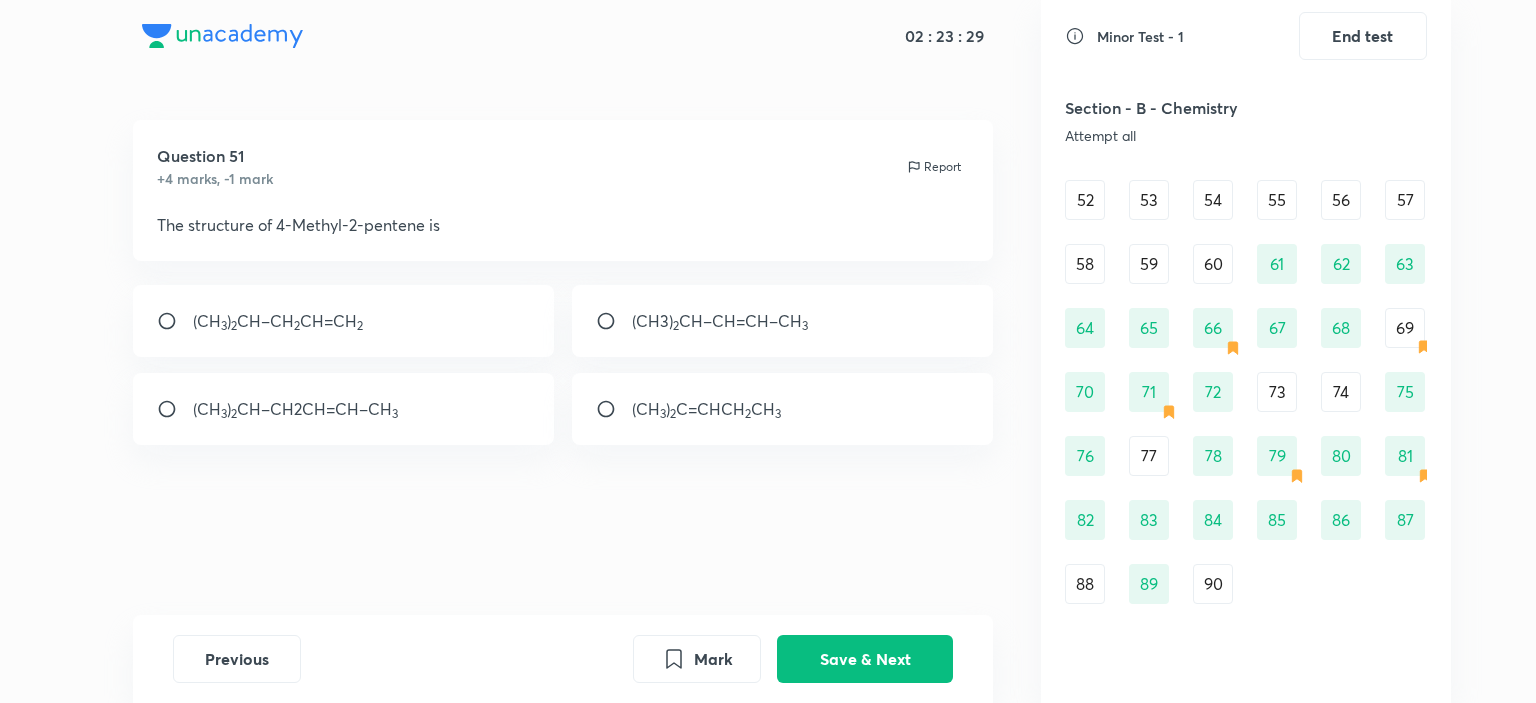 scroll, scrollTop: 700, scrollLeft: 0, axis: vertical 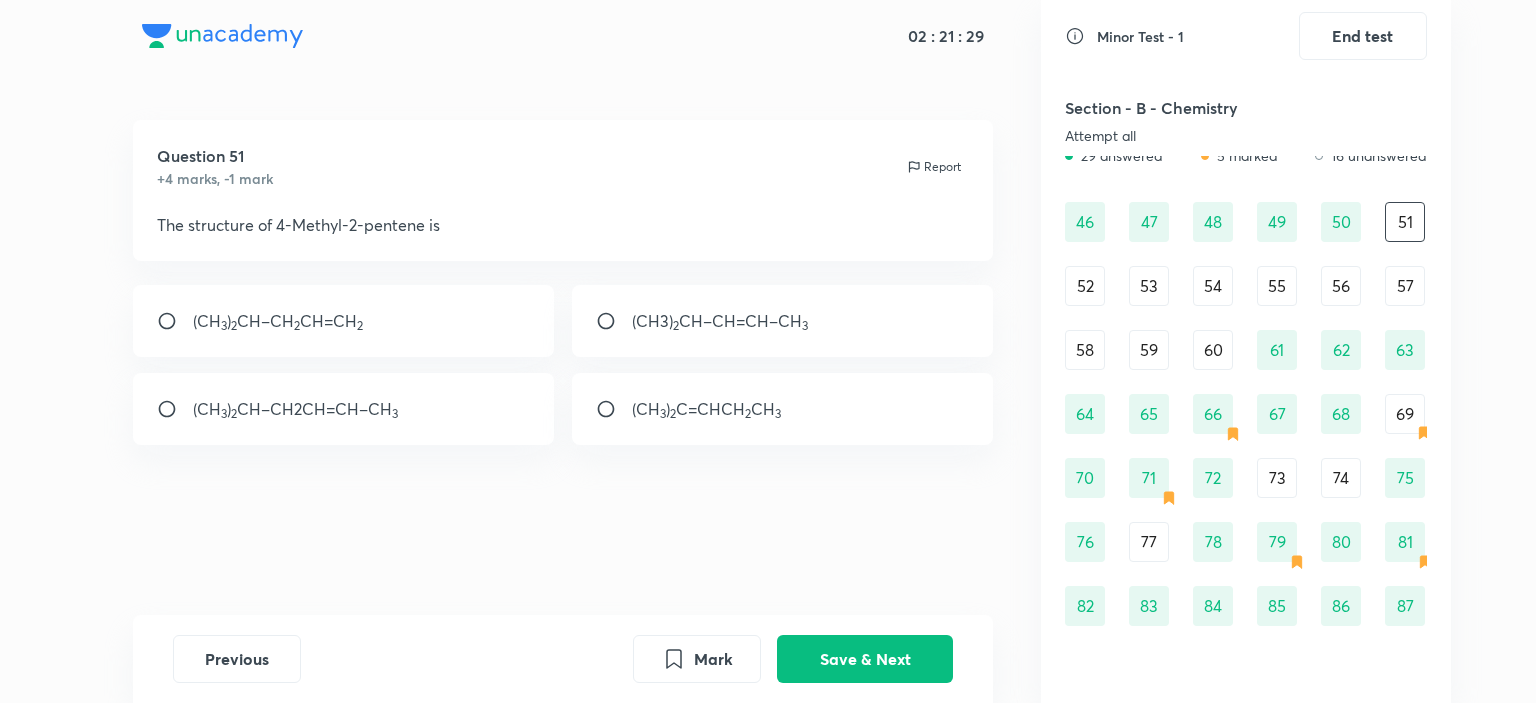 click on "52" at bounding box center (1085, 286) 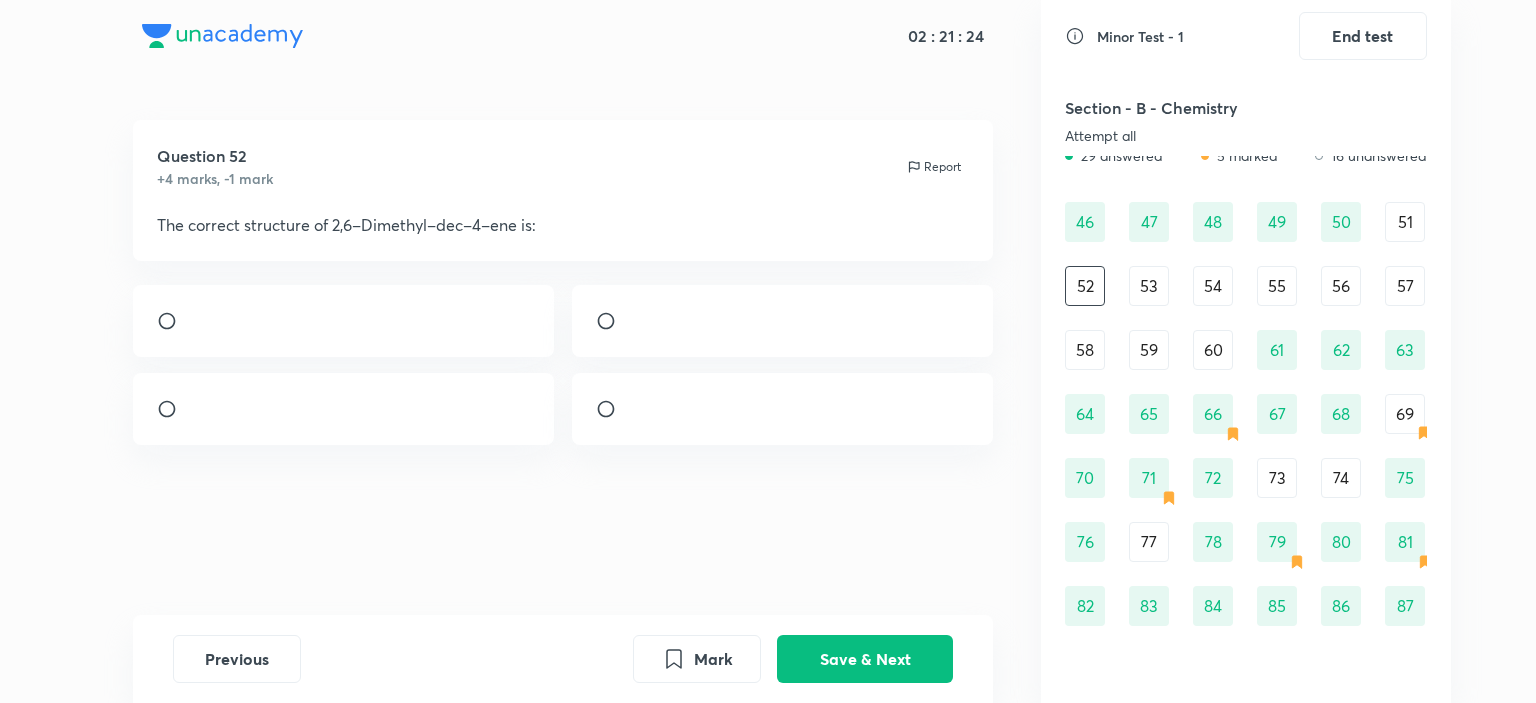 click on "53" at bounding box center [1149, 286] 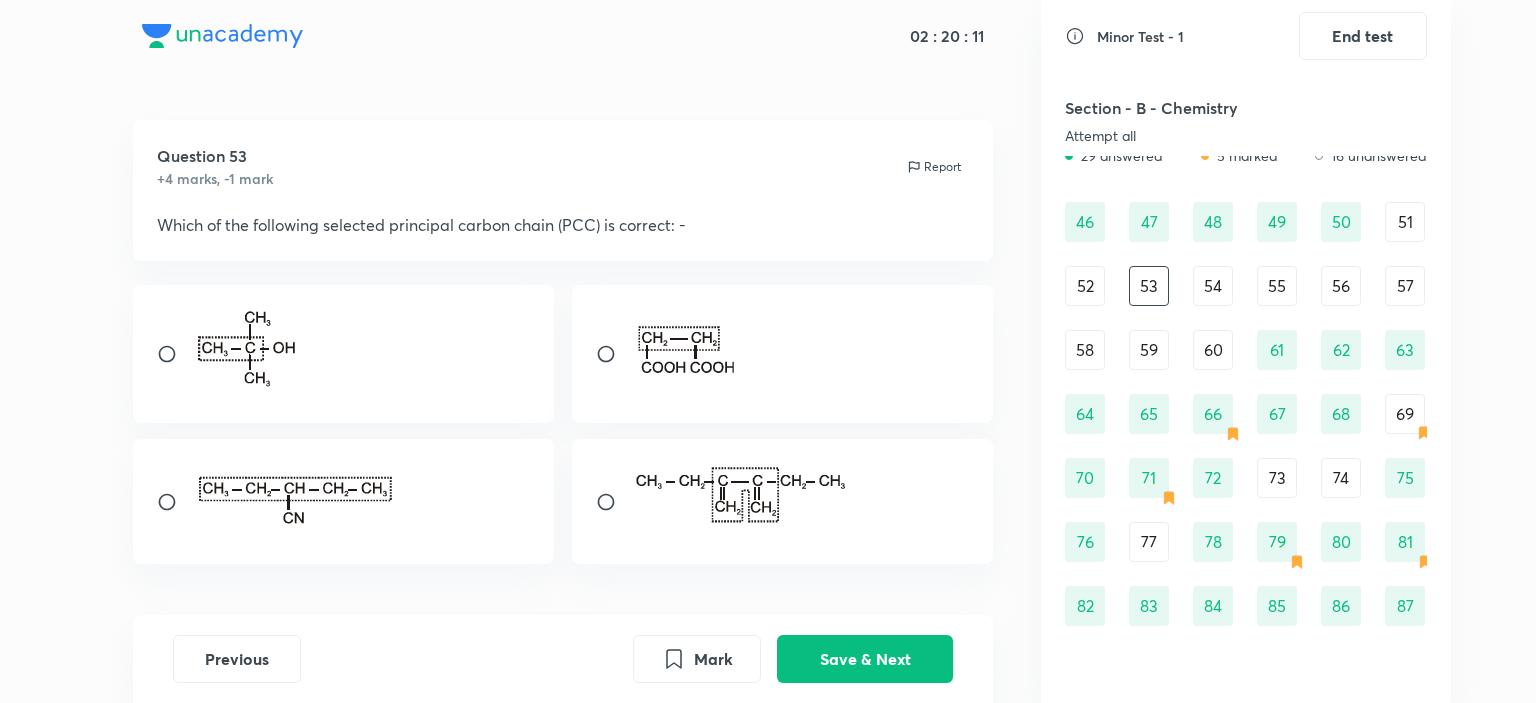 click at bounding box center (614, 502) 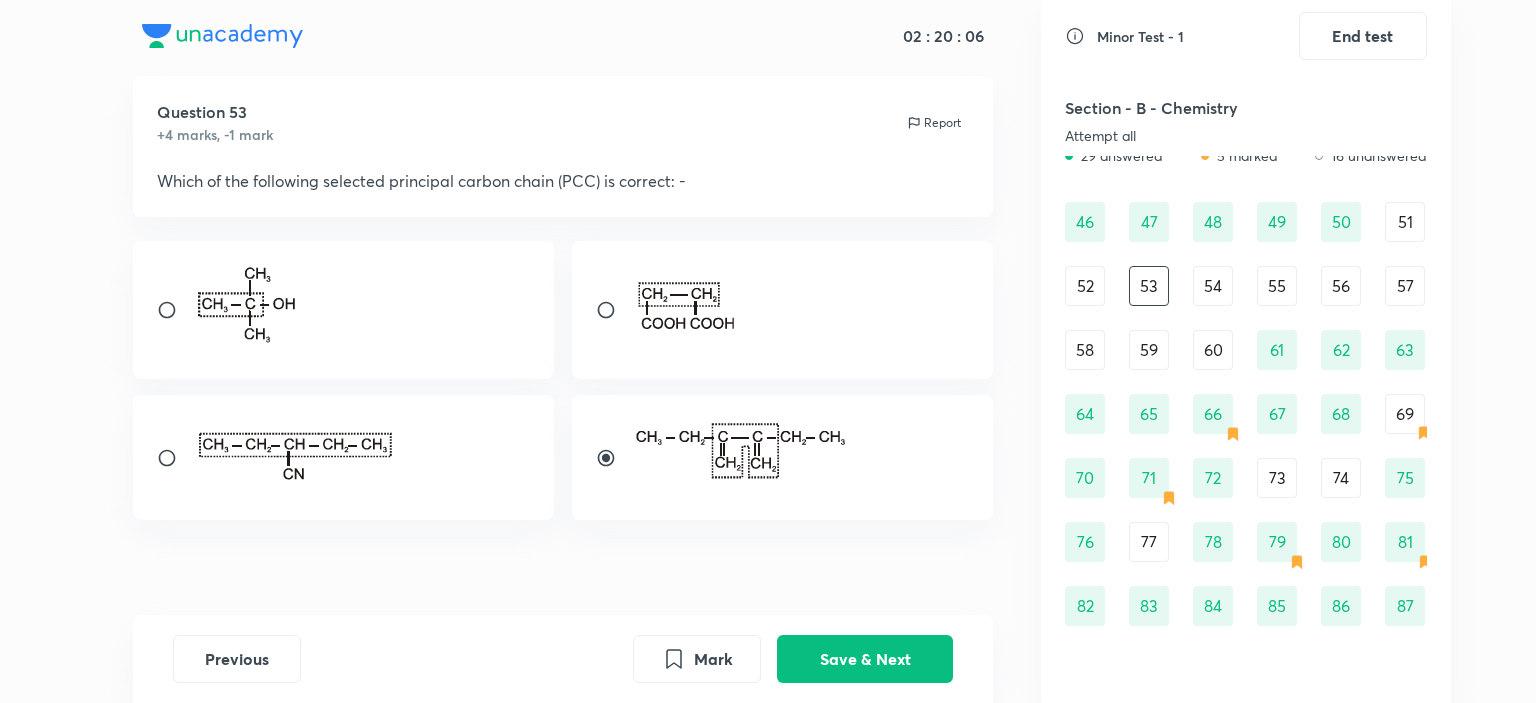 scroll, scrollTop: 69, scrollLeft: 0, axis: vertical 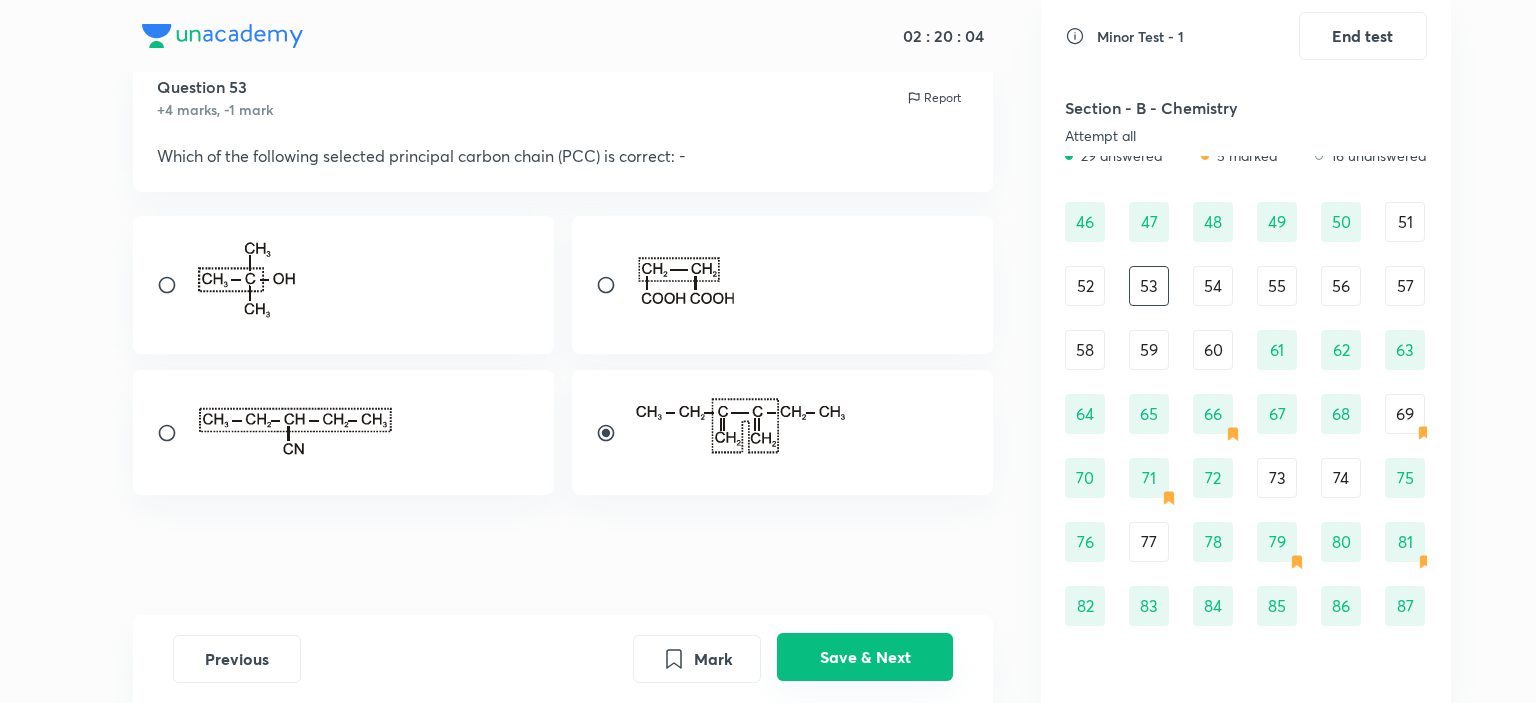 click on "Save & Next" at bounding box center [865, 657] 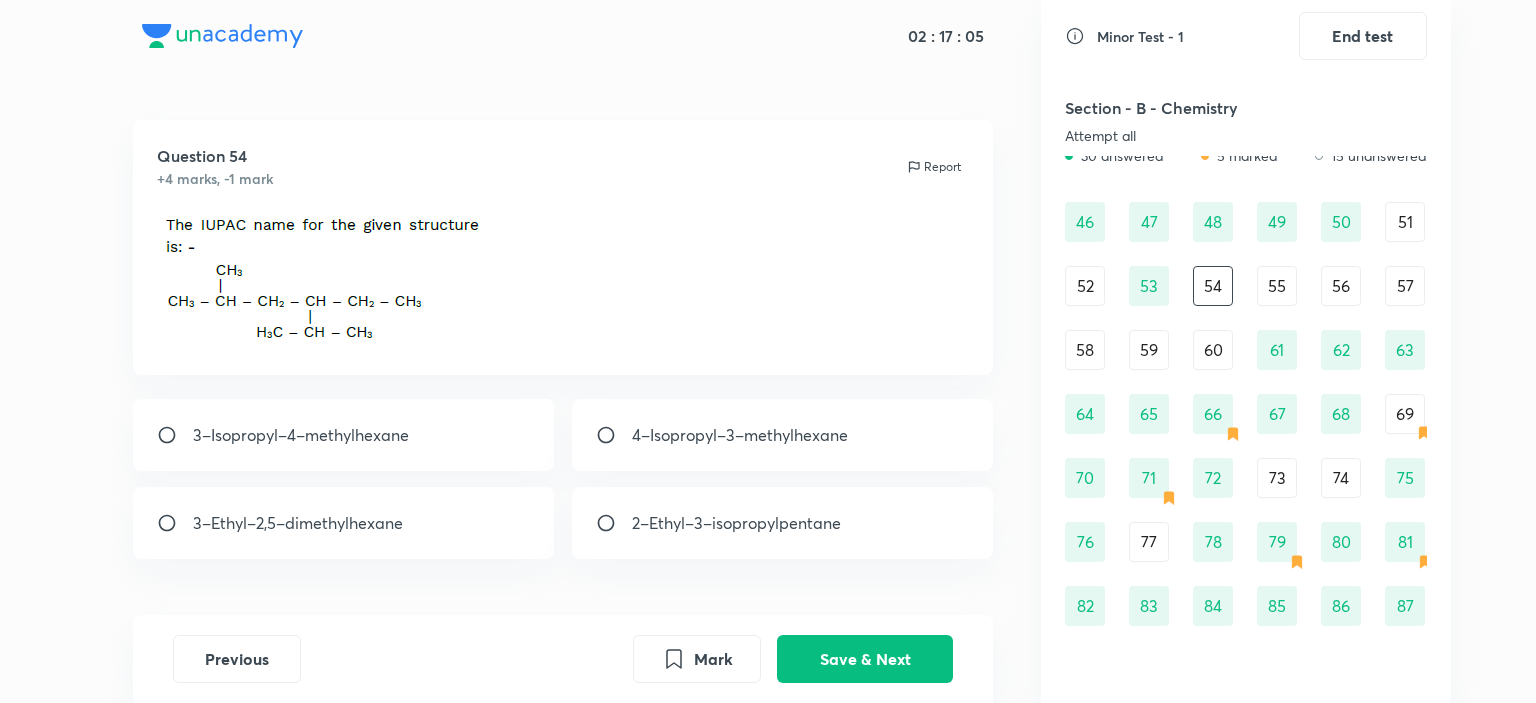 click on "55" at bounding box center [1277, 286] 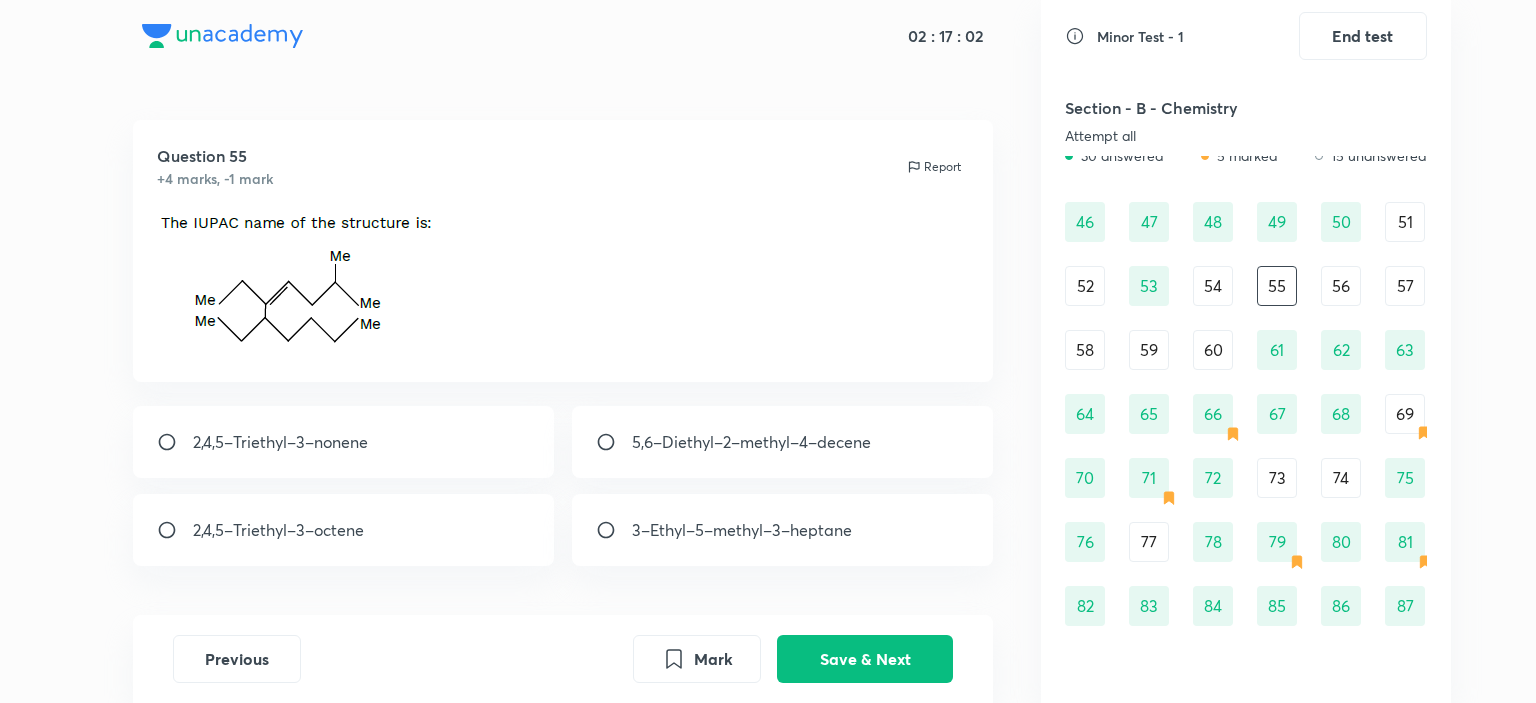 click on "56" at bounding box center [1341, 286] 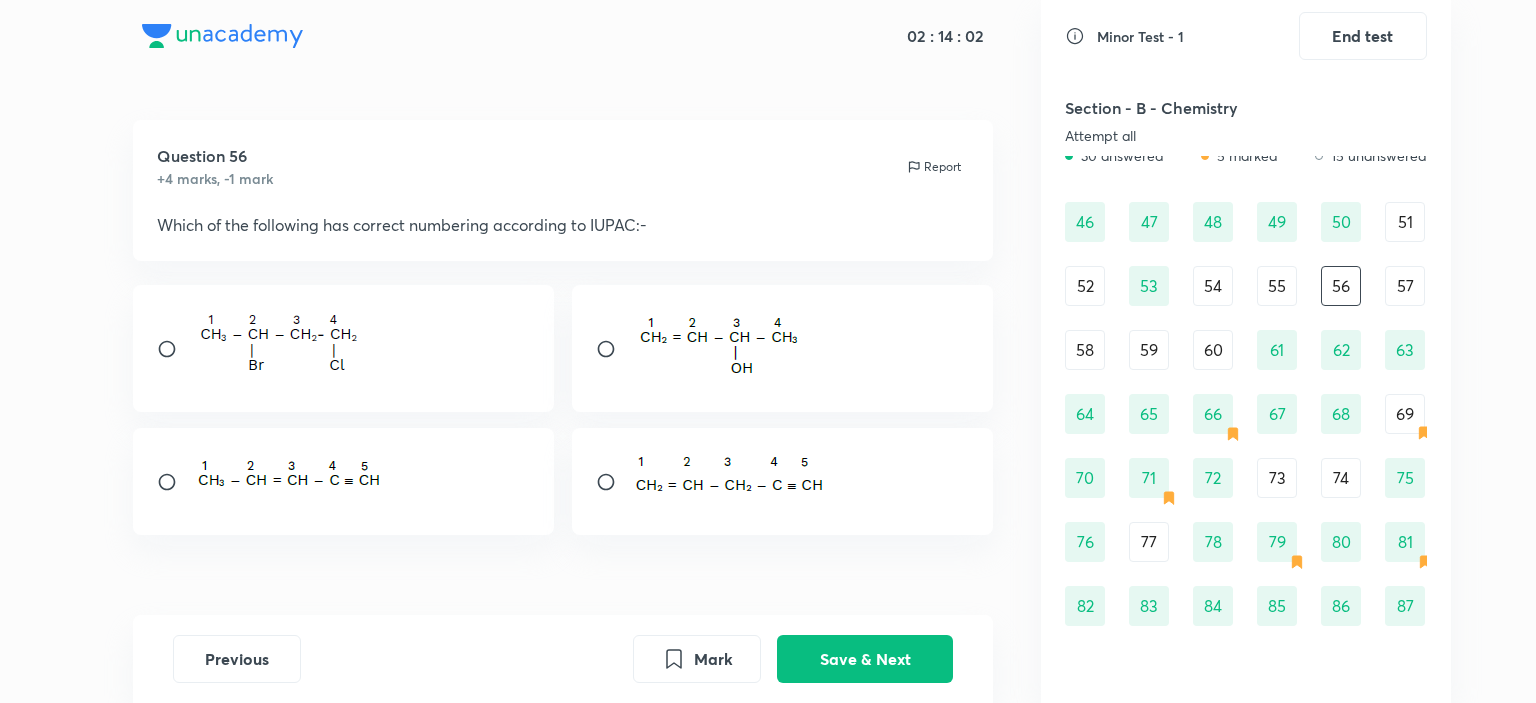 click at bounding box center (783, 481) 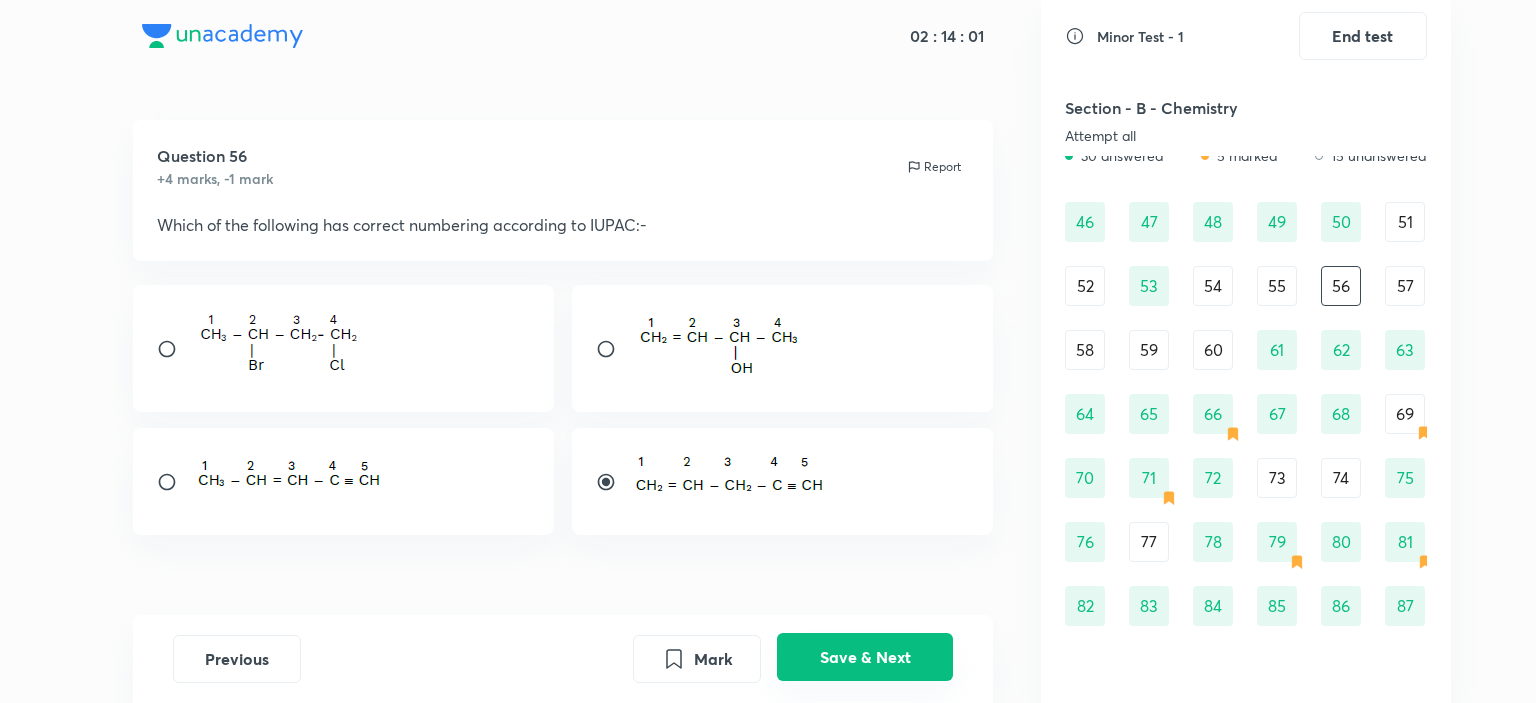 click on "Save & Next" at bounding box center [865, 657] 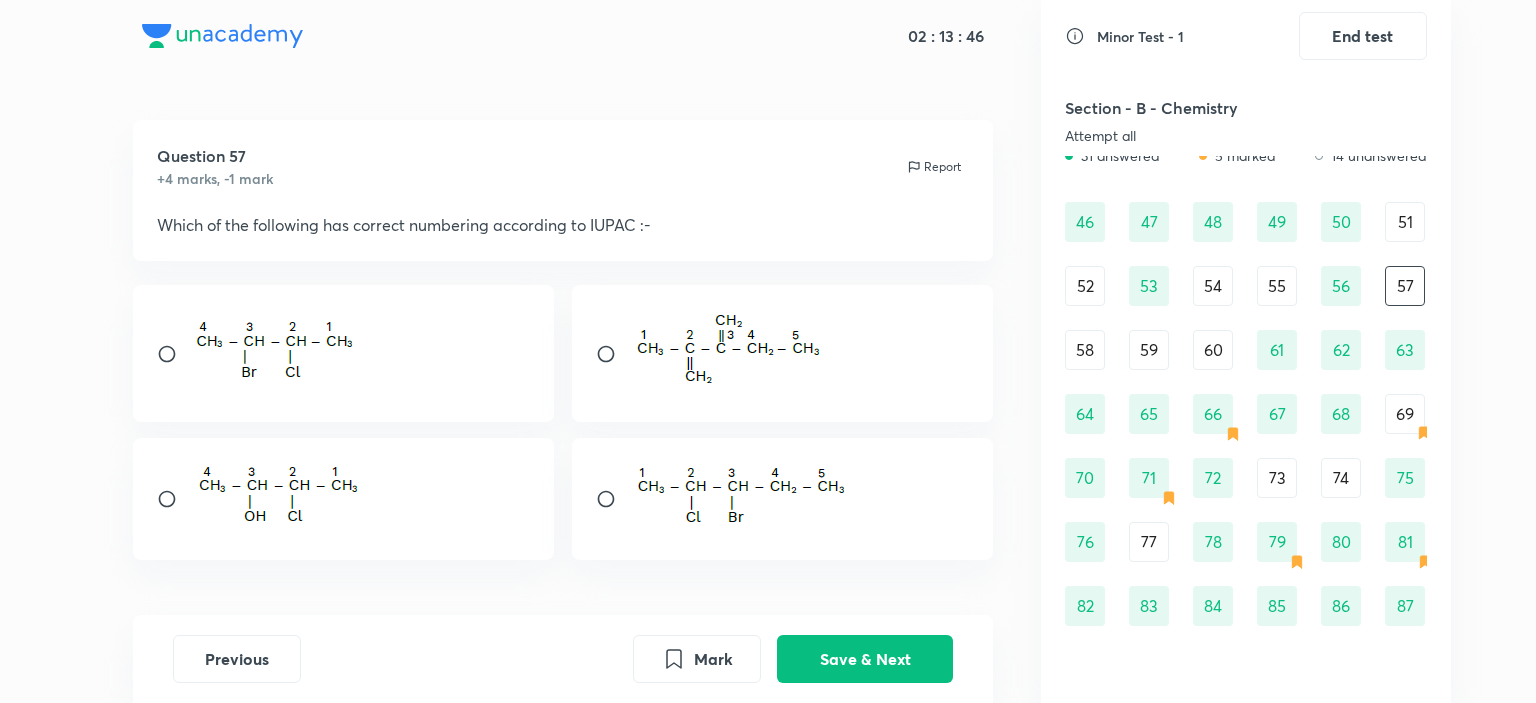 click at bounding box center [734, 350] 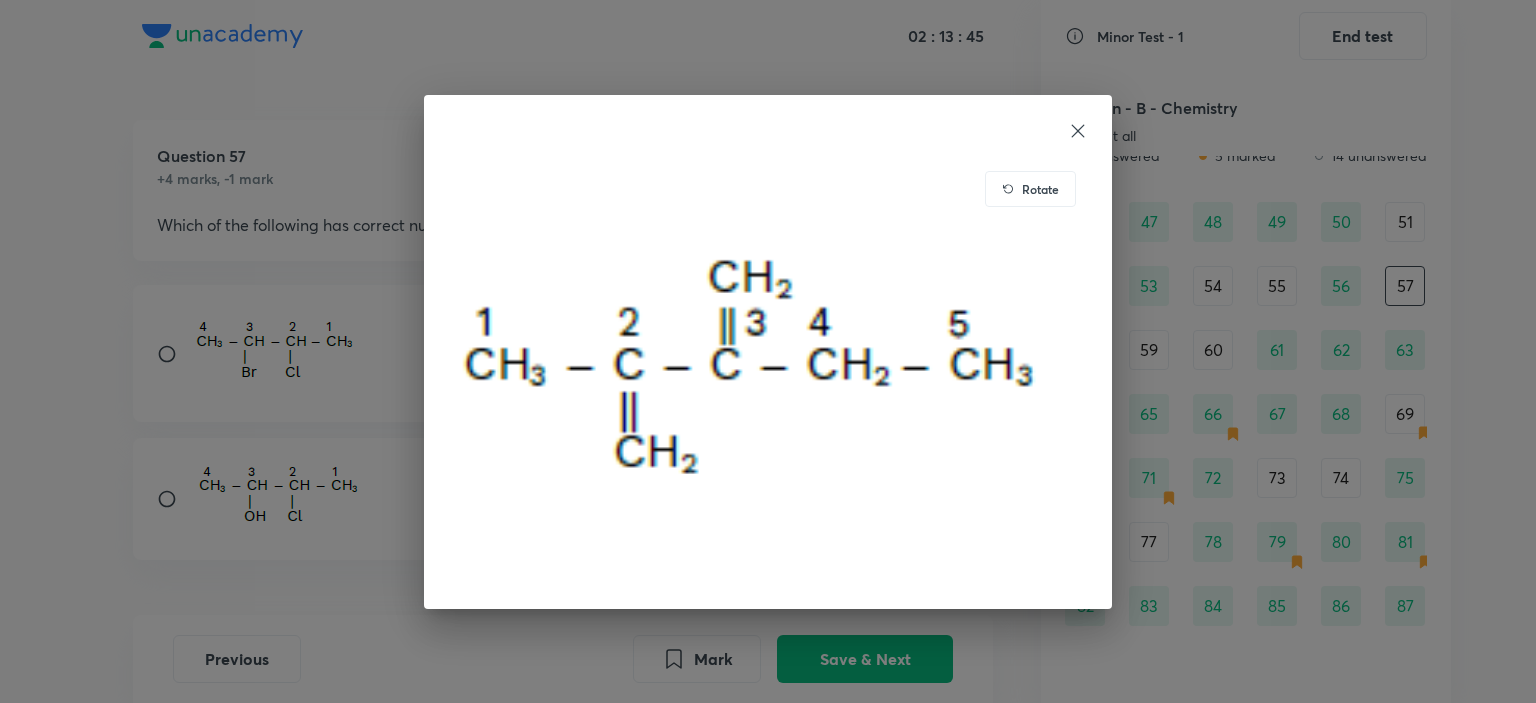 click on "Rotate" at bounding box center (768, 352) 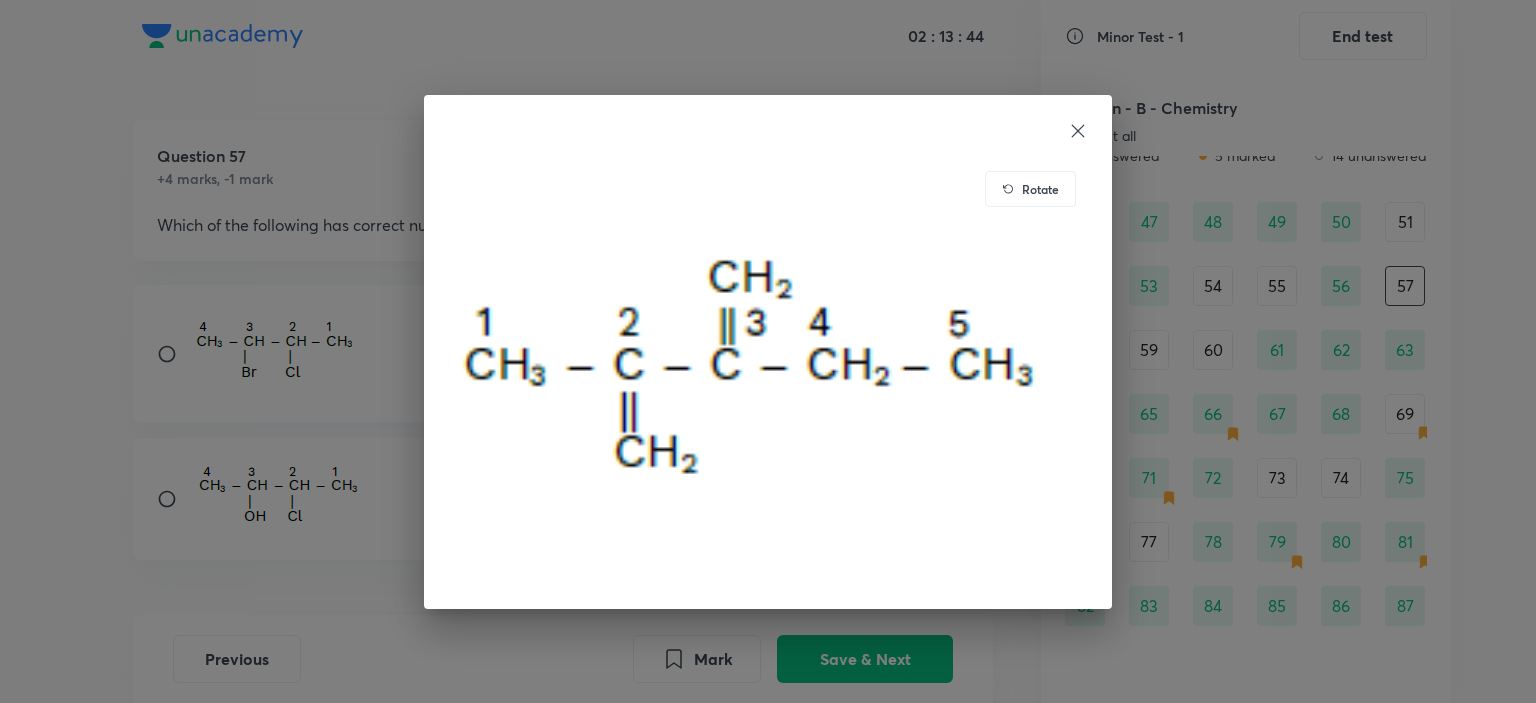 click on "Rotate" at bounding box center [768, 351] 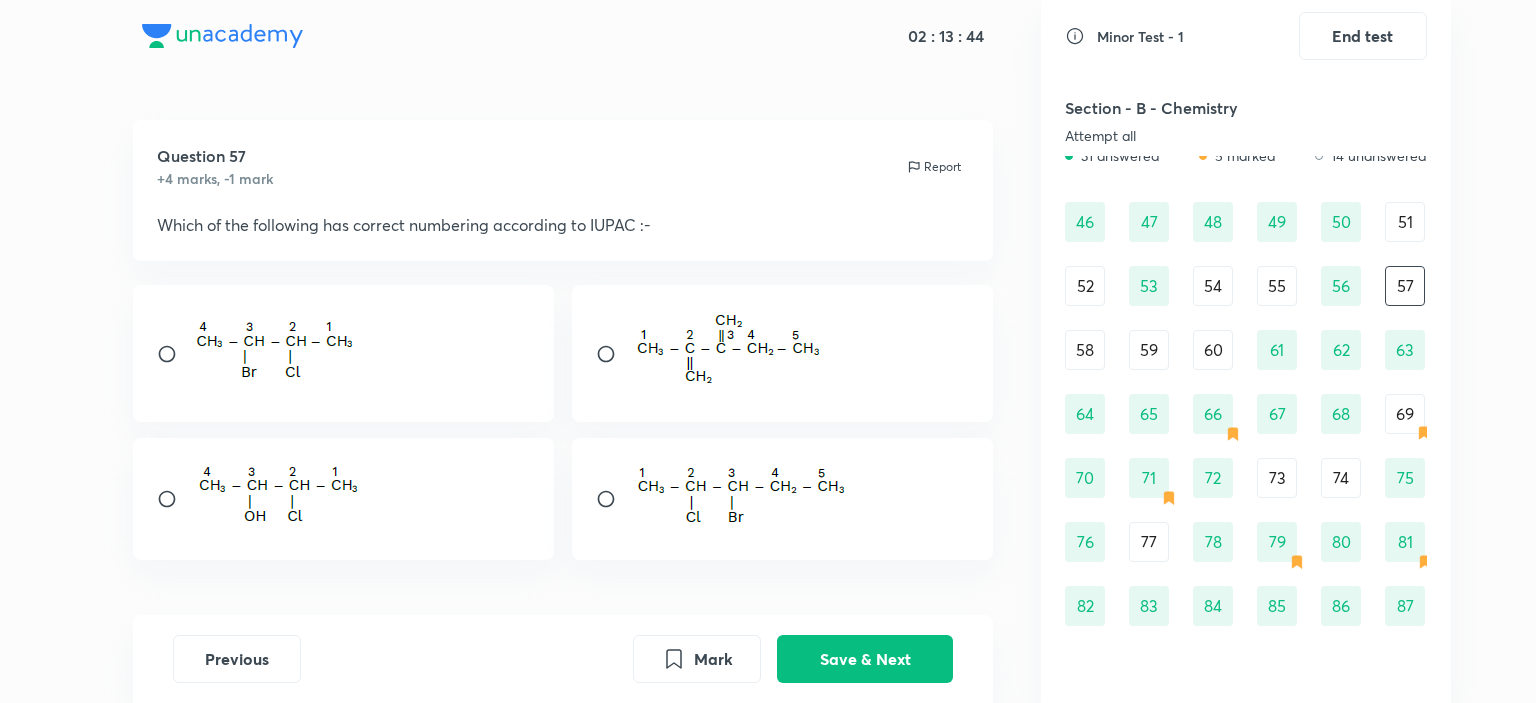 click at bounding box center [783, 353] 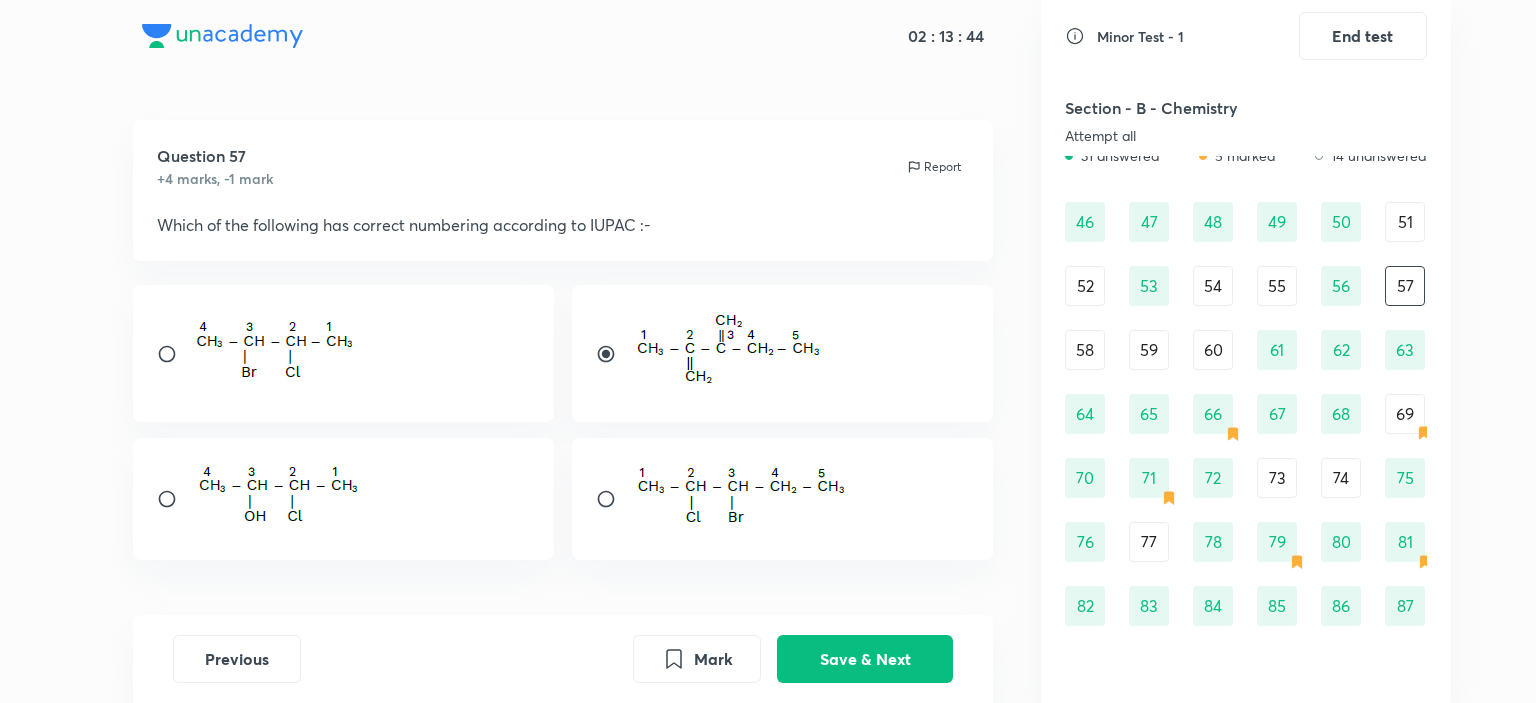 radio on "true" 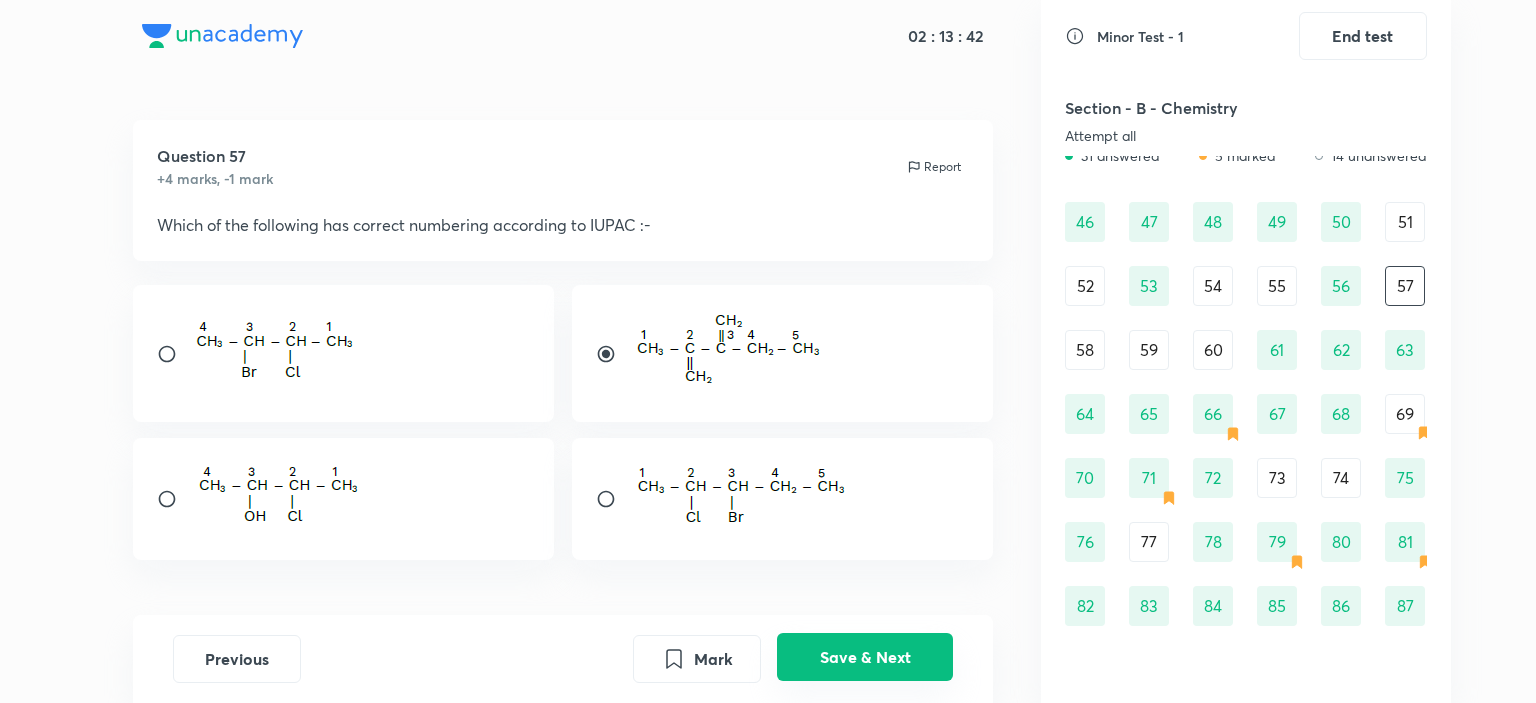 click on "Save & Next" at bounding box center (865, 657) 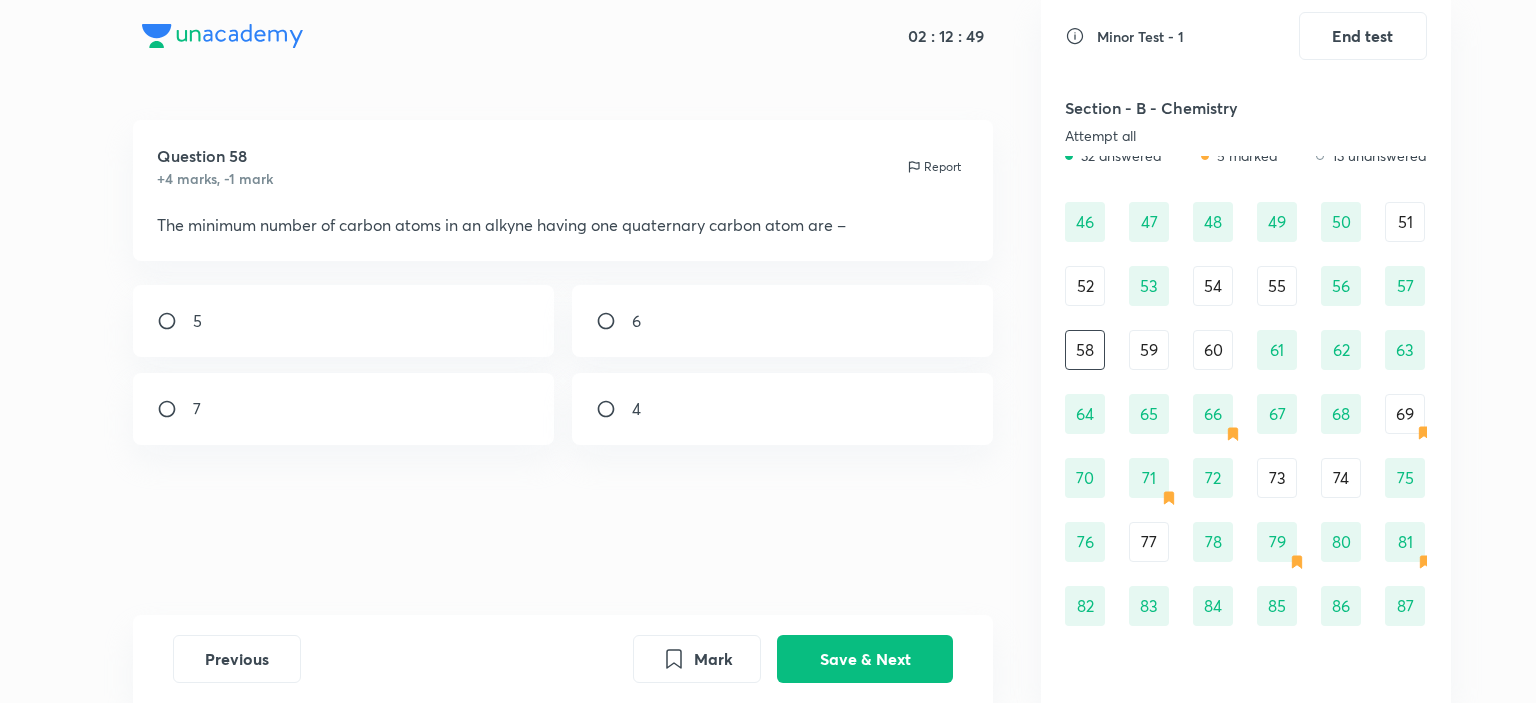 click on "6" at bounding box center (783, 321) 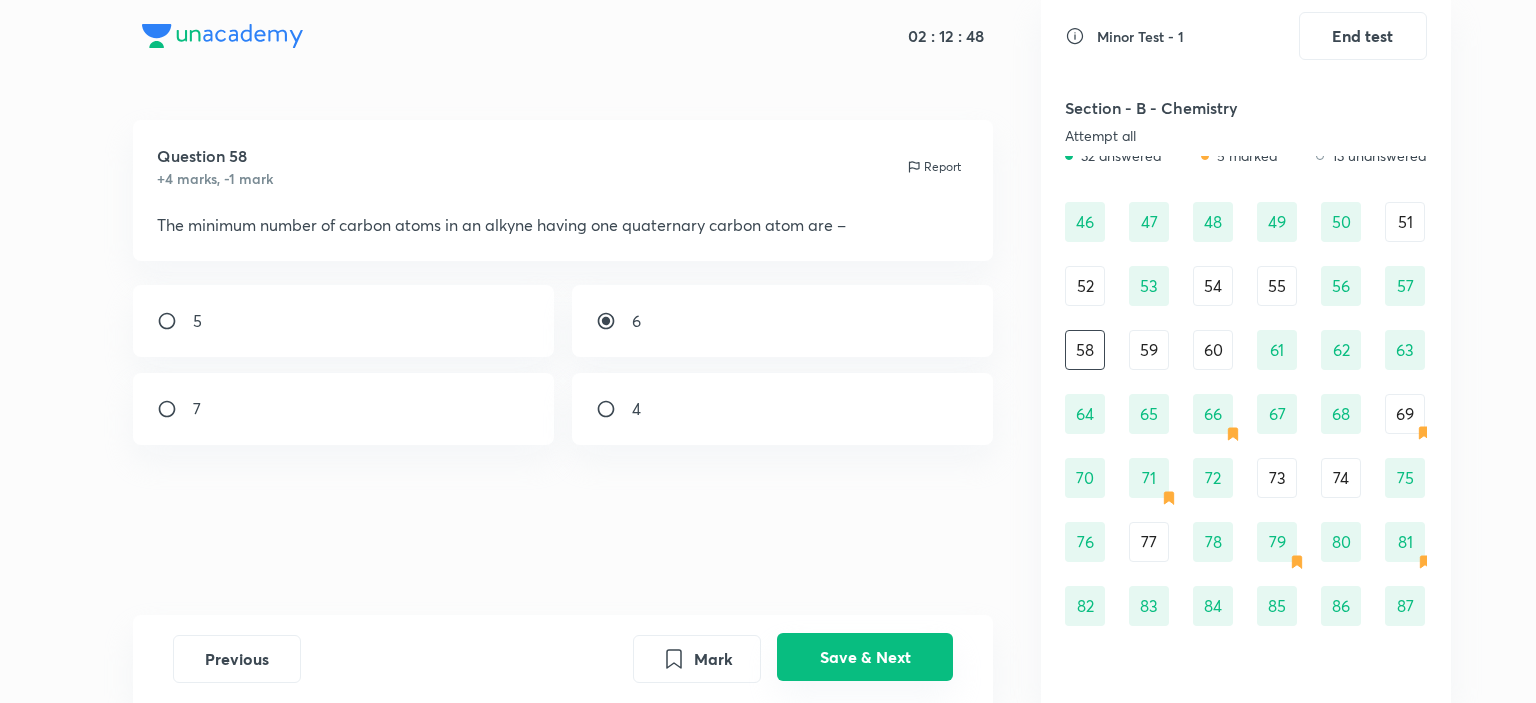 click on "Save & Next" at bounding box center (865, 657) 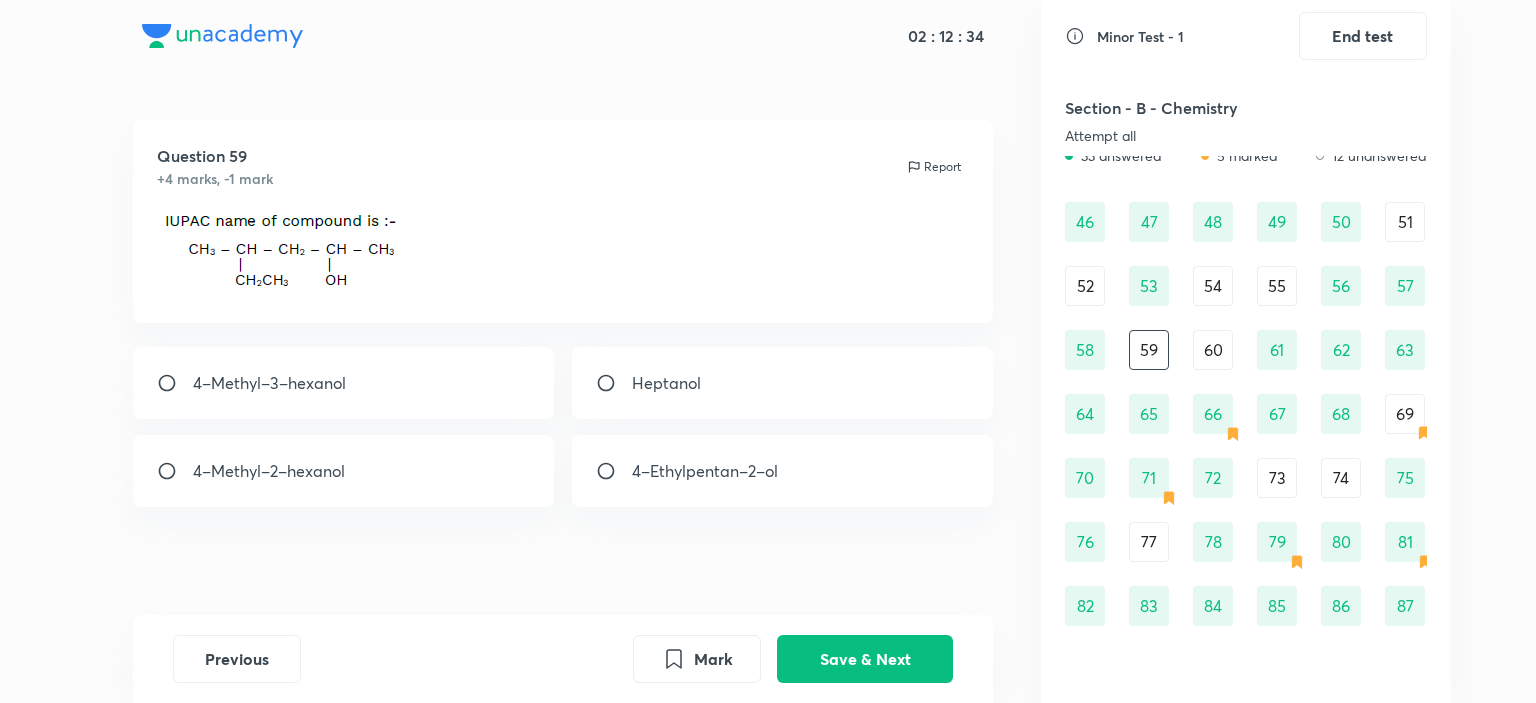 click on "4–Ethylpentan–2–ol" at bounding box center [783, 471] 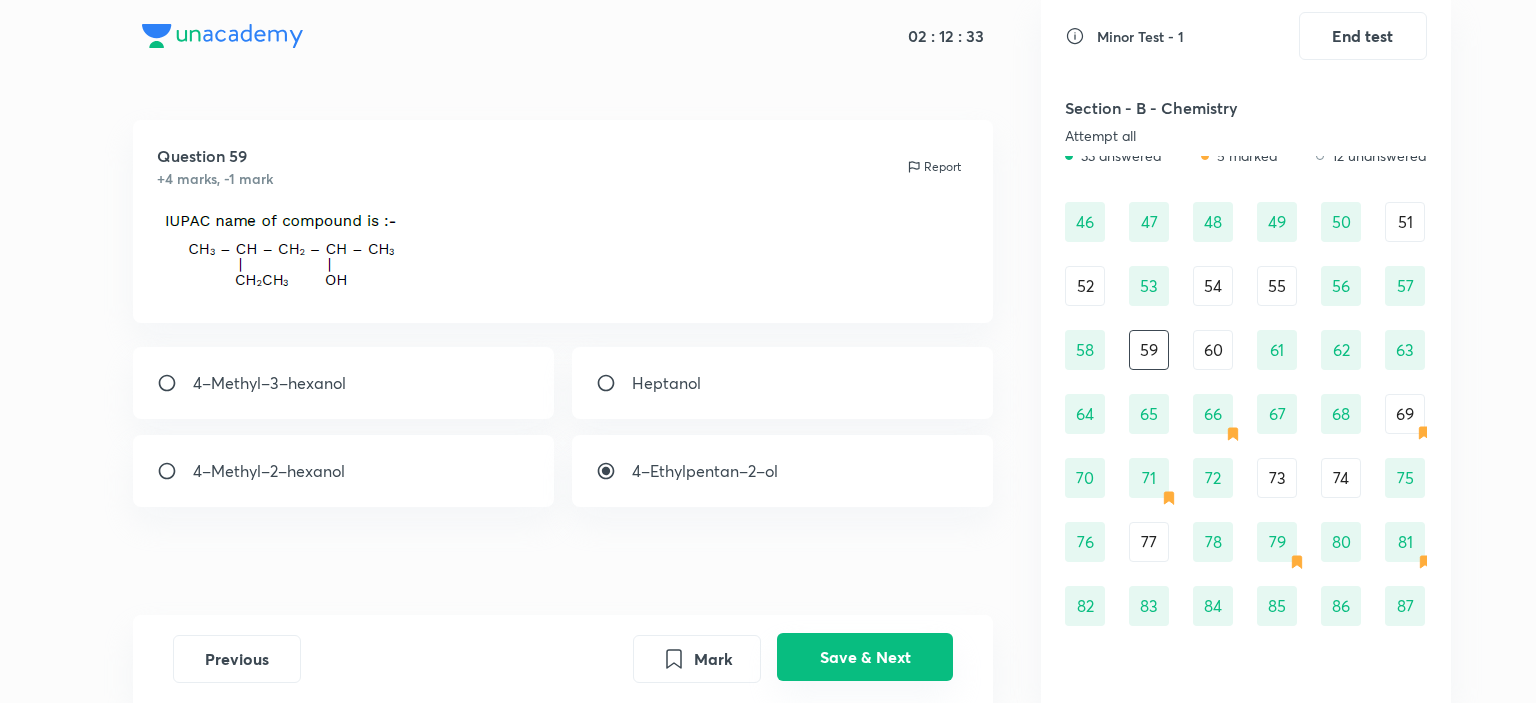 click on "Save & Next" at bounding box center (865, 657) 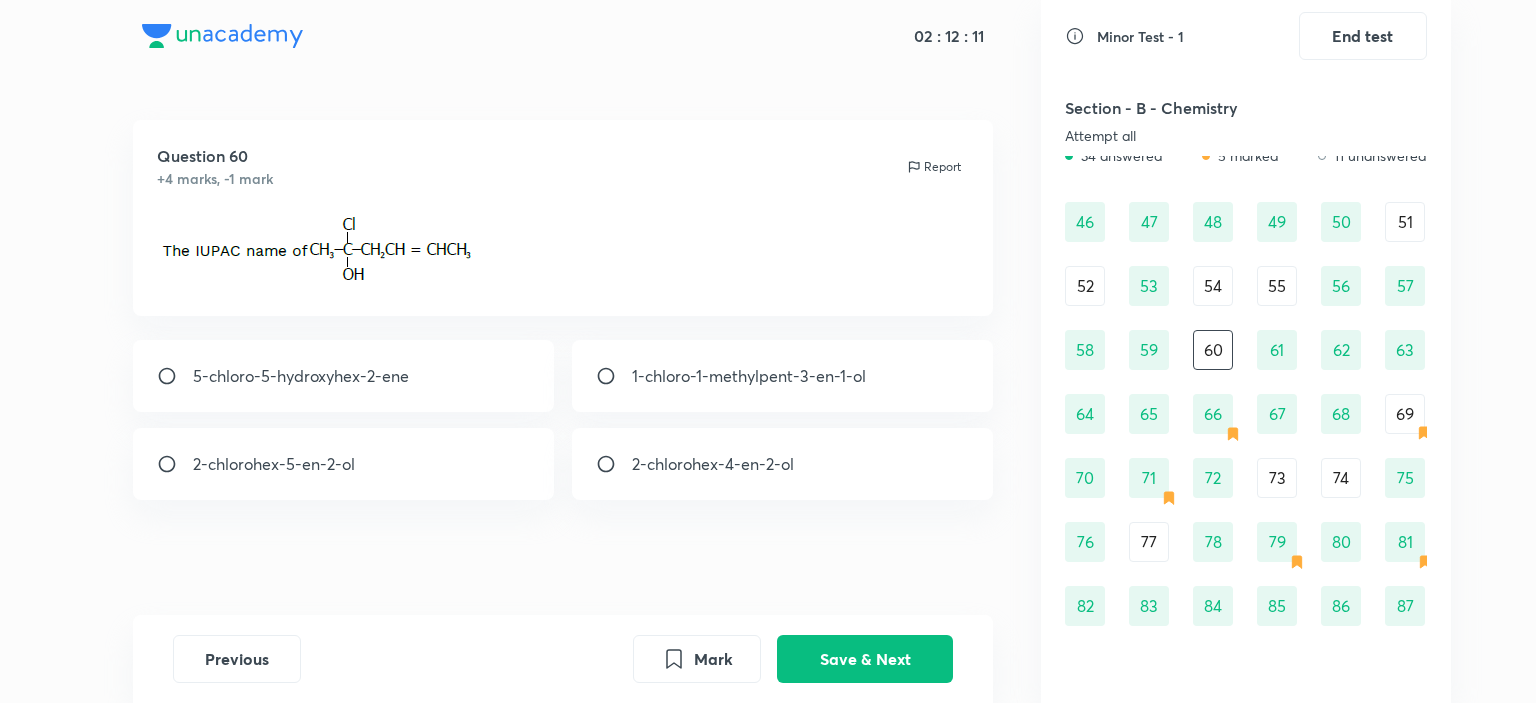 click on "2-chlorohex-4-en-2-ol" at bounding box center [783, 464] 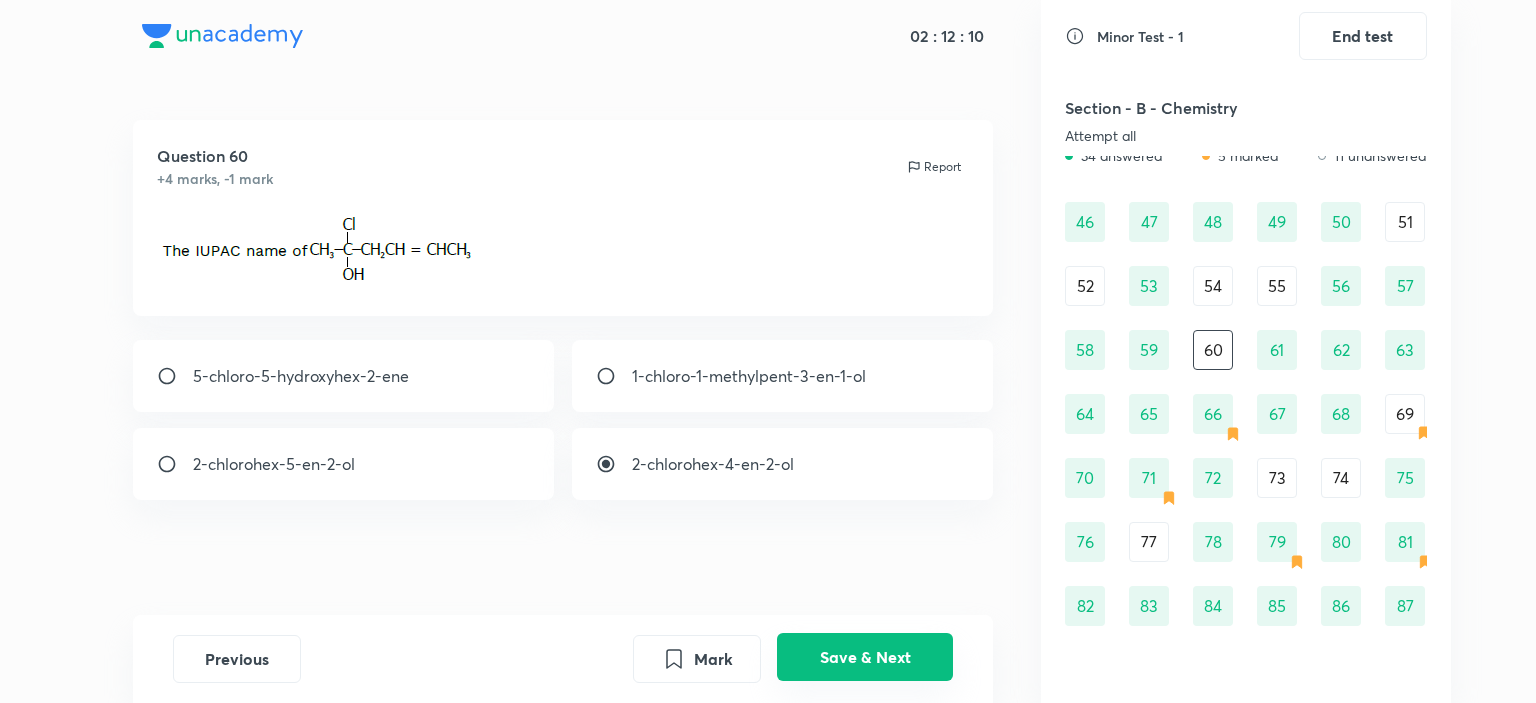 click on "Save & Next" at bounding box center [865, 657] 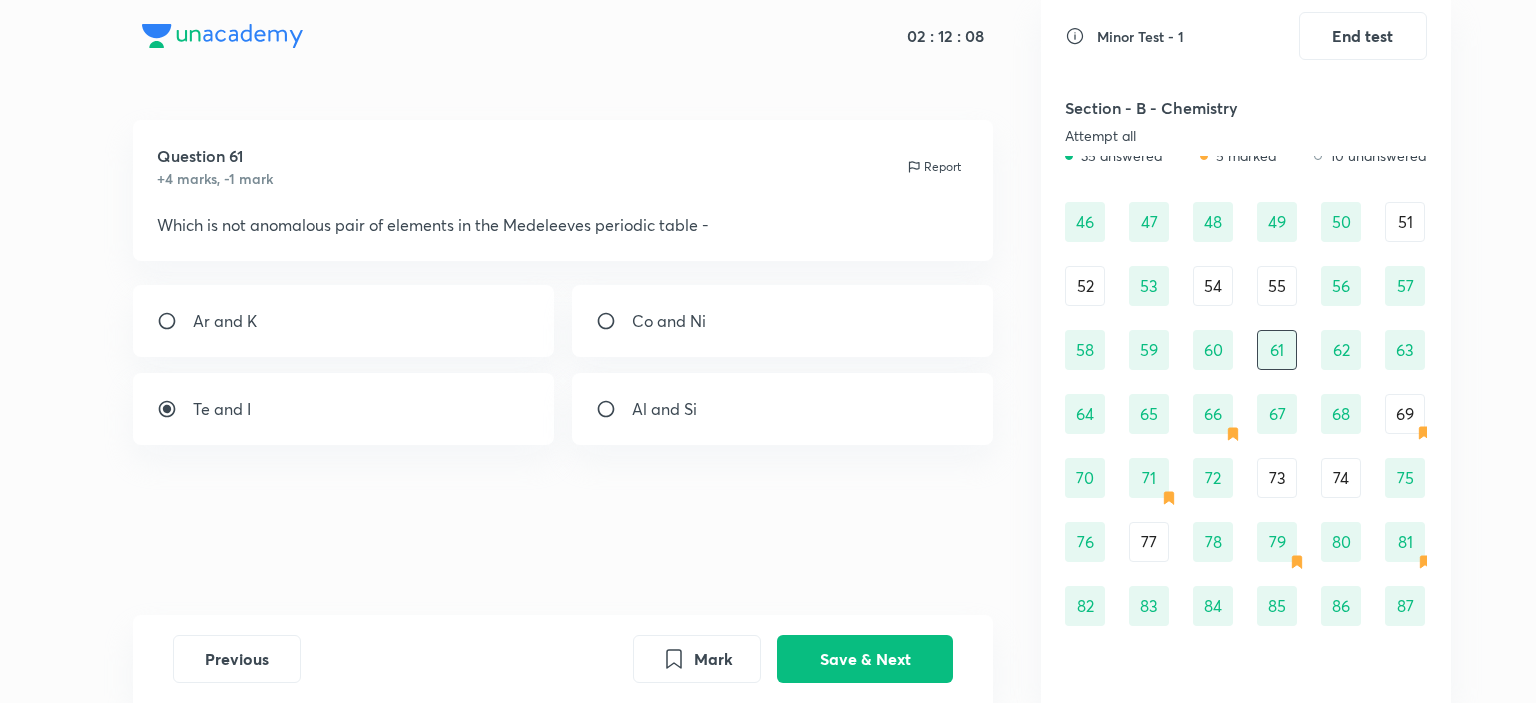 click on "69" at bounding box center [1405, 414] 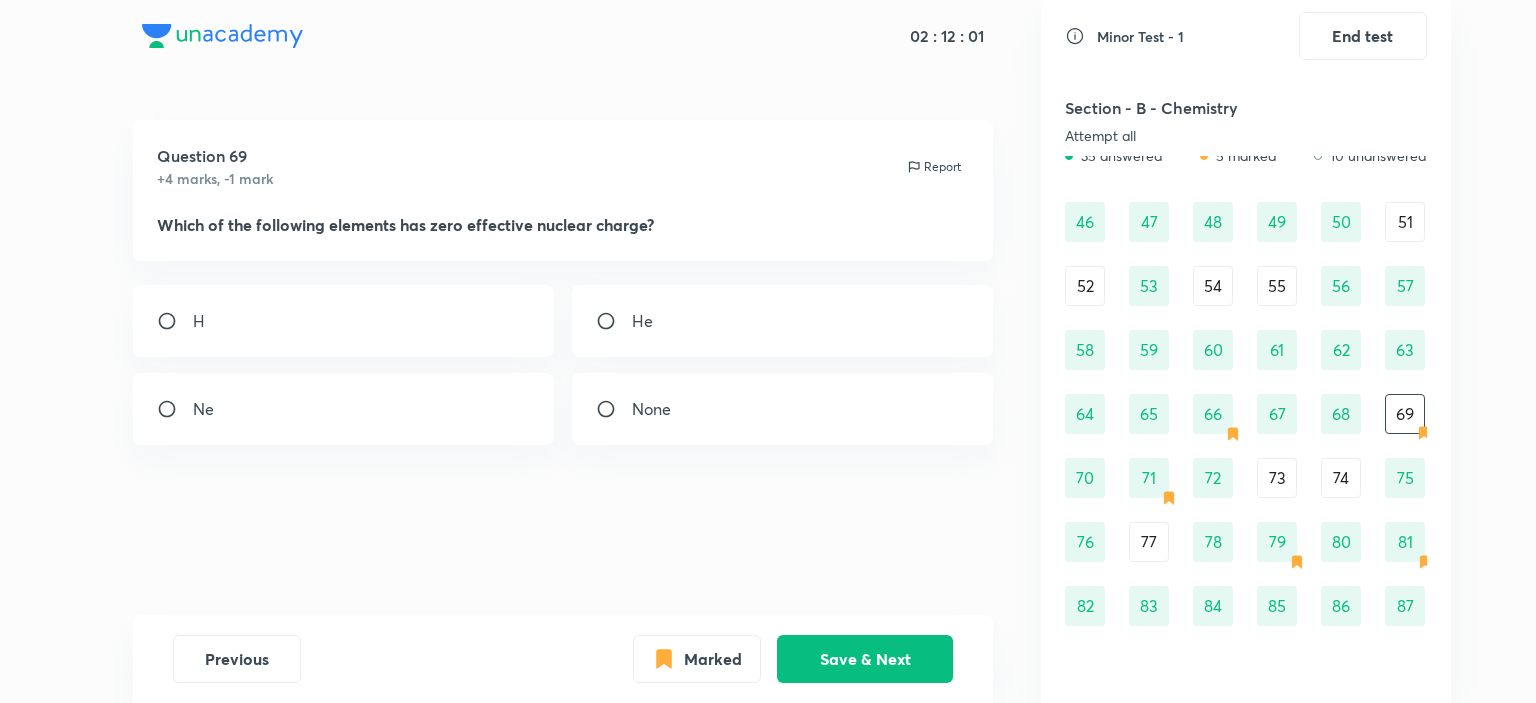 drag, startPoint x: 219, startPoint y: 245, endPoint x: 220, endPoint y: 235, distance: 10.049875 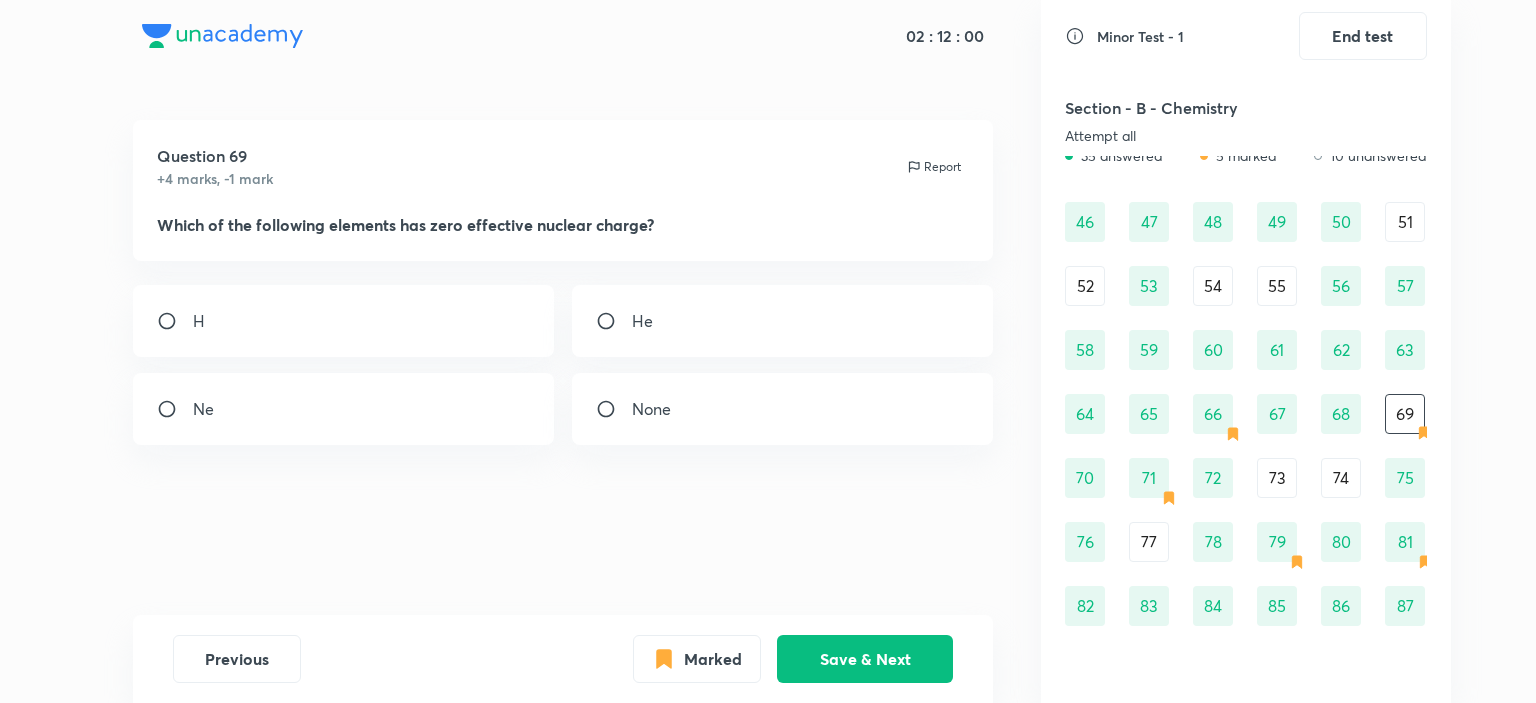 drag, startPoint x: 167, startPoint y: 228, endPoint x: 370, endPoint y: 164, distance: 212.84972 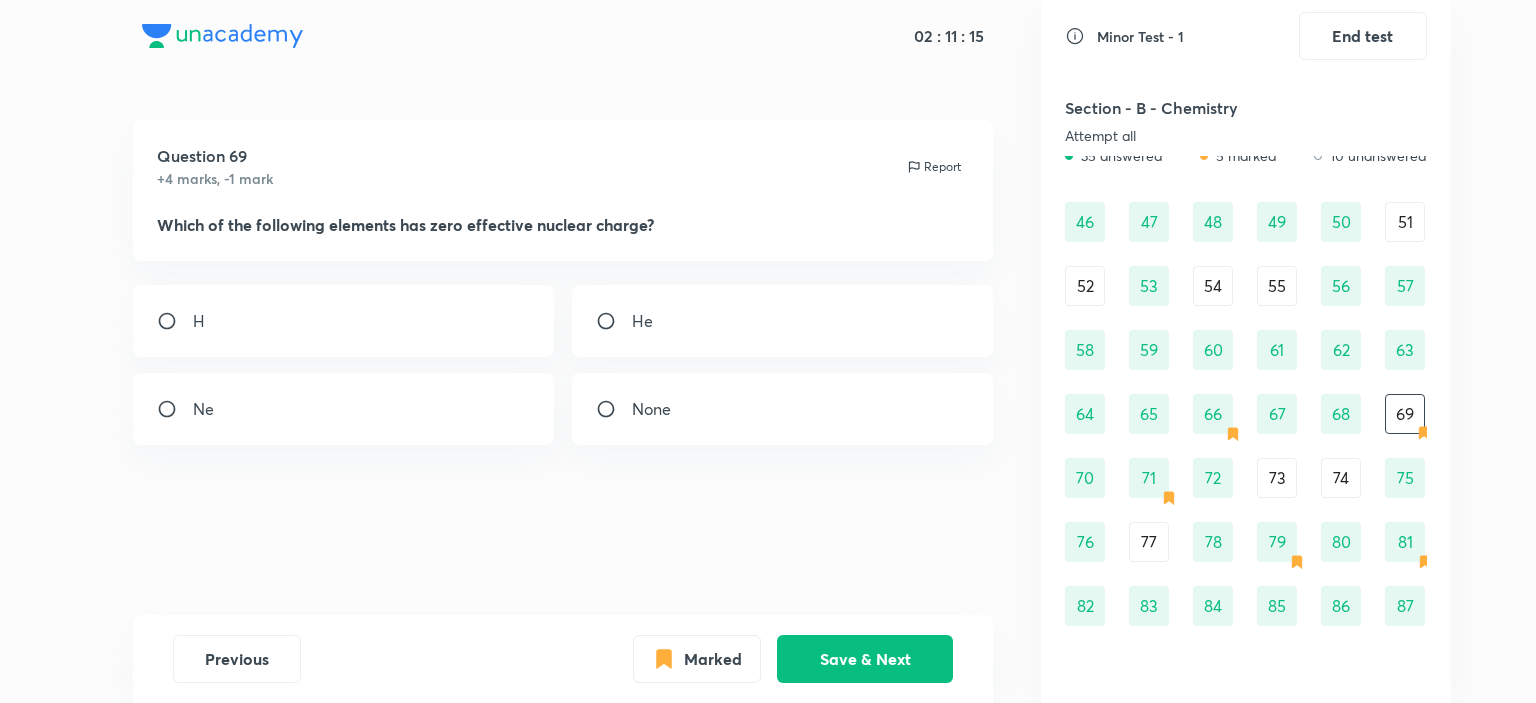 drag, startPoint x: 626, startPoint y: 407, endPoint x: 928, endPoint y: 610, distance: 363.886 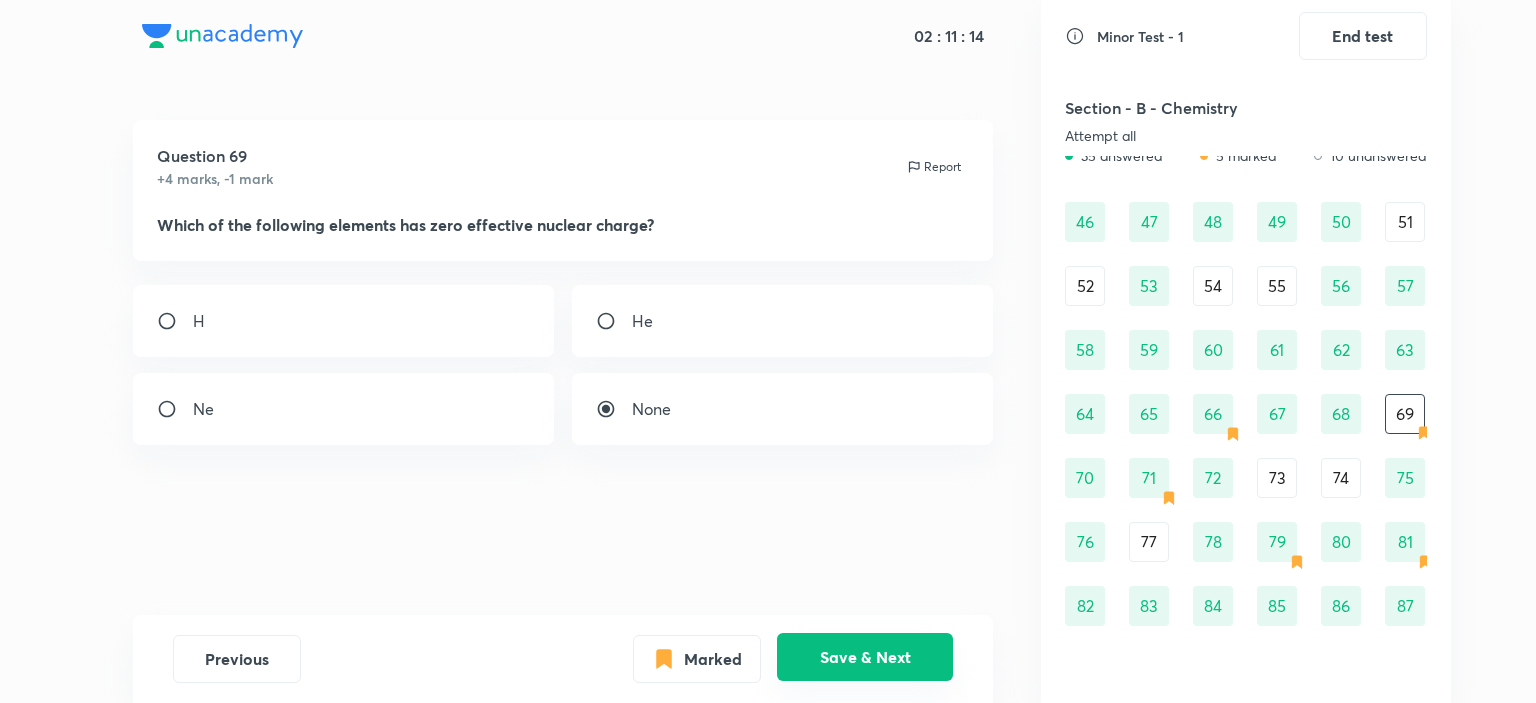 click on "Save & Next" at bounding box center (865, 657) 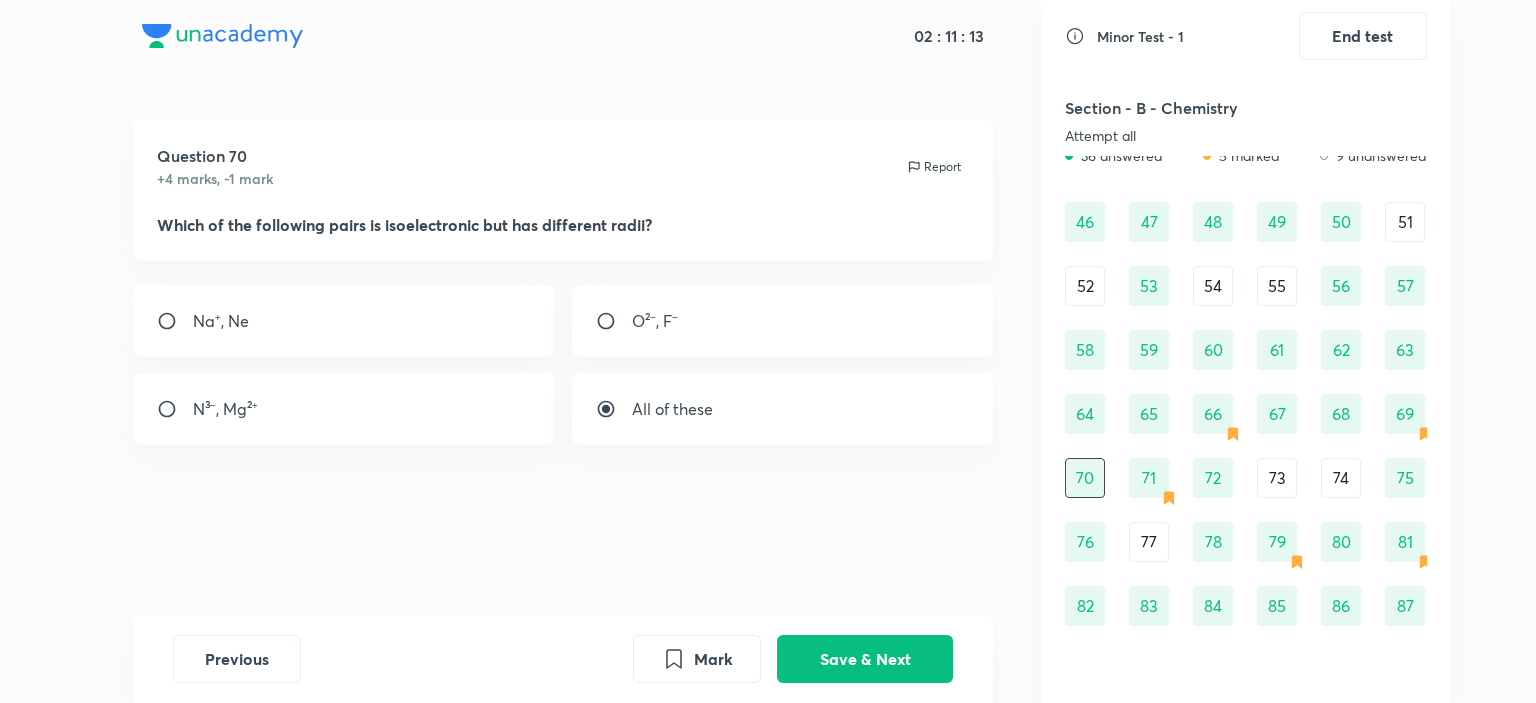 click on "73" at bounding box center [1277, 478] 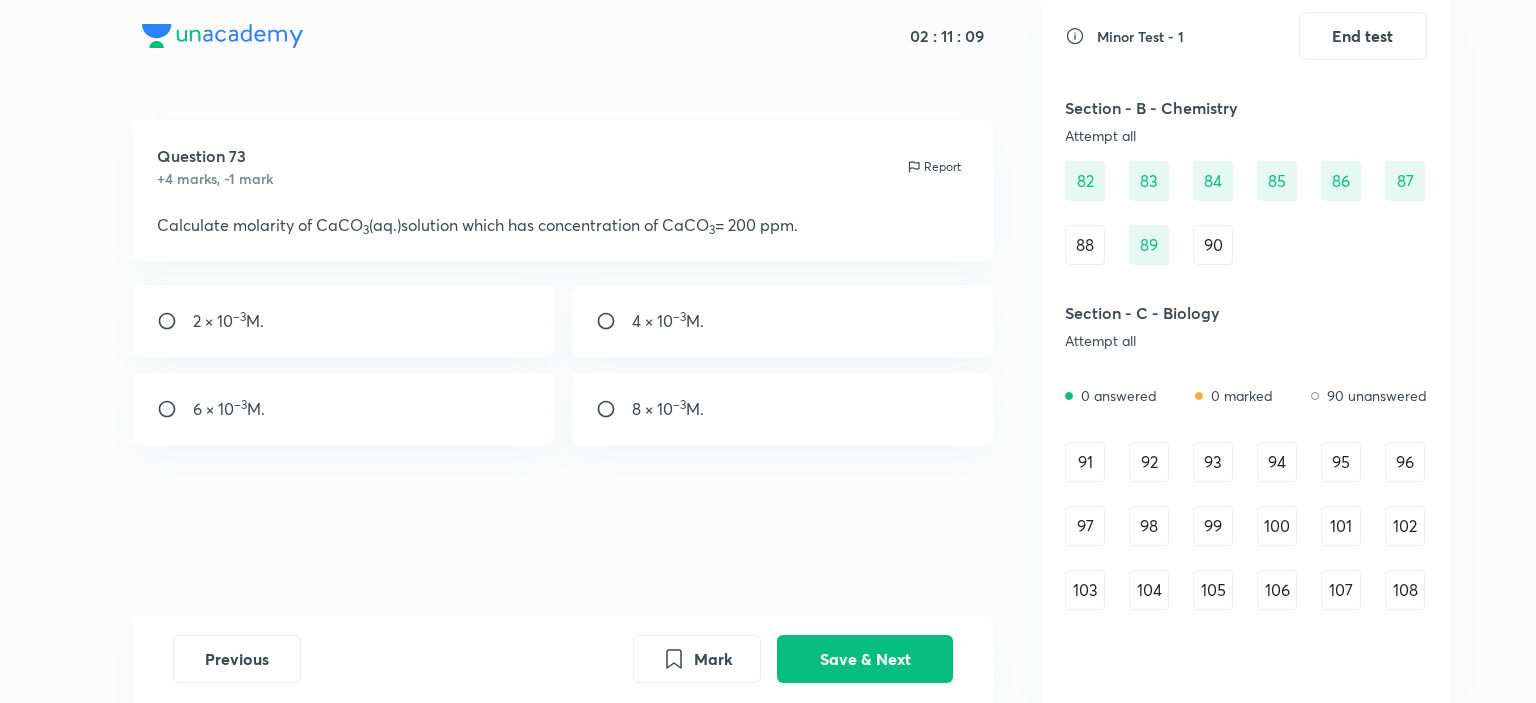 scroll, scrollTop: 1200, scrollLeft: 0, axis: vertical 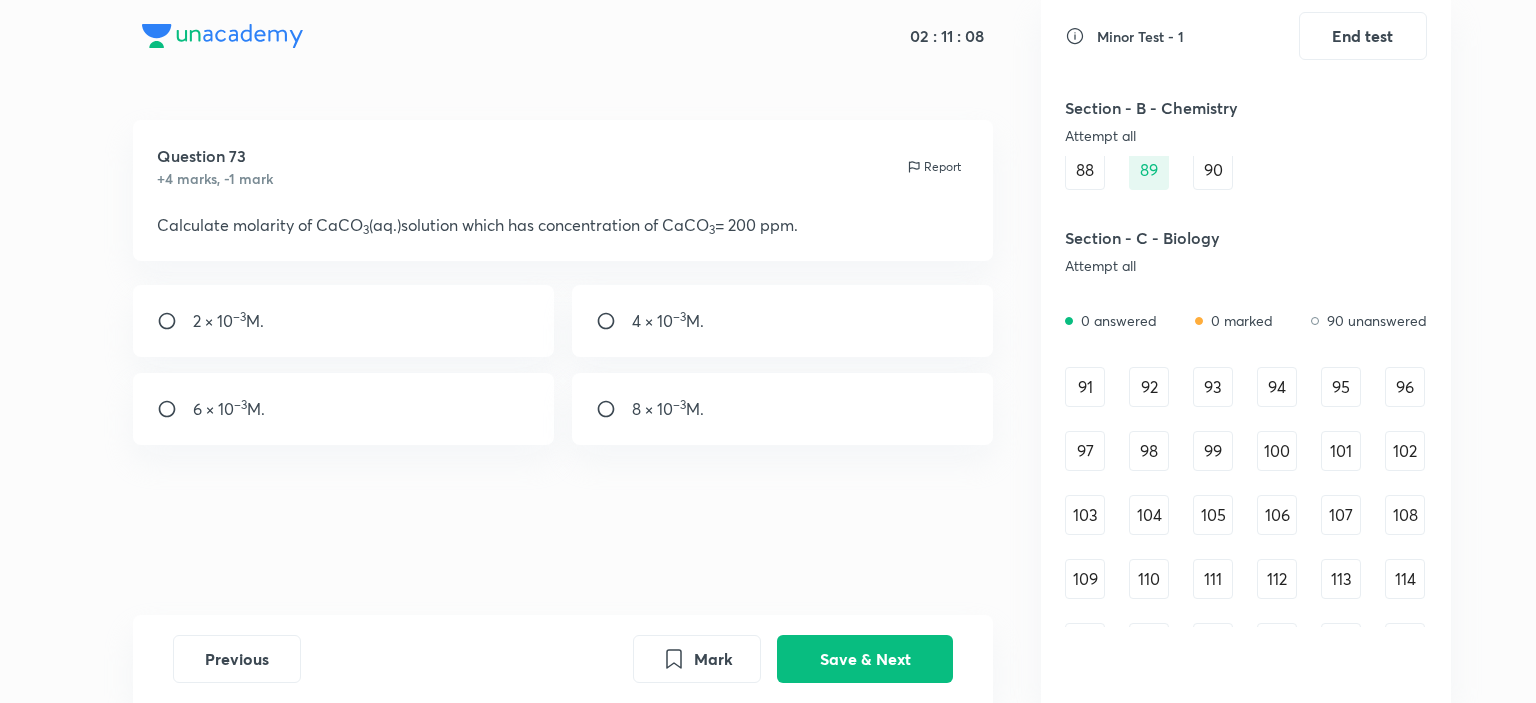 drag, startPoint x: 1089, startPoint y: 374, endPoint x: 1089, endPoint y: 396, distance: 22 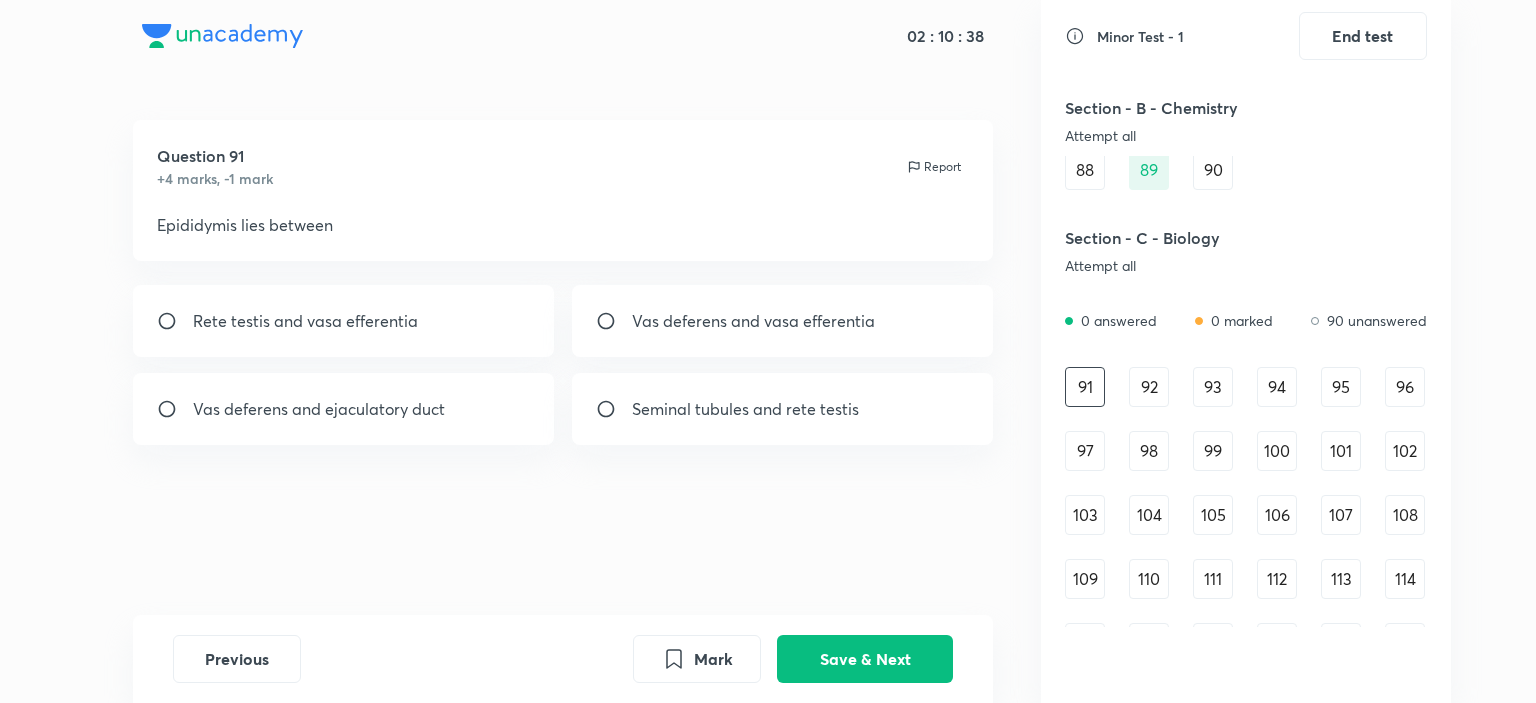 click on "Vas deferens and vasa efferentia" at bounding box center [783, 321] 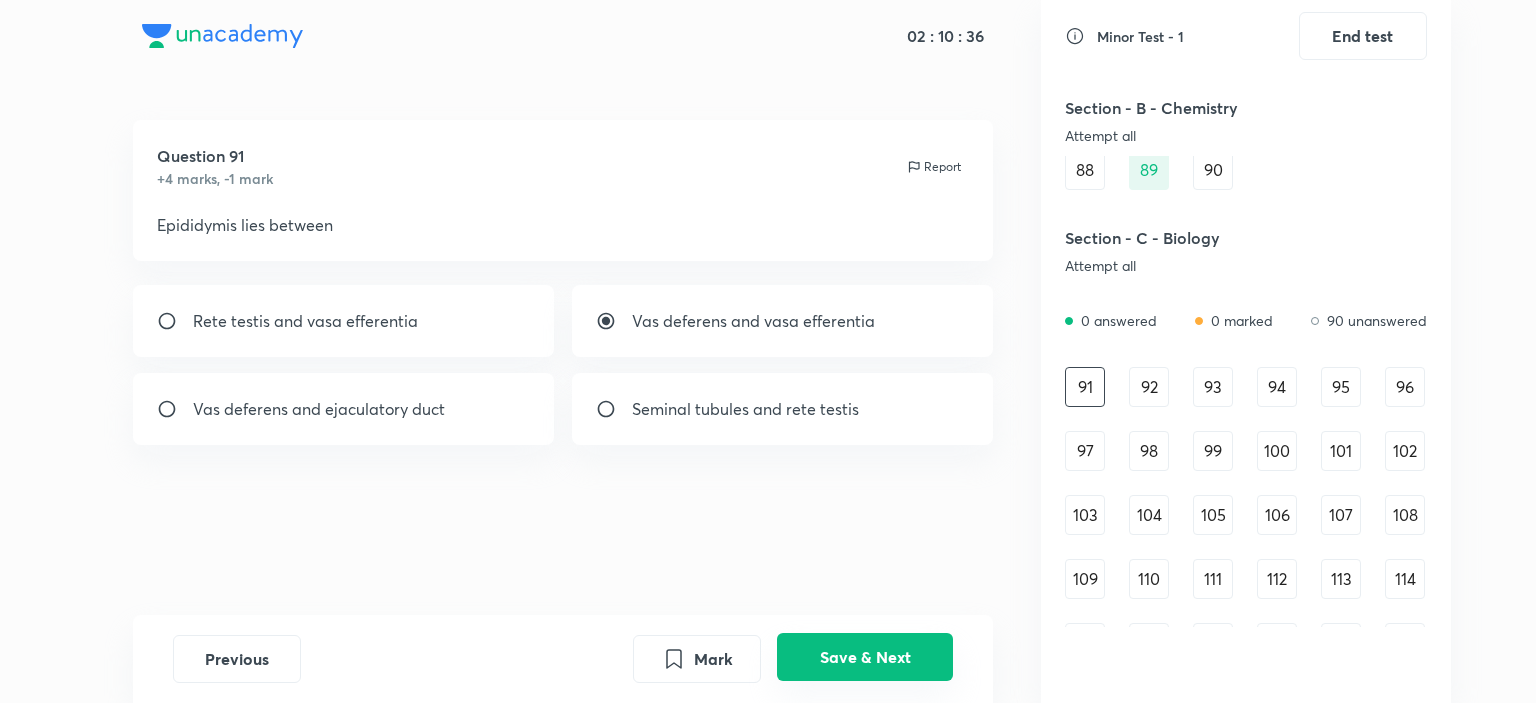 click on "Save & Next" at bounding box center [865, 657] 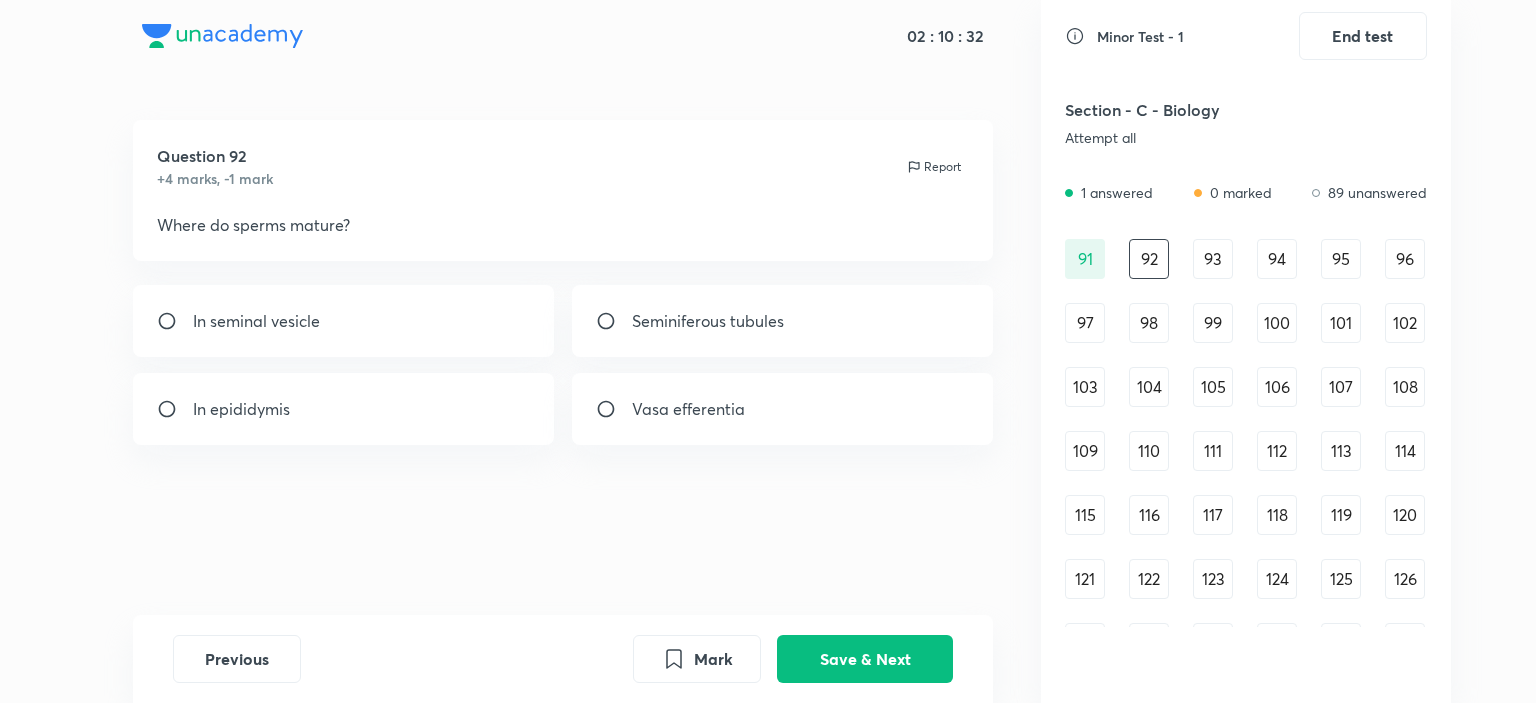 scroll, scrollTop: 1320, scrollLeft: 0, axis: vertical 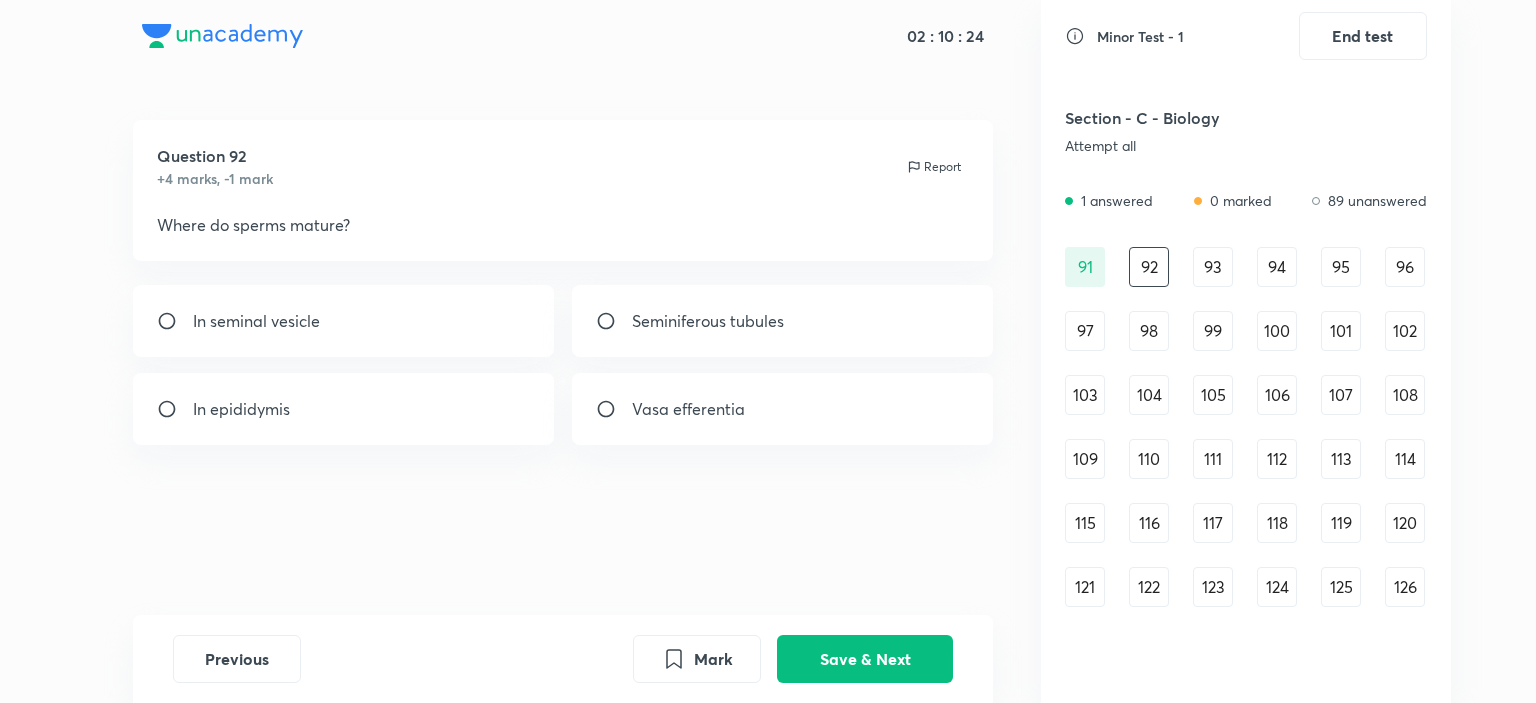 click on "In epididymis" at bounding box center [241, 409] 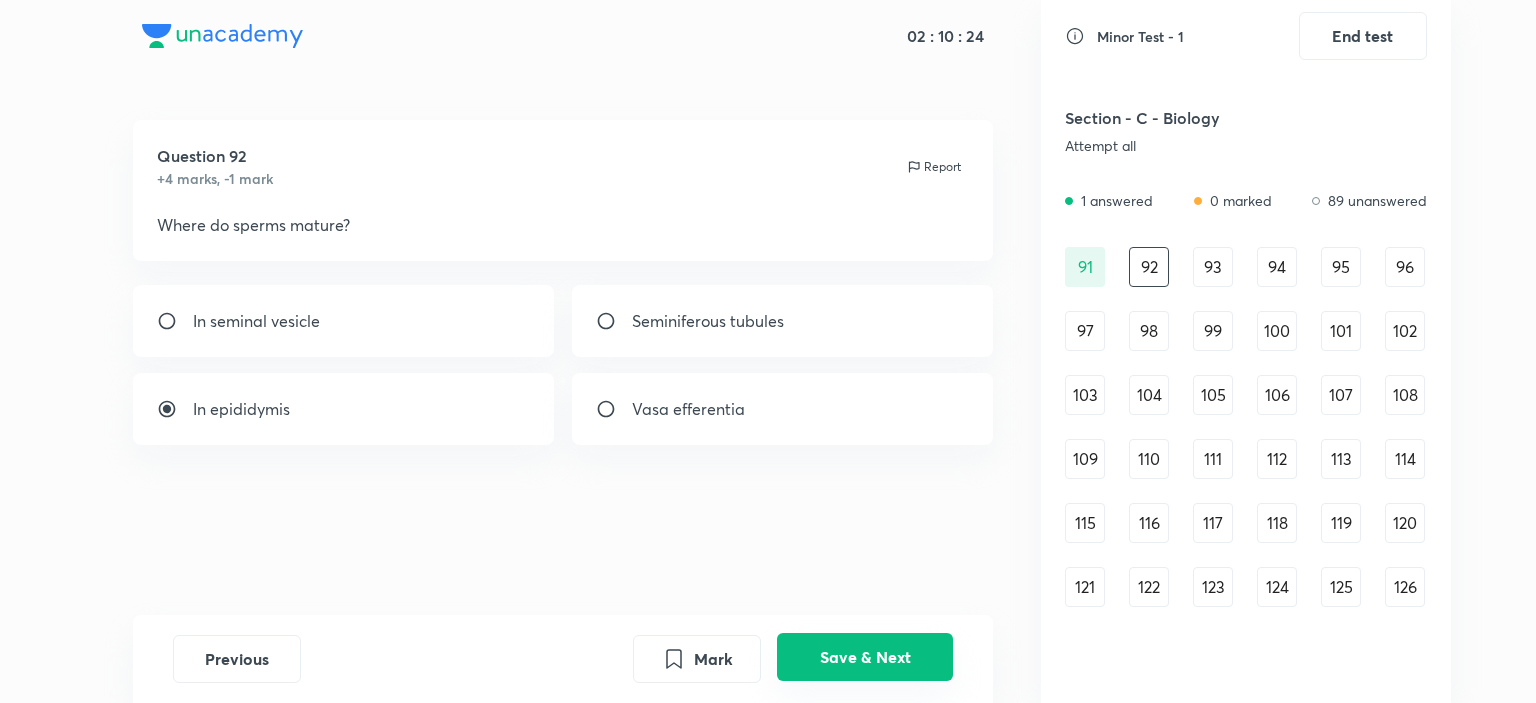 click on "Save & Next" at bounding box center (865, 657) 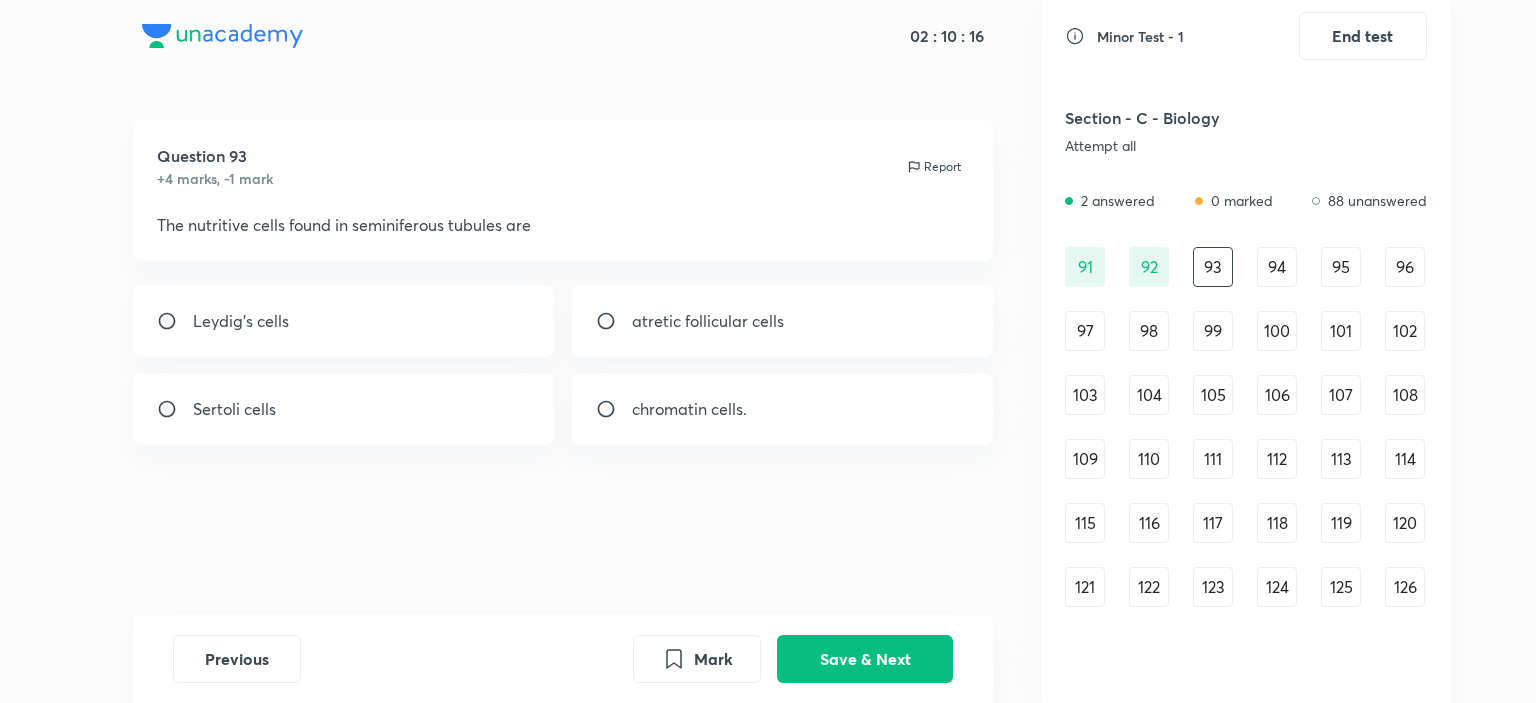 click on "Sertoli cells" at bounding box center (344, 409) 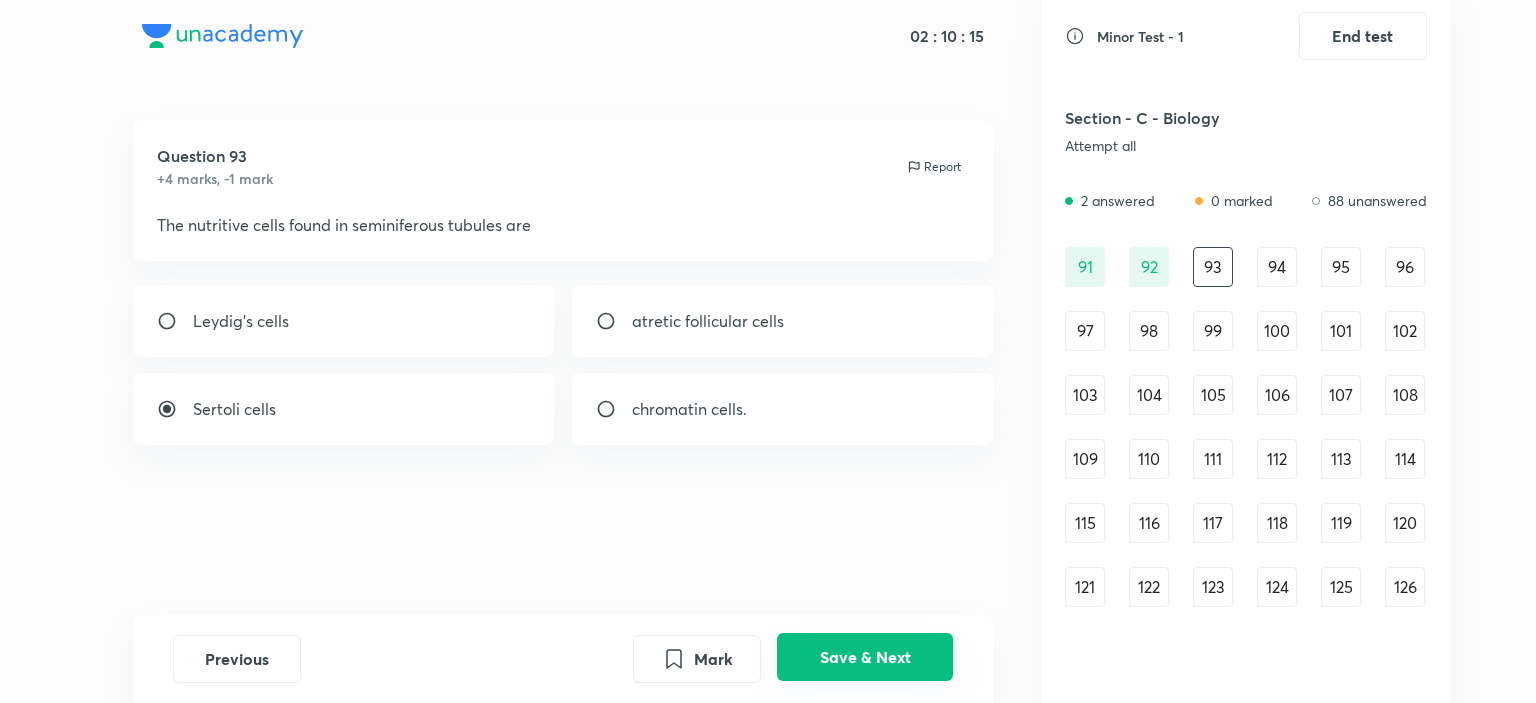 click on "Save & Next" at bounding box center (865, 657) 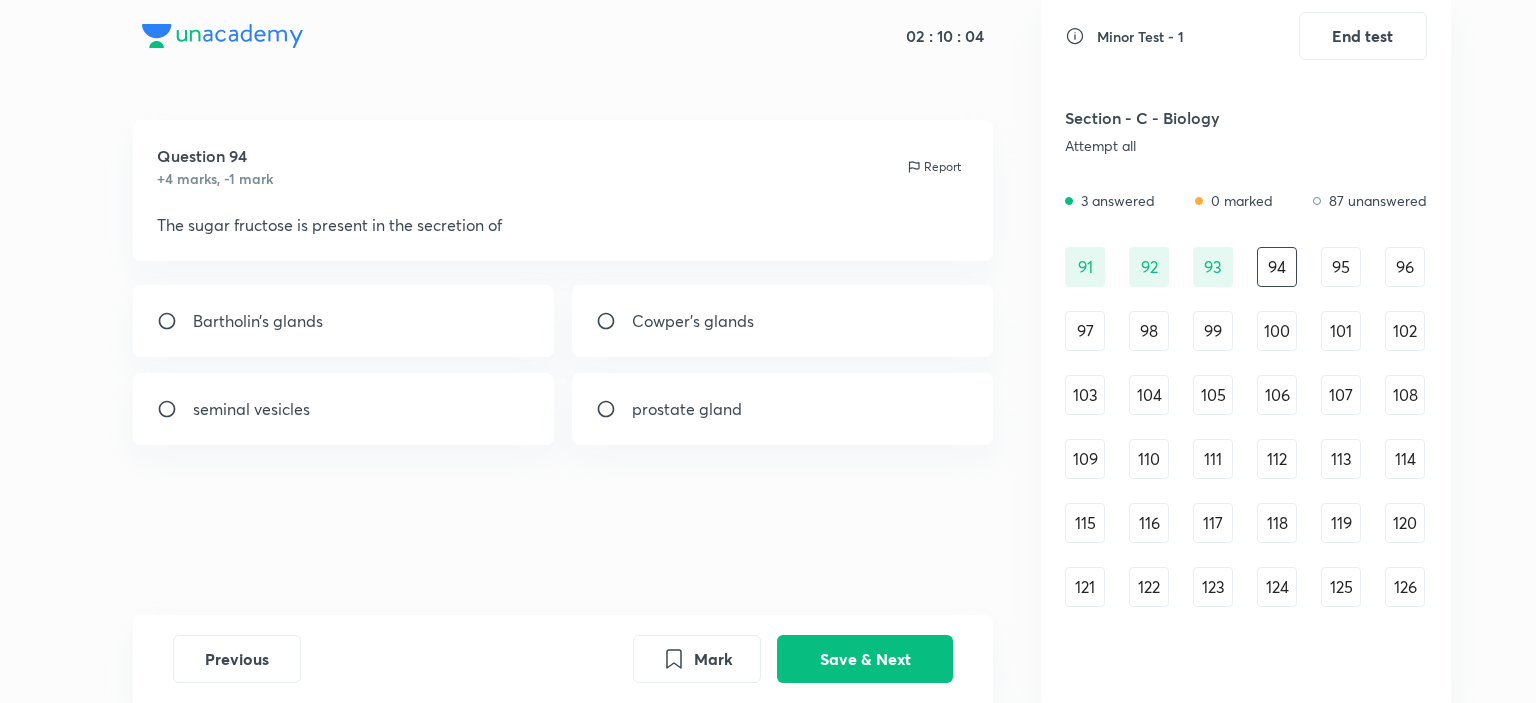 click on "seminal vesicles" at bounding box center [344, 409] 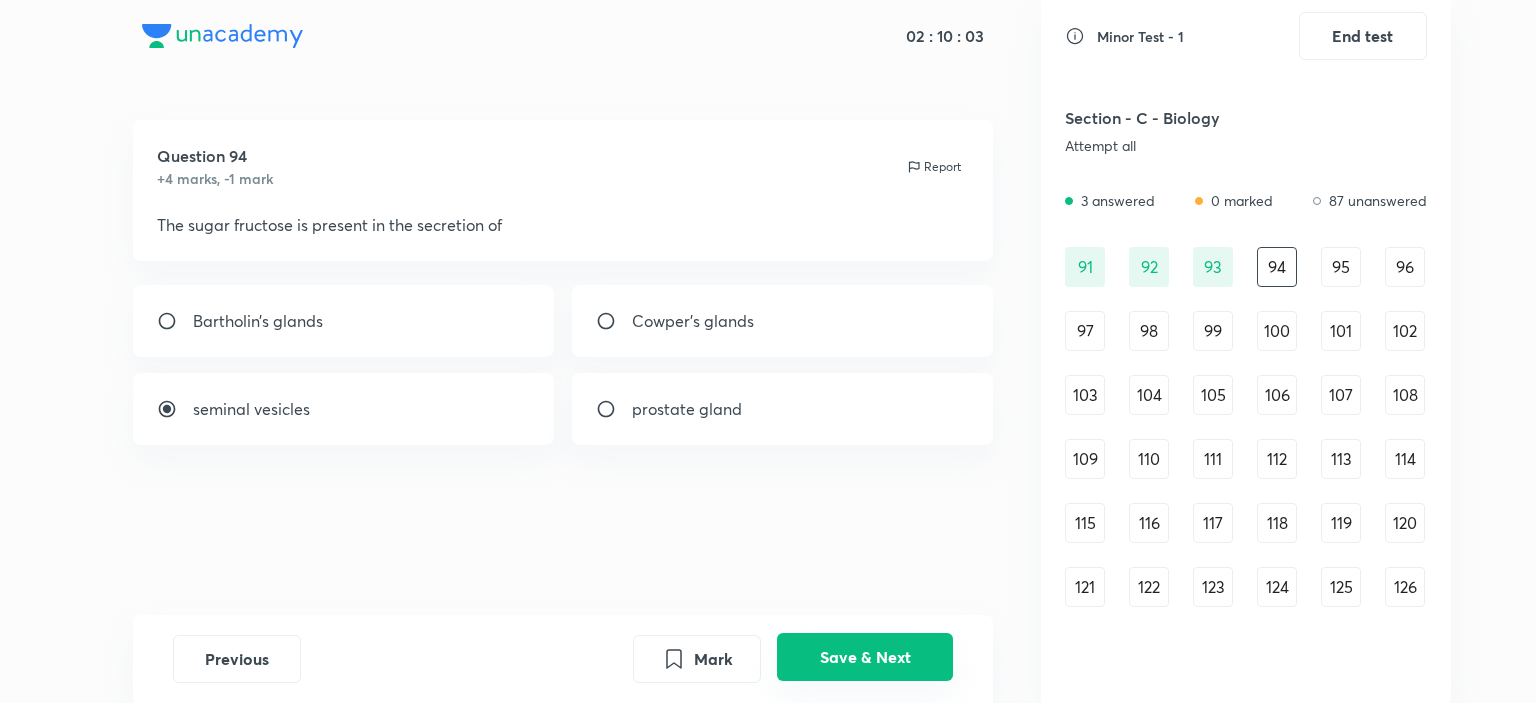 click on "Save & Next" at bounding box center (865, 657) 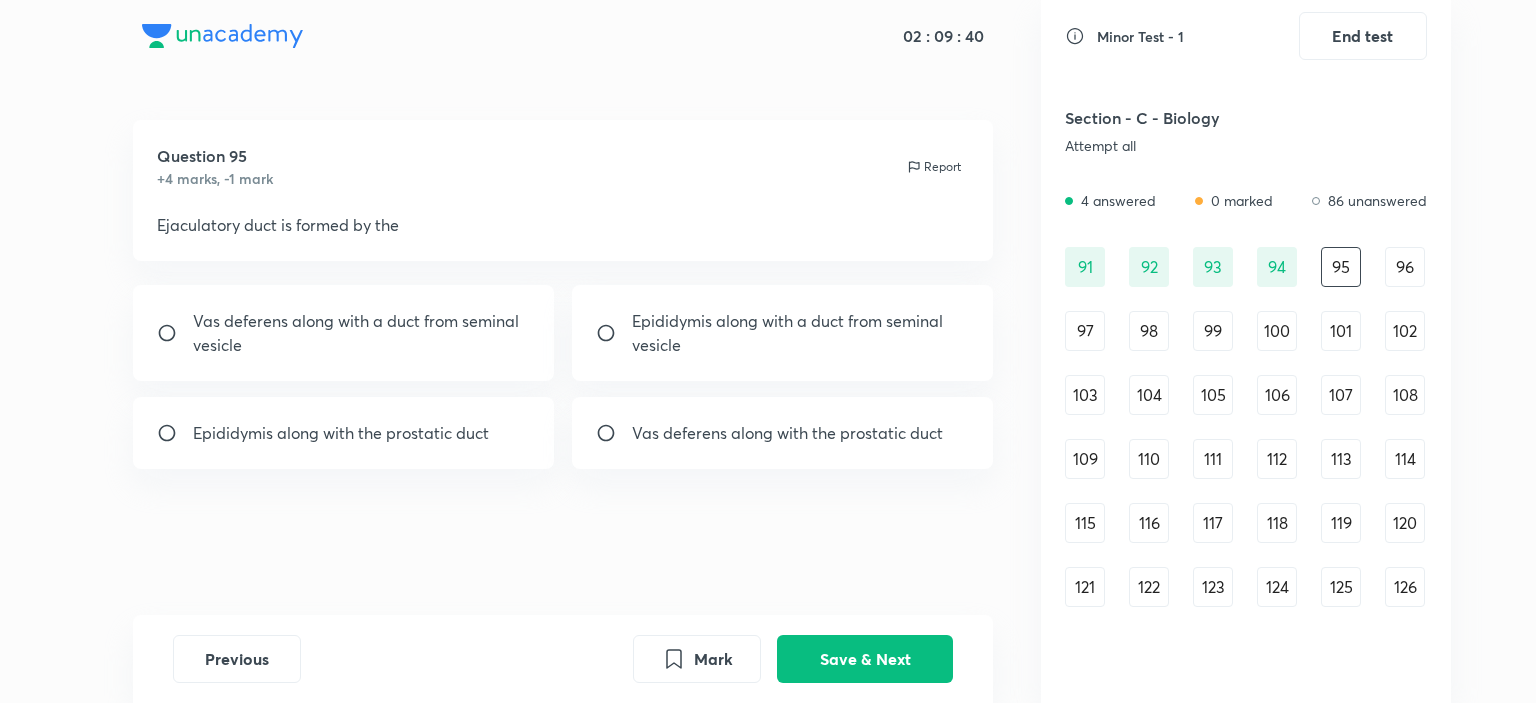 click on "Vas deferens along with the prostatic duct" at bounding box center [787, 433] 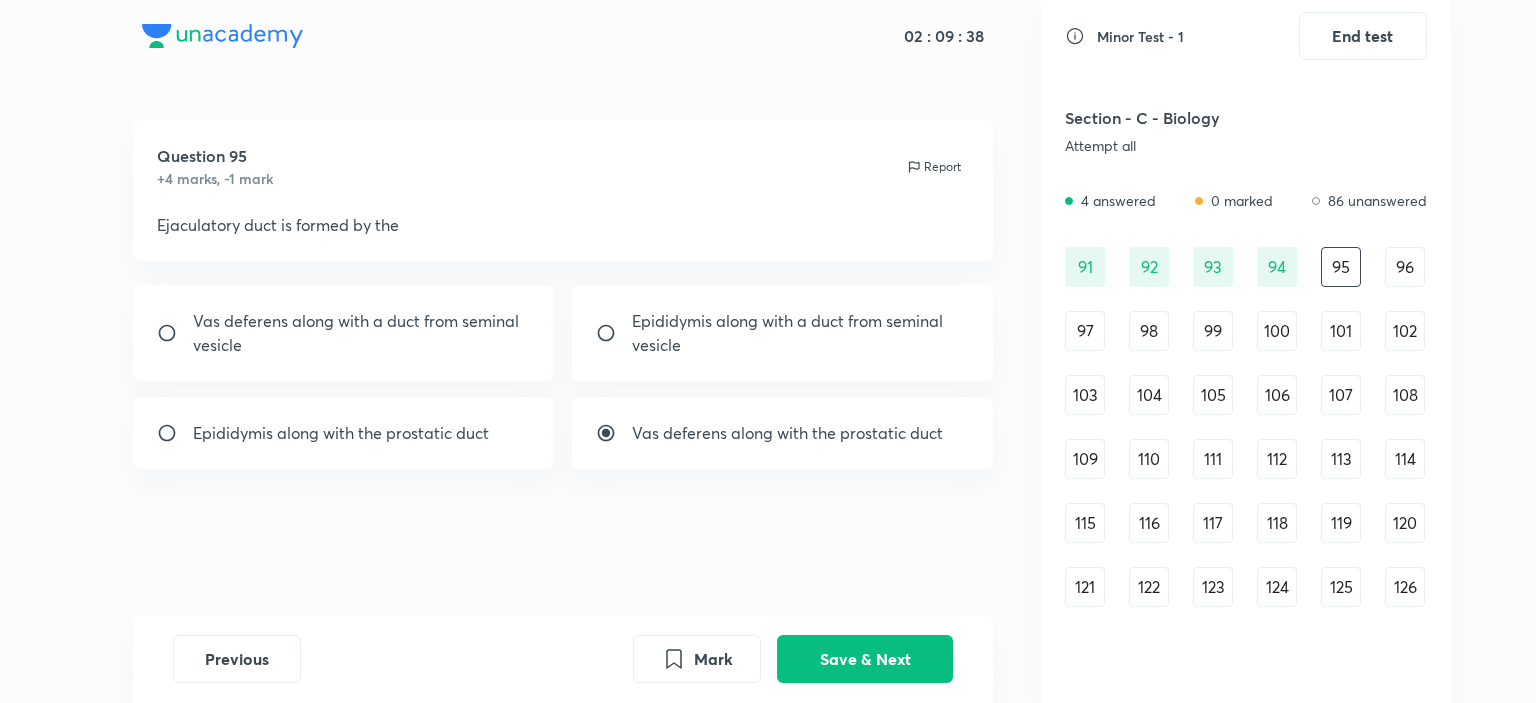 click on "vesicle" at bounding box center (356, 345) 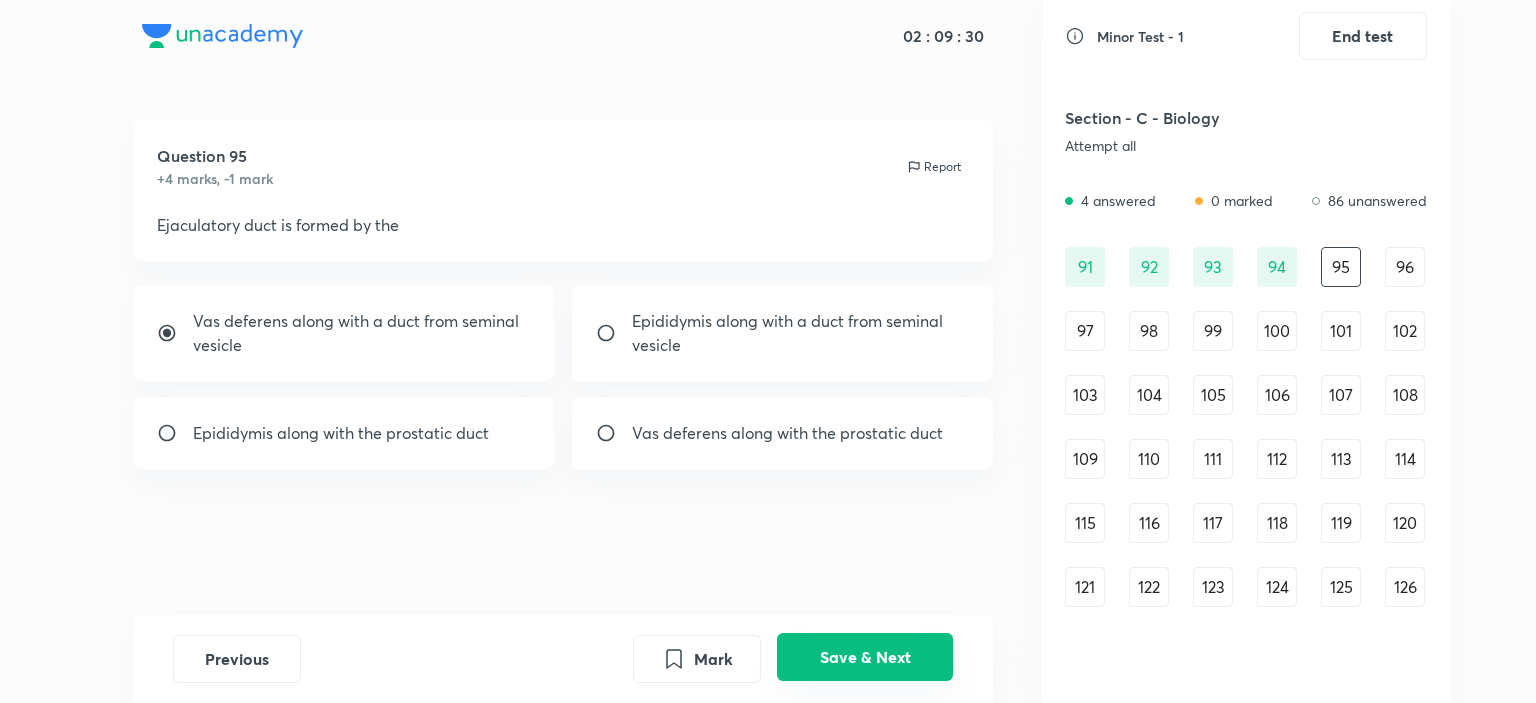 click on "Save & Next" at bounding box center (865, 657) 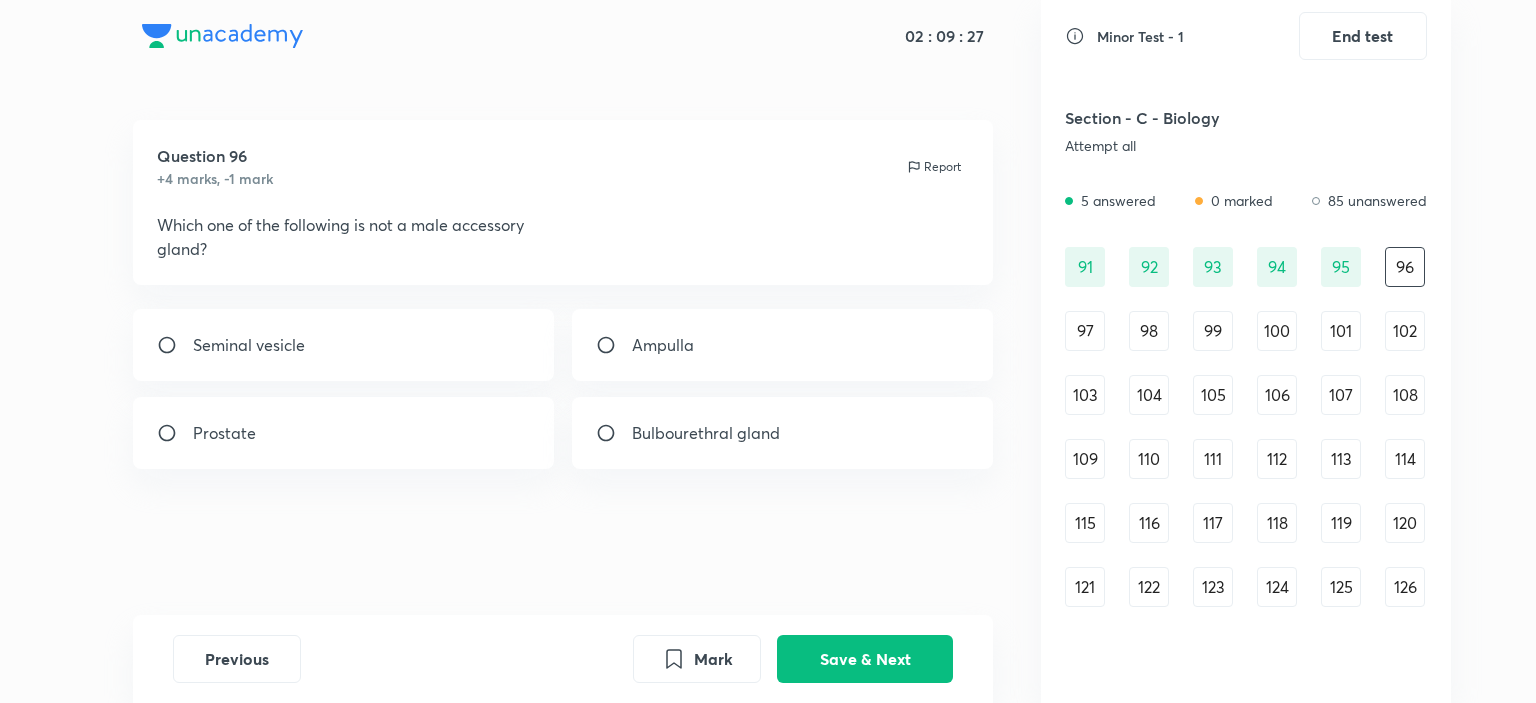 click on "95" at bounding box center (1341, 267) 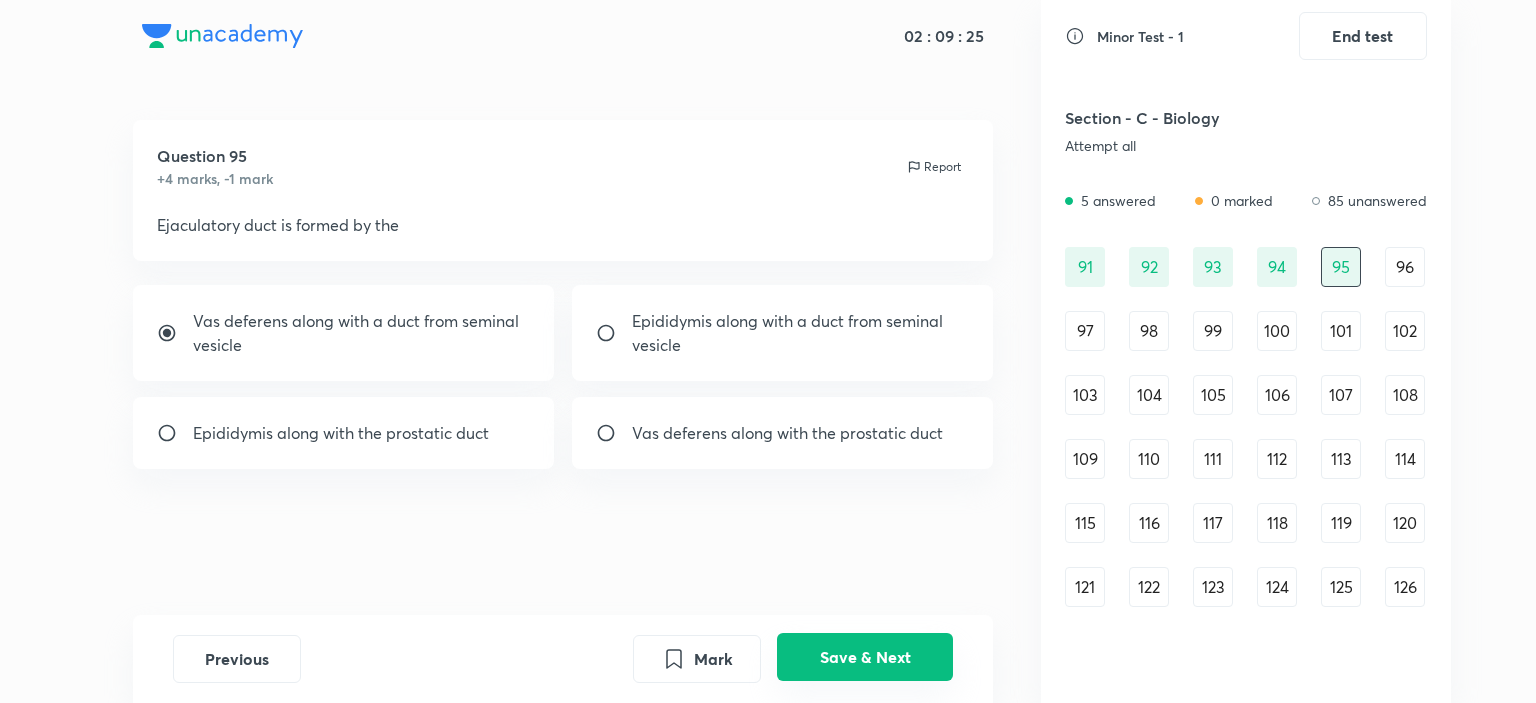 click on "Save & Next" at bounding box center (865, 657) 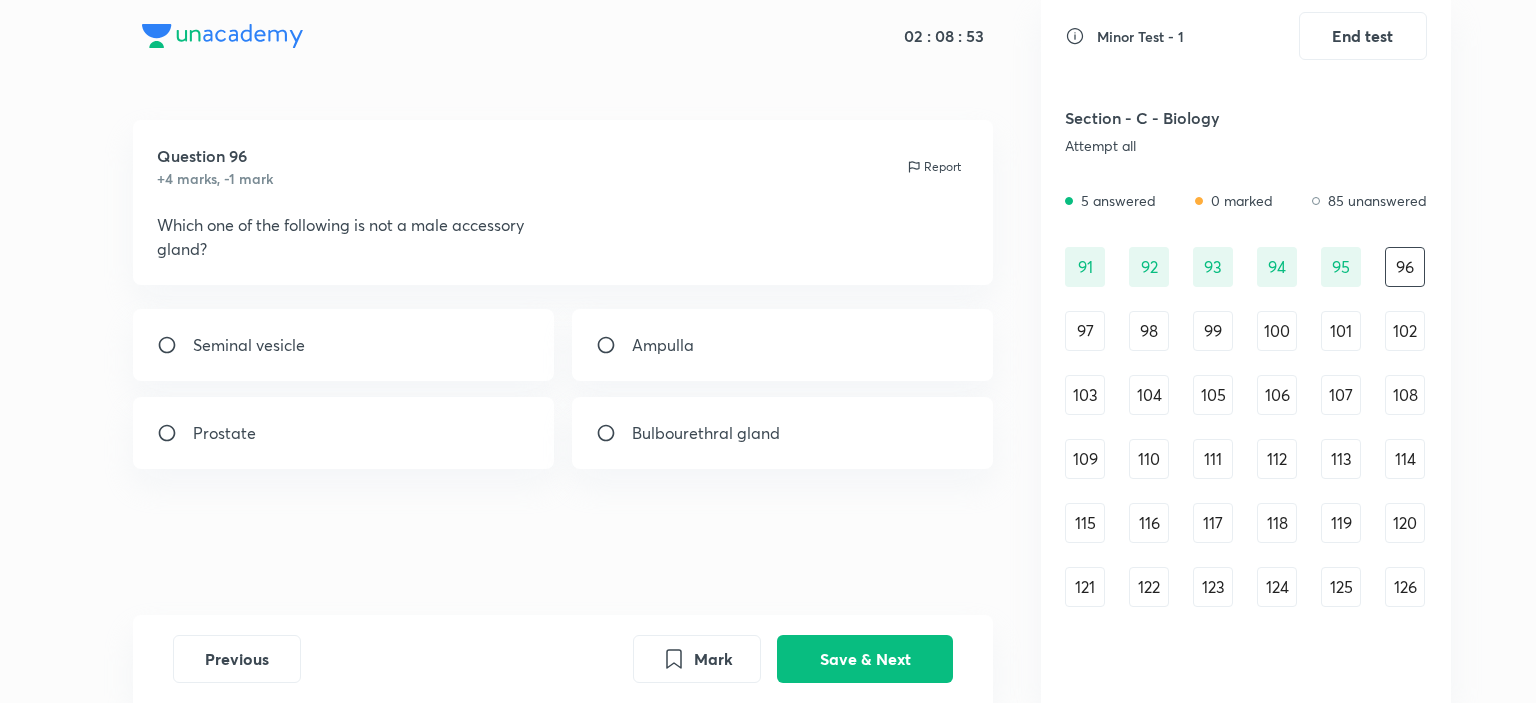 click on "Ampulla" at bounding box center [783, 345] 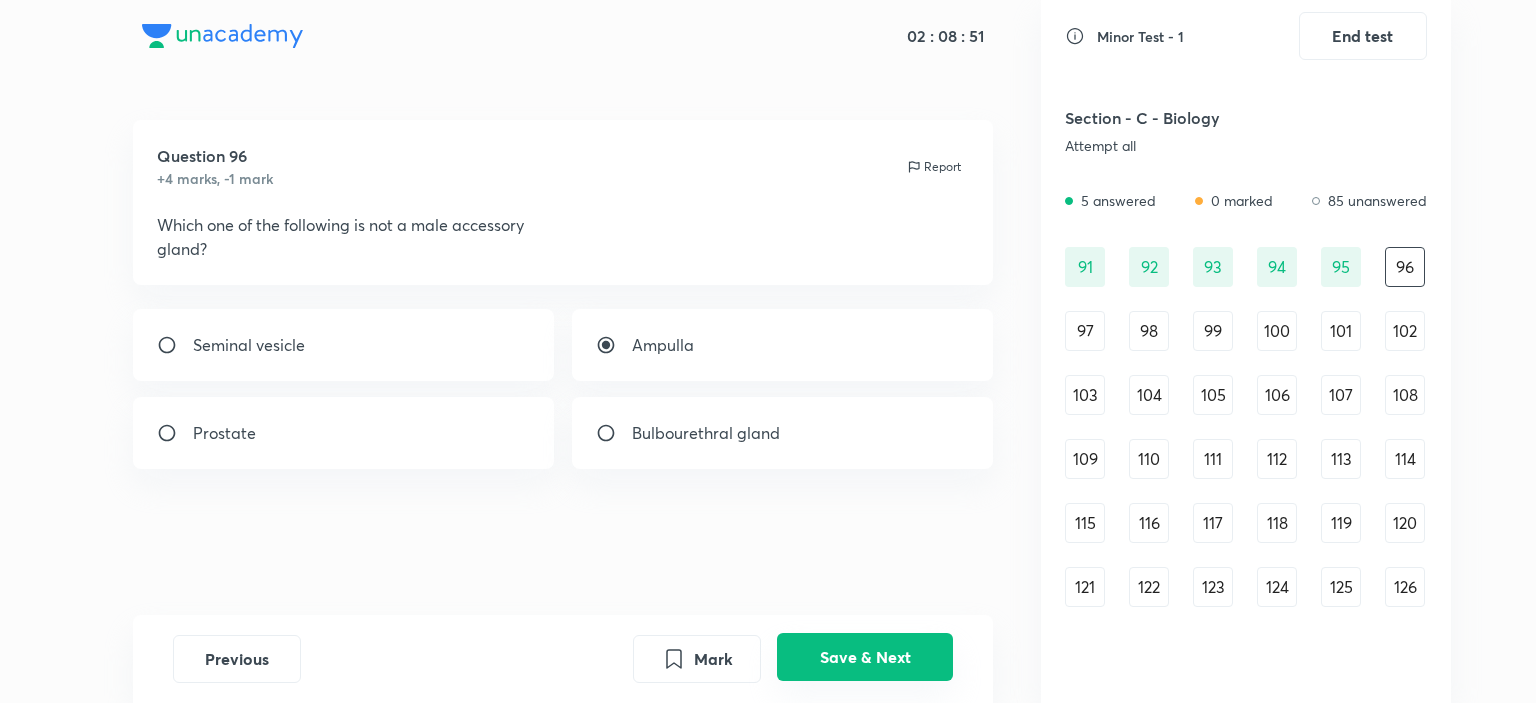 click on "Save & Next" at bounding box center [865, 657] 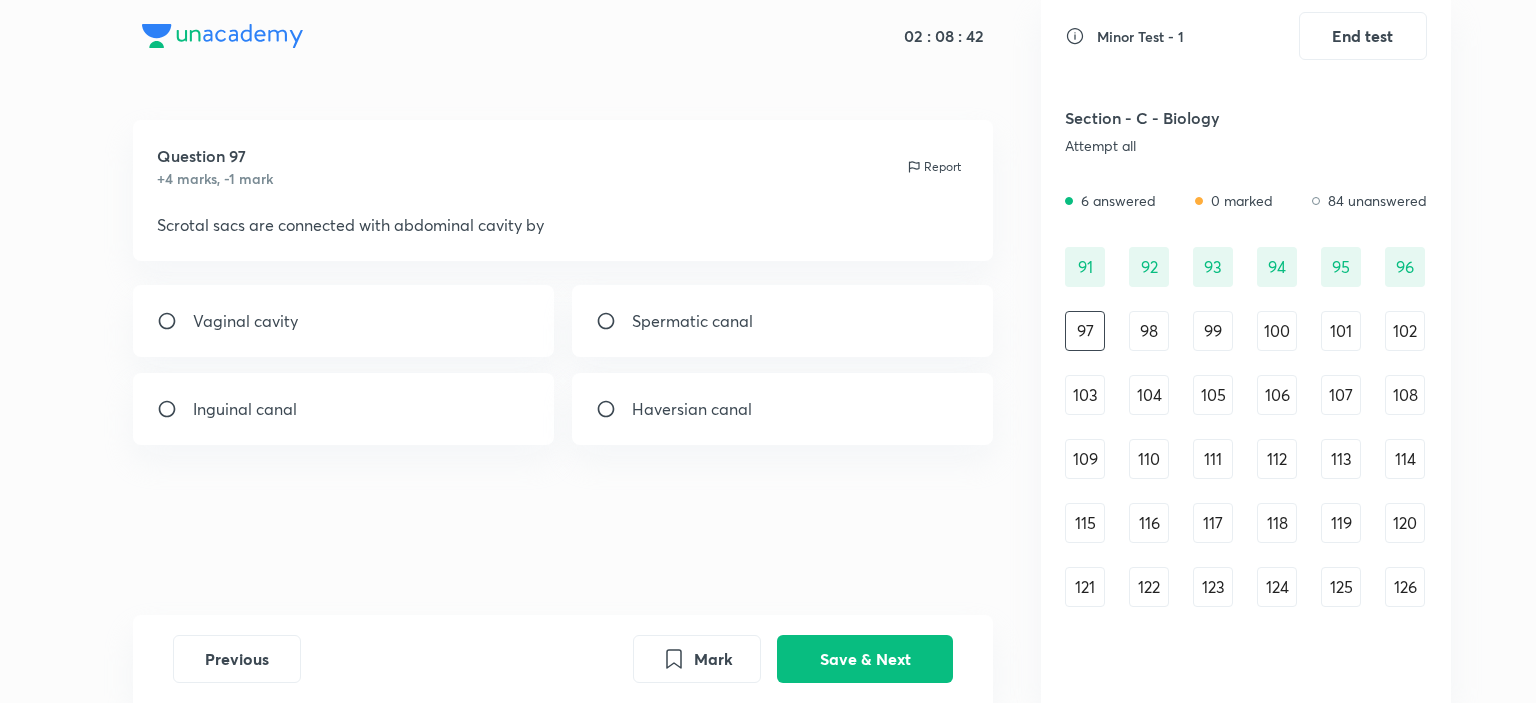 click on "Inguinal canal" at bounding box center (344, 409) 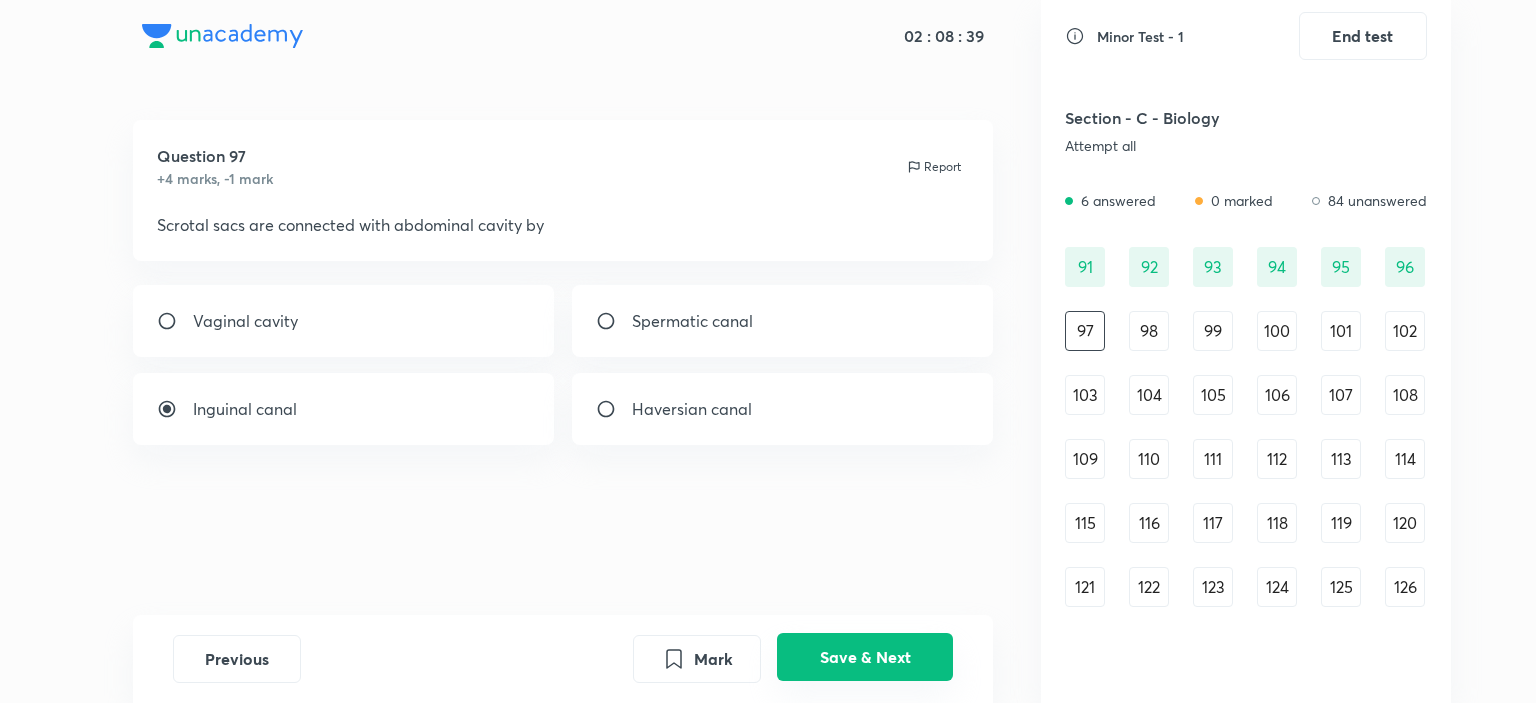 click on "Save & Next" at bounding box center (865, 657) 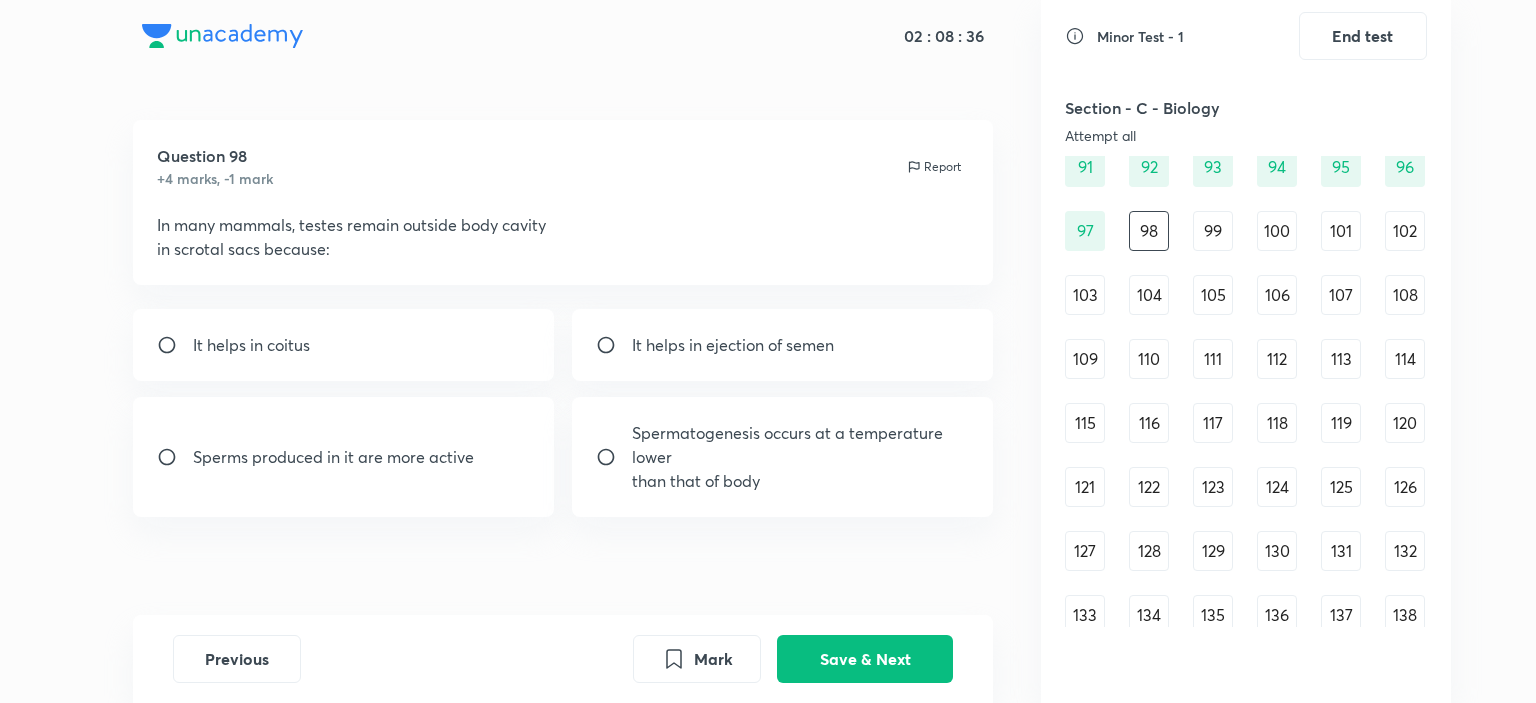 scroll, scrollTop: 1820, scrollLeft: 0, axis: vertical 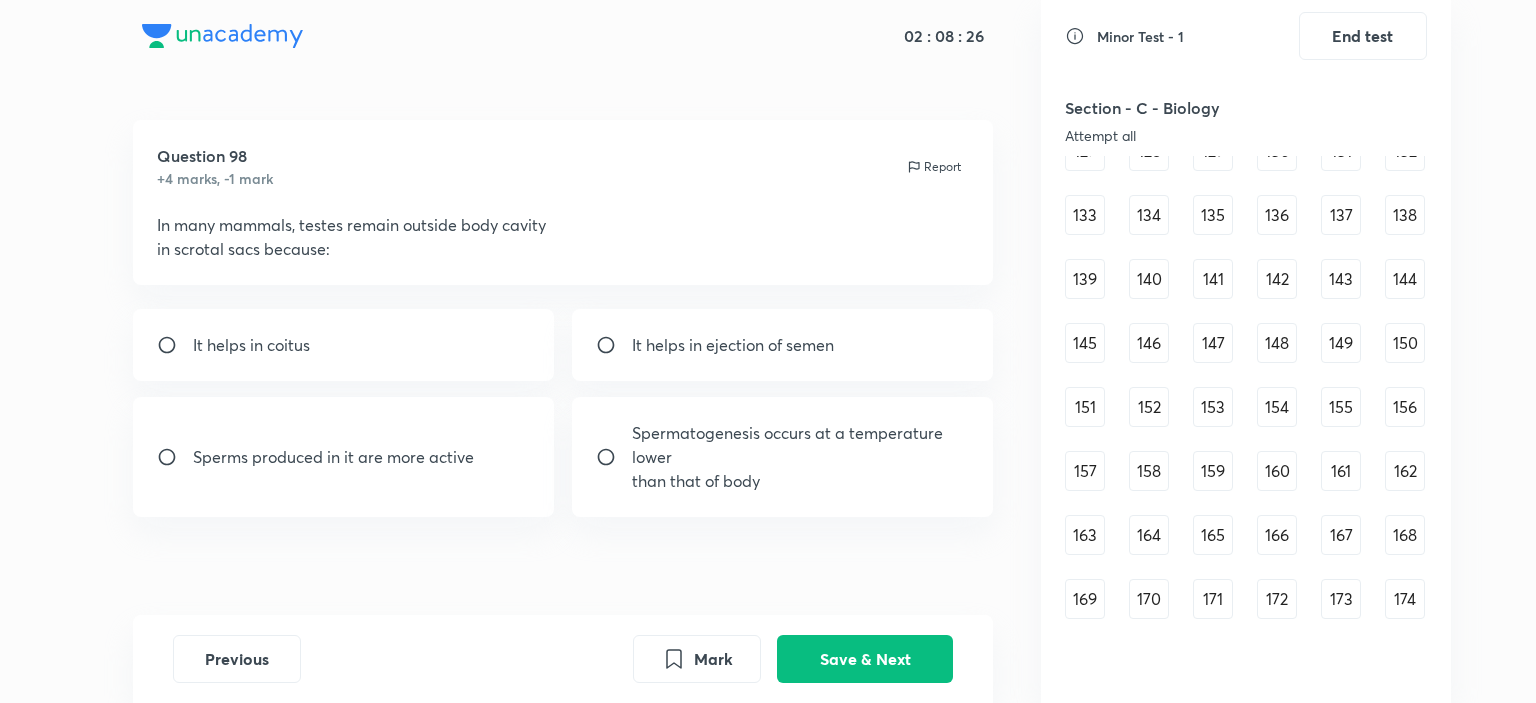 click on "Spermatogenesis occurs at a temperature lower" at bounding box center (801, 445) 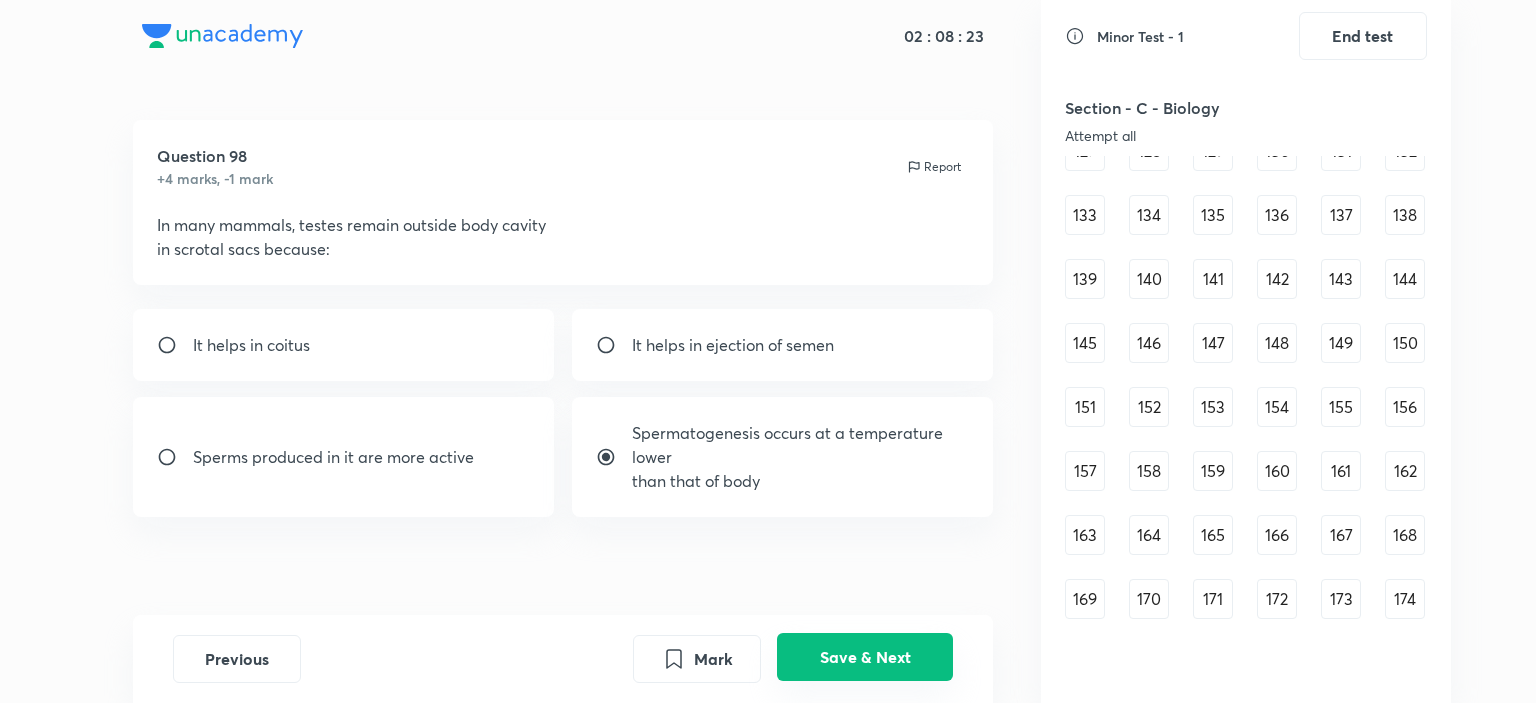 click on "Save & Next" at bounding box center (865, 657) 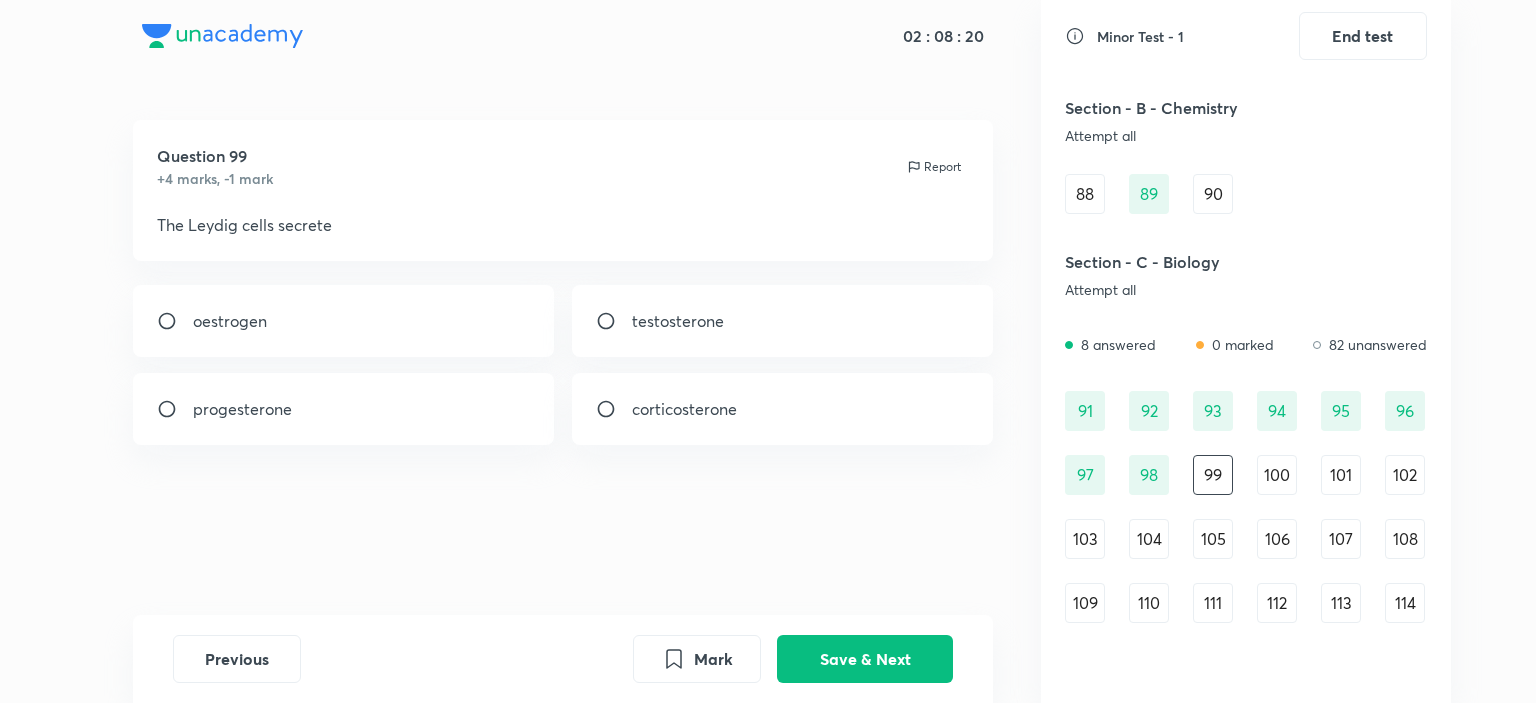 scroll, scrollTop: 1144, scrollLeft: 0, axis: vertical 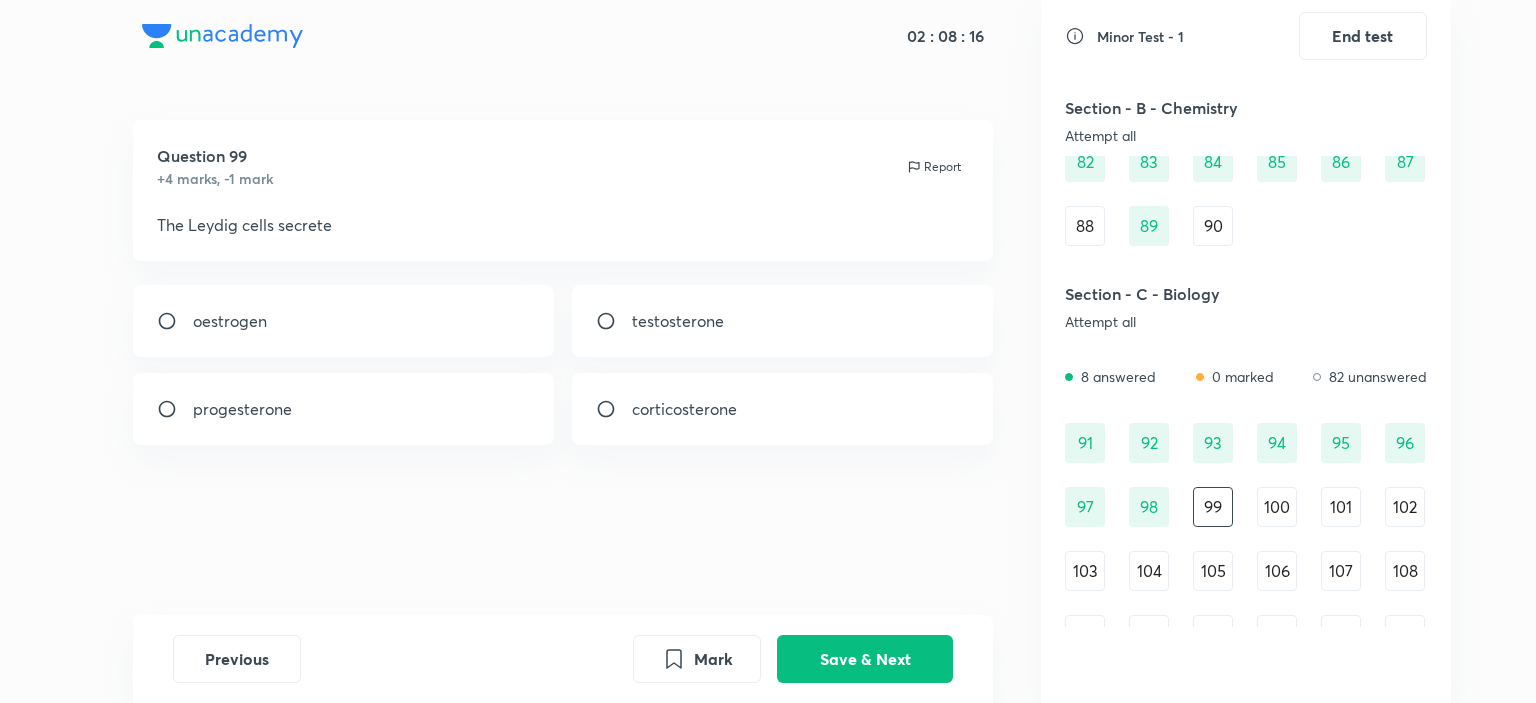 click on "testosterone" at bounding box center [678, 321] 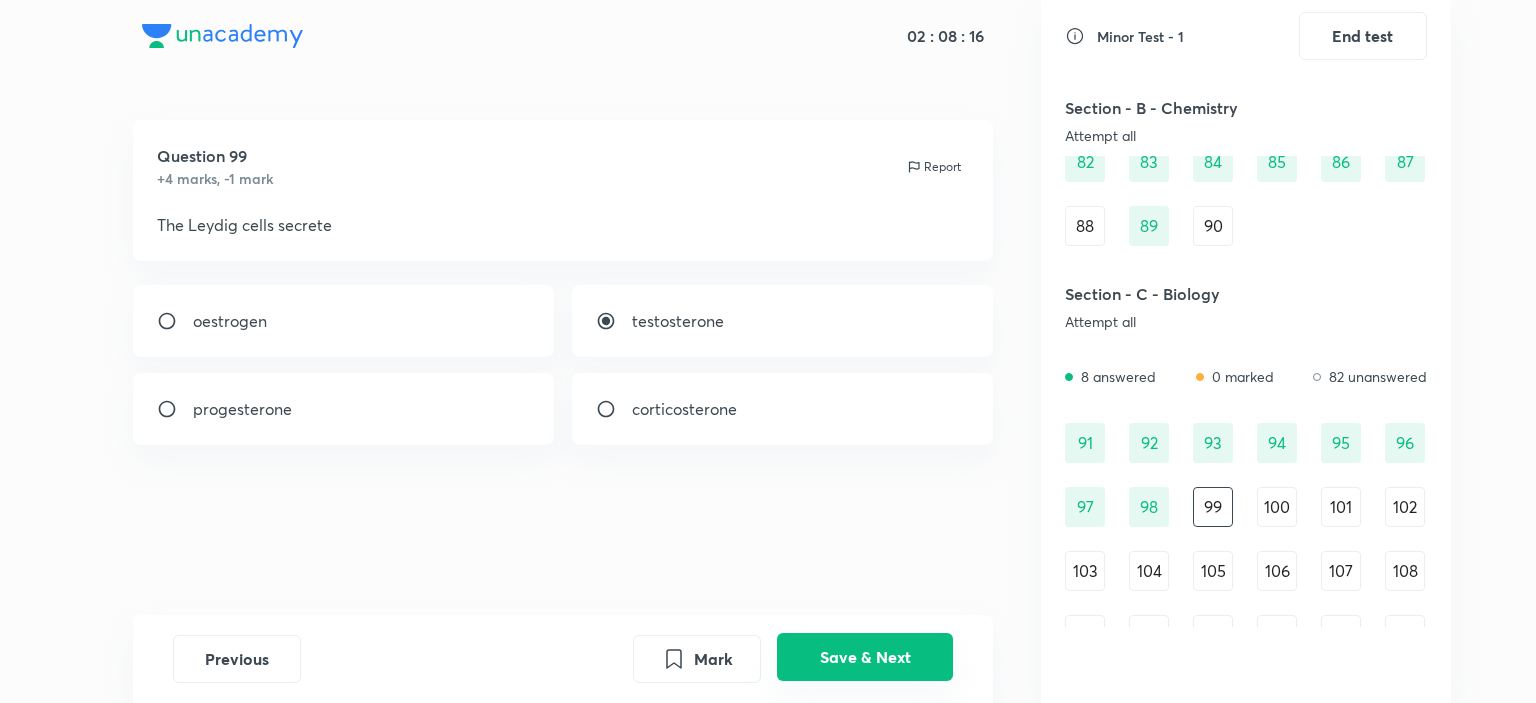 click on "Save & Next" at bounding box center (865, 657) 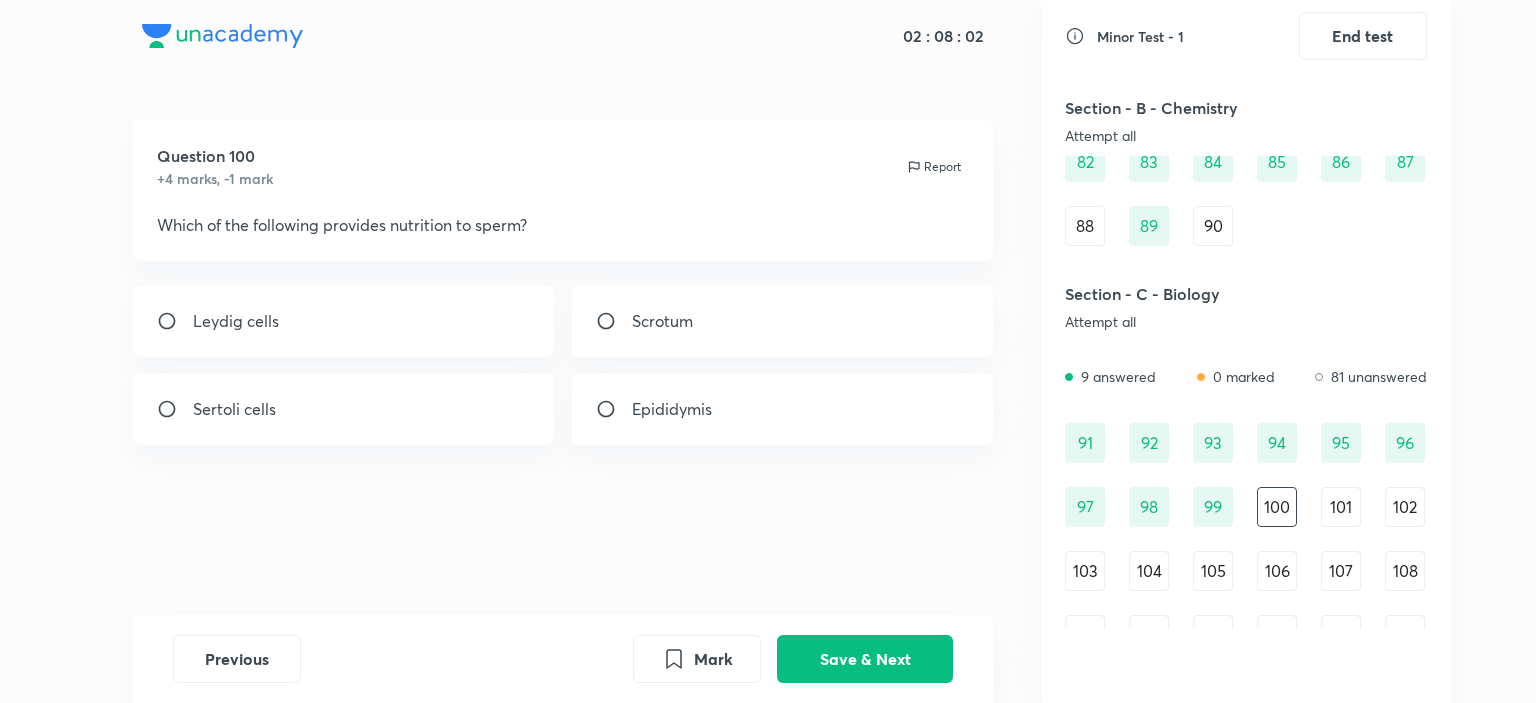 click on "Sertoli cells" at bounding box center [344, 409] 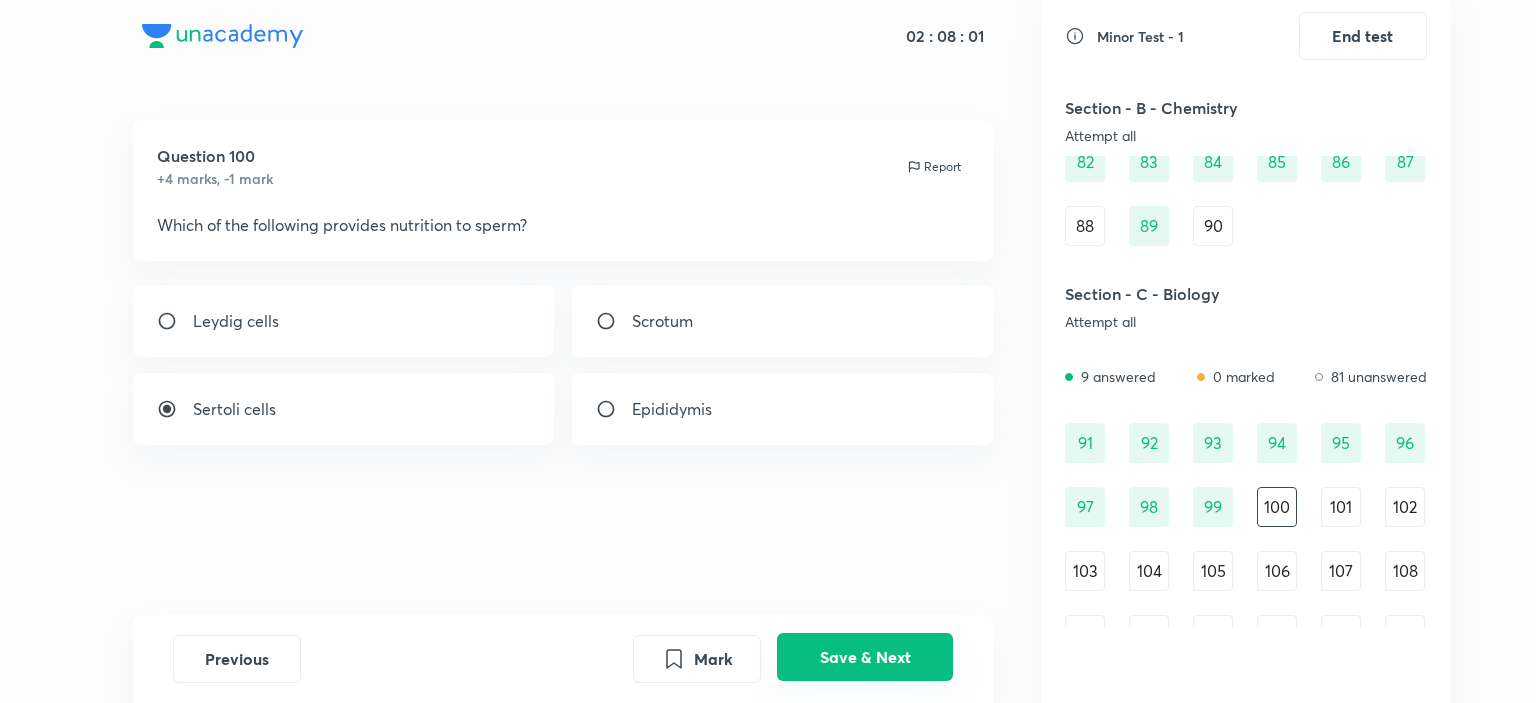 click on "Save & Next" at bounding box center (865, 657) 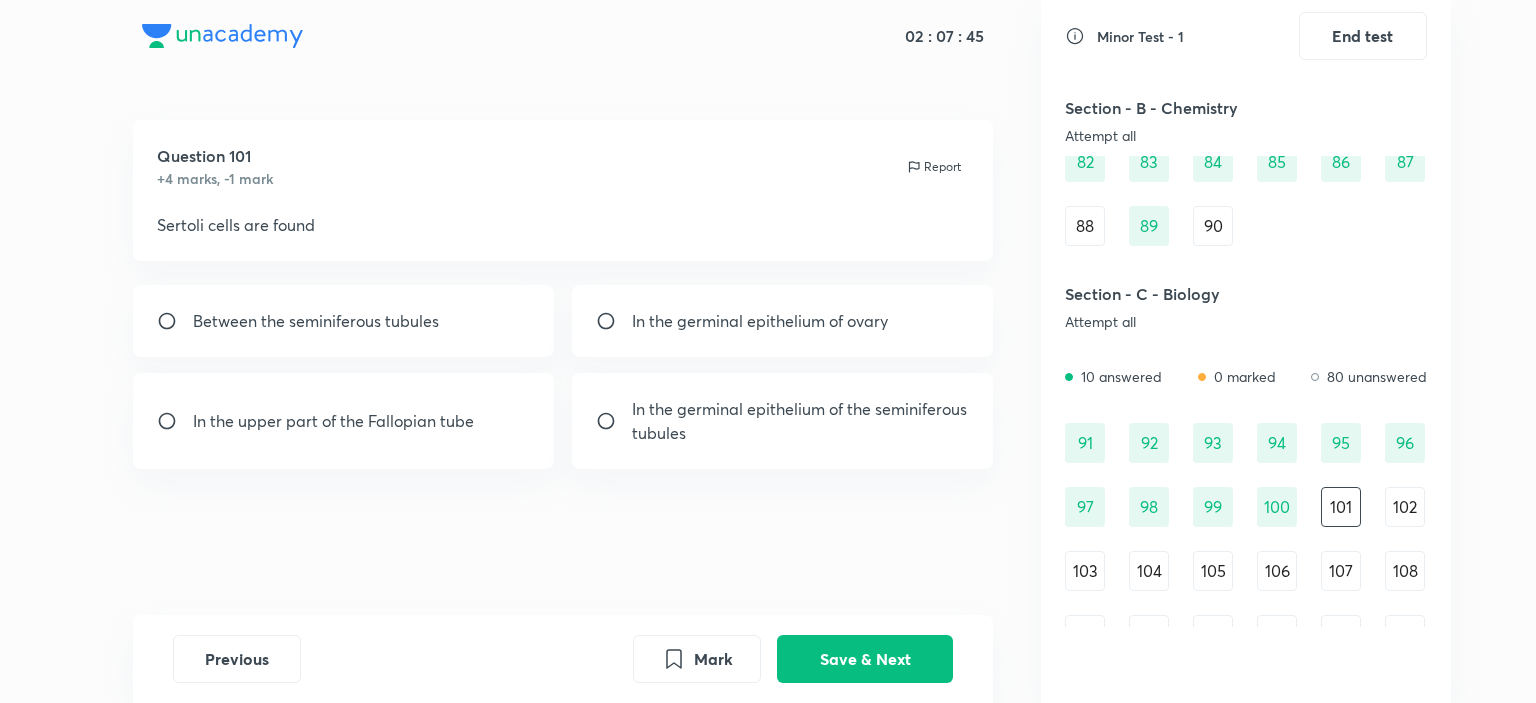 click on "Between the seminiferous tubules" at bounding box center [316, 321] 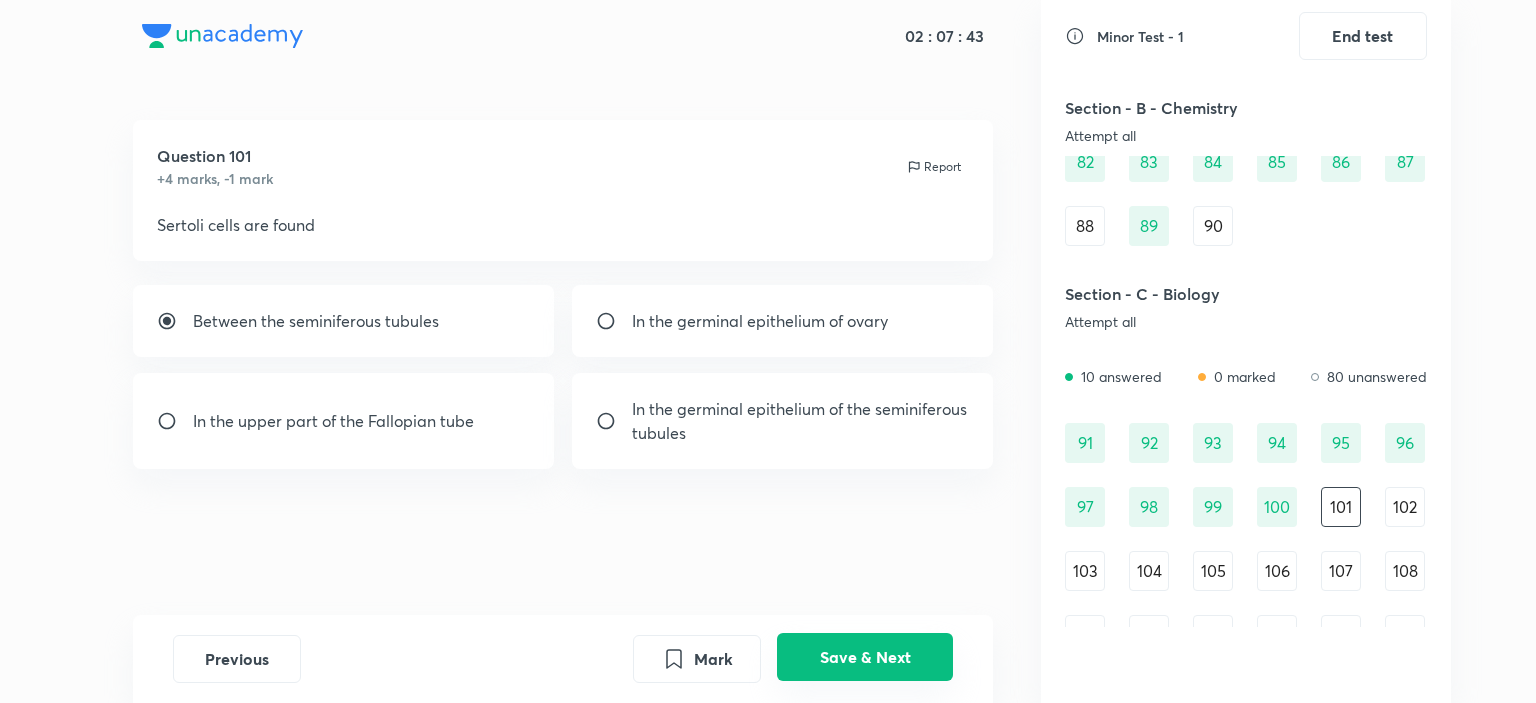 click on "Save & Next" at bounding box center (865, 657) 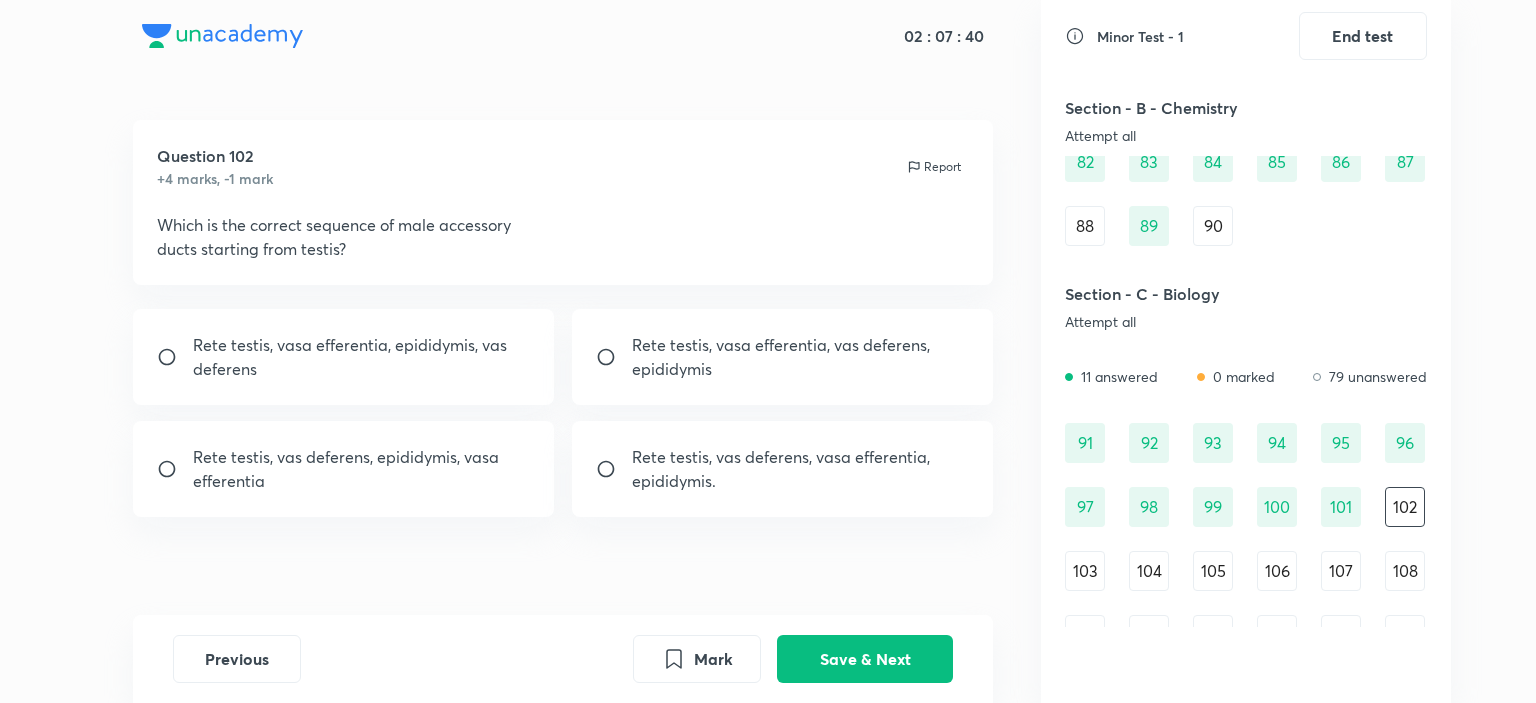 click on "101" at bounding box center (1341, 507) 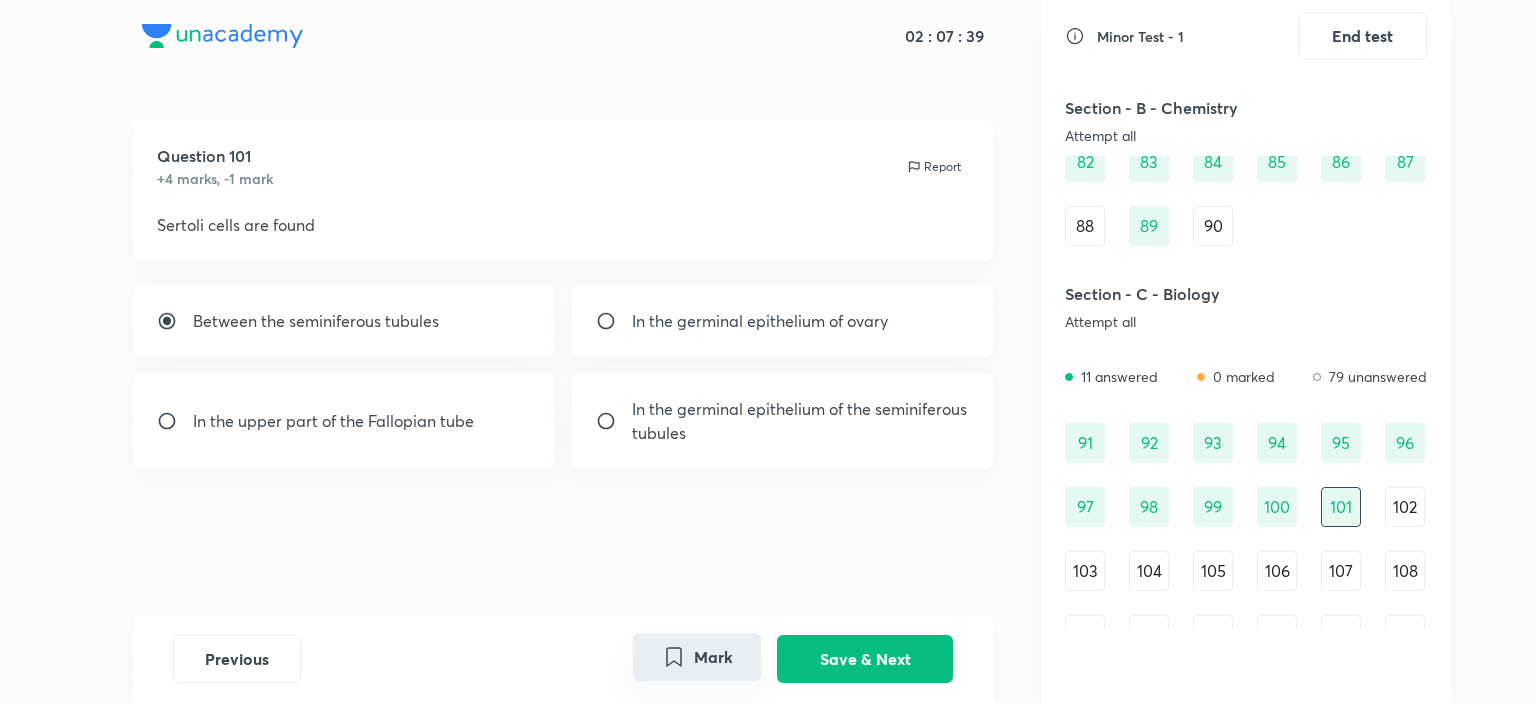 click on "Mark" at bounding box center (697, 657) 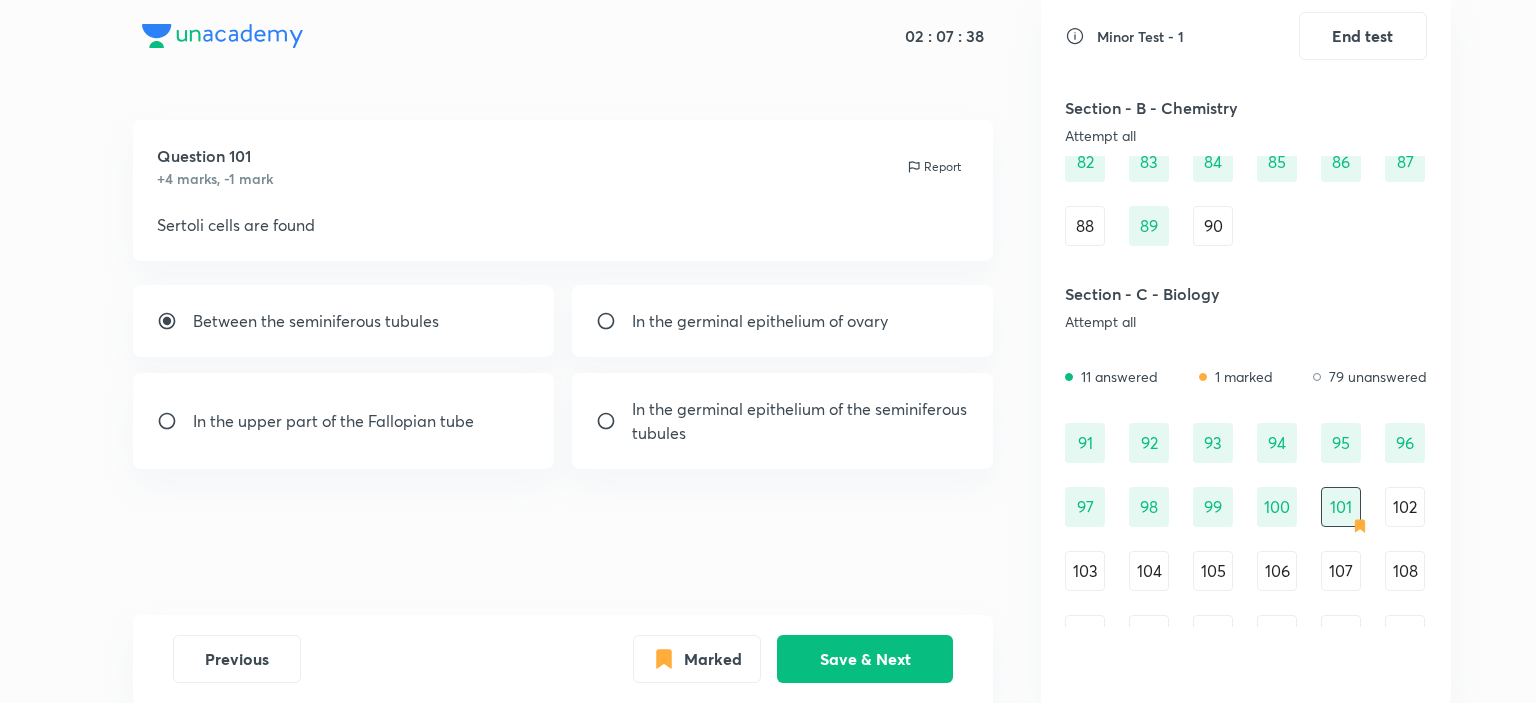 click on "102" at bounding box center (1405, 507) 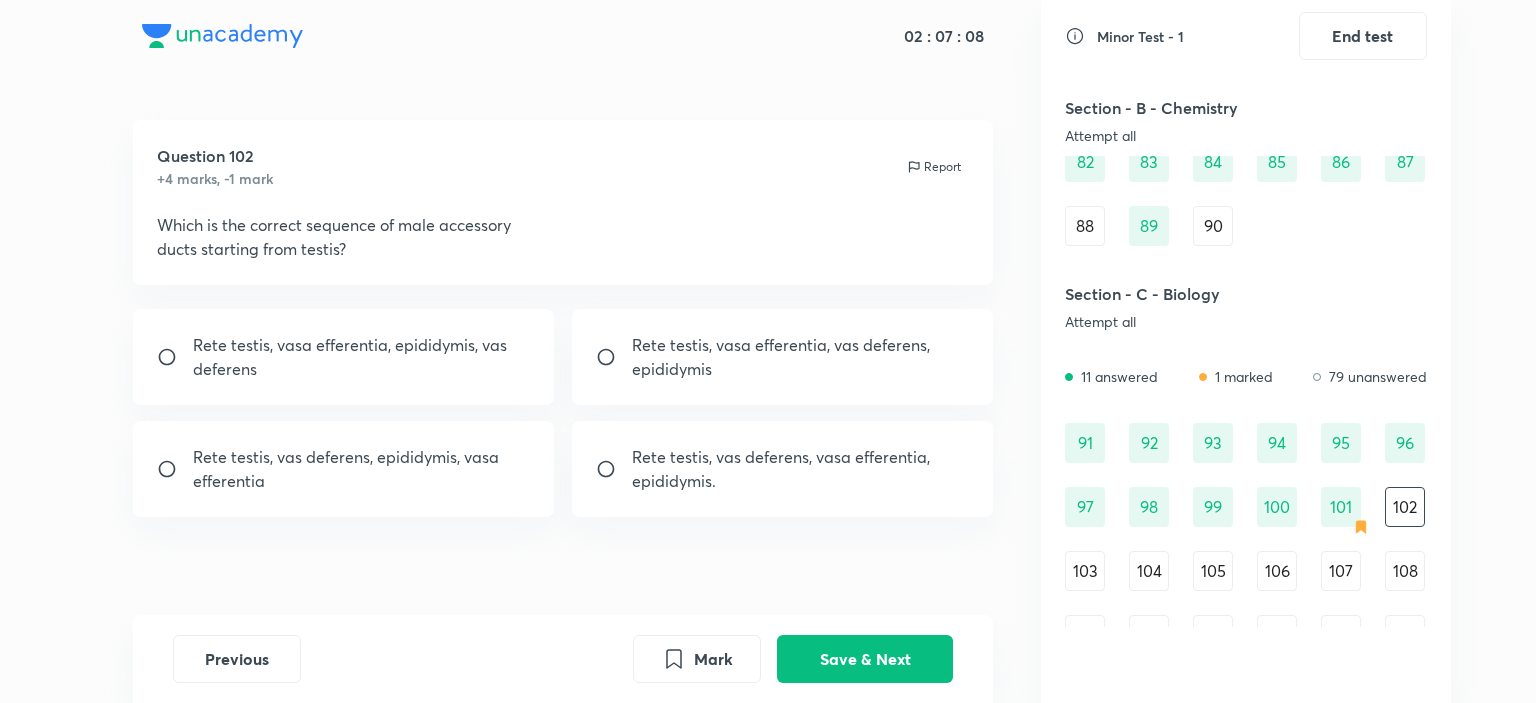 click on "Rete testis, vasa efferentia, epididymis, vas deferens" at bounding box center [344, 357] 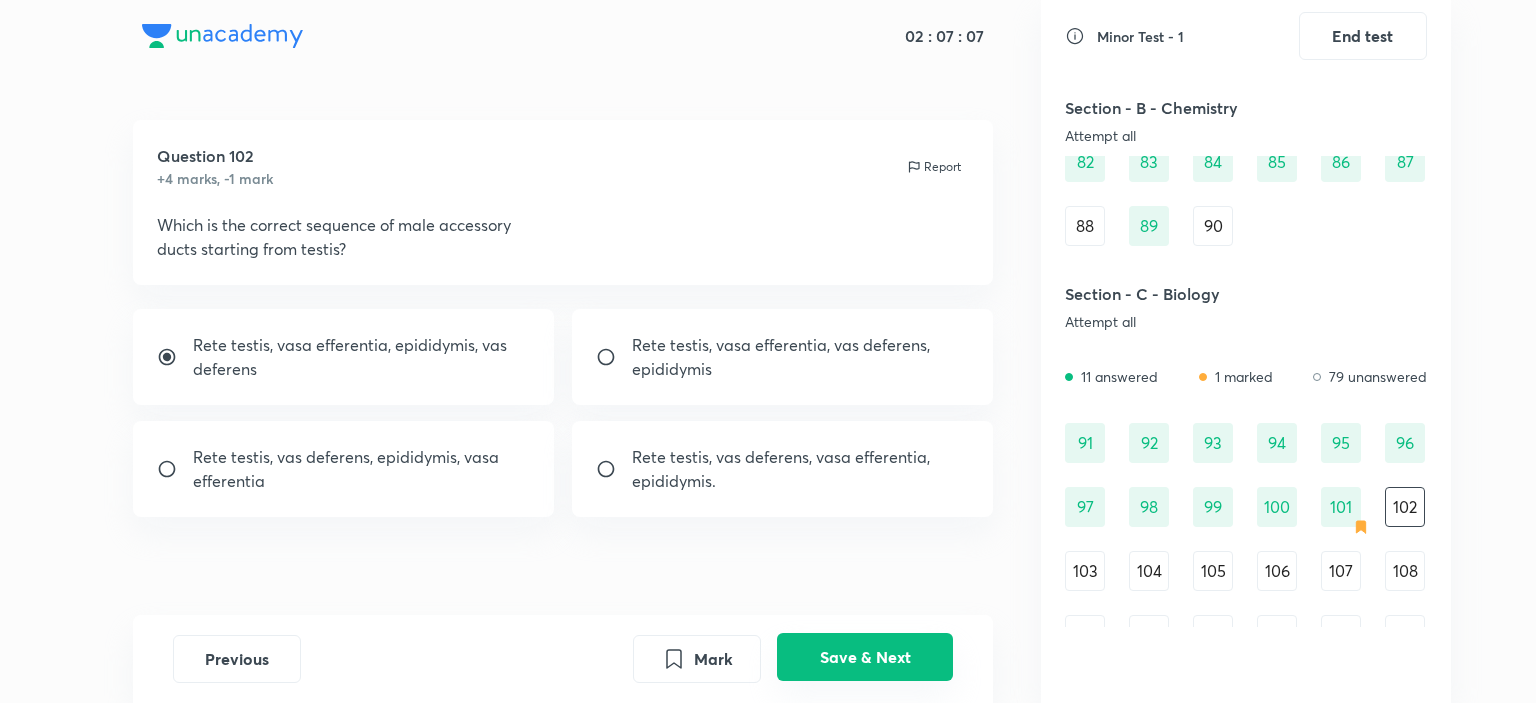 click on "Save & Next" at bounding box center [865, 657] 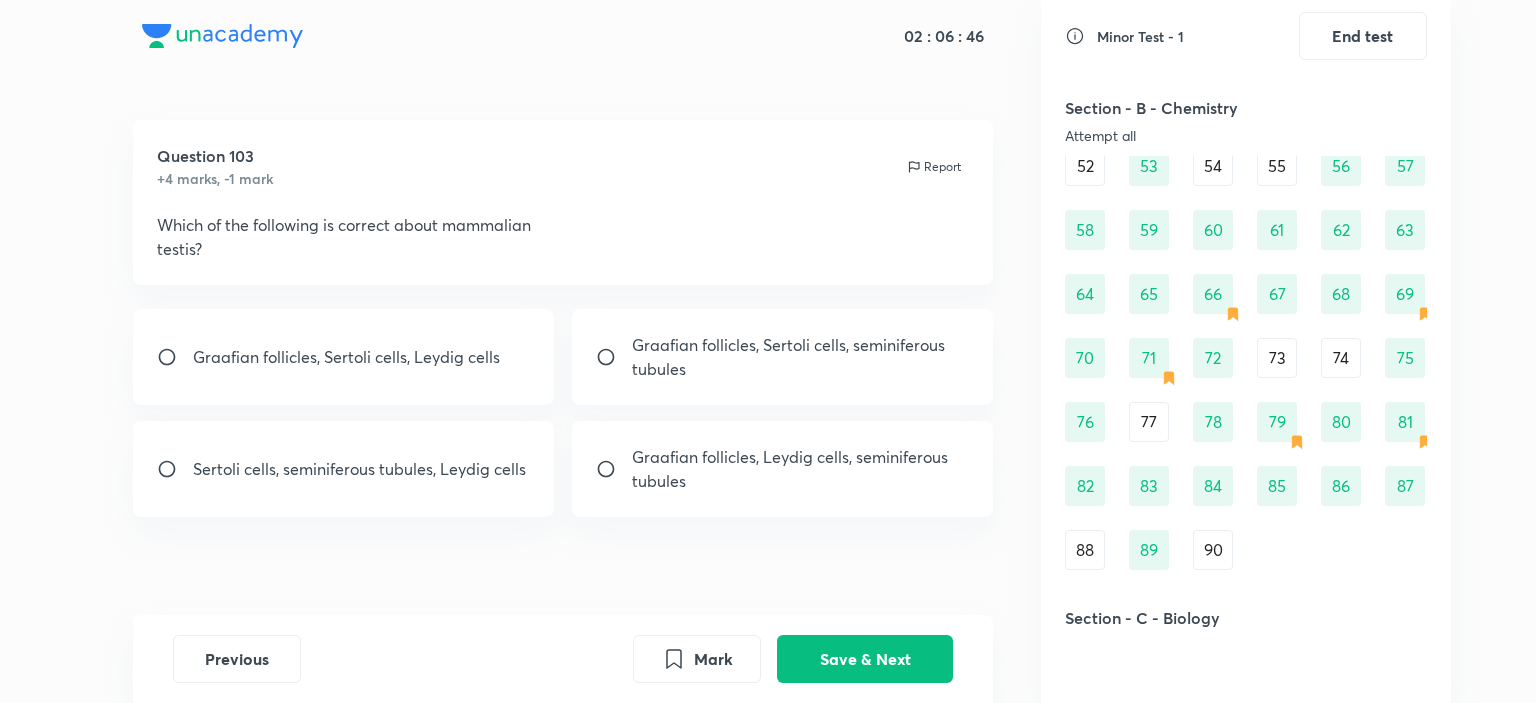 scroll, scrollTop: 1320, scrollLeft: 0, axis: vertical 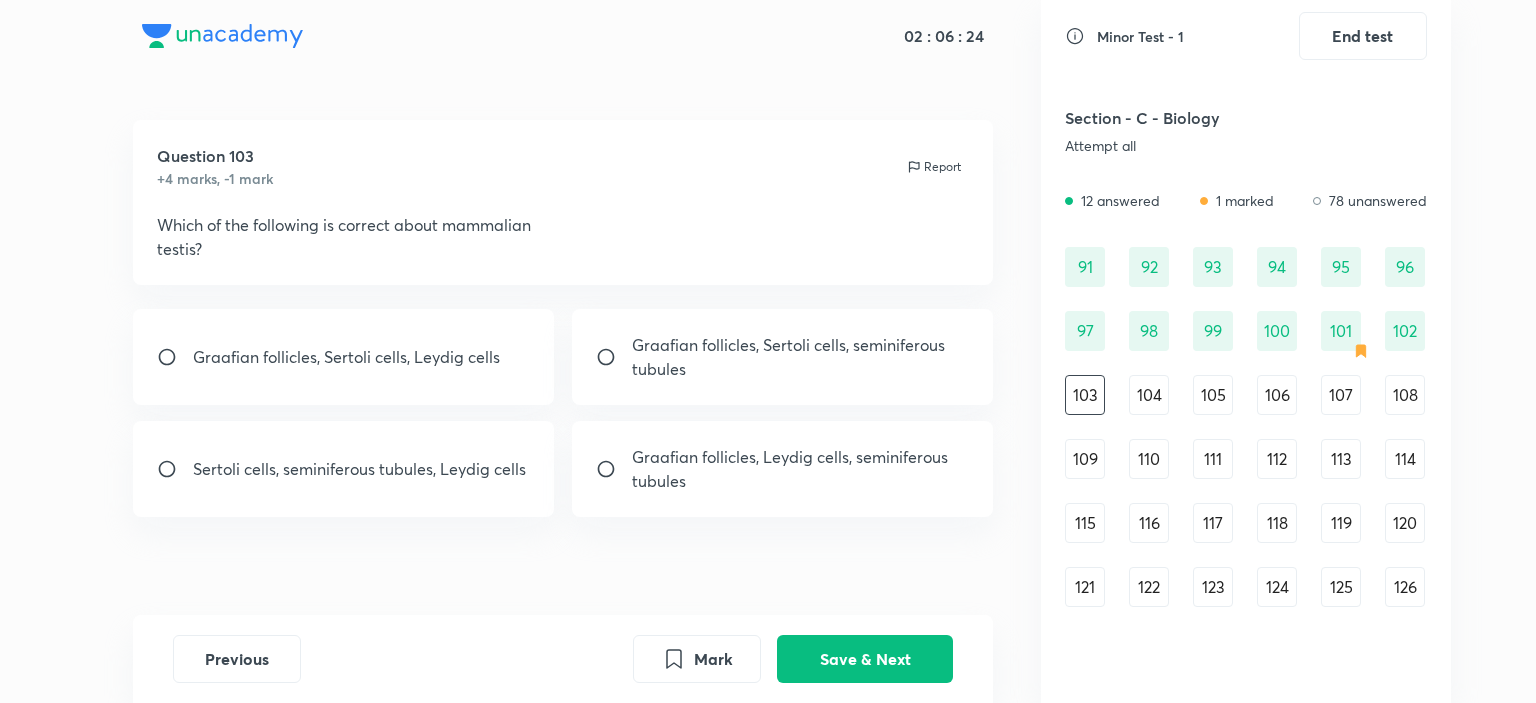 click on "Sertoli cells, seminiferous tubules, Leydig cells" at bounding box center [344, 469] 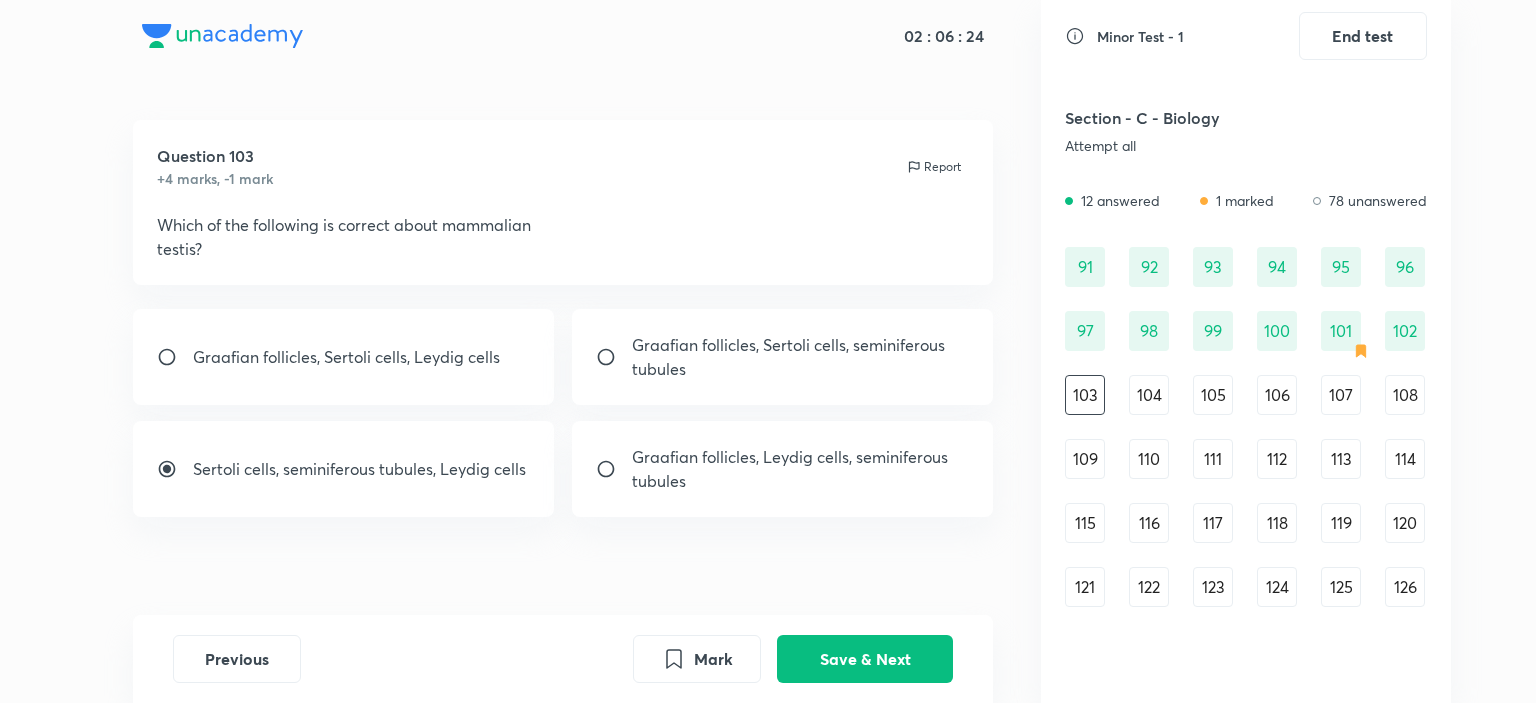 click on "Sertoli cells, seminiferous tubules, Leydig cells" at bounding box center (359, 469) 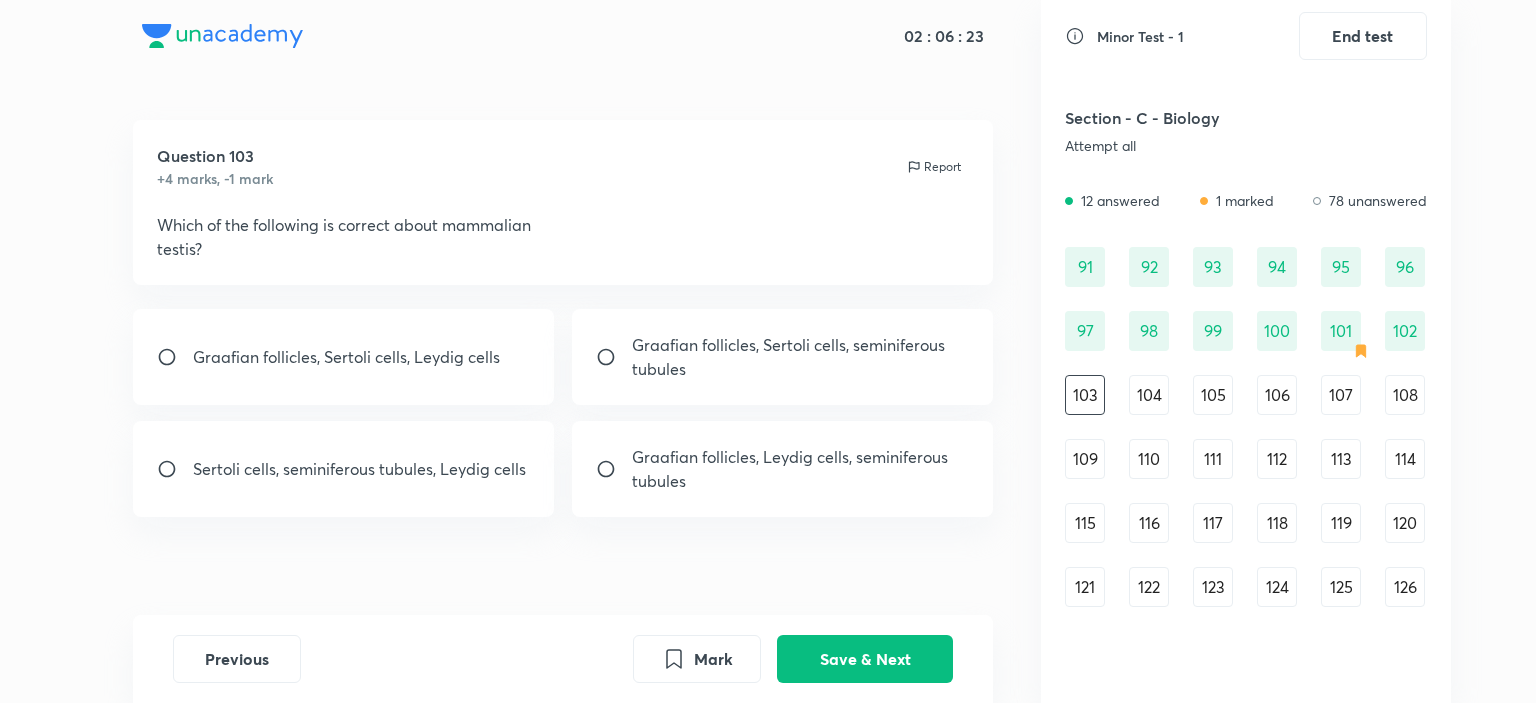 click on "Sertoli cells, seminiferous tubules, Leydig cells" at bounding box center [344, 469] 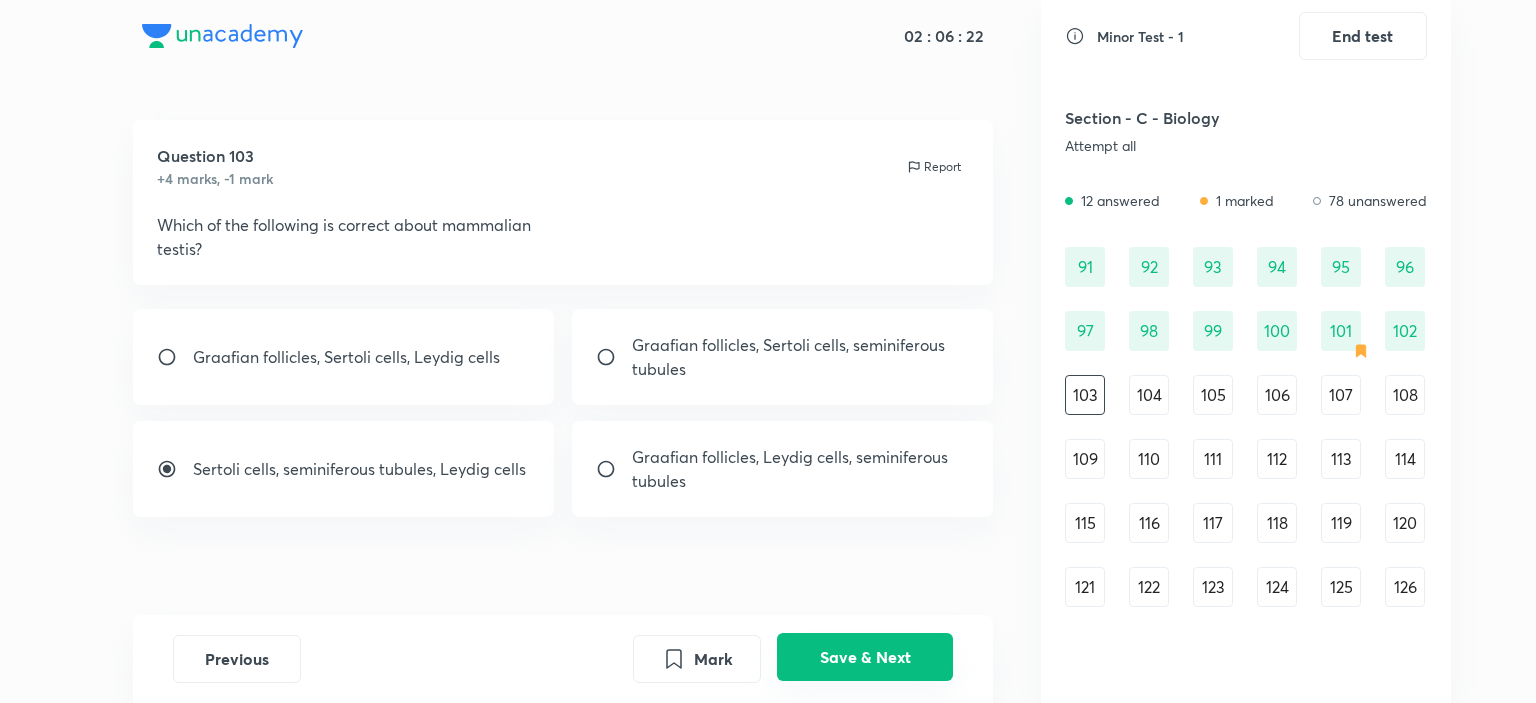 click on "Save & Next" at bounding box center (865, 657) 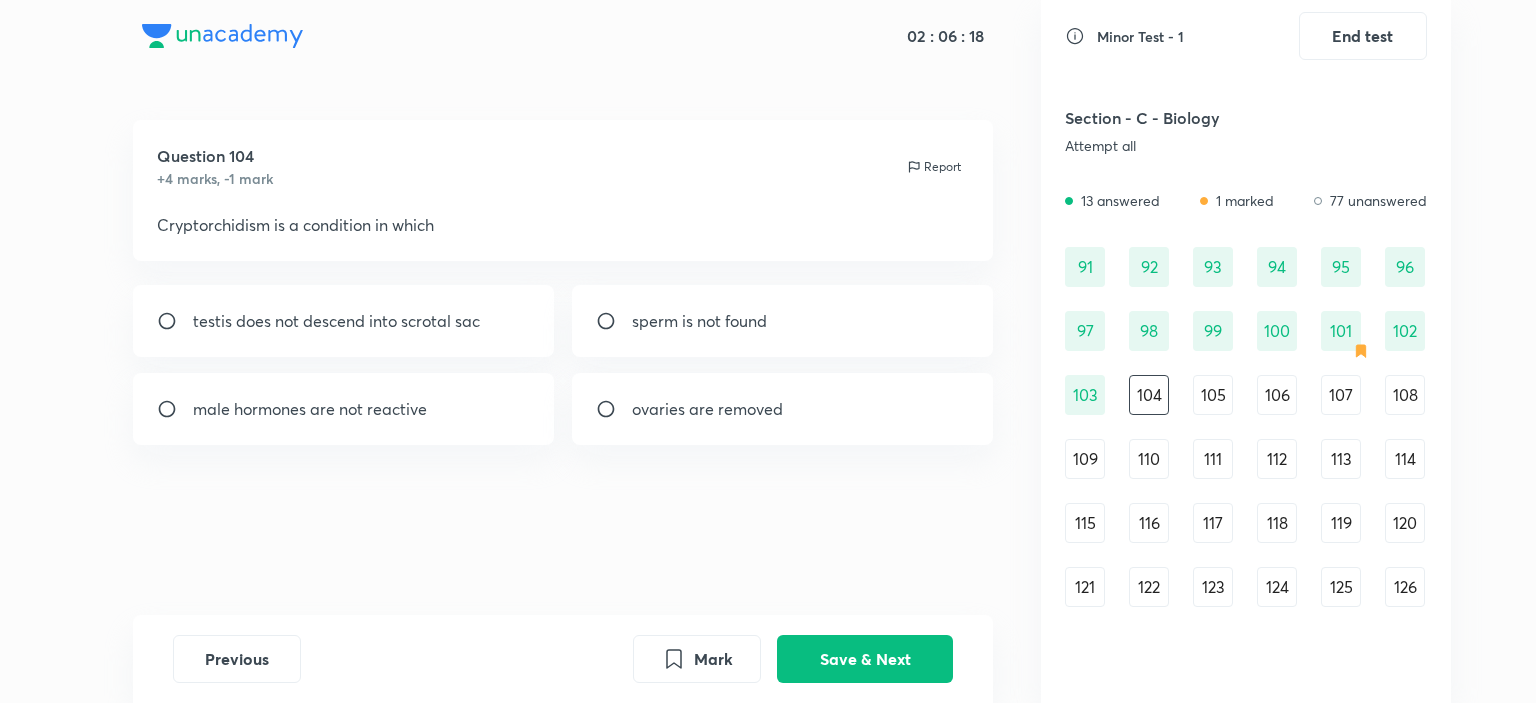 click on "testis does not descend into scrotal sac" at bounding box center (336, 321) 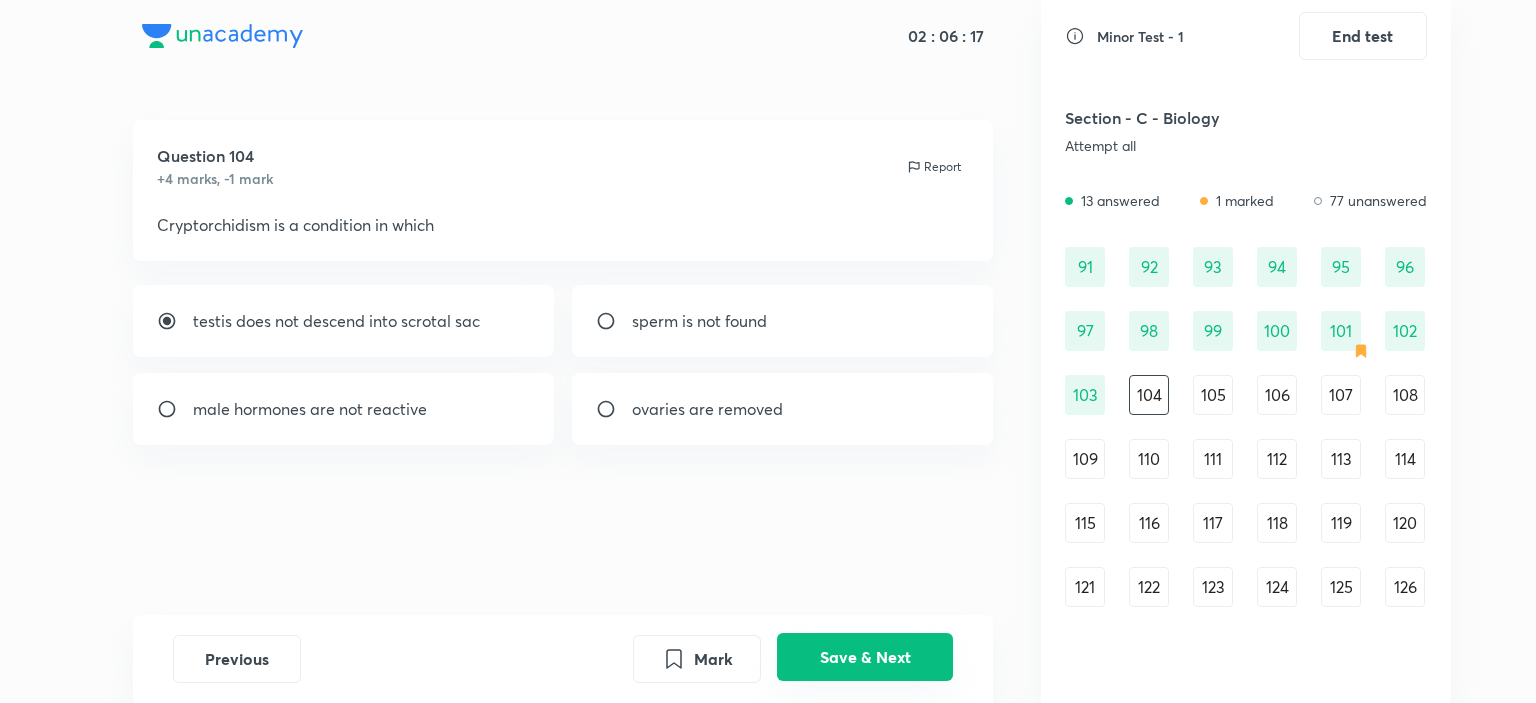 click on "Save & Next" at bounding box center [865, 657] 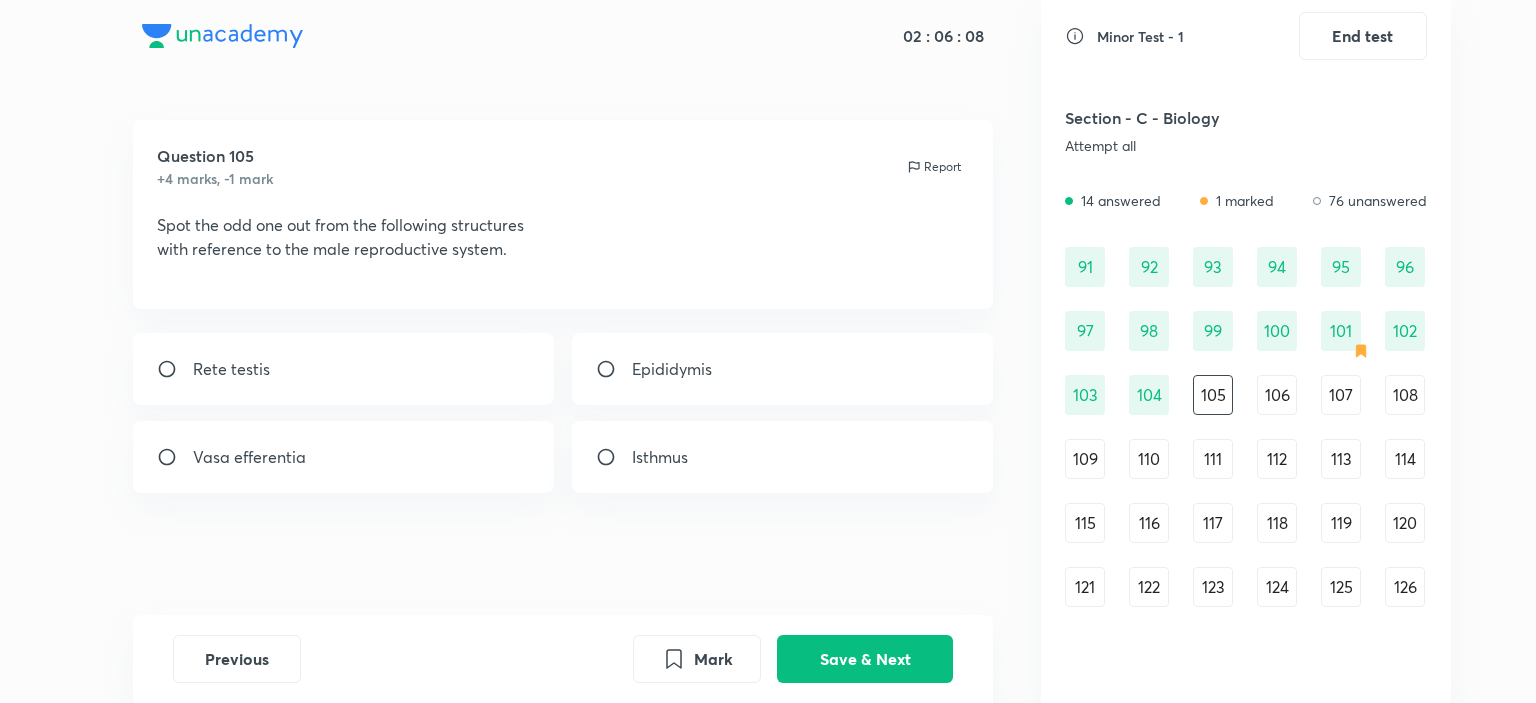click at bounding box center (614, 457) 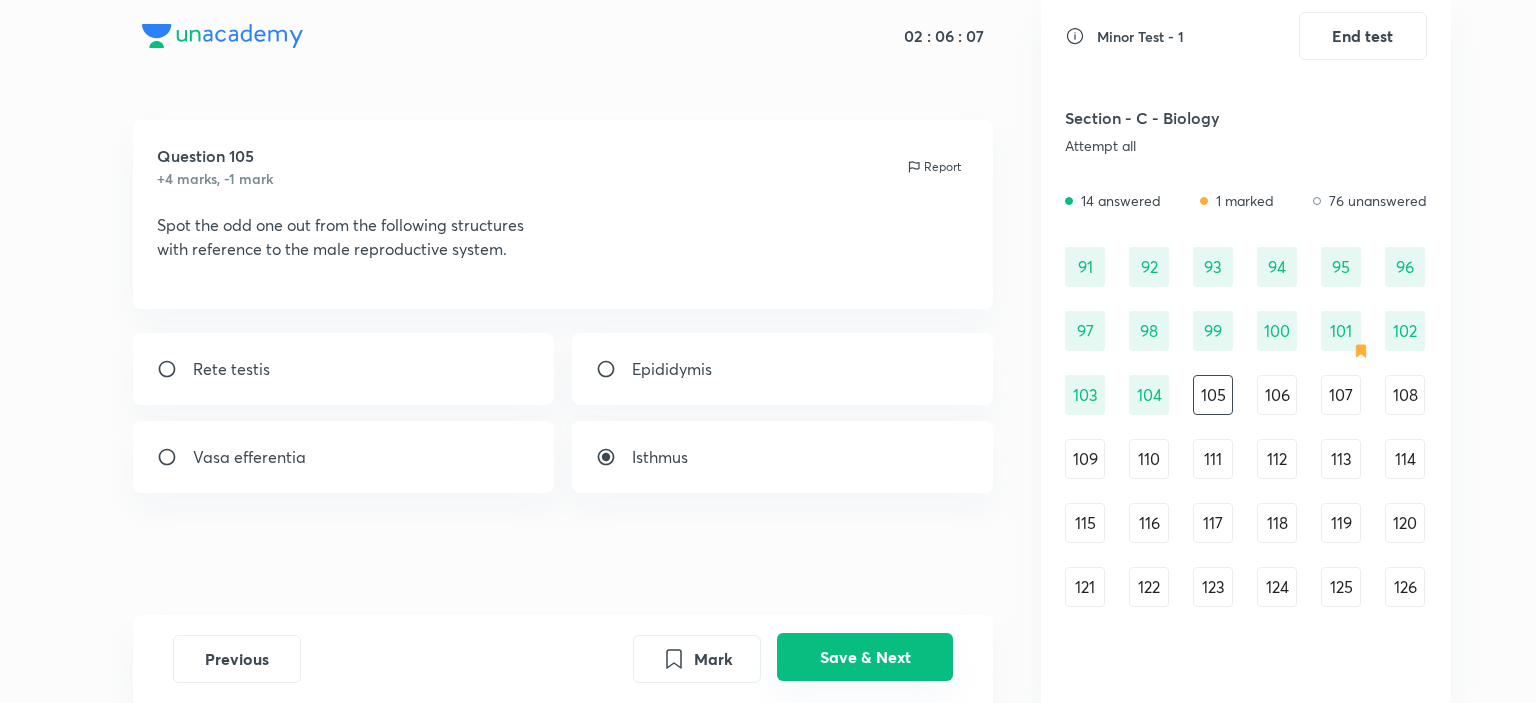 click on "Save & Next" at bounding box center (865, 657) 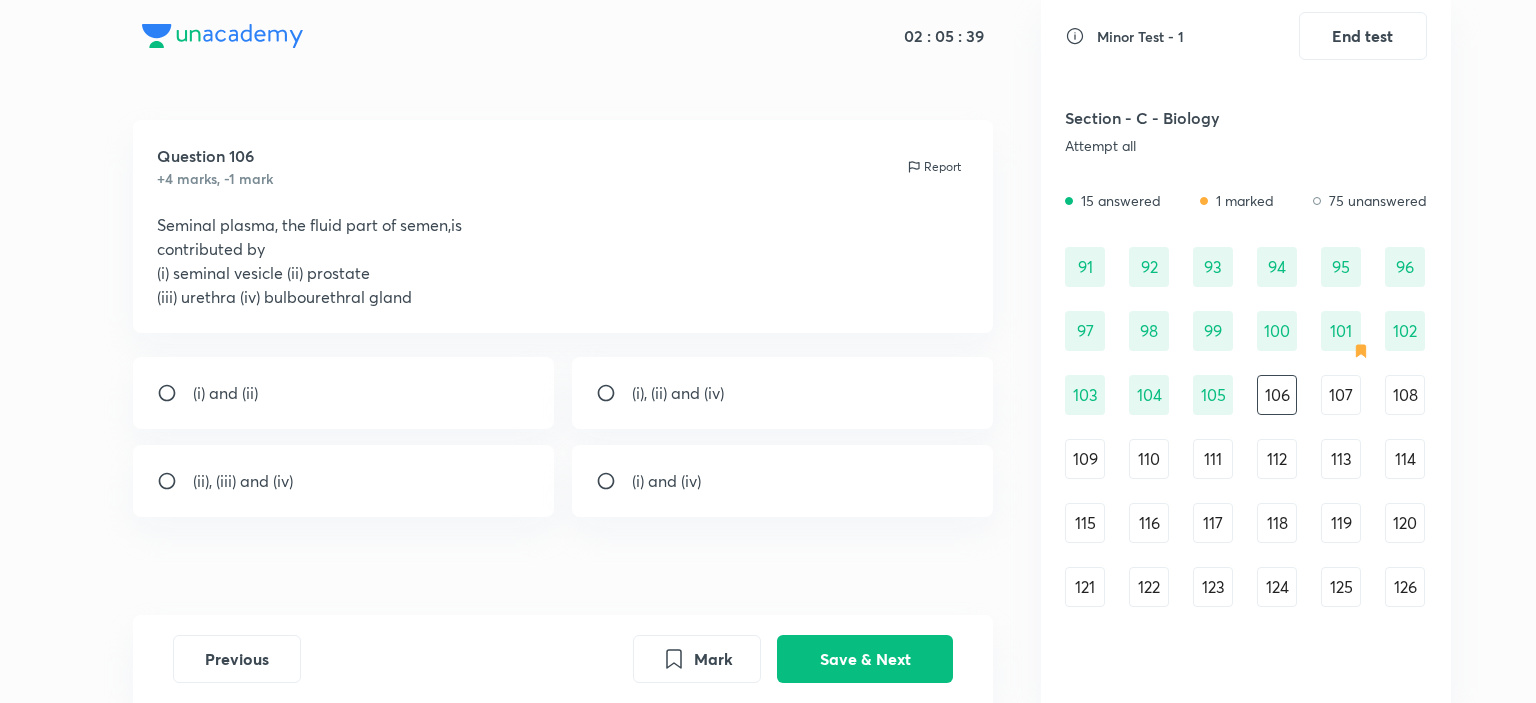 click on "(i), (ii) and (iv)" at bounding box center [783, 393] 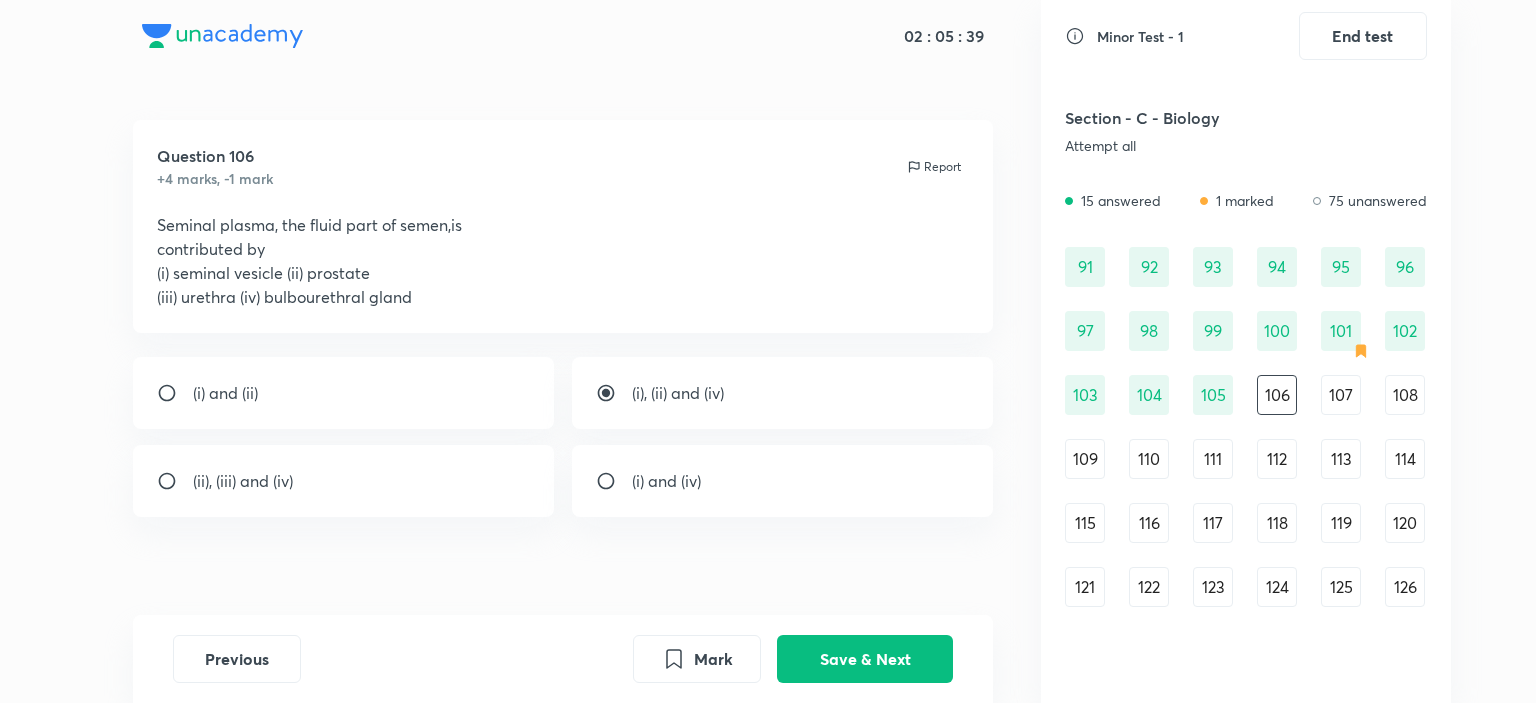 radio on "true" 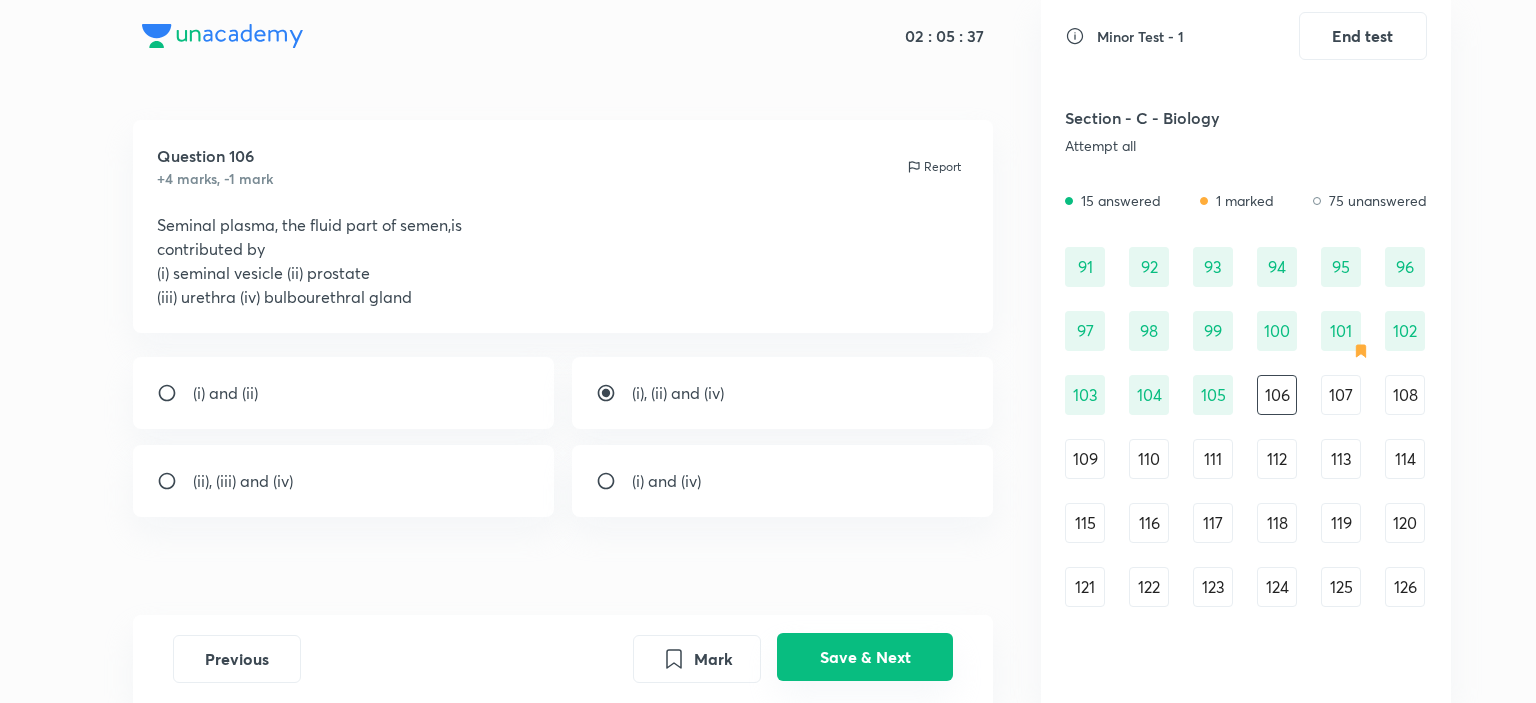 click on "Save & Next" at bounding box center (865, 657) 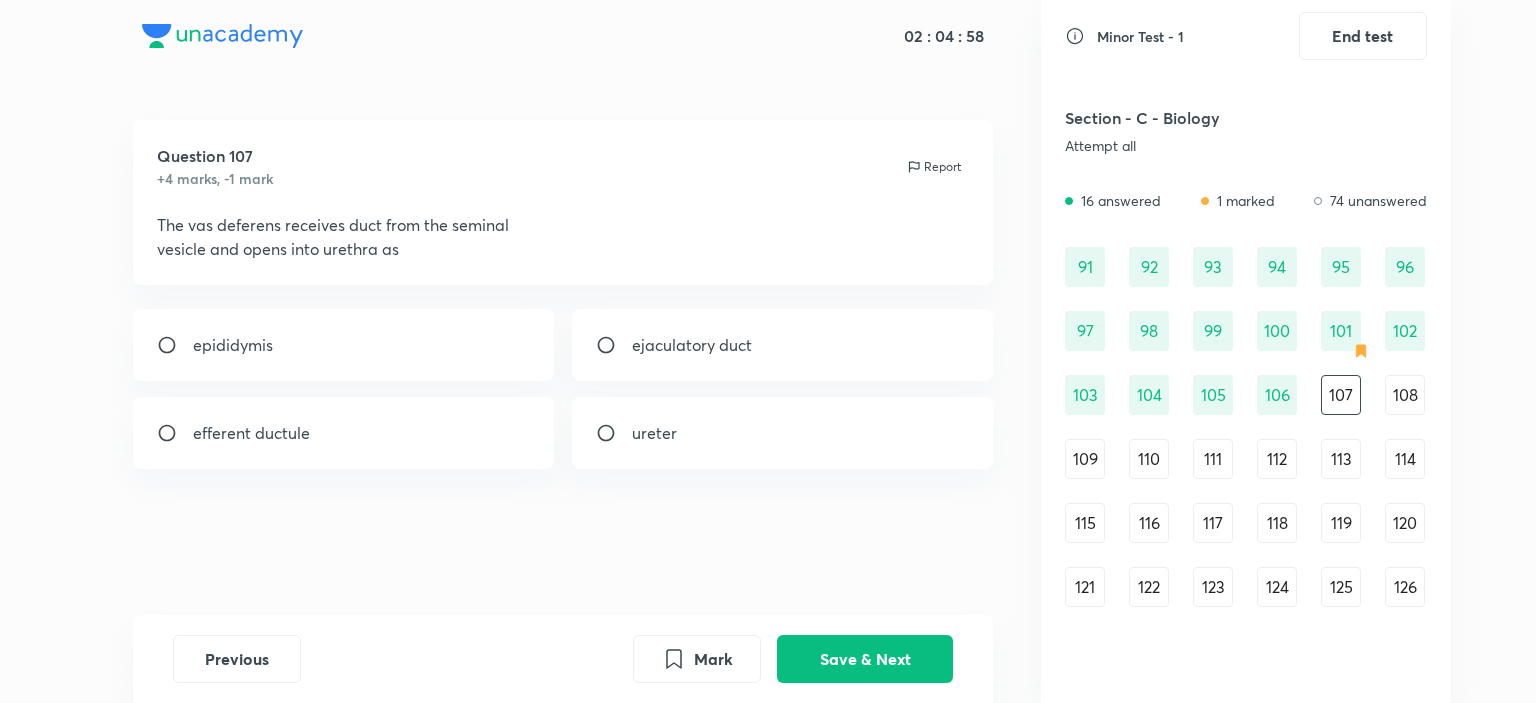 click on "ejaculatory duct" at bounding box center (692, 345) 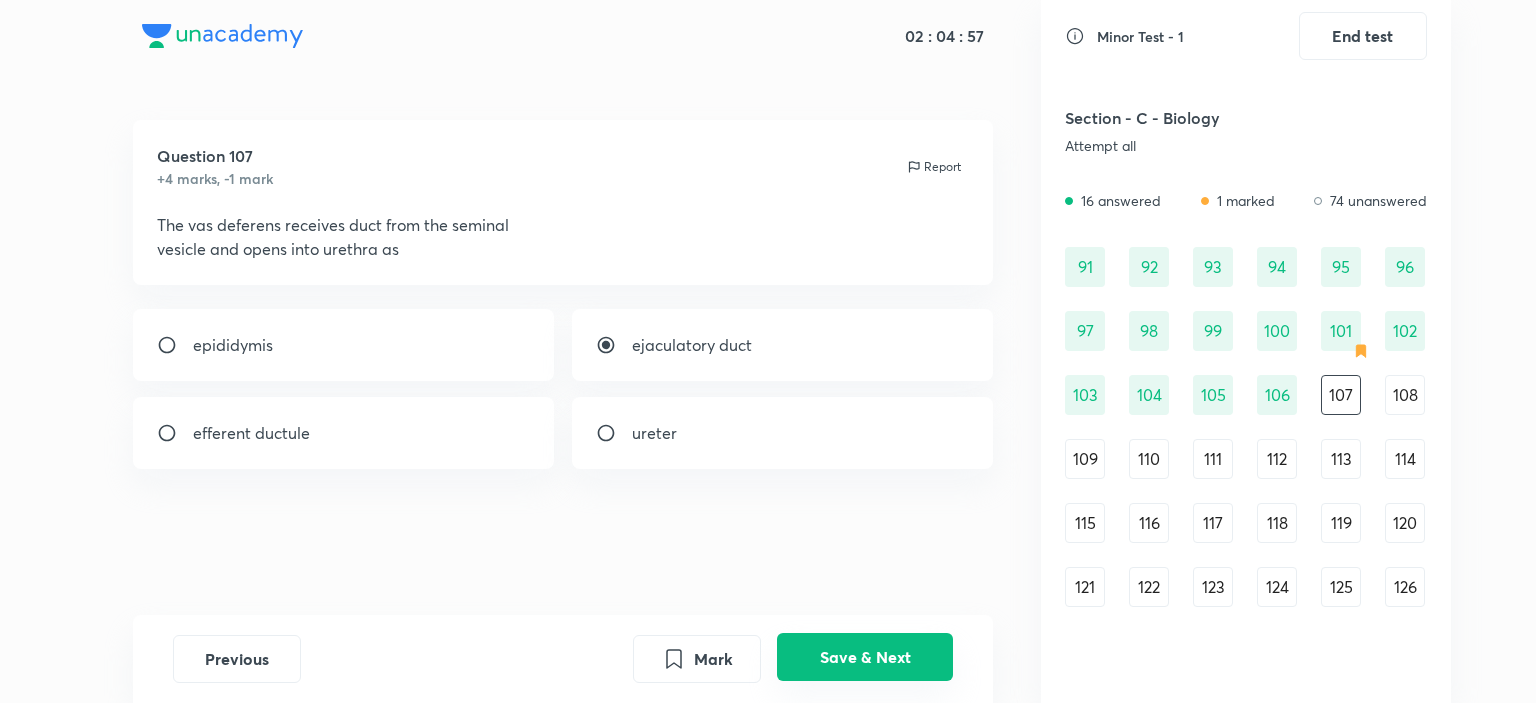 click on "Save & Next" at bounding box center [865, 657] 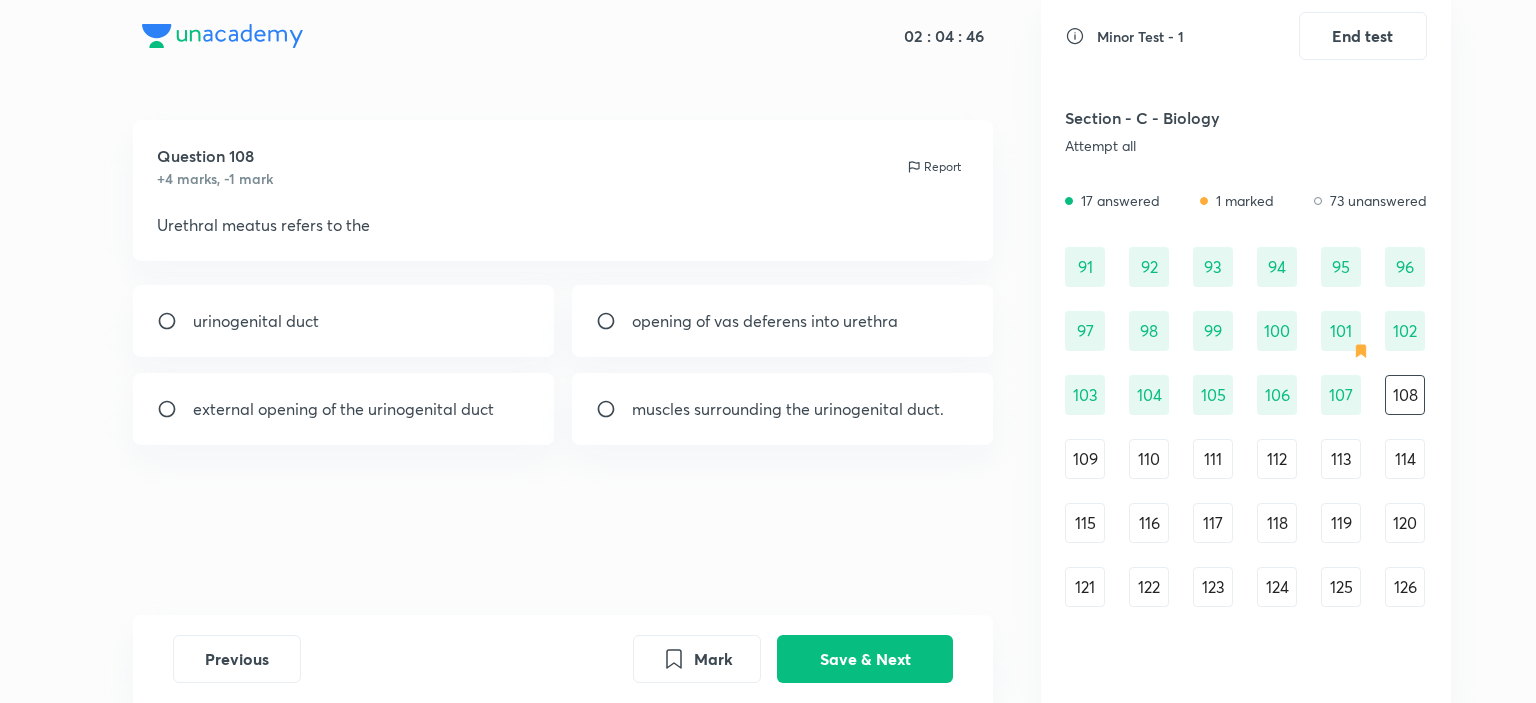click on "external opening of the urinogenital duct" at bounding box center (343, 409) 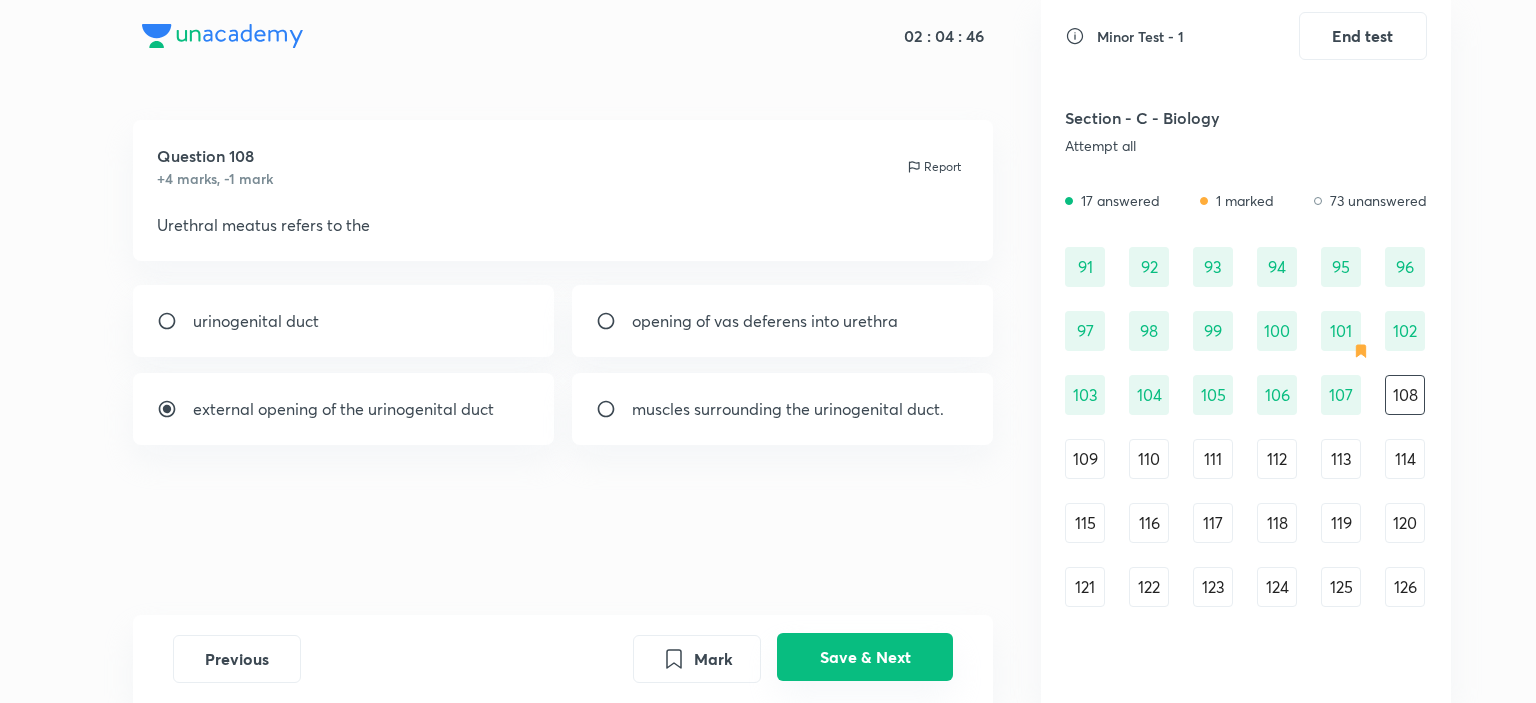 click on "Save & Next" at bounding box center (865, 657) 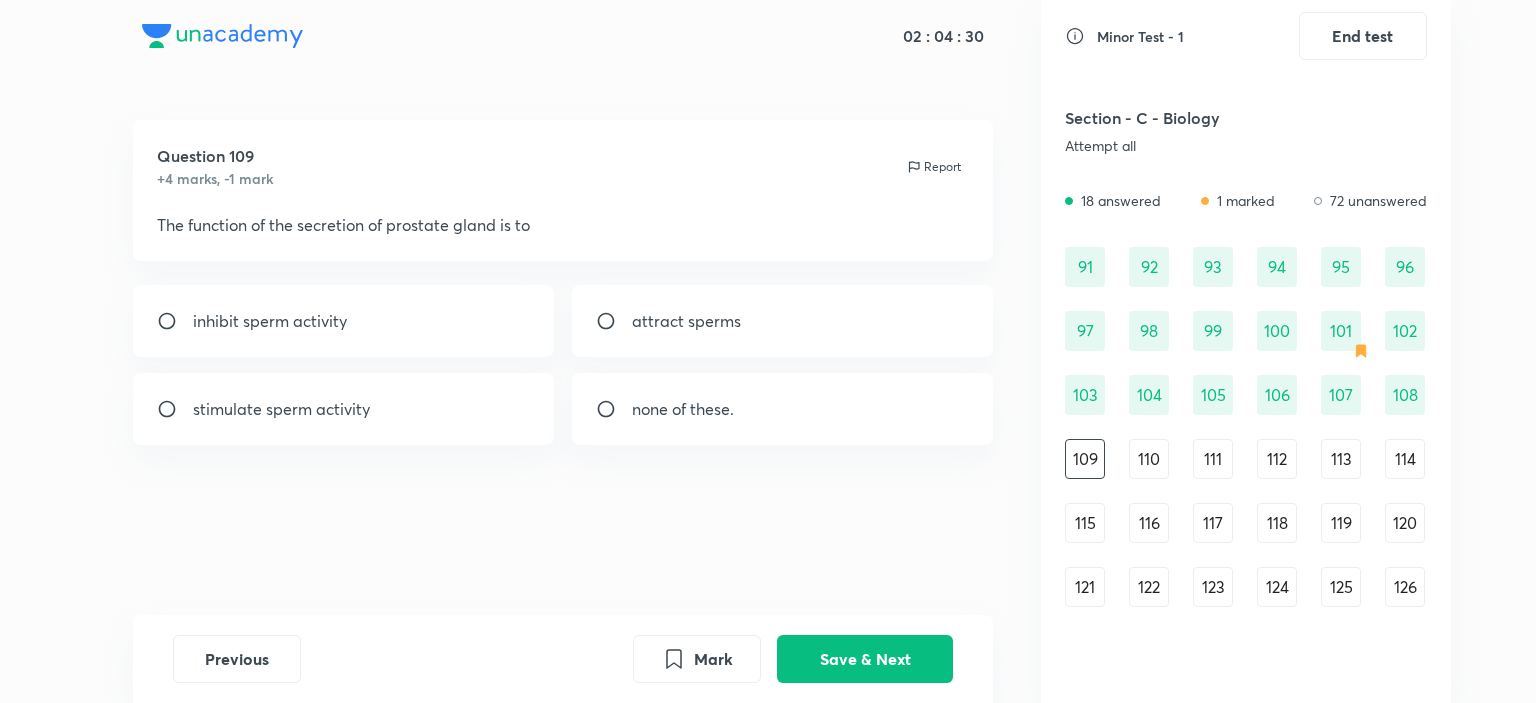 click on "inhibit sperm activity" at bounding box center [270, 321] 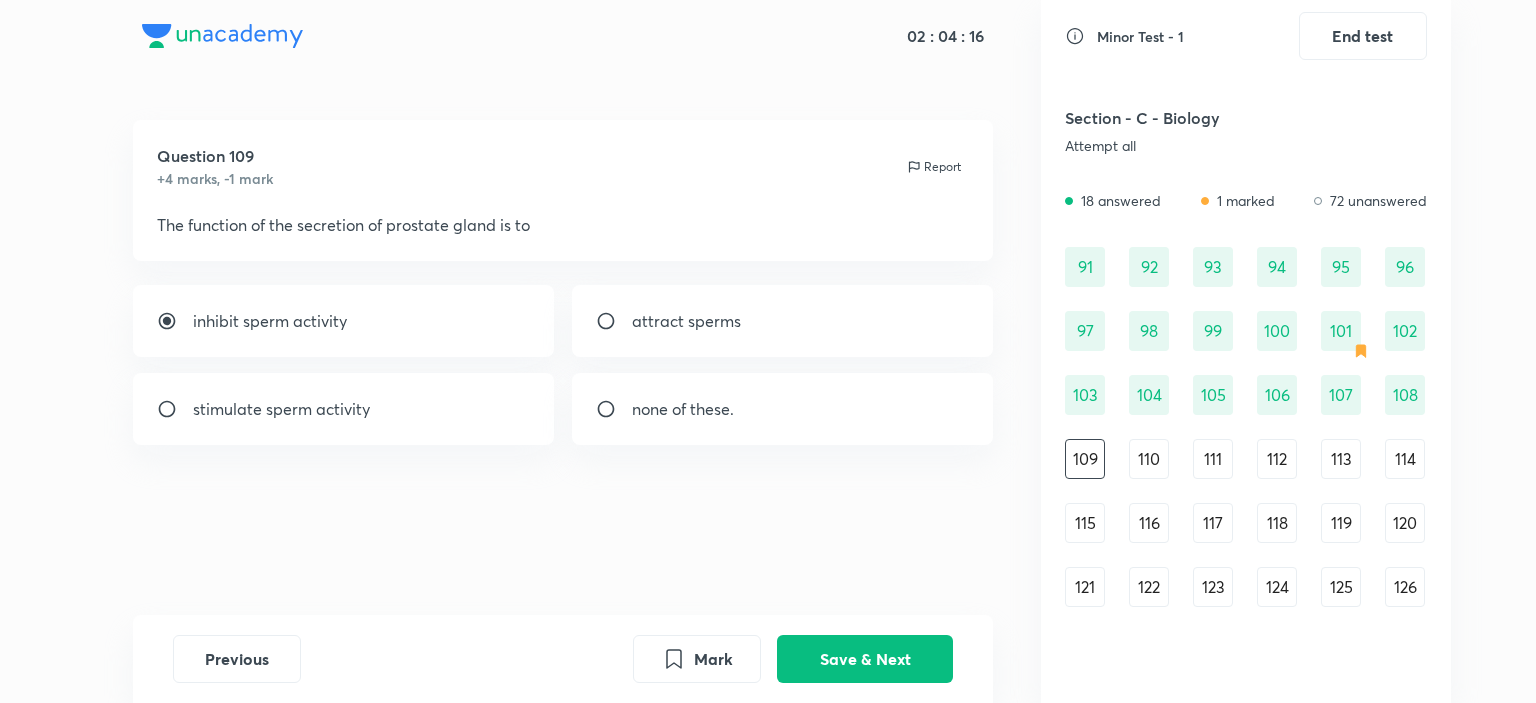 click 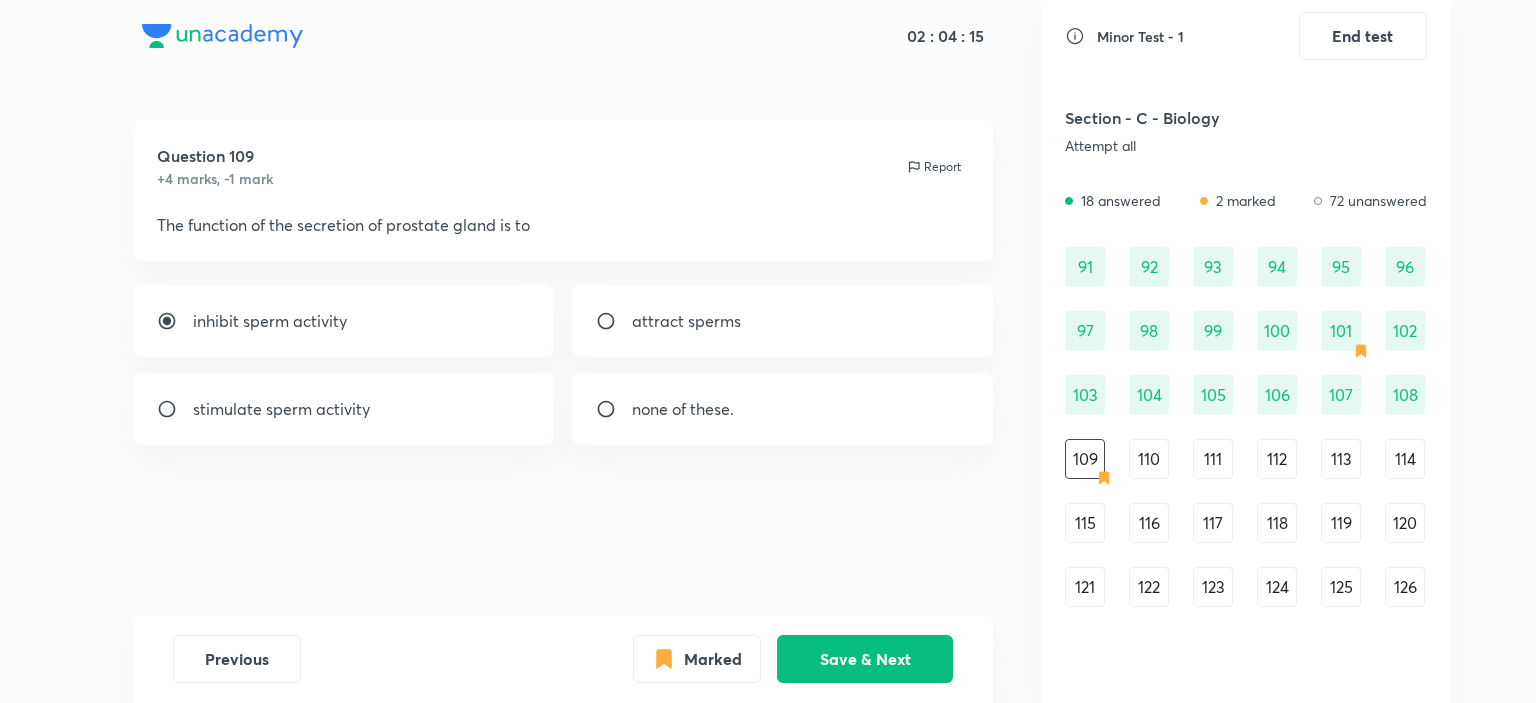 click on "inhibit sperm activity" at bounding box center (344, 321) 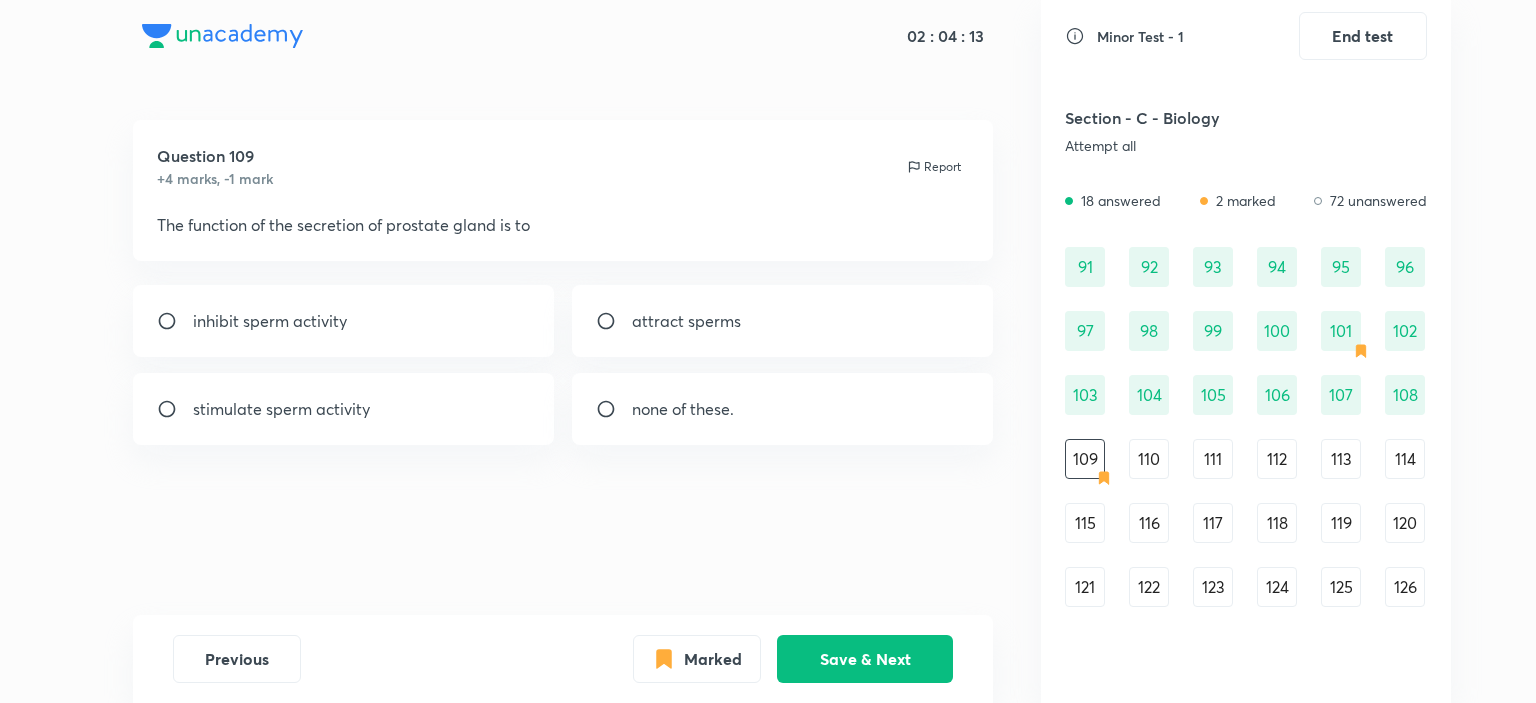 click on "110" at bounding box center (1149, 459) 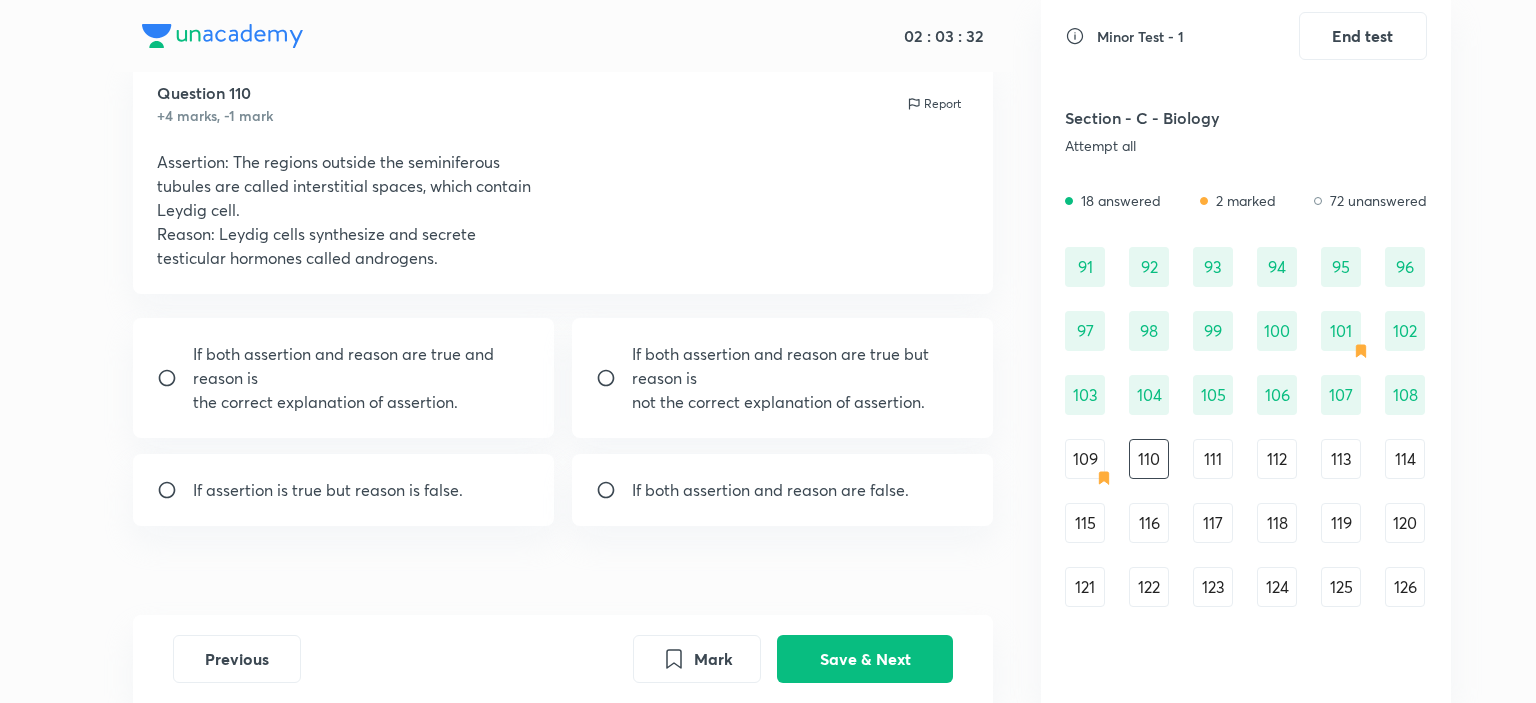 scroll, scrollTop: 93, scrollLeft: 0, axis: vertical 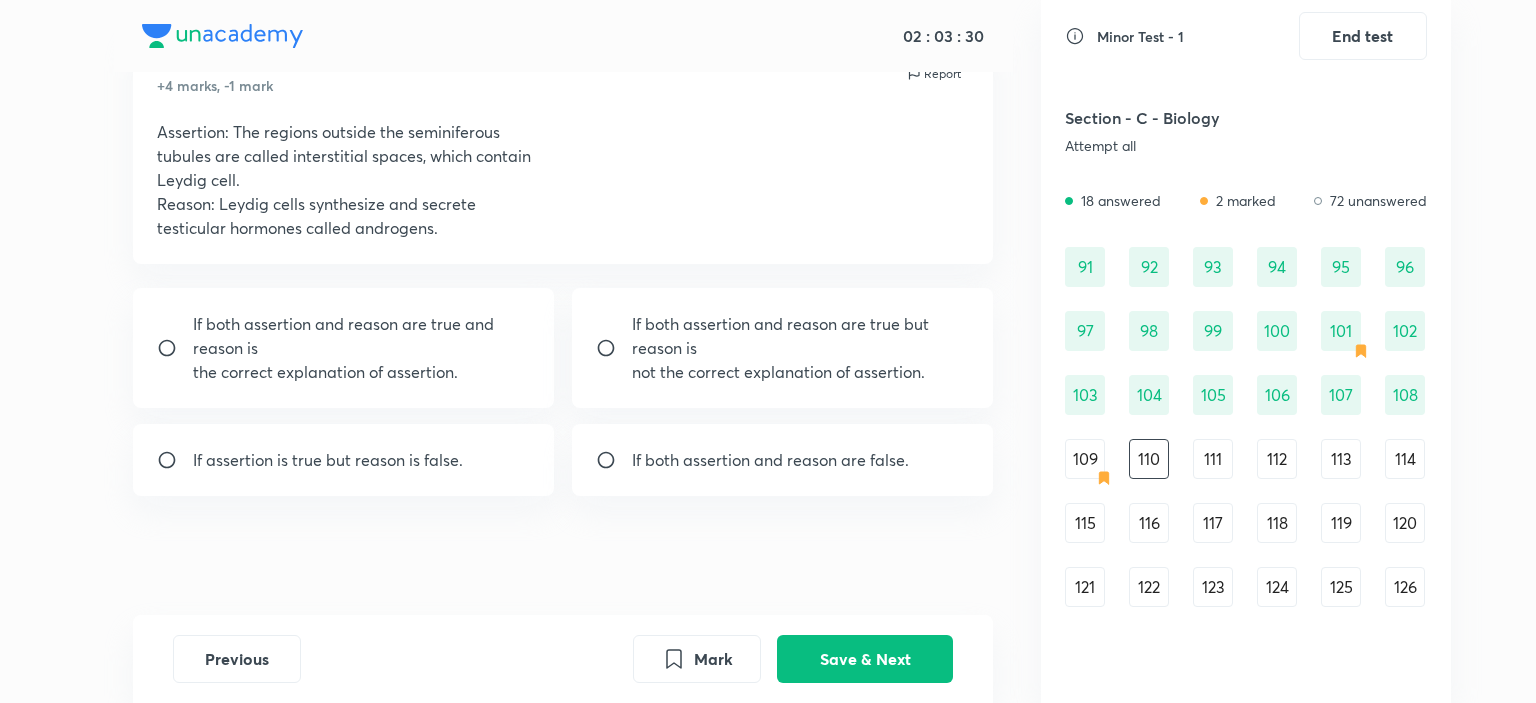 click on "If both assertion and reason are true but reason is" at bounding box center (801, 336) 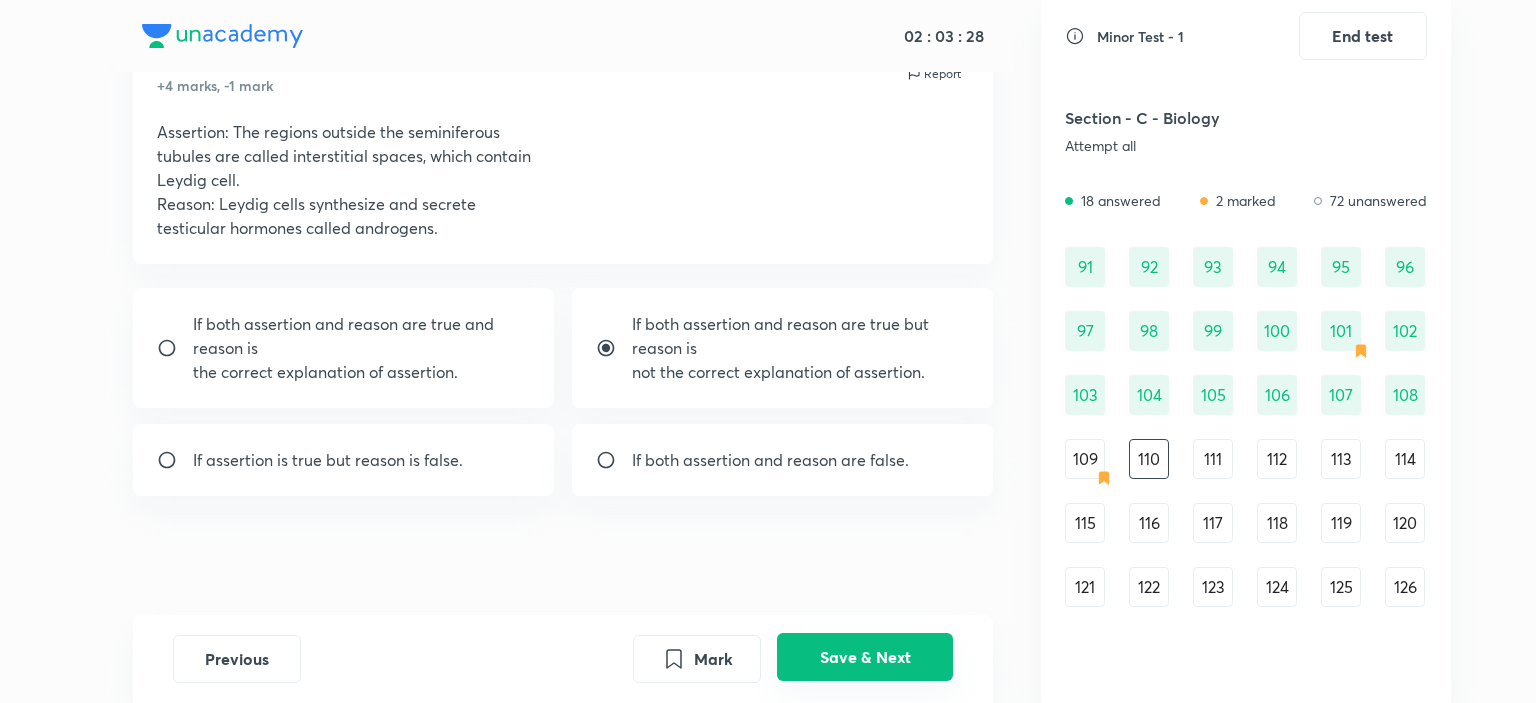 click on "Save & Next" at bounding box center [865, 657] 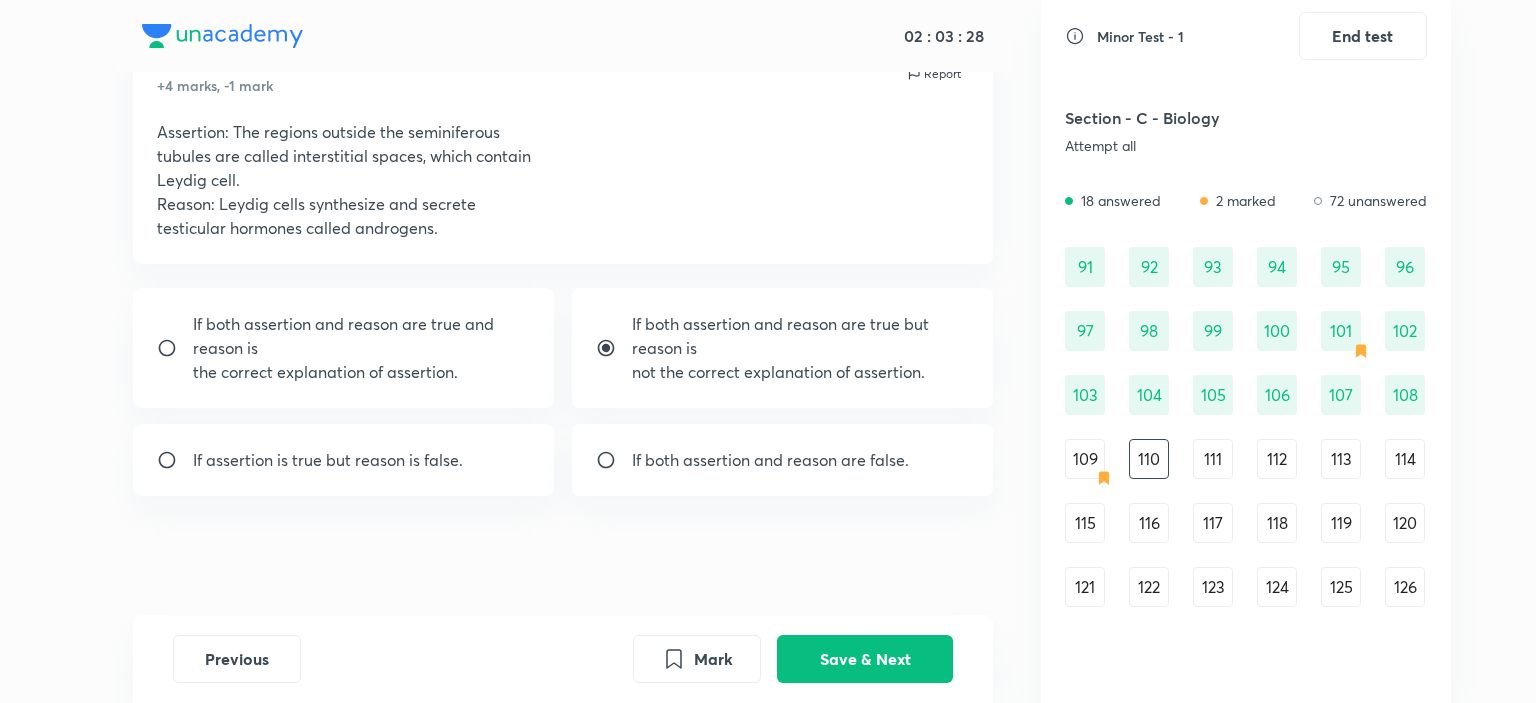 scroll, scrollTop: 69, scrollLeft: 0, axis: vertical 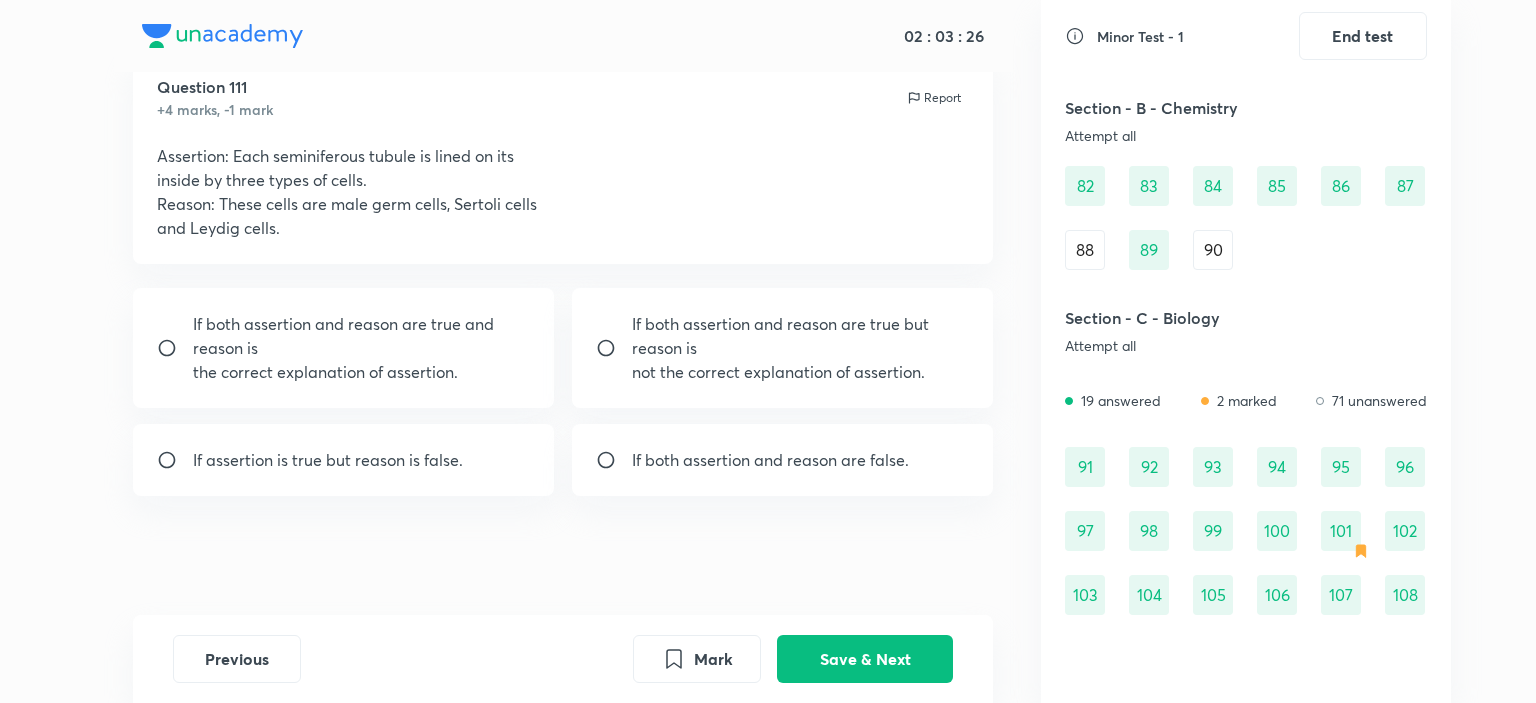 click on "102" at bounding box center [1405, 531] 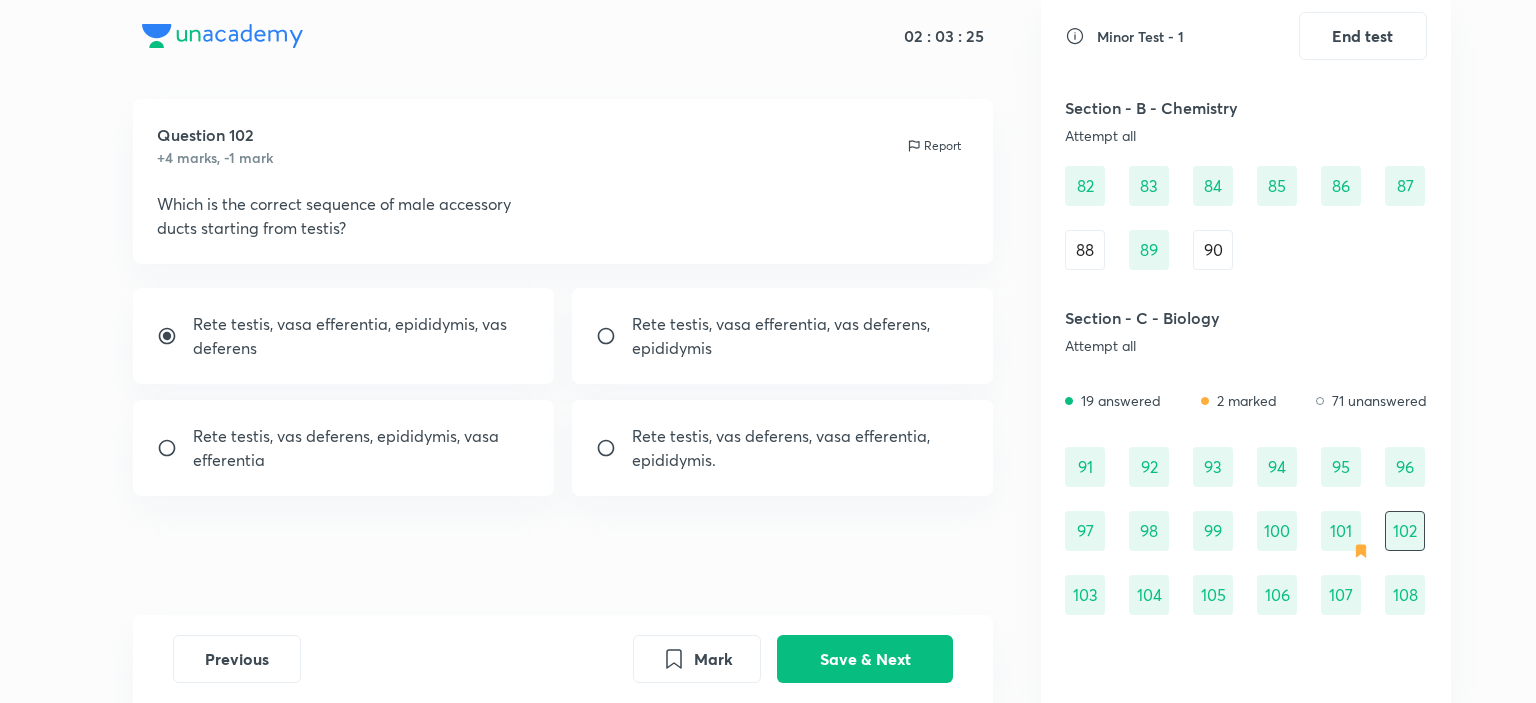 scroll, scrollTop: 1220, scrollLeft: 0, axis: vertical 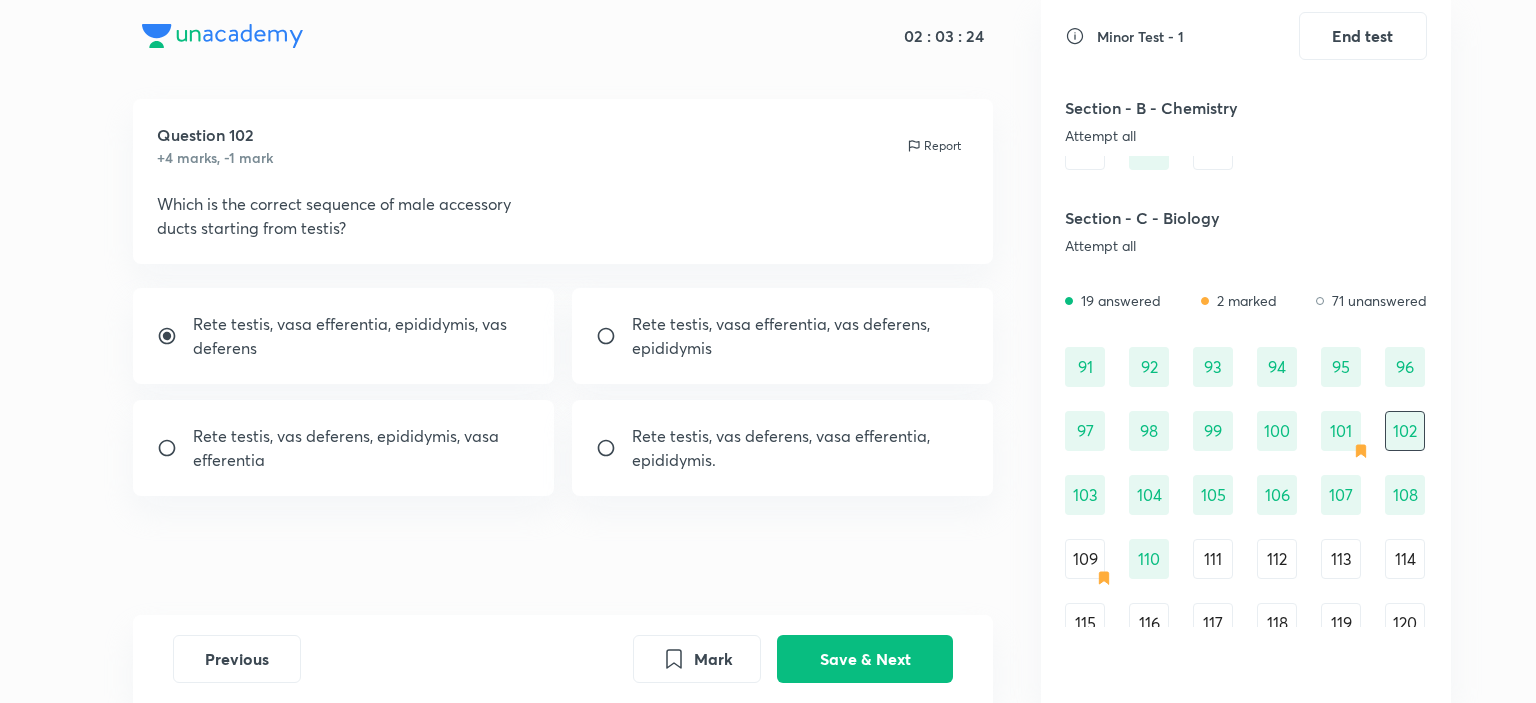 click on "99" at bounding box center [1213, 431] 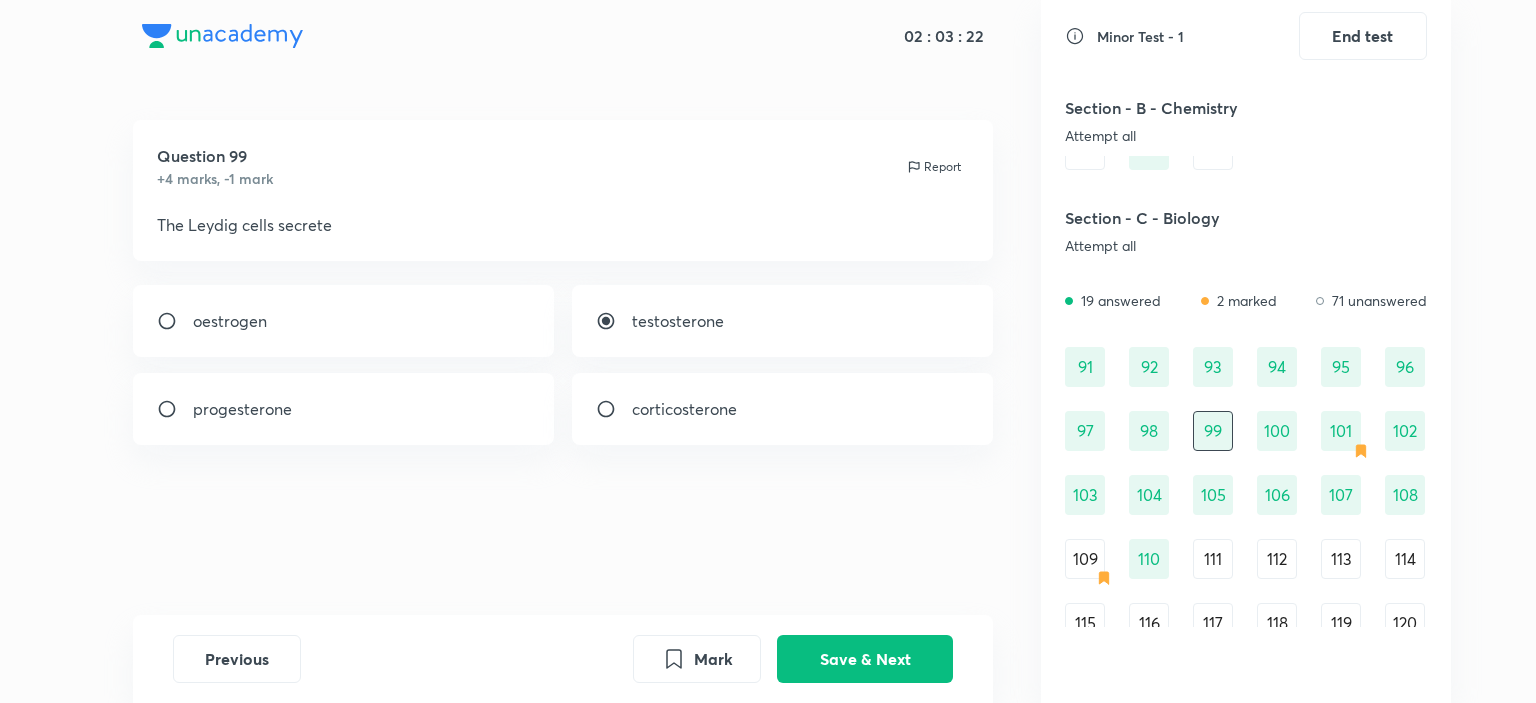 click on "98" at bounding box center (1149, 431) 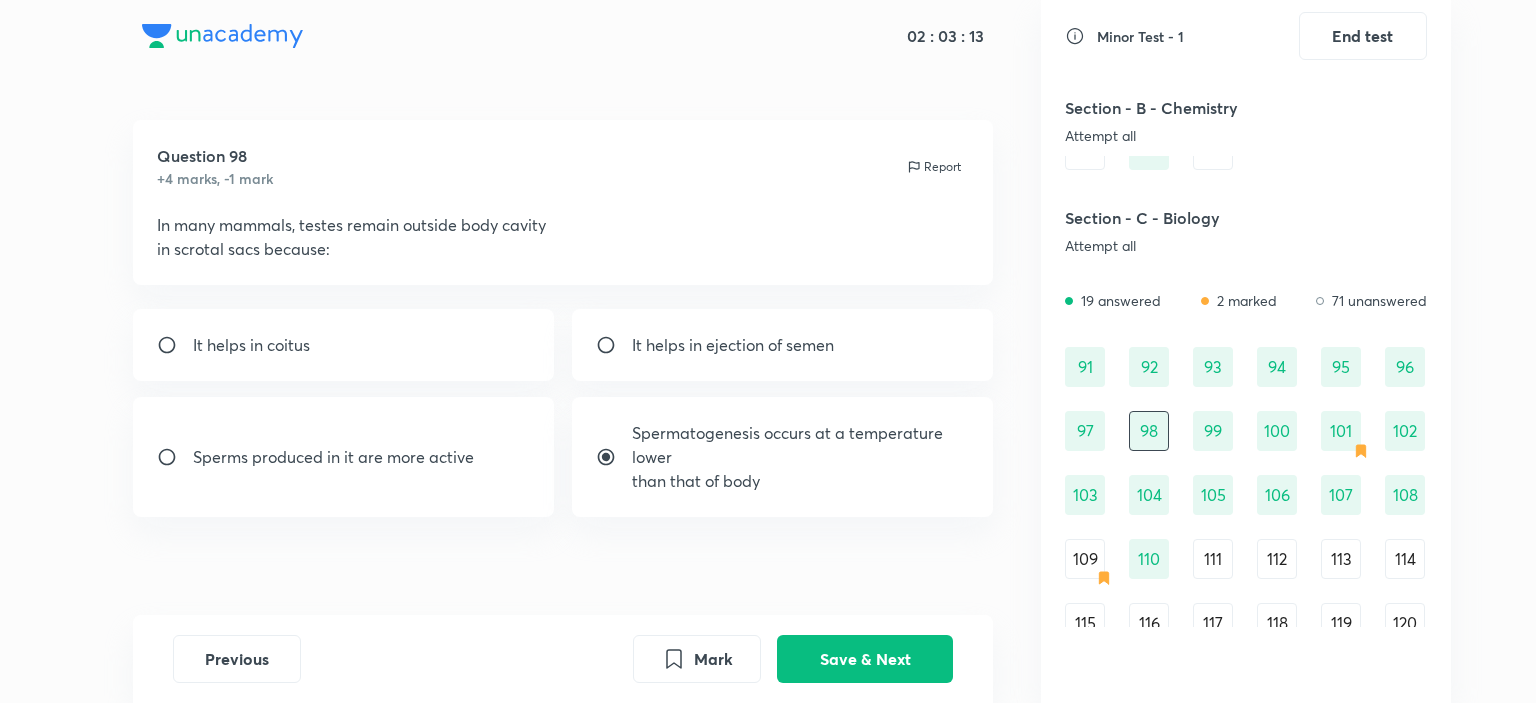 click on "97" at bounding box center (1085, 431) 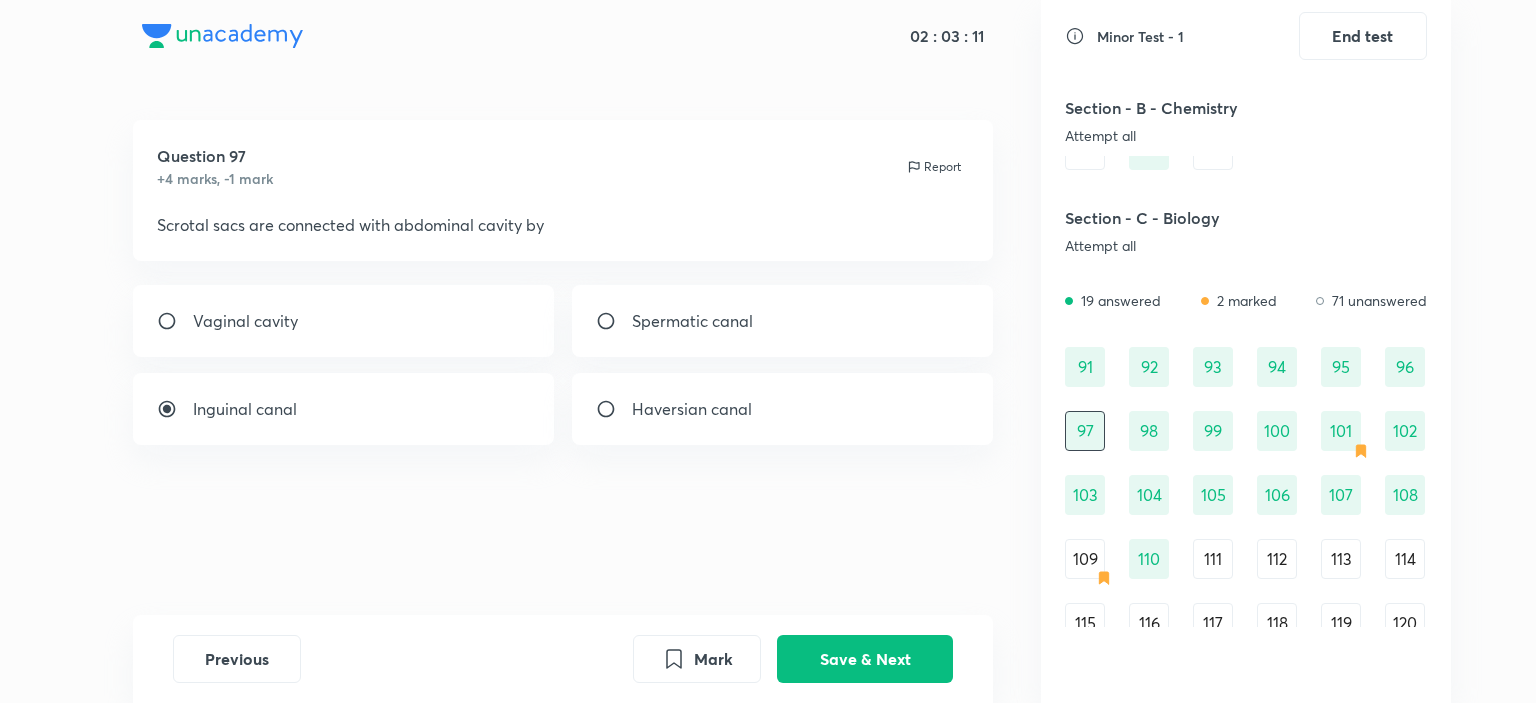 click on "96" at bounding box center (1405, 367) 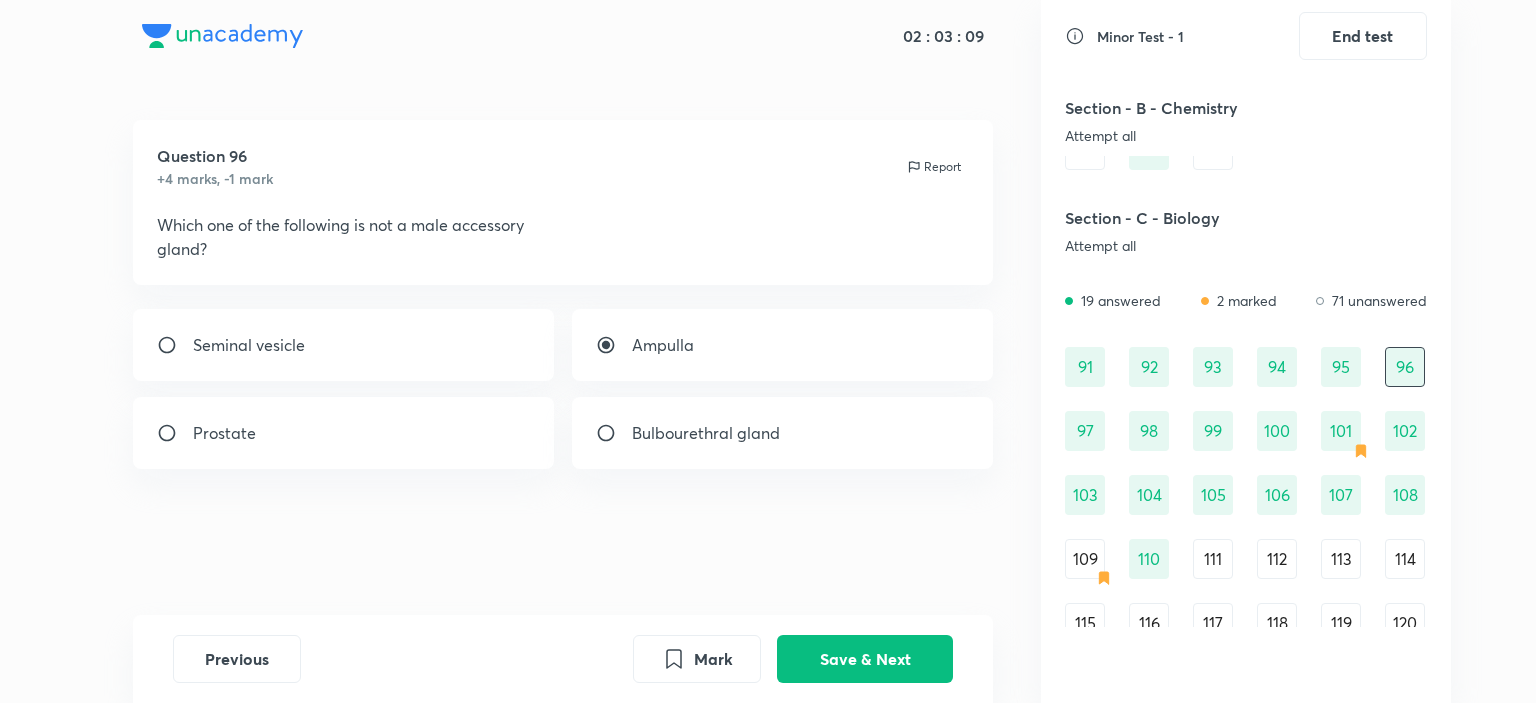 click on "95" at bounding box center (1341, 367) 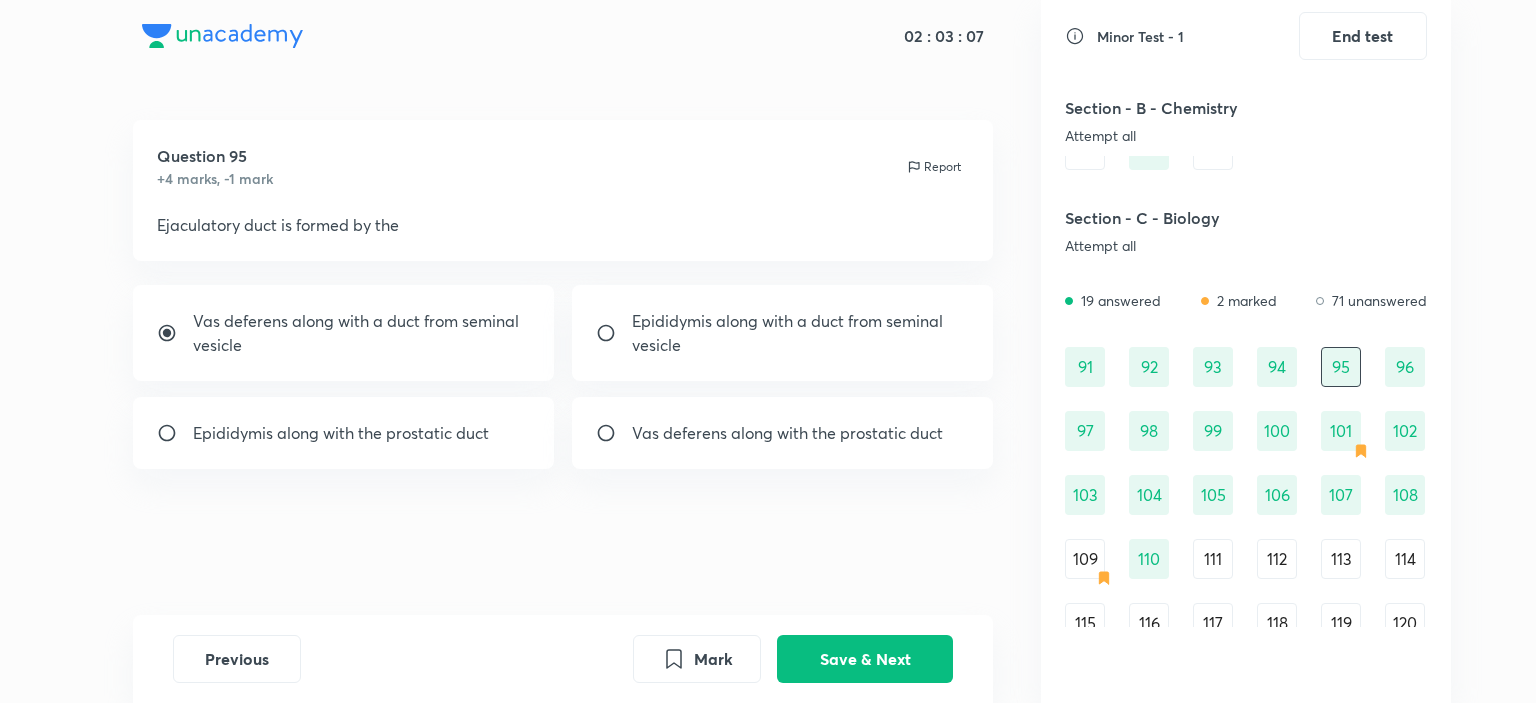 click on "94" at bounding box center (1277, 367) 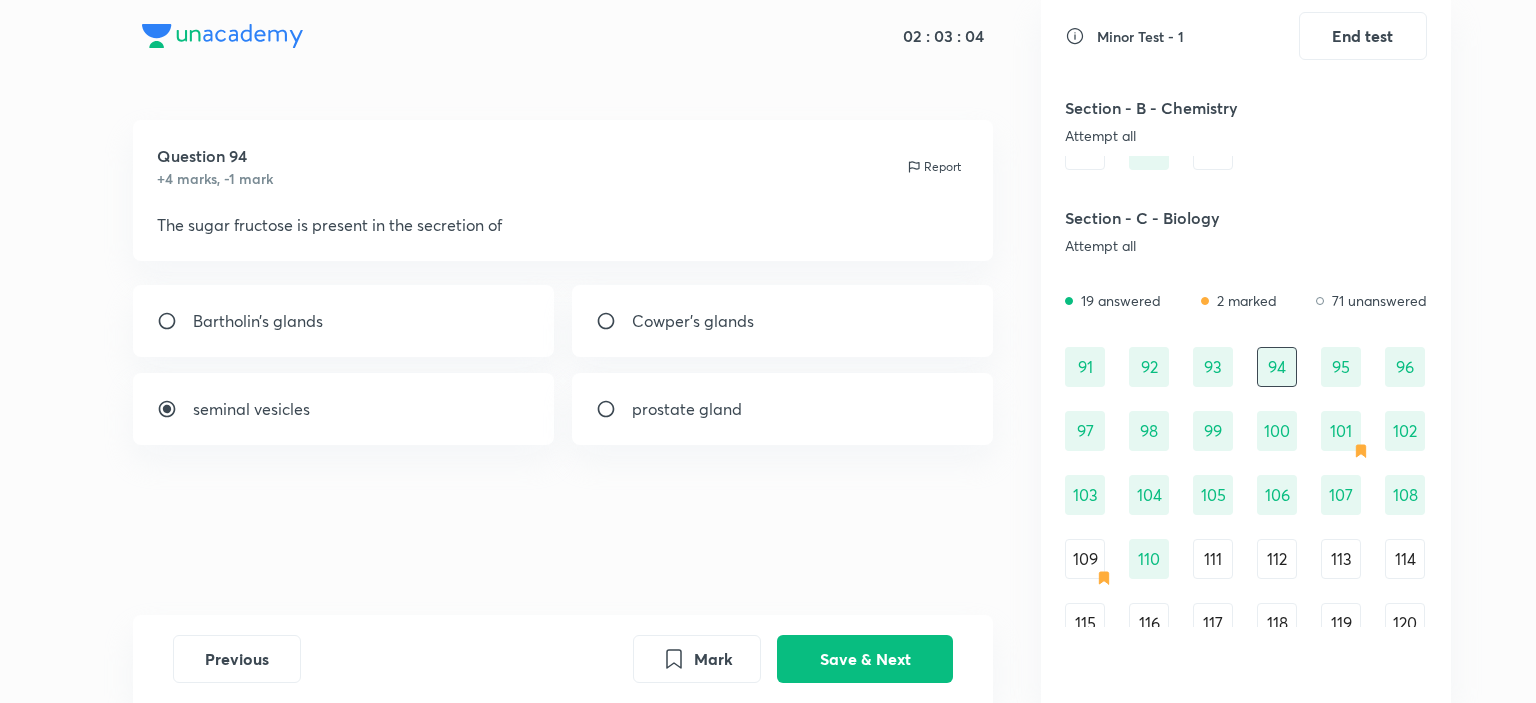 click on "93" at bounding box center [1213, 367] 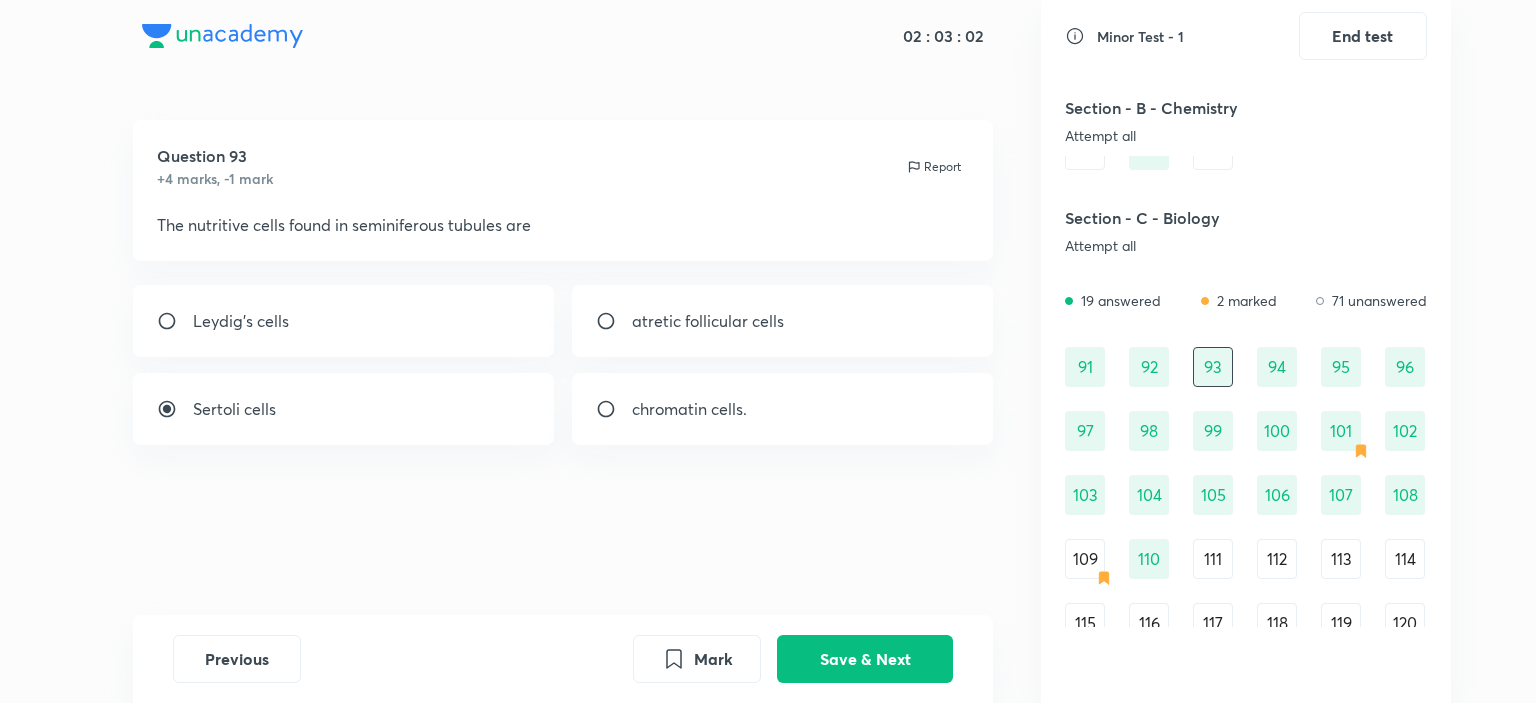 click on "92" at bounding box center [1149, 367] 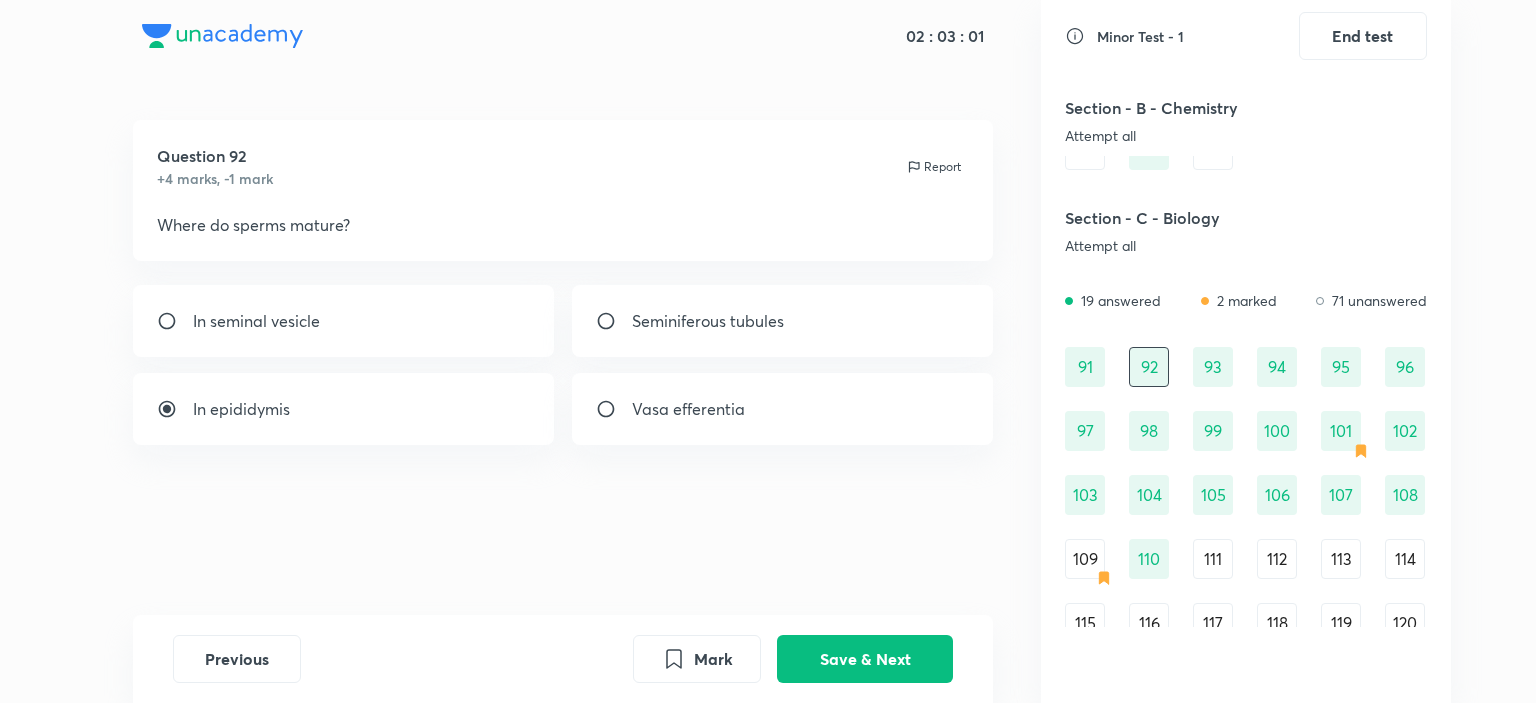 click on "99" at bounding box center [1213, 431] 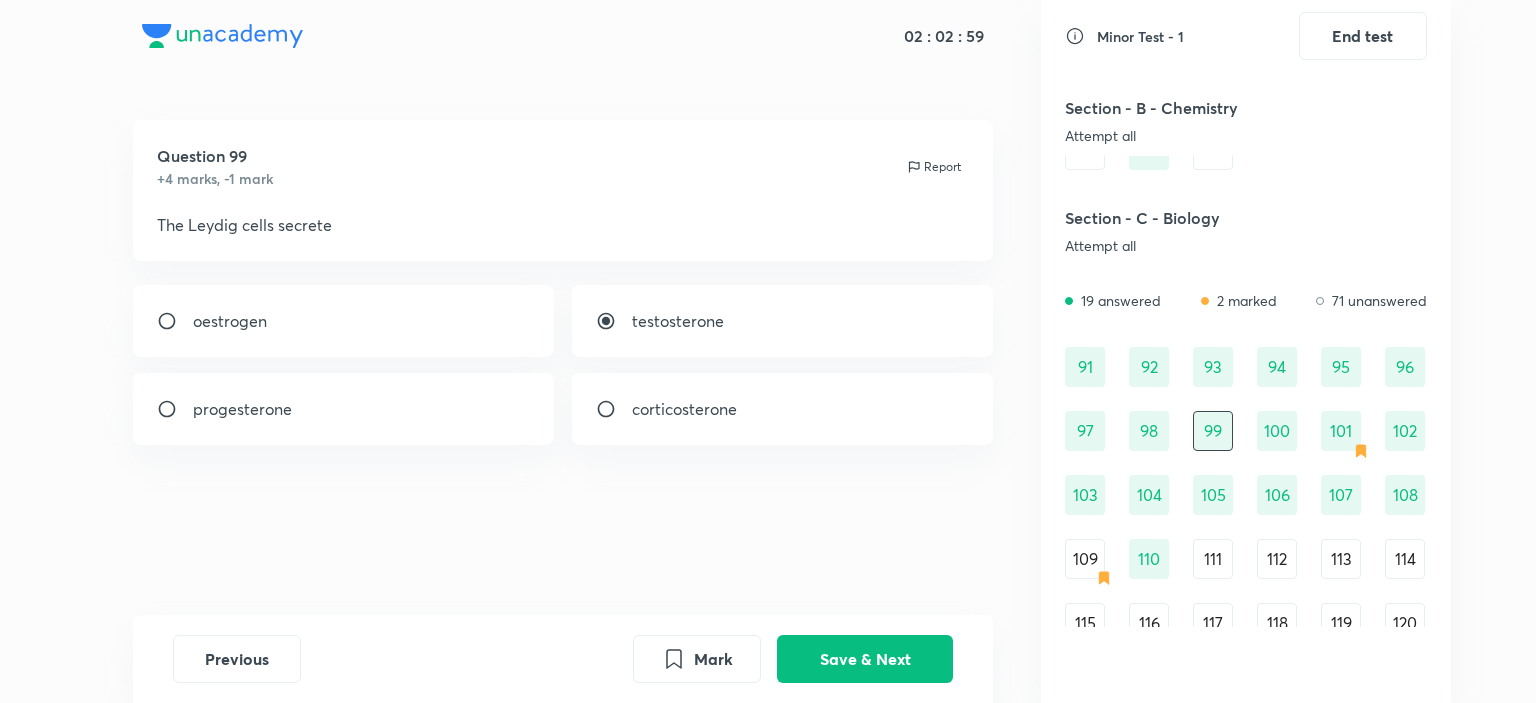 click on "100" at bounding box center (1277, 431) 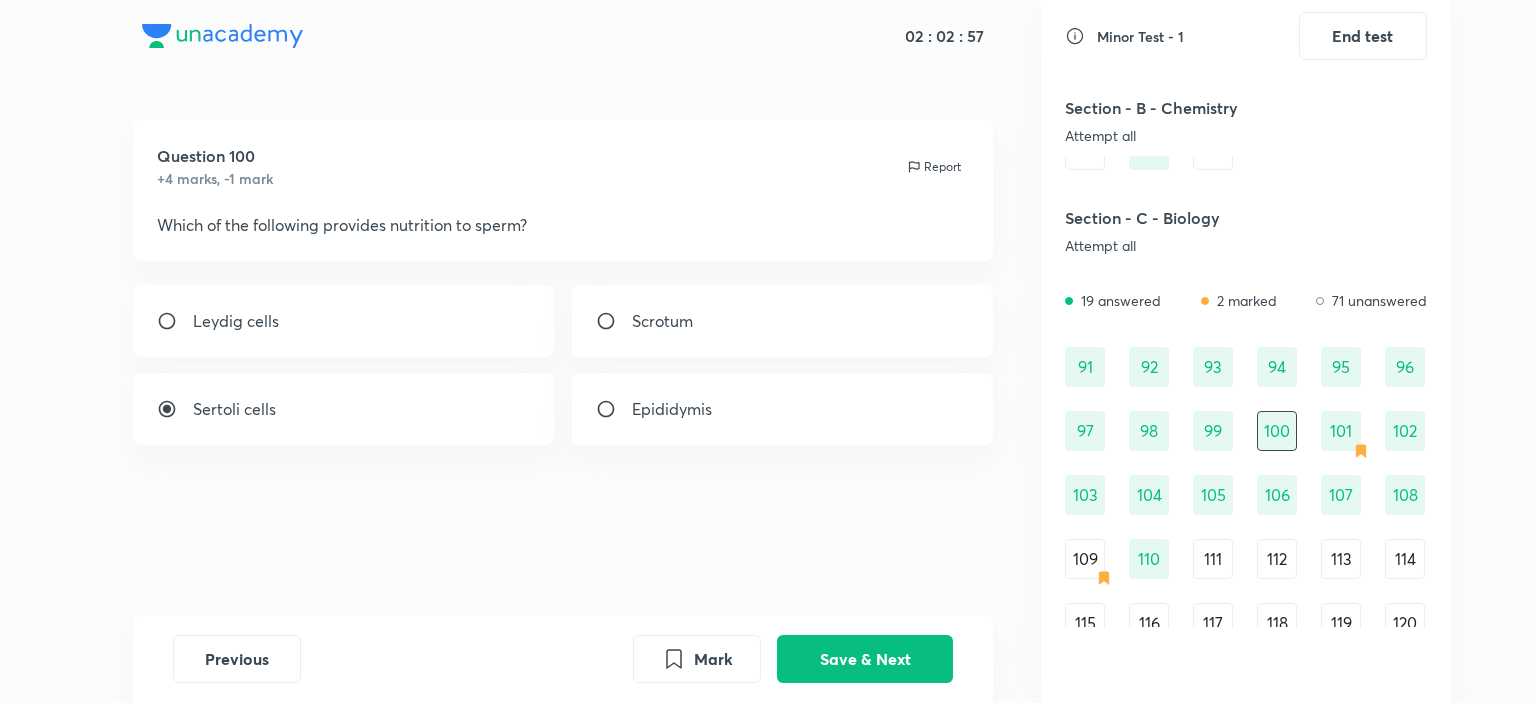 click on "101" at bounding box center [1341, 431] 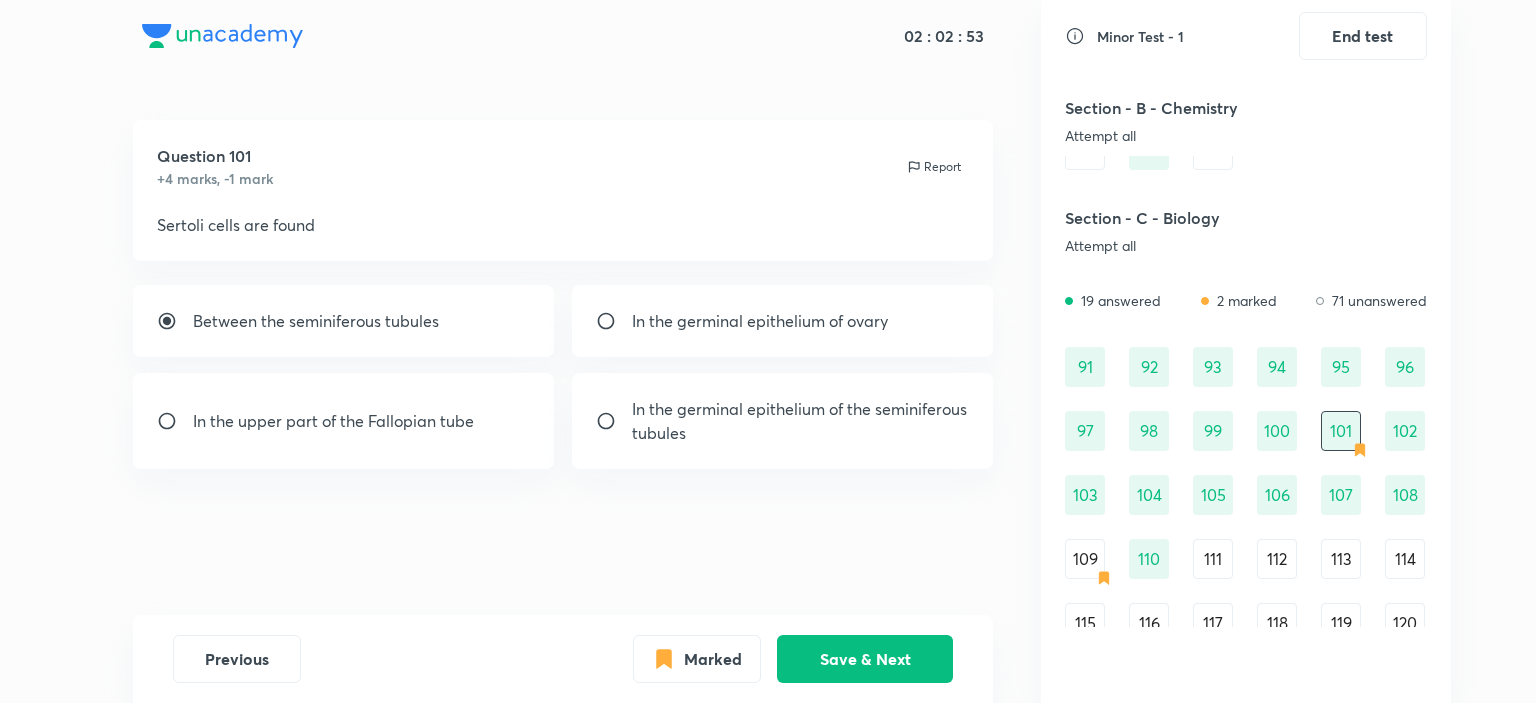 scroll, scrollTop: 1320, scrollLeft: 0, axis: vertical 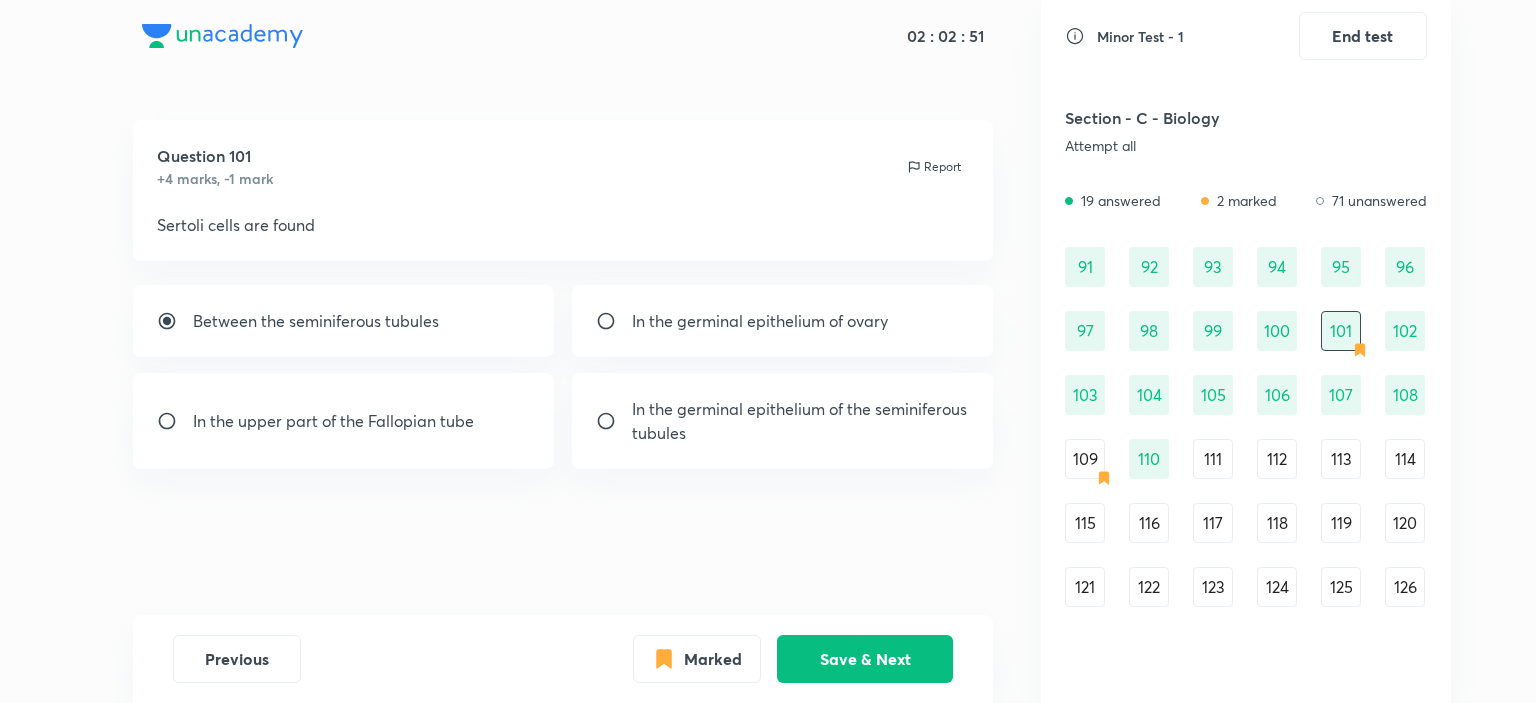 click on "111" at bounding box center [1213, 459] 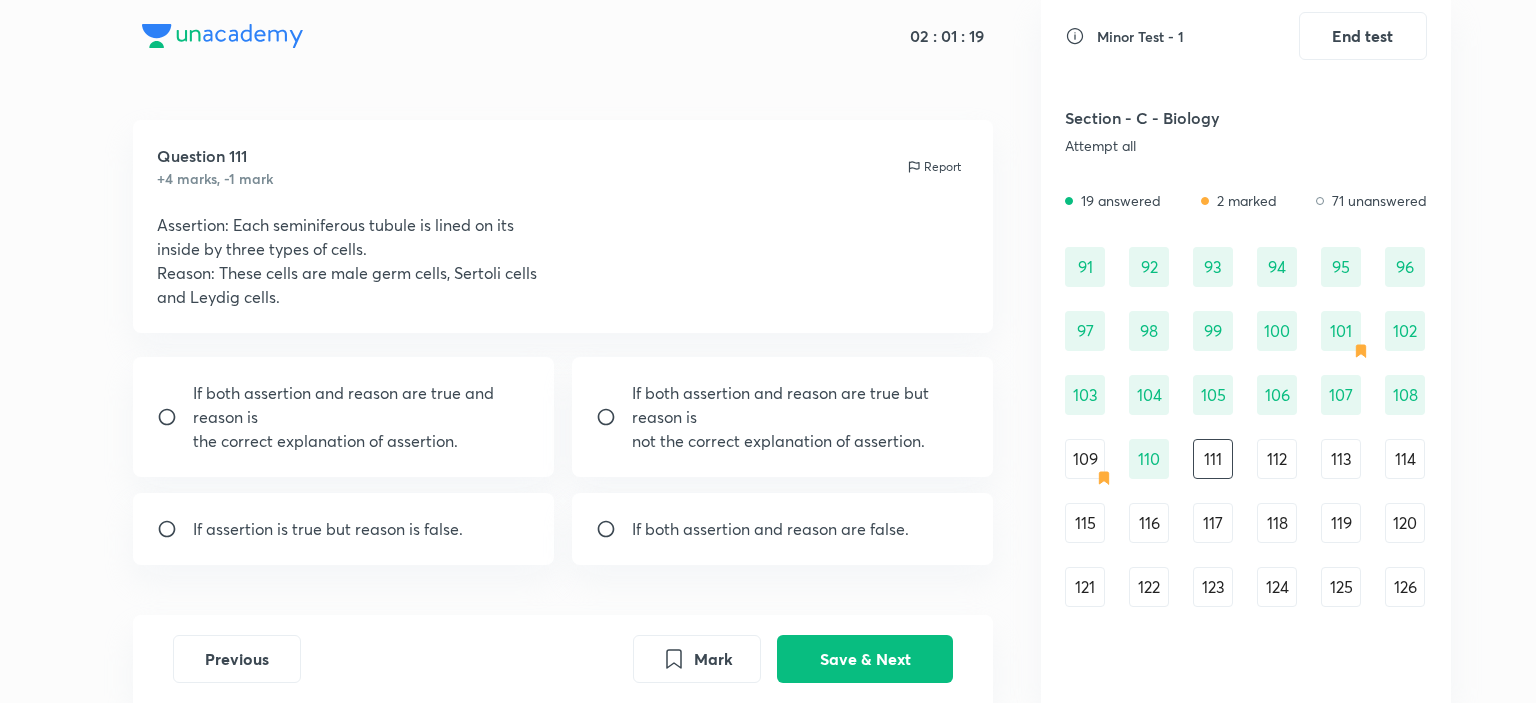 click on "If assertion is true but reason is false." at bounding box center (328, 529) 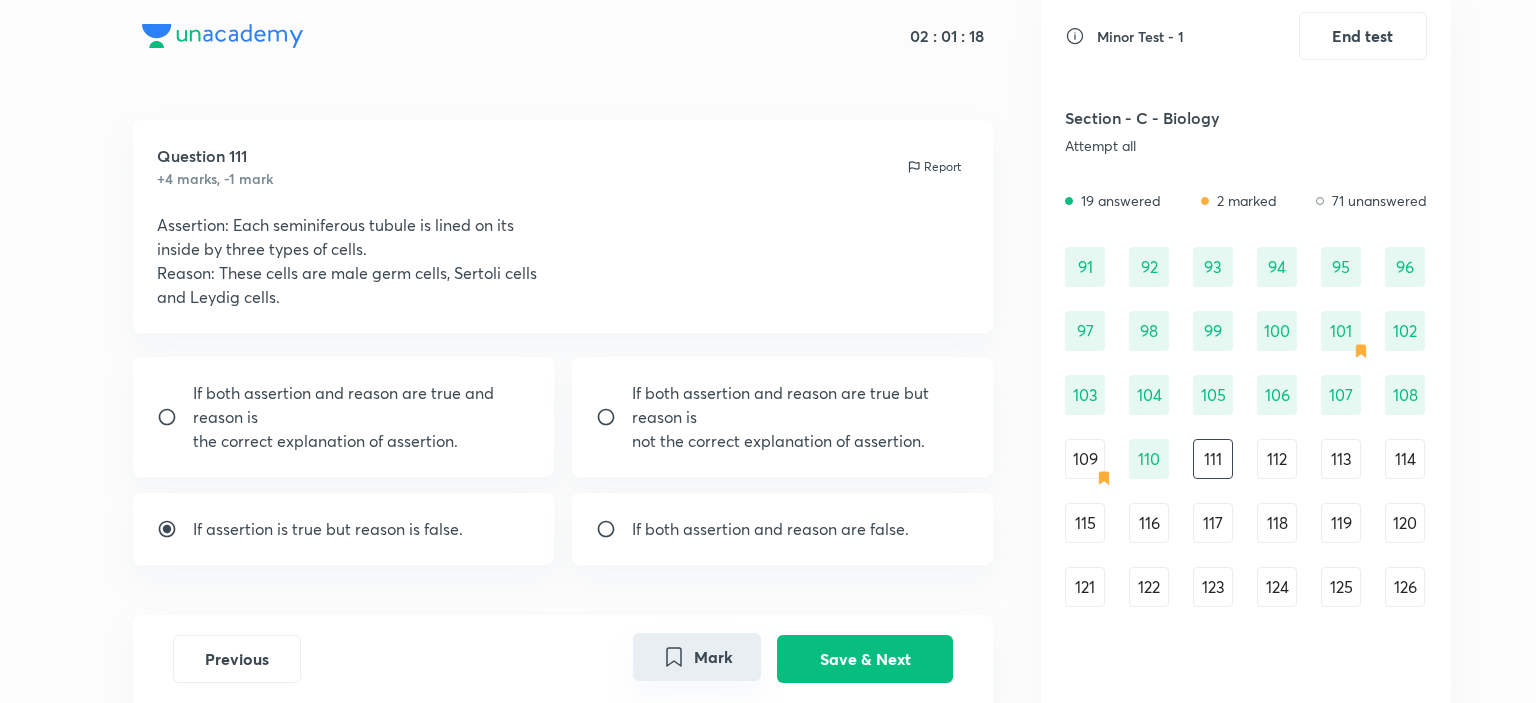 click on "Mark" at bounding box center (697, 657) 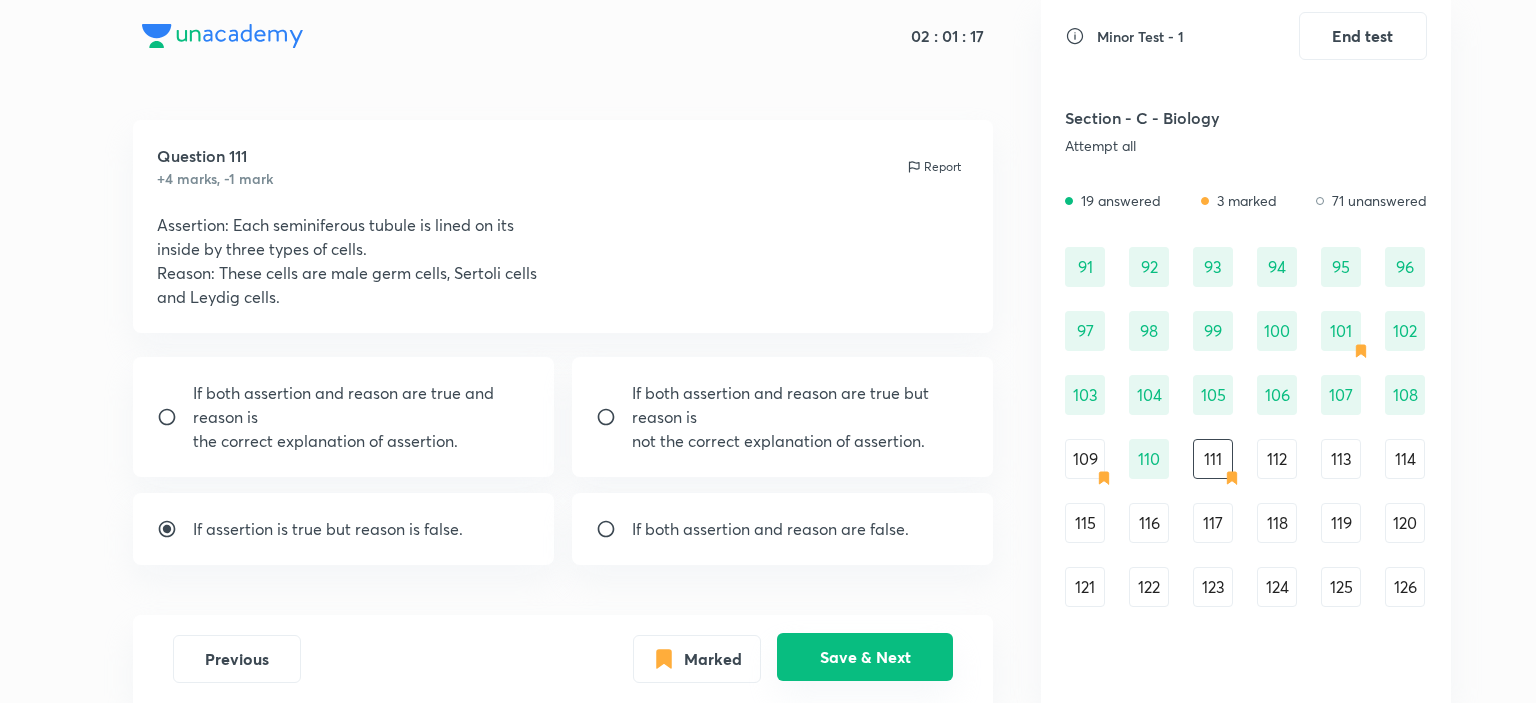 click on "Save & Next" at bounding box center (865, 657) 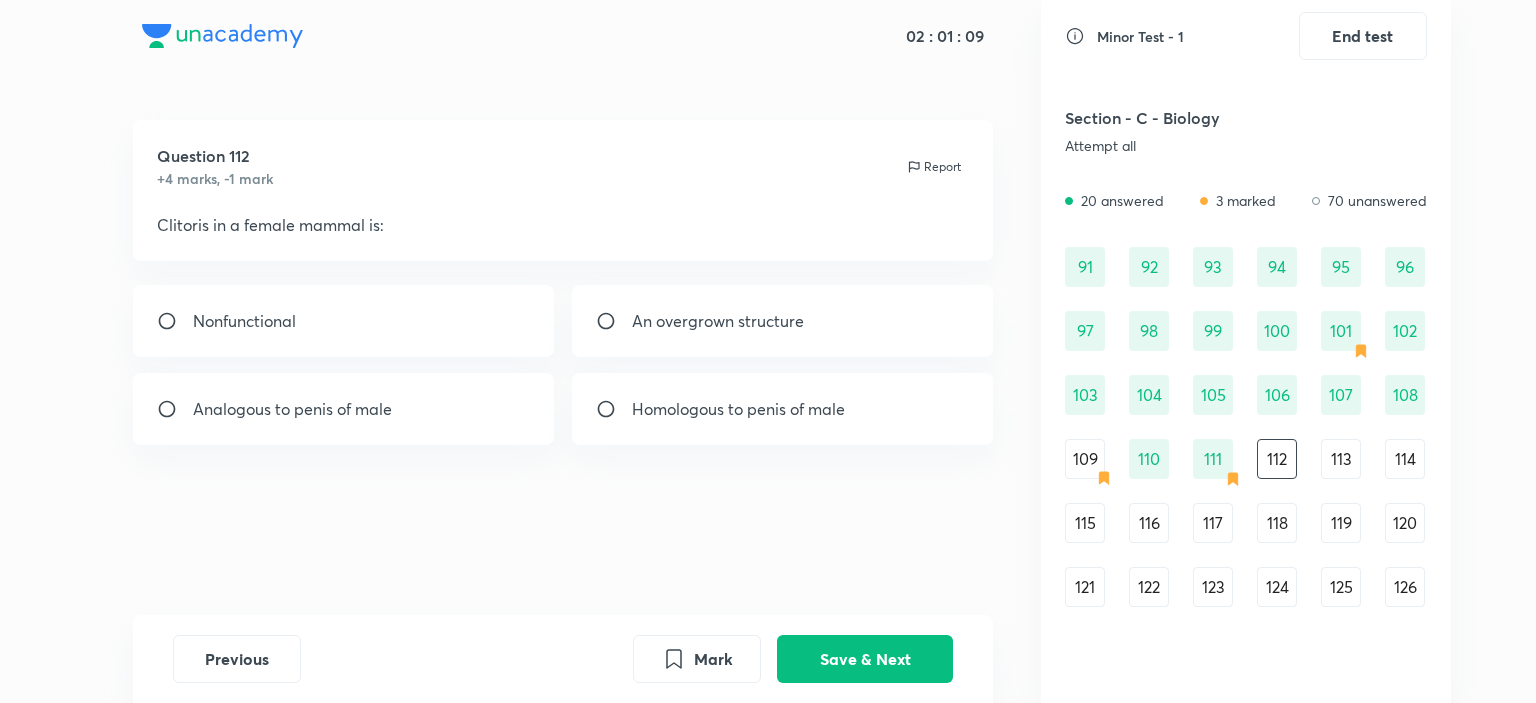 click on "Homologous to penis of male" at bounding box center (783, 409) 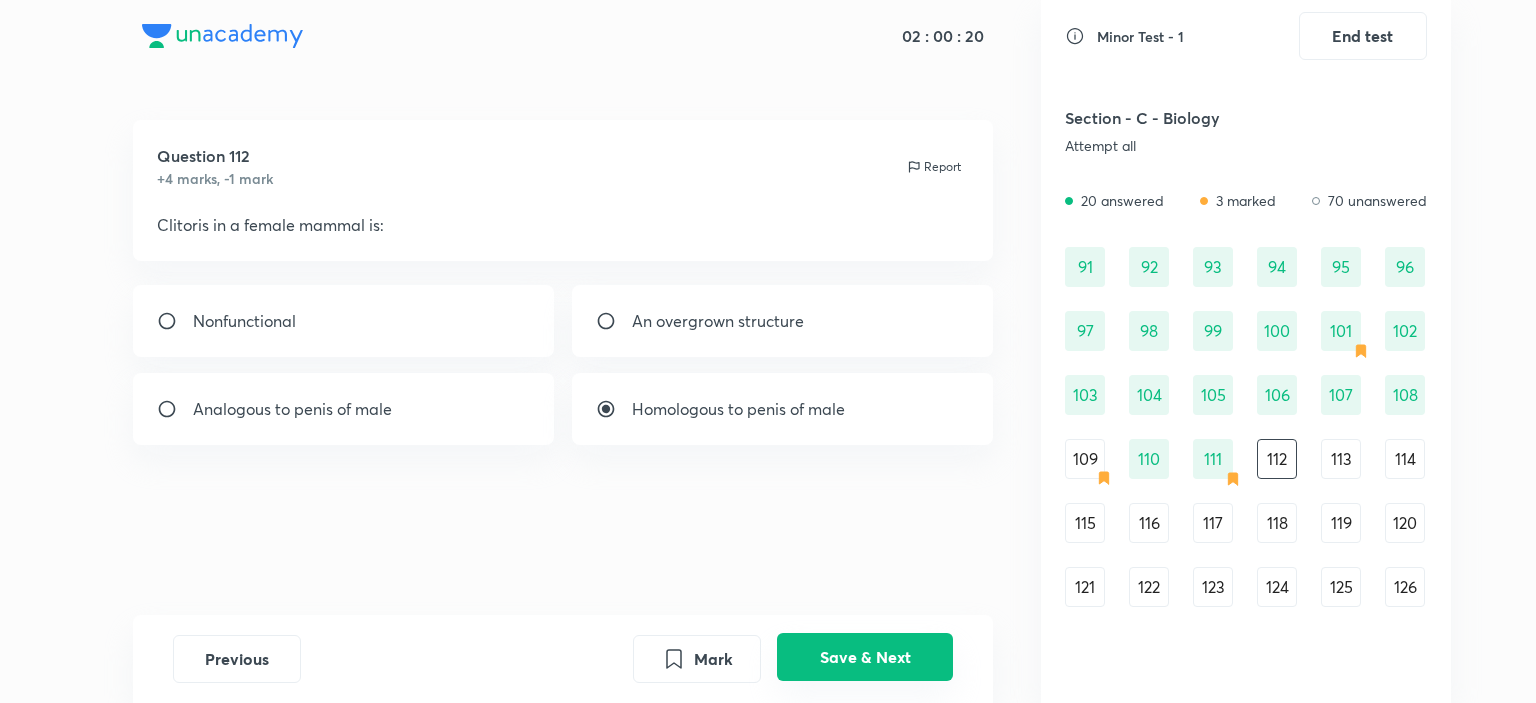 click on "Save & Next" at bounding box center (865, 657) 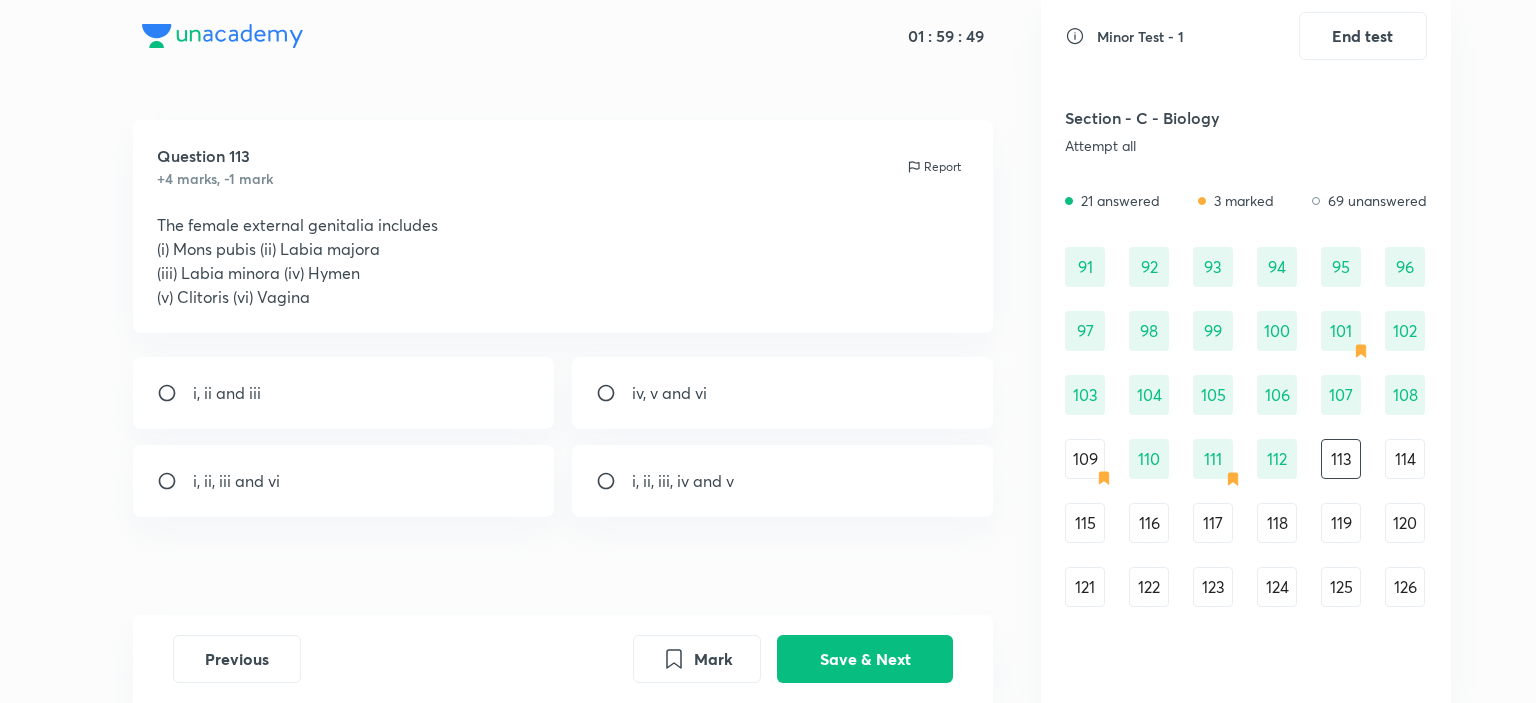 click on "i, ii, iii, iv and v" at bounding box center (783, 481) 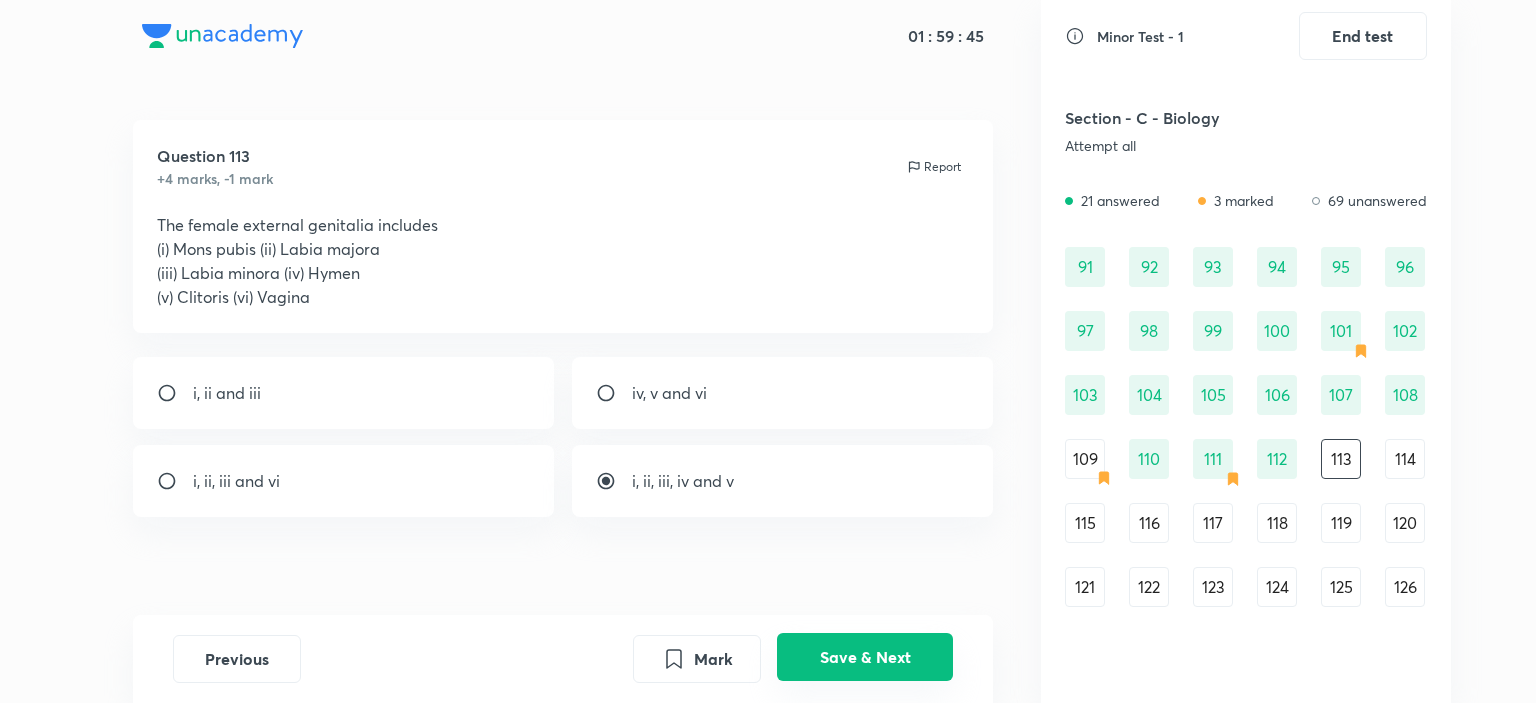 click on "Save & Next" at bounding box center (865, 657) 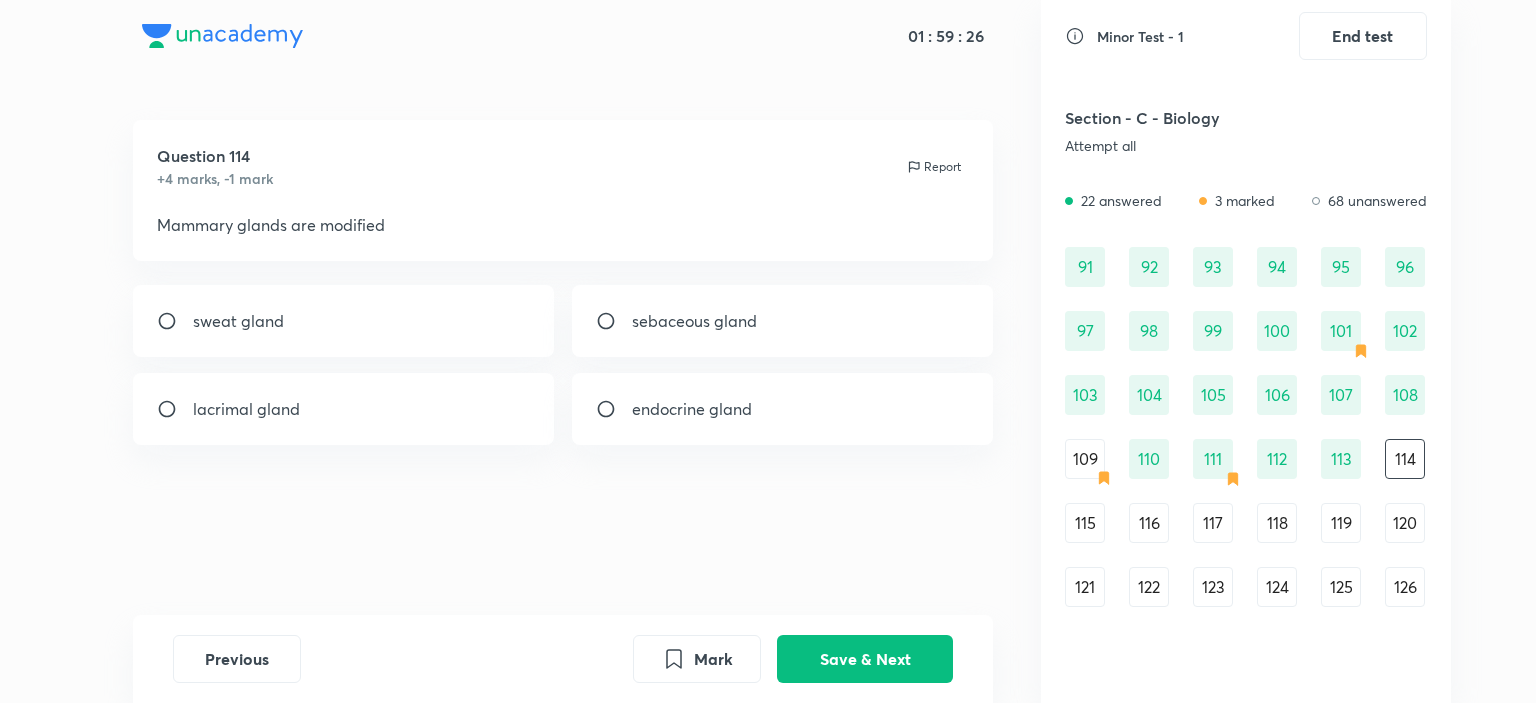 click on "endocrine gland" at bounding box center (692, 409) 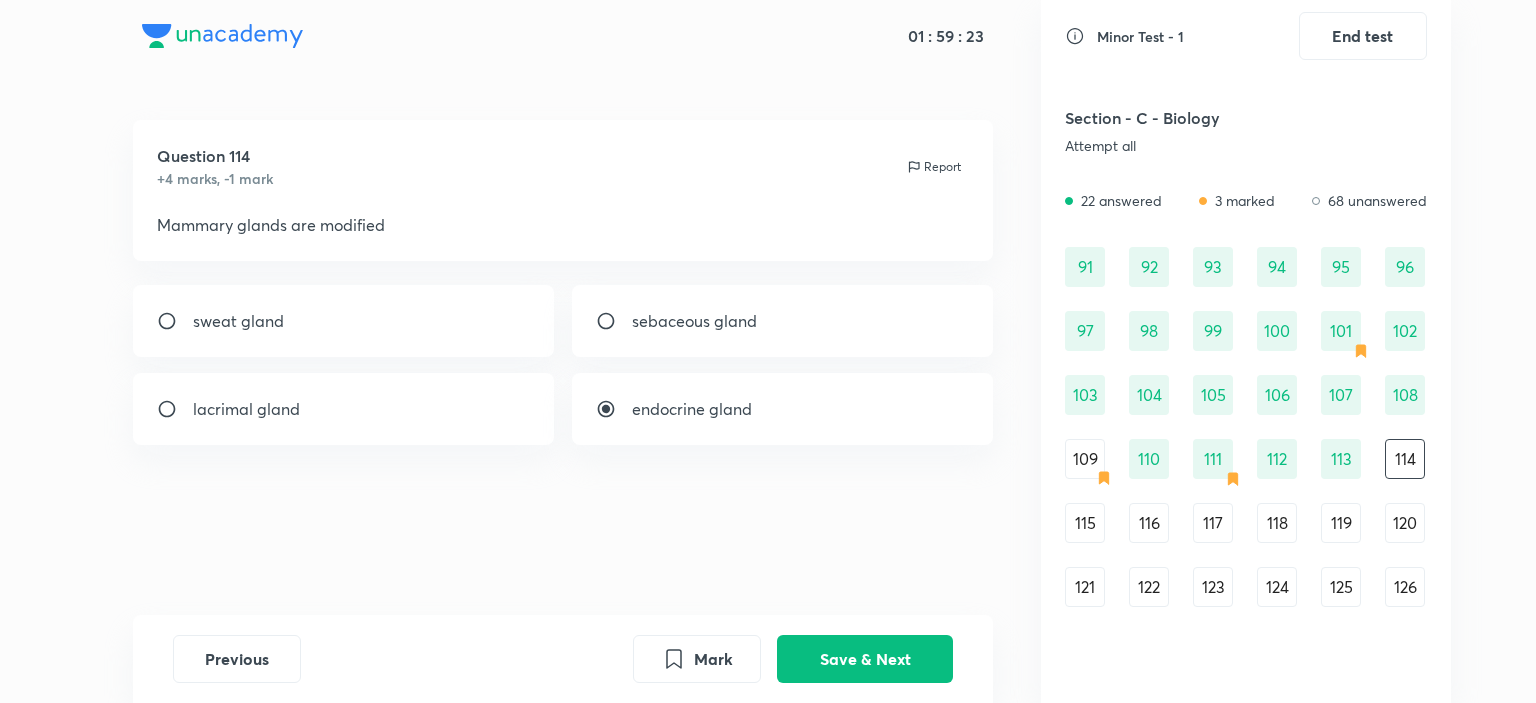 click on "lacrimal gland" at bounding box center [344, 409] 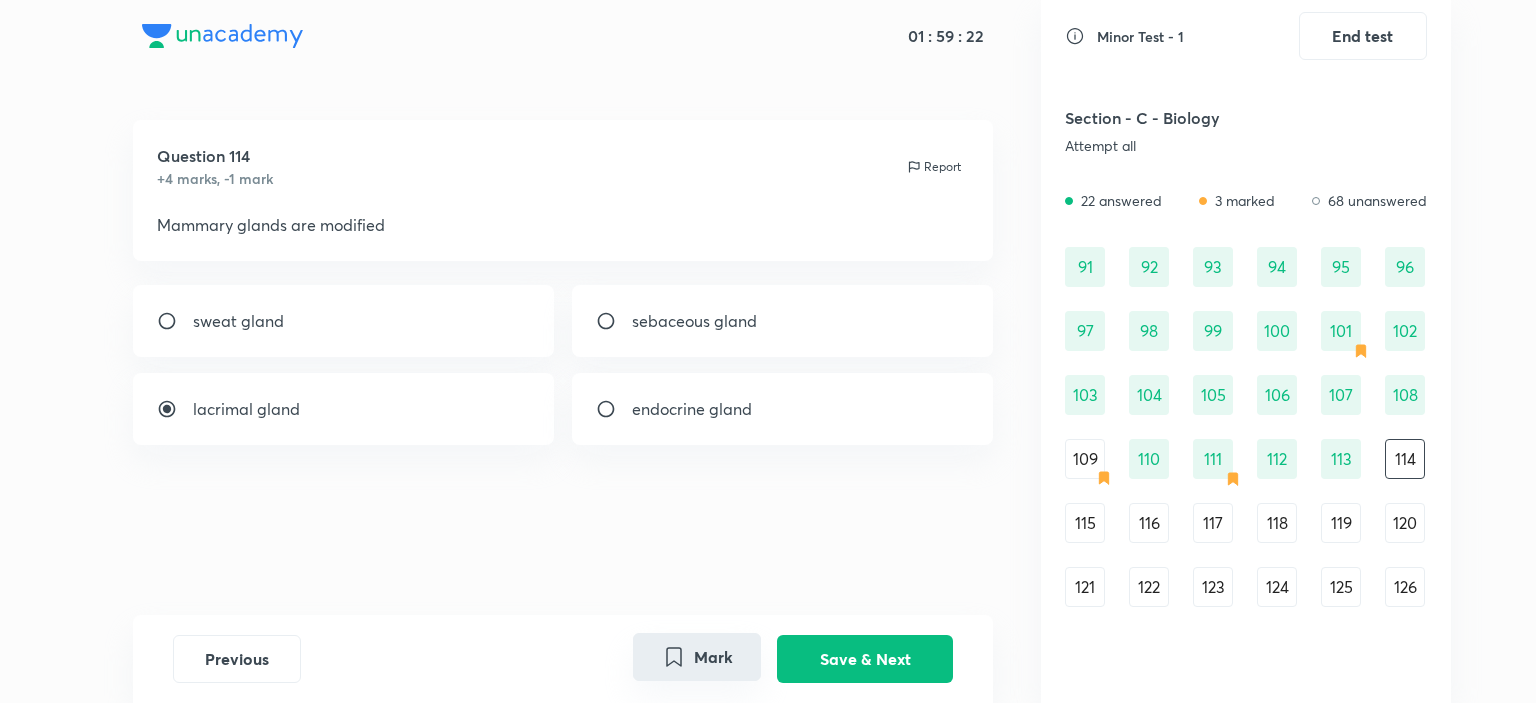 click on "Mark" at bounding box center [697, 657] 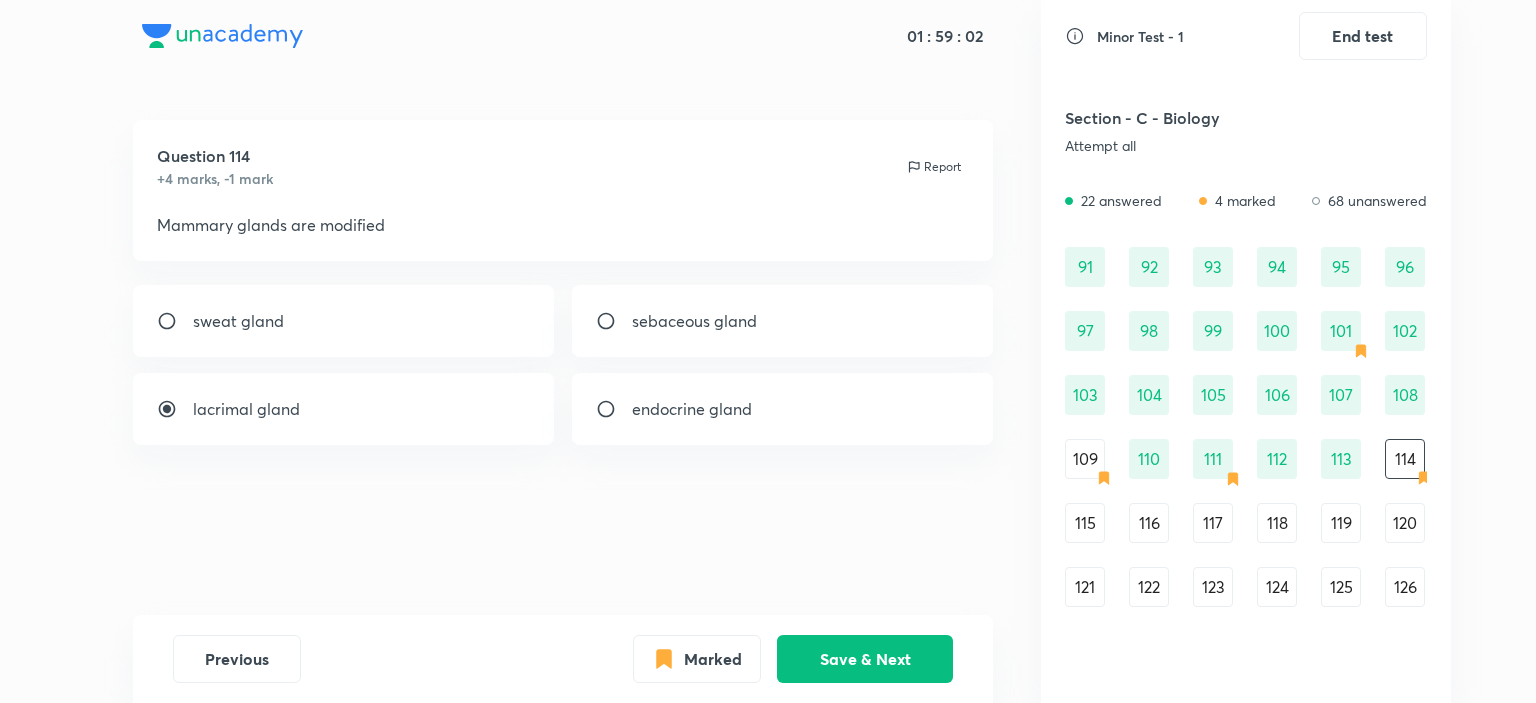 click on "114" at bounding box center [1405, 459] 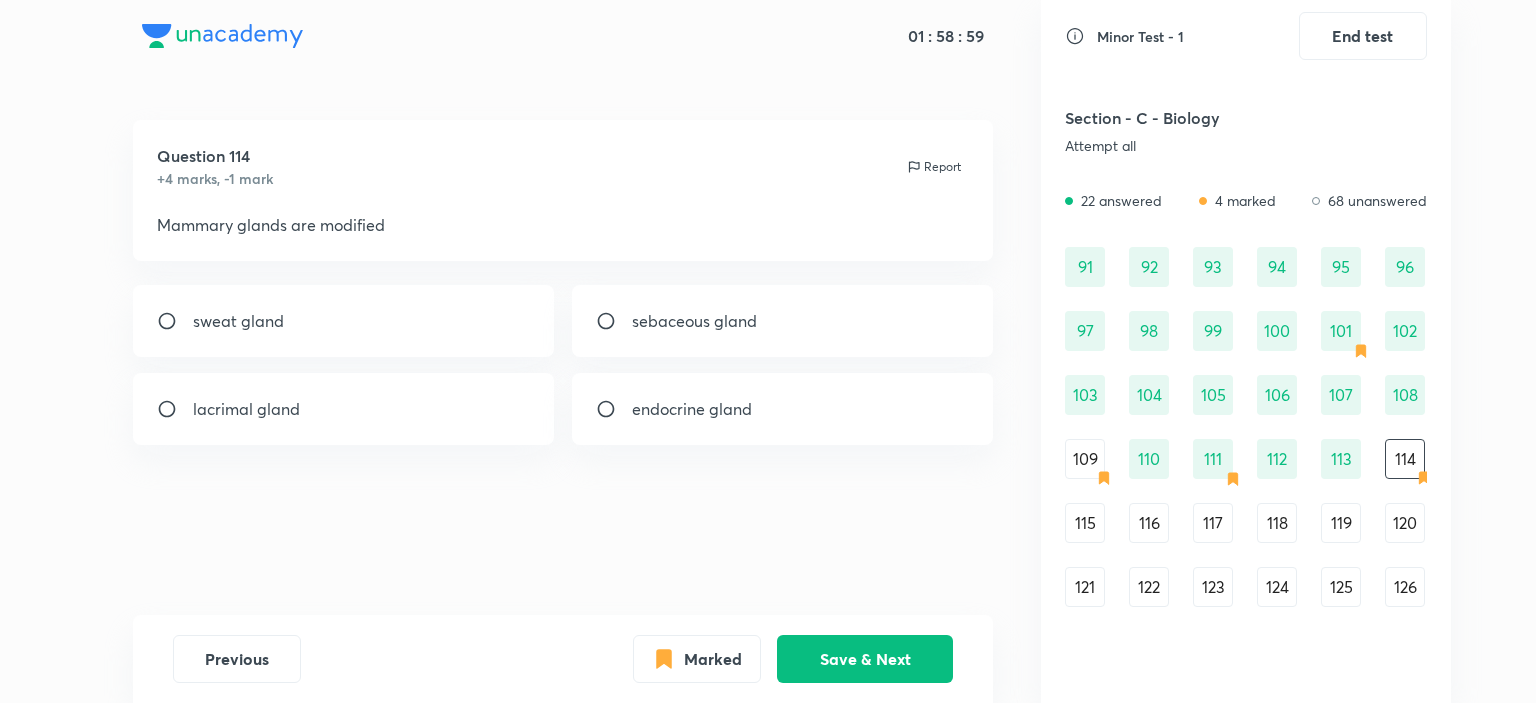 click on "115" at bounding box center [1085, 523] 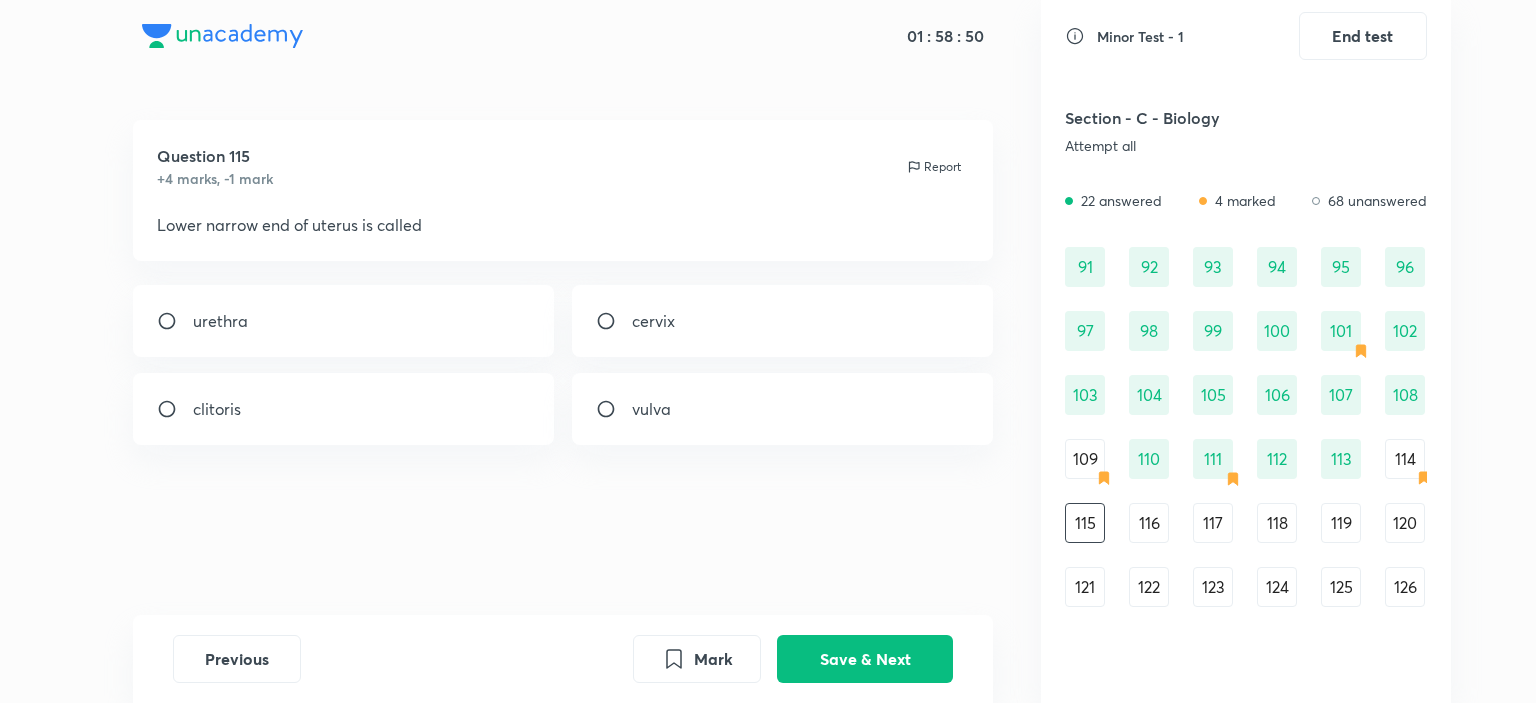 click on "cervix" at bounding box center [783, 321] 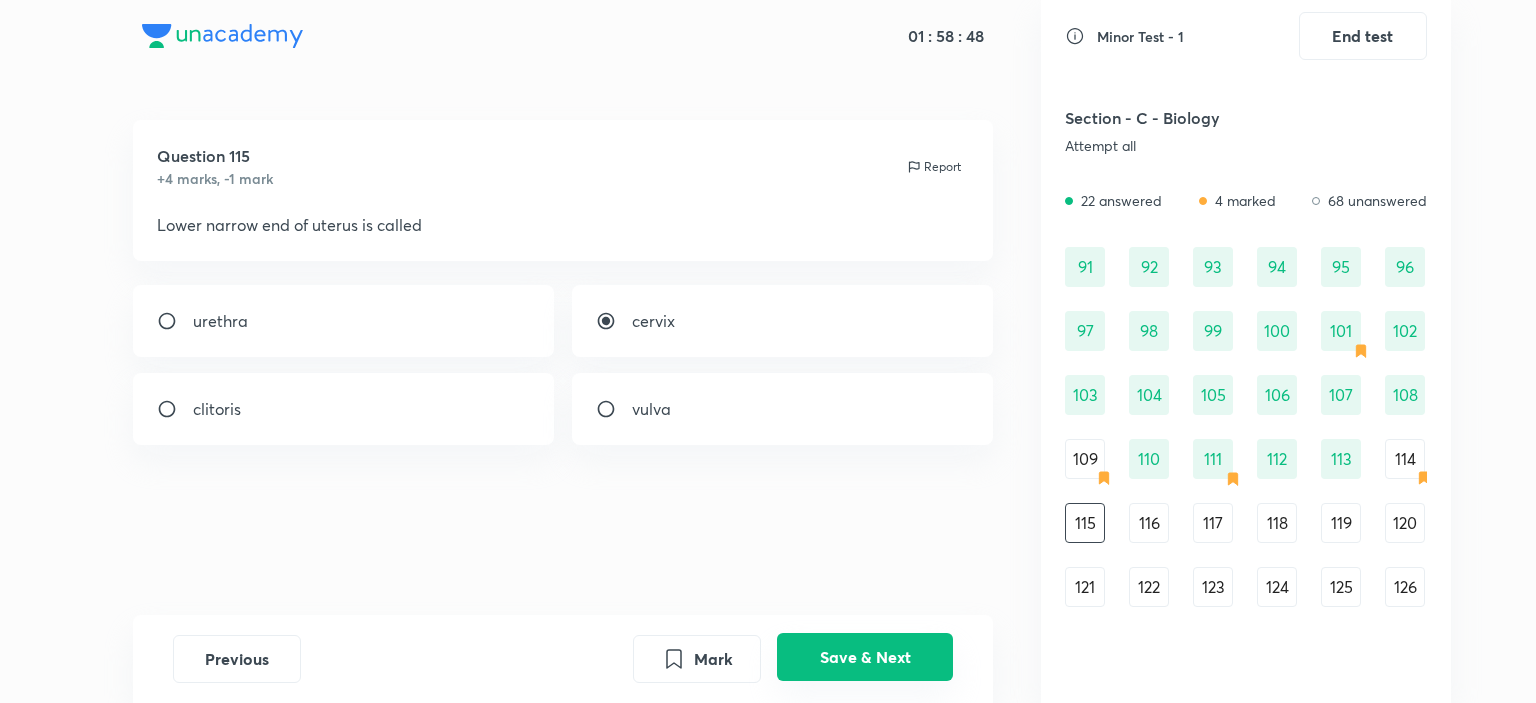 click on "Save & Next" at bounding box center [865, 657] 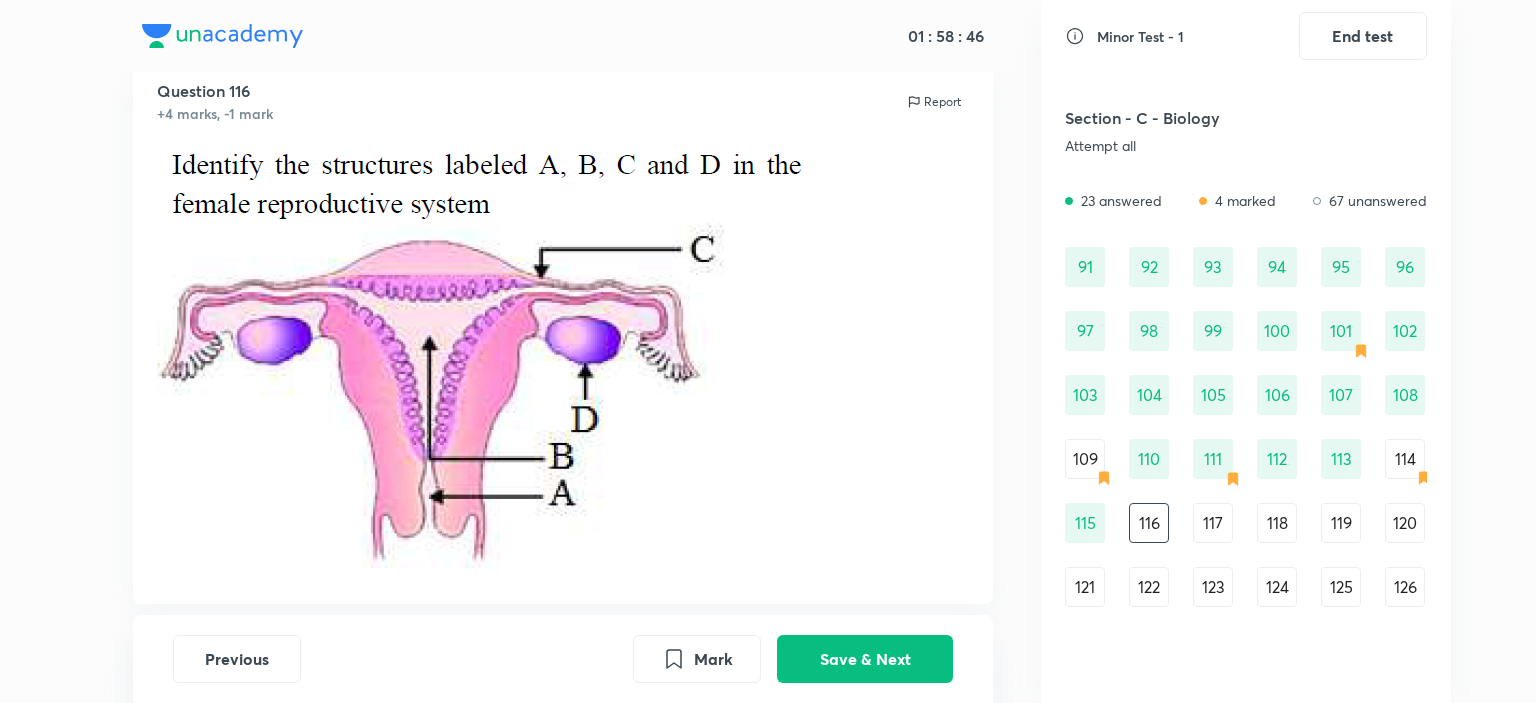 scroll, scrollTop: 100, scrollLeft: 0, axis: vertical 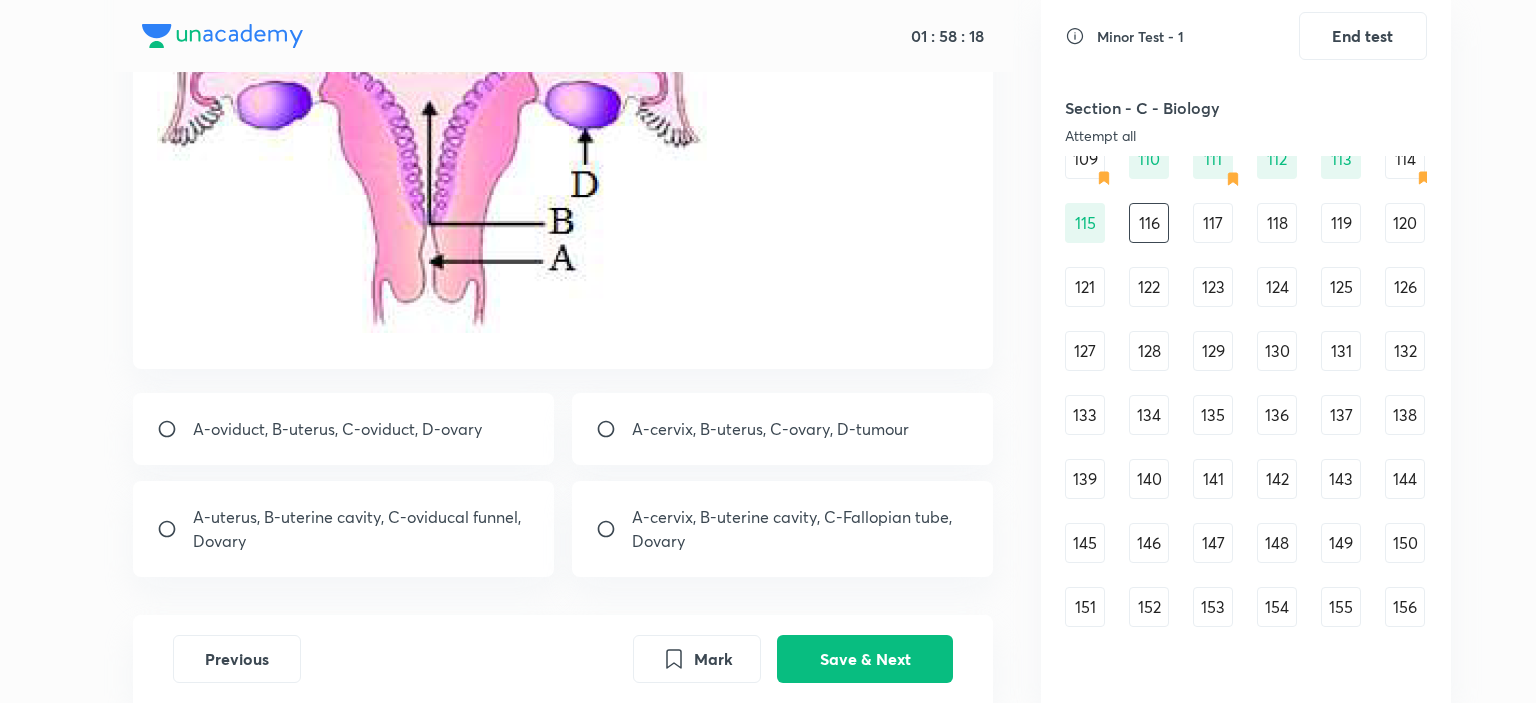 click on "A-cervix, B-uterine cavity, C-Fallopian tube, Dovary" at bounding box center [801, 529] 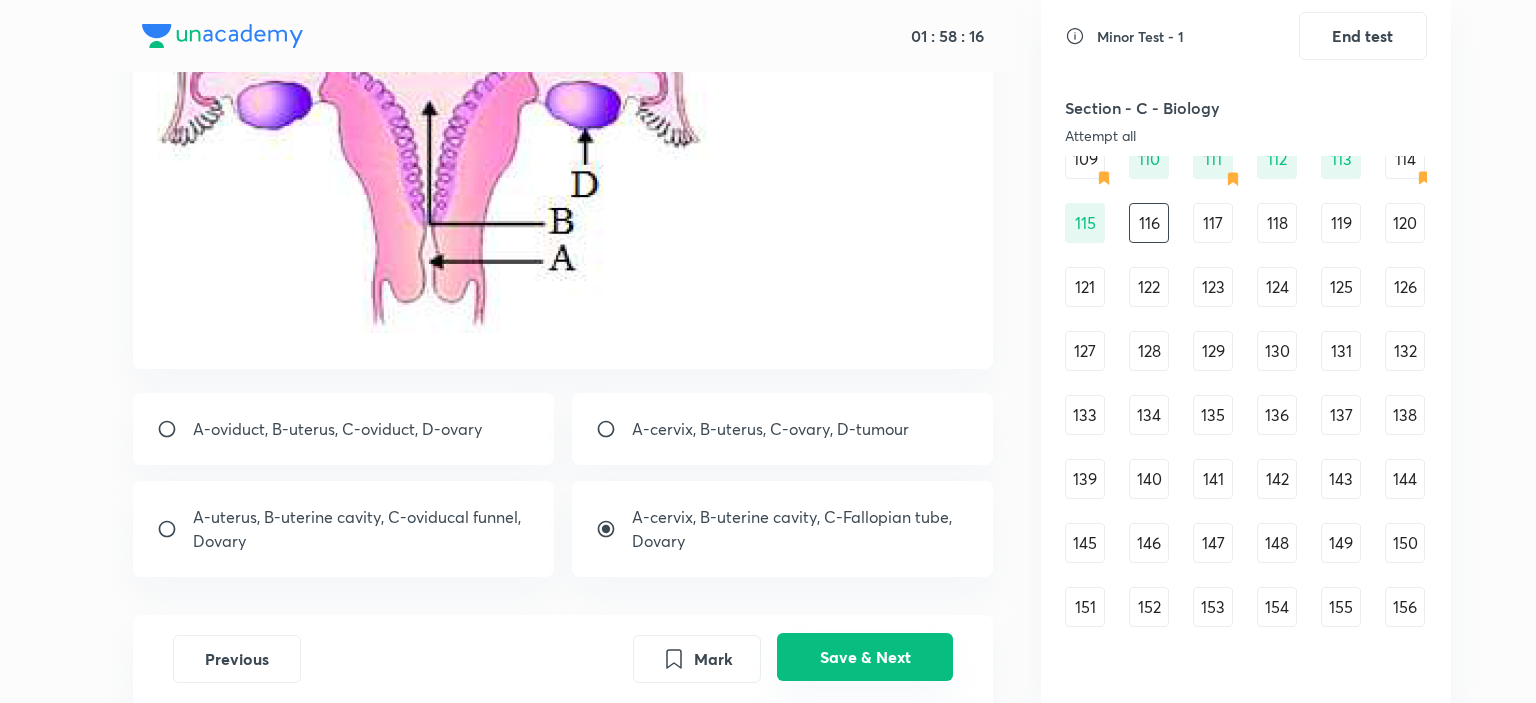 click on "Save & Next" at bounding box center (865, 657) 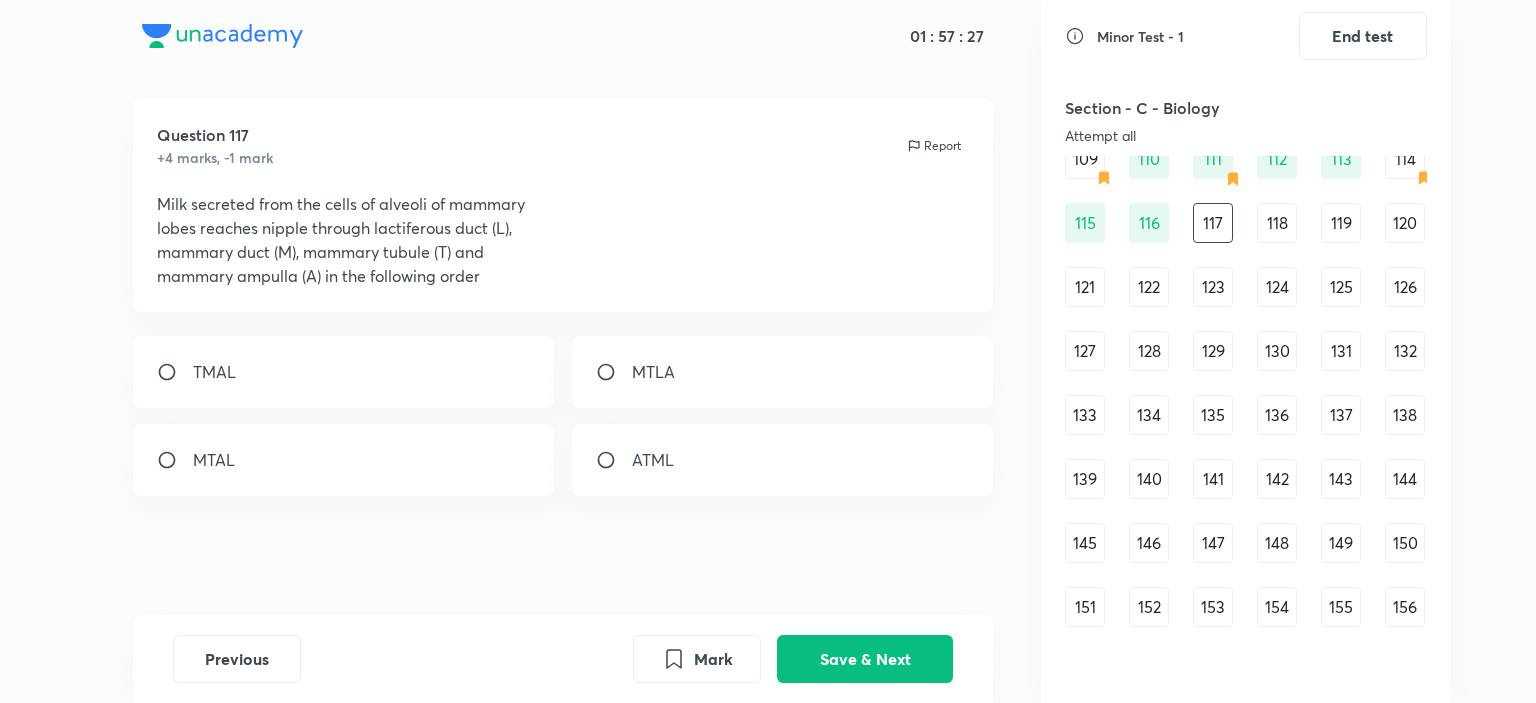 drag, startPoint x: 371, startPoint y: 249, endPoint x: 330, endPoint y: 279, distance: 50.803543 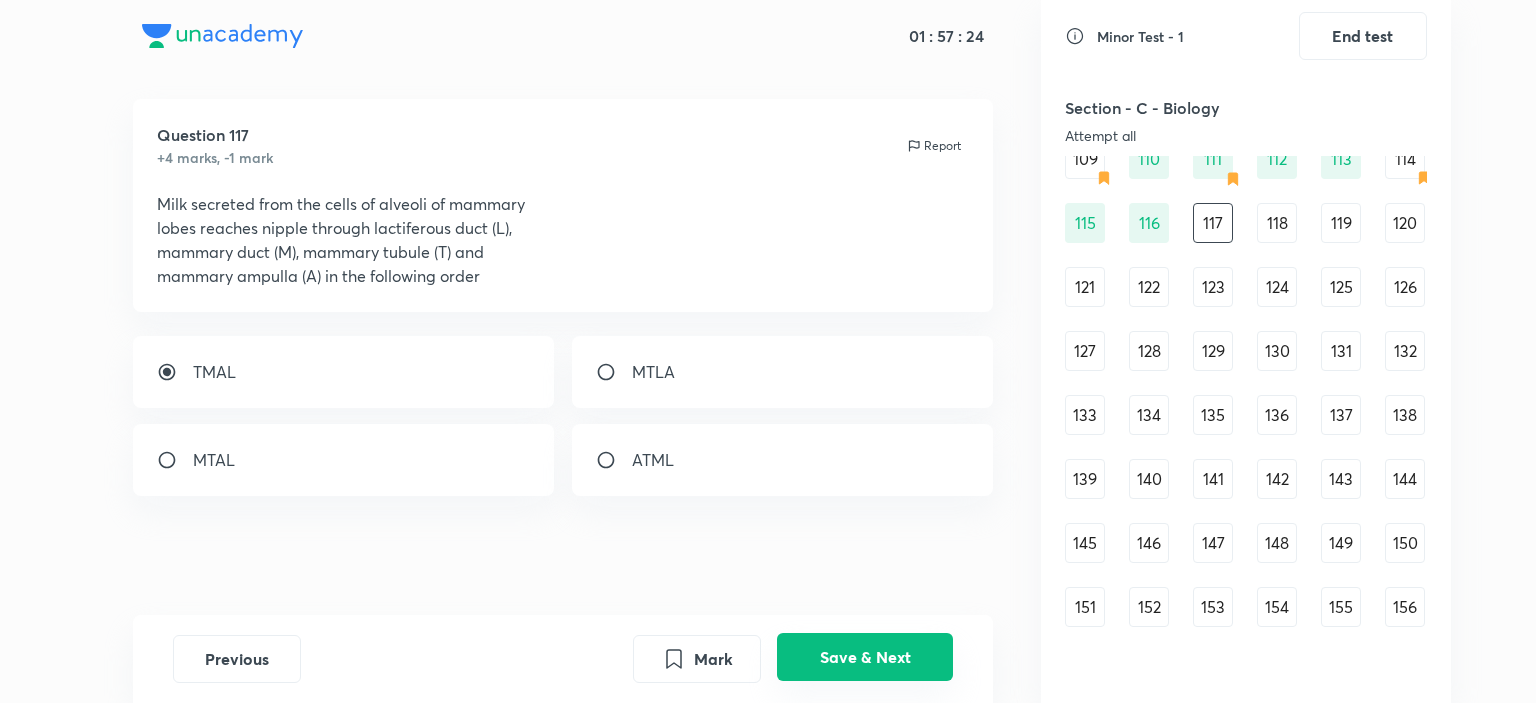 click on "Save & Next" at bounding box center [865, 657] 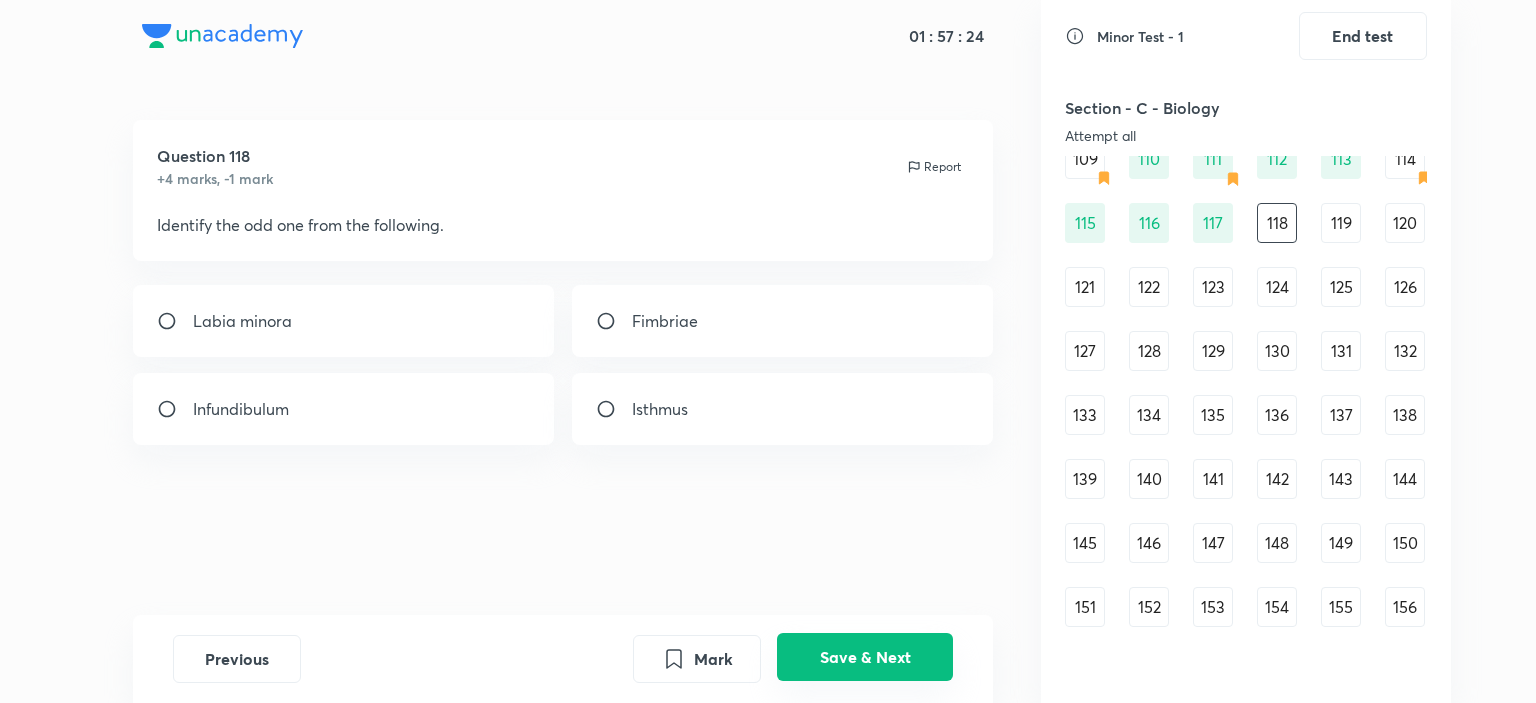 scroll, scrollTop: 0, scrollLeft: 0, axis: both 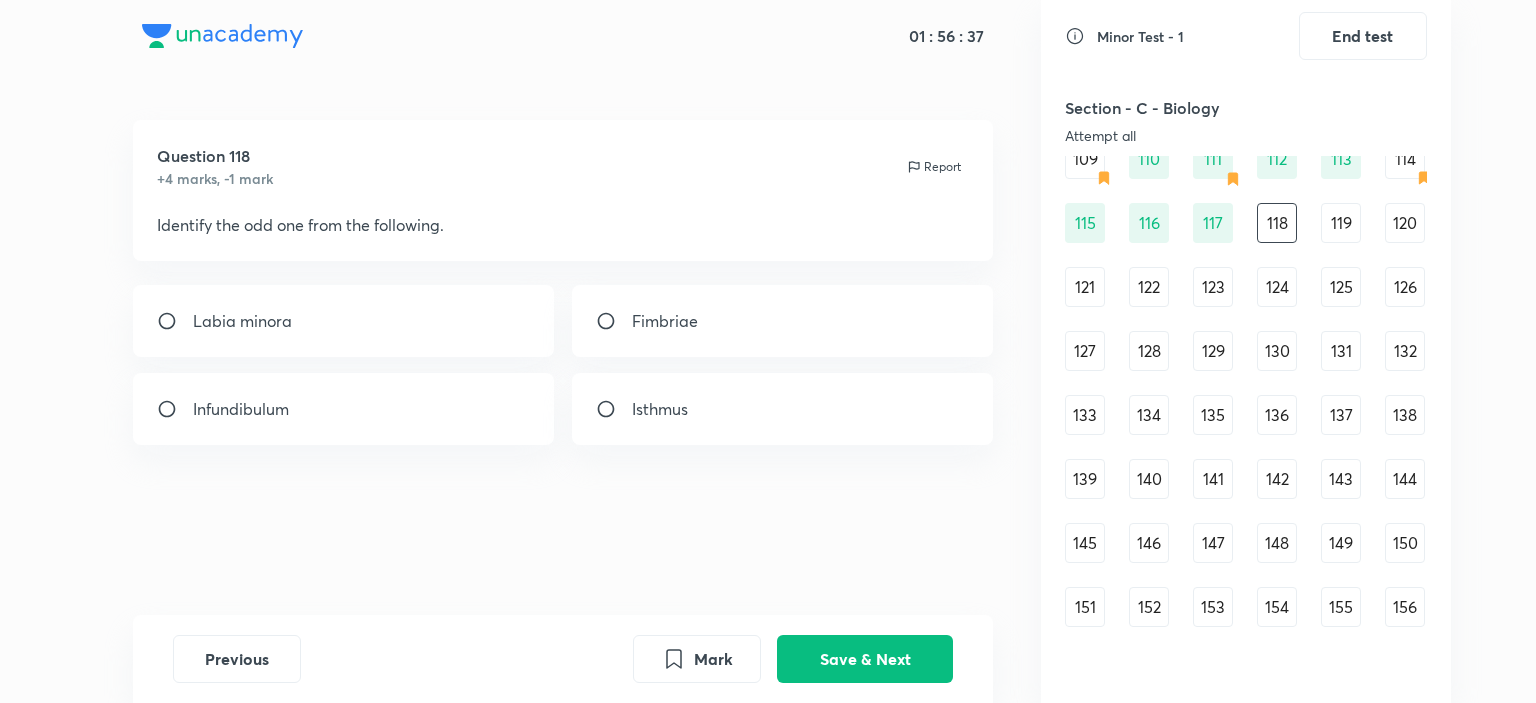 click on "Labia minora" at bounding box center (344, 321) 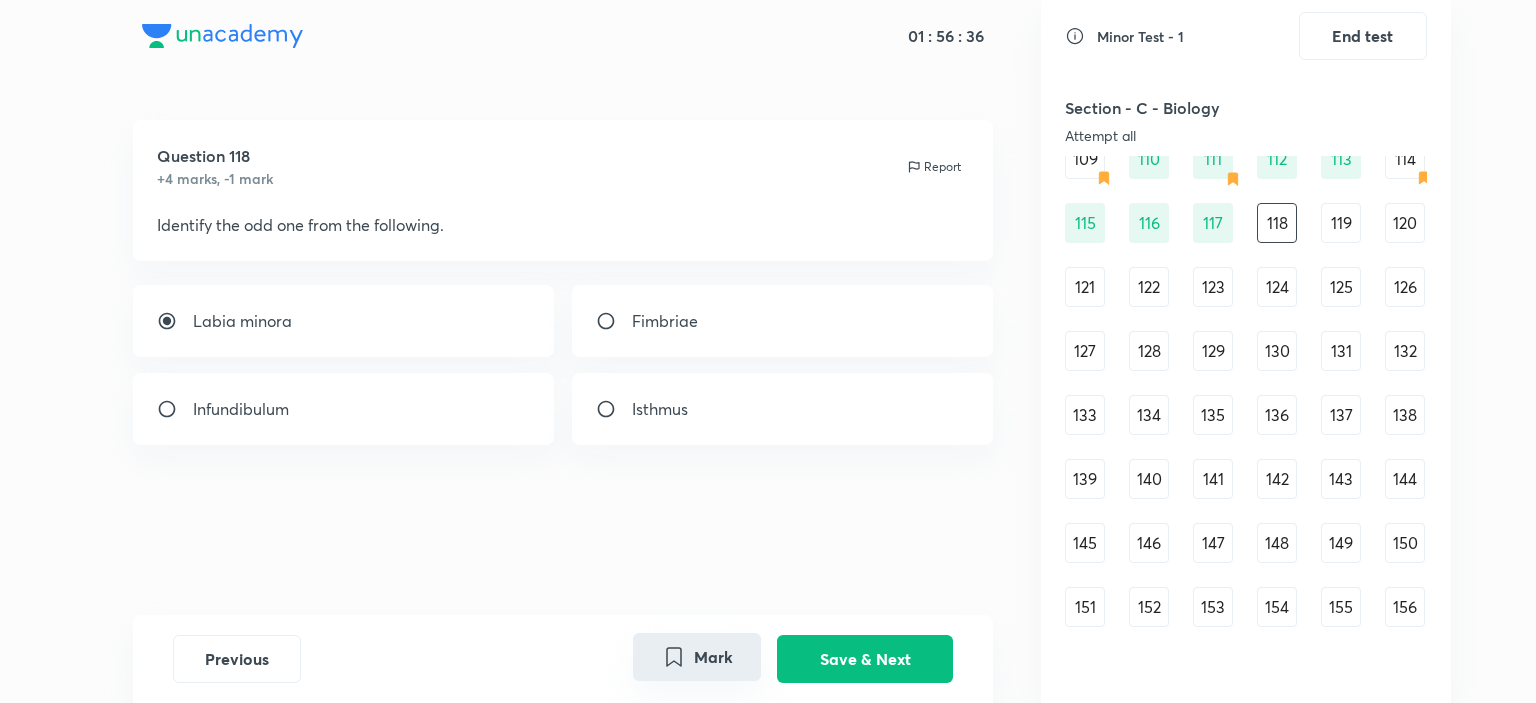 click on "Mark" at bounding box center [697, 657] 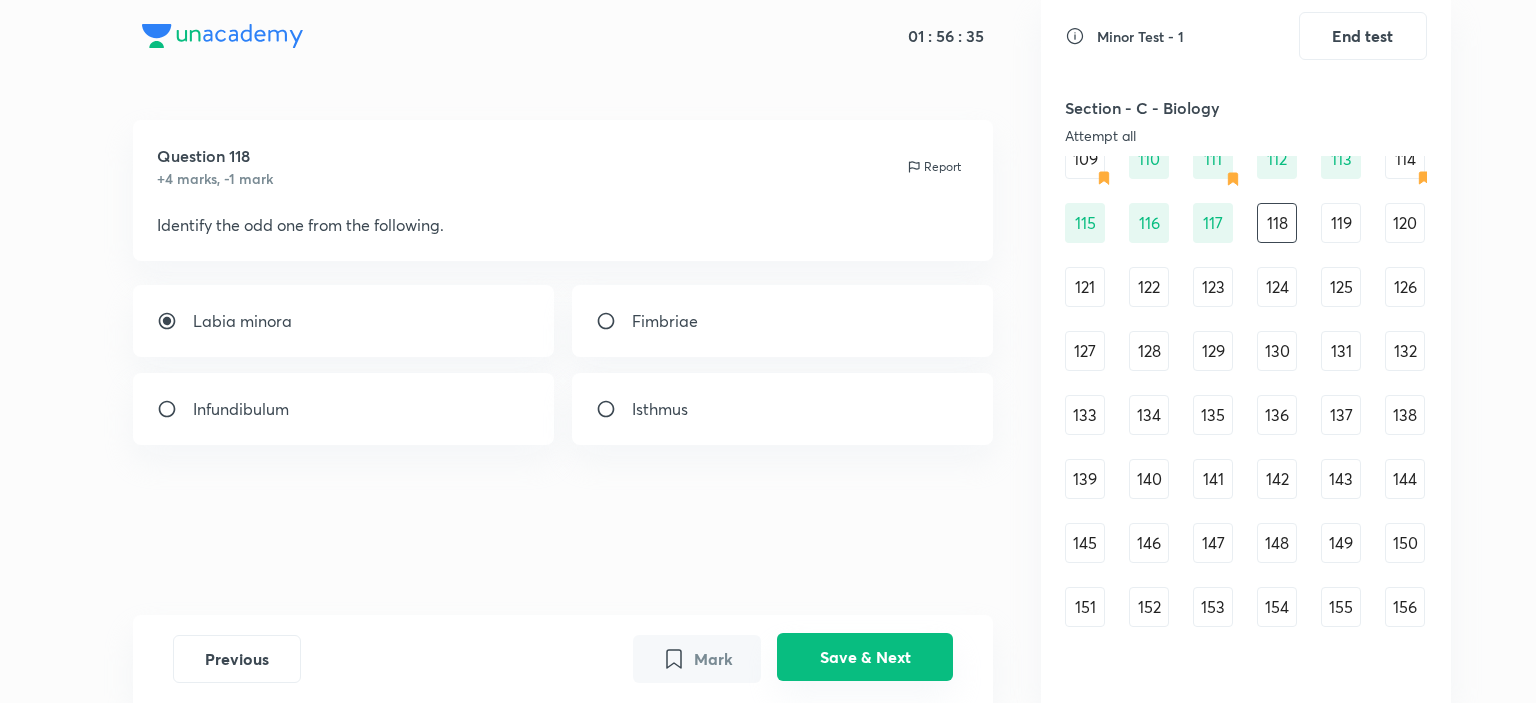 click on "Save & Next" at bounding box center [865, 657] 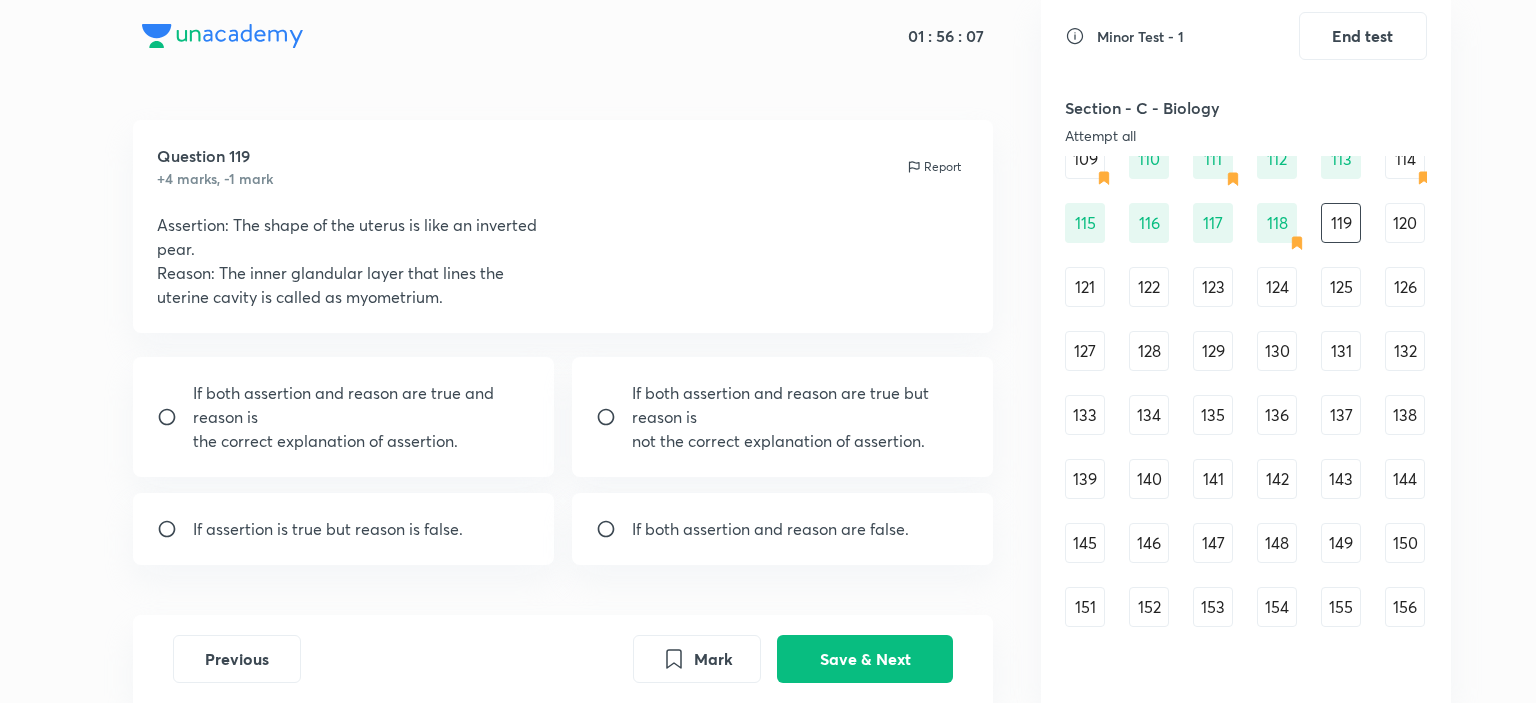 drag, startPoint x: 279, startPoint y: 551, endPoint x: 291, endPoint y: 556, distance: 13 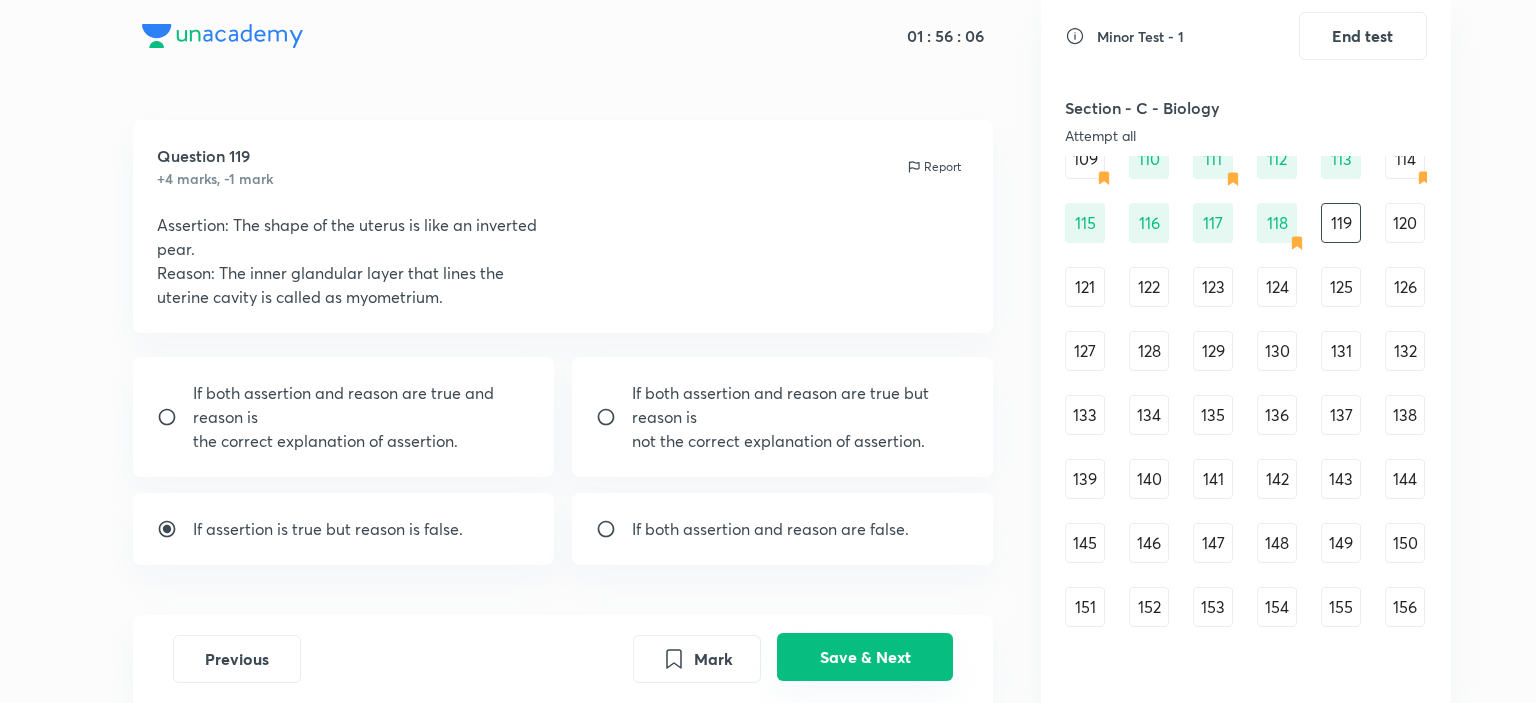 click on "Save & Next" at bounding box center (865, 657) 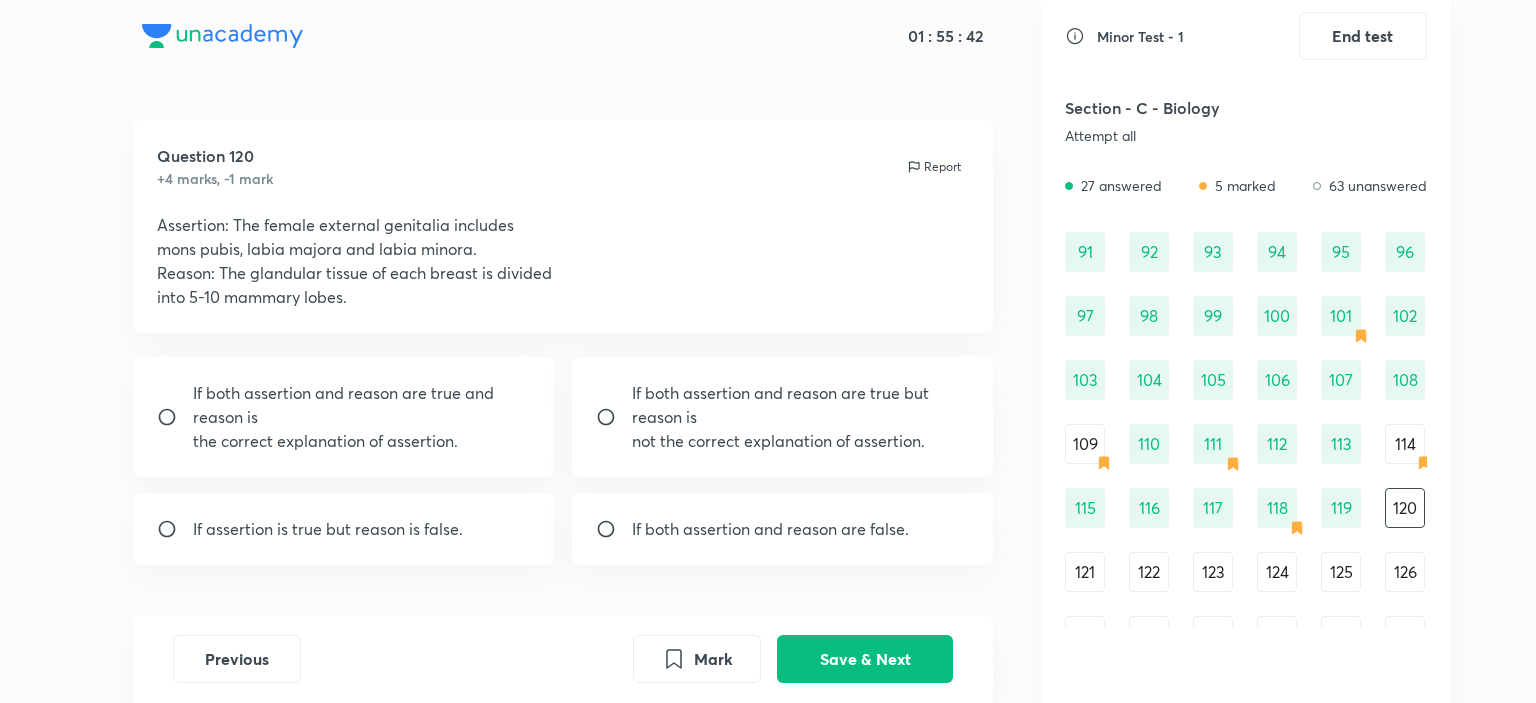 scroll, scrollTop: 1420, scrollLeft: 0, axis: vertical 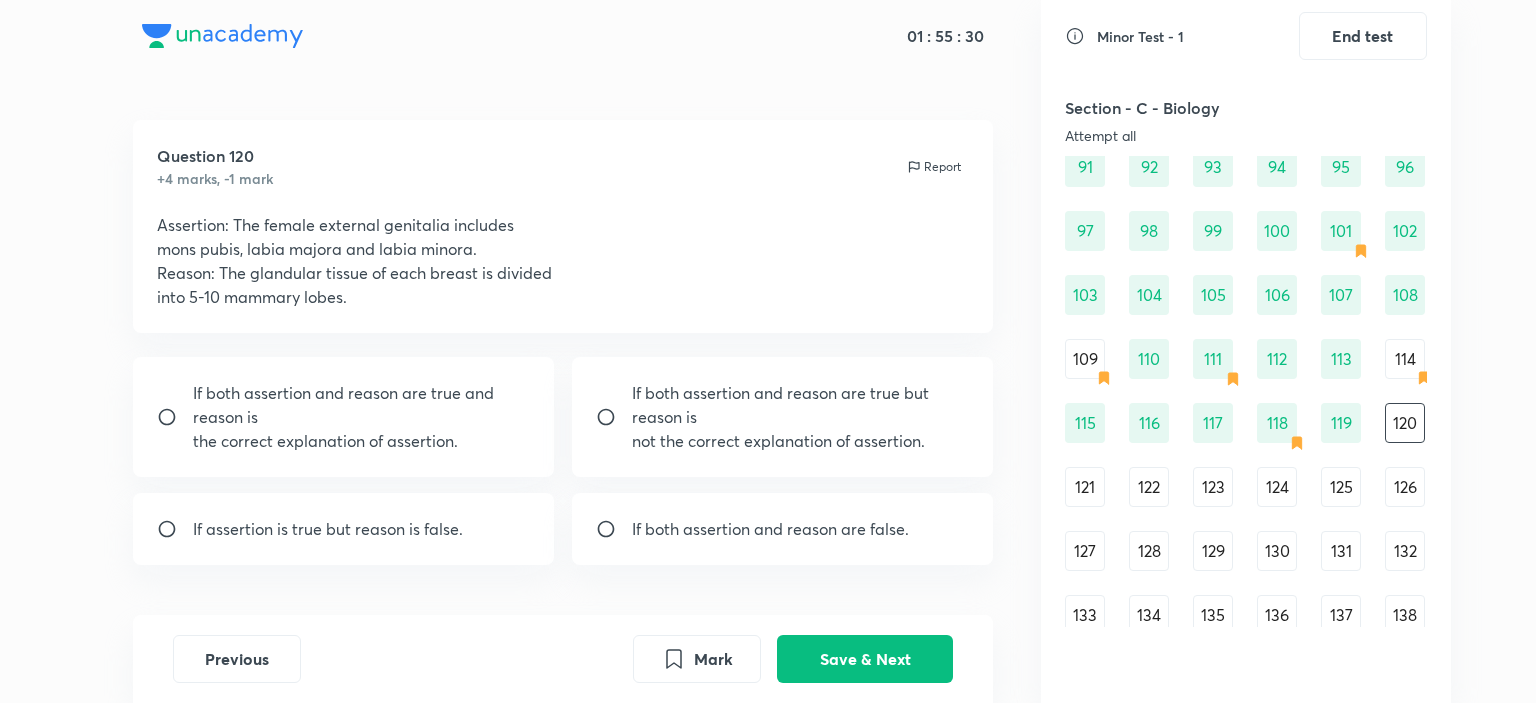 click on "If assertion is true but reason is false." at bounding box center (328, 529) 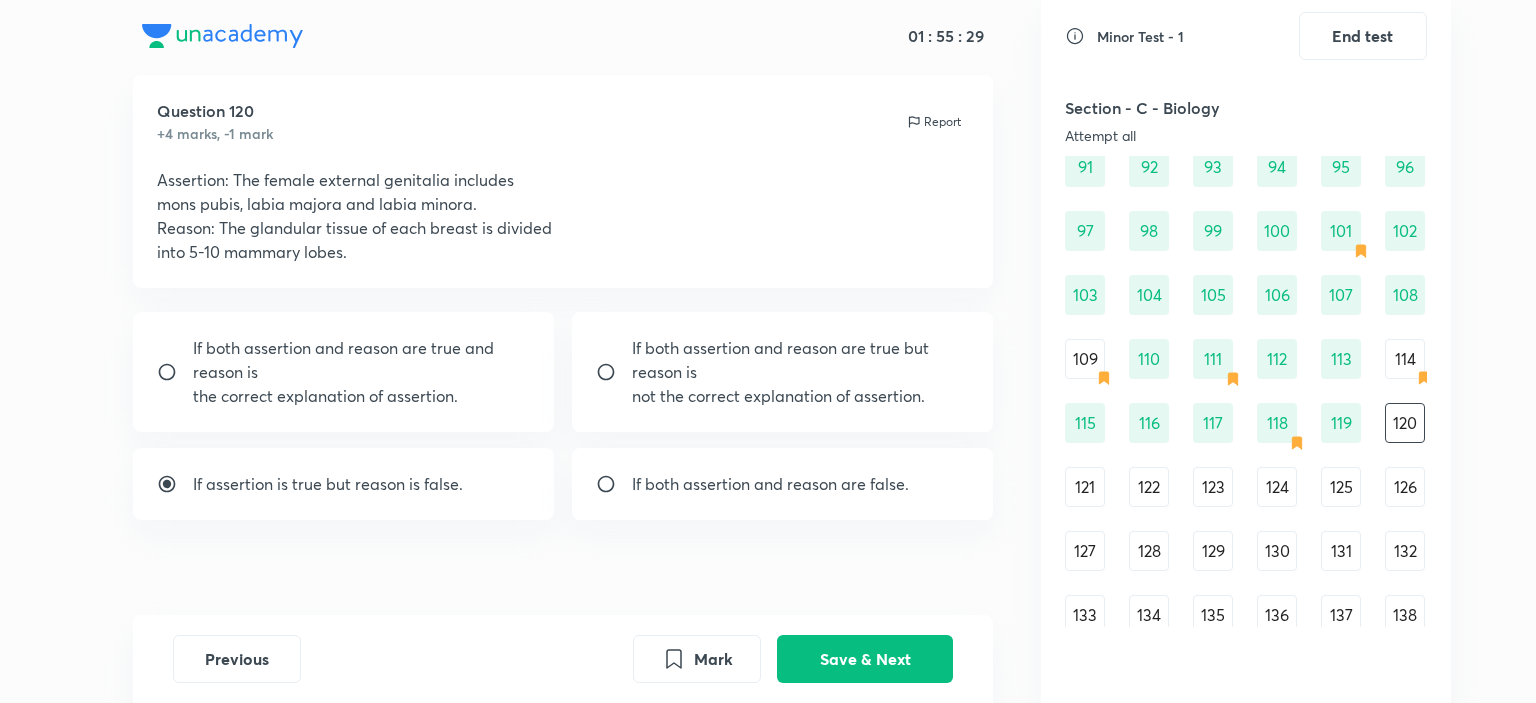 scroll, scrollTop: 69, scrollLeft: 0, axis: vertical 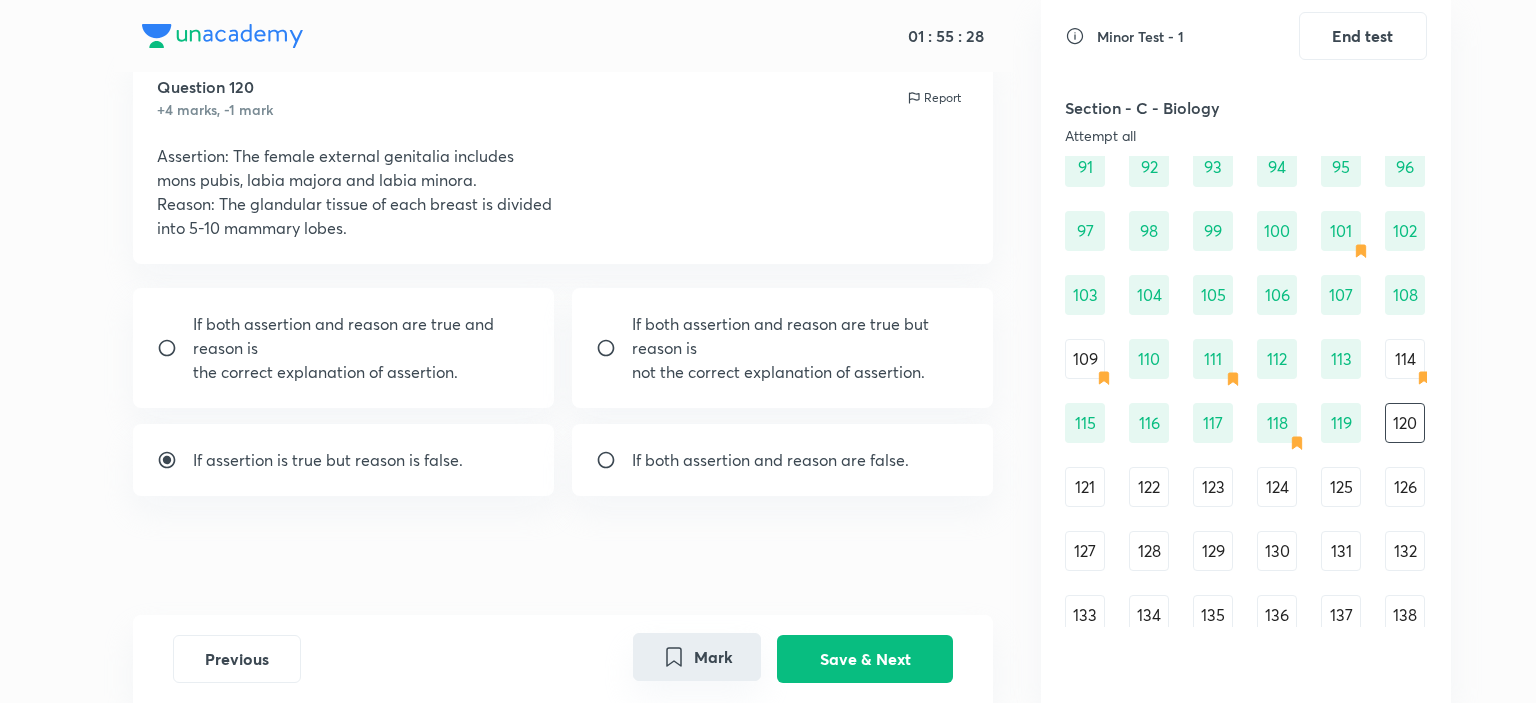 click on "Mark" at bounding box center (697, 657) 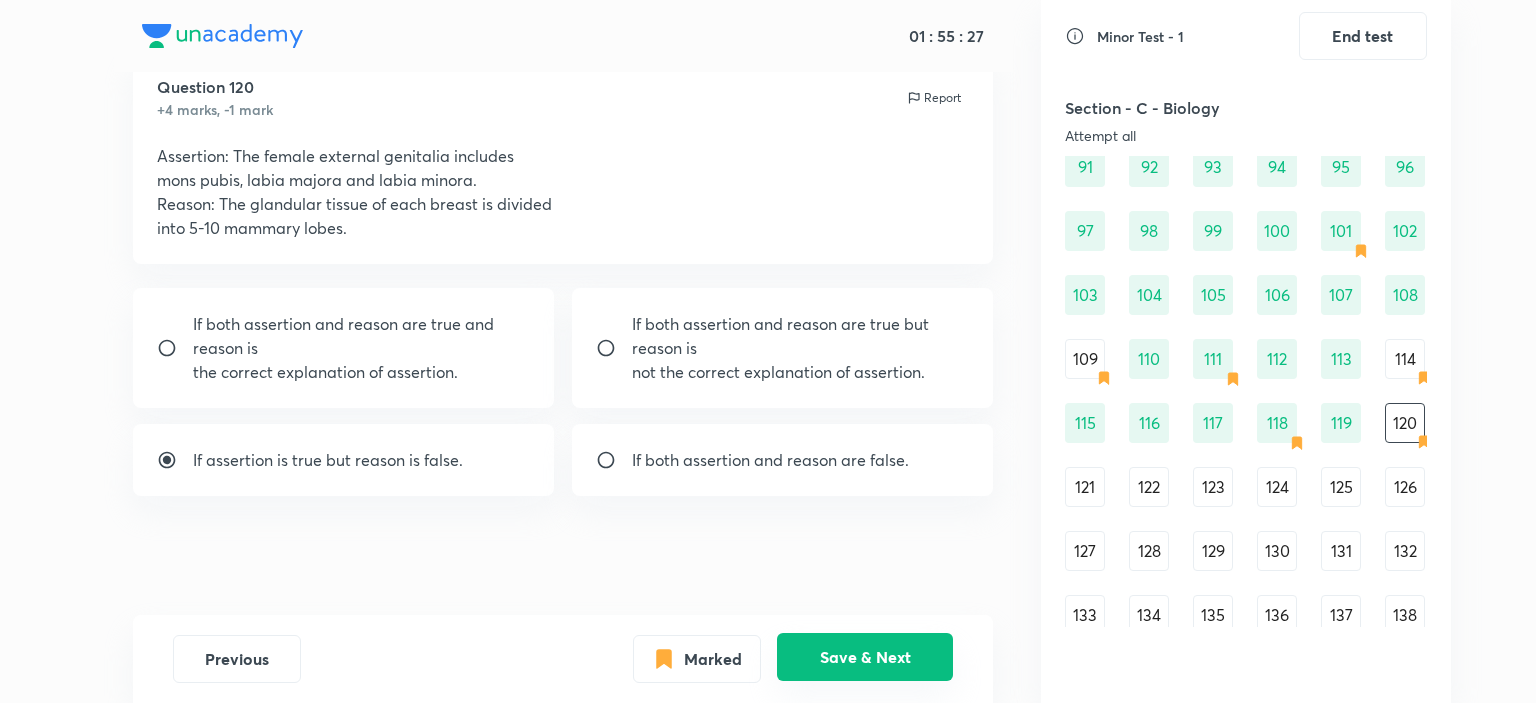 click on "Save & Next" at bounding box center [865, 657] 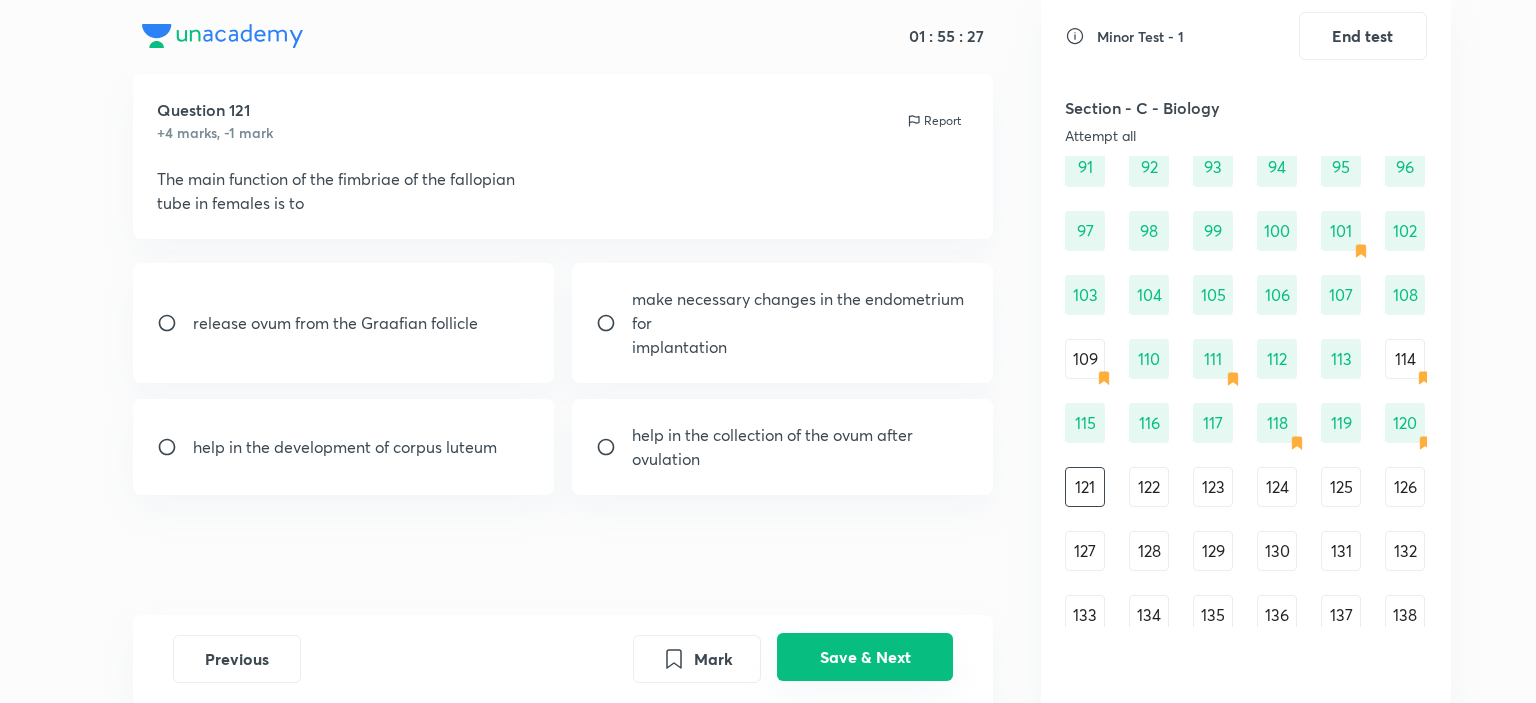 scroll, scrollTop: 45, scrollLeft: 0, axis: vertical 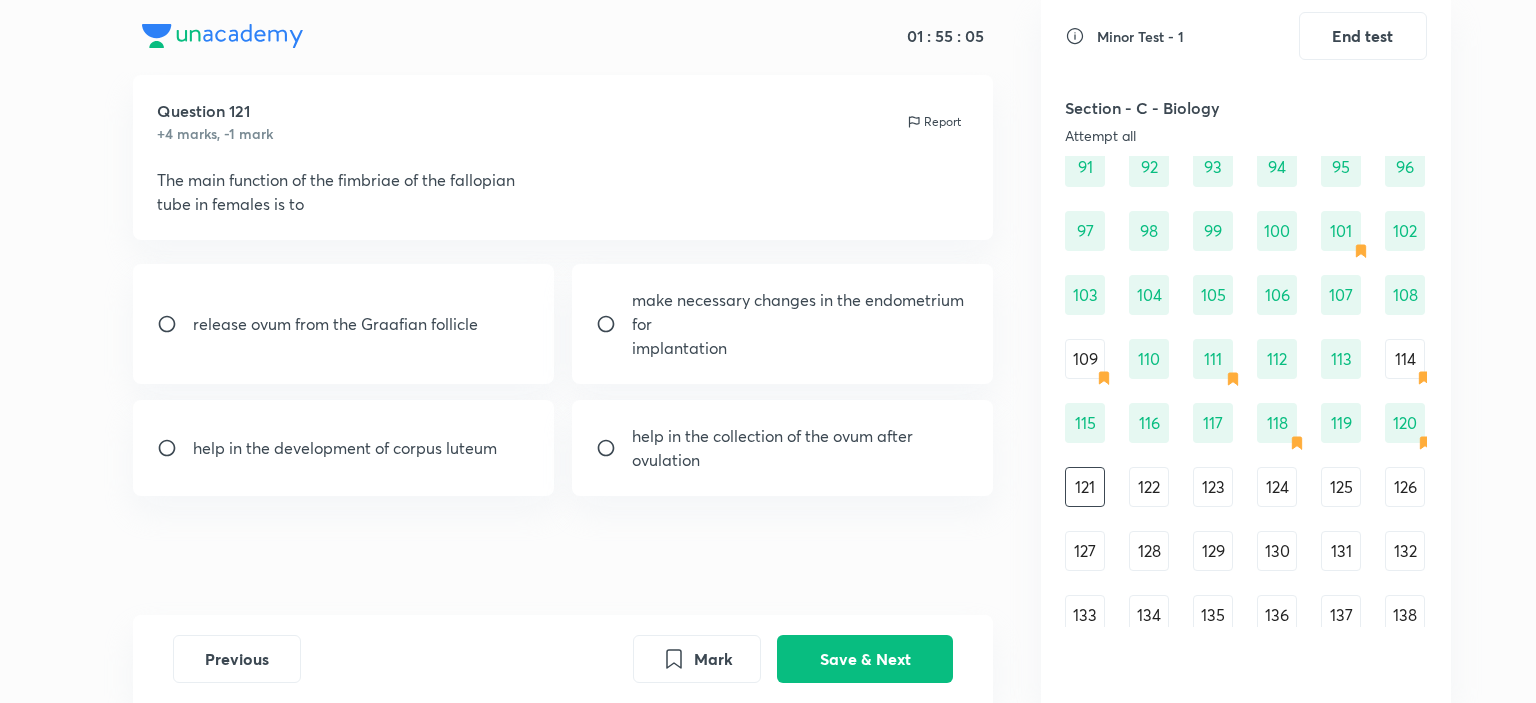 click on "help in the collection of the ovum after ovulation" at bounding box center (801, 448) 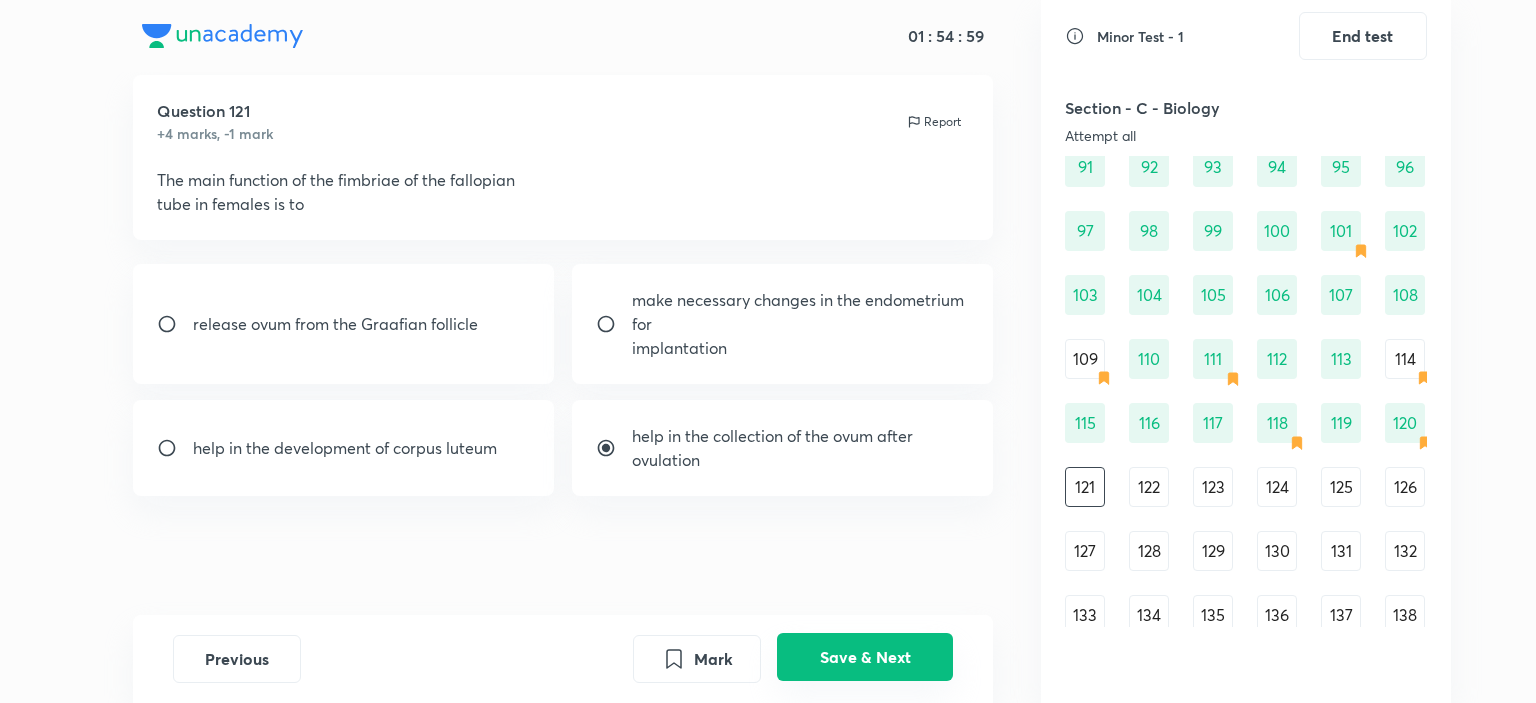 click on "Save & Next" at bounding box center [865, 657] 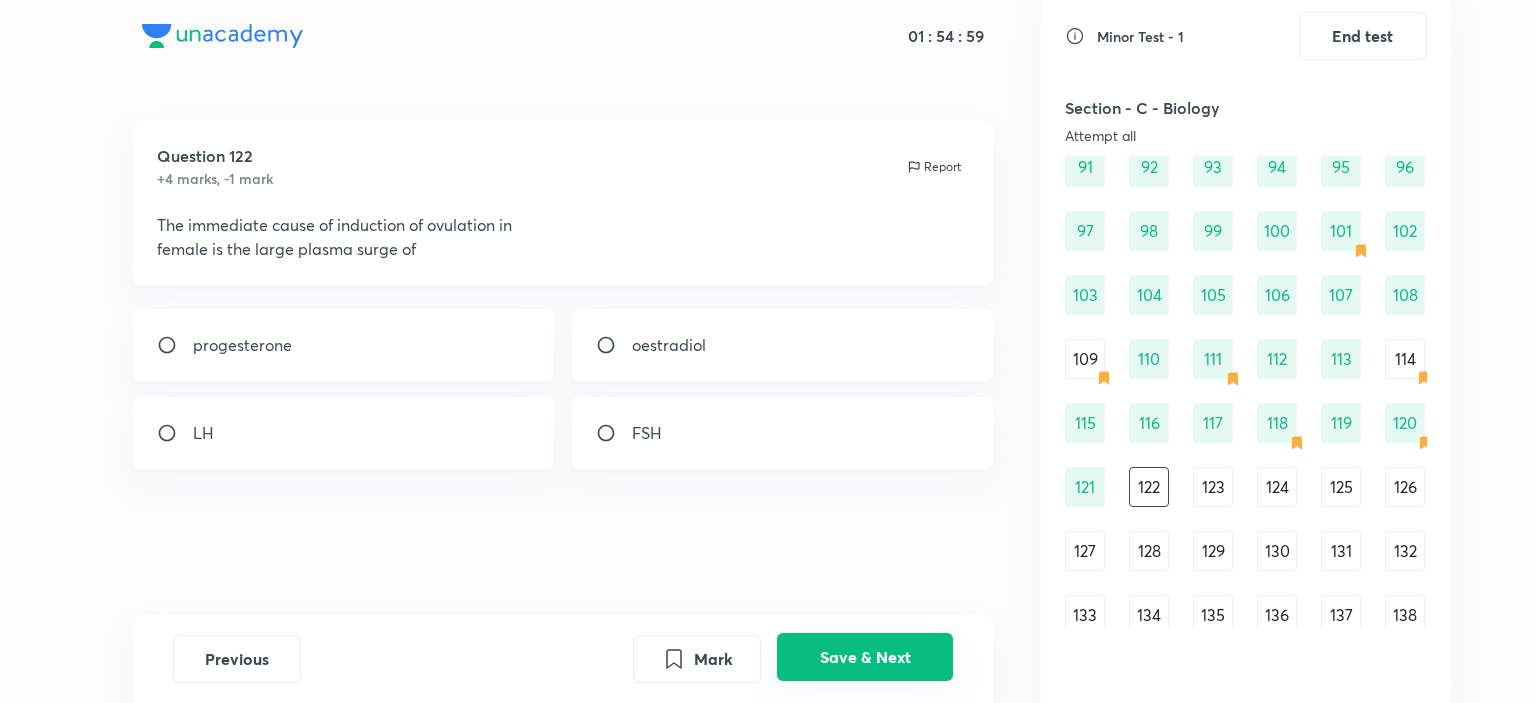 scroll, scrollTop: 0, scrollLeft: 0, axis: both 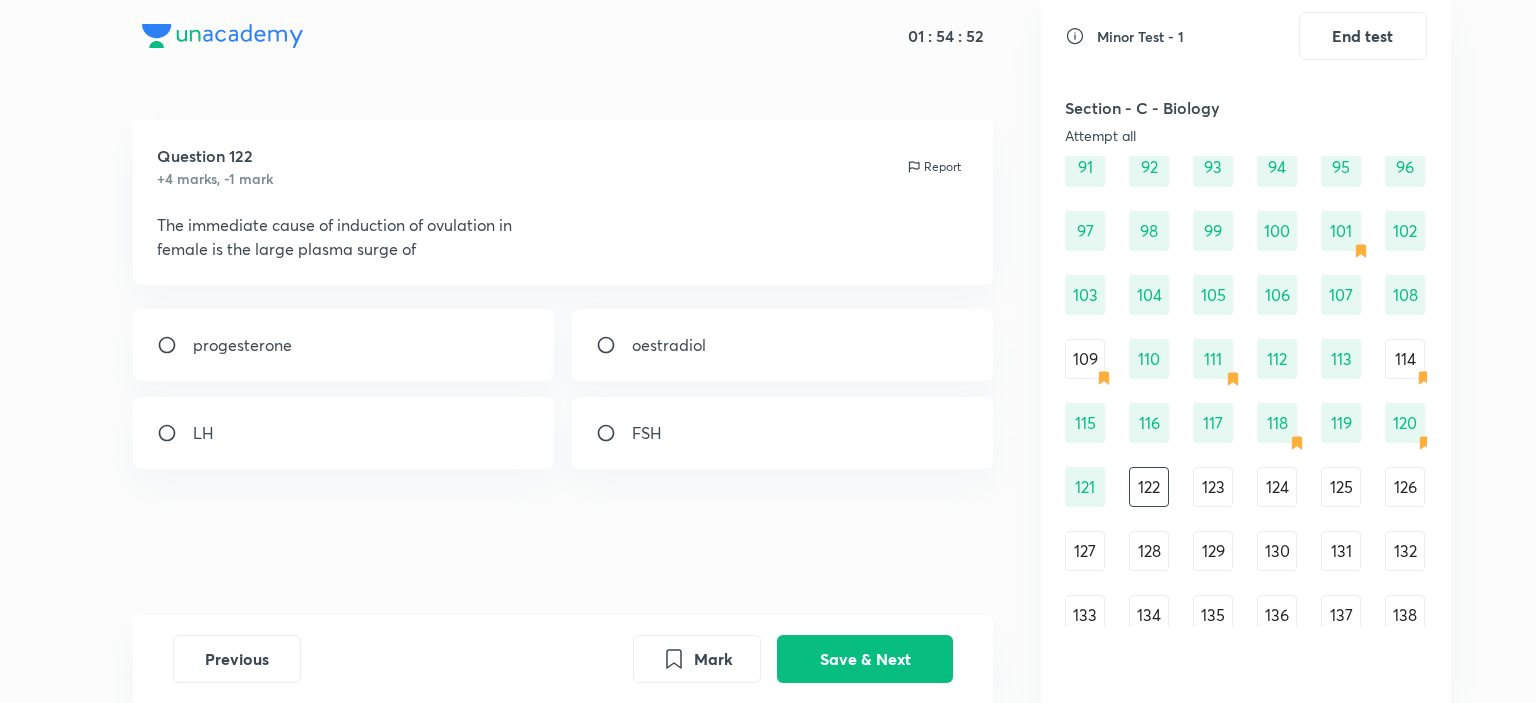 click on "LH" at bounding box center (344, 433) 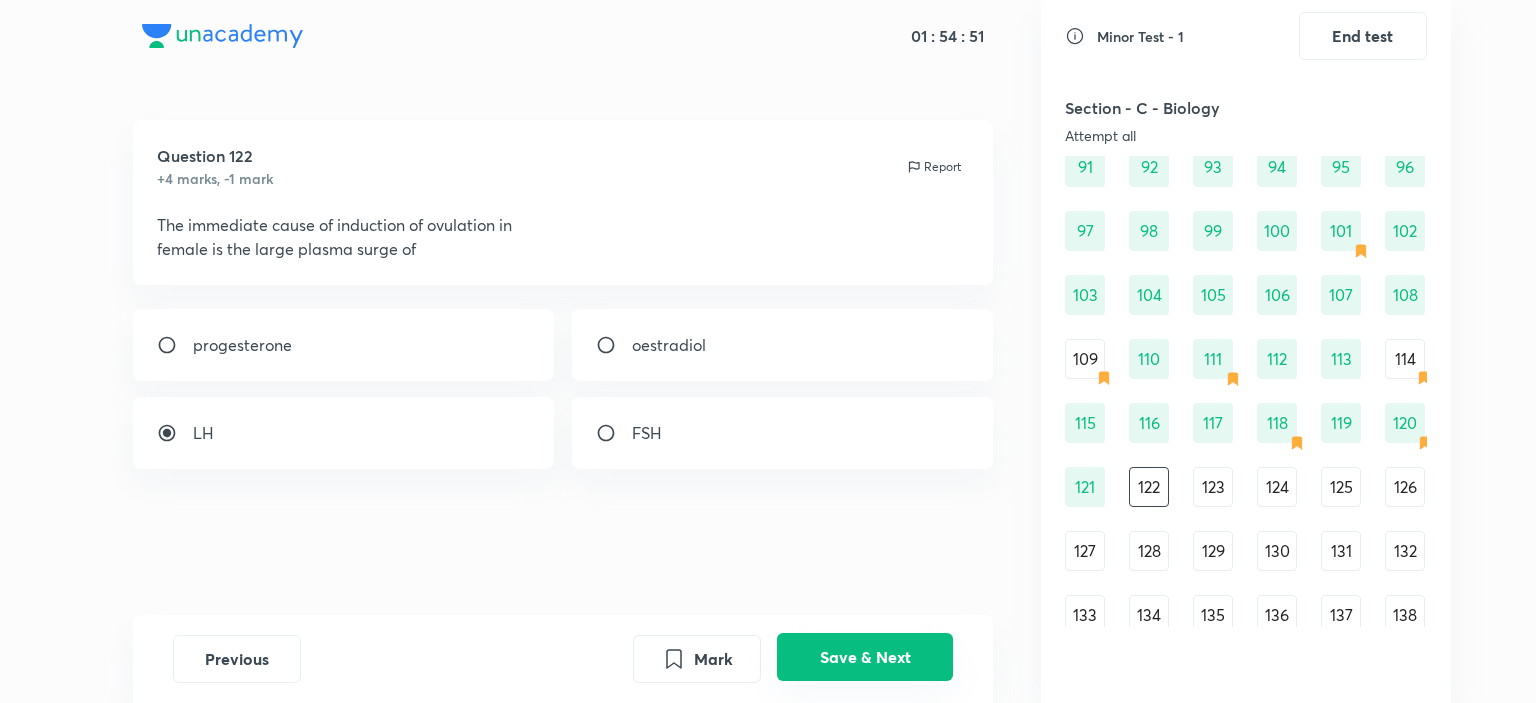 click on "Save & Next" at bounding box center [865, 657] 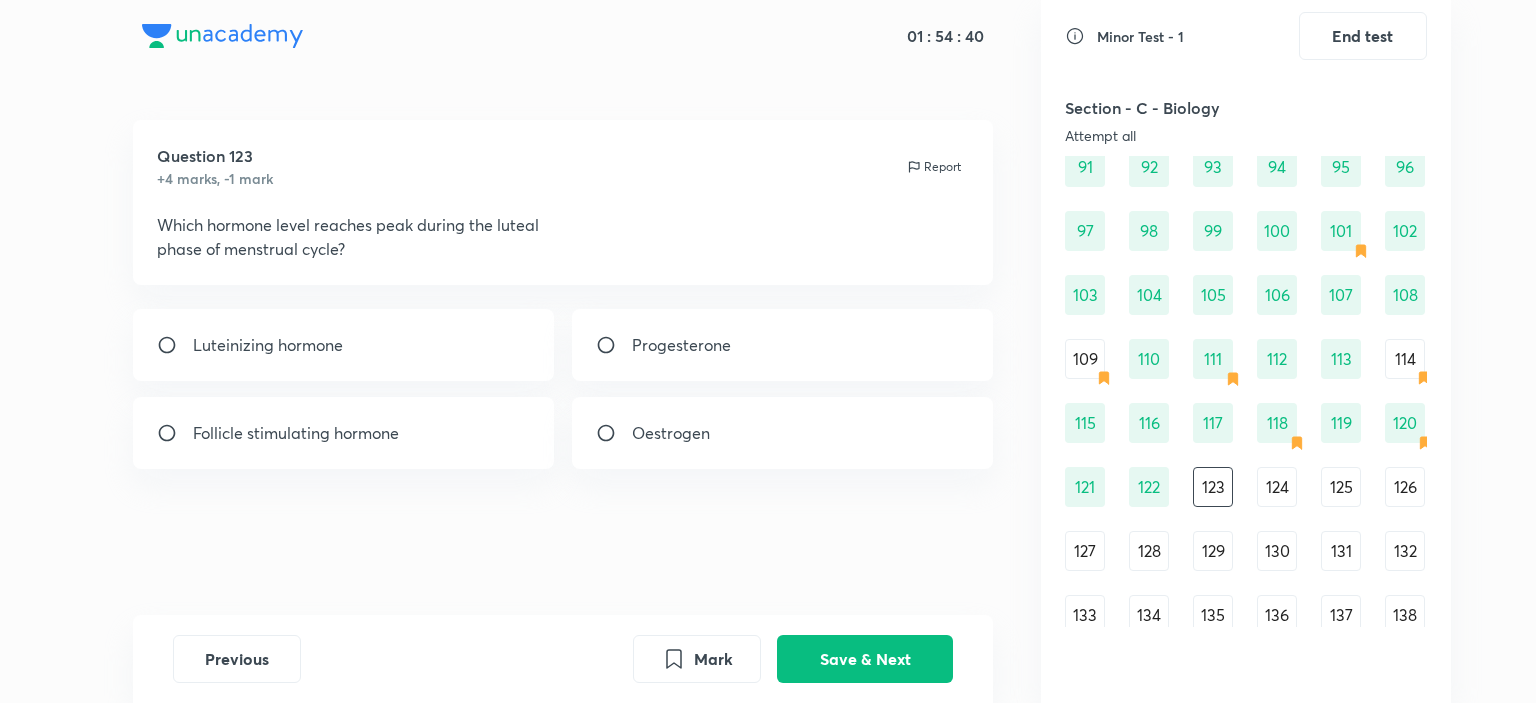 click on "Luteinizing hormone" at bounding box center [268, 345] 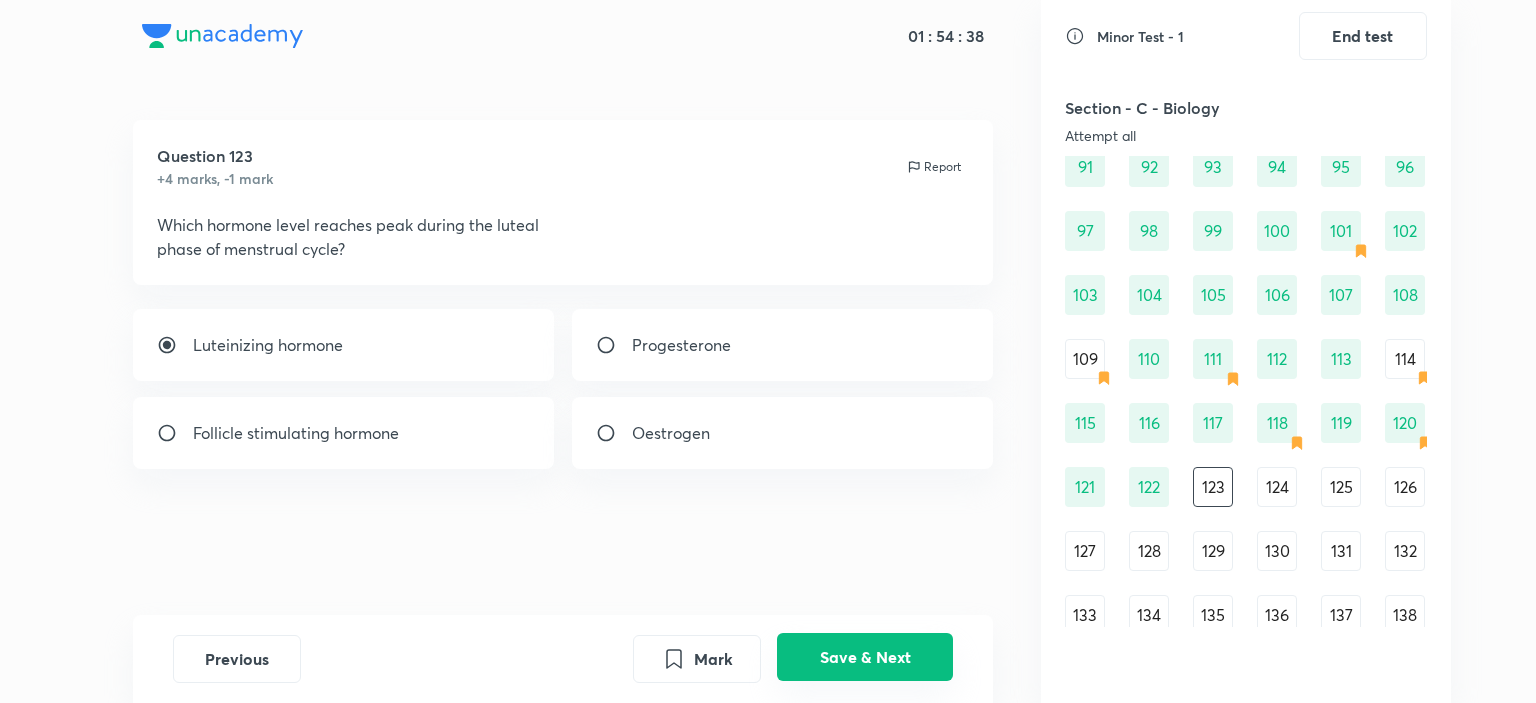 click on "Save & Next" at bounding box center [865, 657] 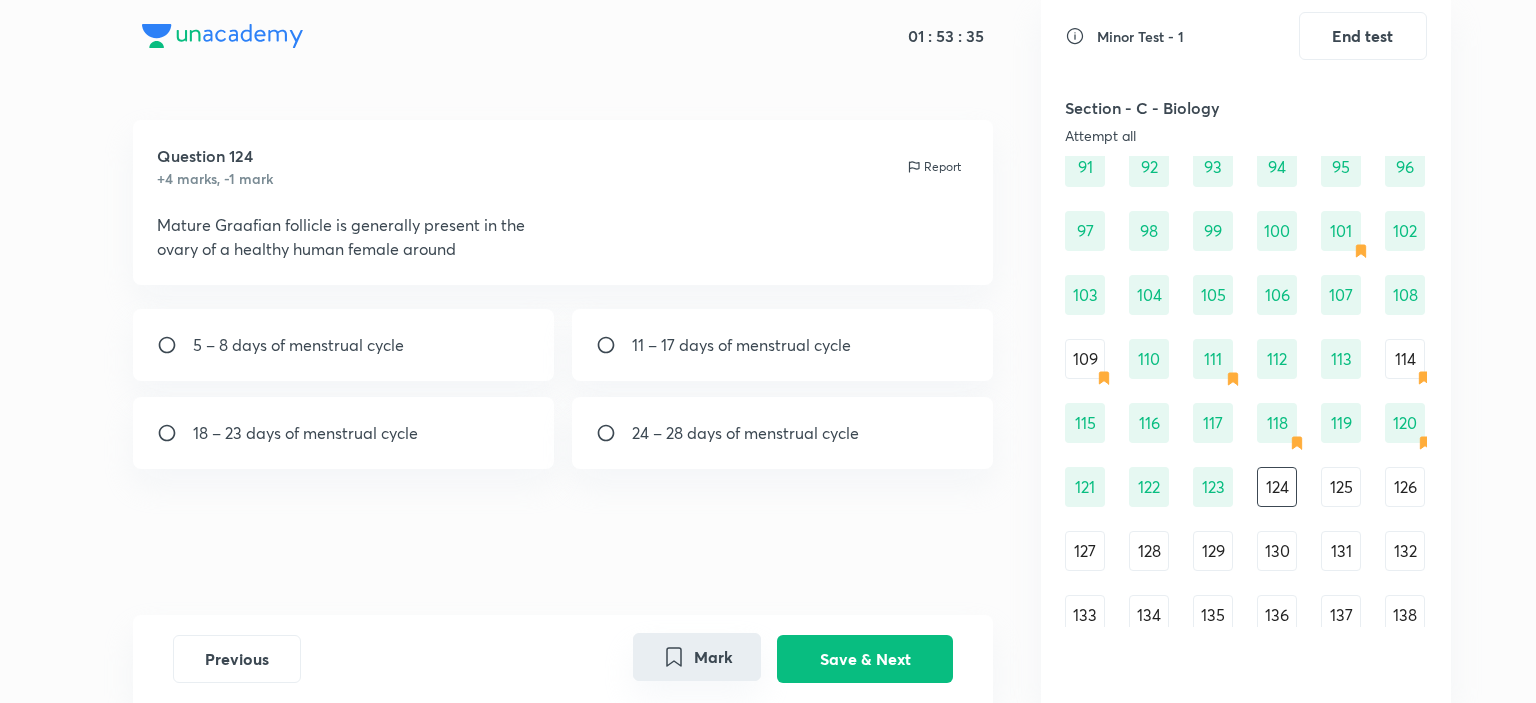 click on "Mark" at bounding box center (697, 657) 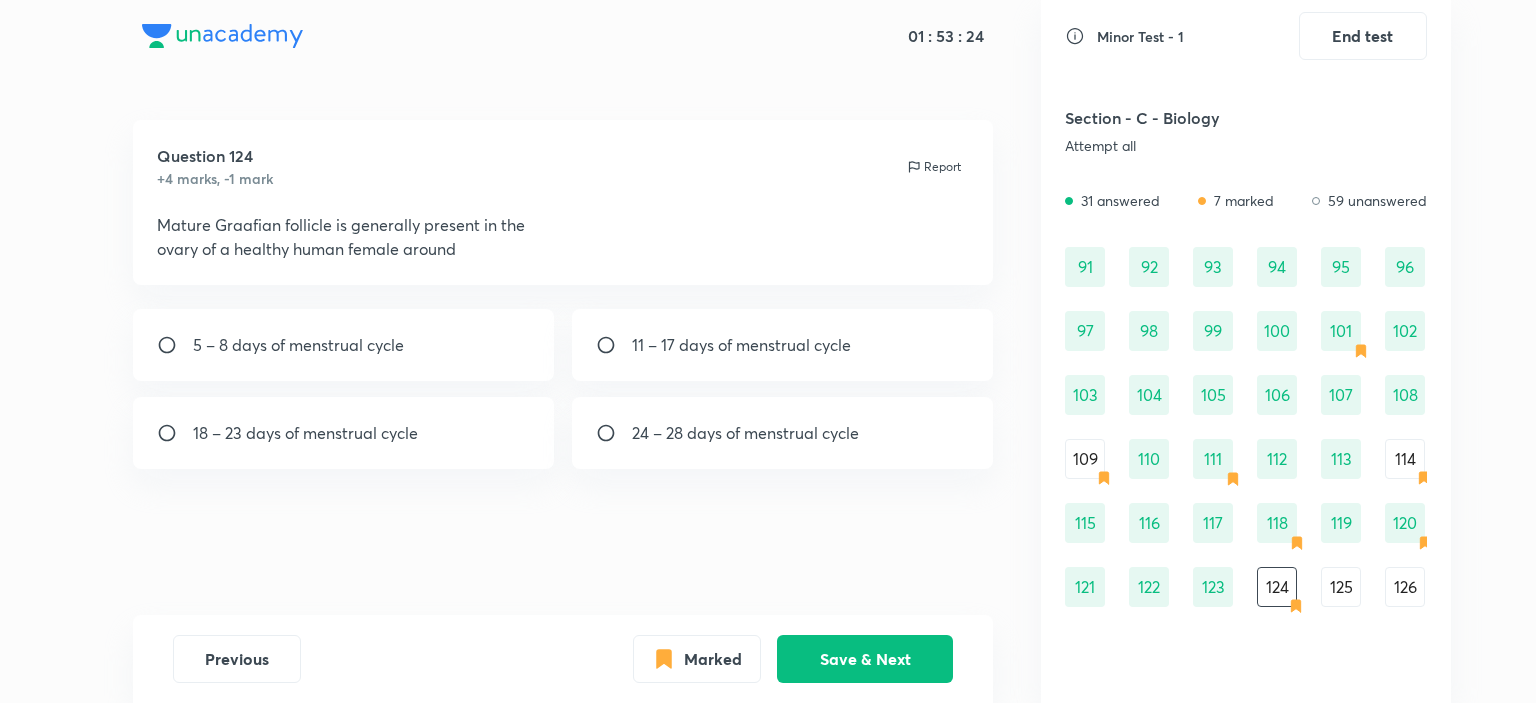 scroll, scrollTop: 1520, scrollLeft: 0, axis: vertical 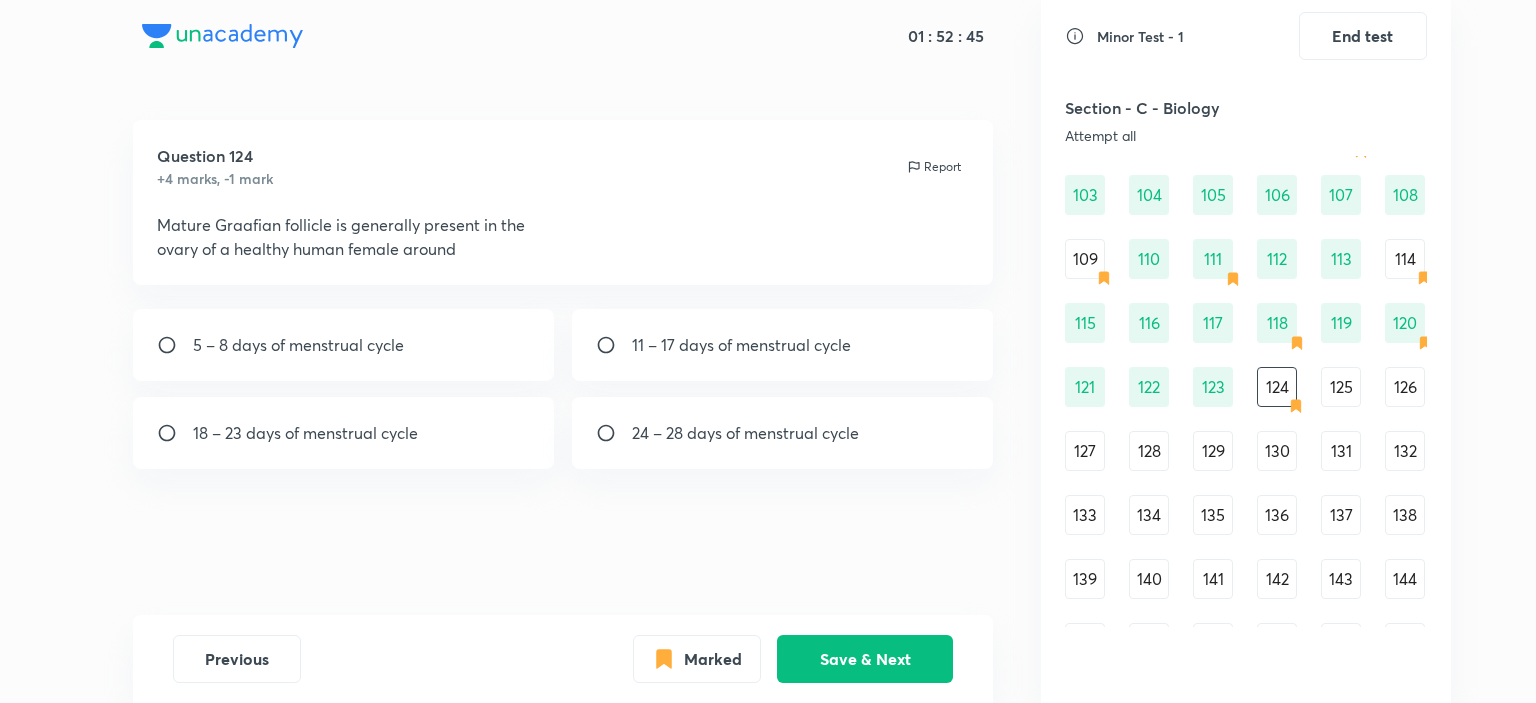 click on "5 – 8 days of menstrual cycle" at bounding box center (298, 345) 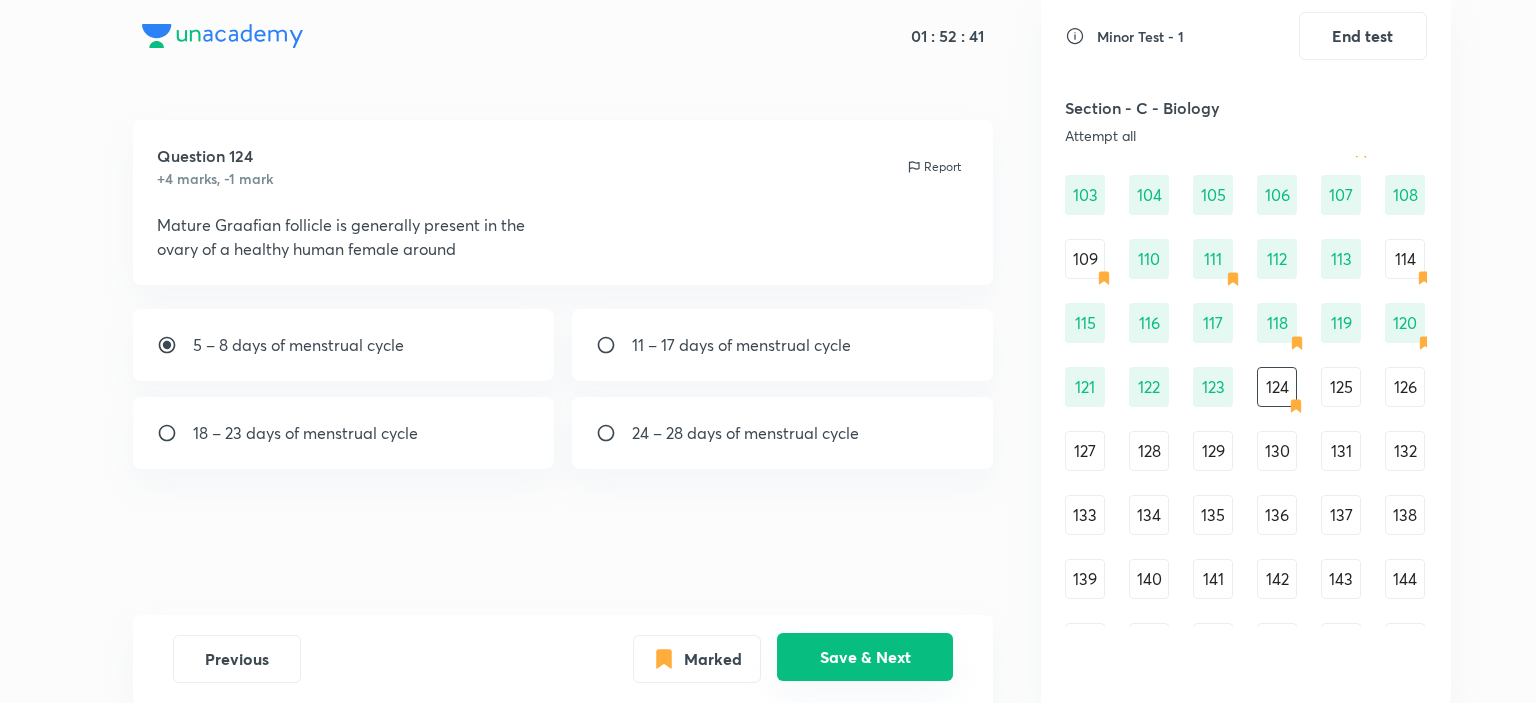 click on "Save & Next" at bounding box center (865, 657) 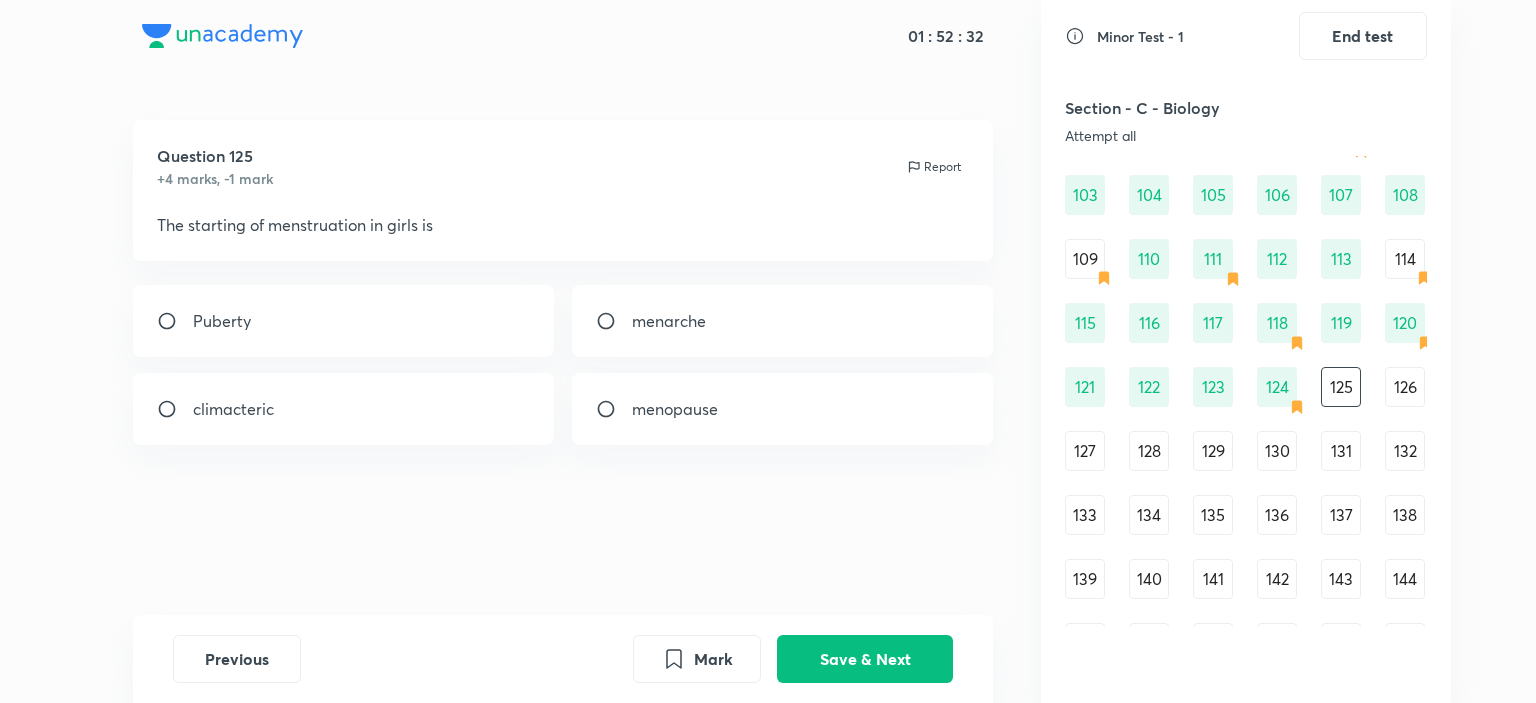click on "menarche" at bounding box center (669, 321) 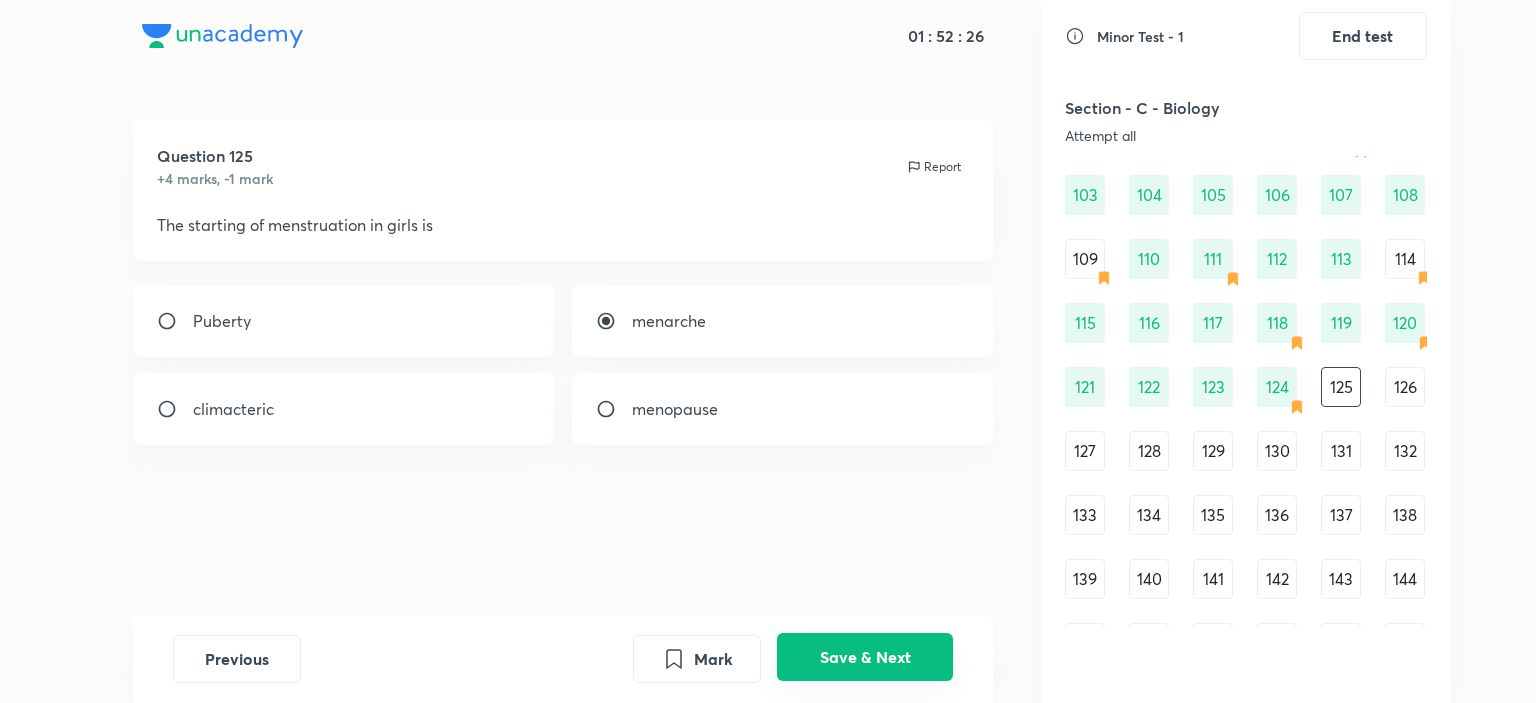click on "Save & Next" at bounding box center [865, 657] 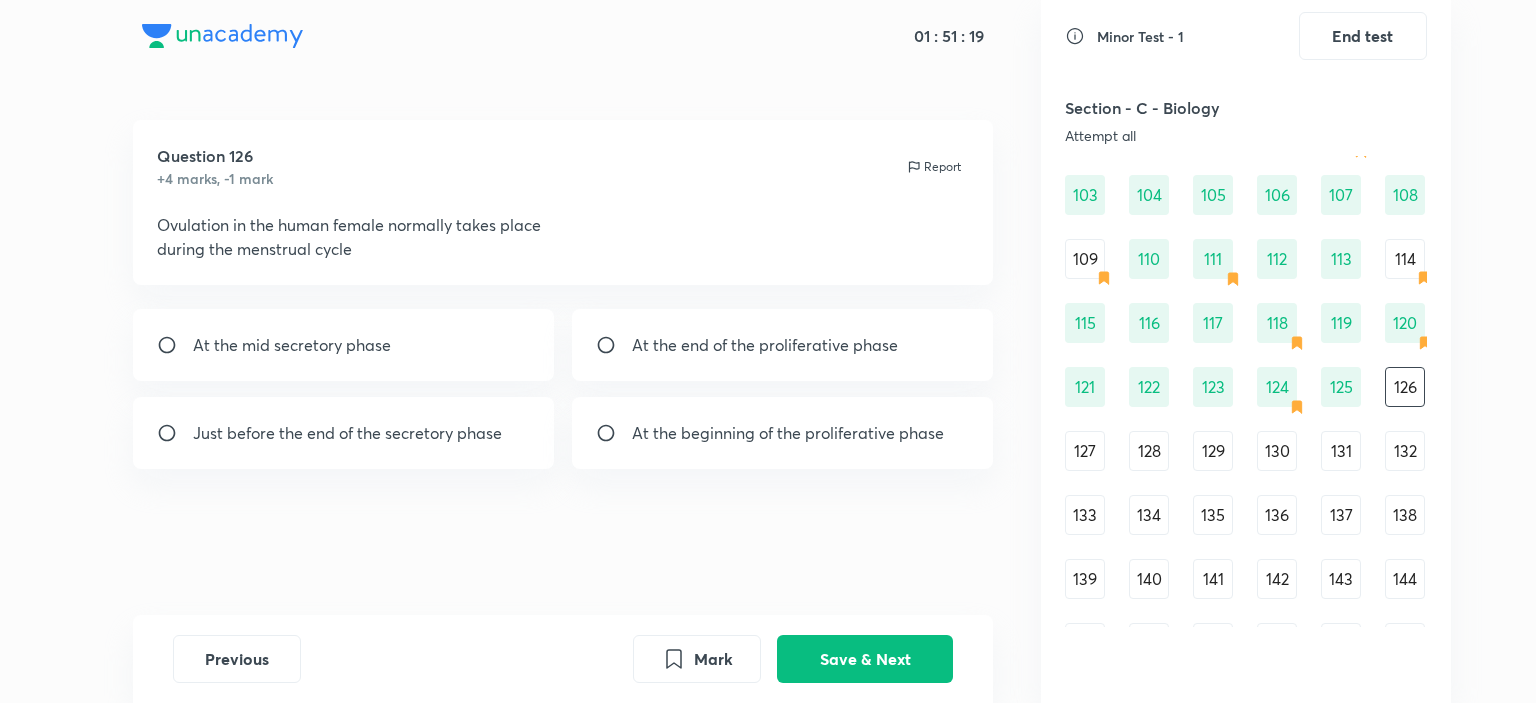 click on "At the end of the proliferative phase" at bounding box center (783, 345) 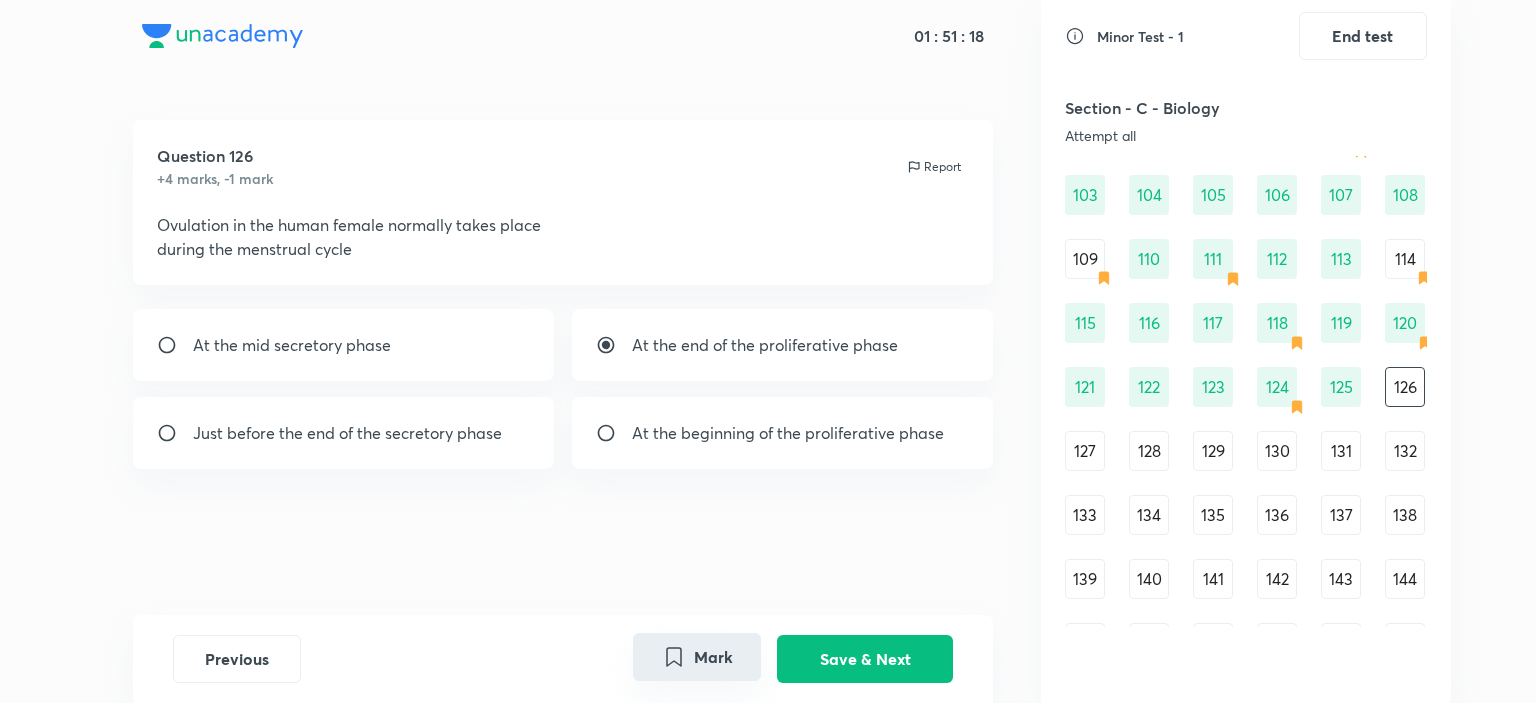 click on "Mark" at bounding box center (697, 657) 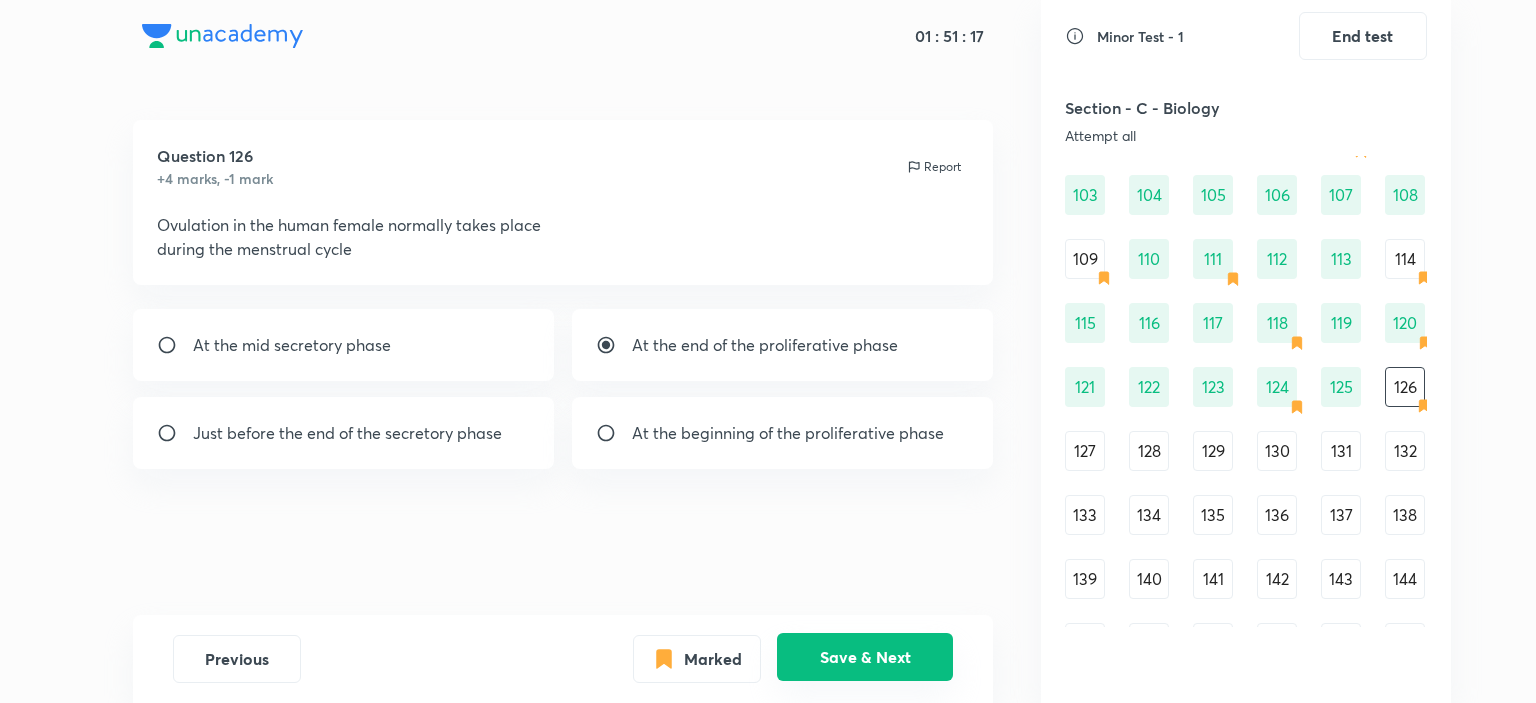 click on "Save & Next" at bounding box center [865, 657] 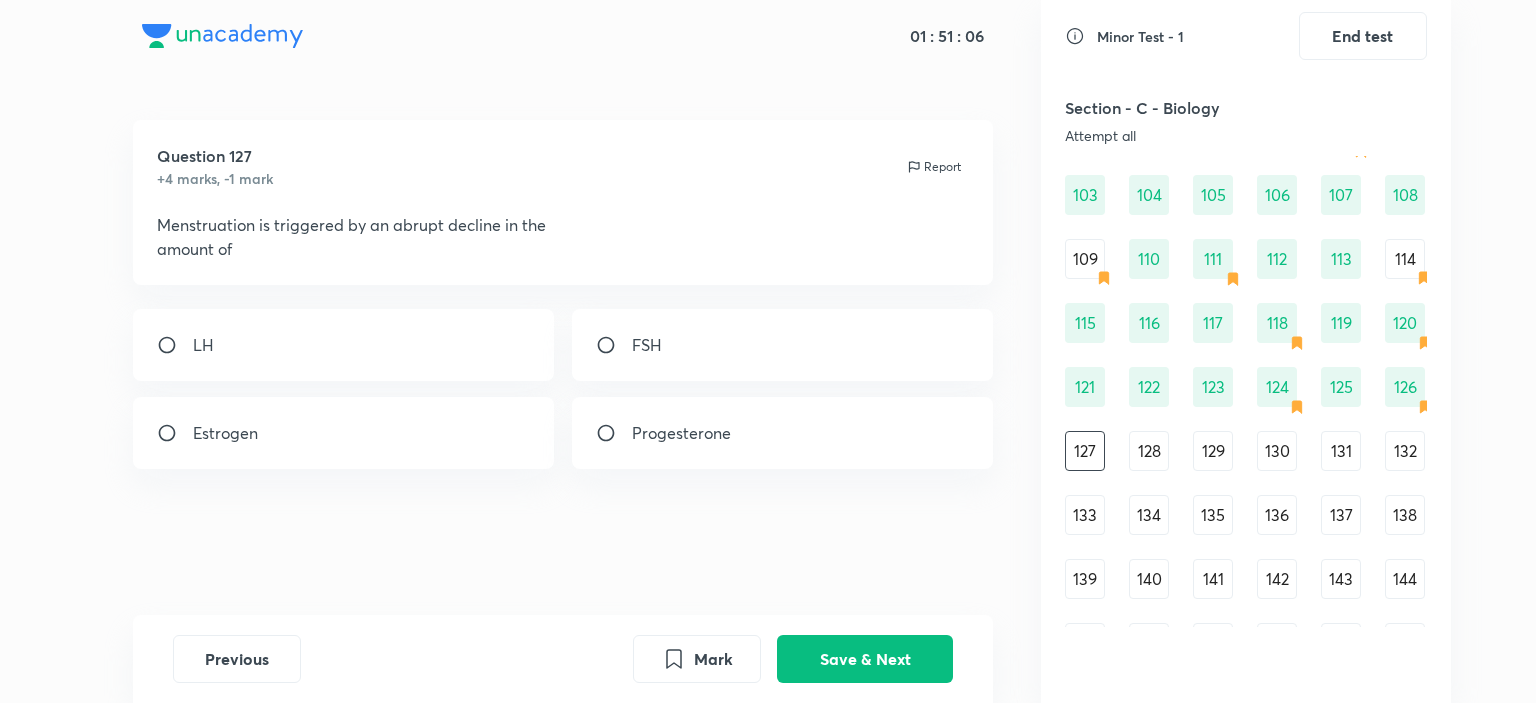 click on "Progesterone" at bounding box center (681, 433) 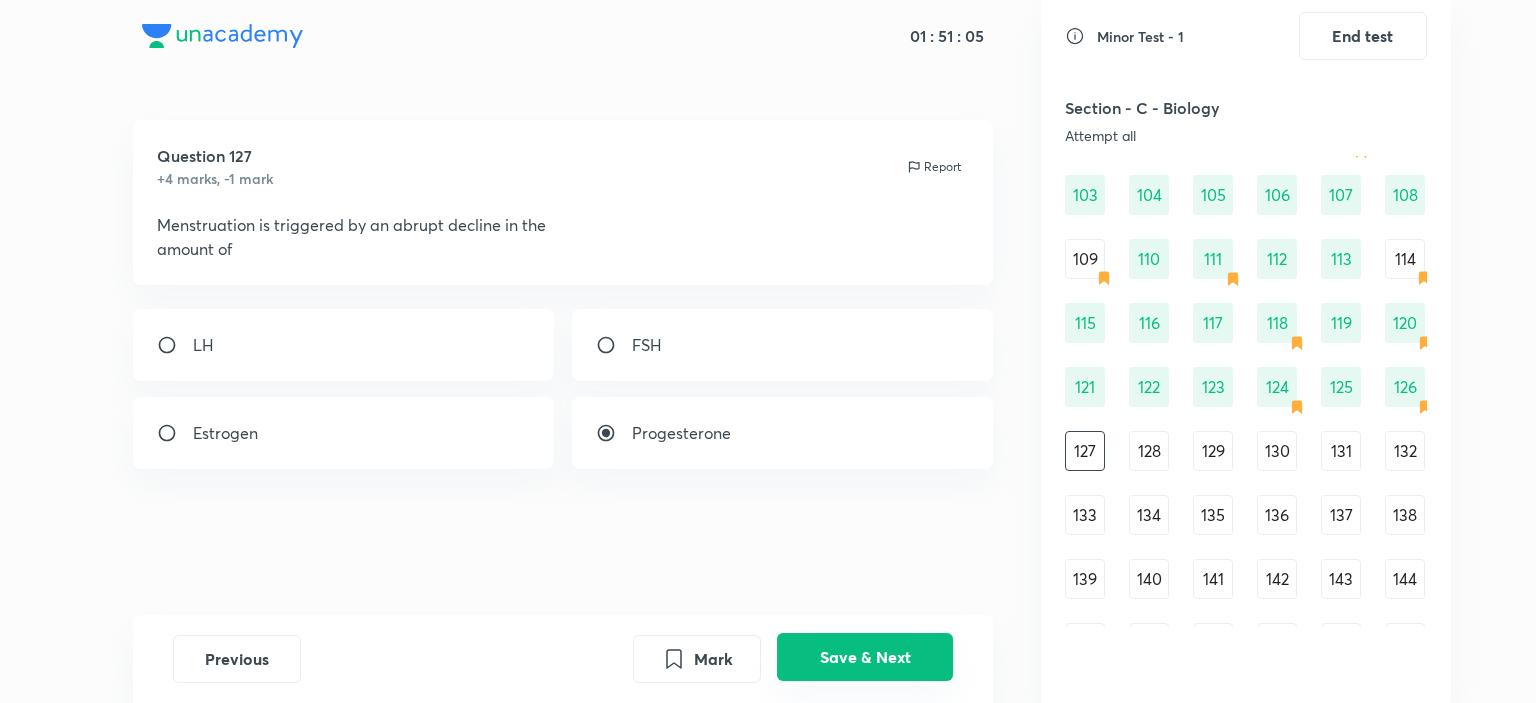 click on "Save & Next" at bounding box center [865, 657] 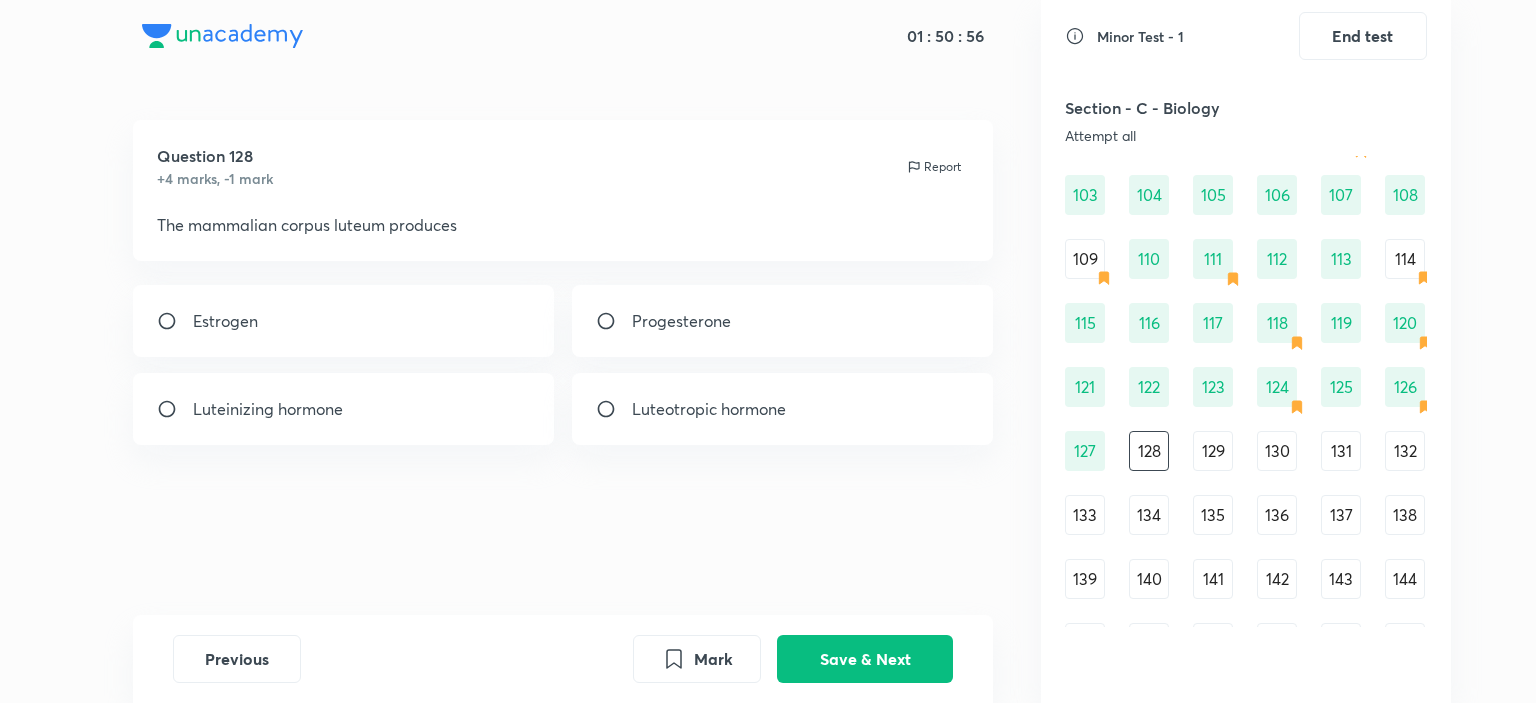 drag, startPoint x: 261, startPoint y: 298, endPoint x: 256, endPoint y: 307, distance: 10.29563 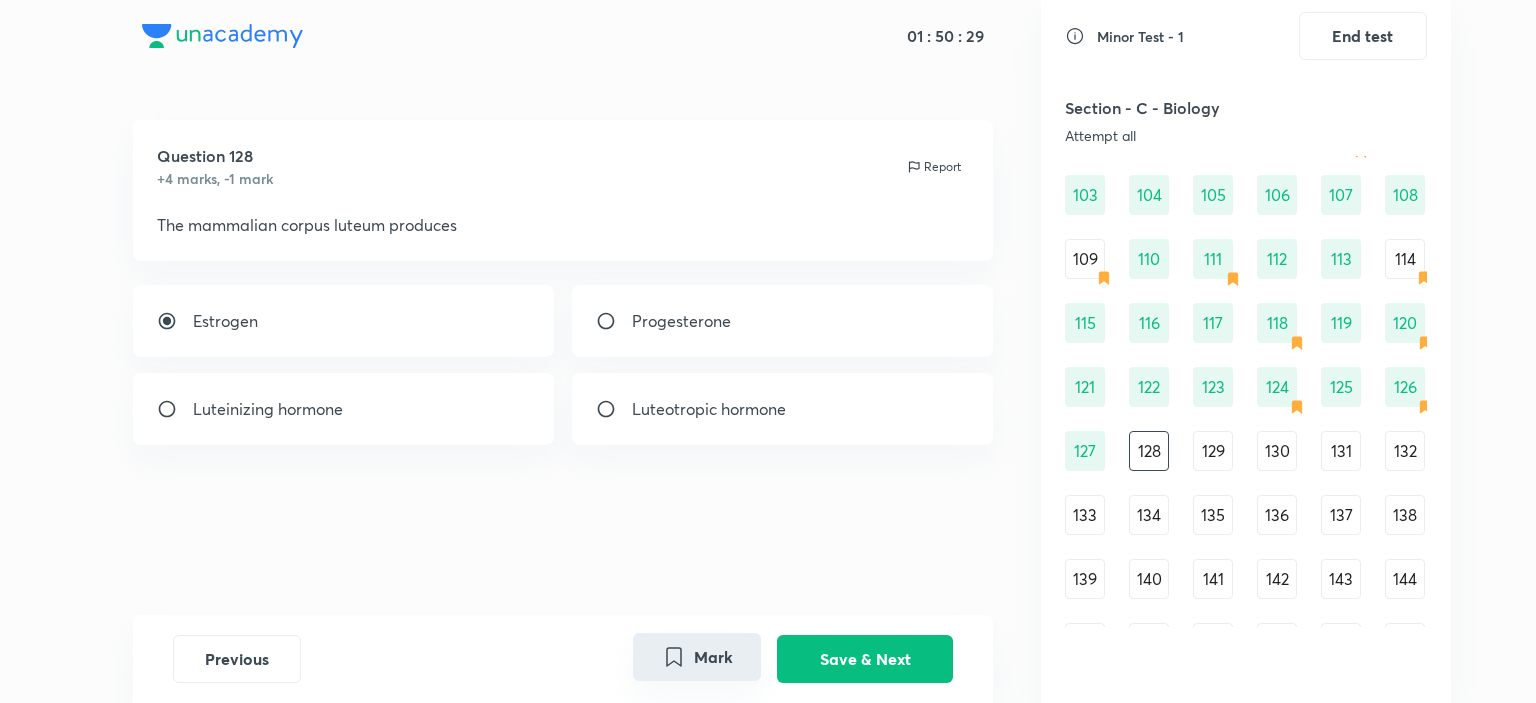 click on "Mark" at bounding box center [697, 657] 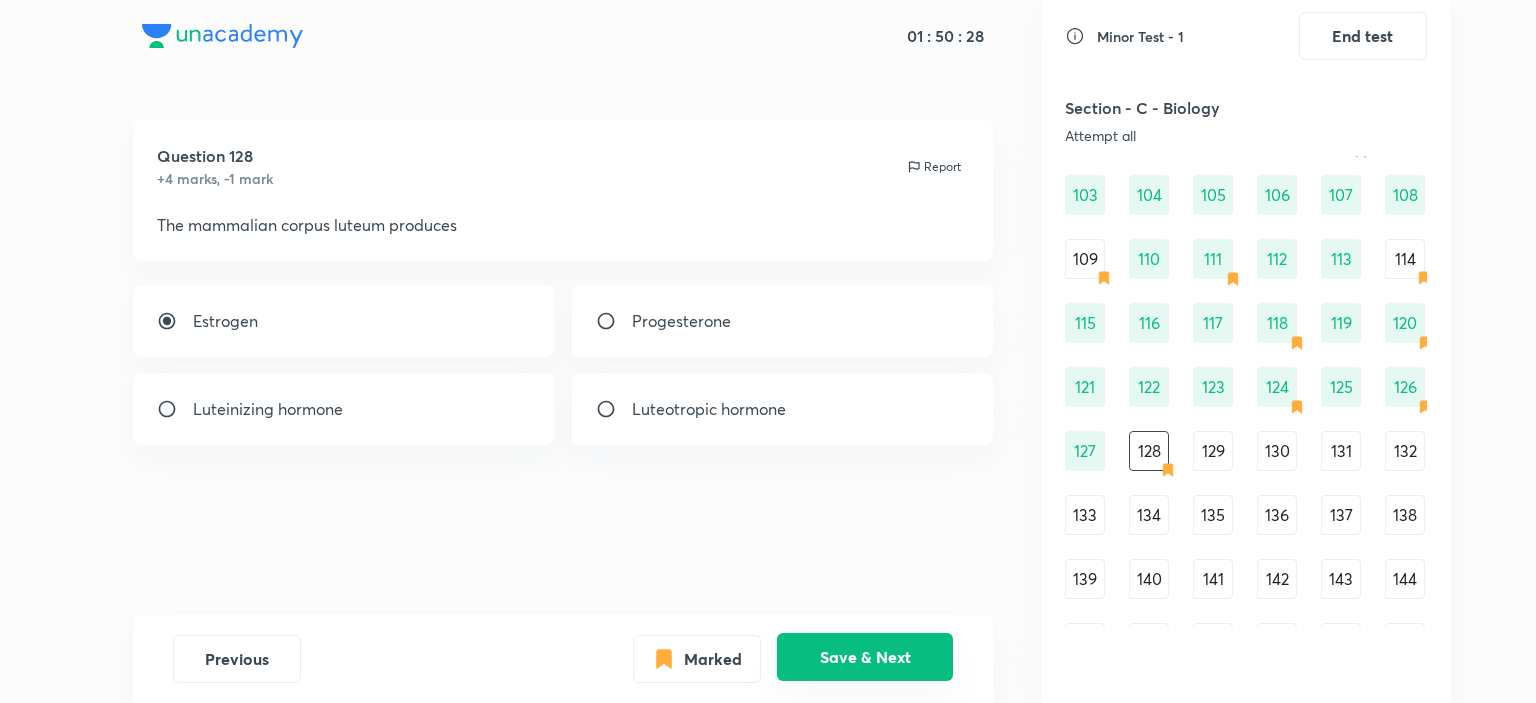 click on "Save & Next" at bounding box center (865, 657) 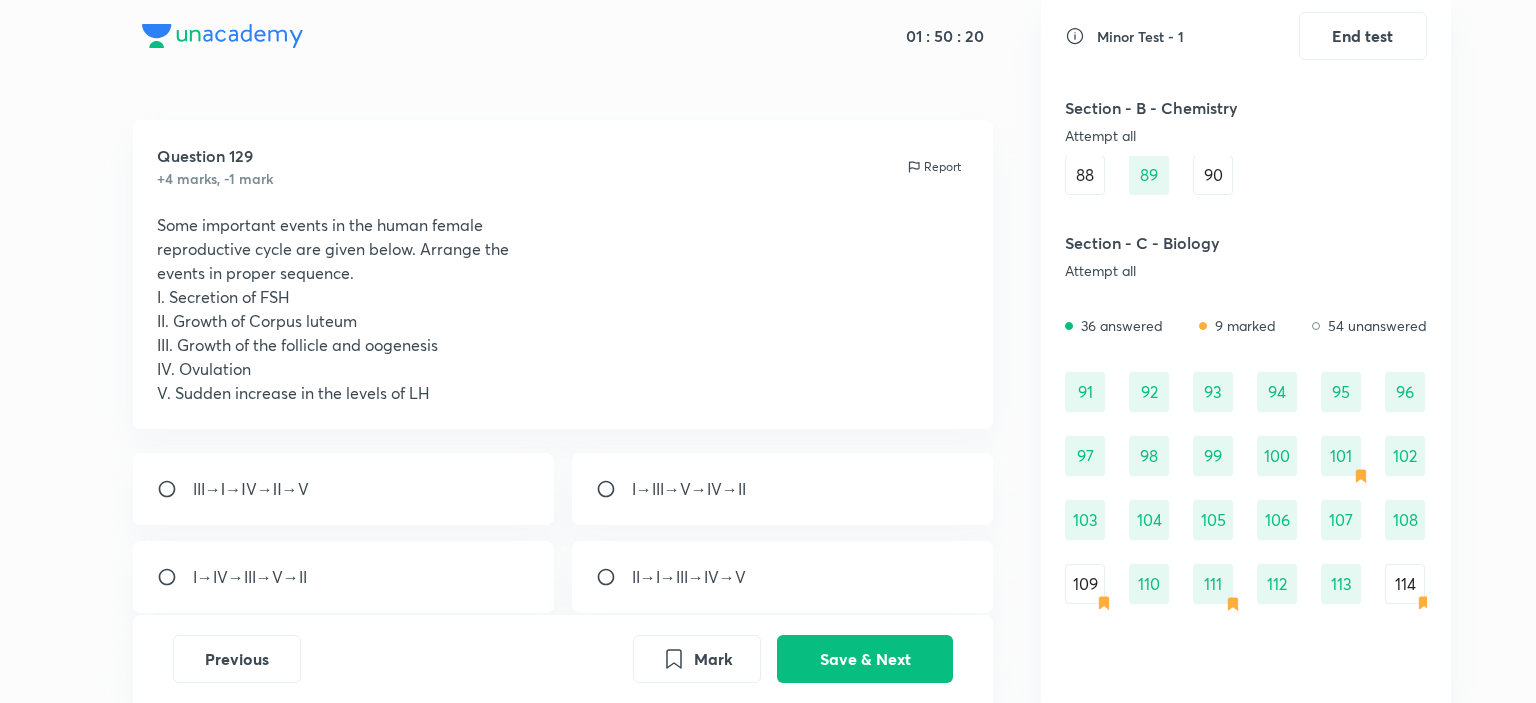 scroll, scrollTop: 1220, scrollLeft: 0, axis: vertical 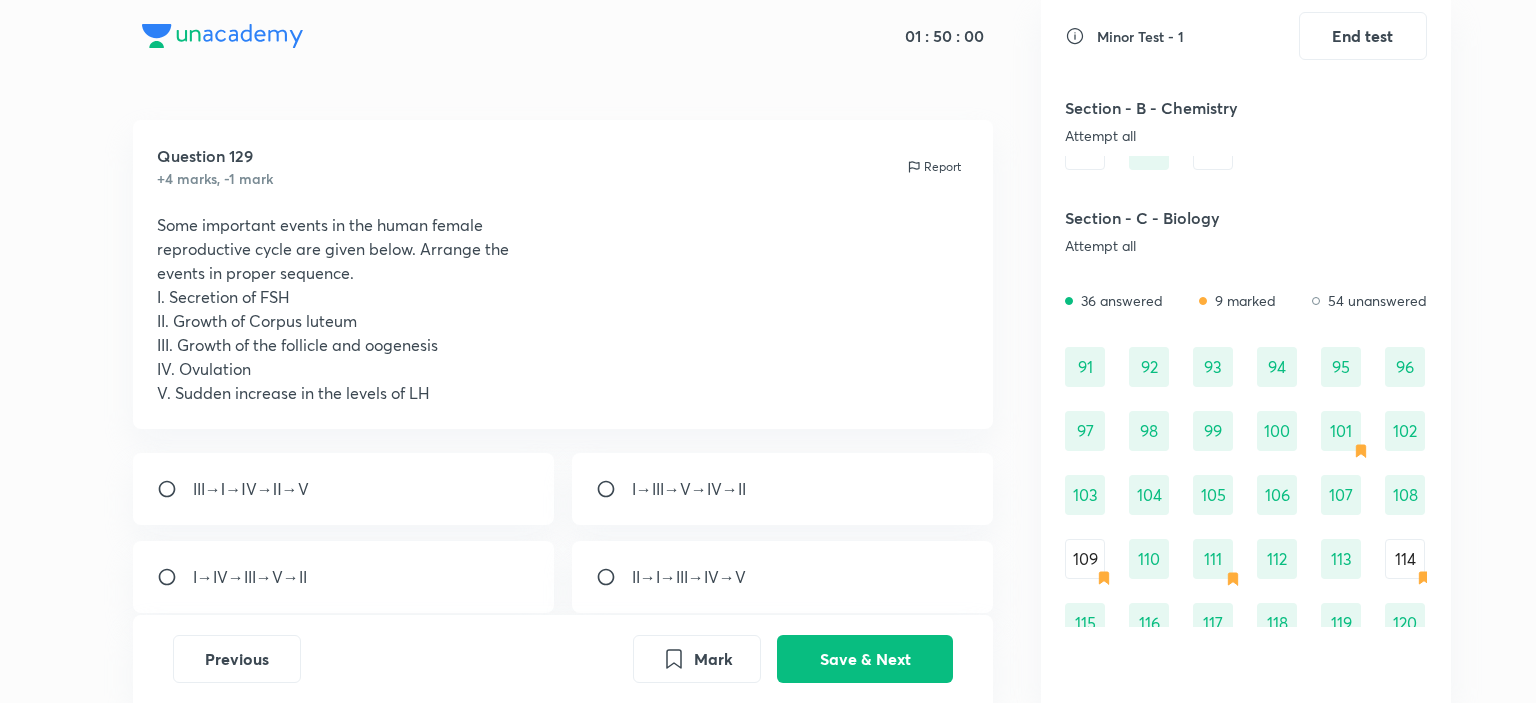 click on "I→III→V→IV→II" at bounding box center [689, 489] 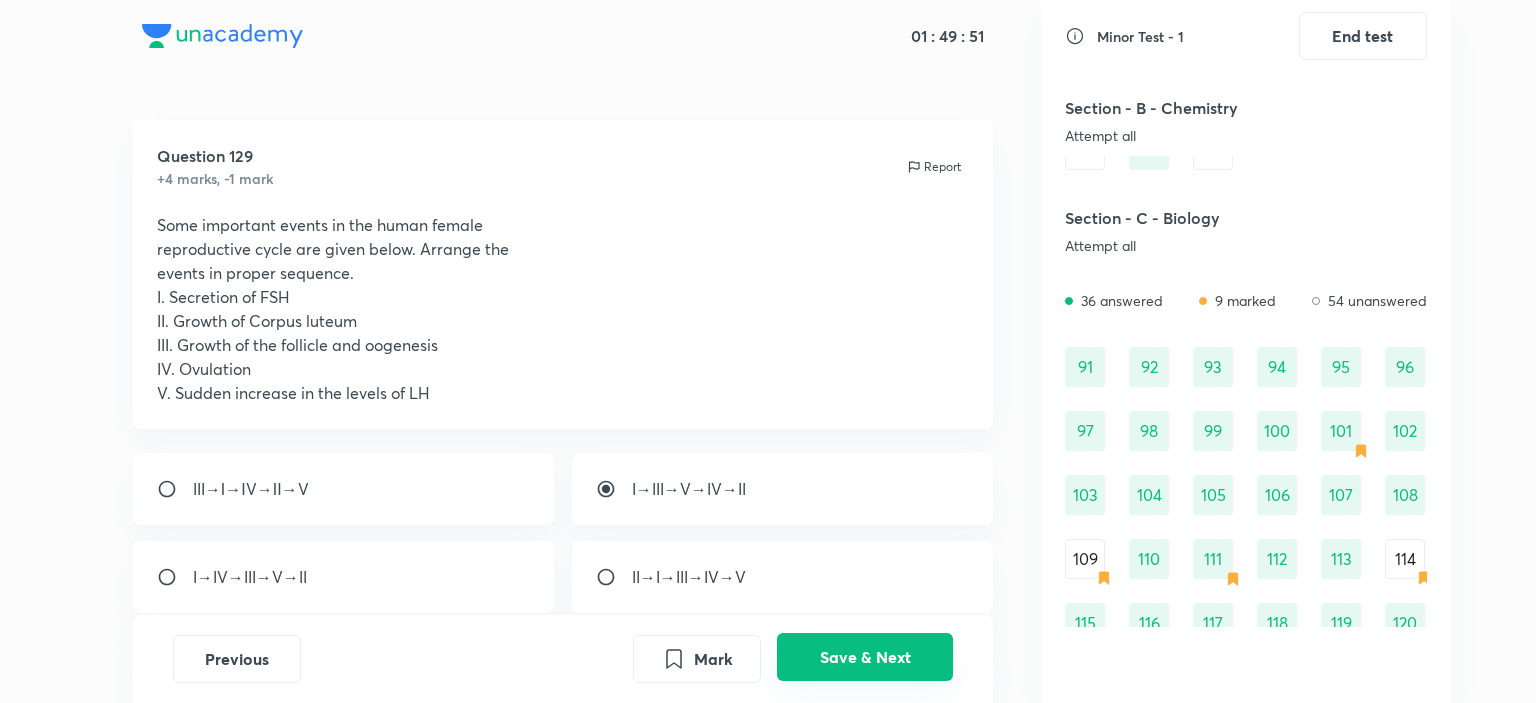 click on "Save & Next" at bounding box center (865, 657) 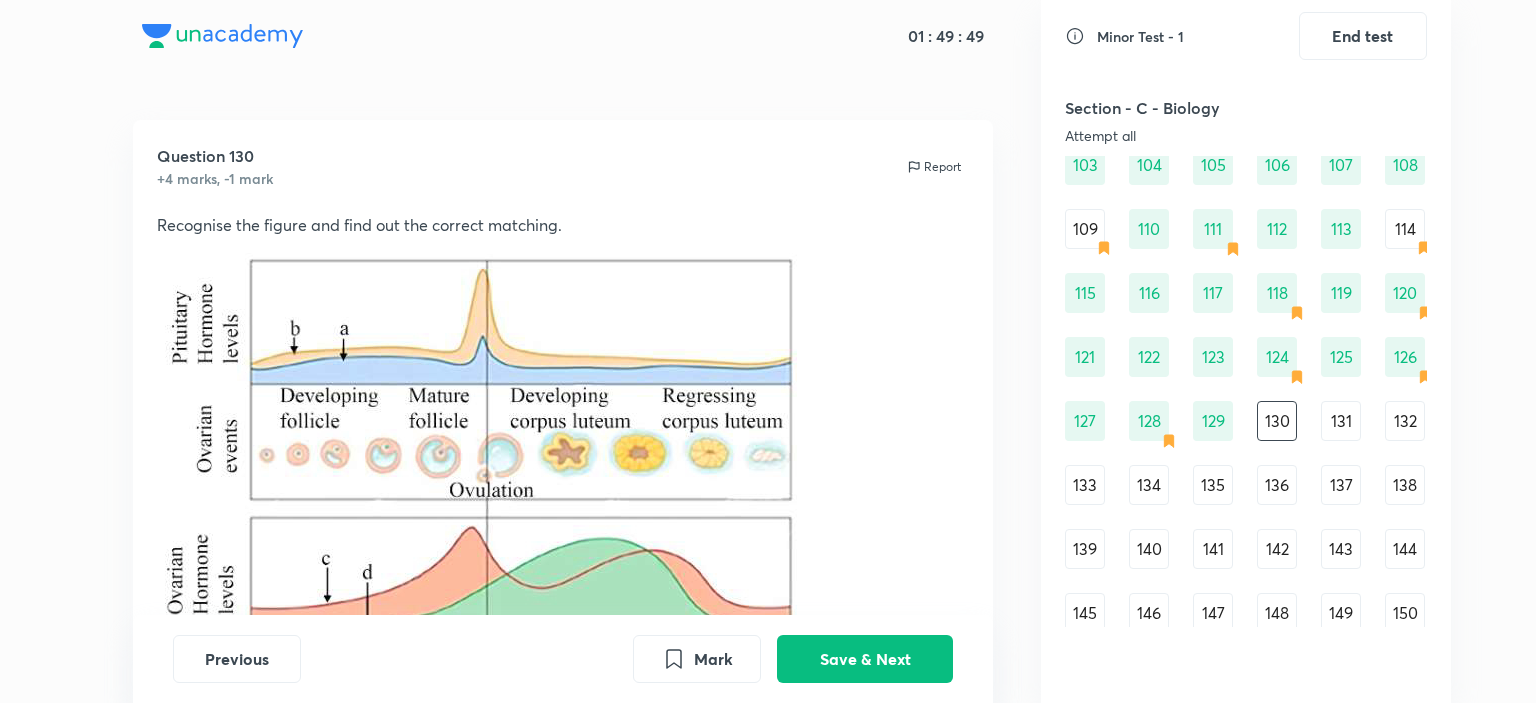 scroll, scrollTop: 1564, scrollLeft: 0, axis: vertical 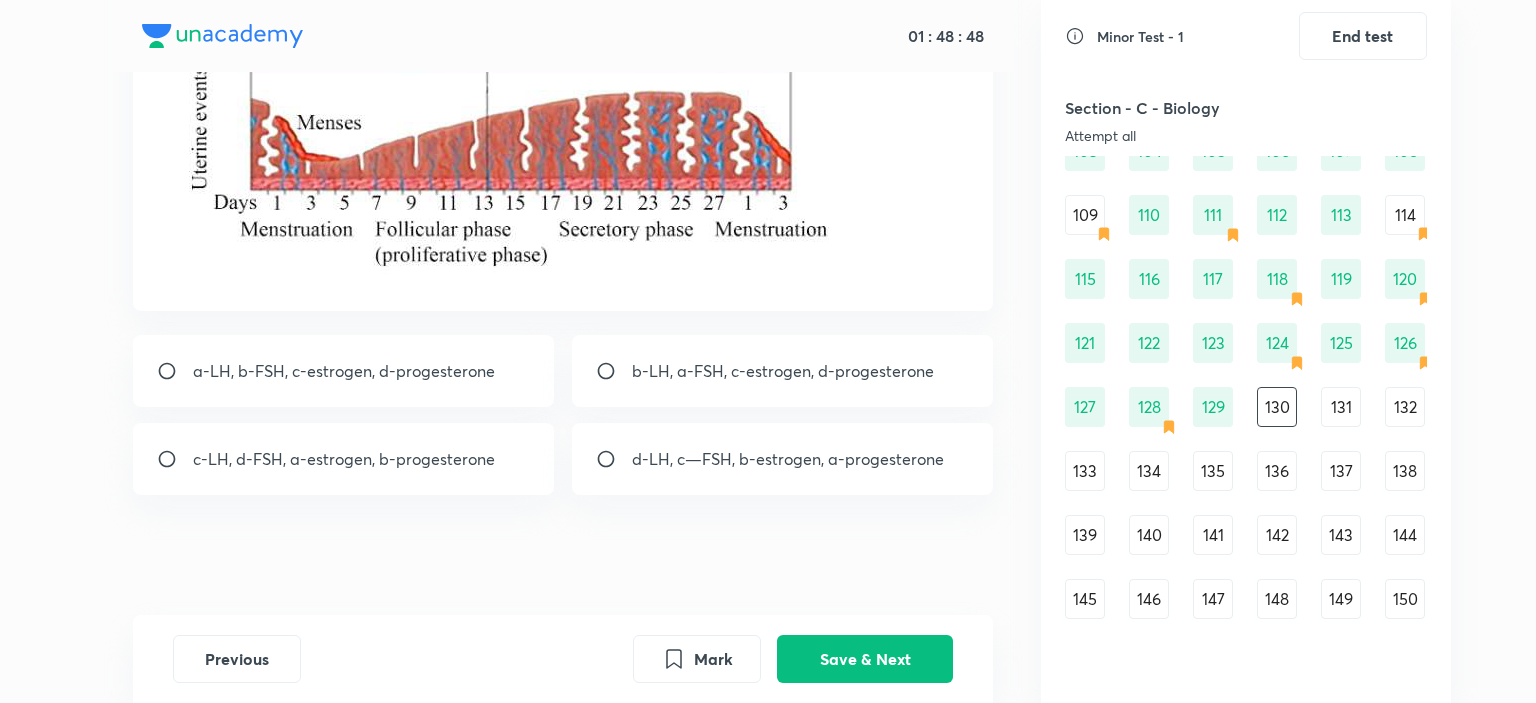 click on "b-LH, a-FSH, c-estrogen, d-progesterone" at bounding box center (783, 371) 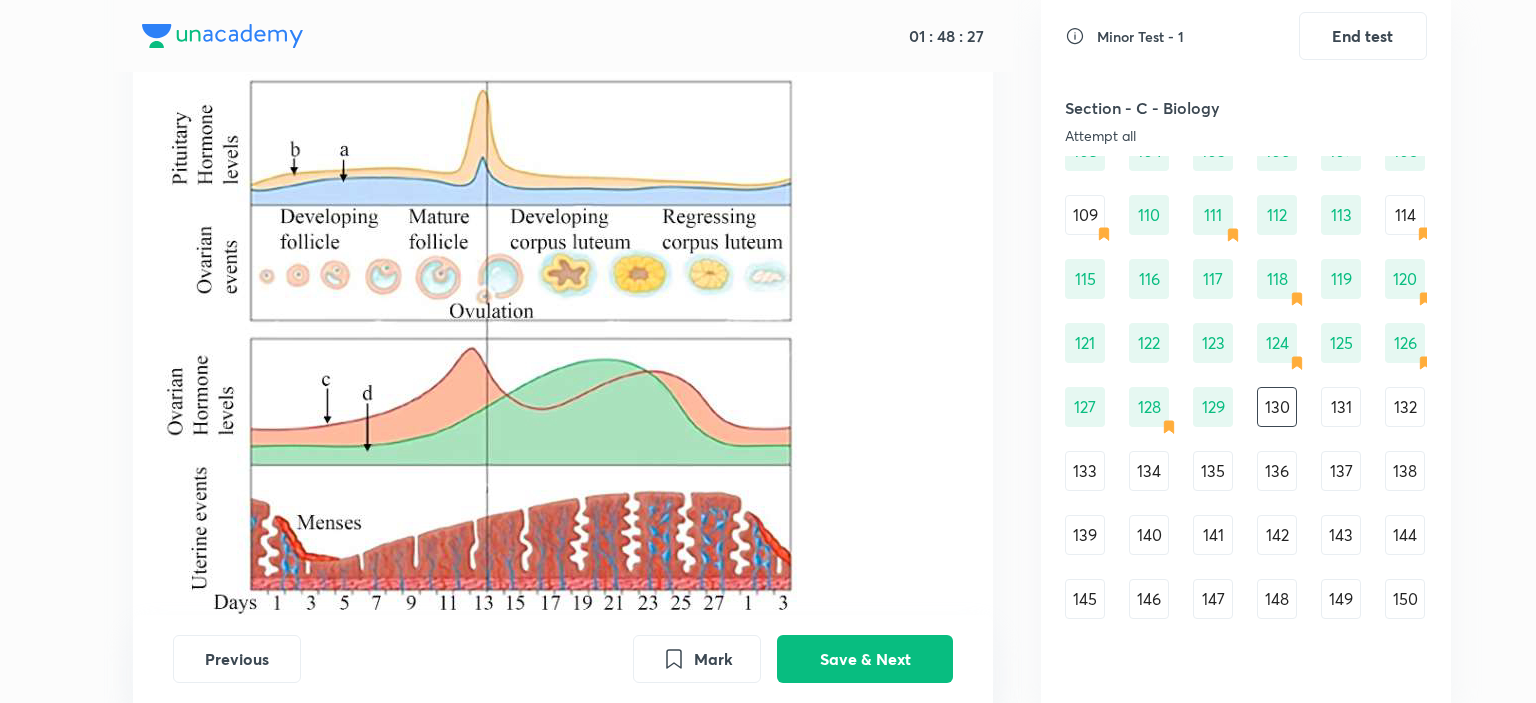 scroll, scrollTop: 479, scrollLeft: 0, axis: vertical 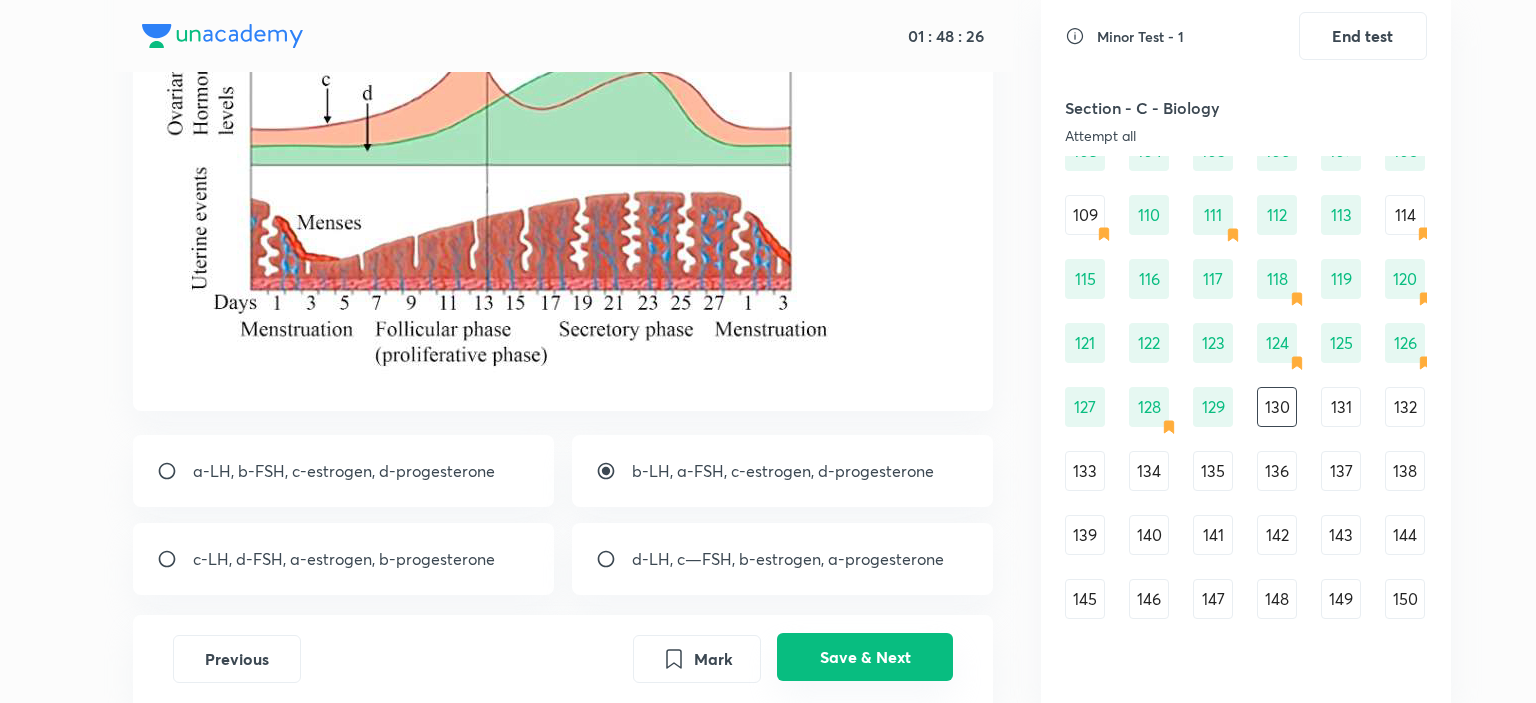 click on "Save & Next" at bounding box center [865, 657] 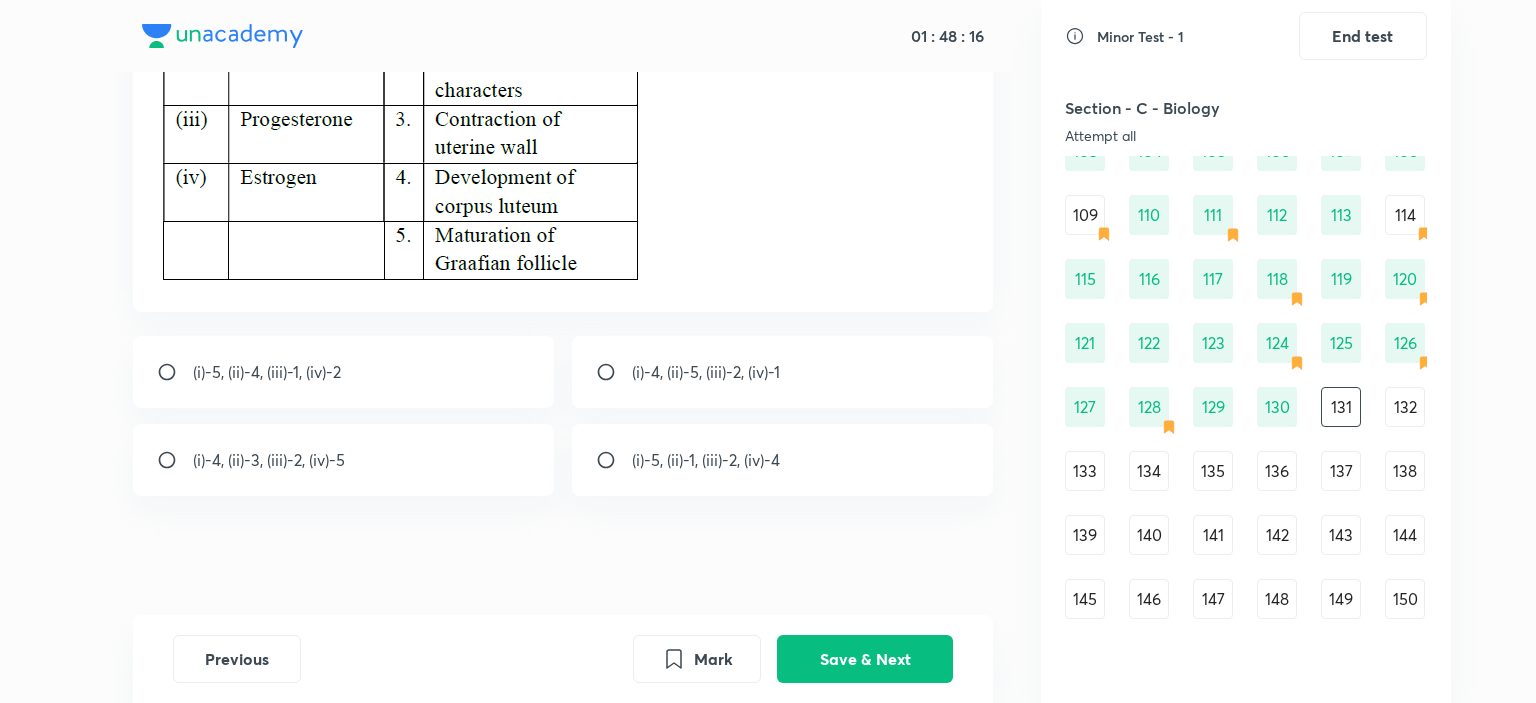 scroll, scrollTop: 313, scrollLeft: 0, axis: vertical 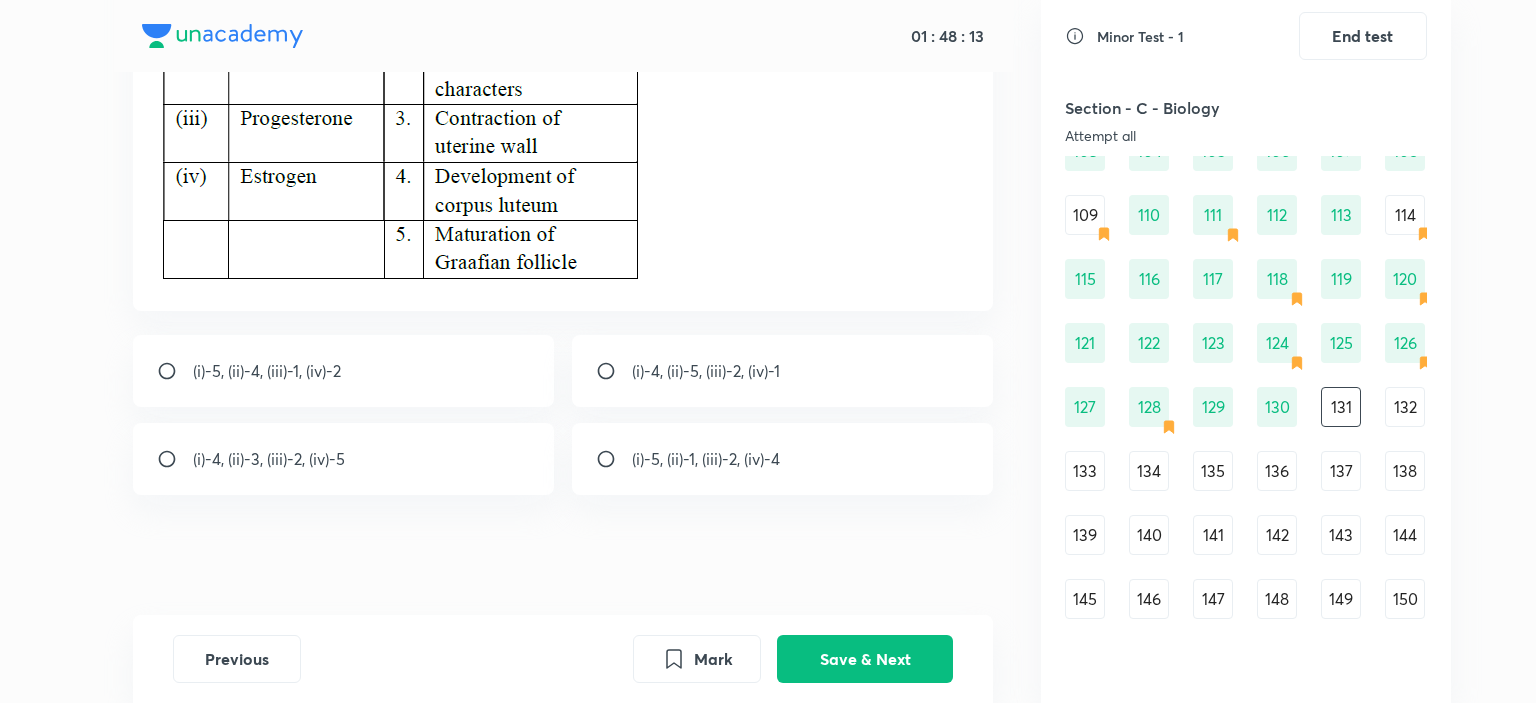 click on "(i)-5, (ii)-4, (iii)-1, (iv)-2" at bounding box center [267, 371] 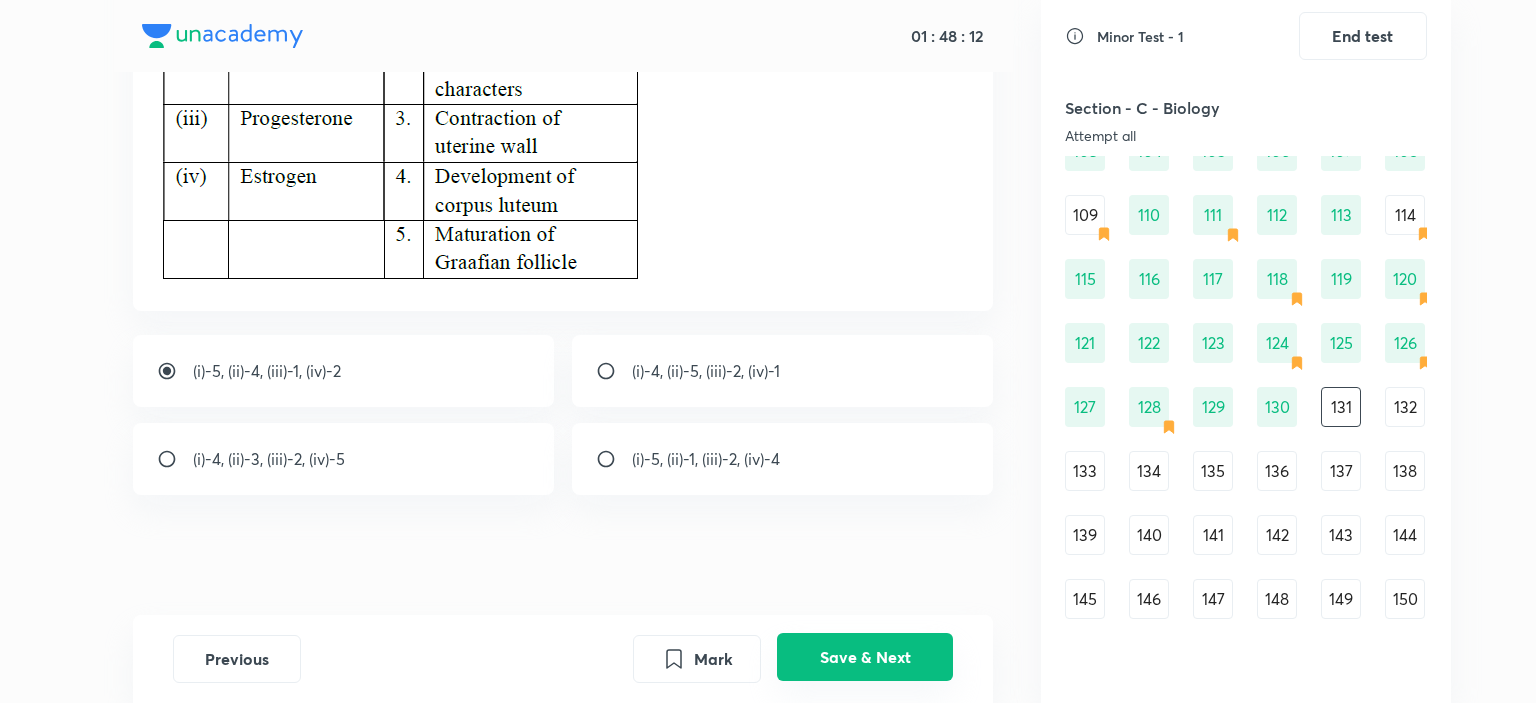 click on "Save & Next" at bounding box center (865, 657) 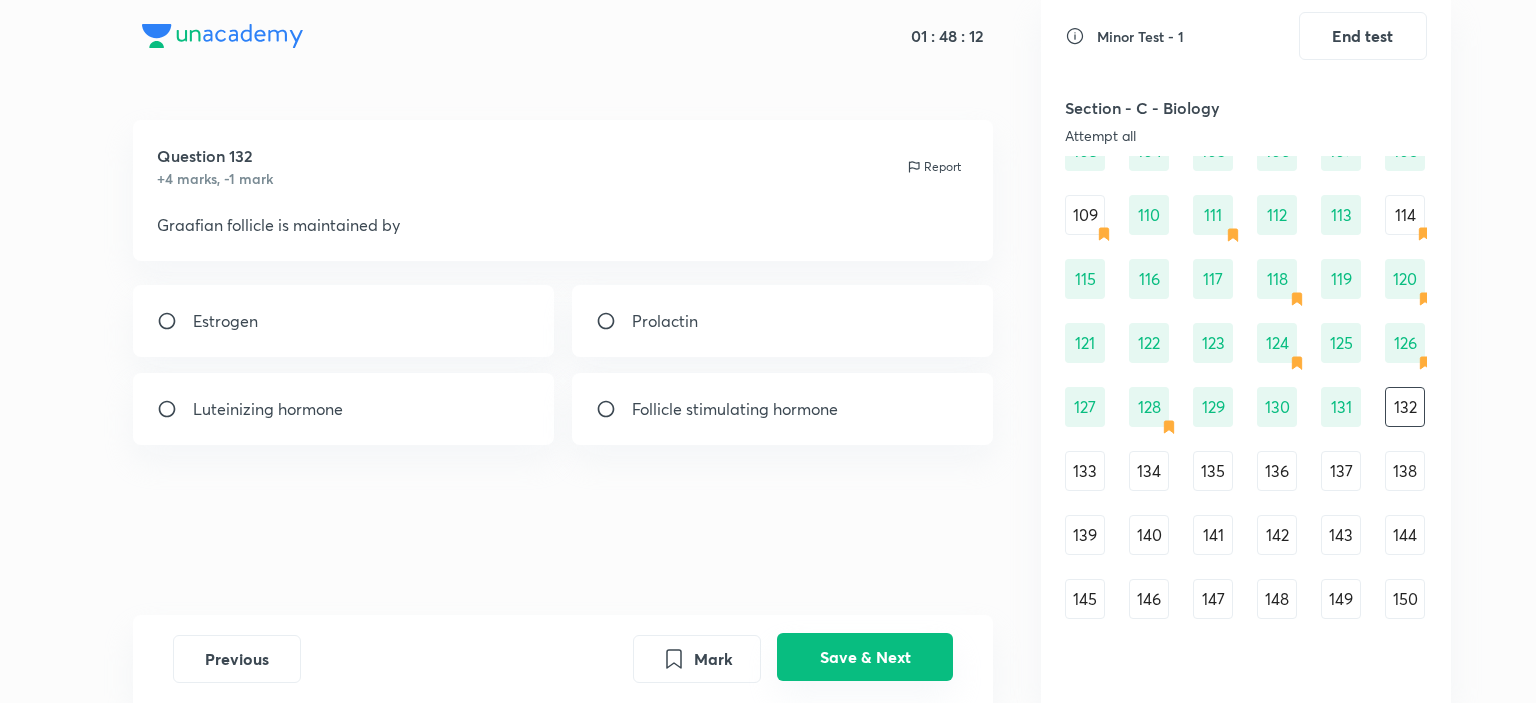 scroll, scrollTop: 0, scrollLeft: 0, axis: both 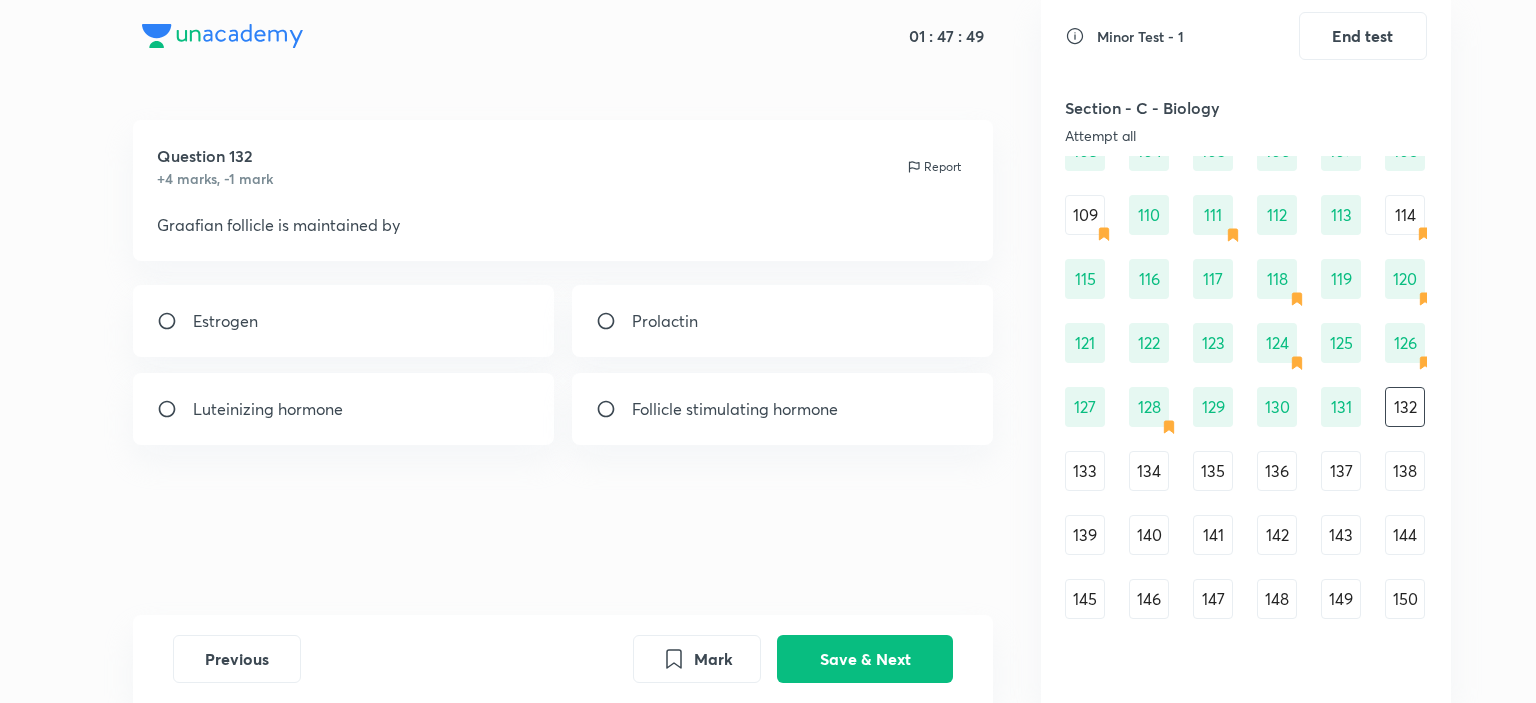 click 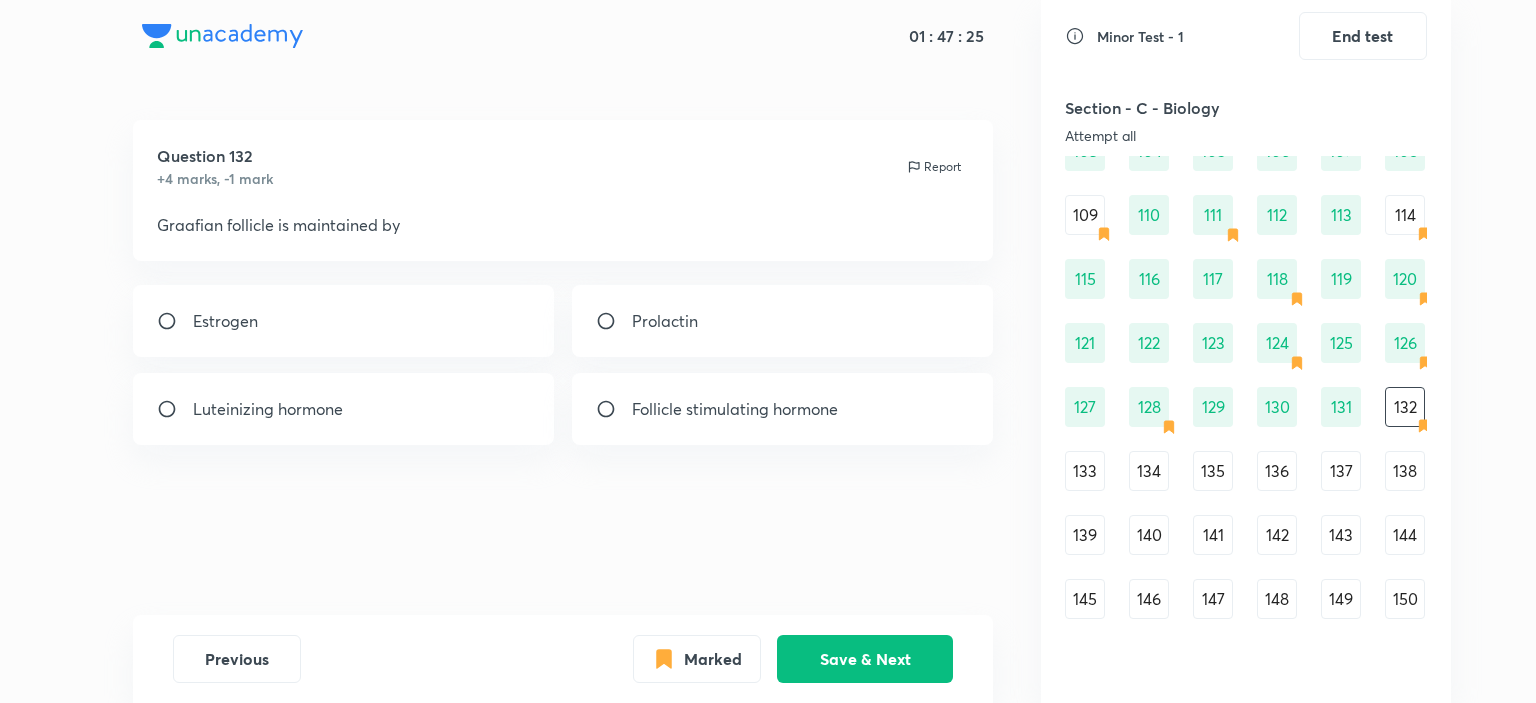 drag, startPoint x: 284, startPoint y: 387, endPoint x: 292, endPoint y: 415, distance: 29.12044 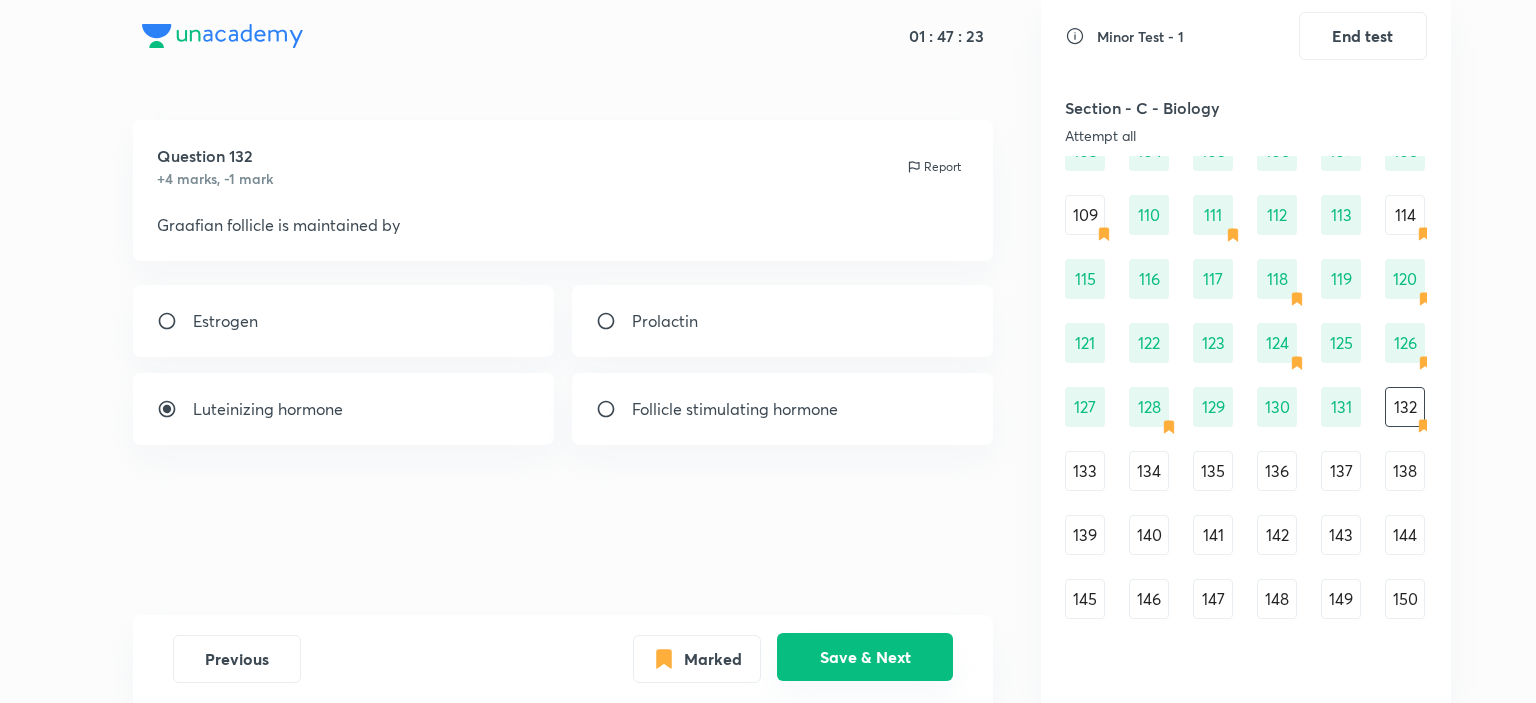 click on "Save & Next" at bounding box center [865, 657] 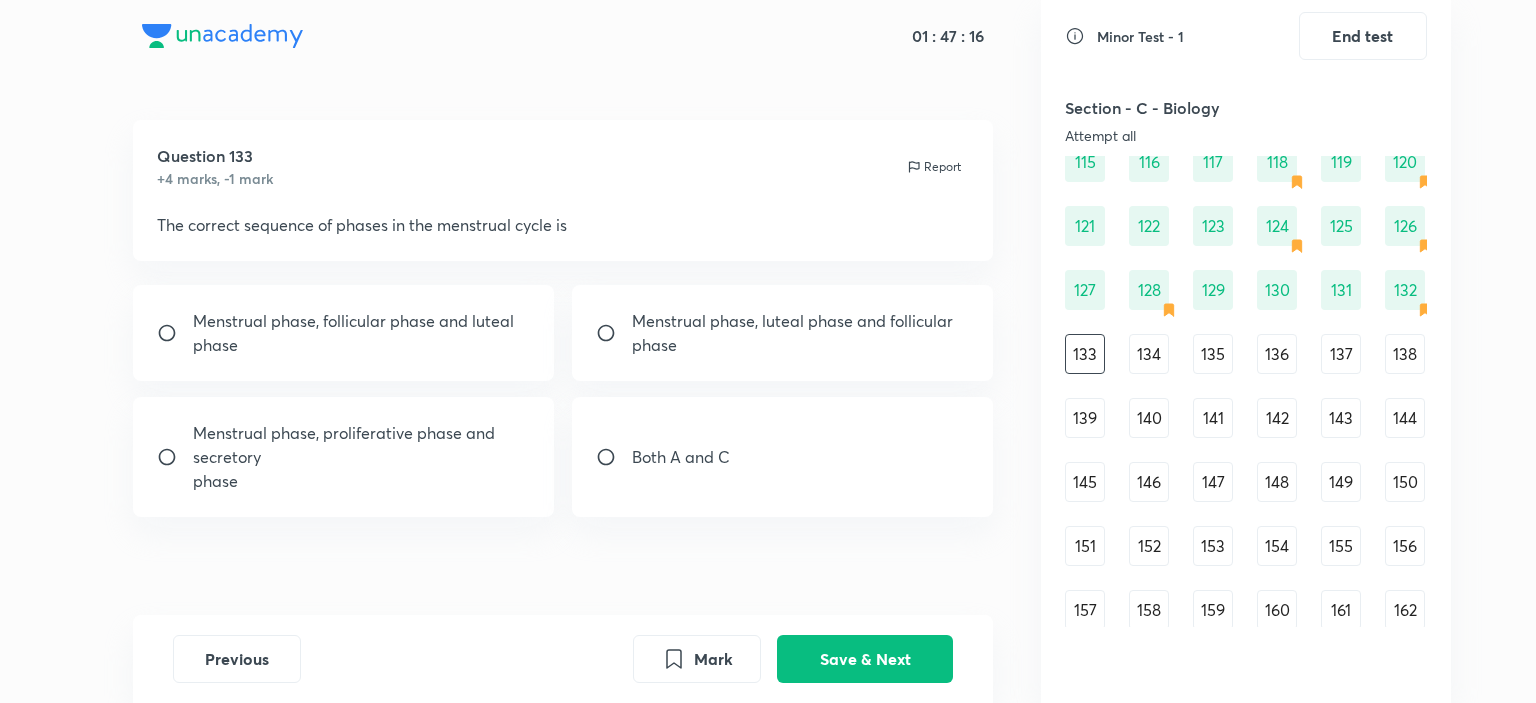 scroll, scrollTop: 1620, scrollLeft: 0, axis: vertical 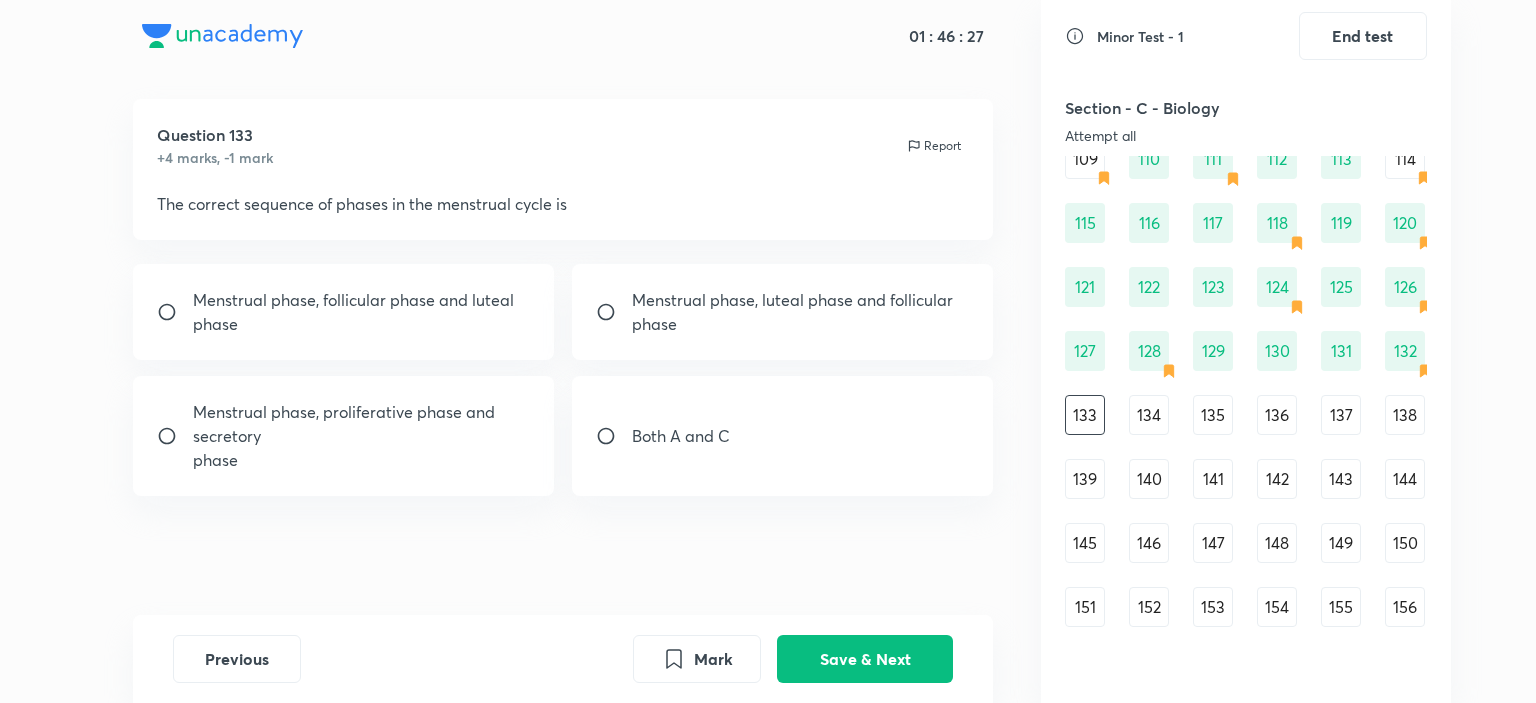 click on "Menstrual phase, follicular phase and luteal phase" at bounding box center (362, 312) 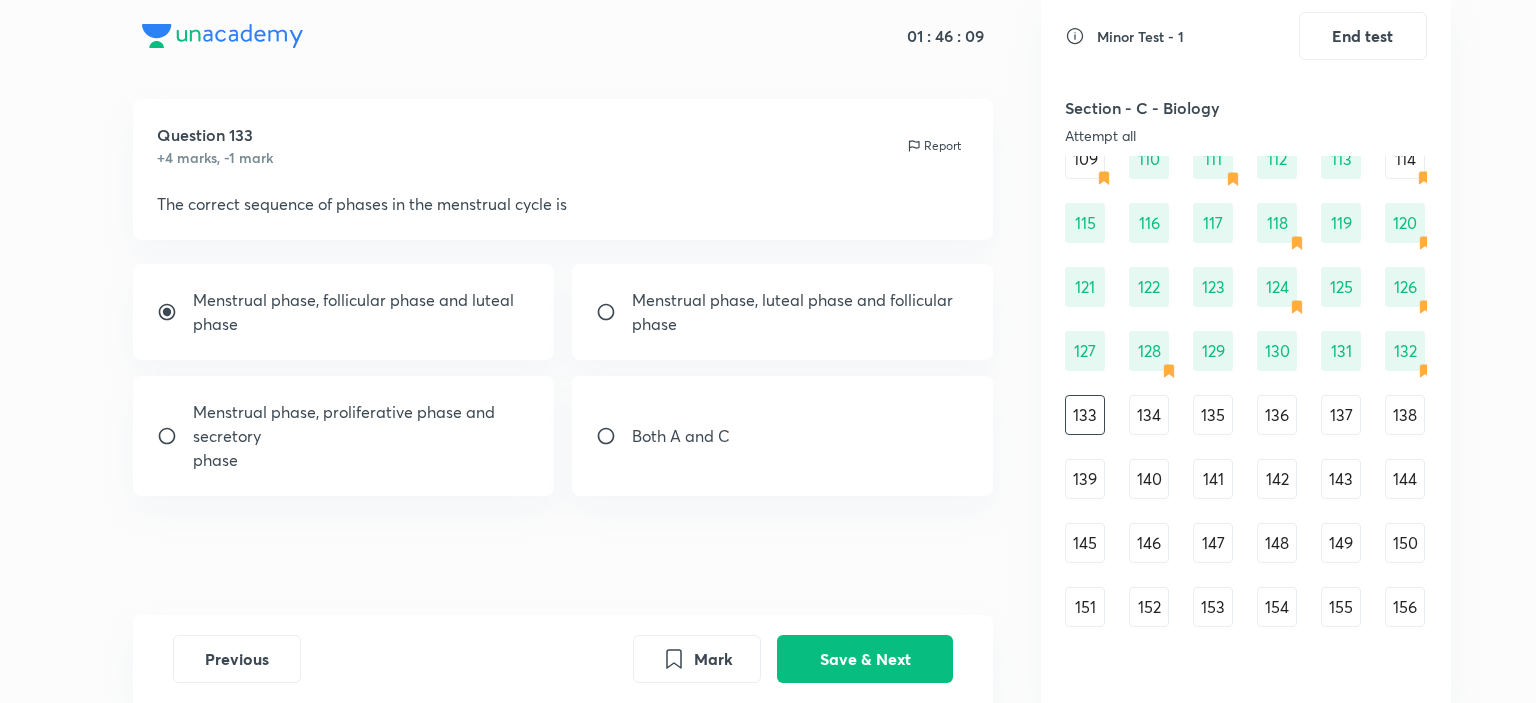 click on "131" at bounding box center (1341, 351) 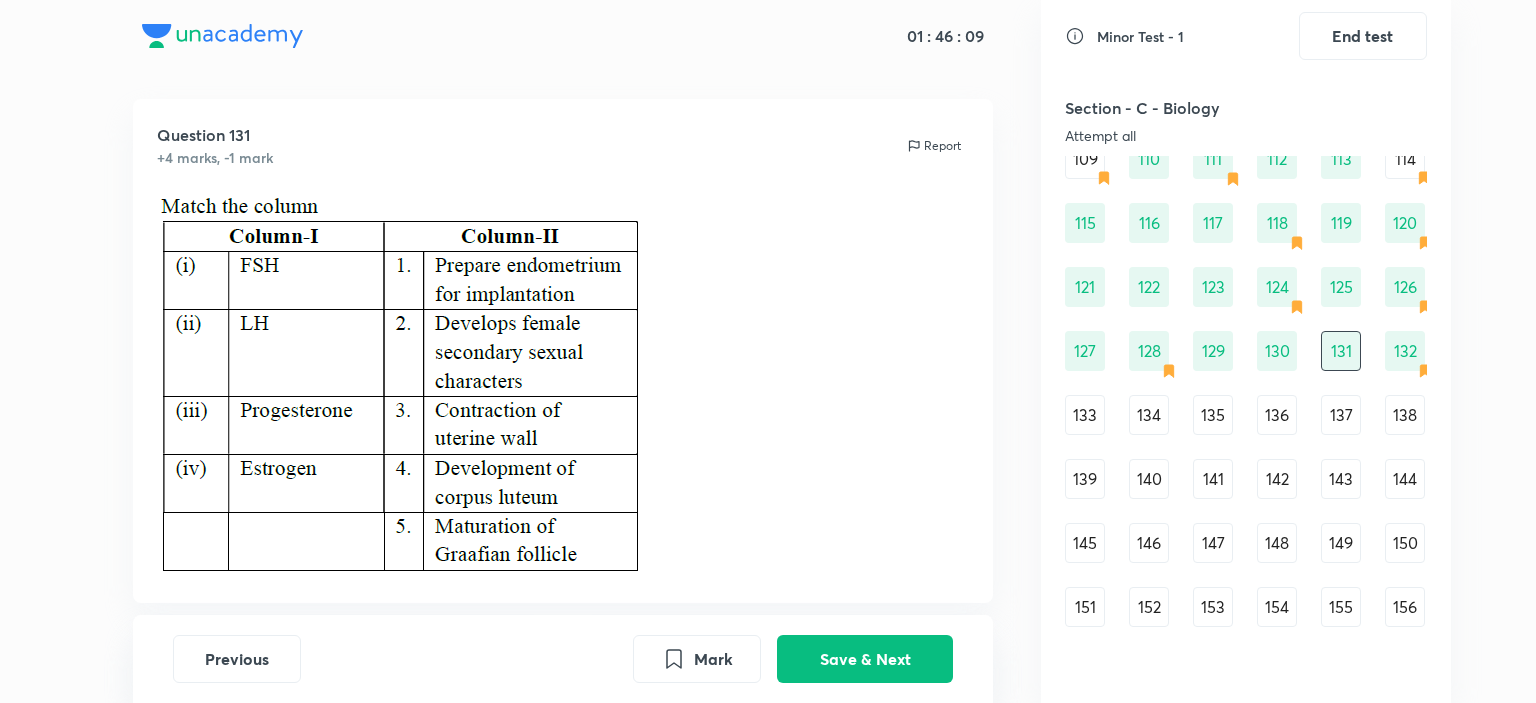 scroll, scrollTop: 0, scrollLeft: 0, axis: both 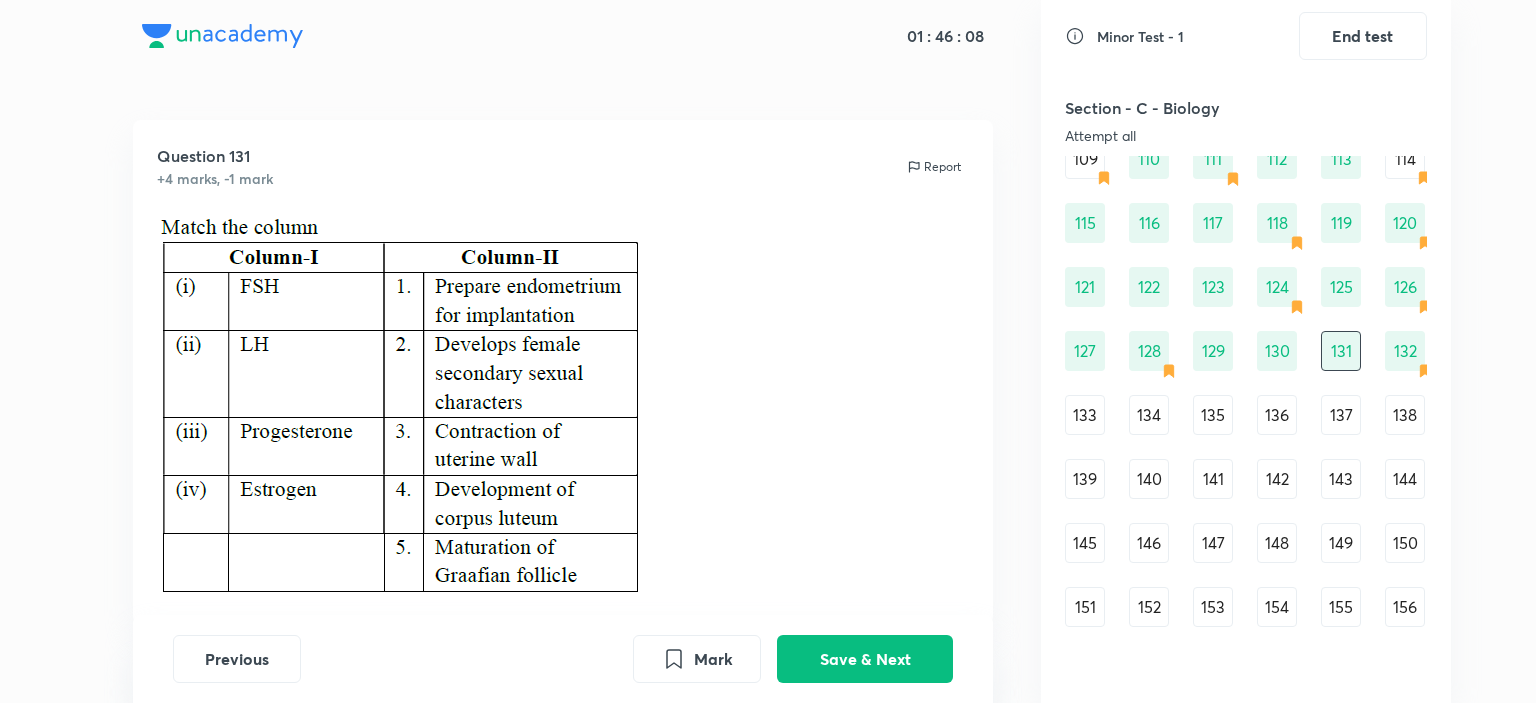 click on "130" at bounding box center (1277, 351) 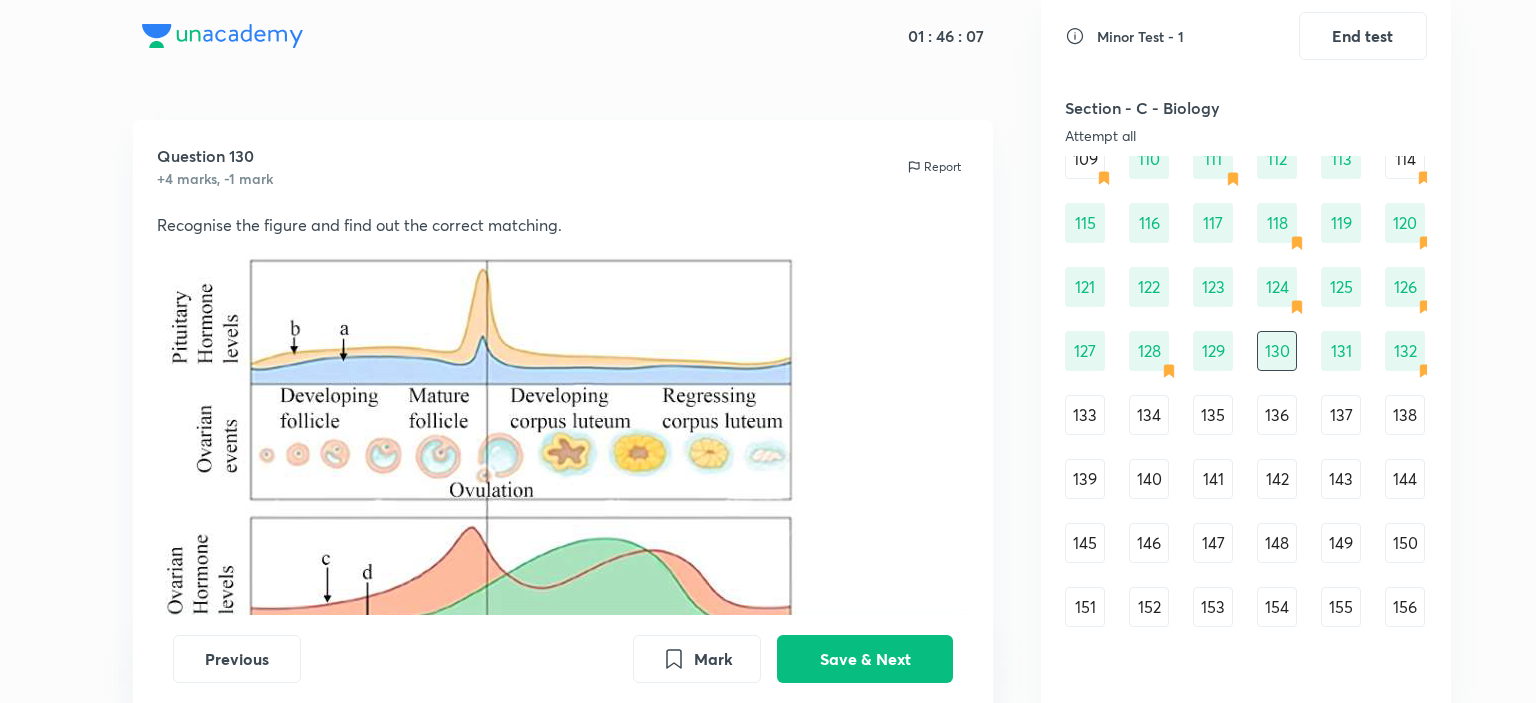 scroll, scrollTop: 300, scrollLeft: 0, axis: vertical 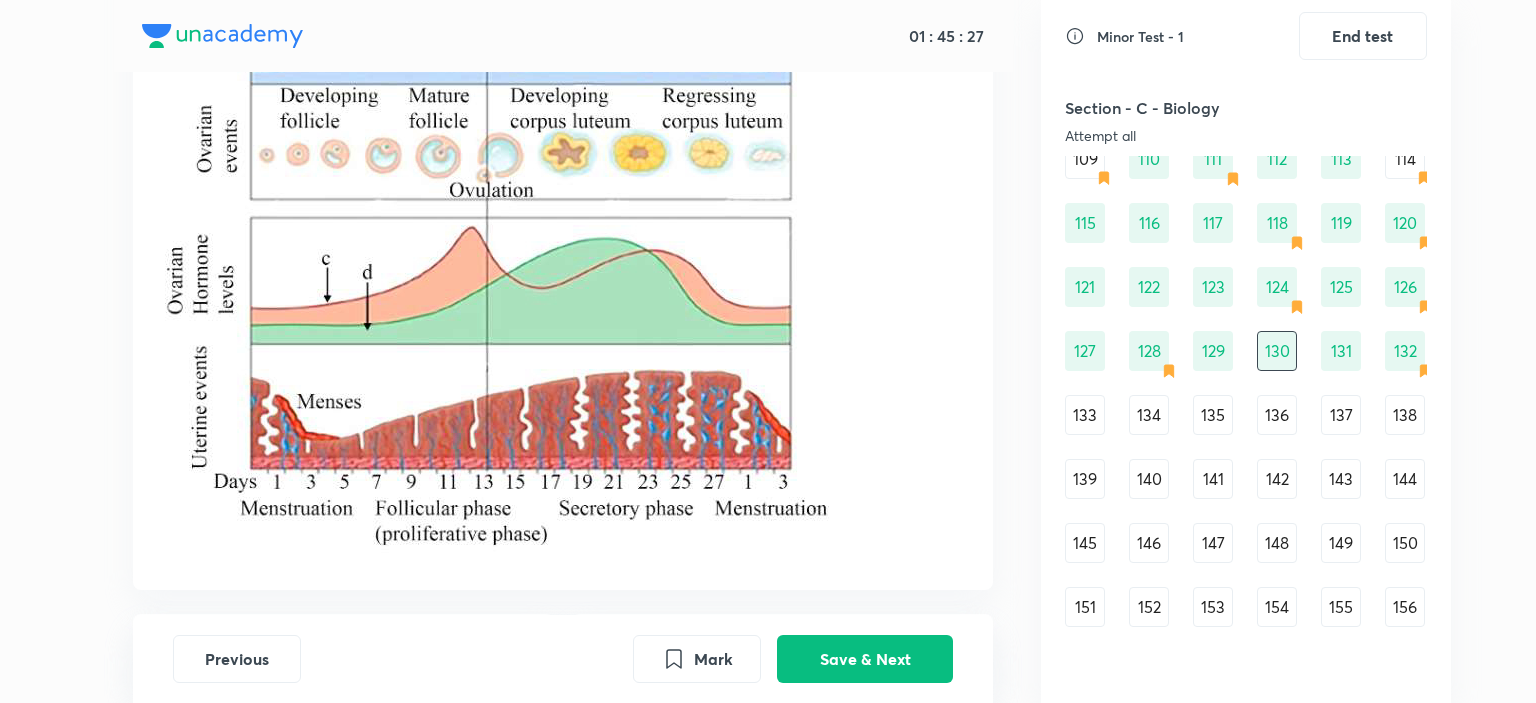 click on "133" at bounding box center [1085, 415] 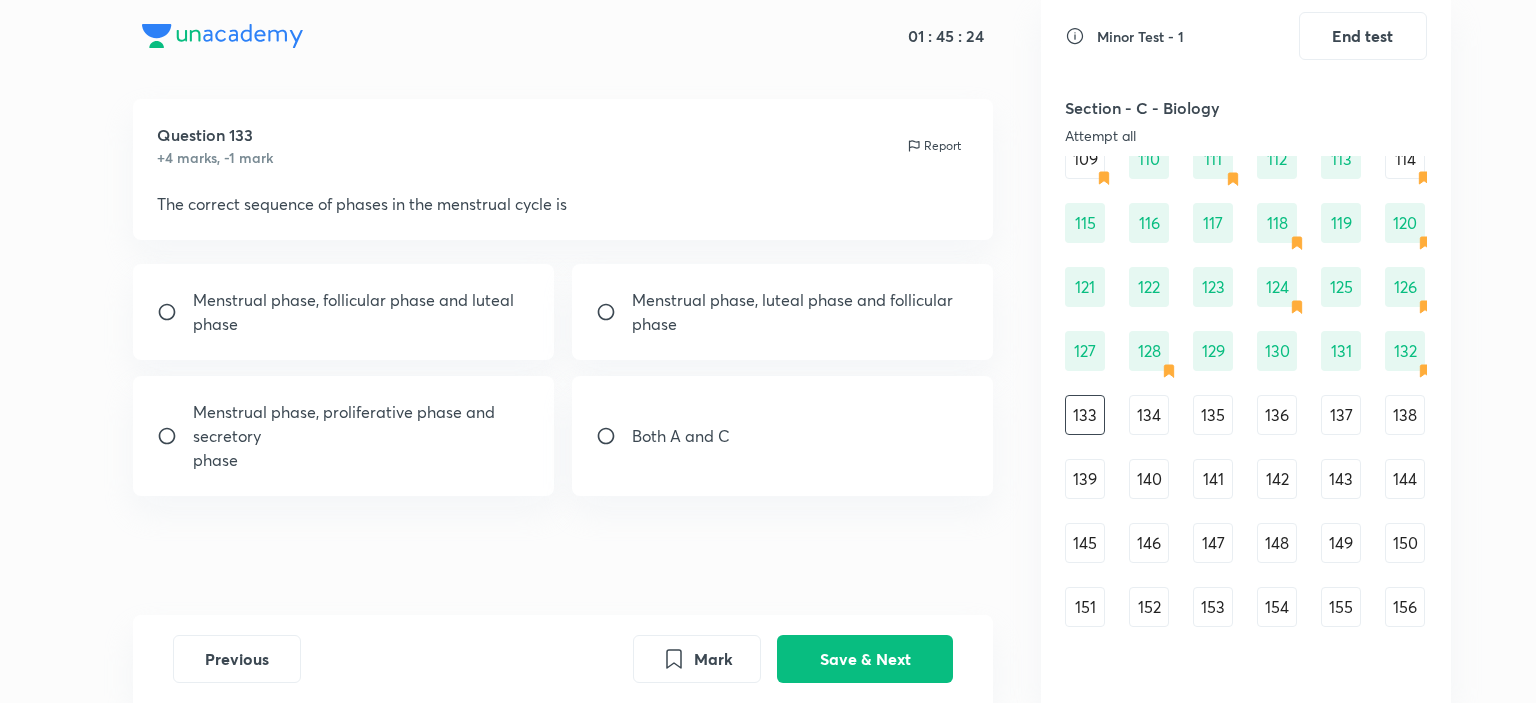 click on "Menstrual phase, proliferative phase and secretory" at bounding box center [362, 424] 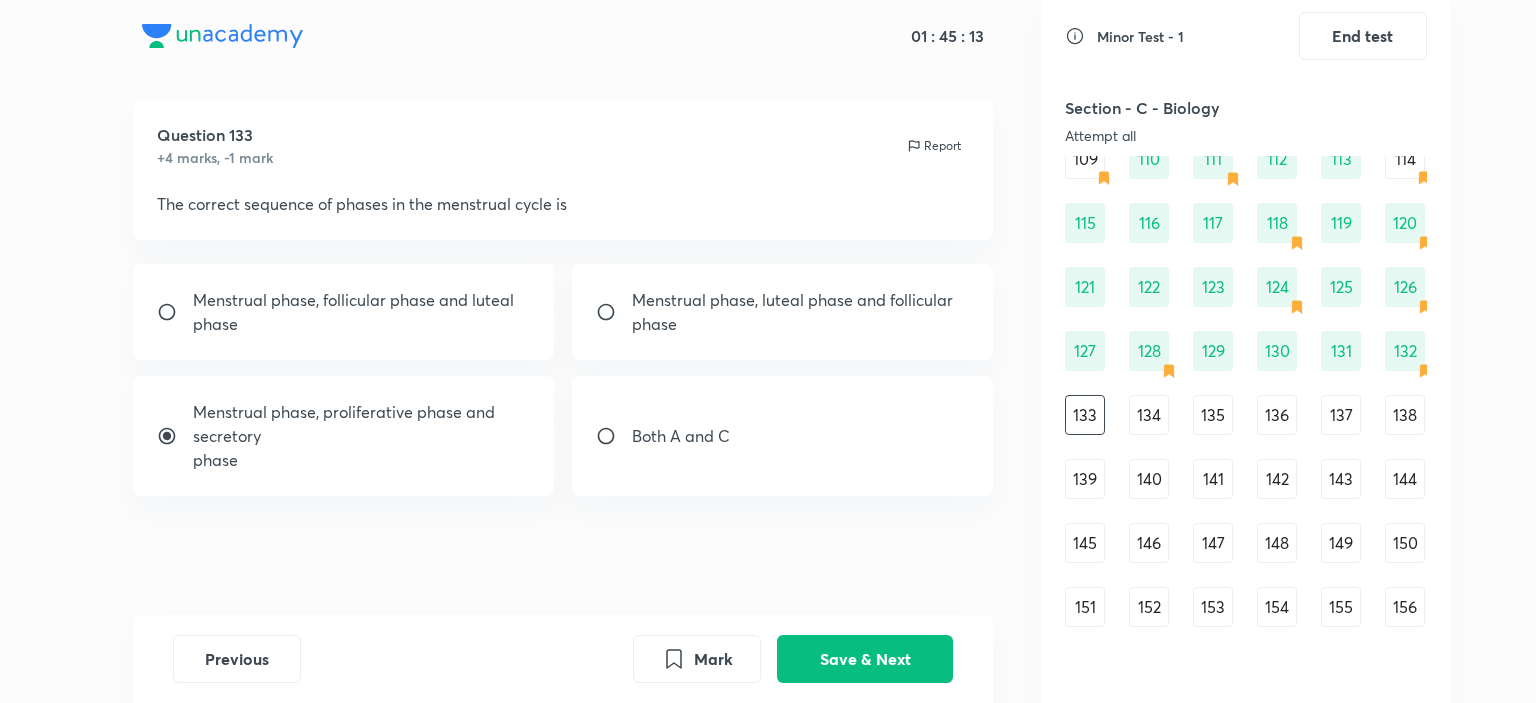 click on "Both A and C" at bounding box center [783, 436] 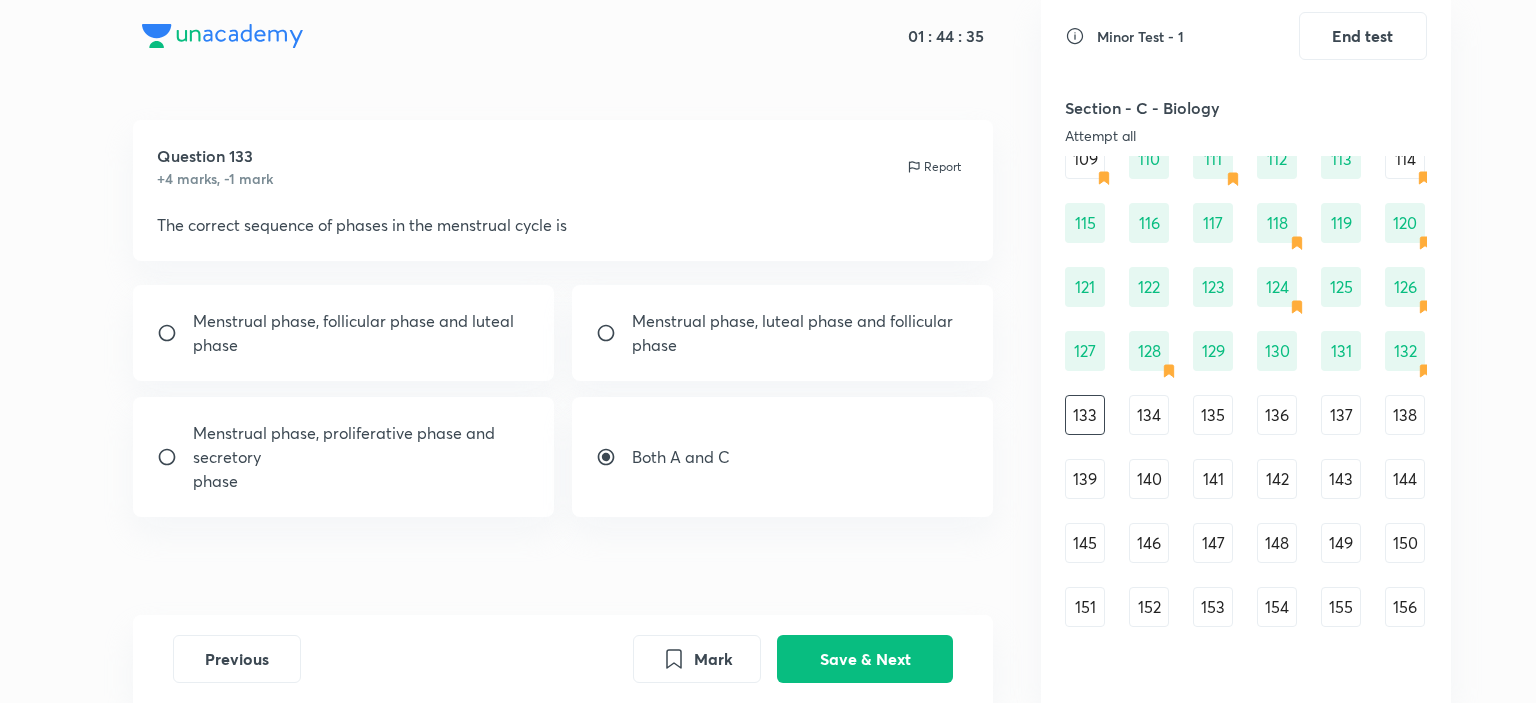 scroll, scrollTop: 21, scrollLeft: 0, axis: vertical 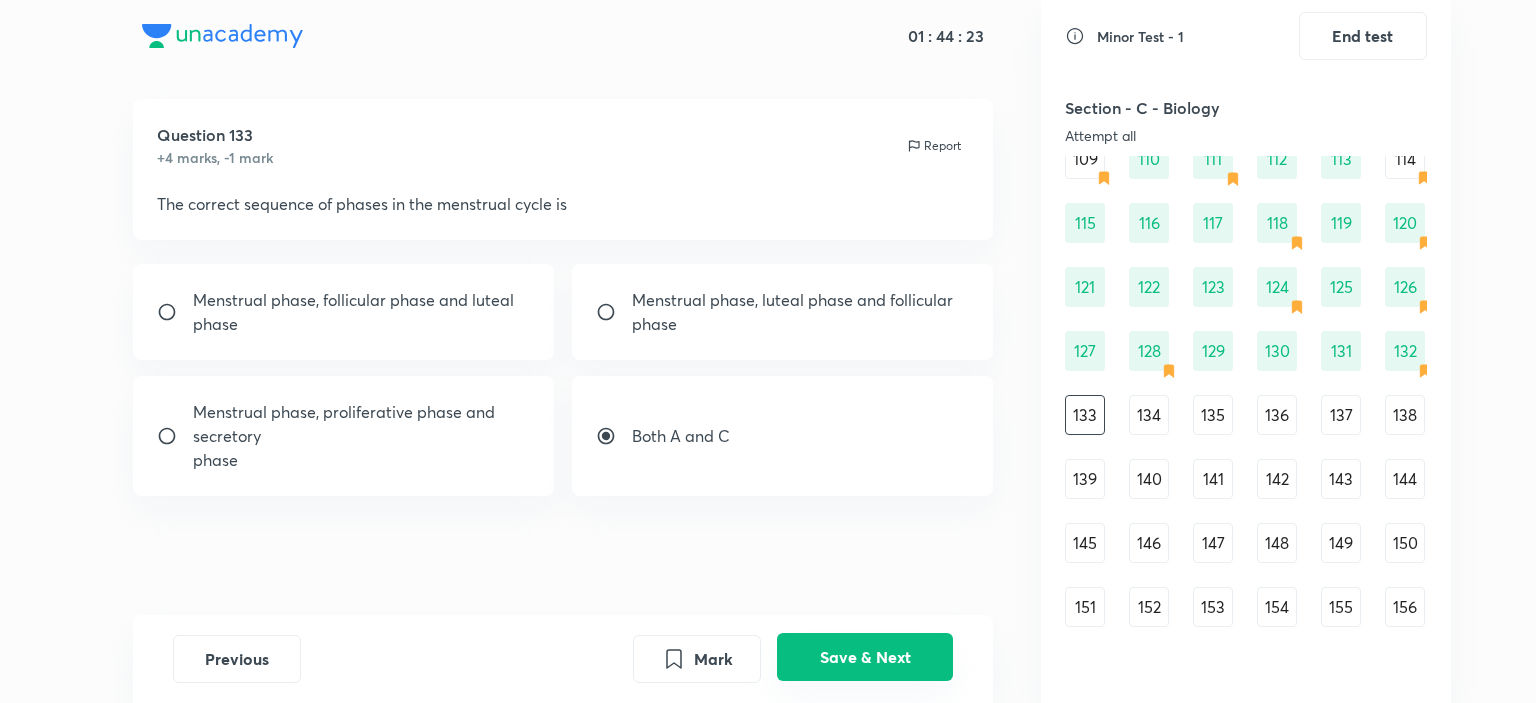 click on "Save & Next" at bounding box center [865, 657] 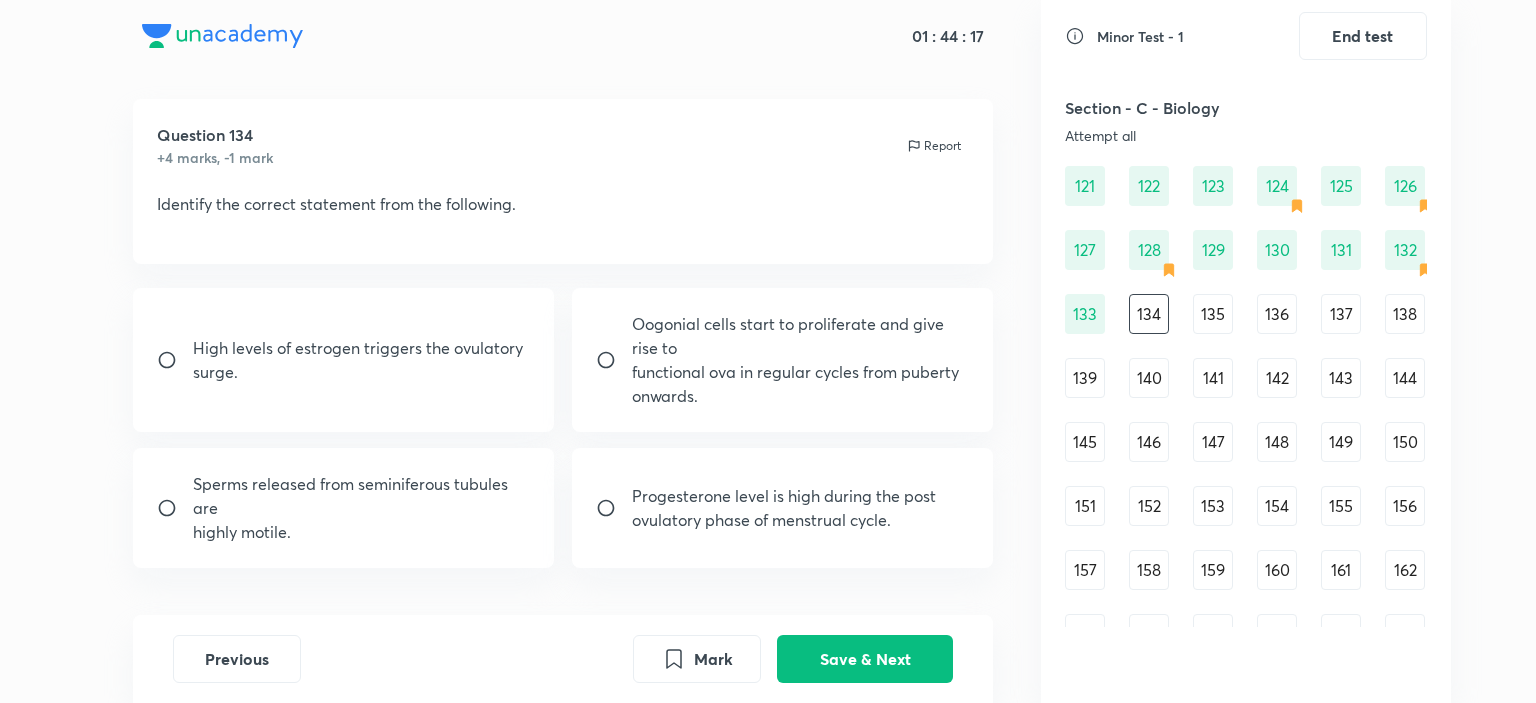 scroll, scrollTop: 1820, scrollLeft: 0, axis: vertical 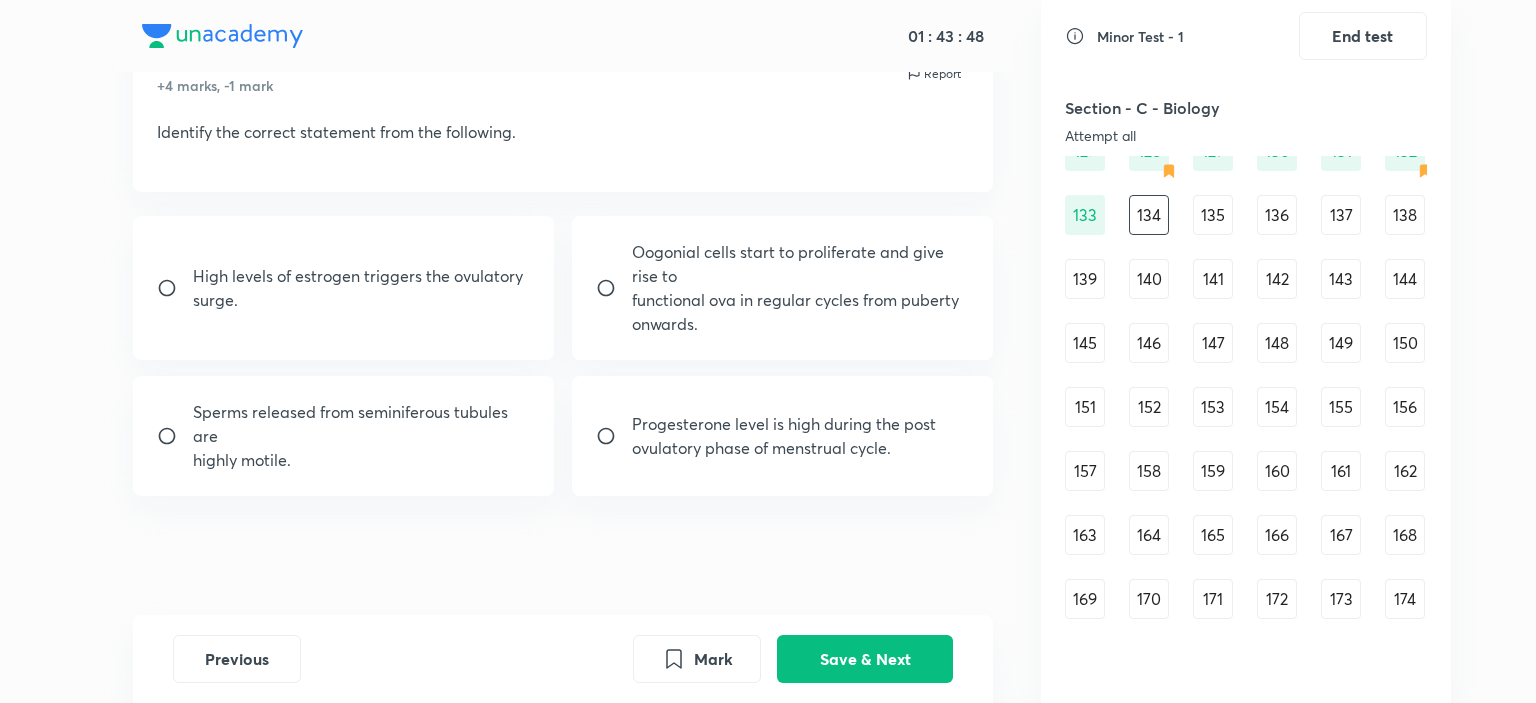 click on "ovulatory phase of menstrual cycle." at bounding box center [784, 448] 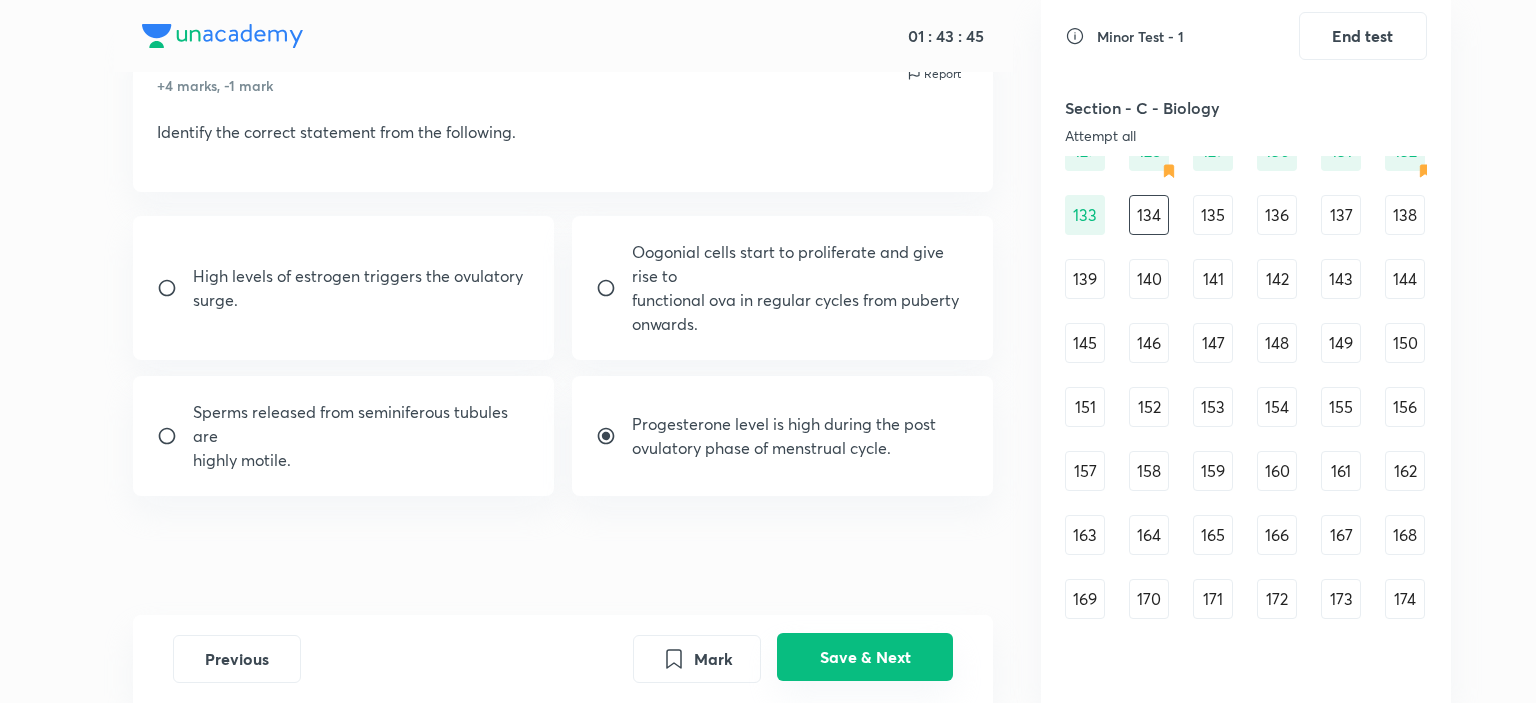 click on "Save & Next" at bounding box center (865, 657) 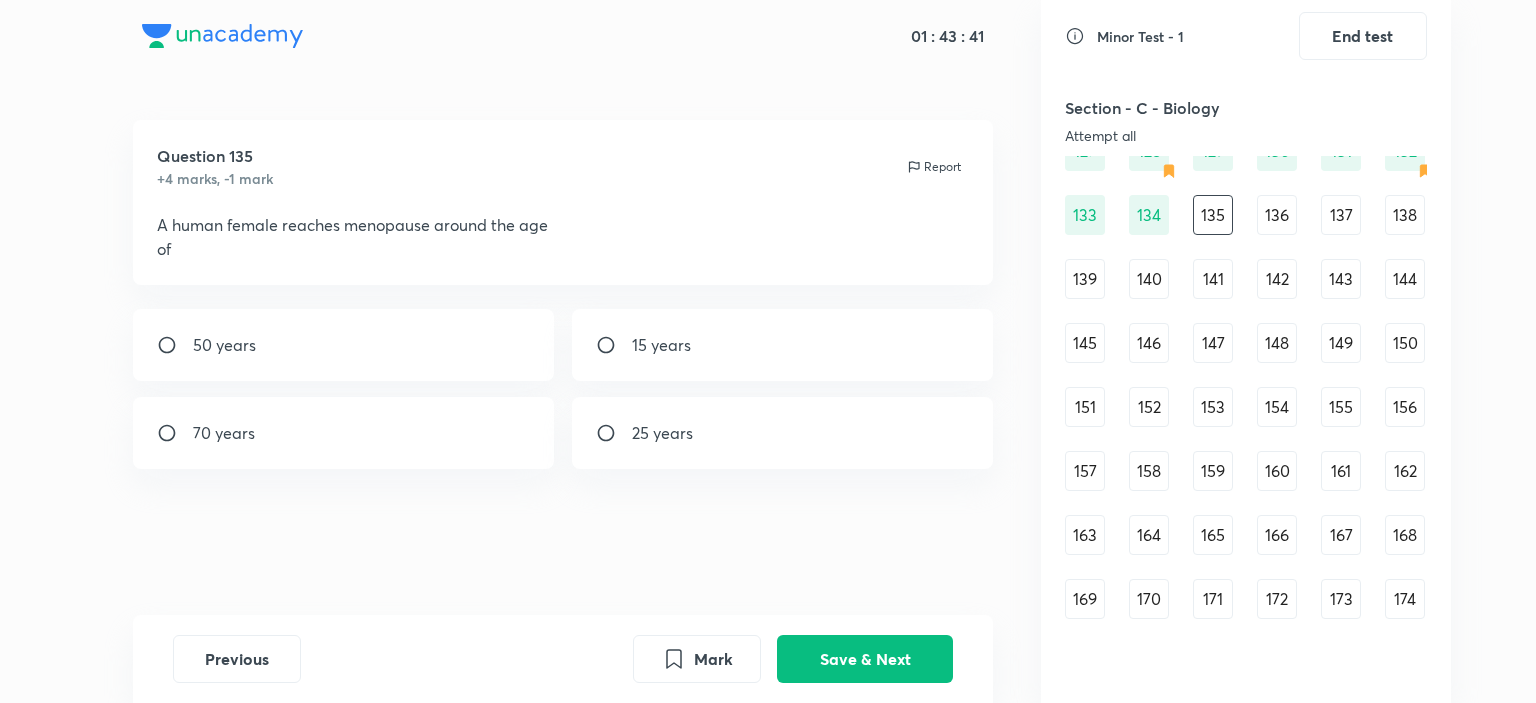 click on "50 years" at bounding box center [344, 345] 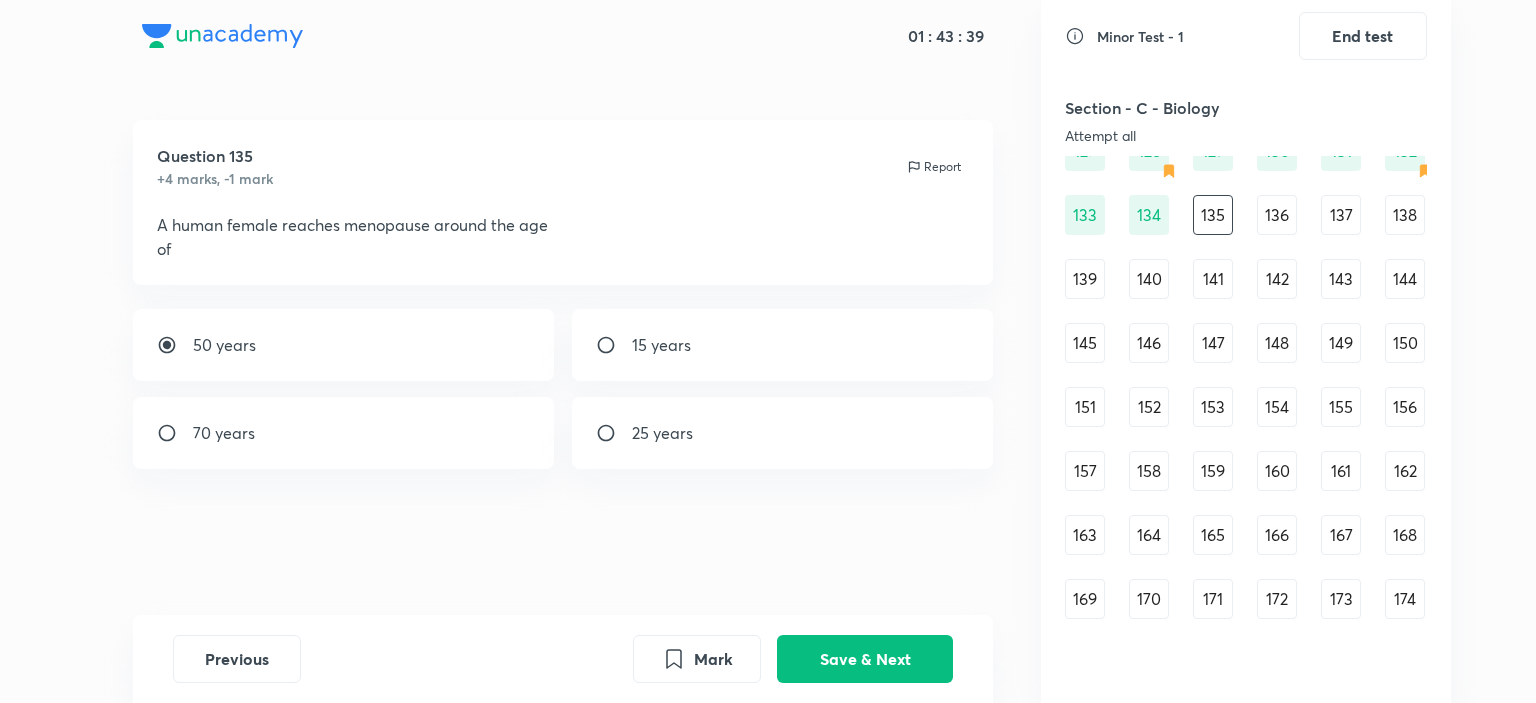 click on "70 years" at bounding box center [344, 433] 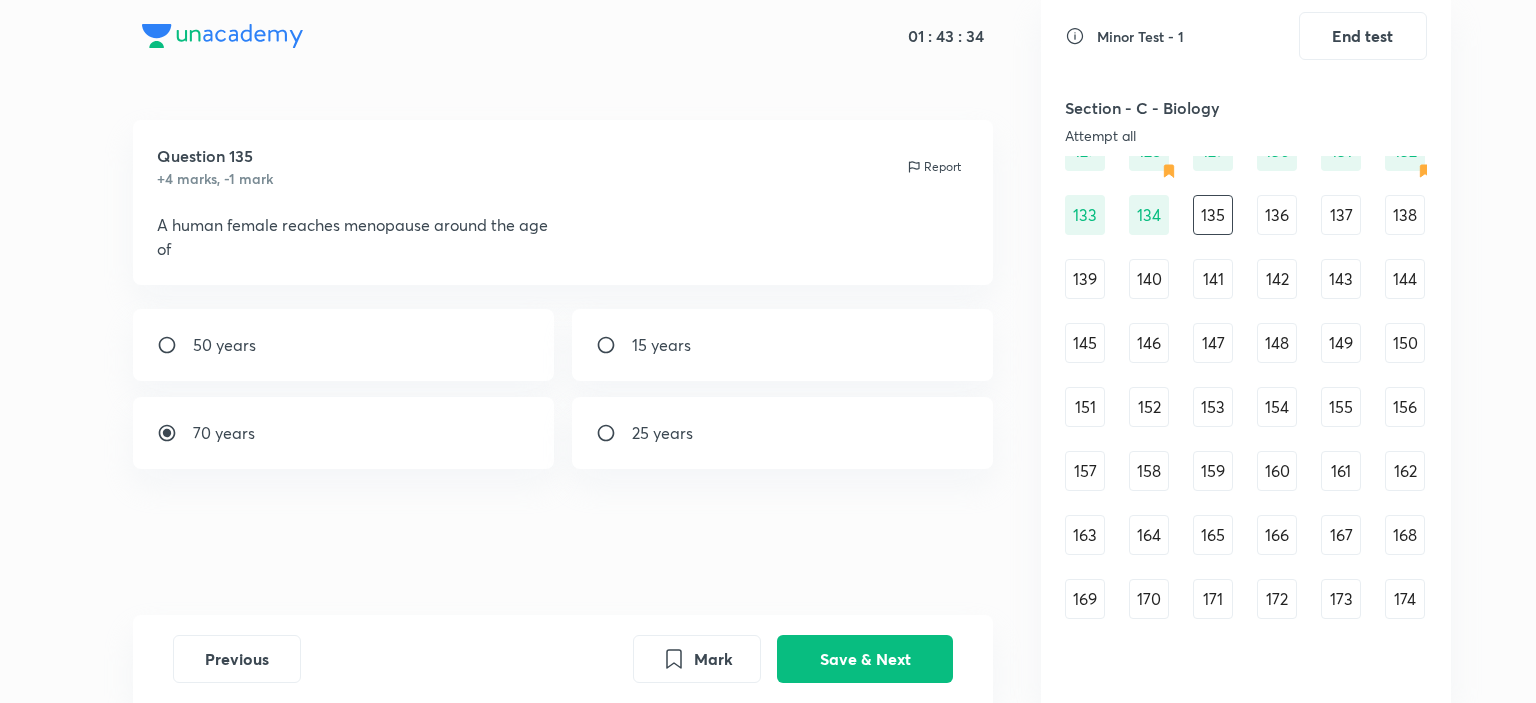 click on "50 years" at bounding box center (344, 345) 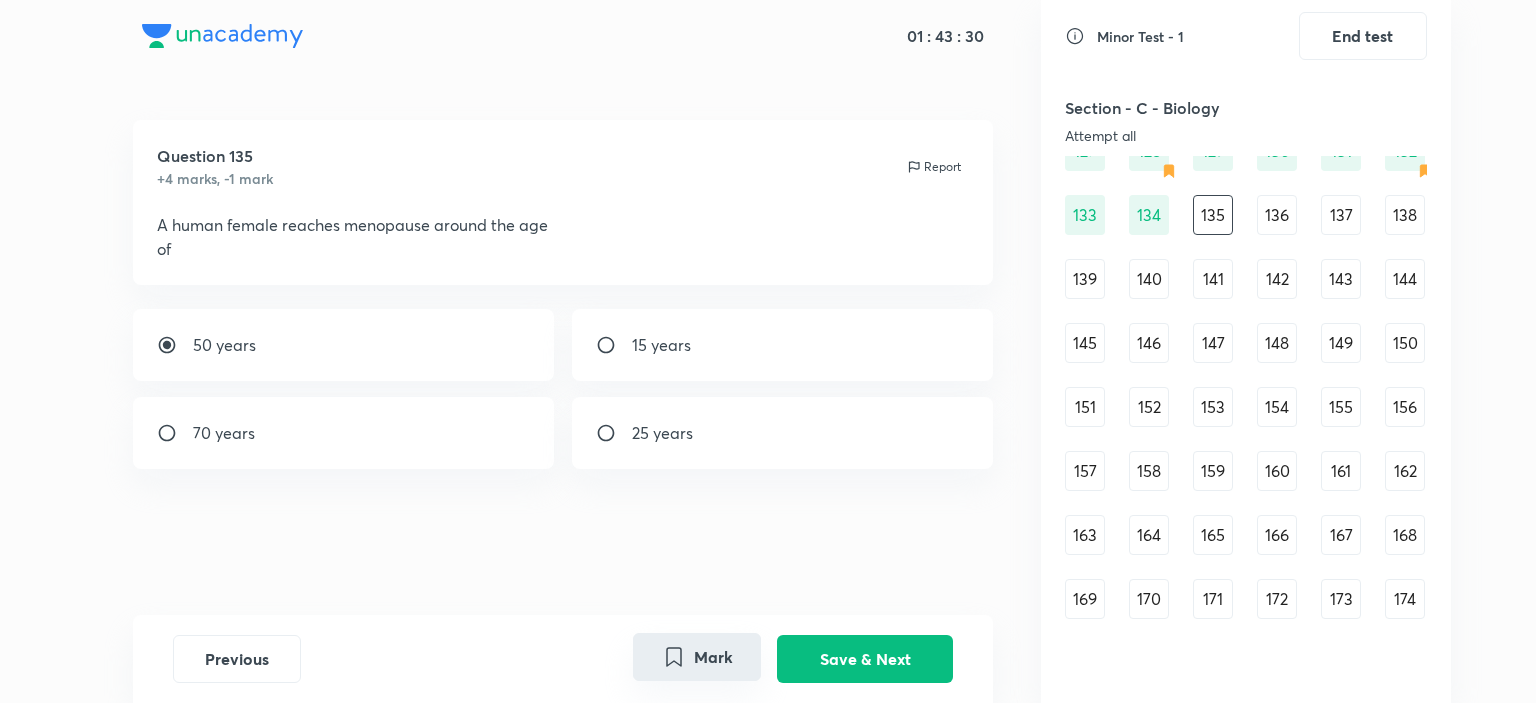 click on "Mark" at bounding box center (697, 657) 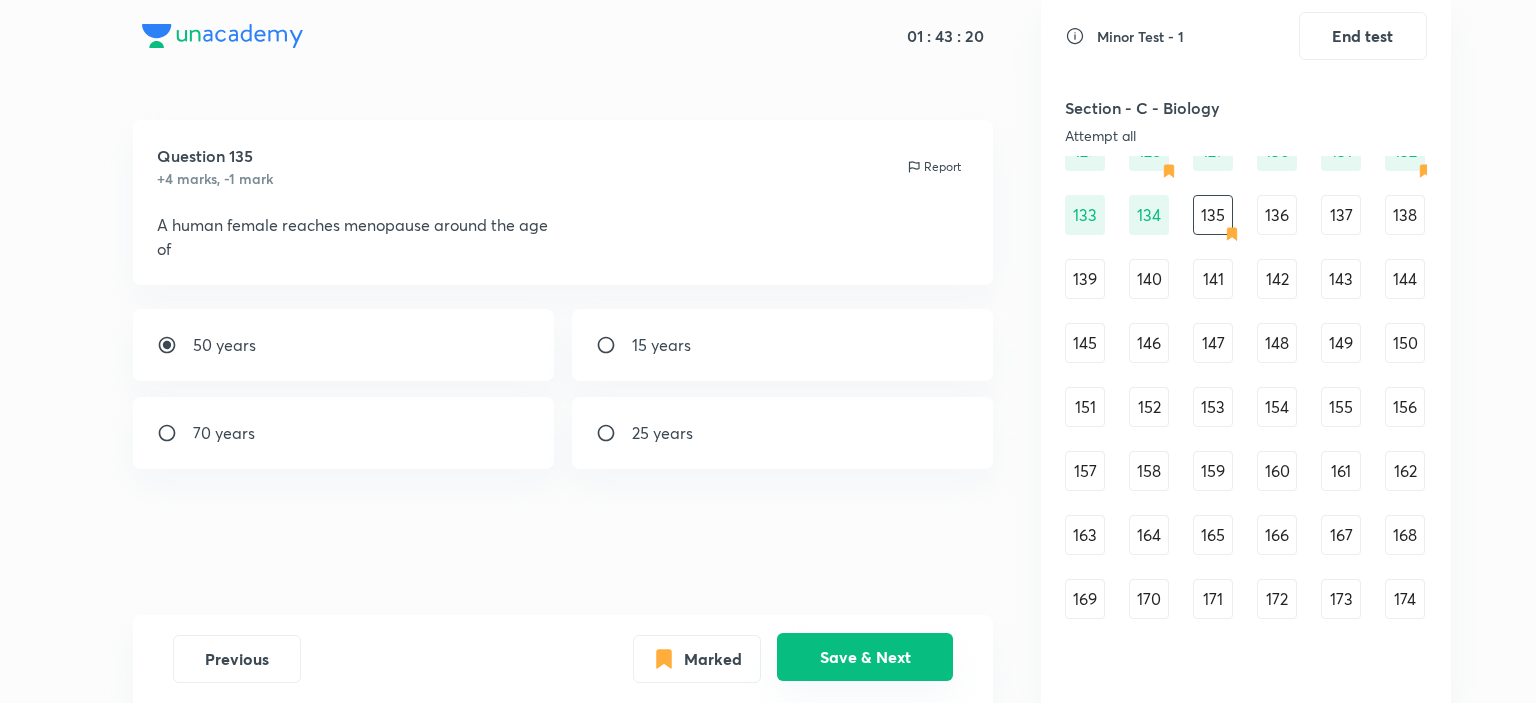 click on "Save & Next" at bounding box center (865, 657) 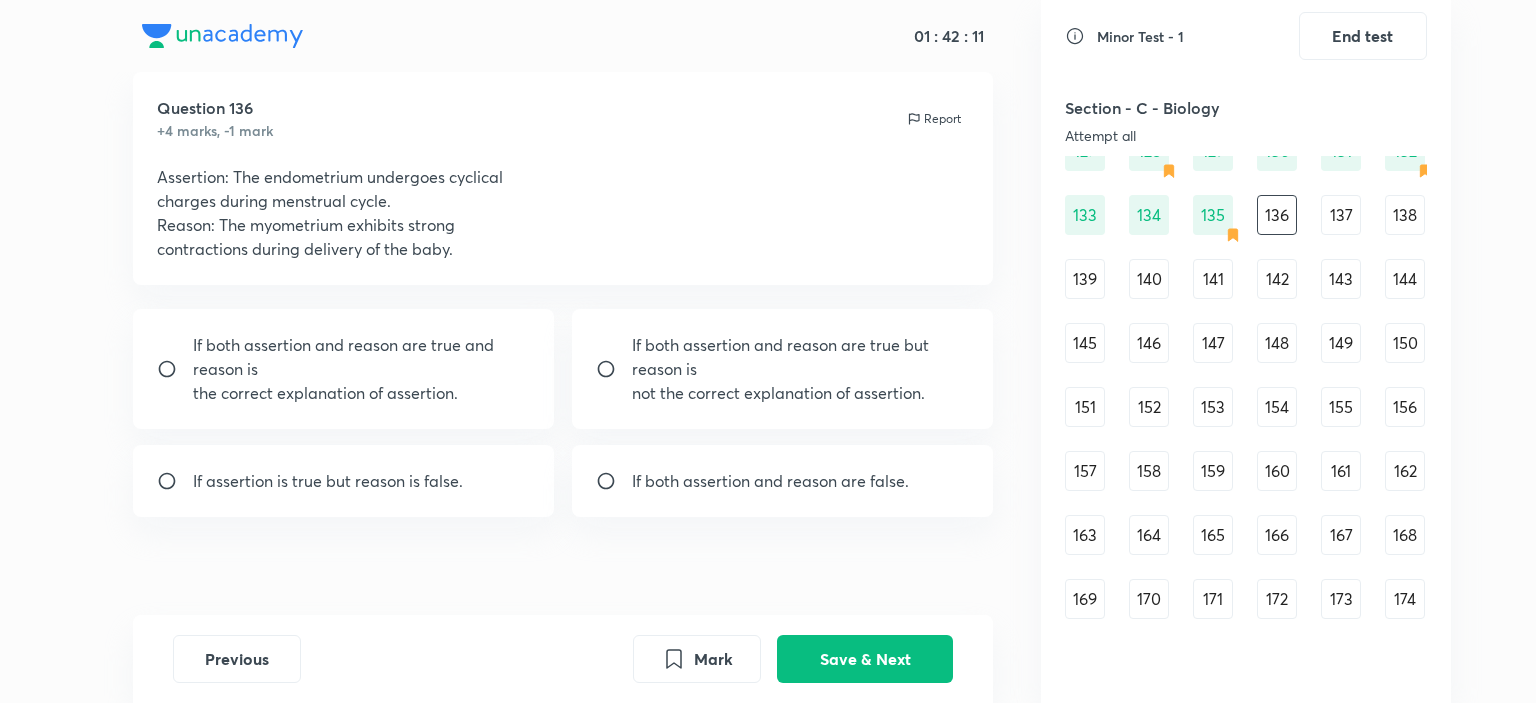 scroll, scrollTop: 69, scrollLeft: 0, axis: vertical 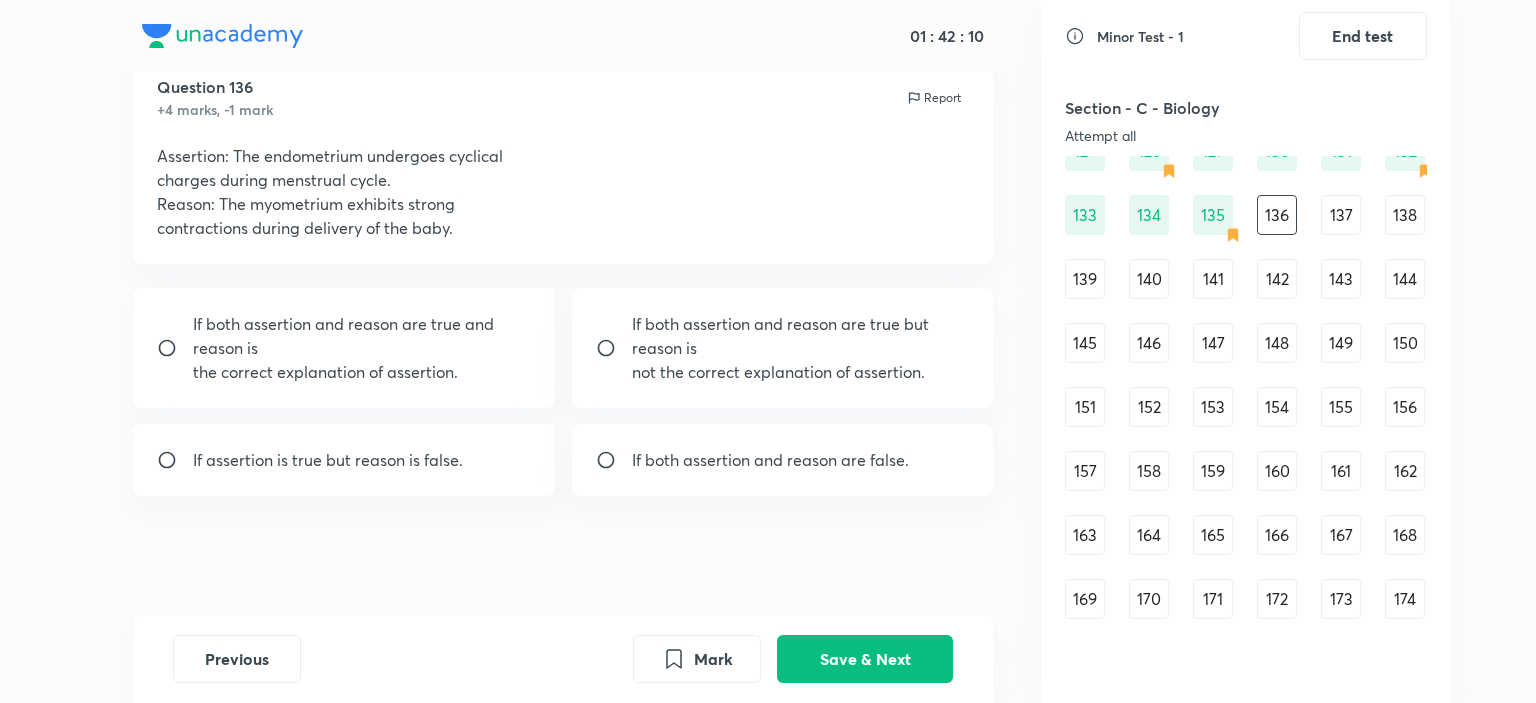 click on "not the correct explanation of assertion." at bounding box center (801, 372) 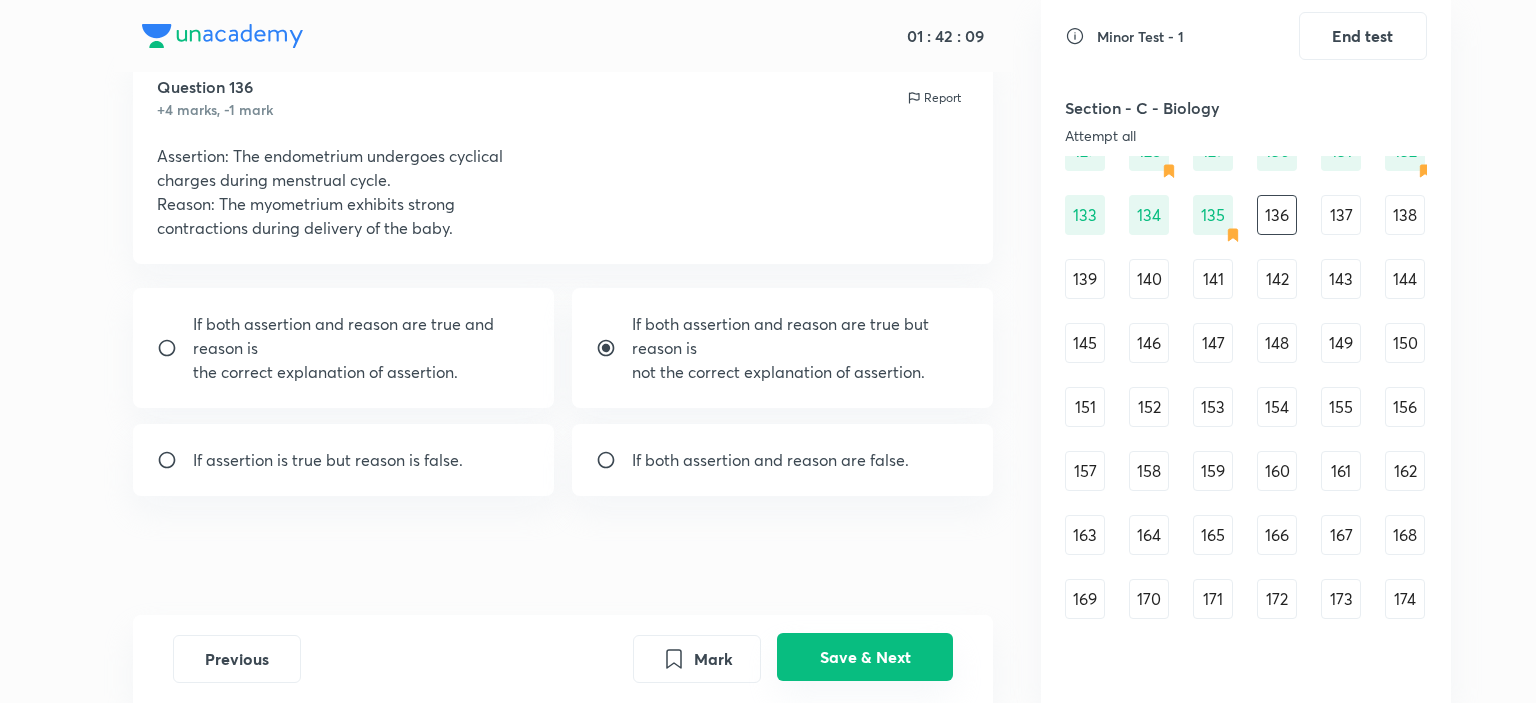 click on "Save & Next" at bounding box center [865, 657] 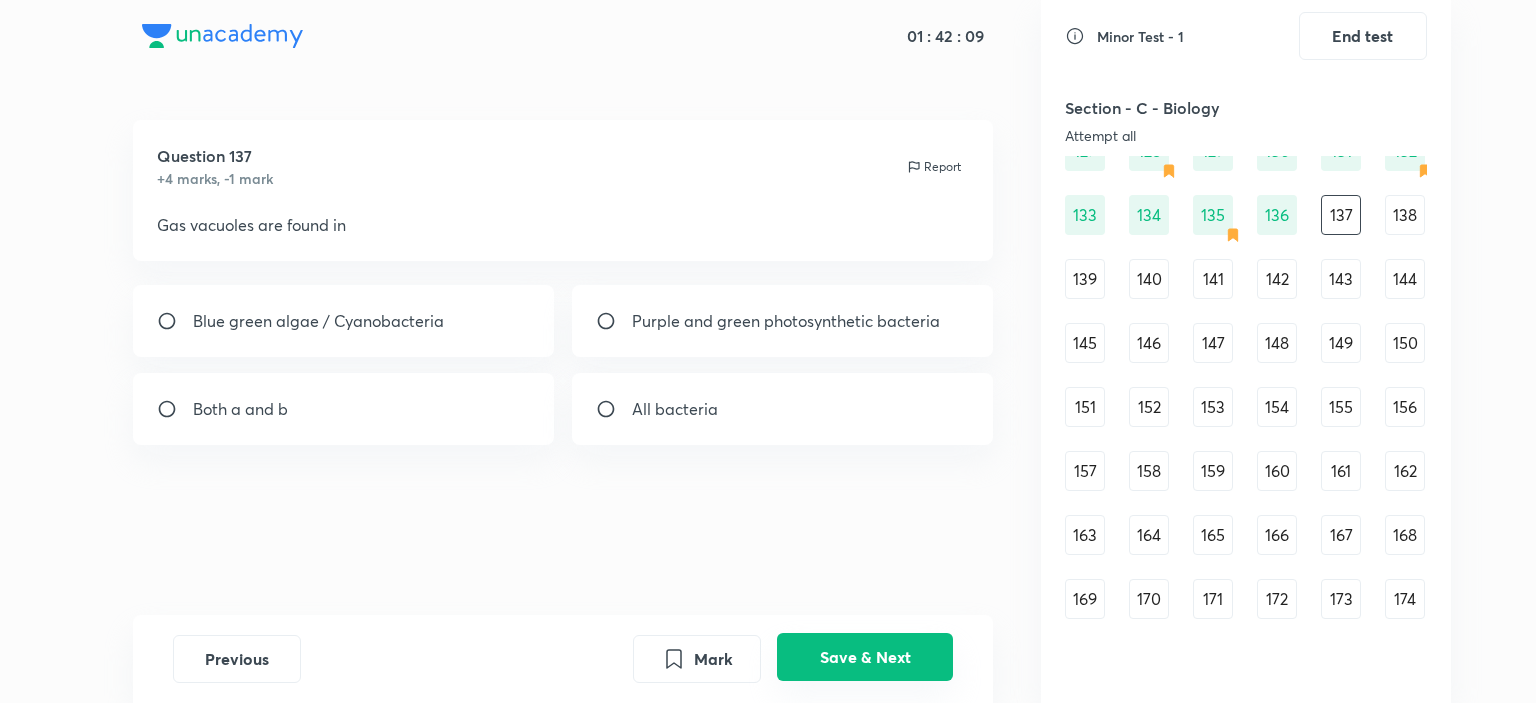 scroll, scrollTop: 0, scrollLeft: 0, axis: both 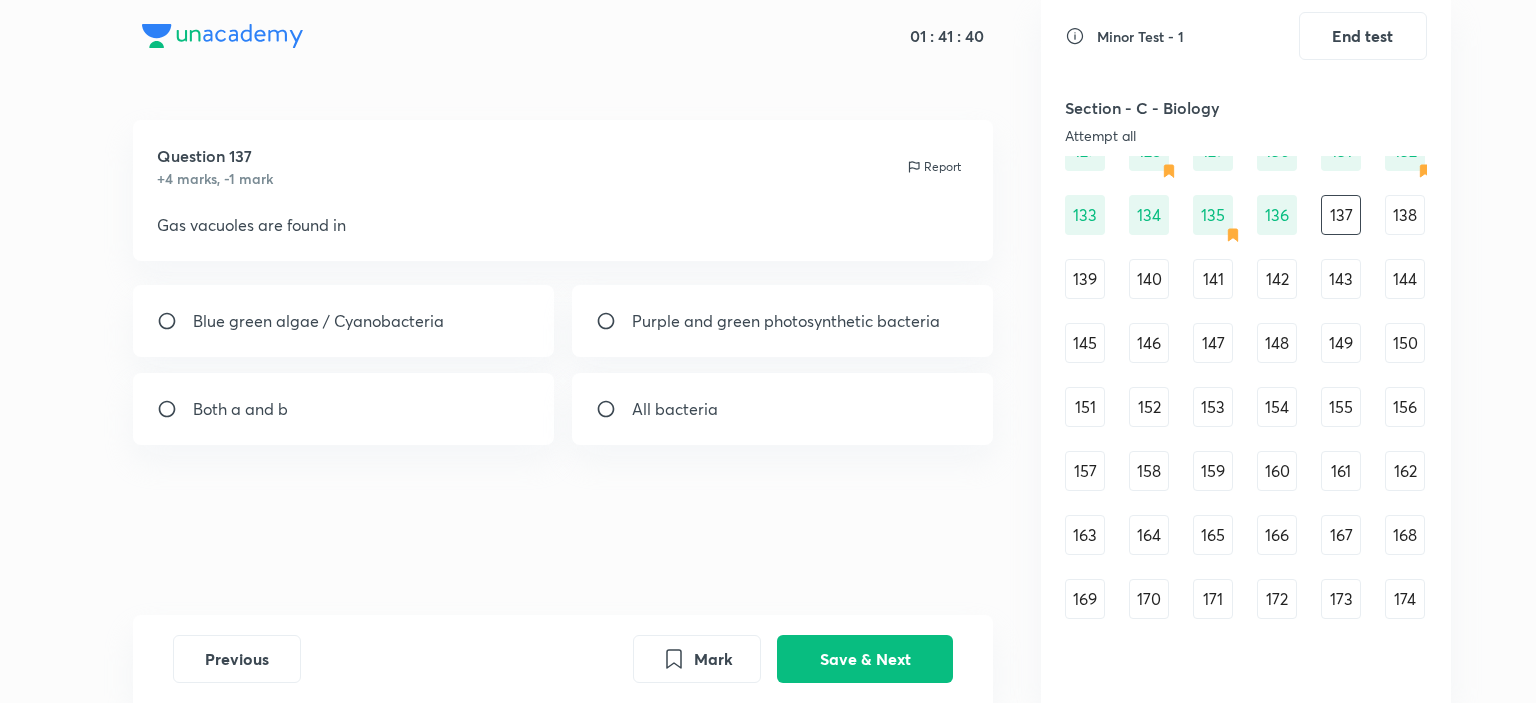 click on "All bacteria" at bounding box center [675, 409] 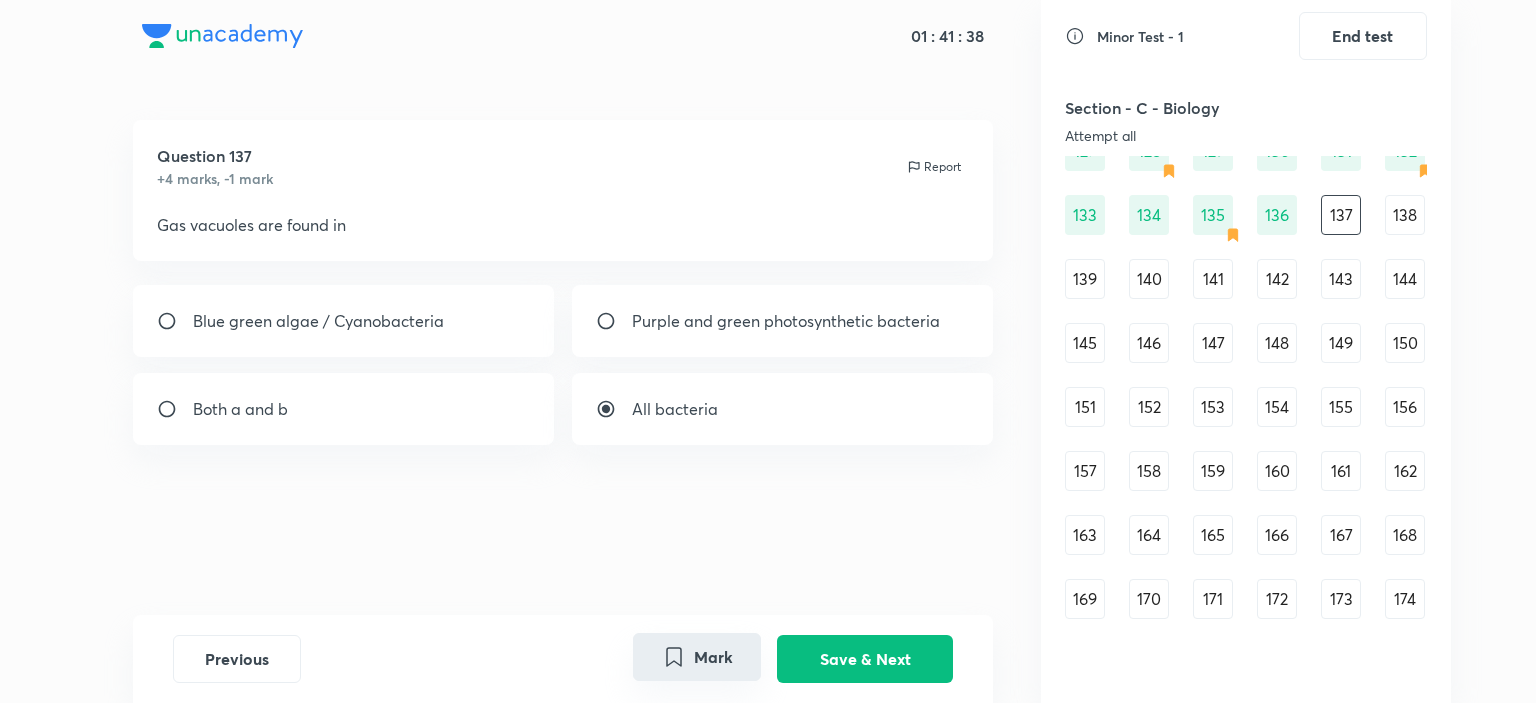 click on "Mark" at bounding box center (697, 657) 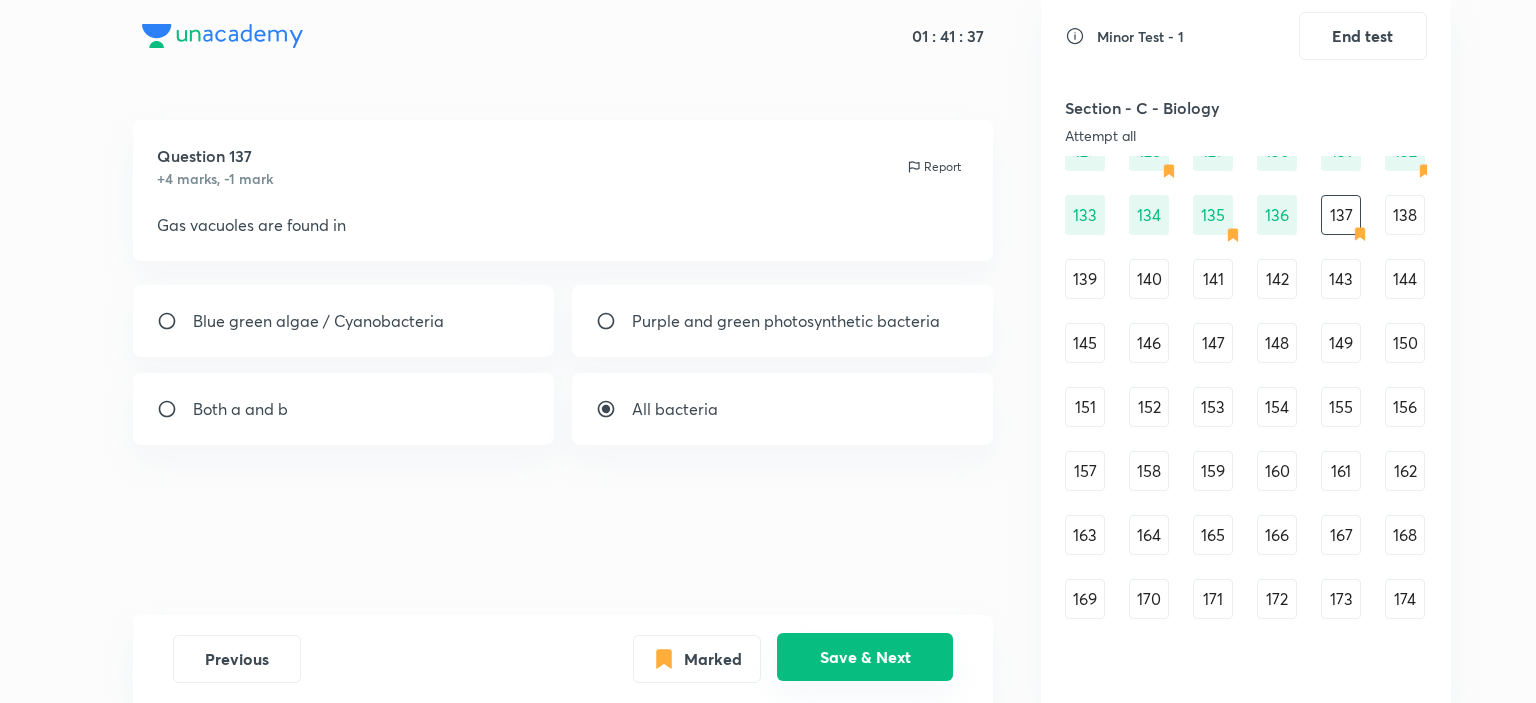 click on "Save & Next" at bounding box center (865, 657) 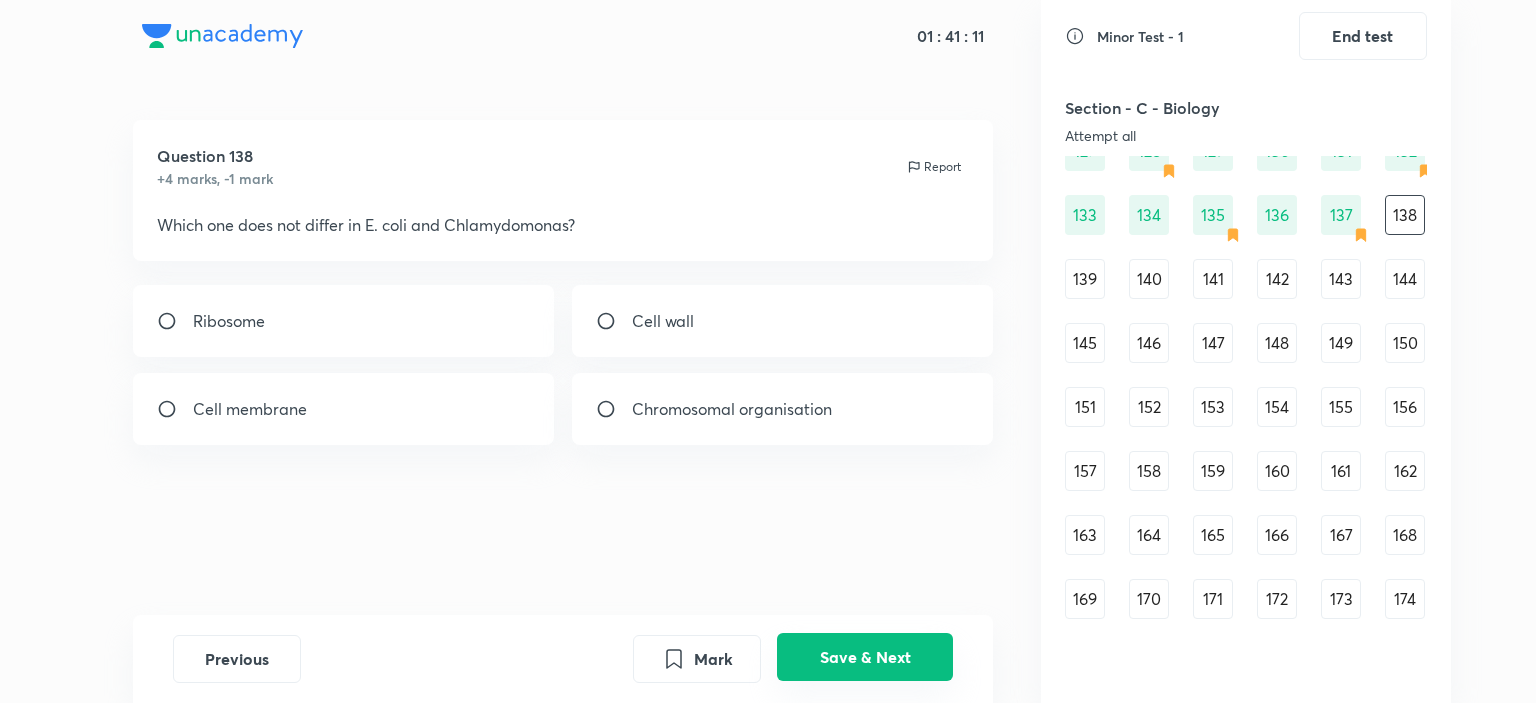 click on "Save & Next" at bounding box center [865, 657] 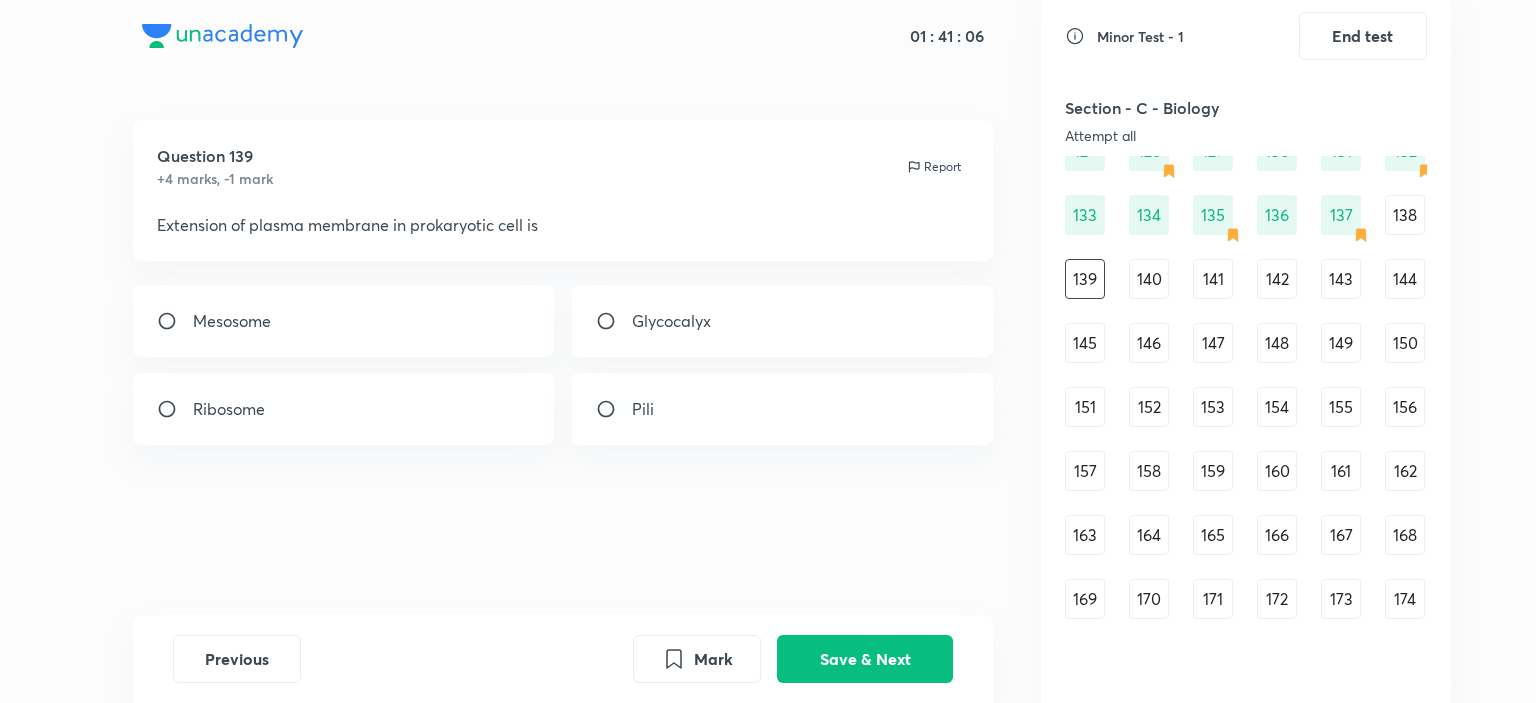 click on "Mesosome" at bounding box center [344, 321] 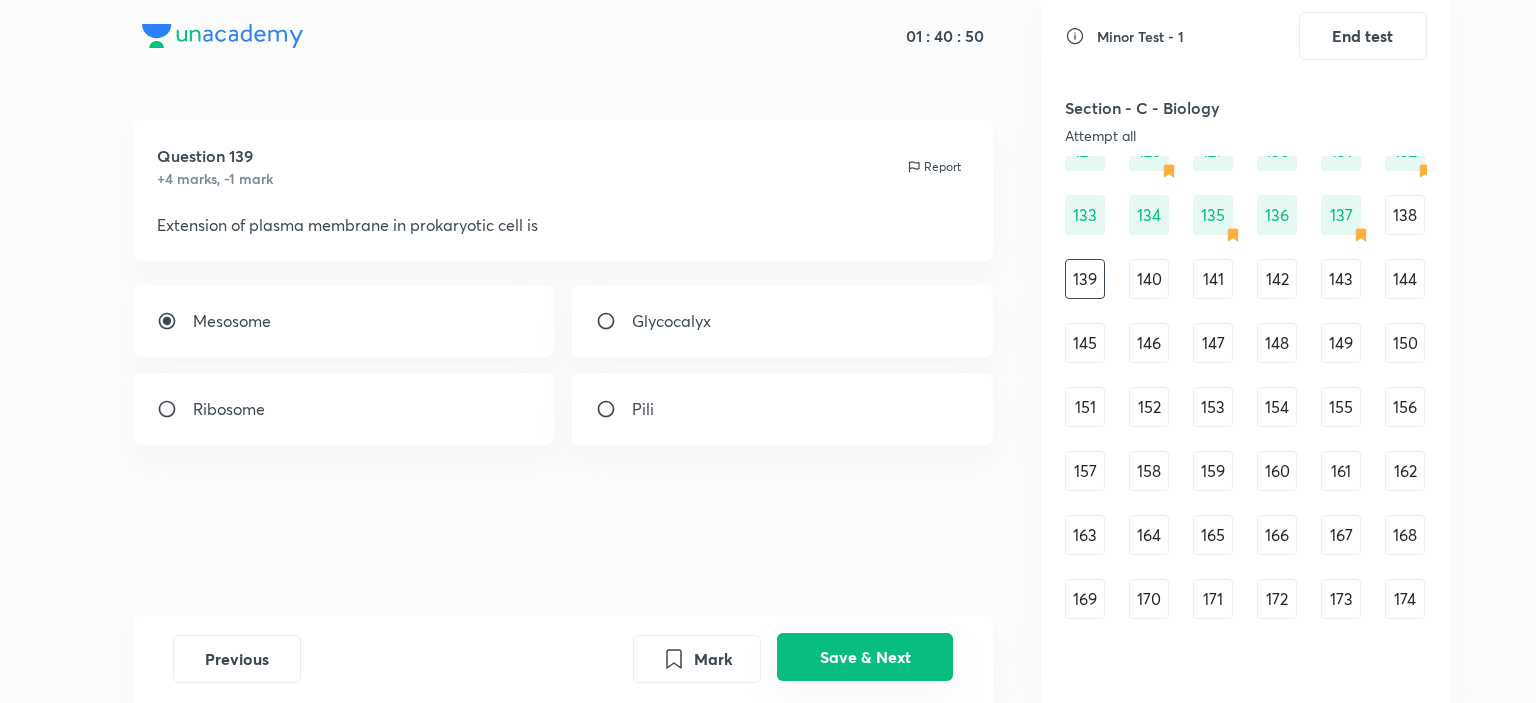 click on "Save & Next" at bounding box center [865, 657] 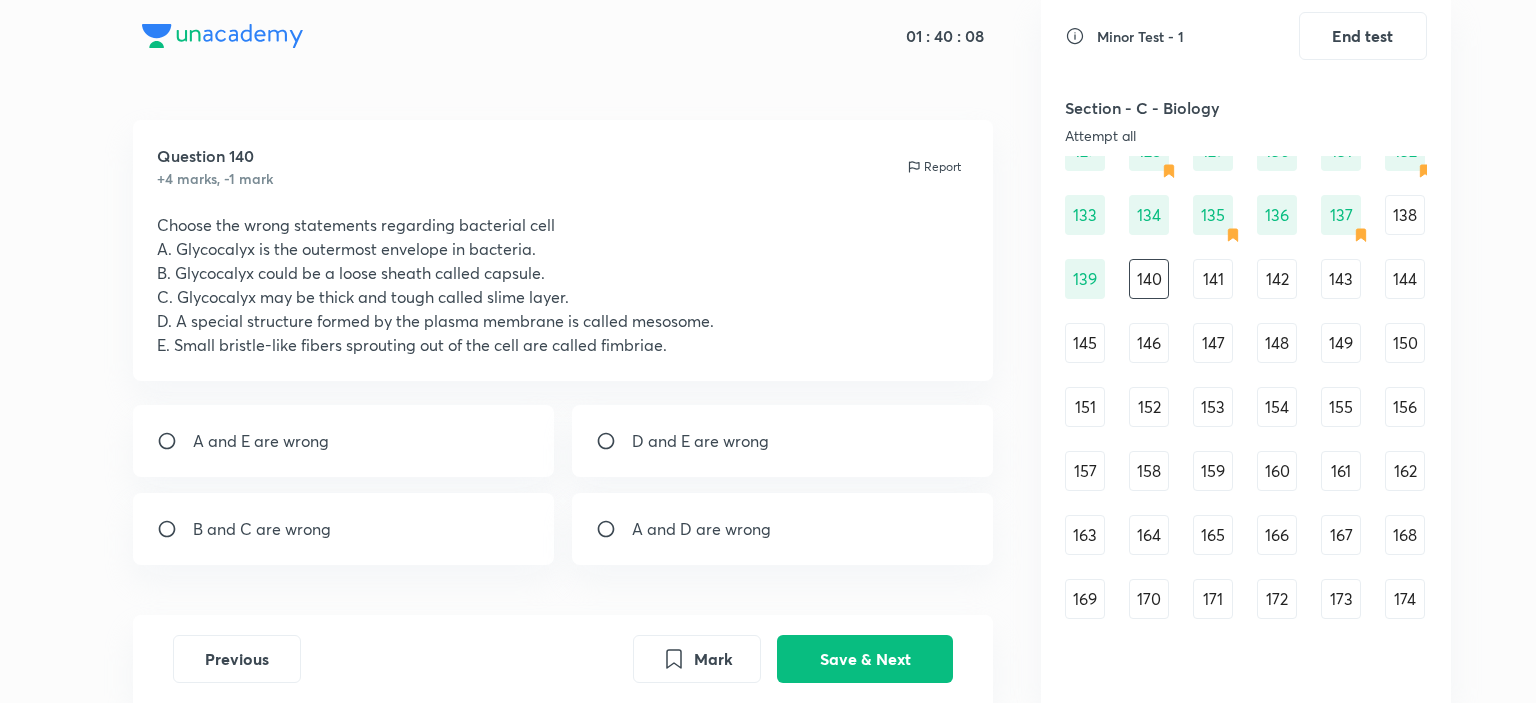 click on "A and E are wrong" at bounding box center (261, 441) 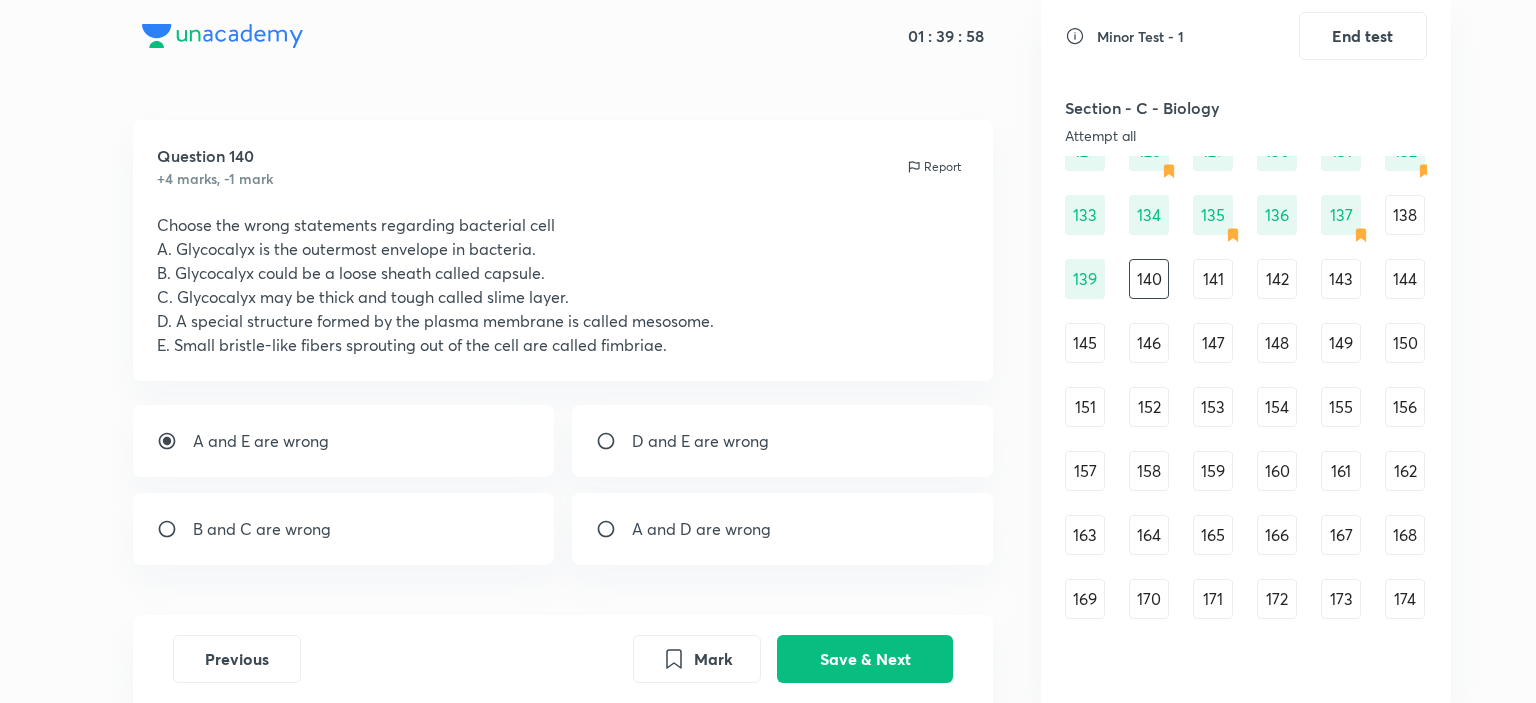 click on "B and C are wrong" at bounding box center (344, 529) 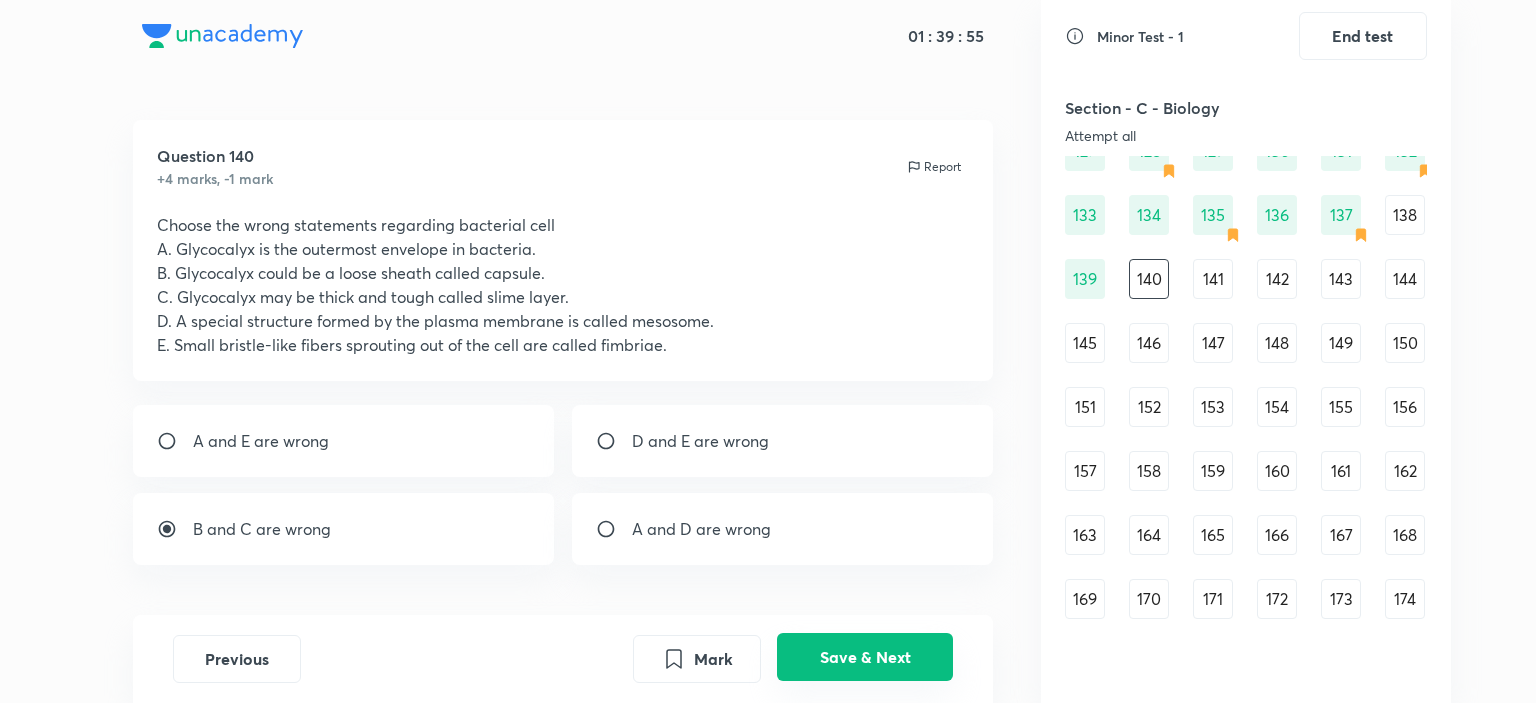 click on "Save & Next" at bounding box center [865, 657] 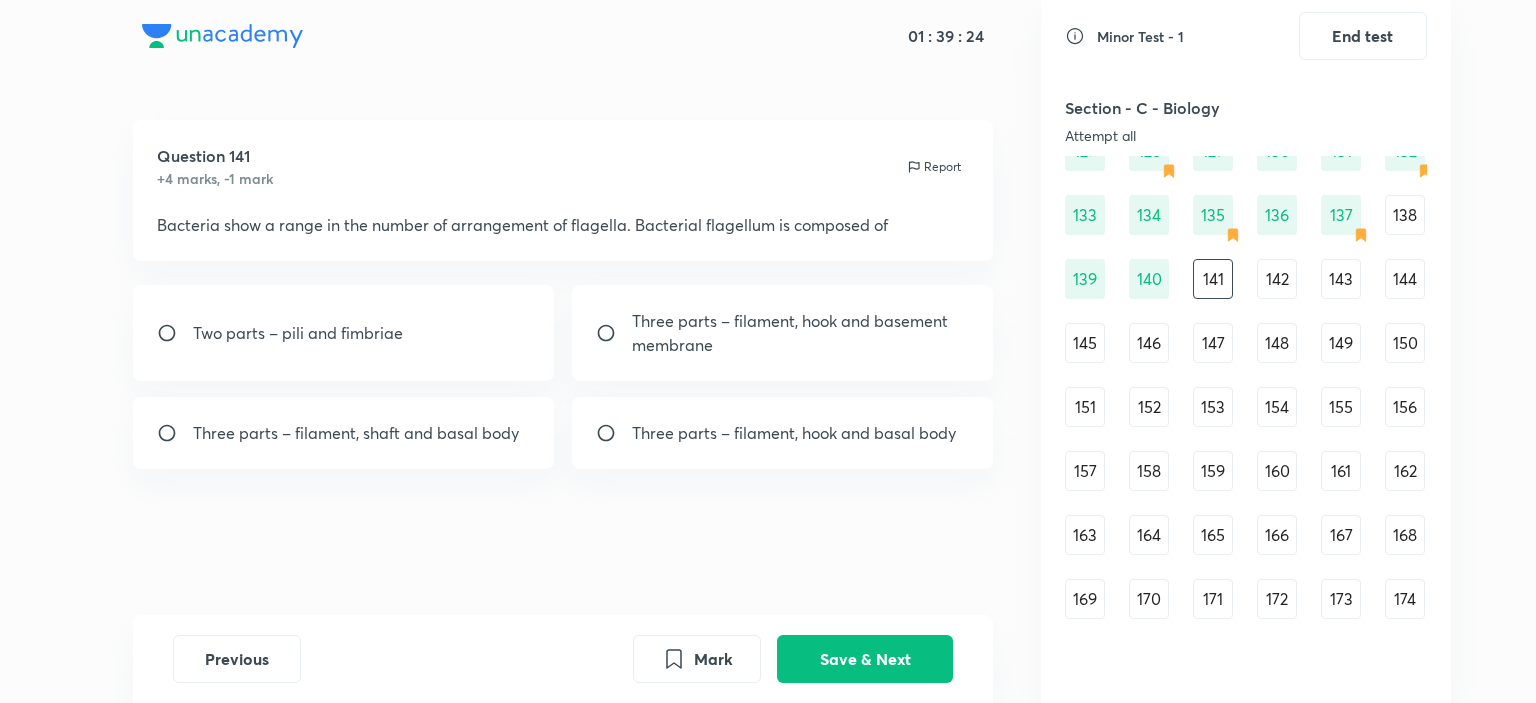 click on "Three parts – filament, hook and basal body" at bounding box center (794, 433) 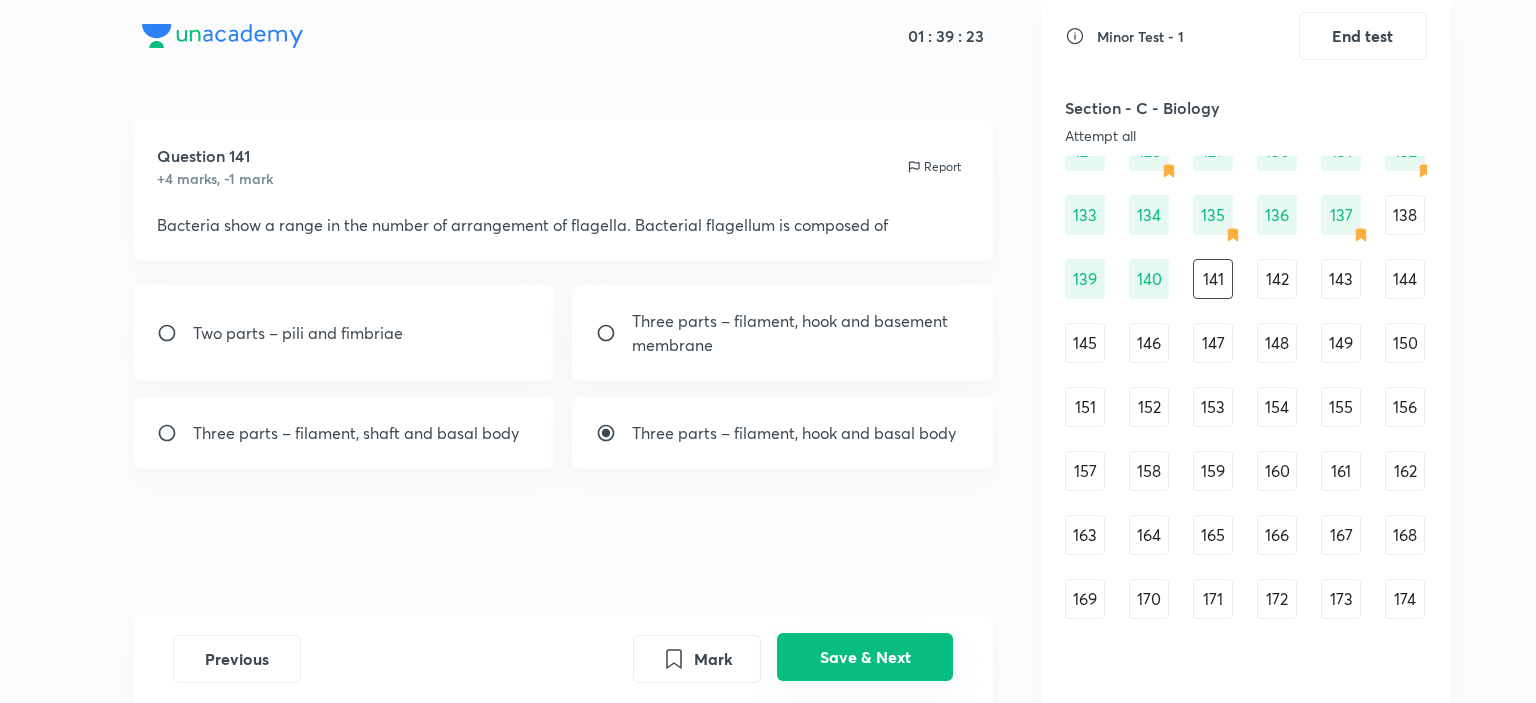 click on "Save & Next" at bounding box center (865, 657) 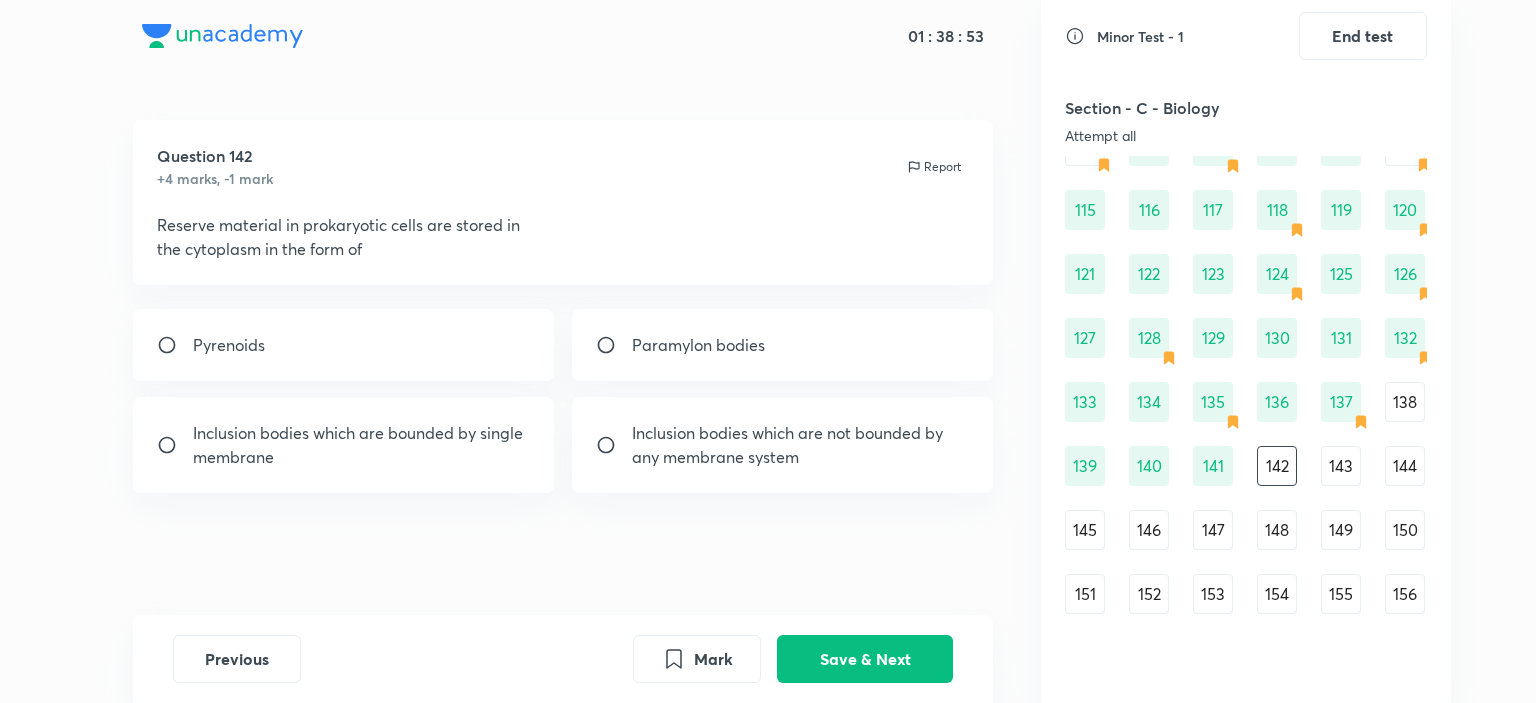 scroll, scrollTop: 1720, scrollLeft: 0, axis: vertical 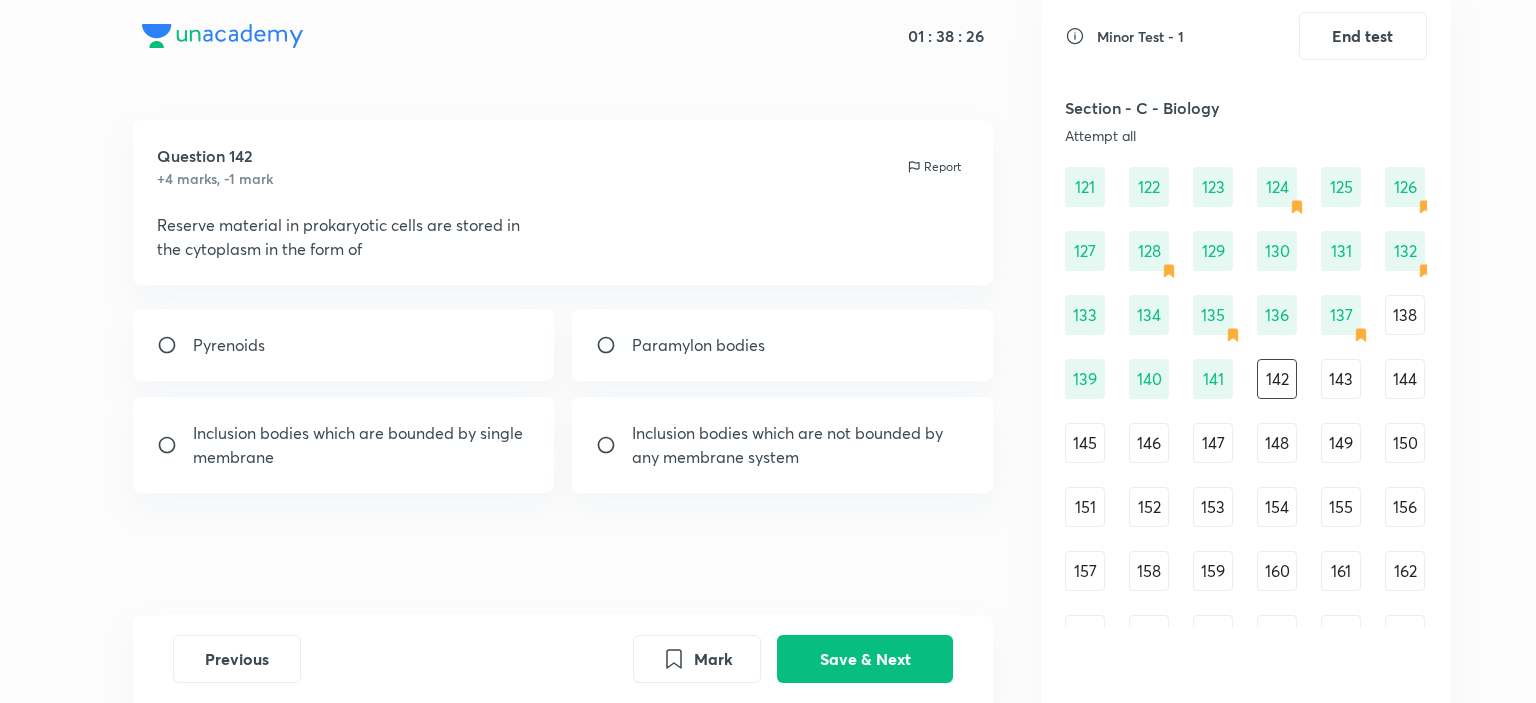 click on "Inclusion bodies which are bounded by single membrane" at bounding box center [362, 445] 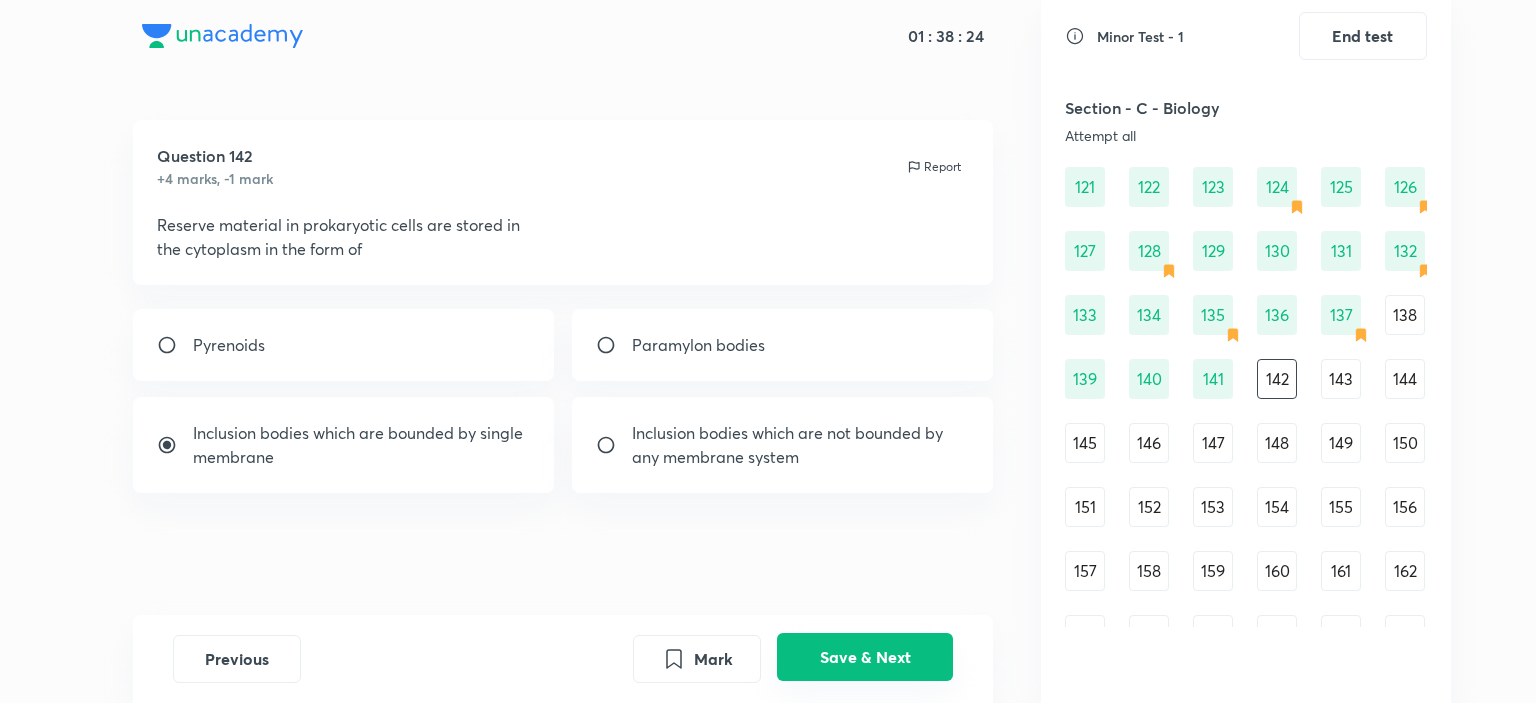 click on "Save & Next" at bounding box center (865, 657) 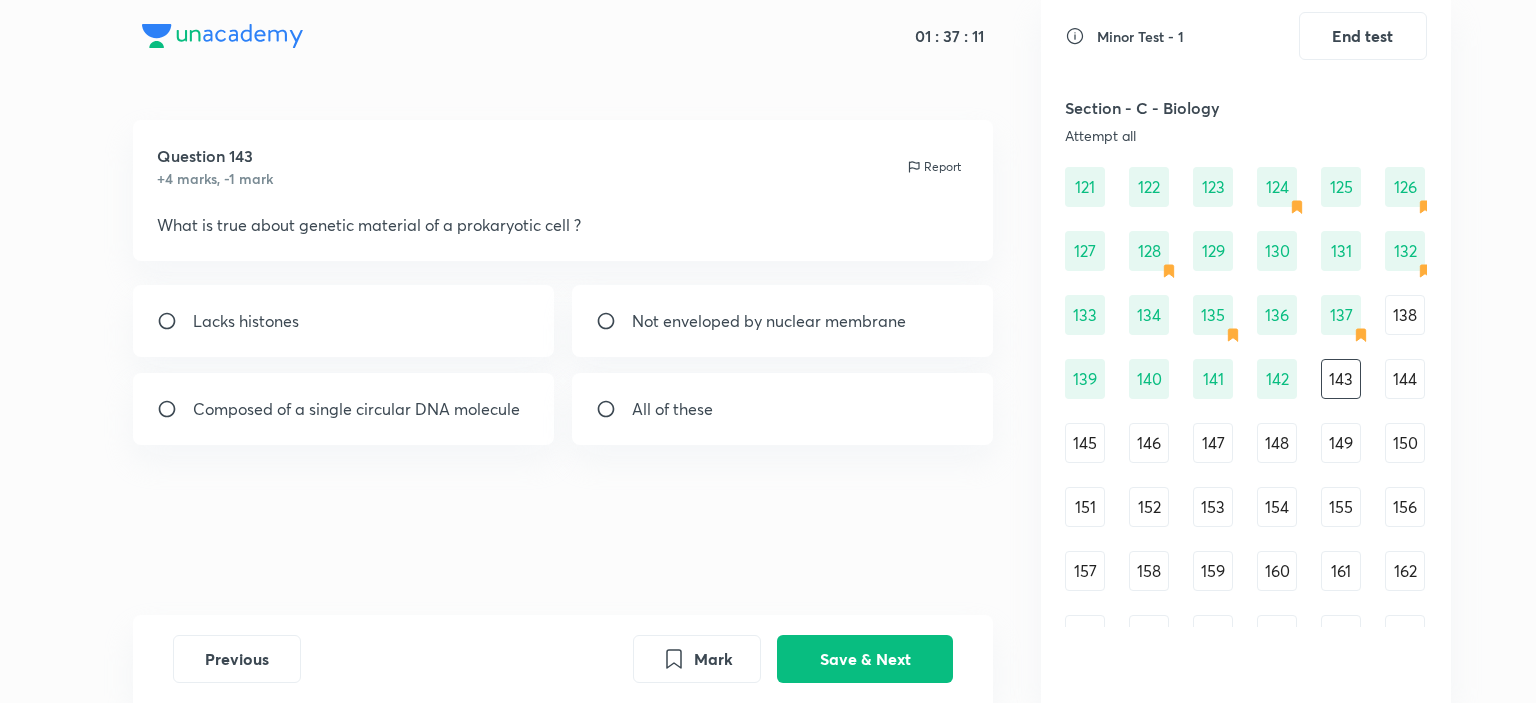 click on "Not enveloped by nuclear membrane" at bounding box center [769, 321] 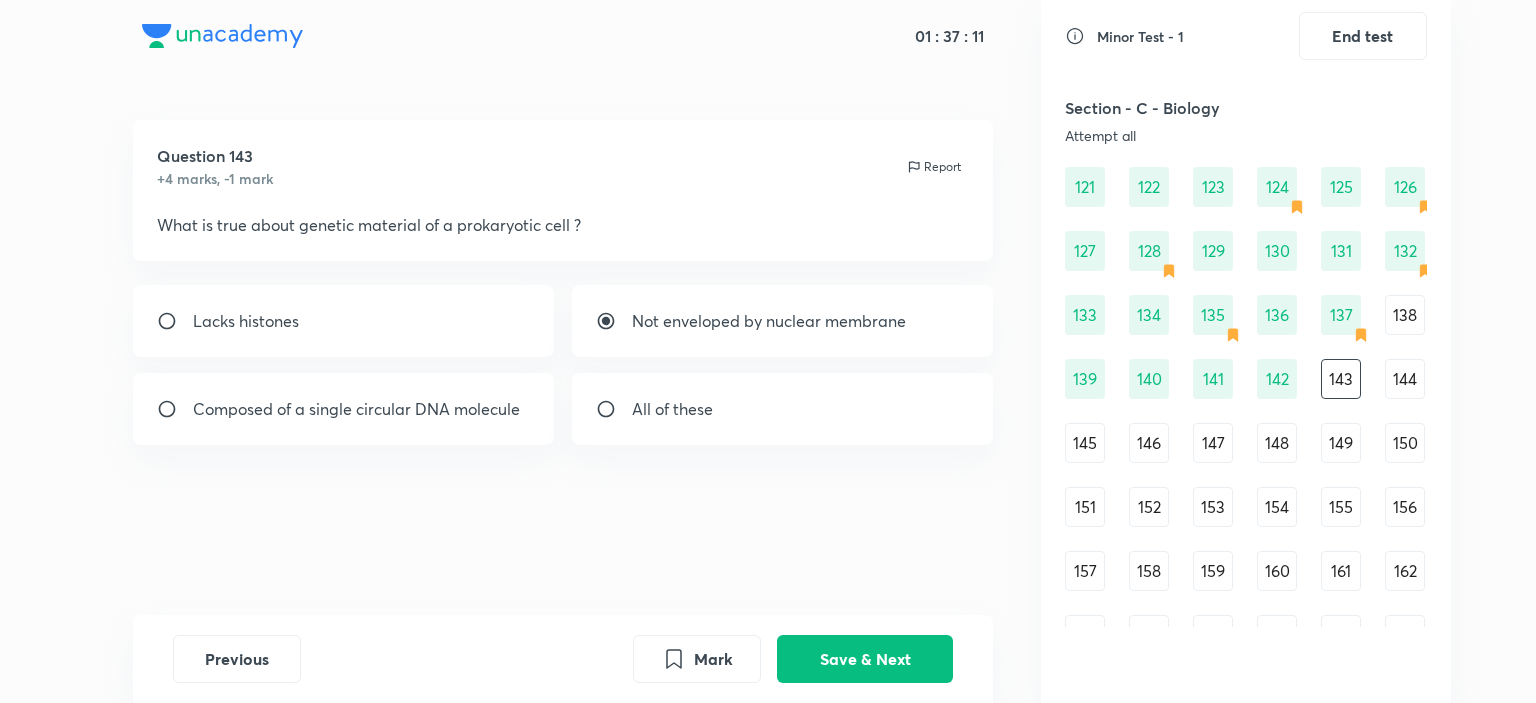 click on "Lacks histones" at bounding box center [344, 321] 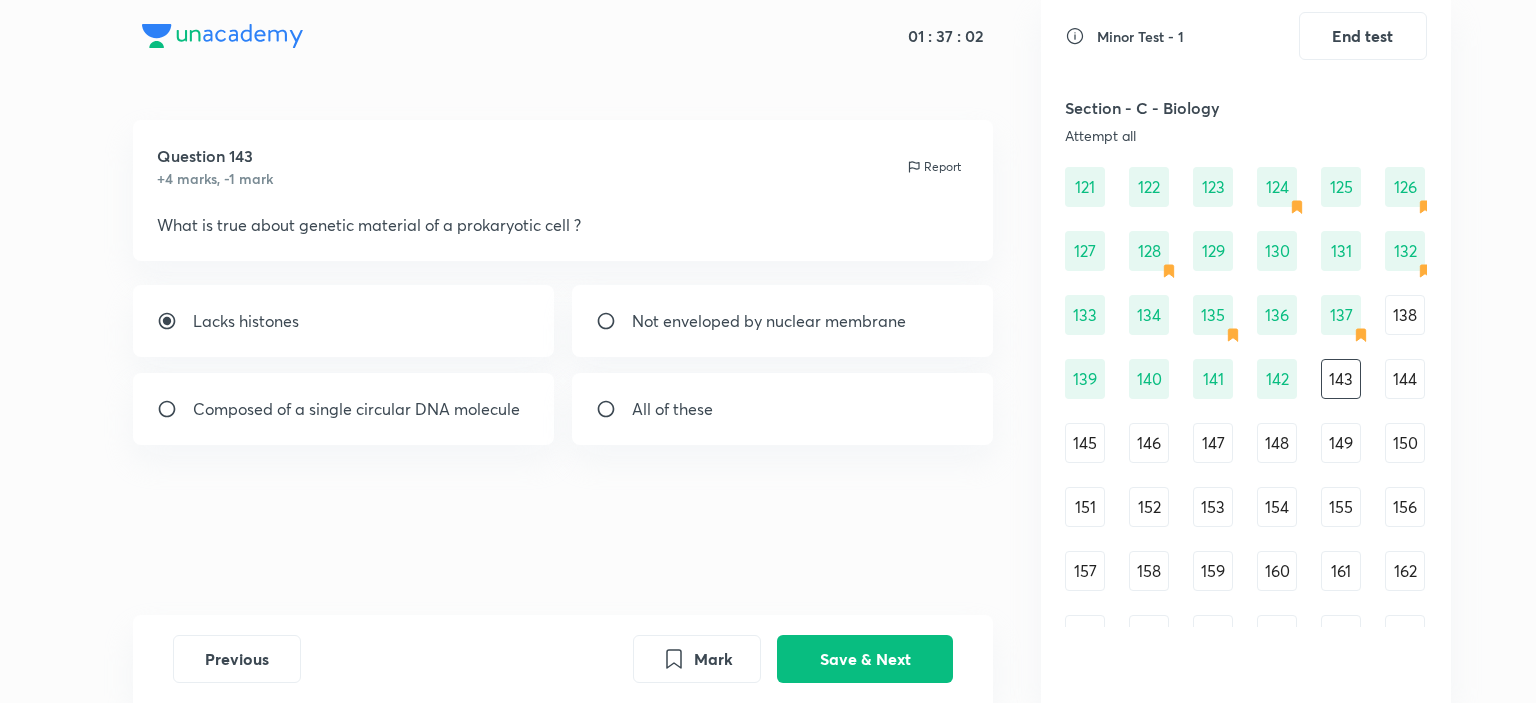 click on "All of these" at bounding box center (783, 409) 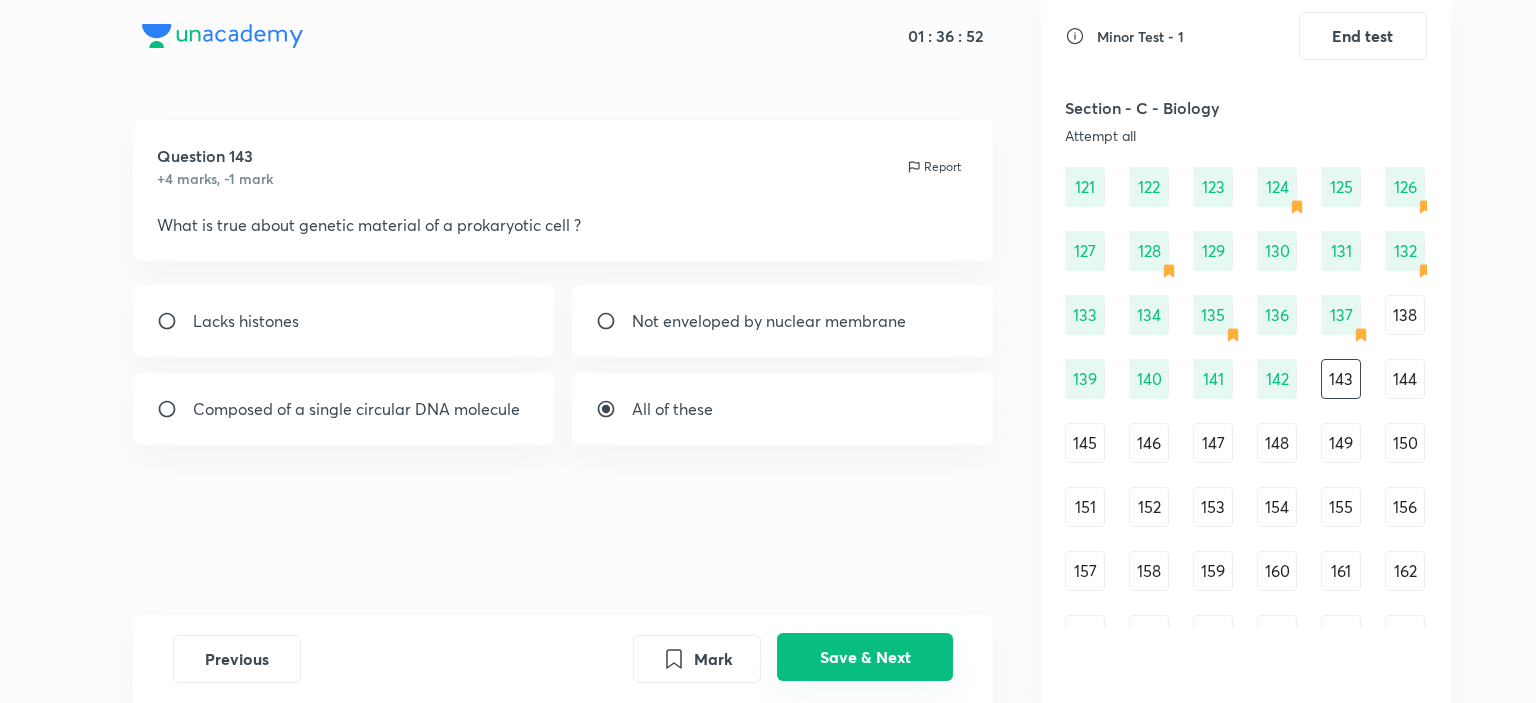 drag, startPoint x: 709, startPoint y: 645, endPoint x: 836, endPoint y: 673, distance: 130.04999 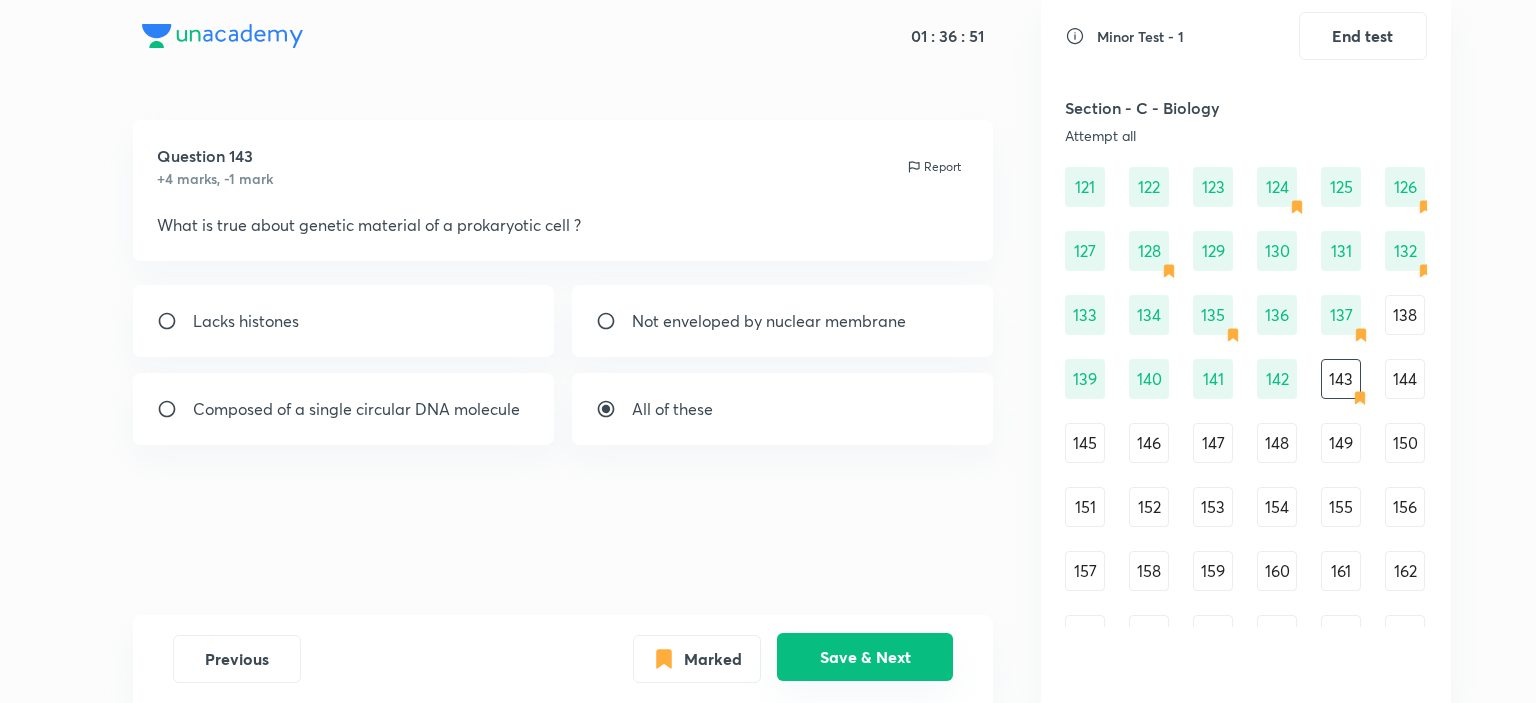 click on "Save & Next" at bounding box center [865, 657] 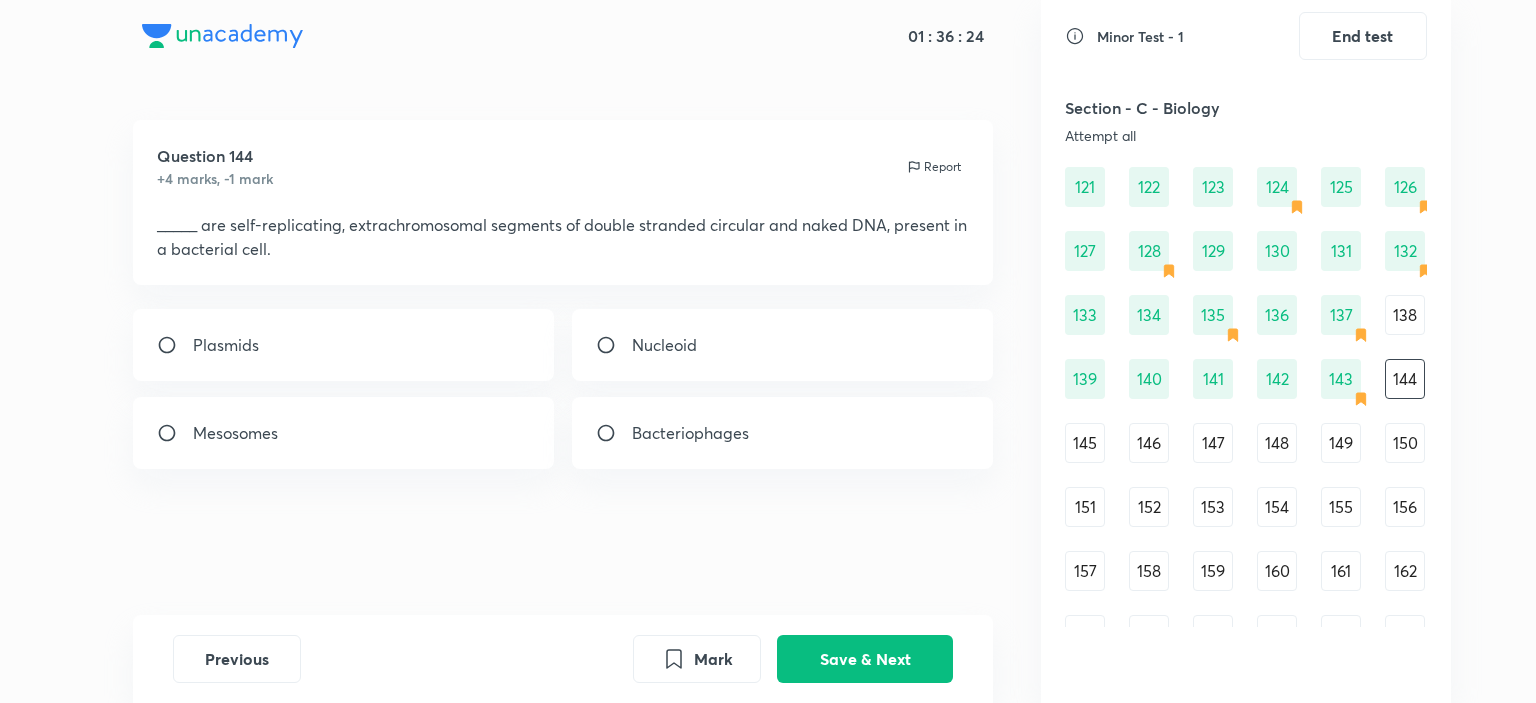click on "143" at bounding box center (1341, 379) 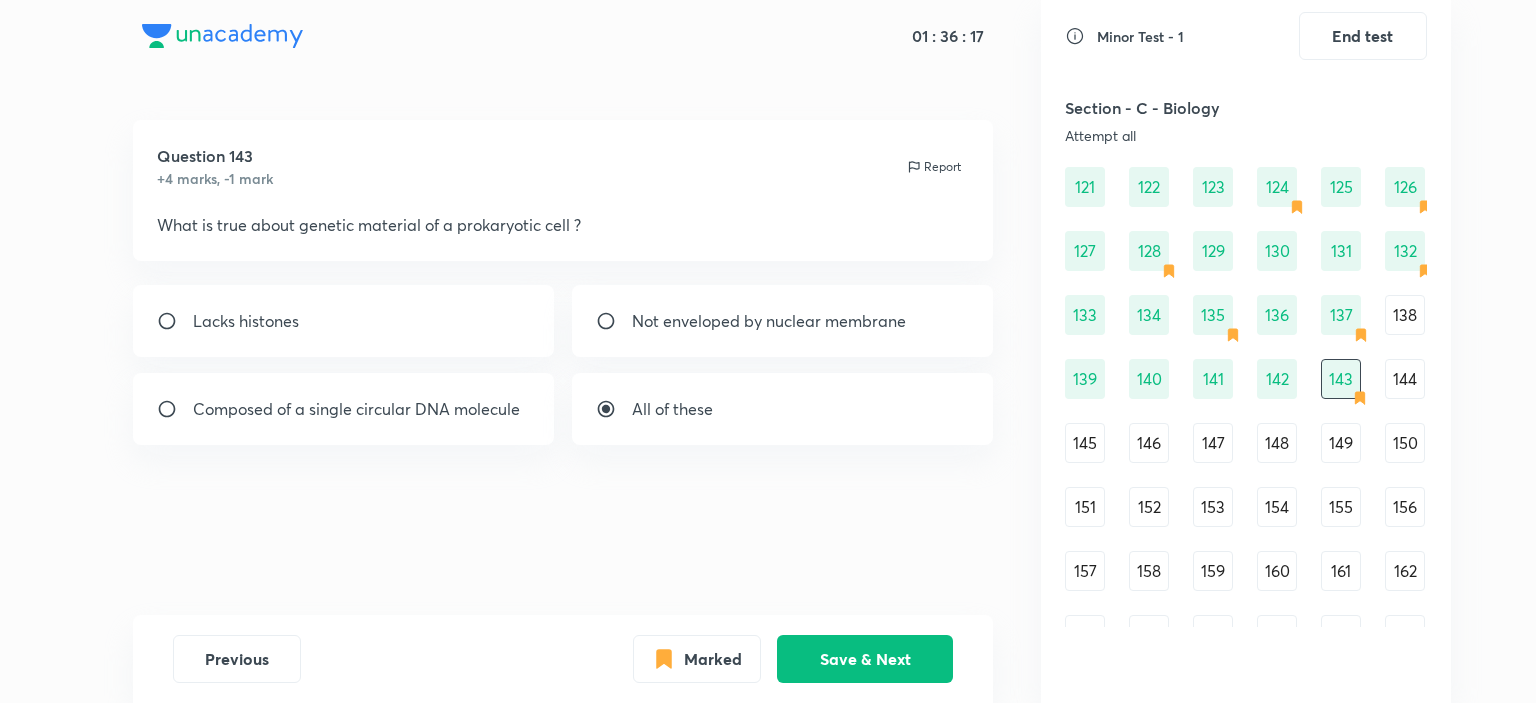 click on "Lacks histones  Not enveloped by nuclear membrane  Composed of a single circular DNA molecule  All of these" at bounding box center [563, 365] 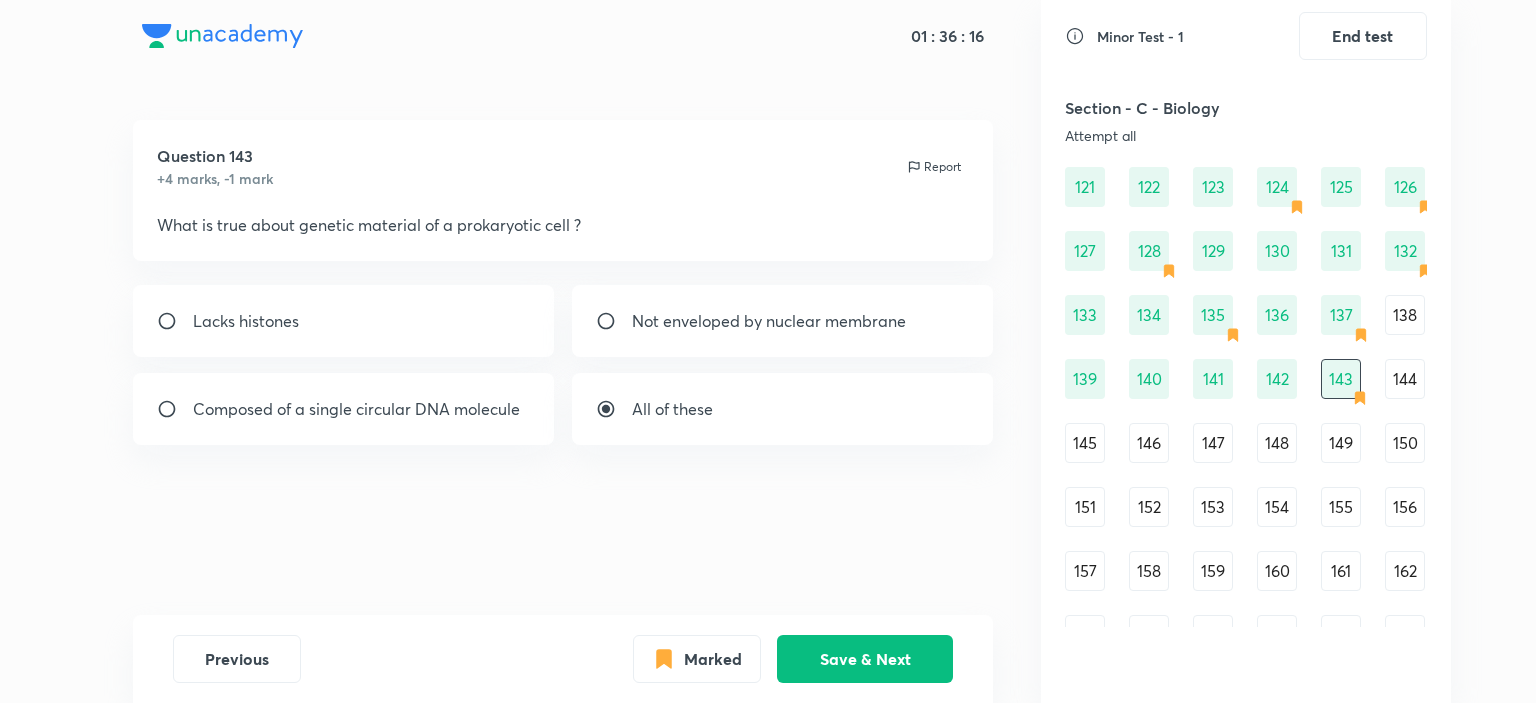 click on "Question 143 +4 marks, -1 mark Report What is true about genetic material of a prokaryotic cell ? Lacks histones  Not enveloped by nuclear membrane  Composed of a single circular DNA molecule  All of these" at bounding box center (563, 367) 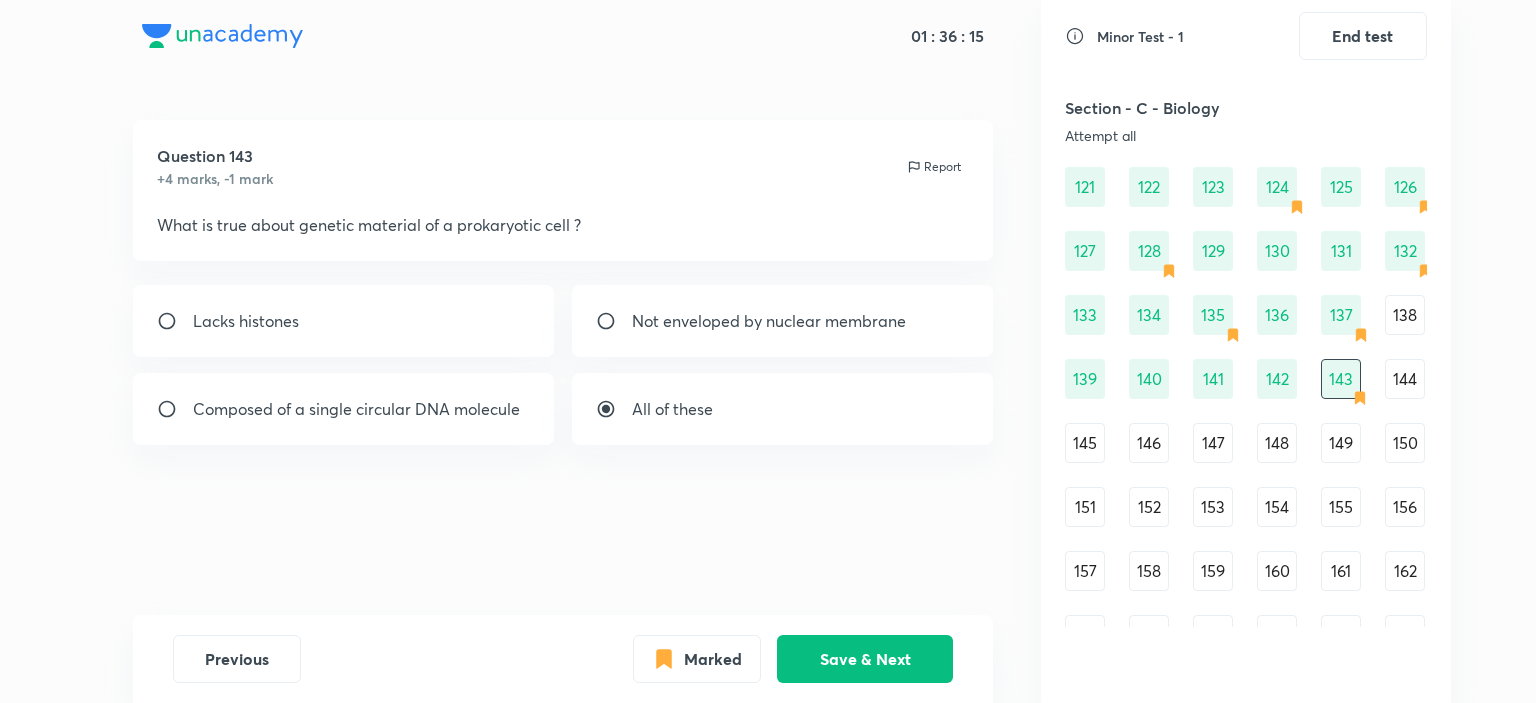 click on "Not enveloped by nuclear membrane" at bounding box center [783, 321] 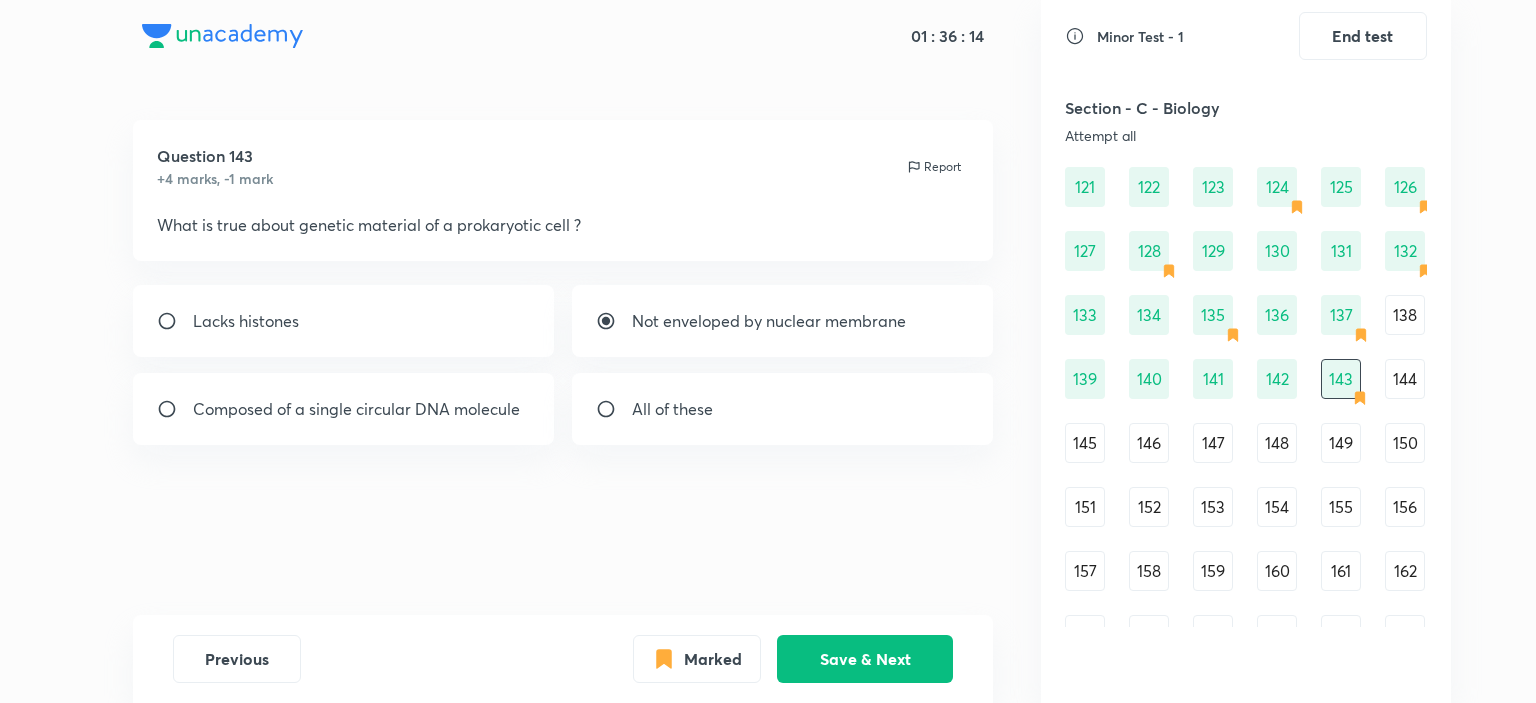 click on "Not enveloped by nuclear membrane" at bounding box center (783, 321) 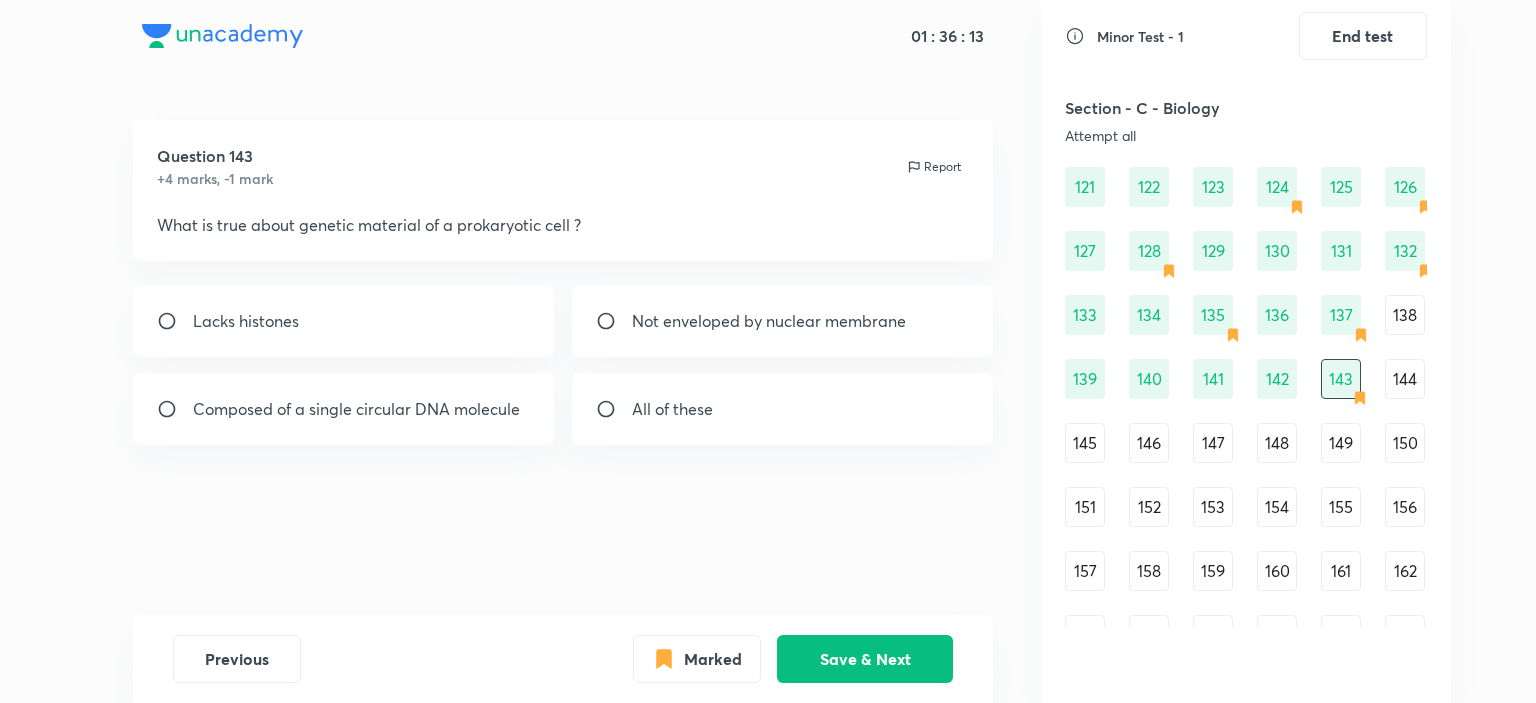 click on "Not enveloped by nuclear membrane" at bounding box center [769, 321] 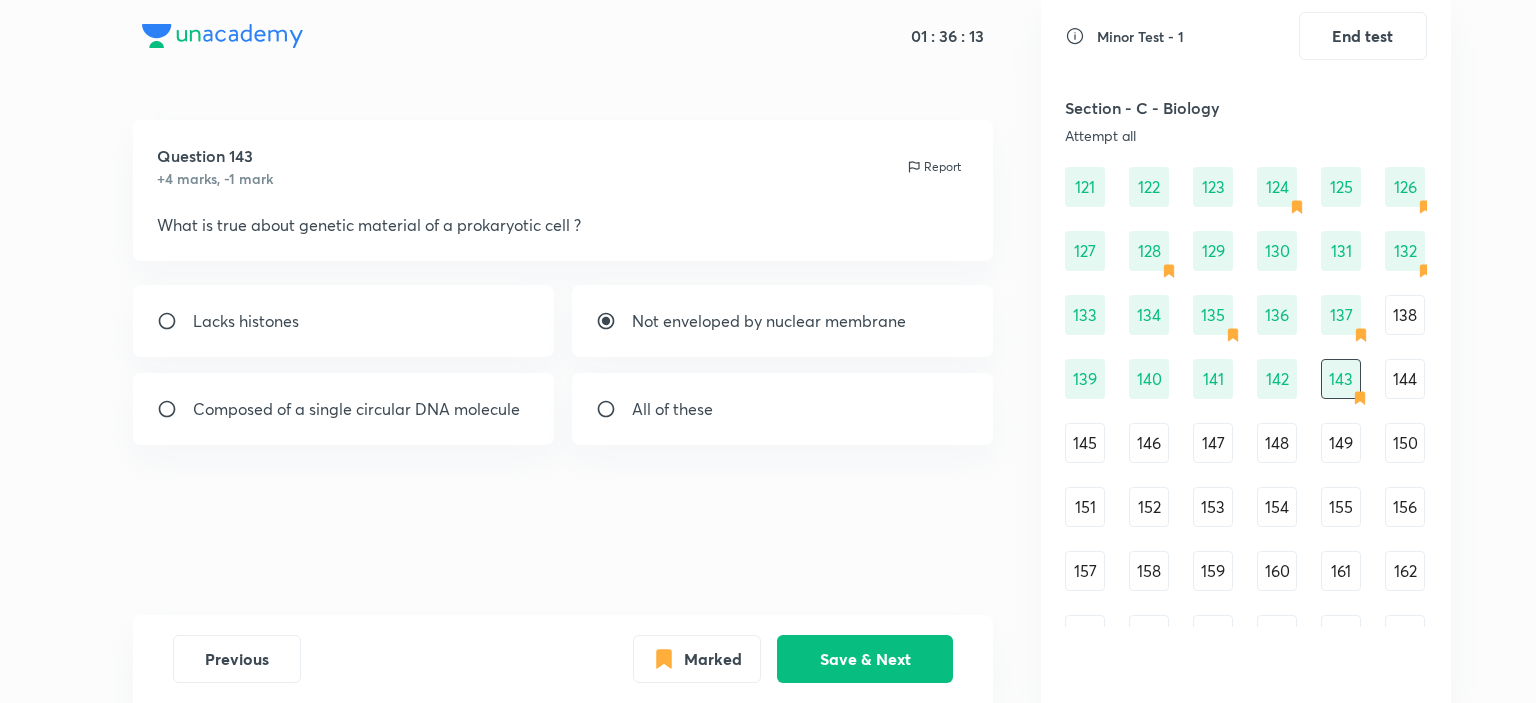 click on "Not enveloped by nuclear membrane" at bounding box center (769, 321) 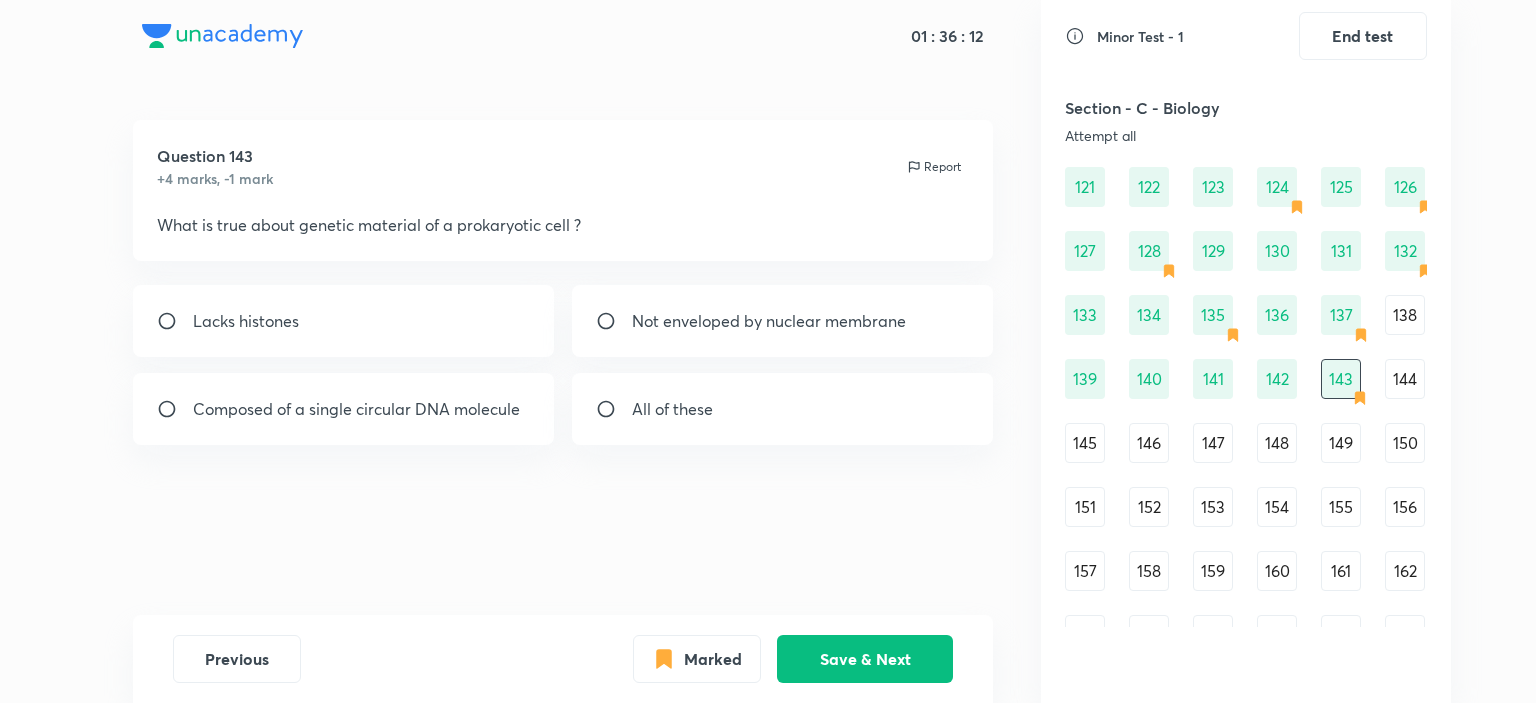 click on "Not enveloped by nuclear membrane" at bounding box center [769, 321] 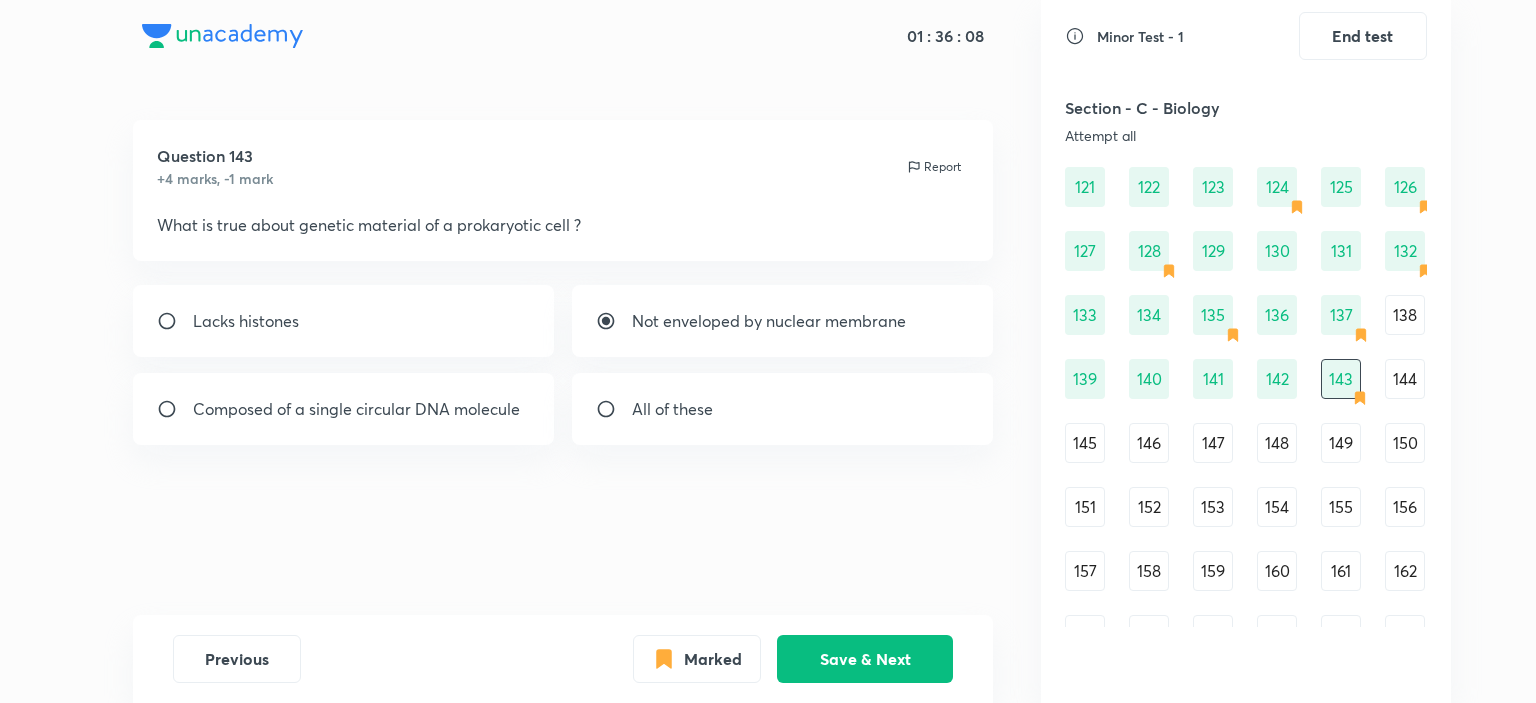 click on "144" at bounding box center (1405, 379) 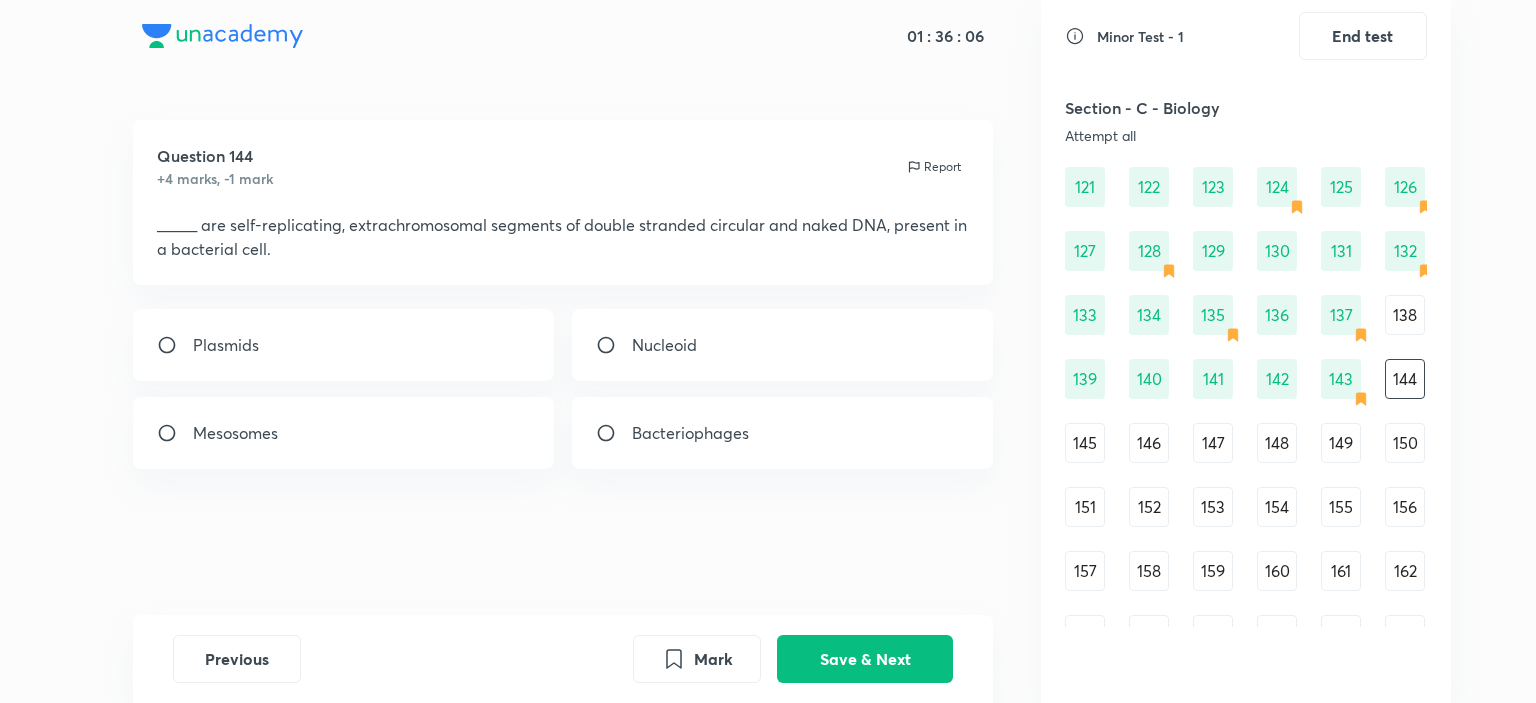 click on "143" at bounding box center (1341, 379) 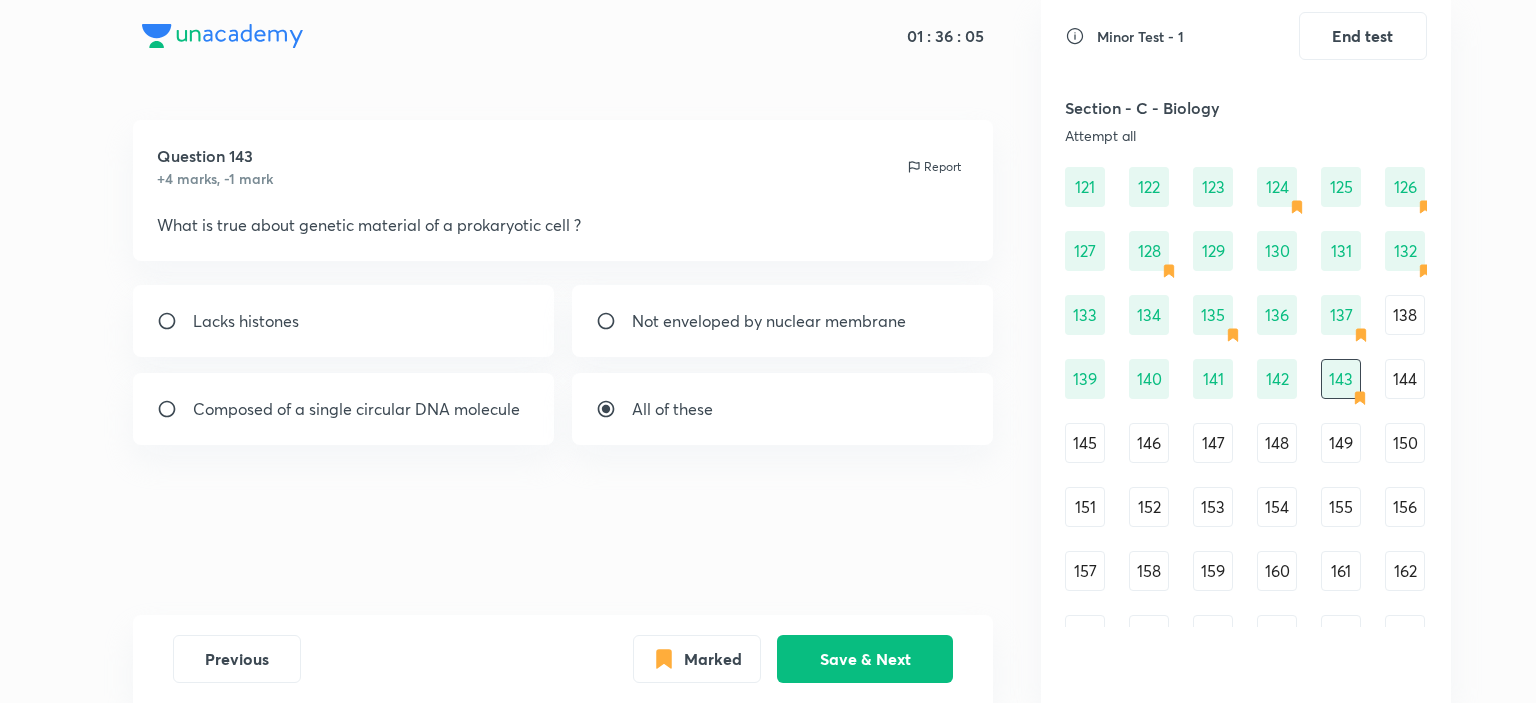 click on "Not enveloped by nuclear membrane" at bounding box center (769, 321) 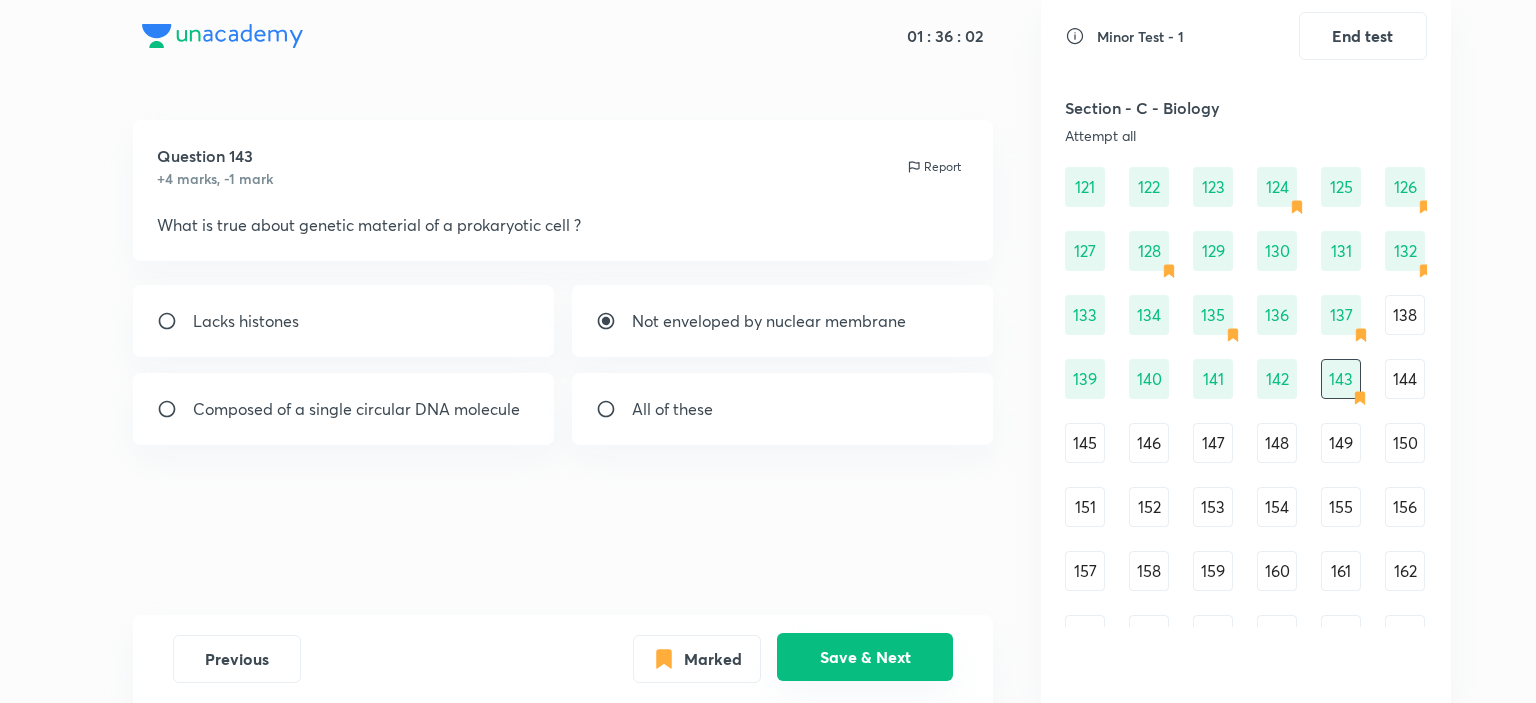 click on "Save & Next" at bounding box center (865, 657) 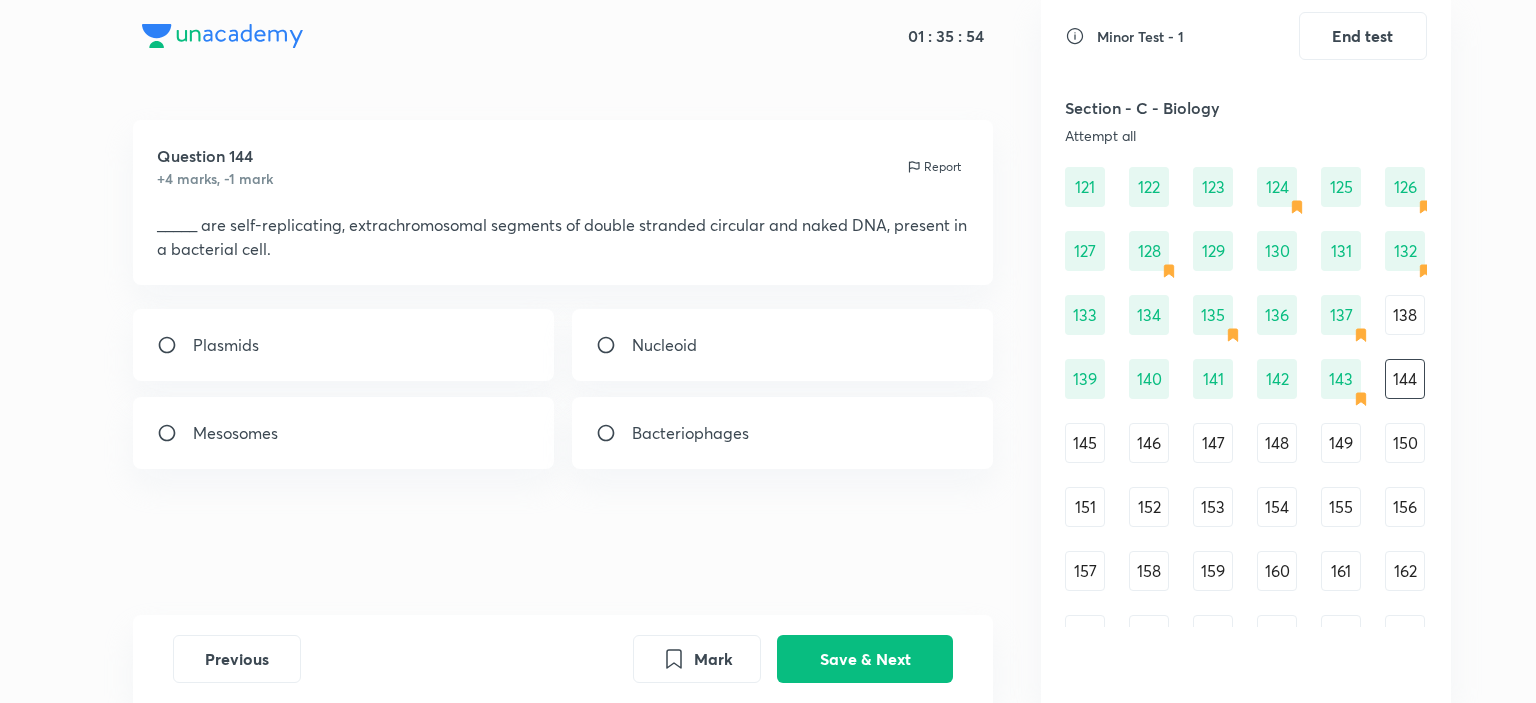 click on "143" at bounding box center [1341, 379] 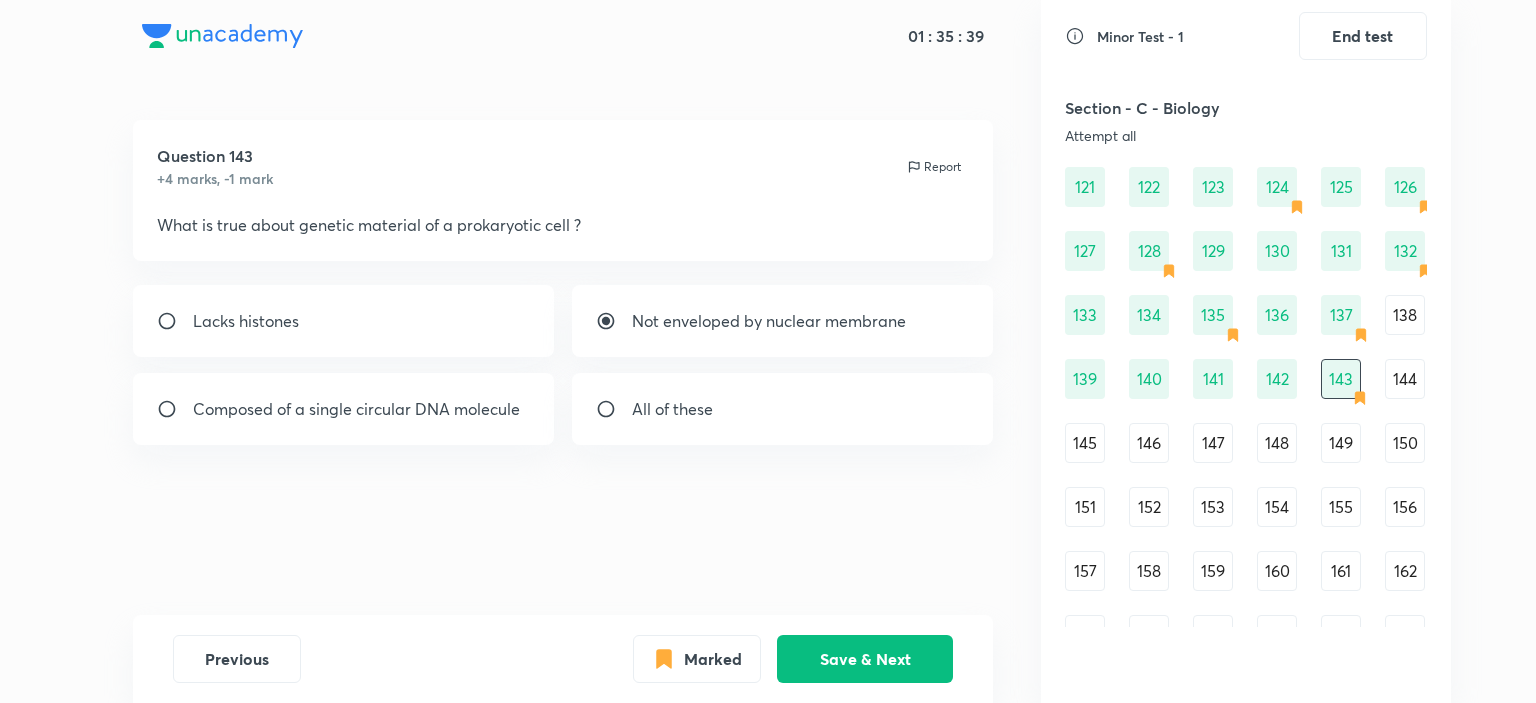 click on "Lacks histones" at bounding box center (344, 321) 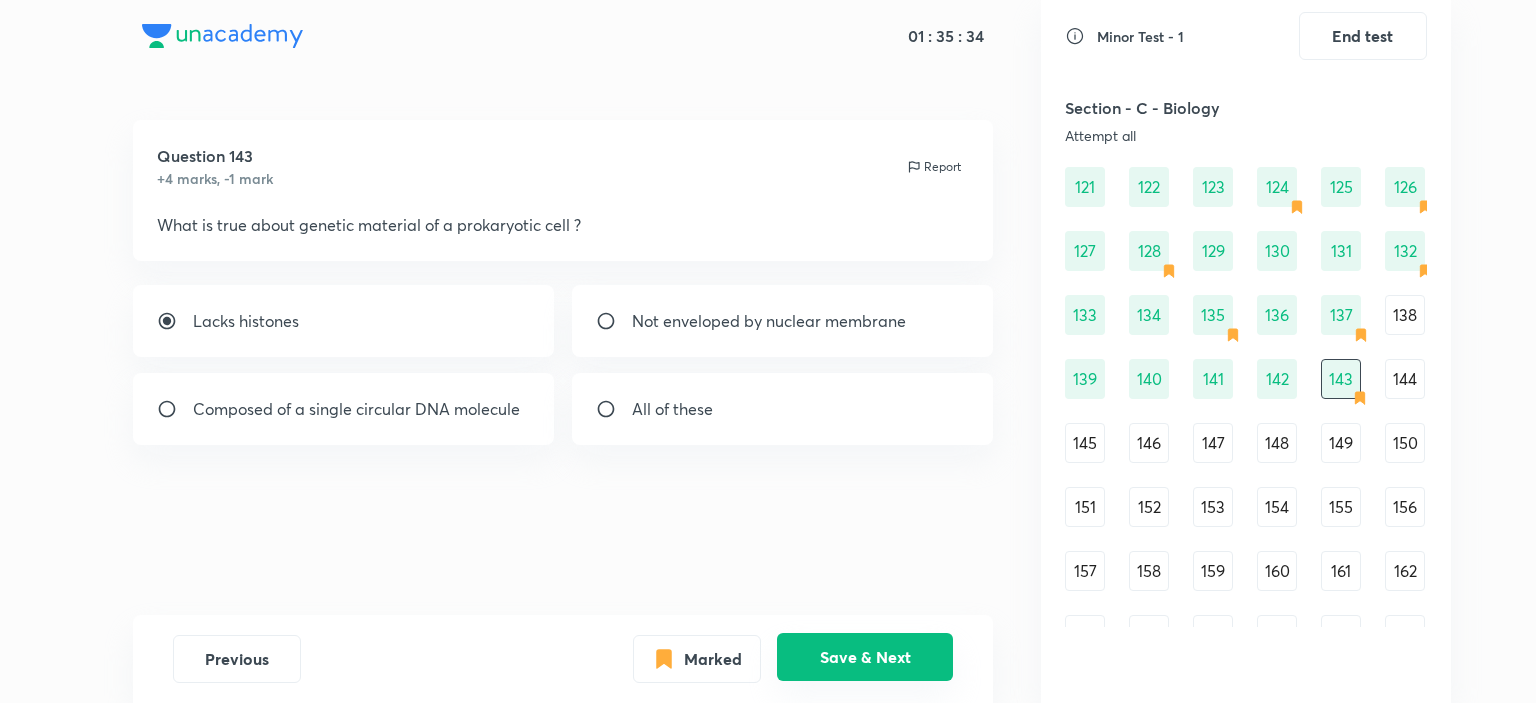 click on "Save & Next" at bounding box center (865, 657) 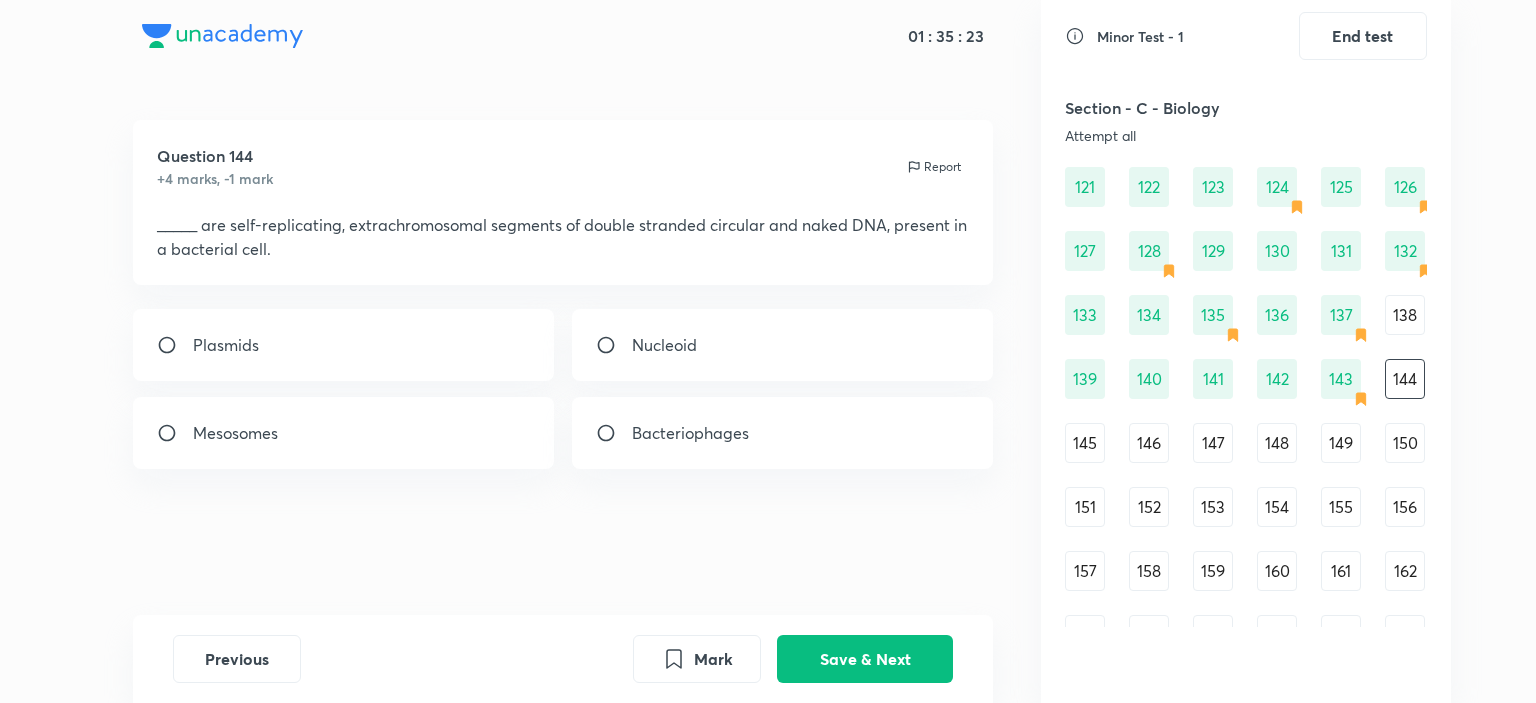 click on "Question 144 +4 marks, -1 mark Report _____ are self-replicating, extrachromosomal segments of double stranded circular and naked DNA, present in a bacterial cell. Plasmids  Nucleoid  Mesosomes  Bacteriophages" at bounding box center (563, 367) 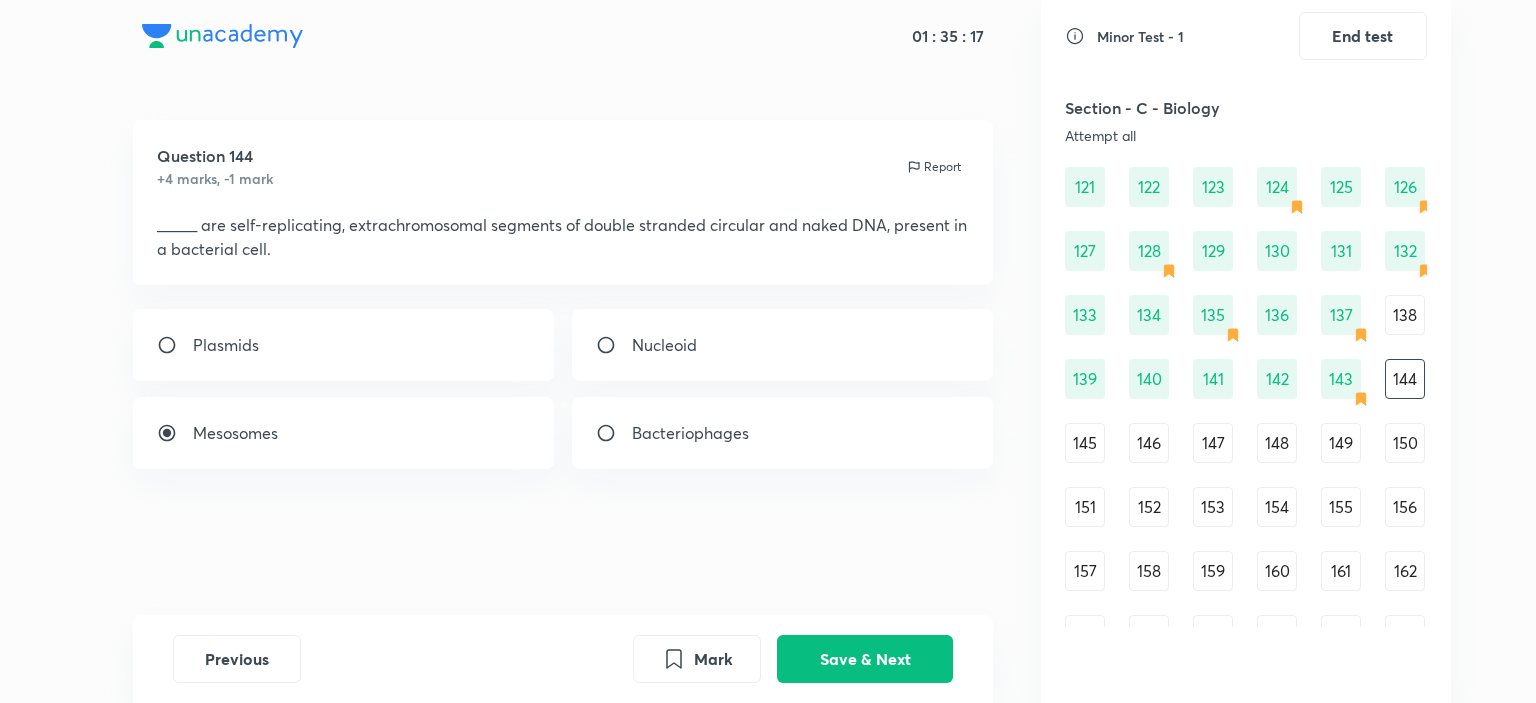 click on "Bacteriophages" at bounding box center (783, 433) 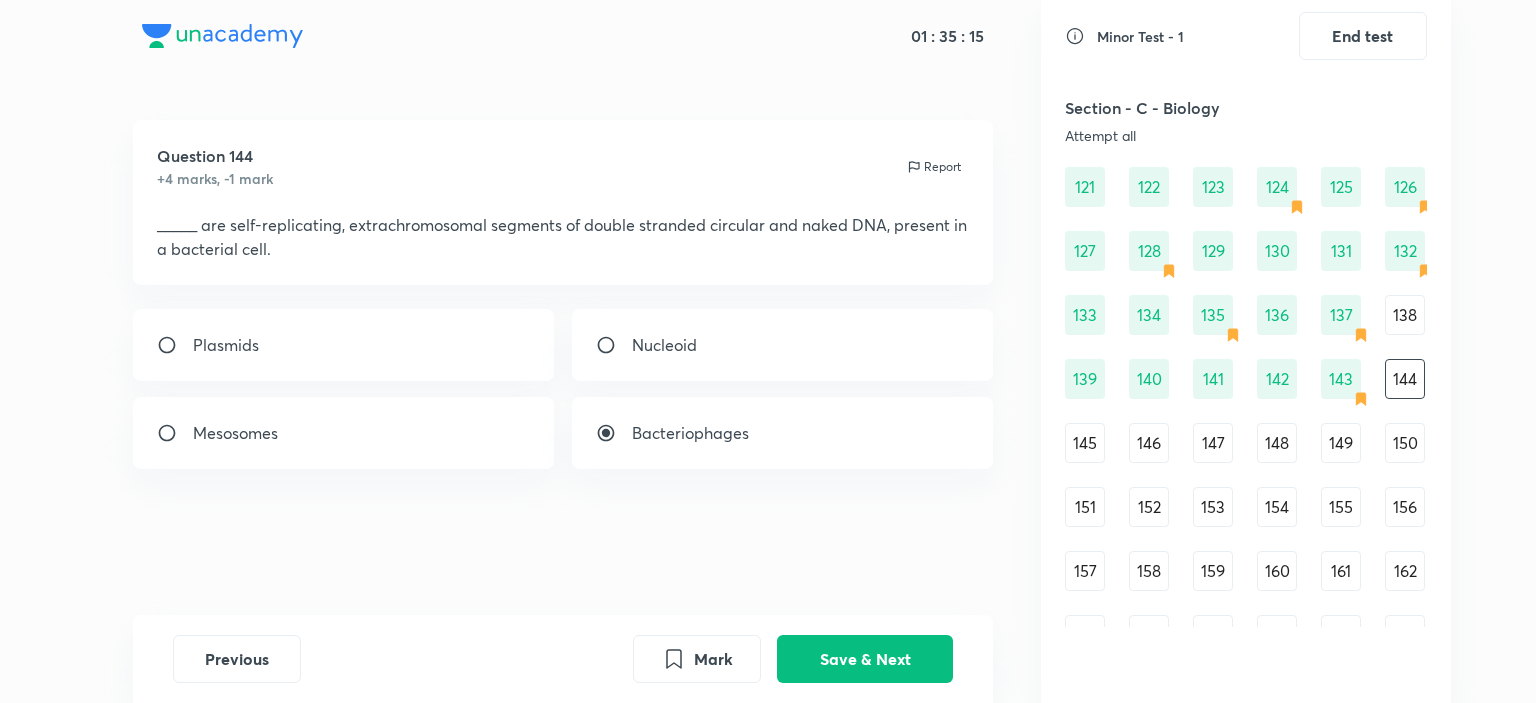 click on "Plasmids" at bounding box center [226, 345] 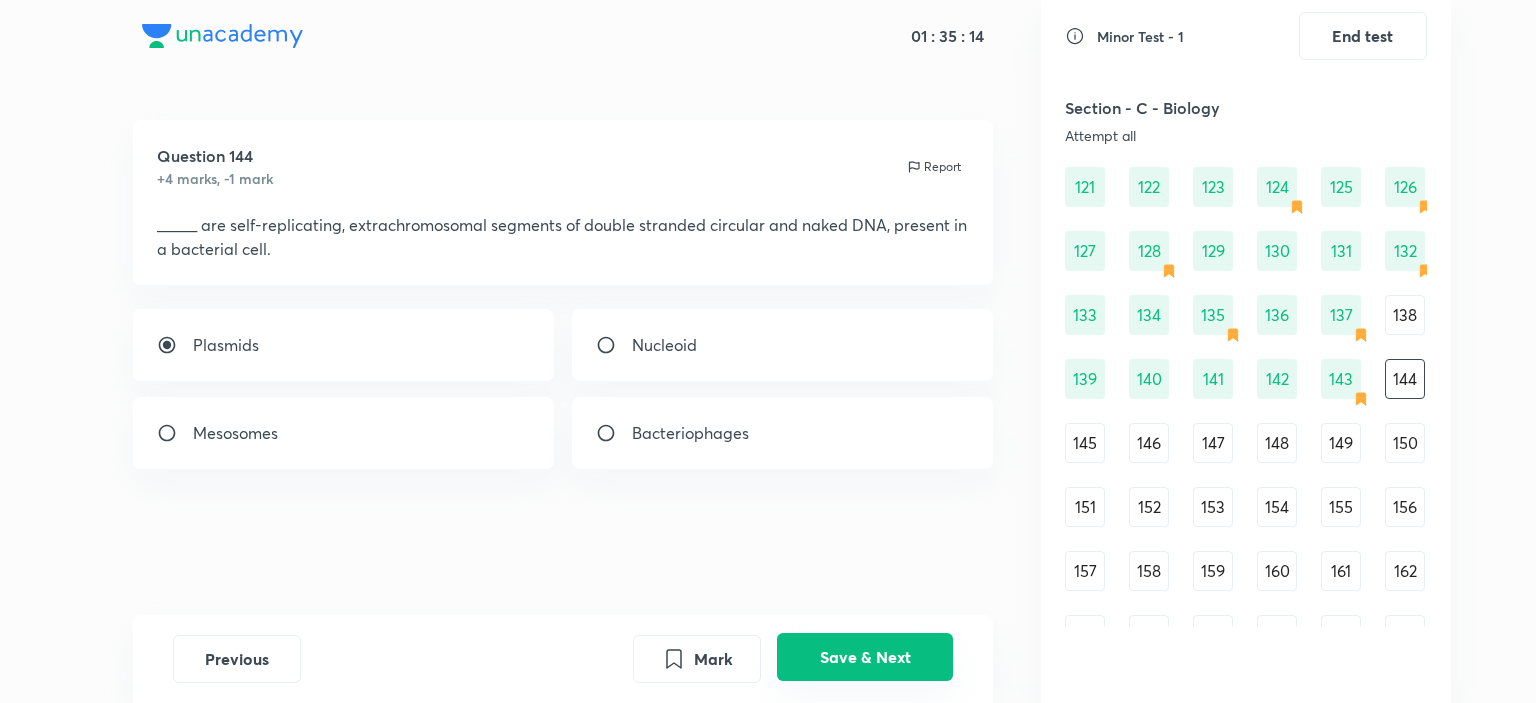 click on "Save & Next" at bounding box center (865, 657) 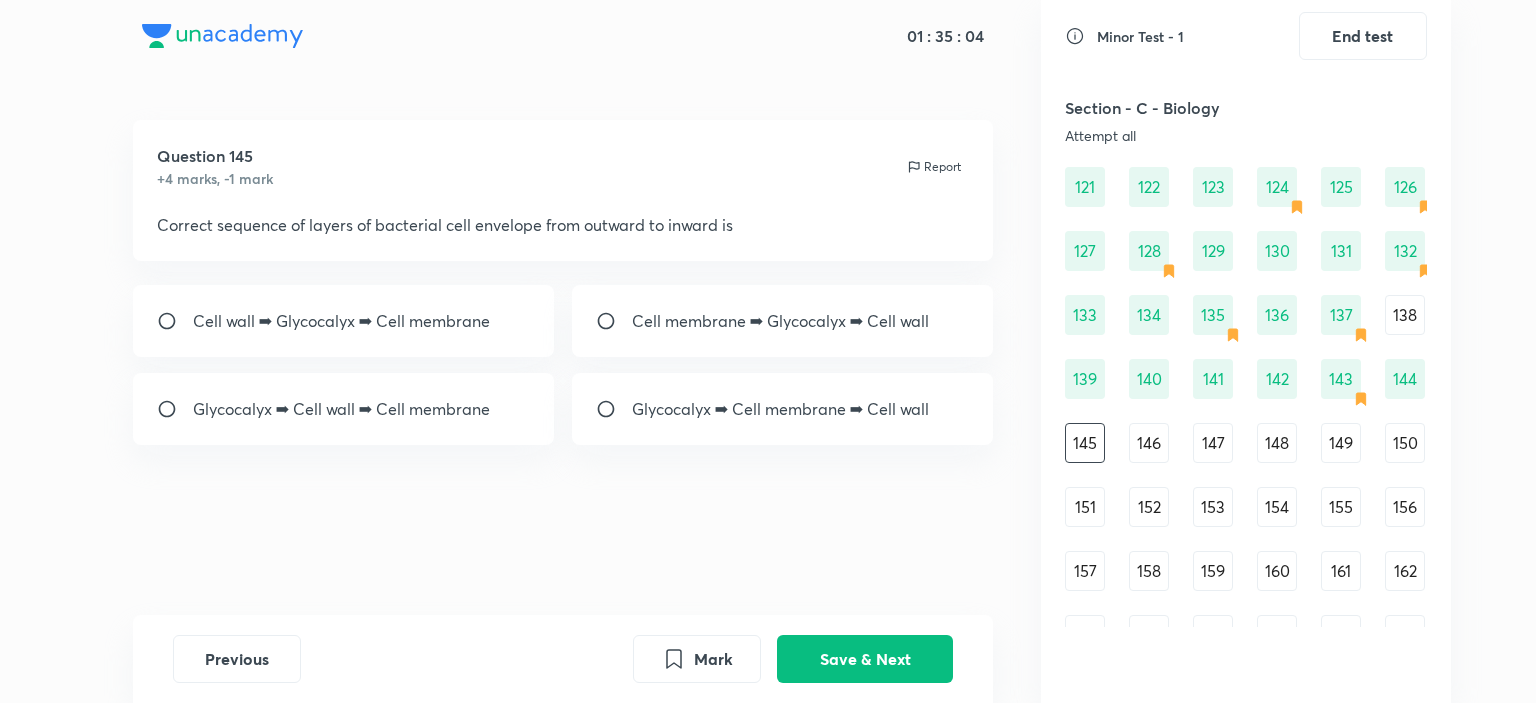 click on "Glycocalyx ➡ Cell wall ➡ Cell membrane" at bounding box center (341, 409) 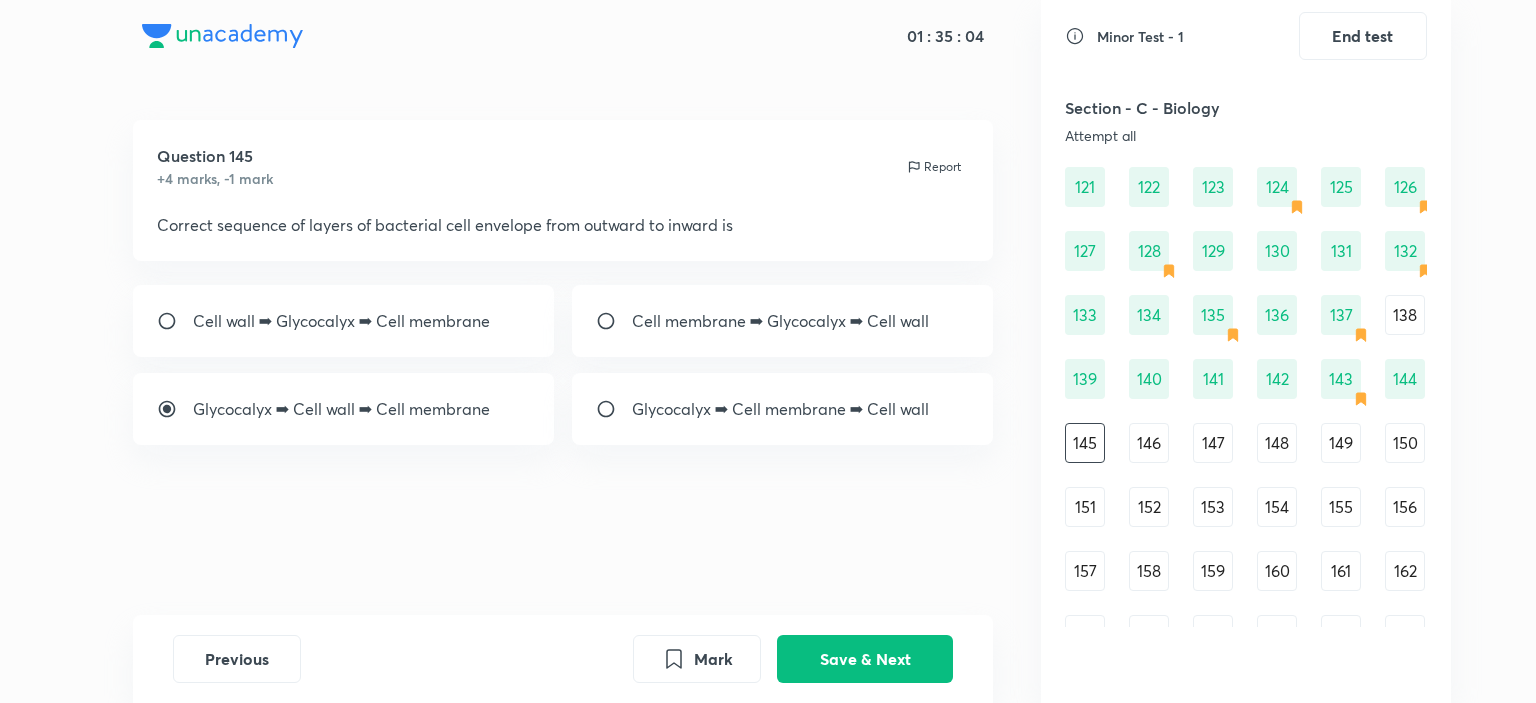 click on "Cell wall ➡ Glycocalyx ➡ Cell membrane" at bounding box center (341, 321) 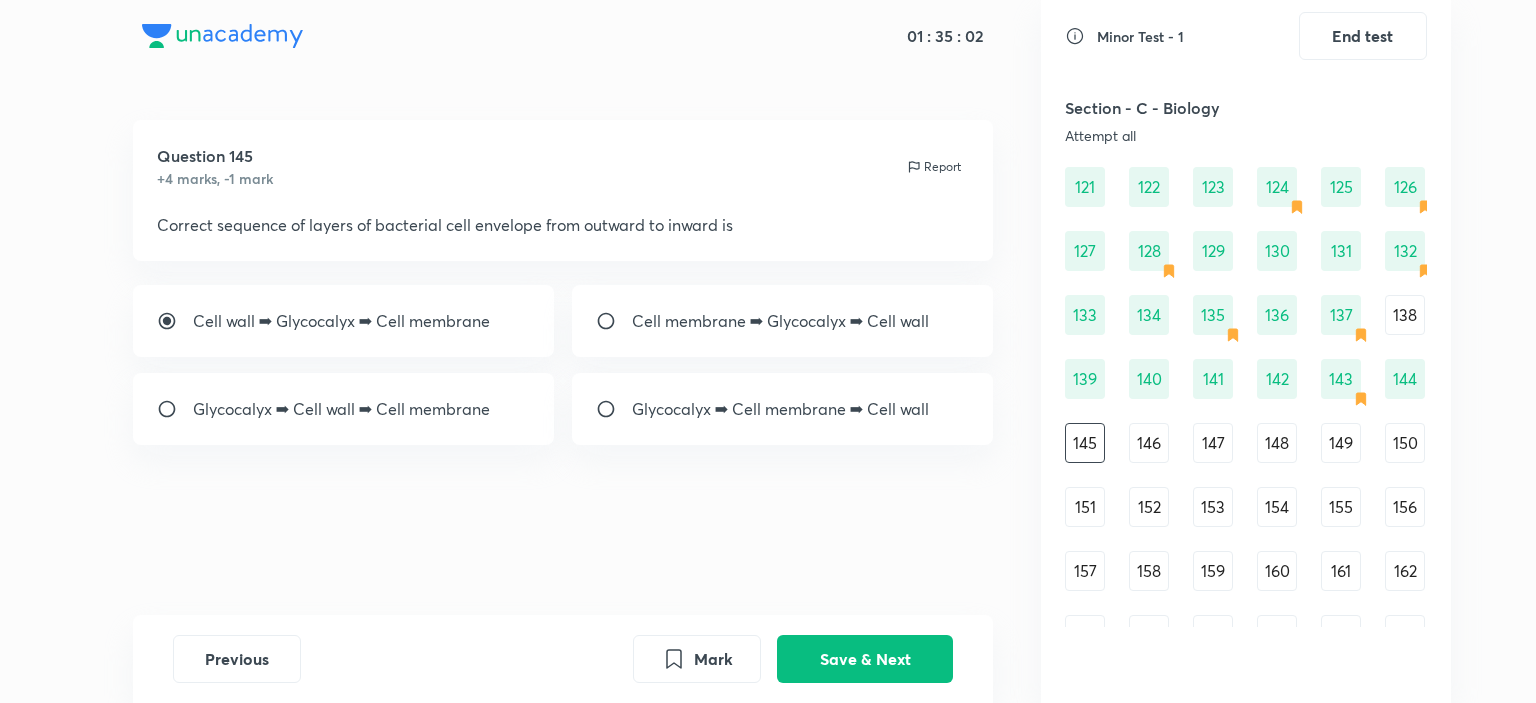 click on "Glycocalyx ➡ Cell membrane ➡ Cell wall" at bounding box center [780, 409] 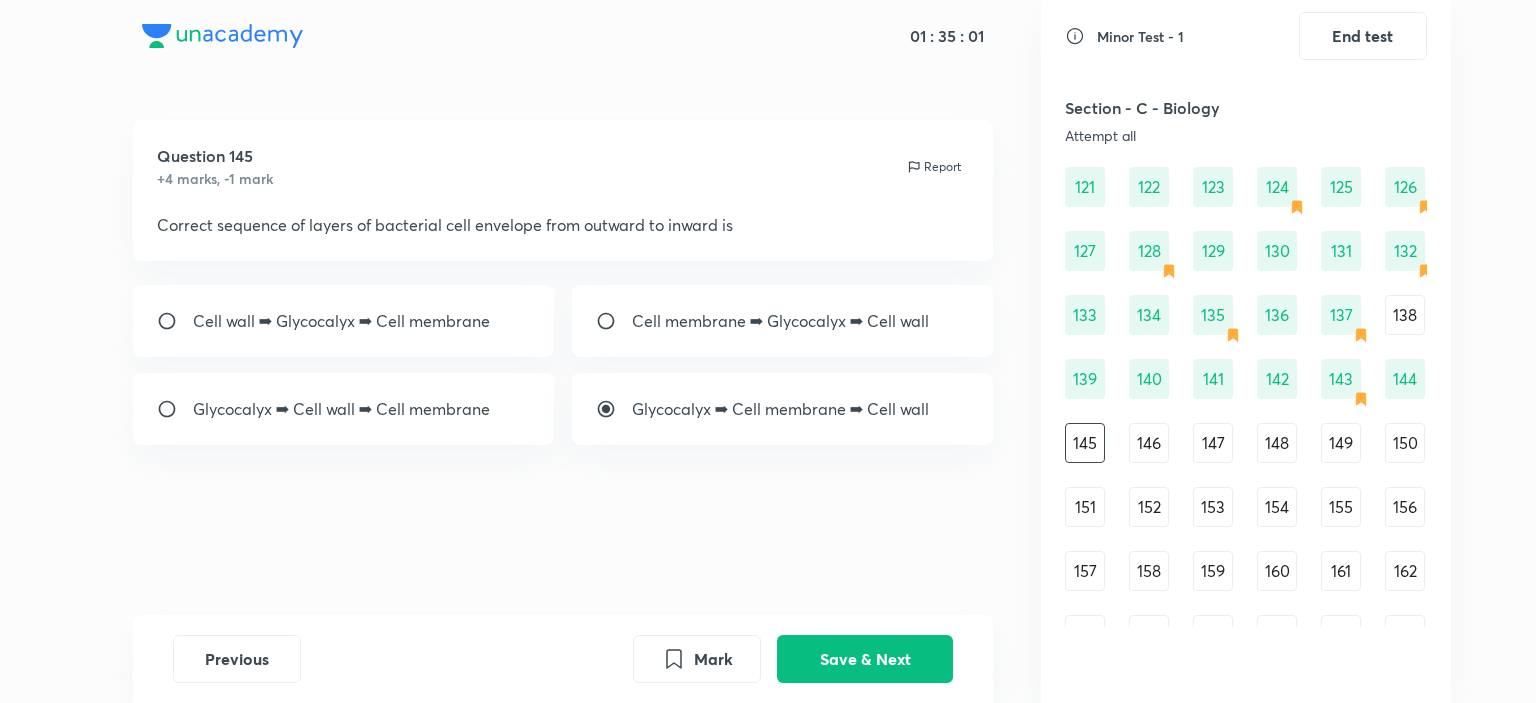click on "Cell membrane ➡ Glycocalyx ➡ Cell wall" at bounding box center (780, 321) 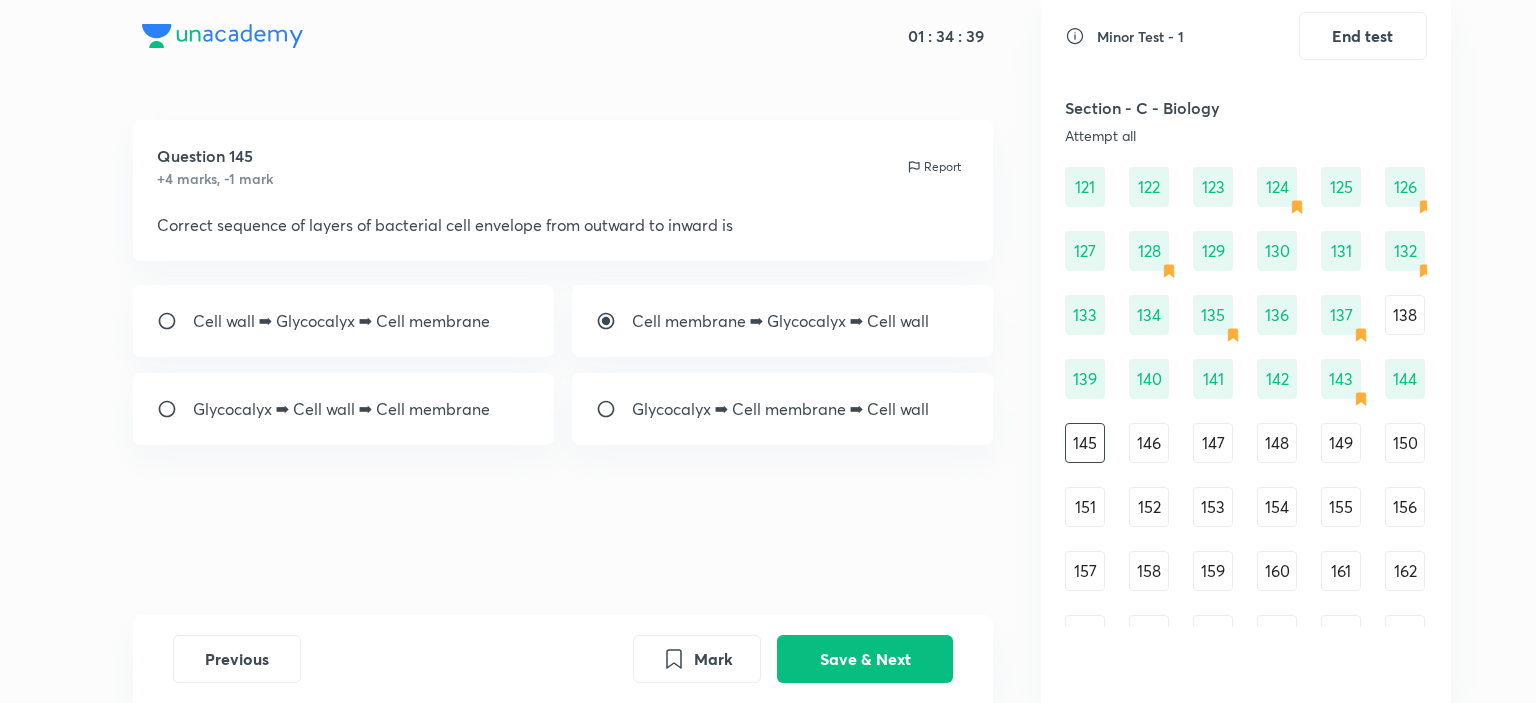 click on "Glycocalyx ➡ Cell membrane ➡ Cell wall" at bounding box center [780, 409] 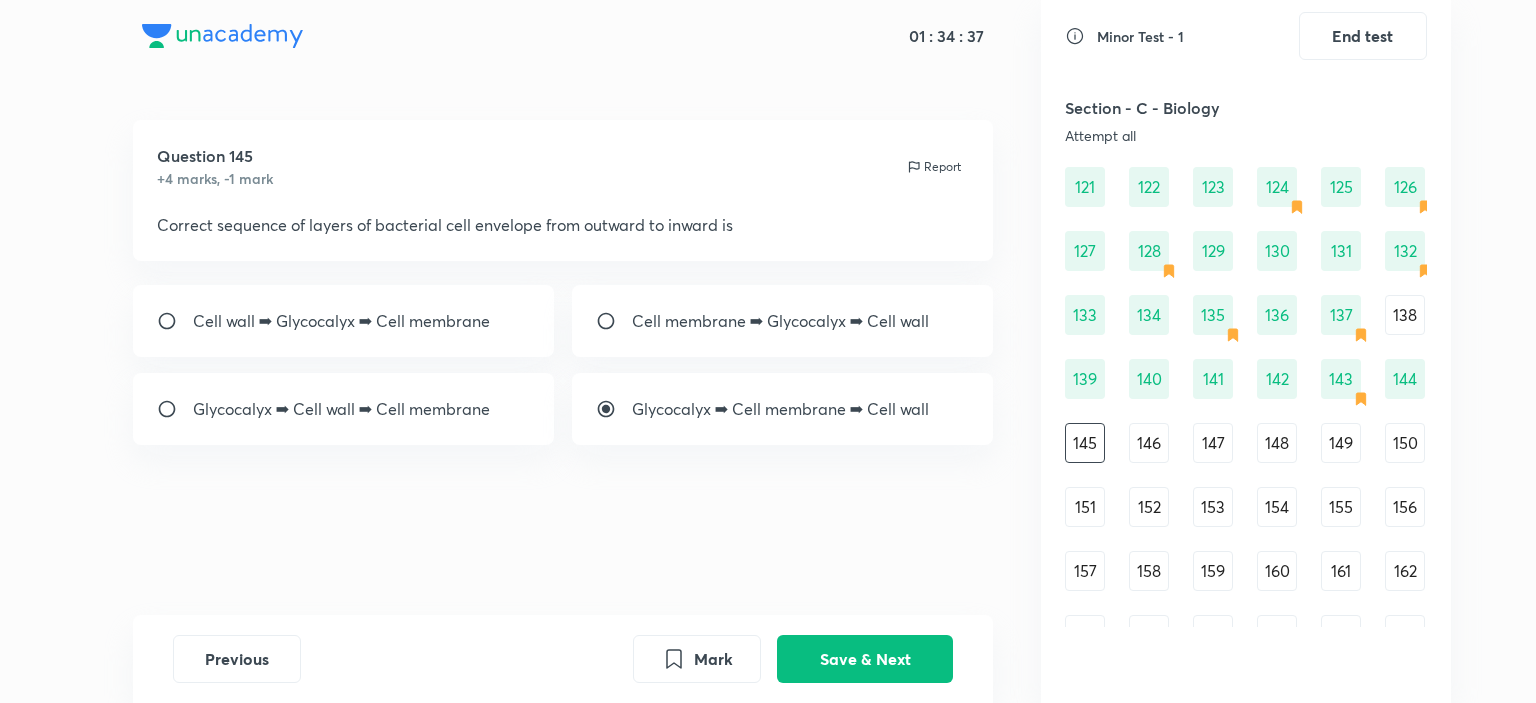click on "Glycocalyx ➡ Cell wall ➡ Cell membrane" at bounding box center (344, 409) 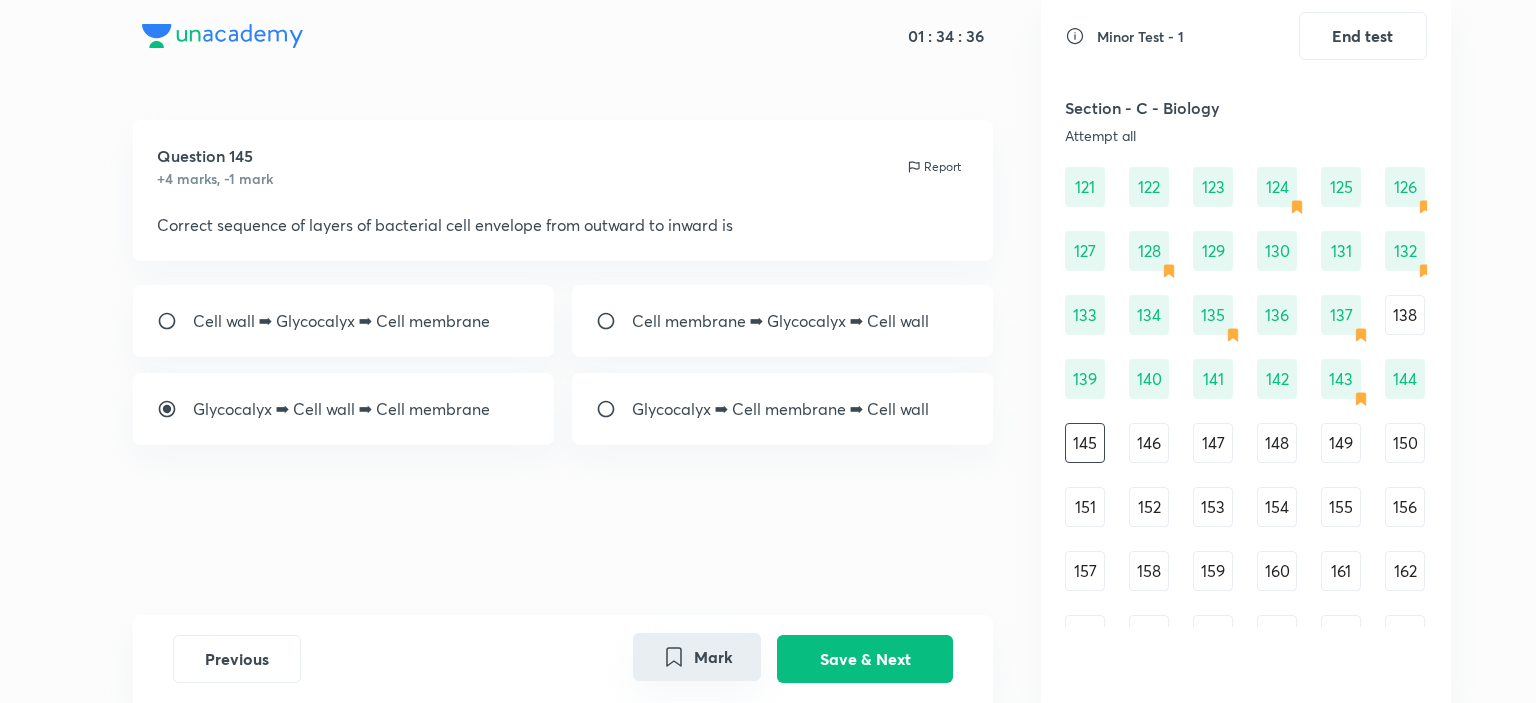 click on "Mark" at bounding box center [697, 657] 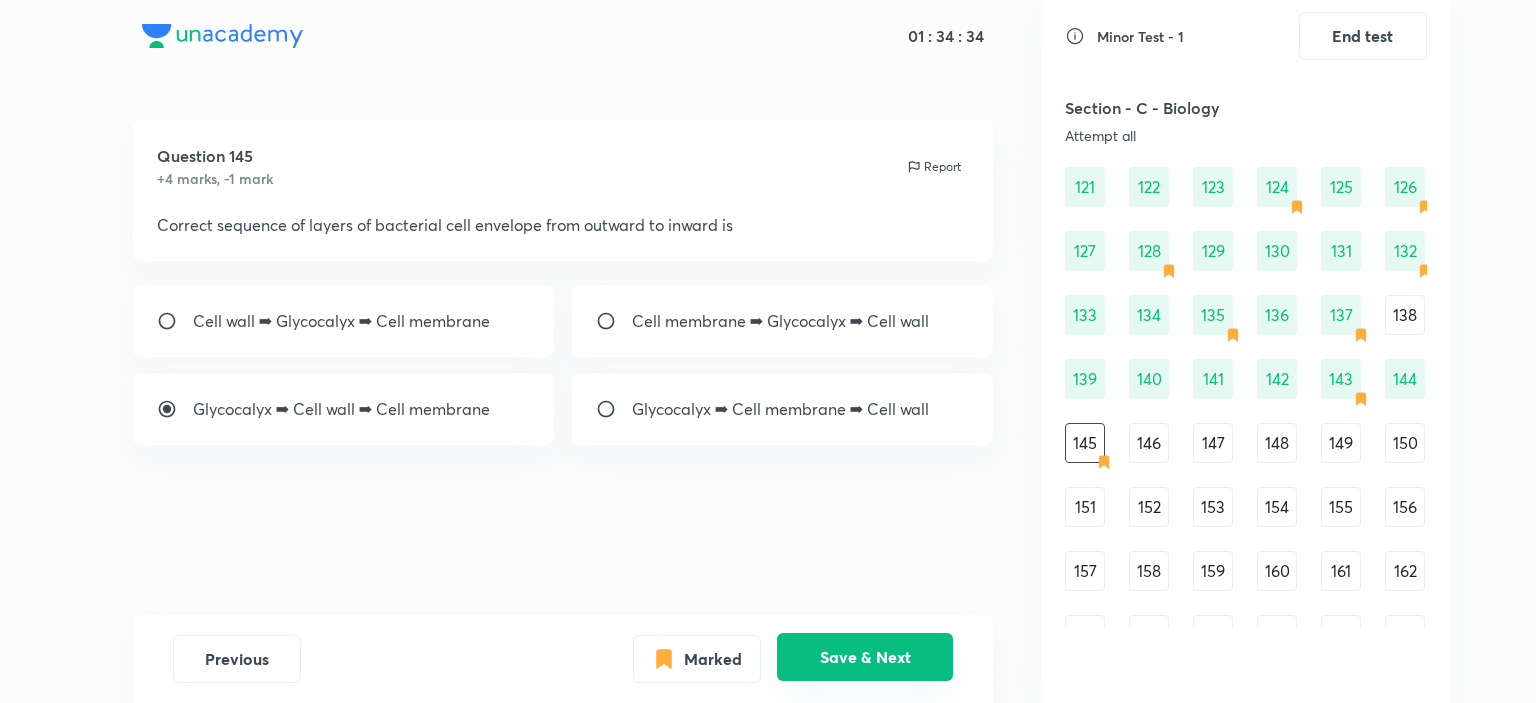 click on "Save & Next" at bounding box center [865, 657] 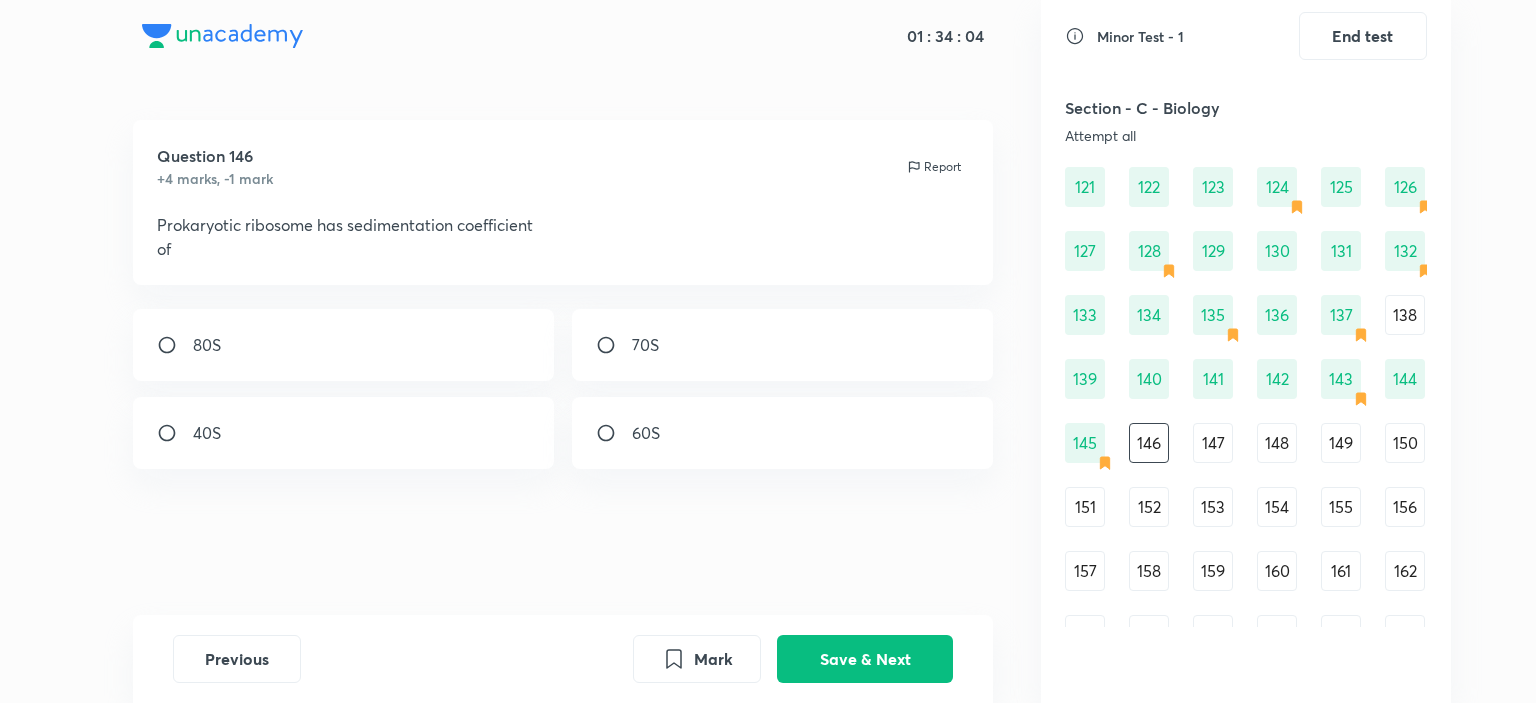 click on "60S" at bounding box center [783, 433] 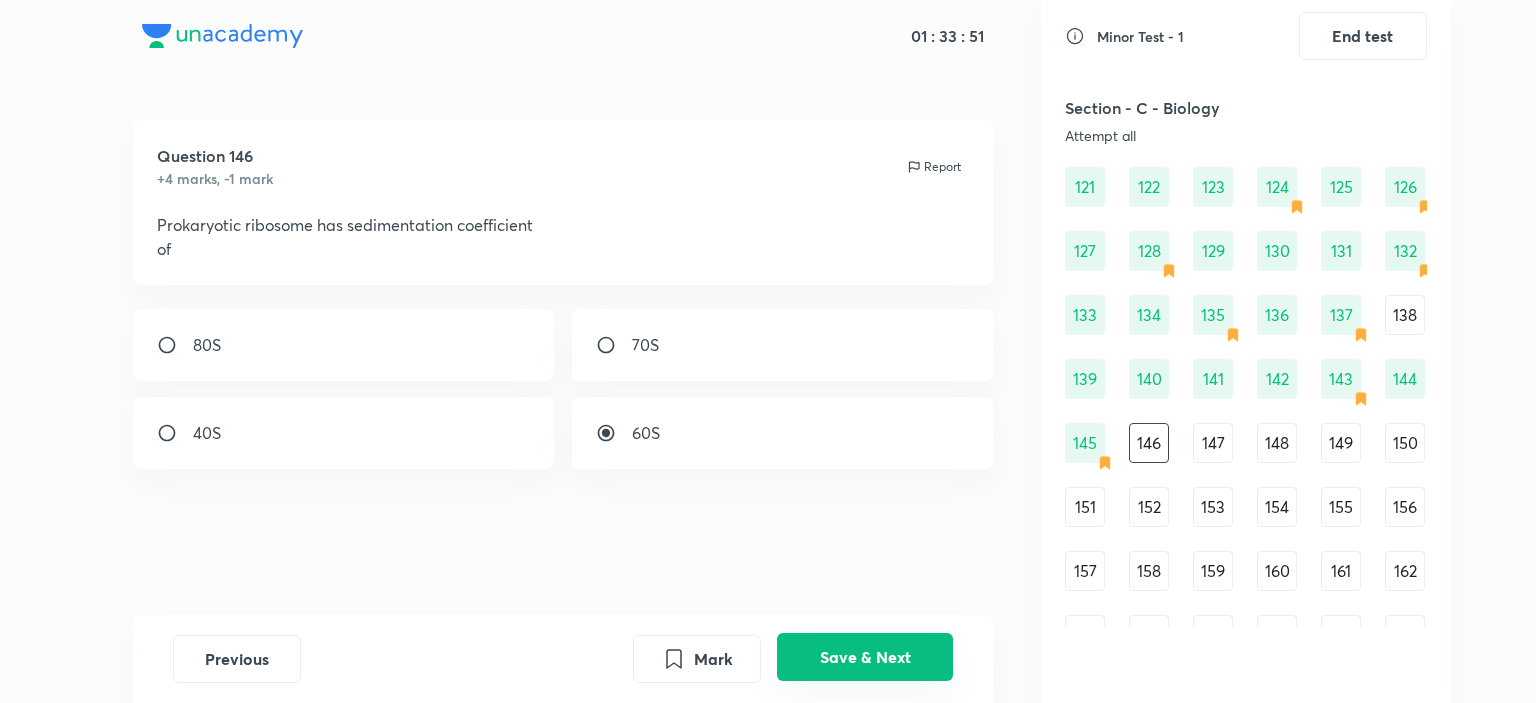 click on "Save & Next" at bounding box center [865, 657] 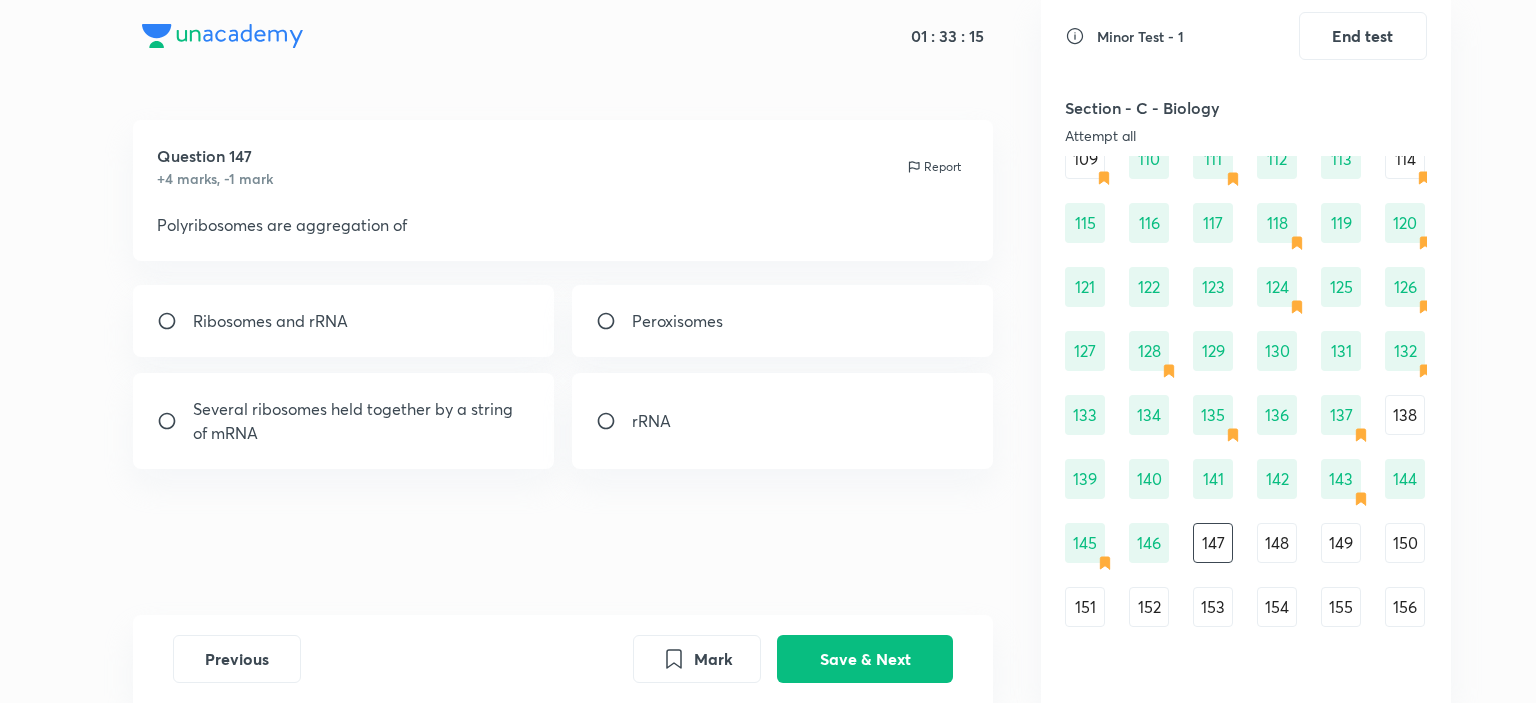 scroll, scrollTop: 1920, scrollLeft: 0, axis: vertical 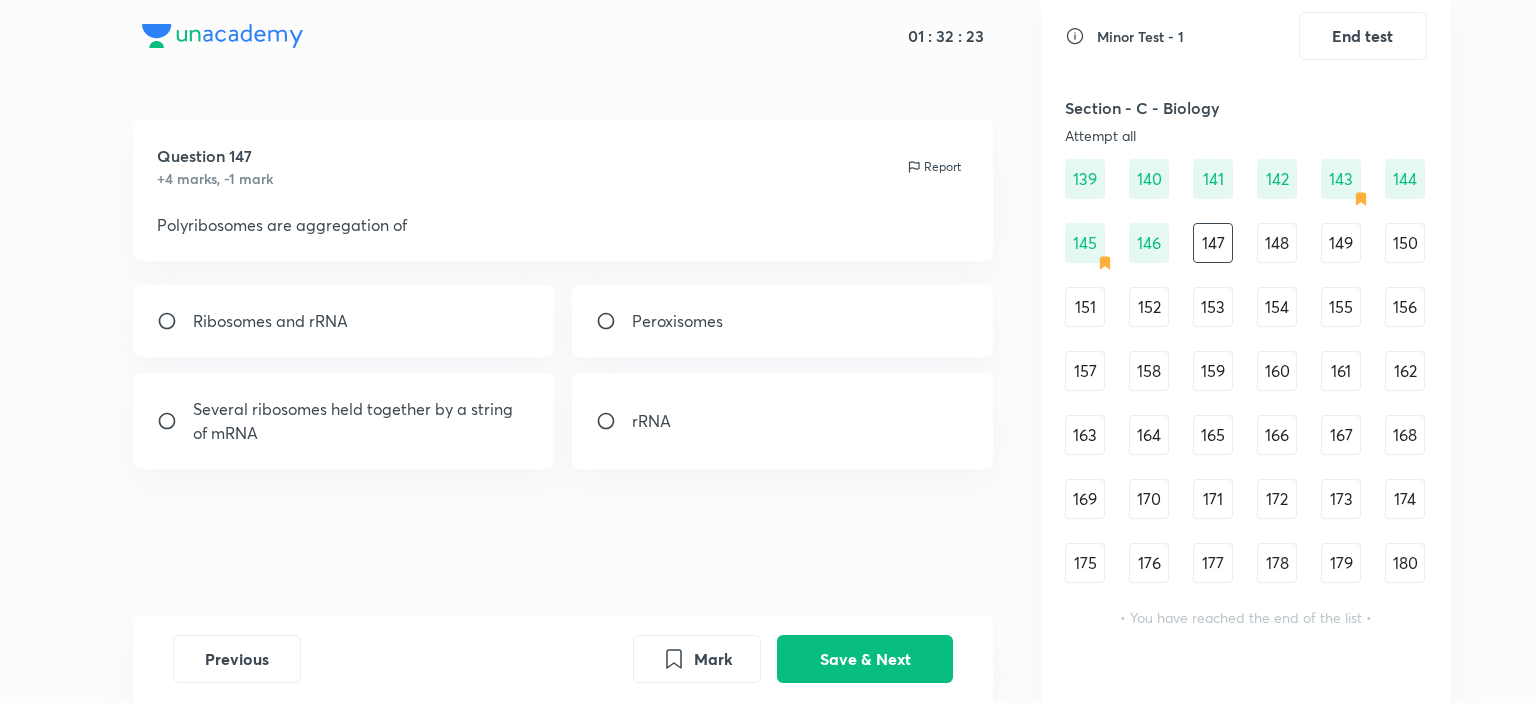 drag, startPoint x: 280, startPoint y: 207, endPoint x: 501, endPoint y: 165, distance: 224.95555 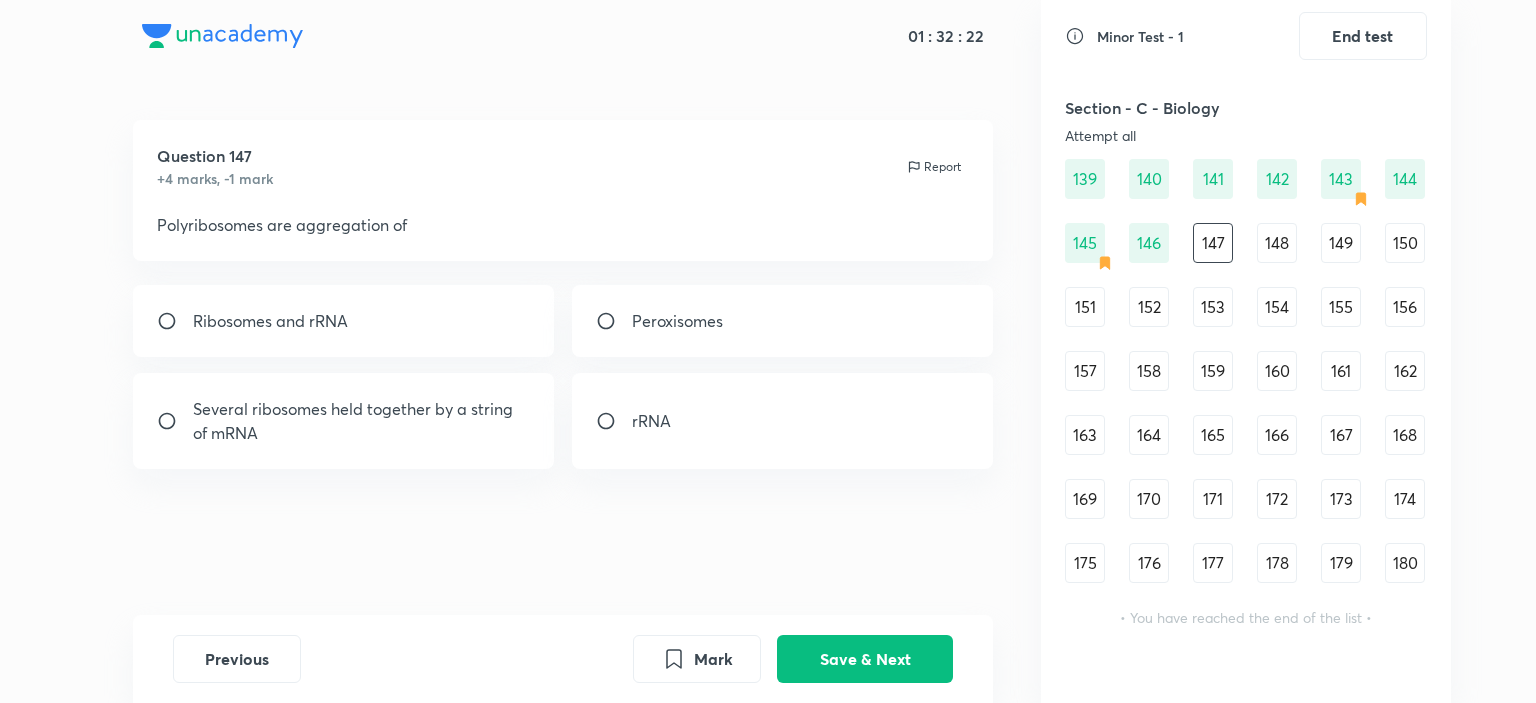 click on "Question 147 +4 marks, -1 mark Report" at bounding box center (563, 166) 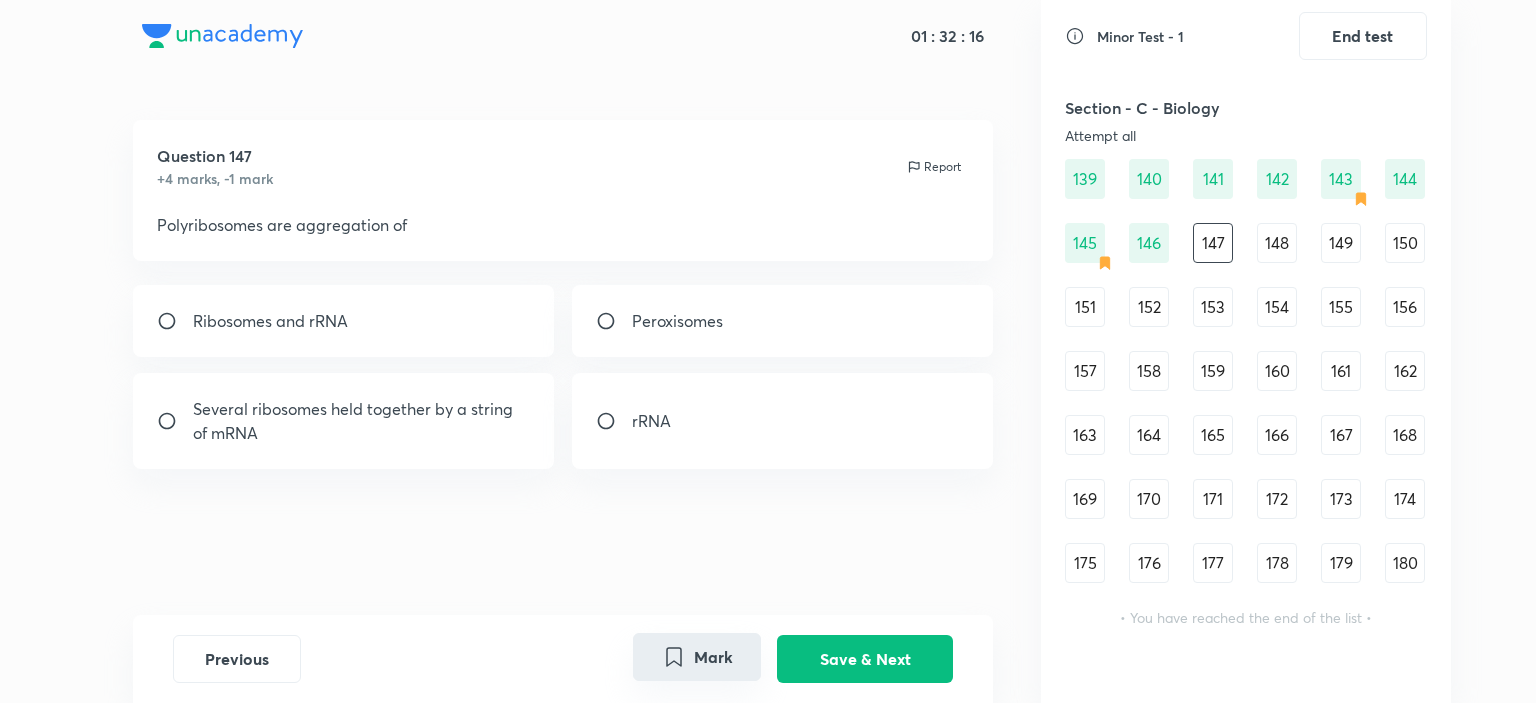 click on "Mark" at bounding box center (697, 657) 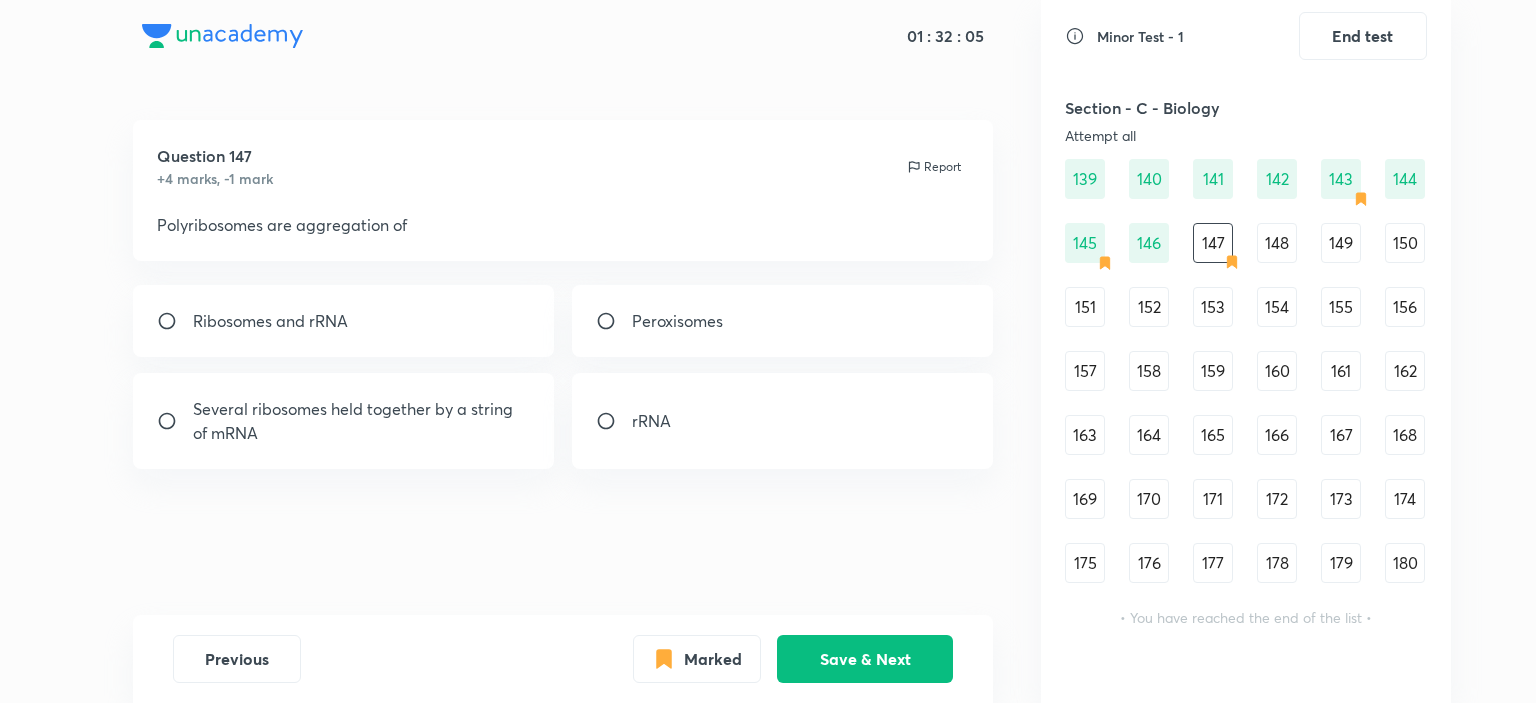click on "rRNA" at bounding box center [783, 421] 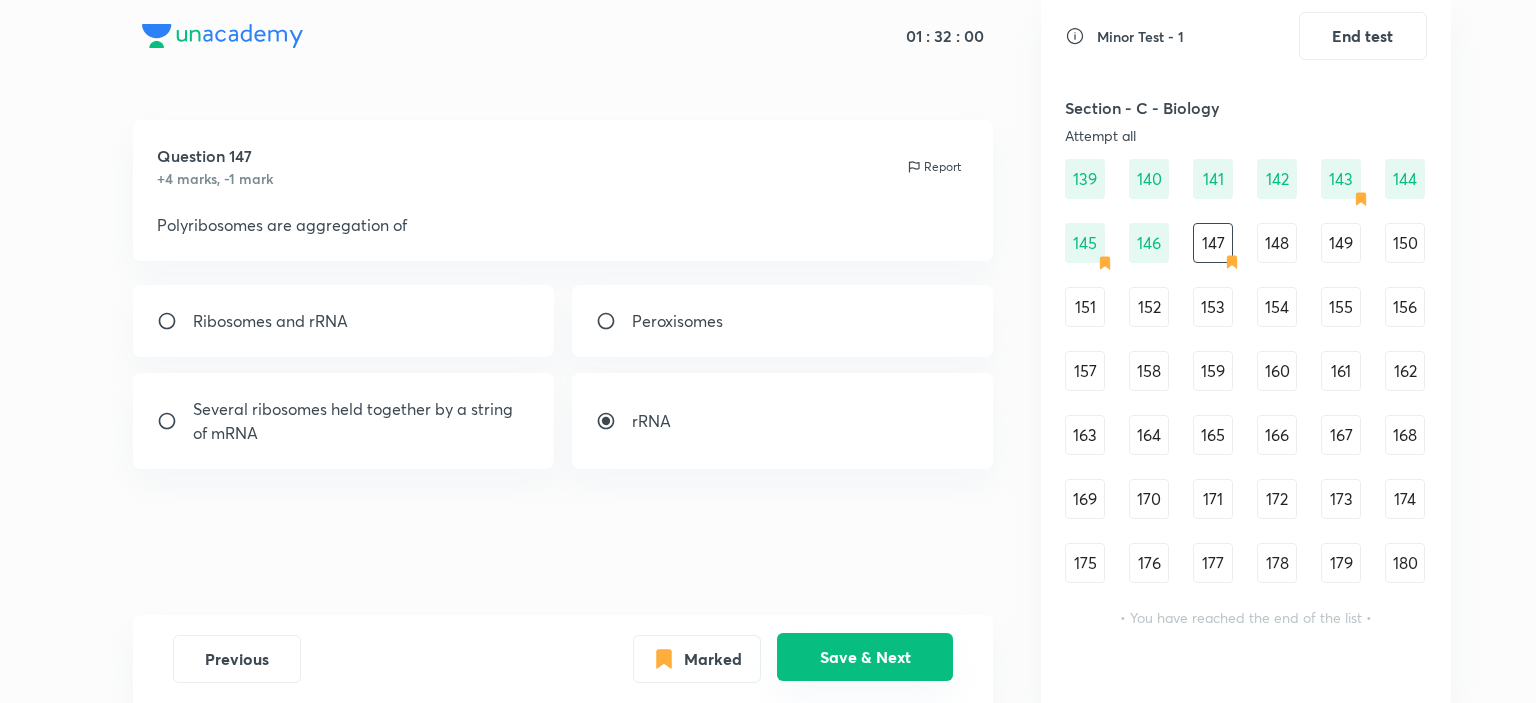 click on "Save & Next" at bounding box center (865, 657) 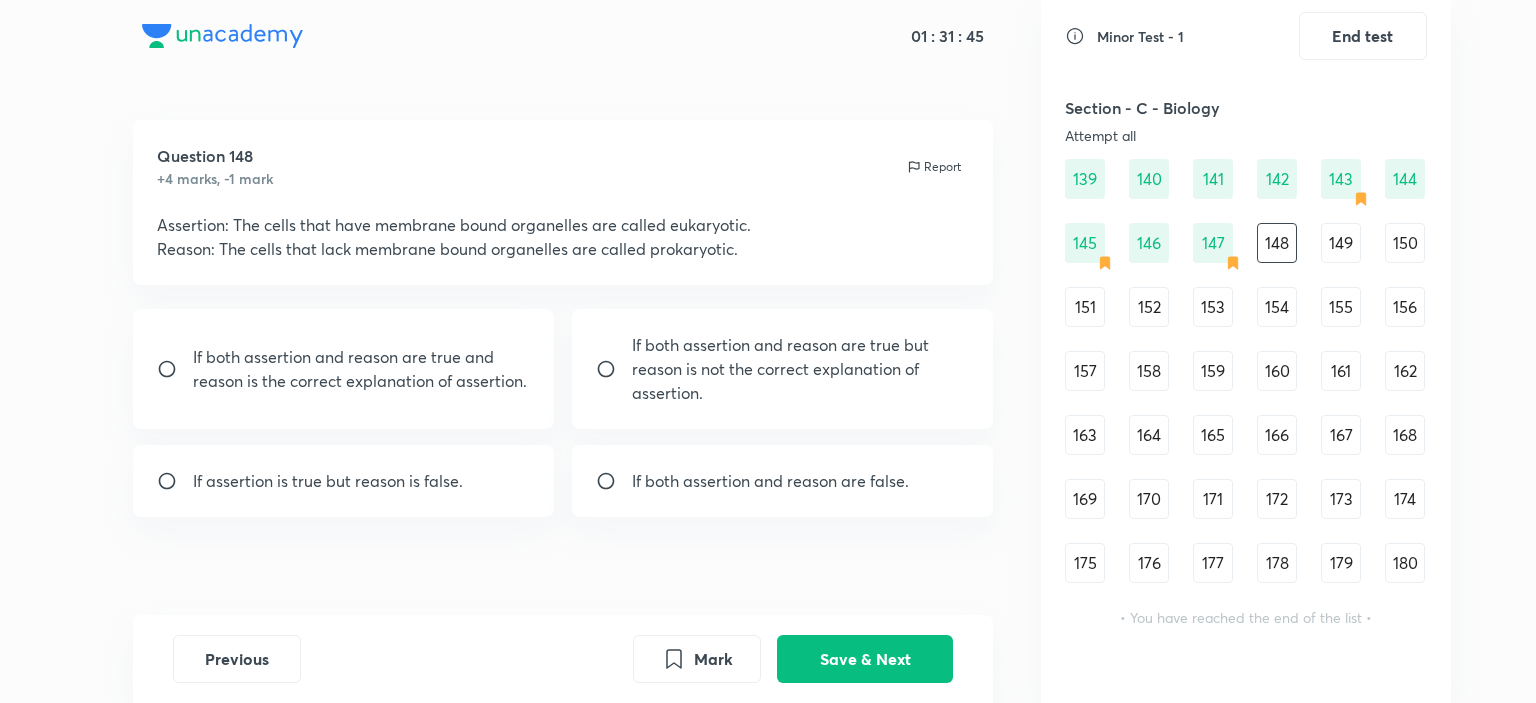 click on "If both assertion and reason are true and reason is the correct explanation of assertion.  If both assertion and reason are true but reason is not the correct explanation of assertion.  If assertion is true but reason is false.  If both assertion and reason are false." at bounding box center (563, 413) 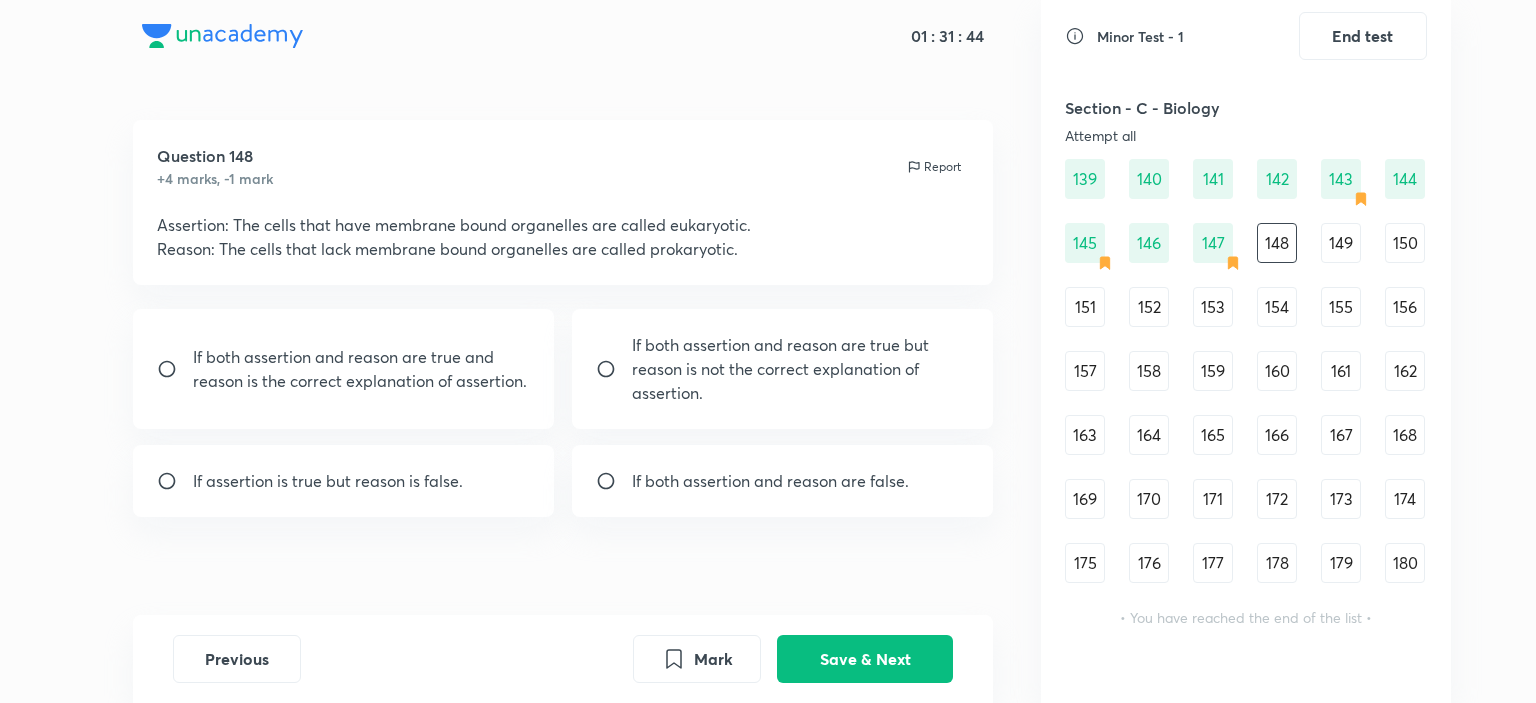 click on "If both assertion and reason are true but reason is not the correct explanation of assertion." at bounding box center (801, 369) 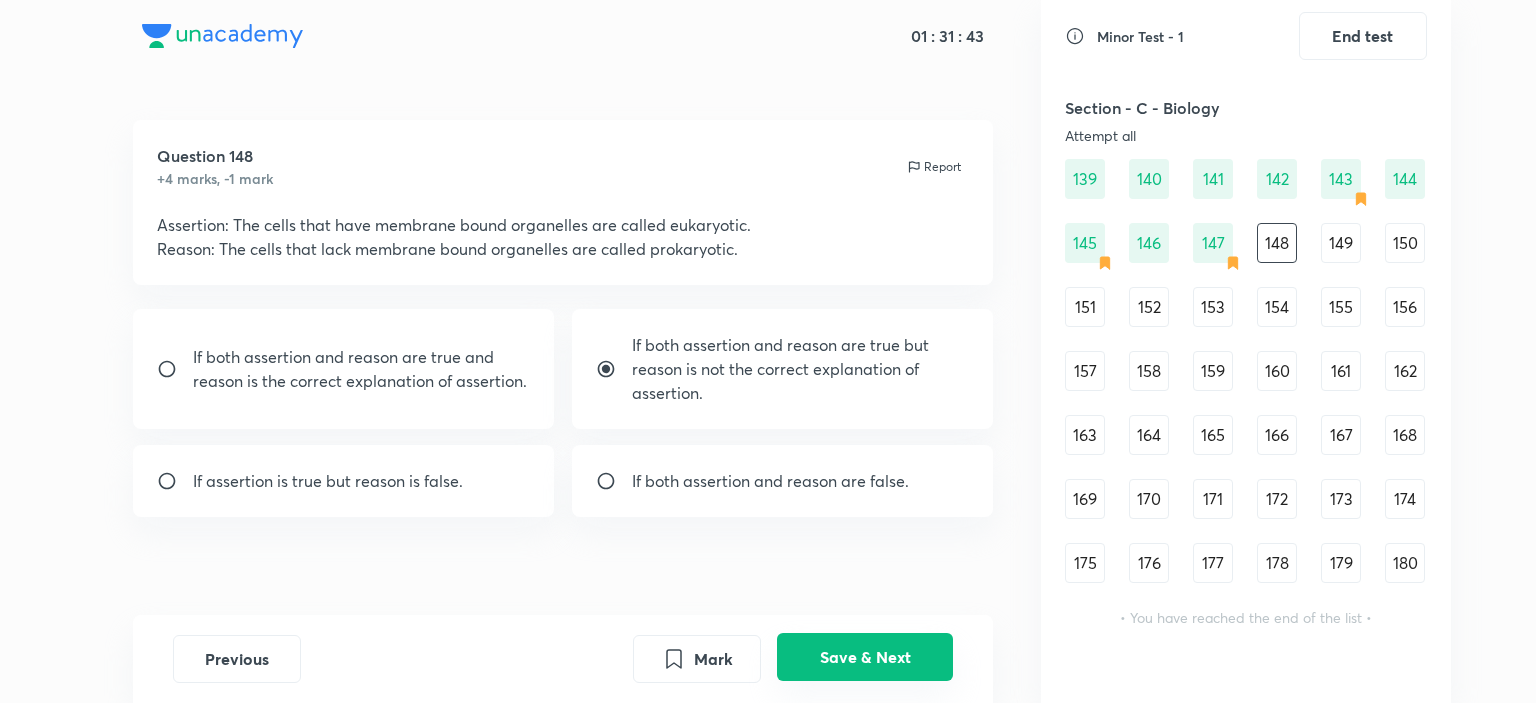 click on "Save & Next" at bounding box center [865, 657] 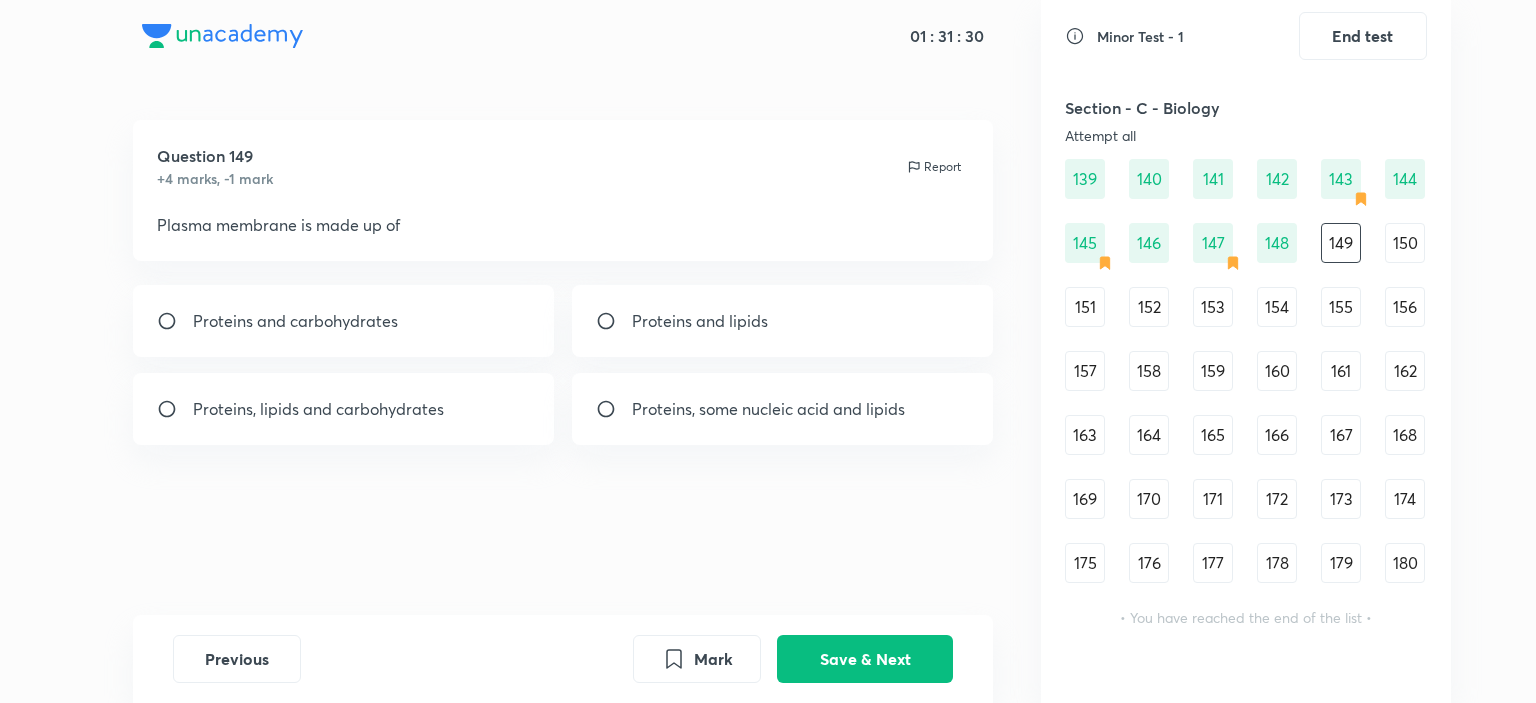 click on "Proteins, lipids and carbohydrates" at bounding box center [318, 409] 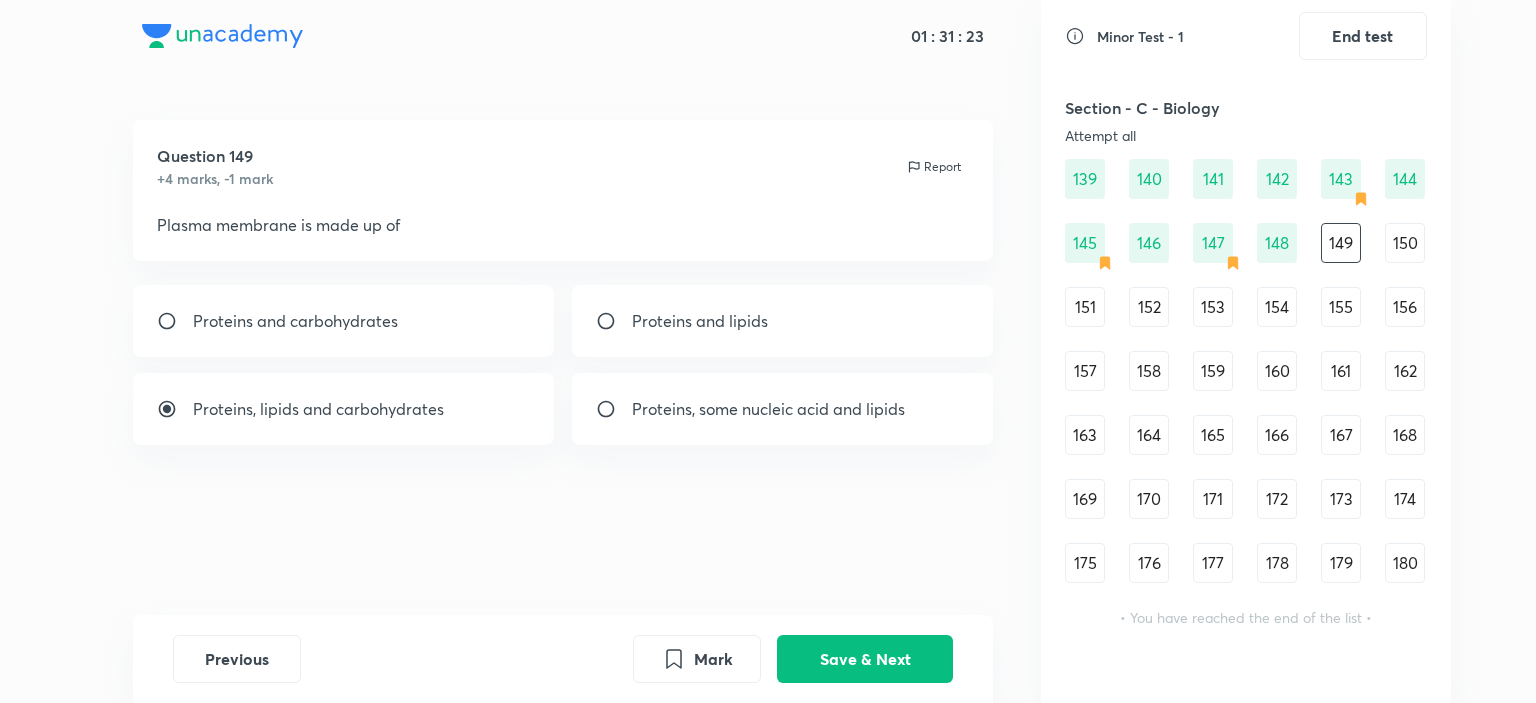 drag, startPoint x: 878, startPoint y: 645, endPoint x: 857, endPoint y: 548, distance: 99.24717 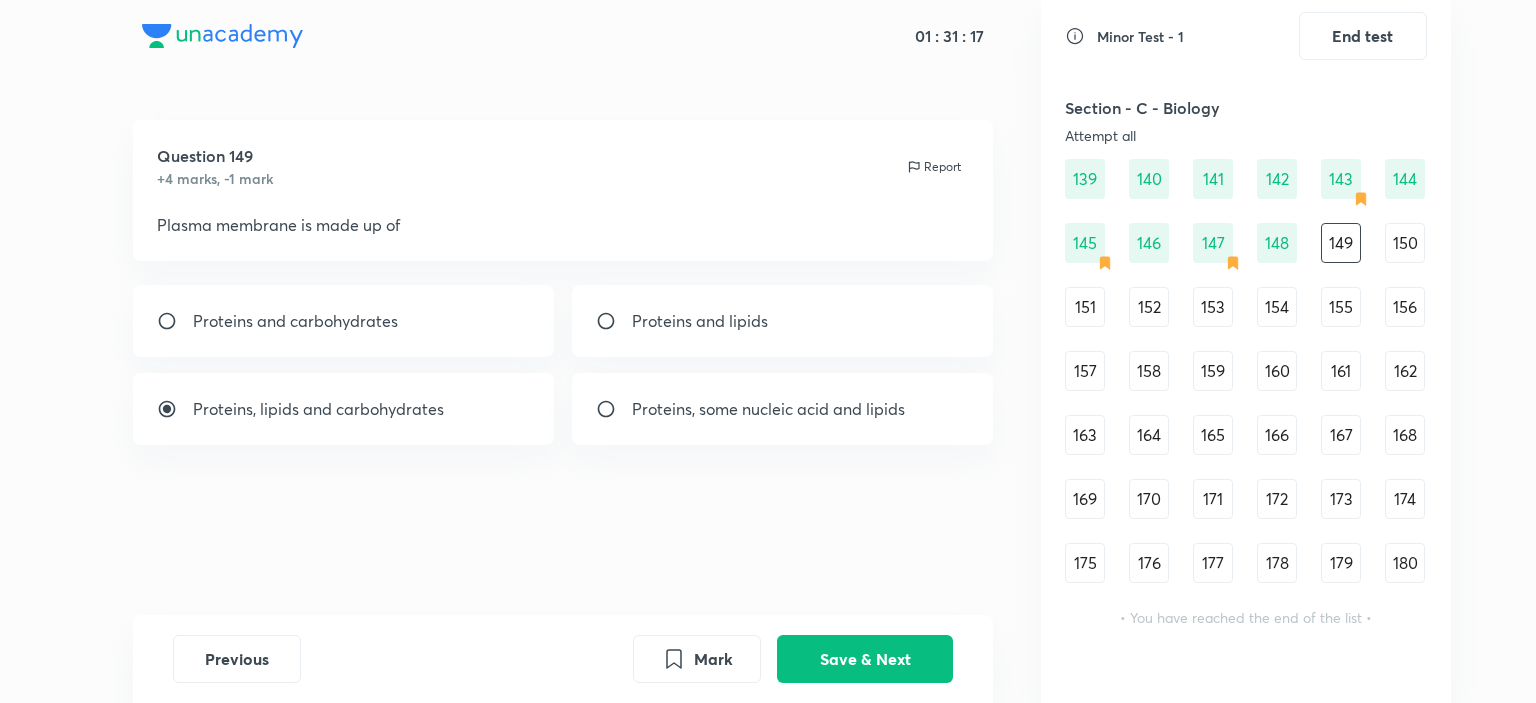 drag, startPoint x: 878, startPoint y: 665, endPoint x: 865, endPoint y: 528, distance: 137.6154 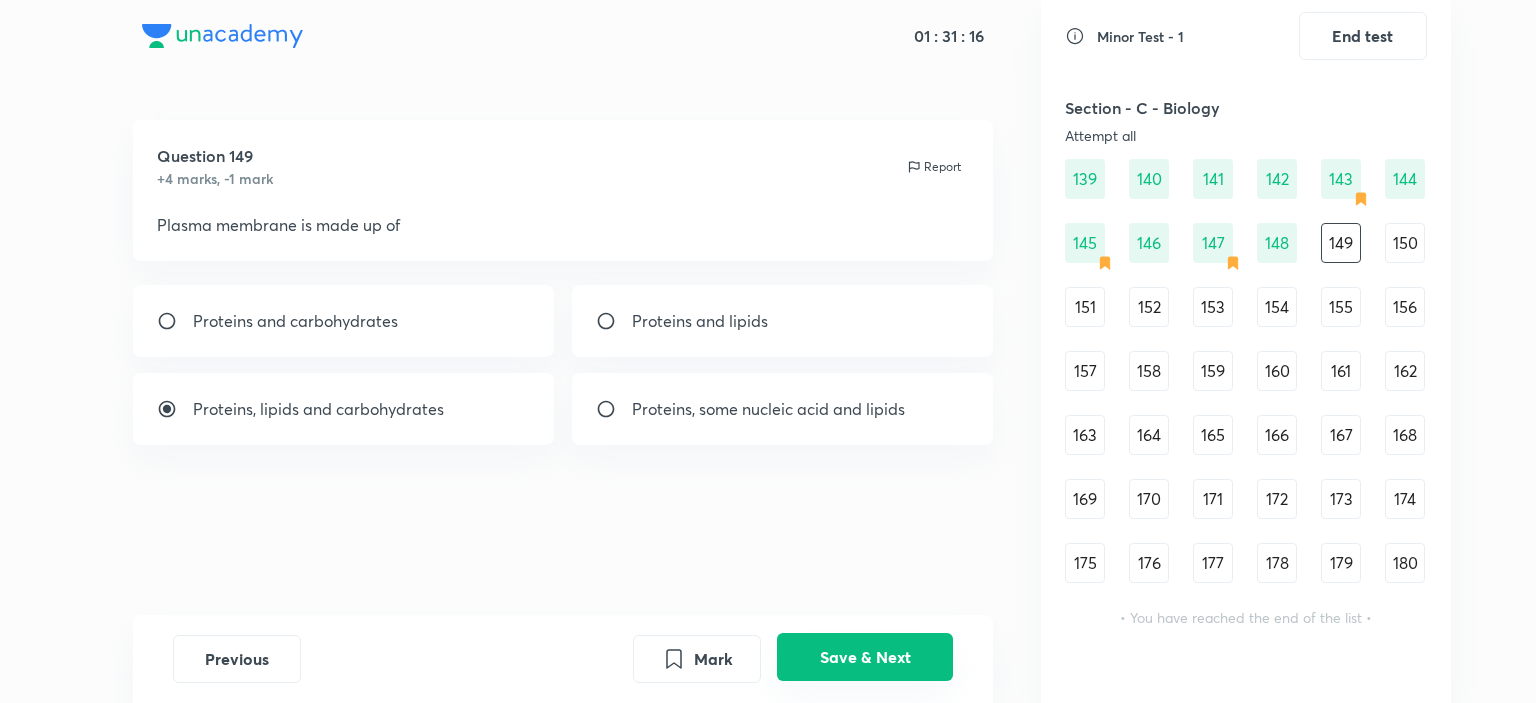 click on "Save & Next" at bounding box center (865, 657) 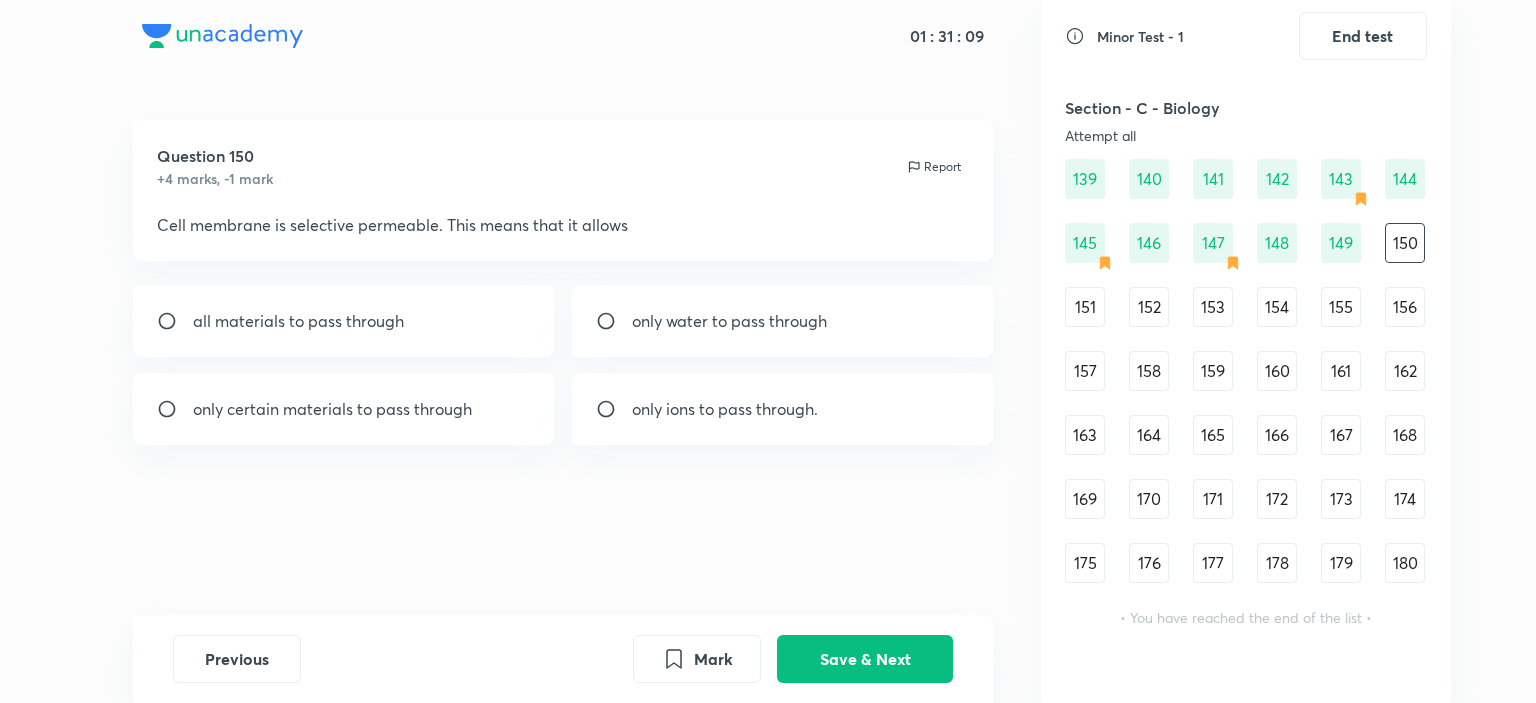 click on "only certain materials to pass through" at bounding box center (344, 409) 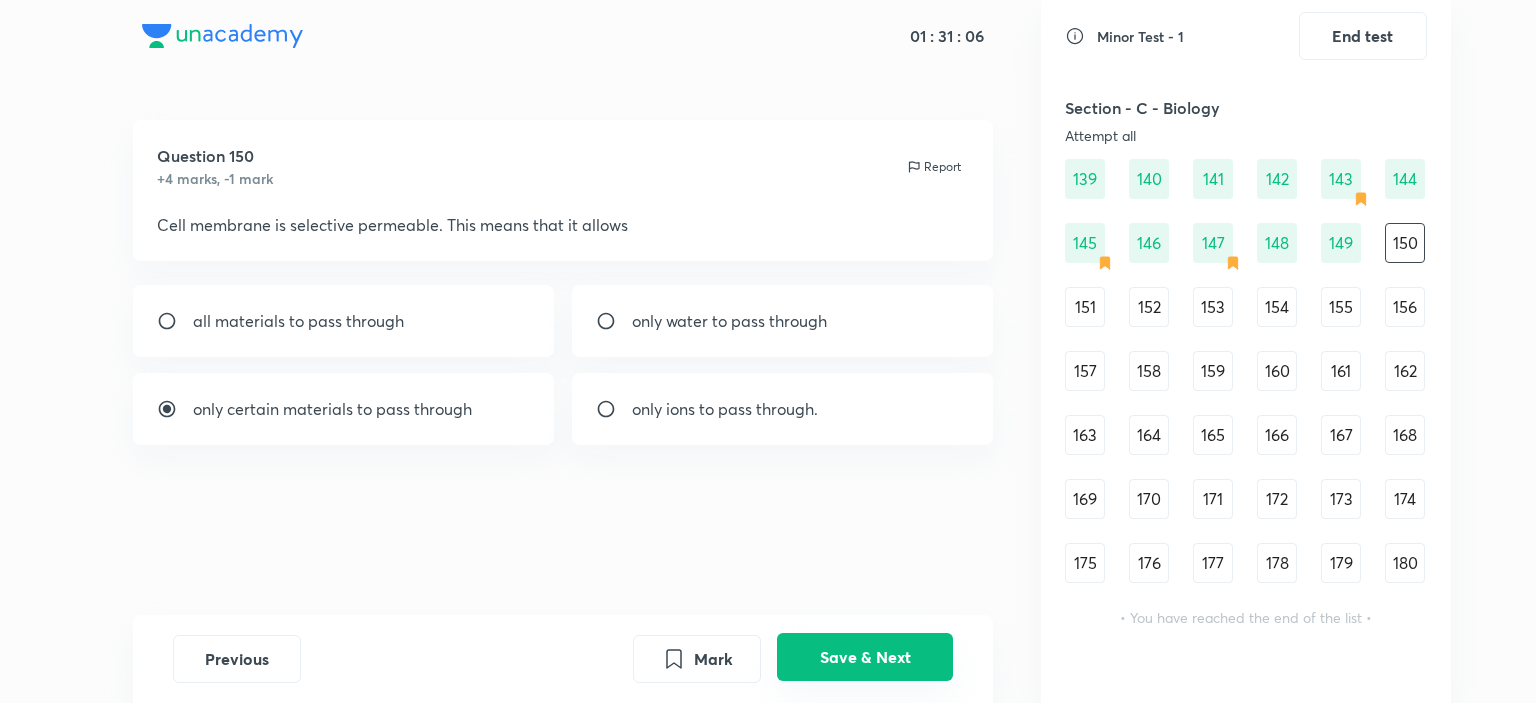 click on "Save & Next" at bounding box center (865, 657) 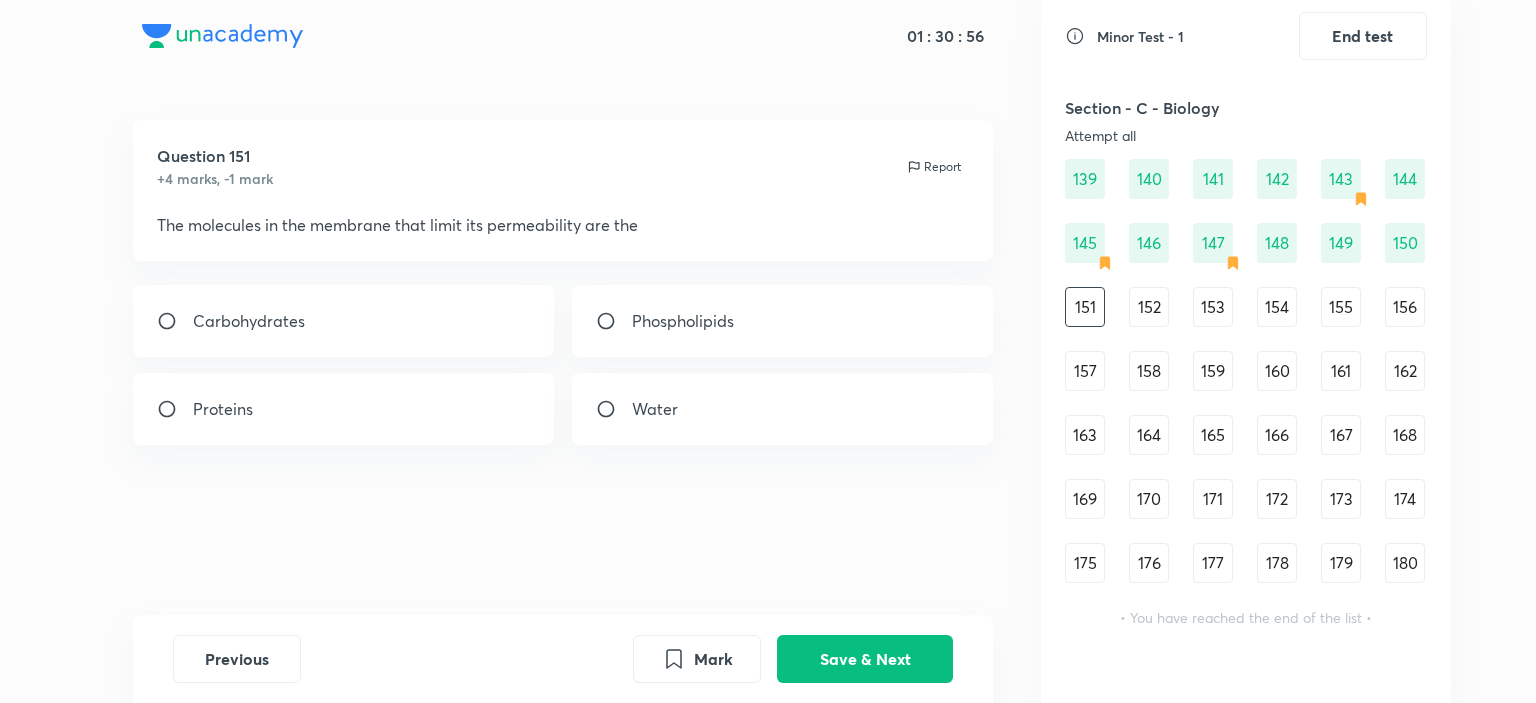 click on "Phospholipids" at bounding box center [683, 321] 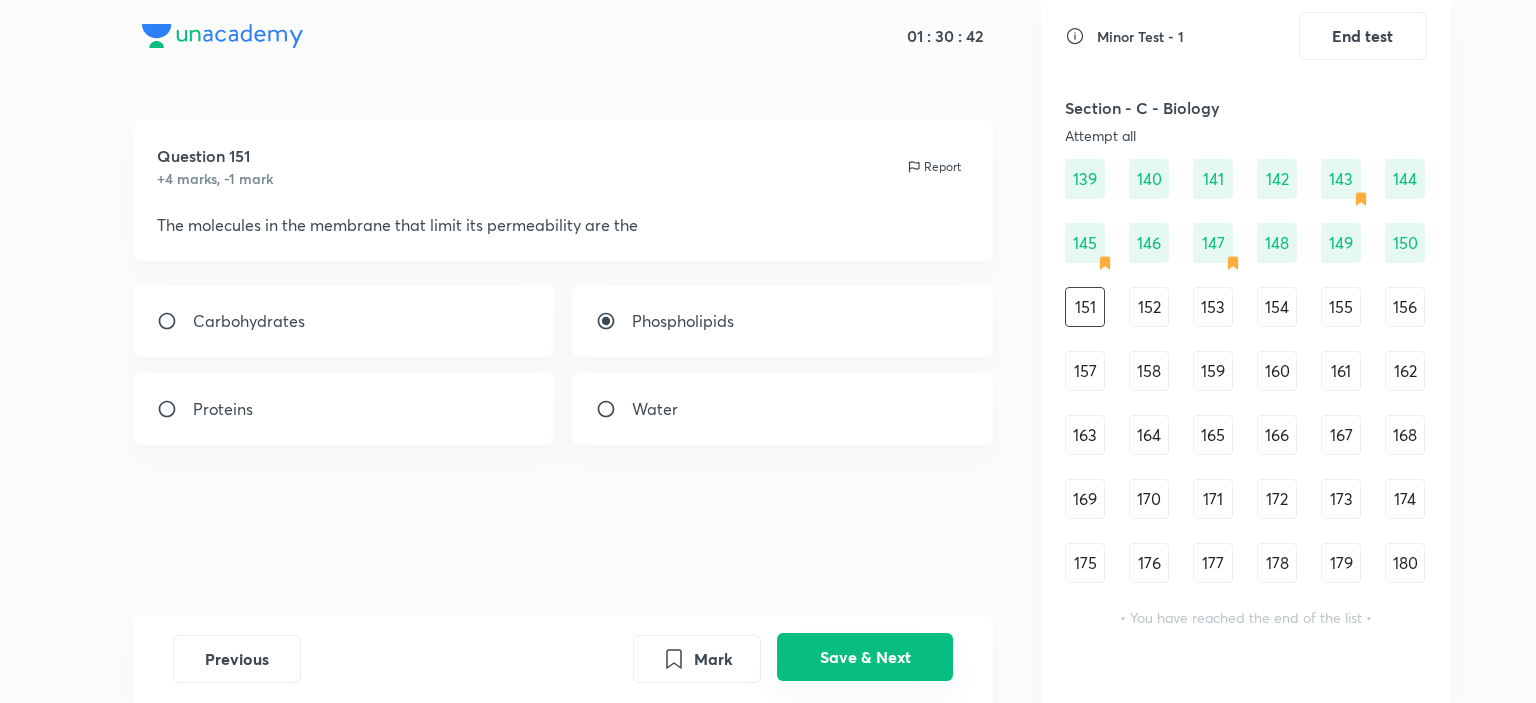 click on "Save & Next" at bounding box center (865, 657) 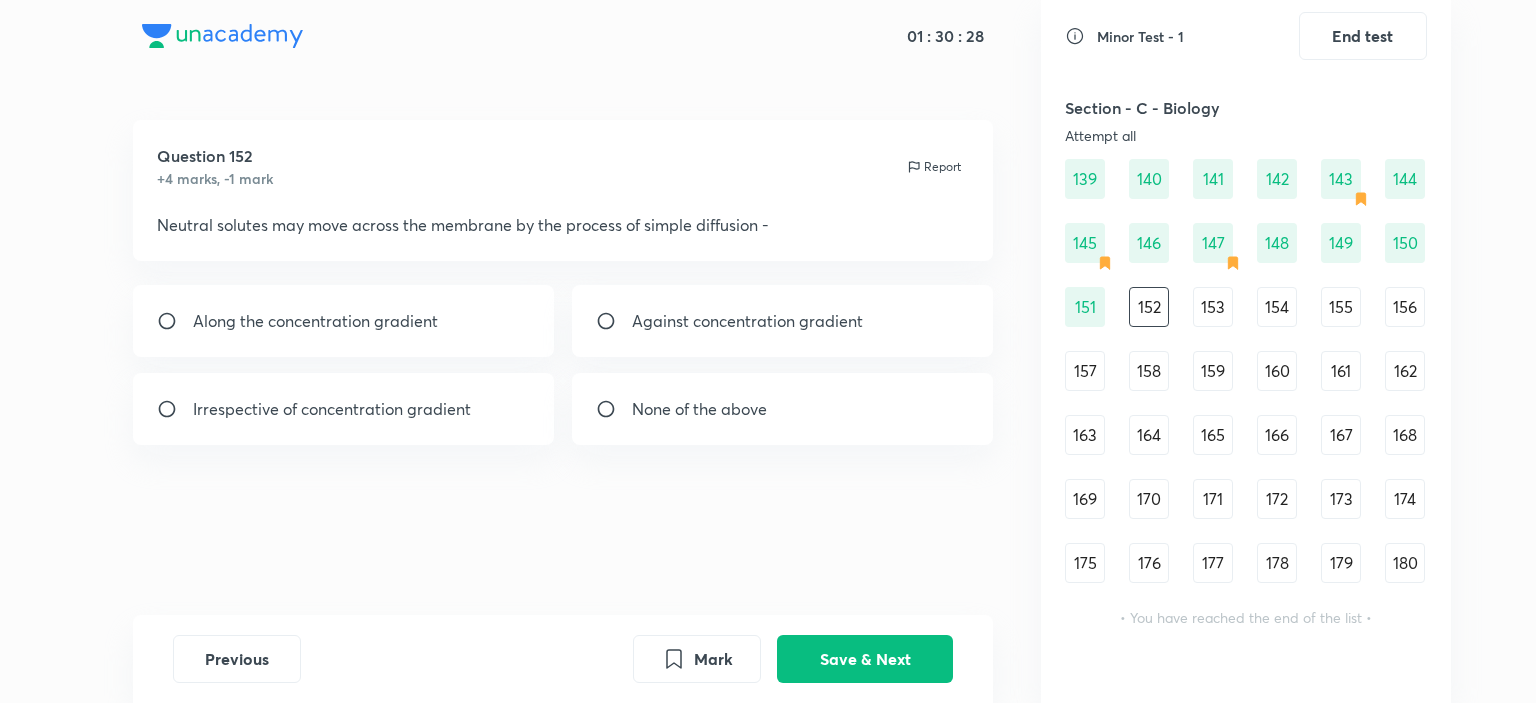 click on "Along the concentration gradient" at bounding box center [315, 321] 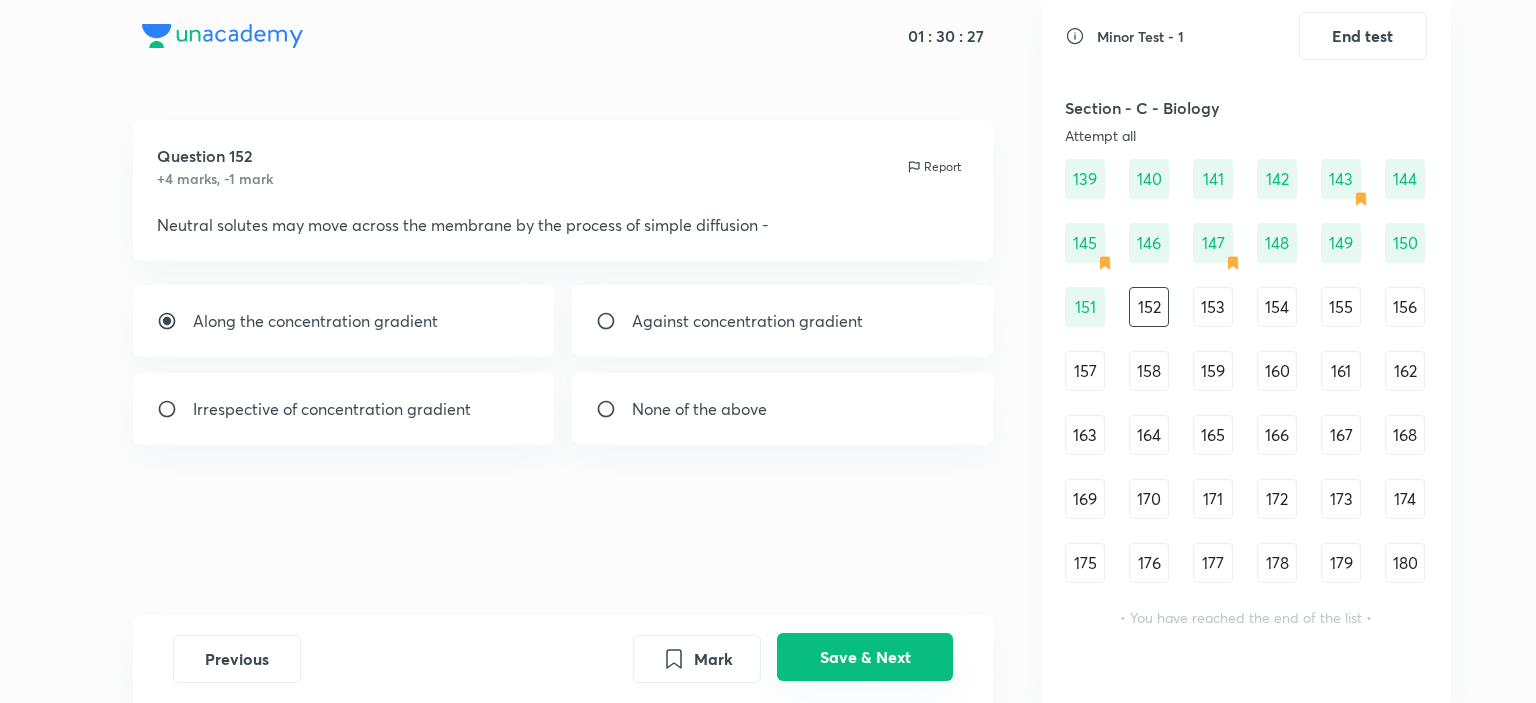 click on "Save & Next" at bounding box center (865, 657) 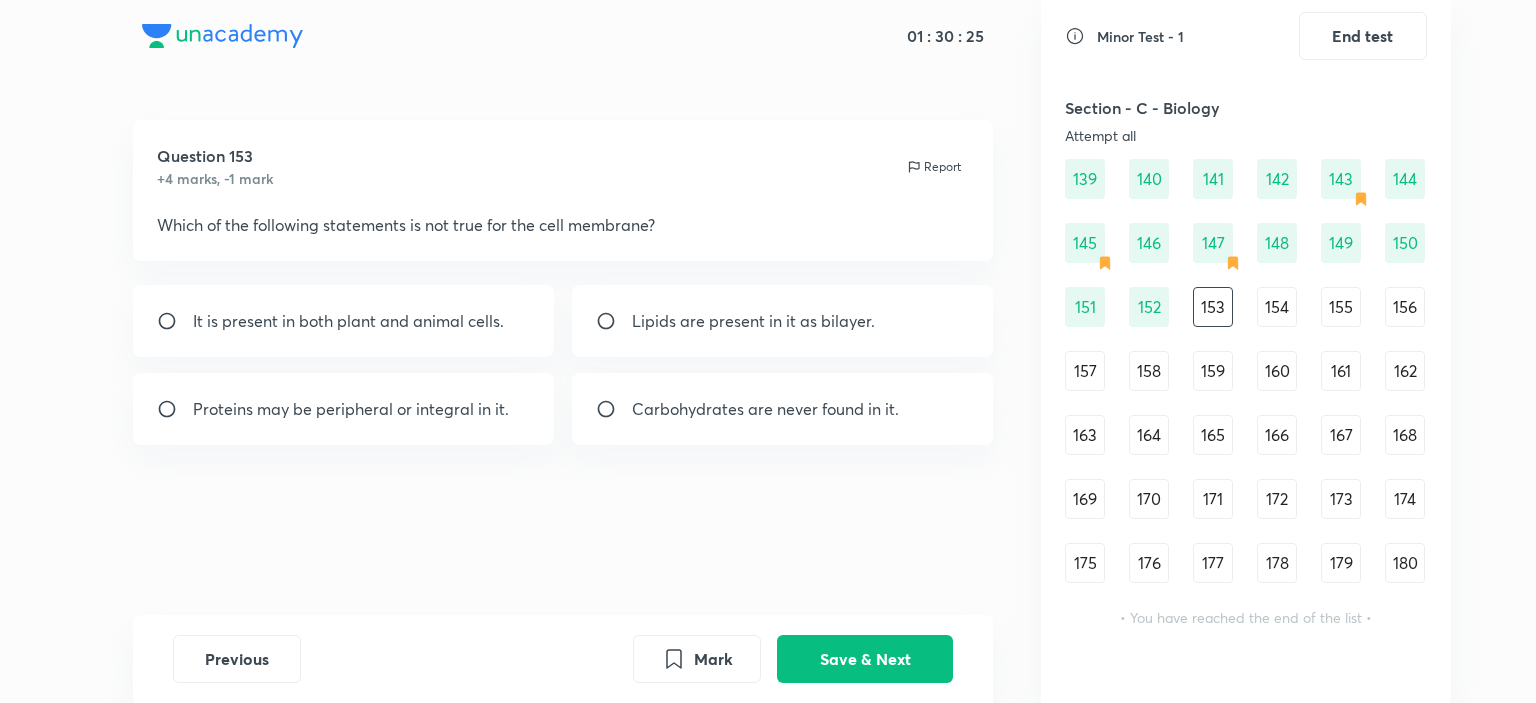 click on "152" at bounding box center (1149, 307) 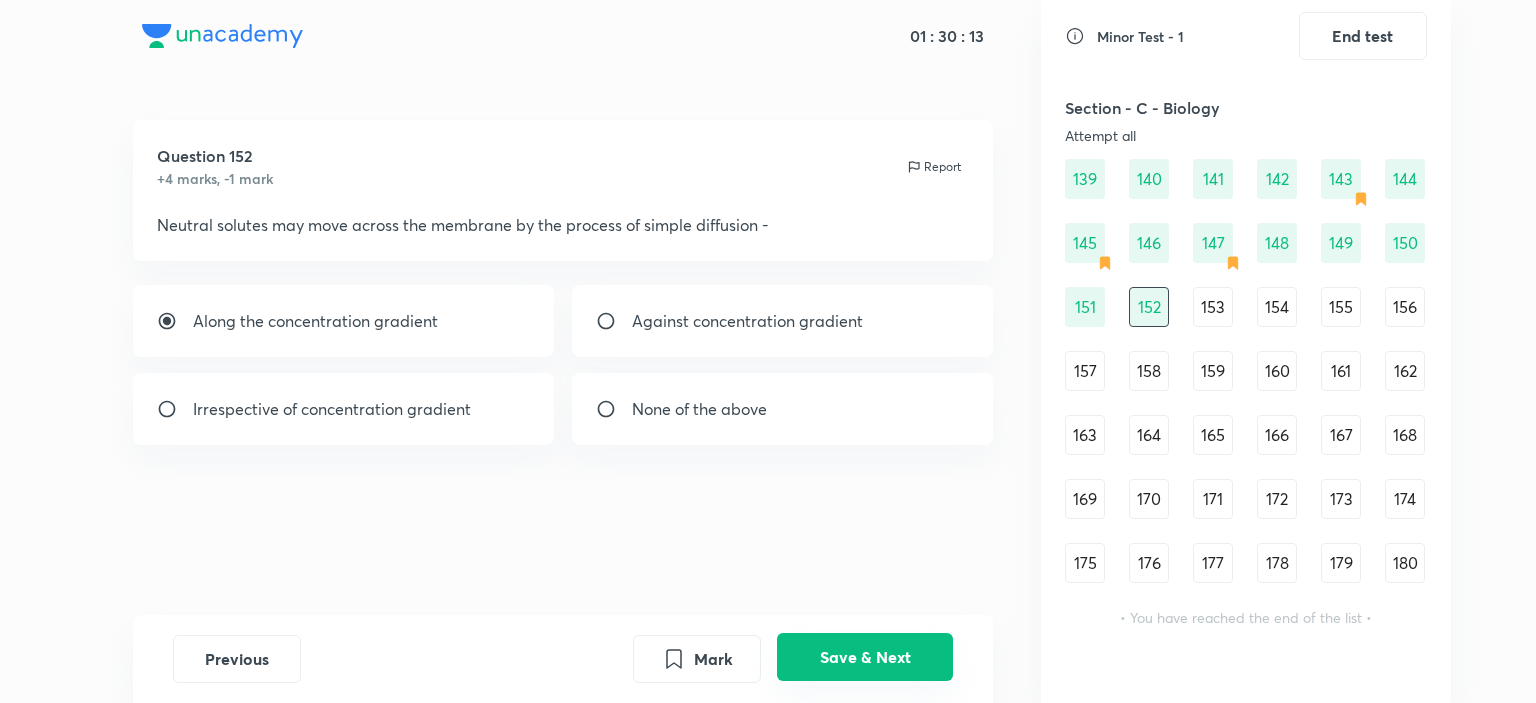 click on "Save & Next" at bounding box center (865, 657) 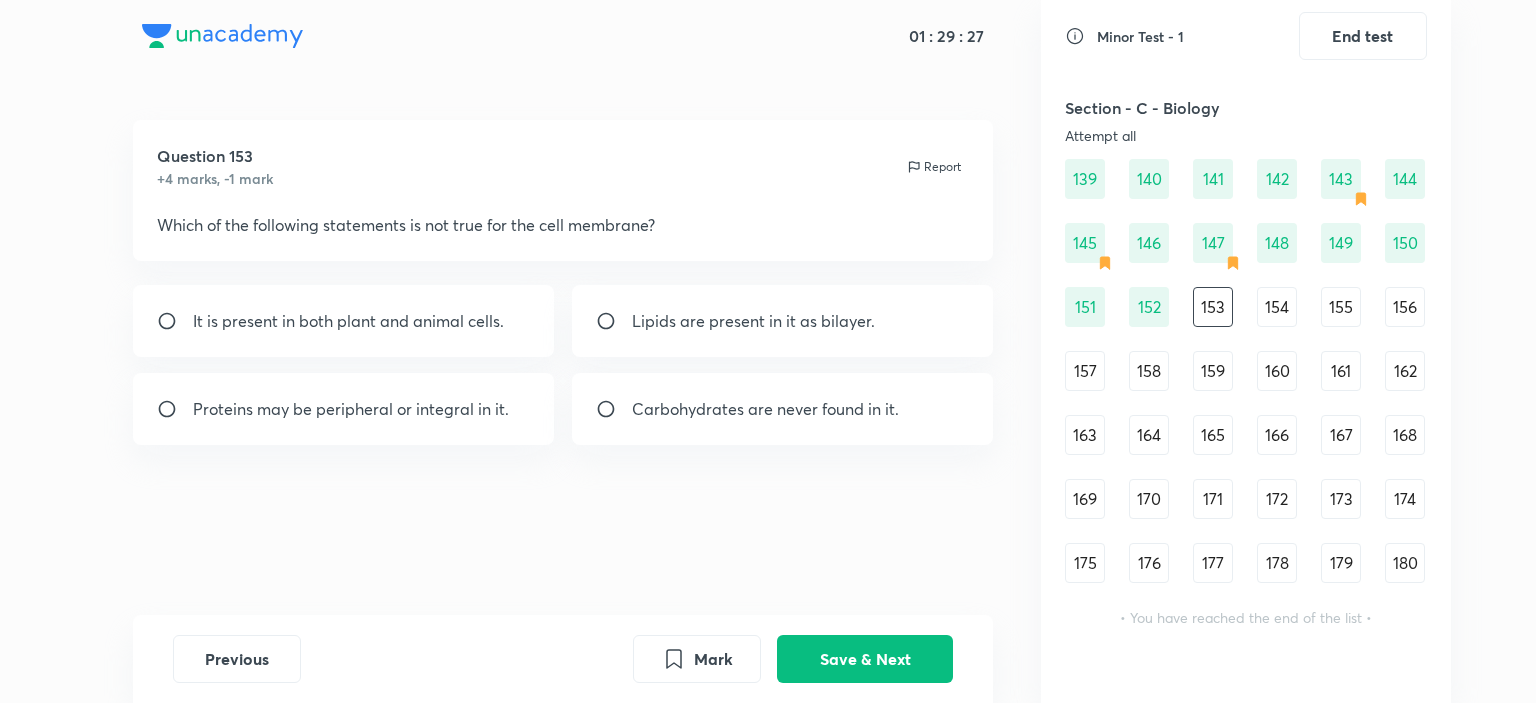 click on "Carbohydrates are never found in it." at bounding box center (783, 409) 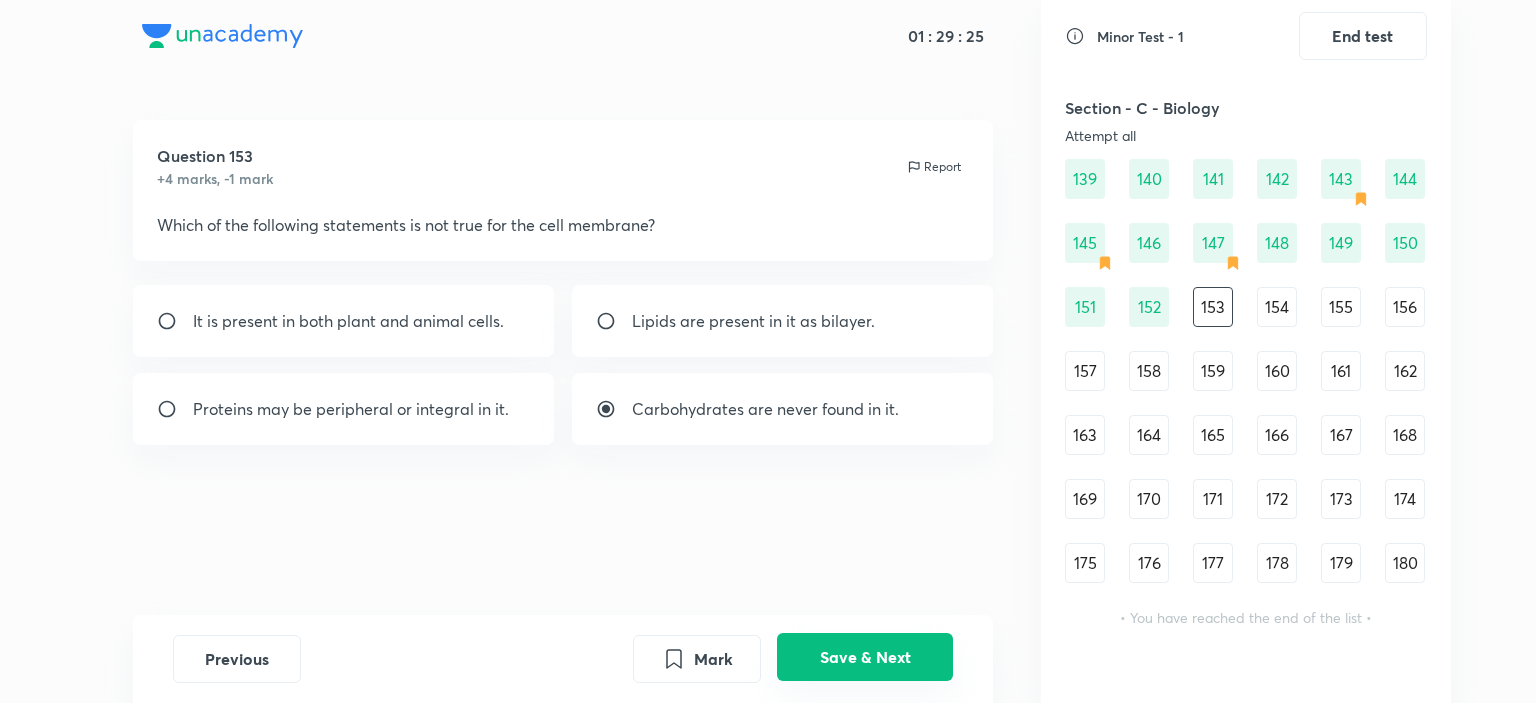 click on "Save & Next" at bounding box center (865, 657) 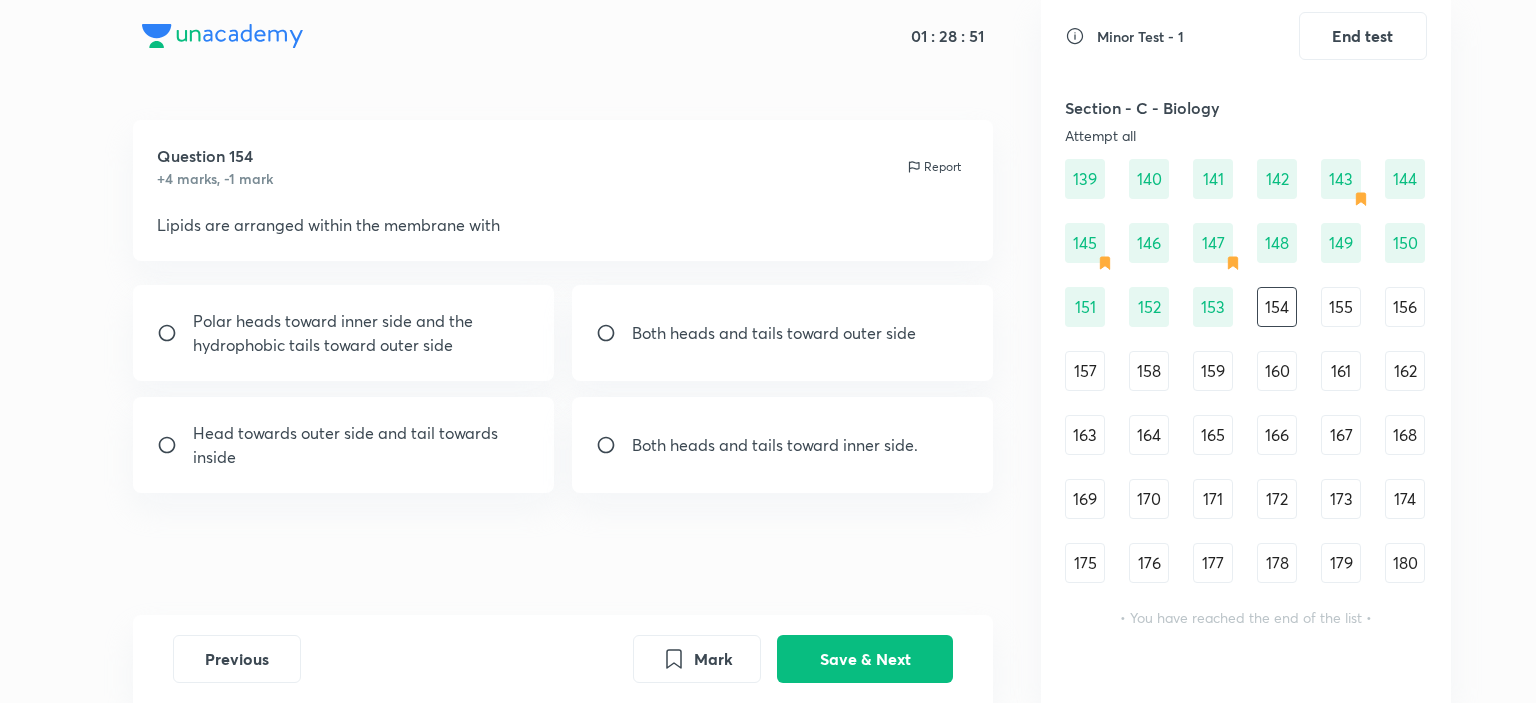 click on "Polar heads toward inner side and the hydrophobic tails toward outer side" at bounding box center [362, 333] 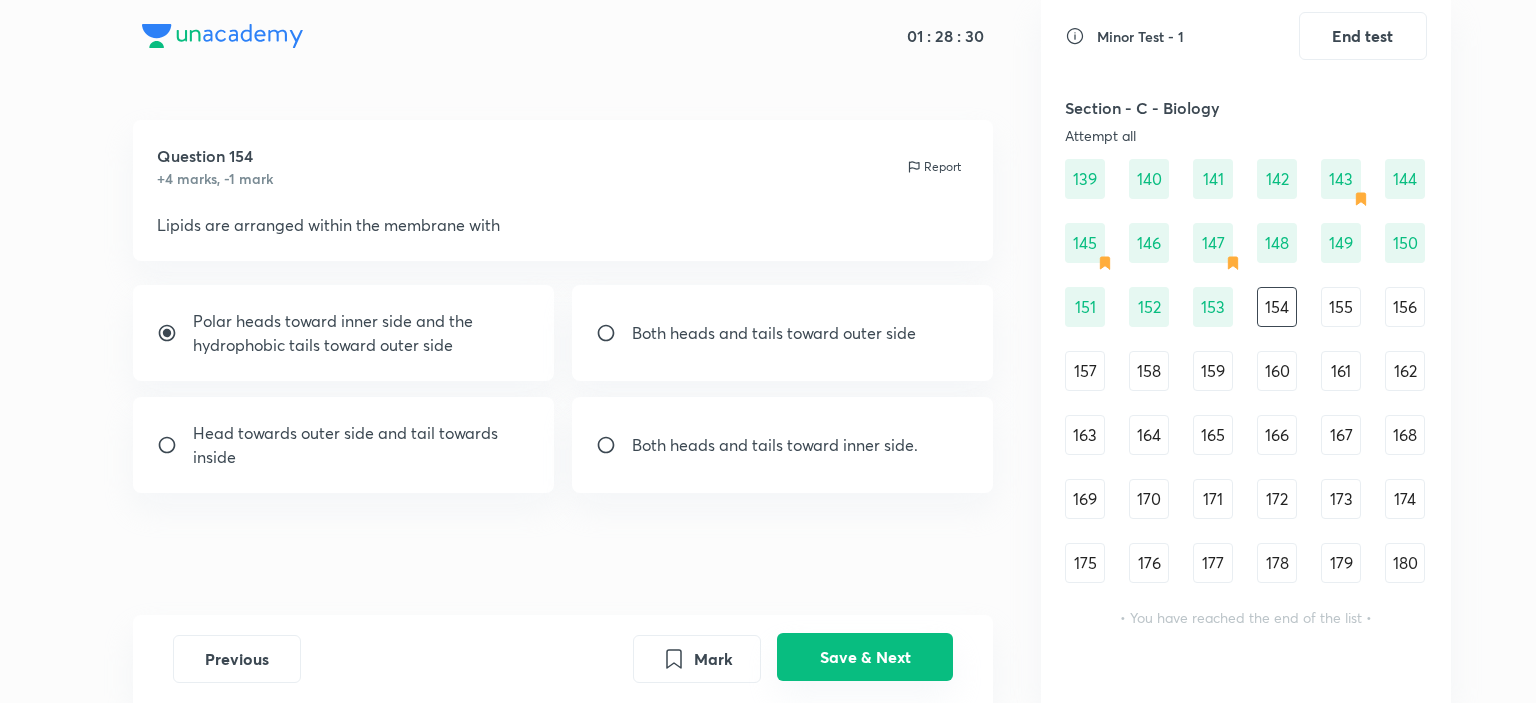 click on "Save & Next" at bounding box center (865, 657) 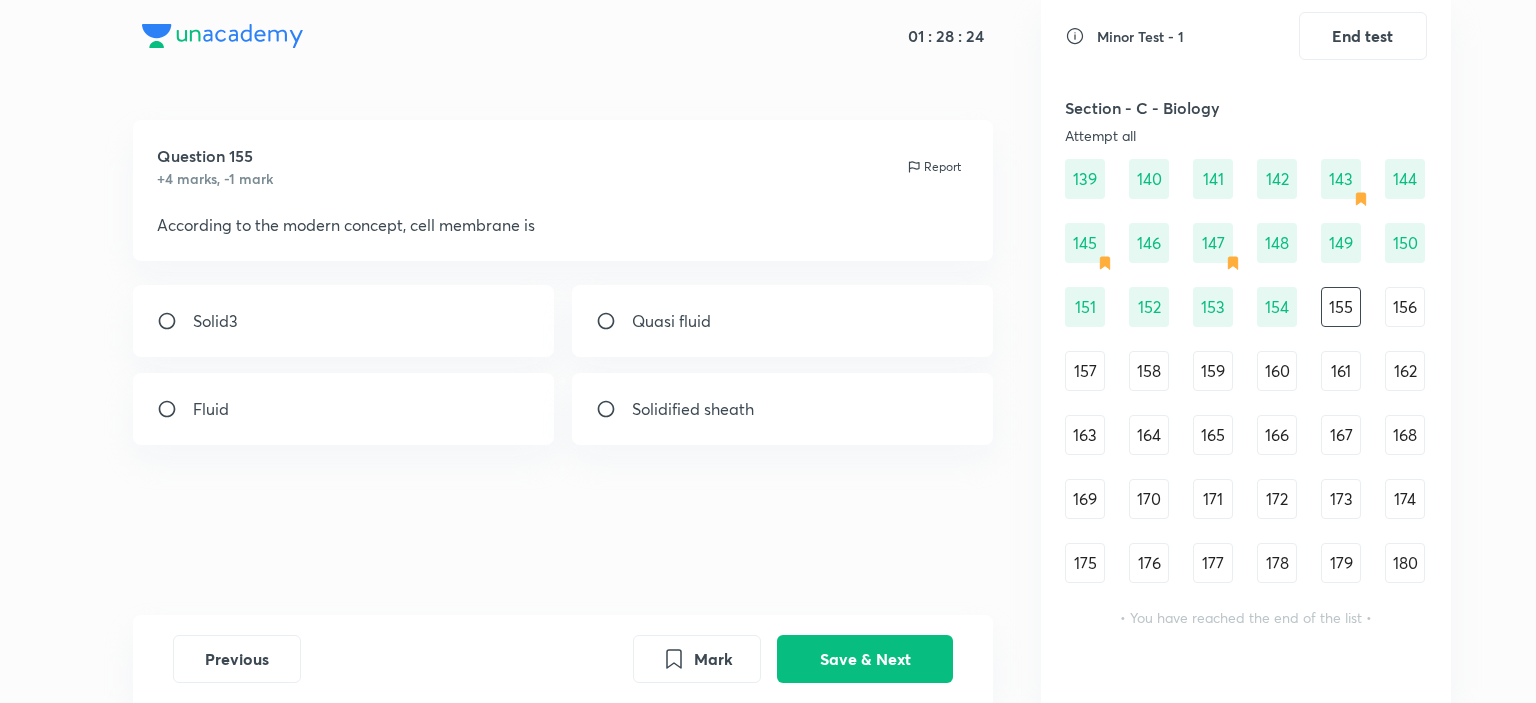 click on "Quasi fluid" at bounding box center [783, 321] 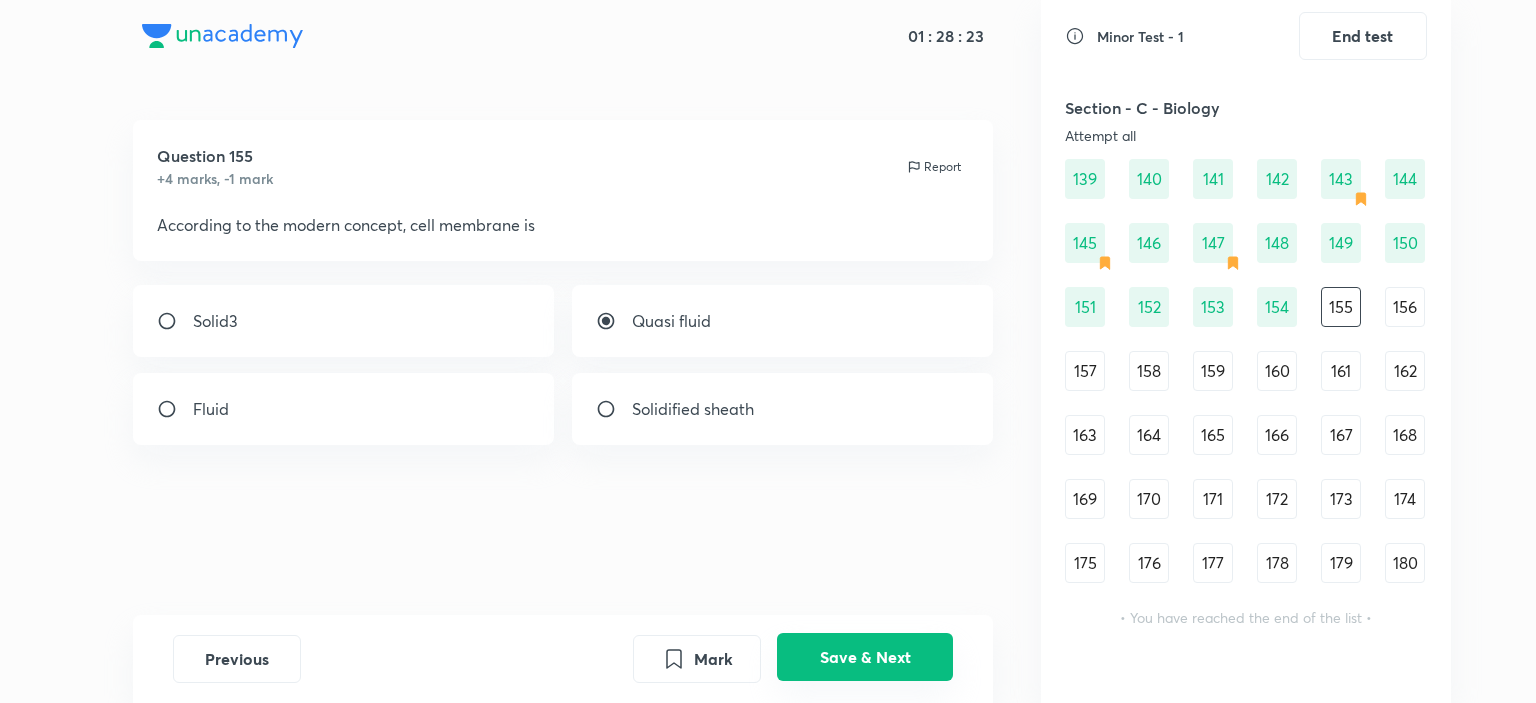 click on "Save & Next" at bounding box center (865, 657) 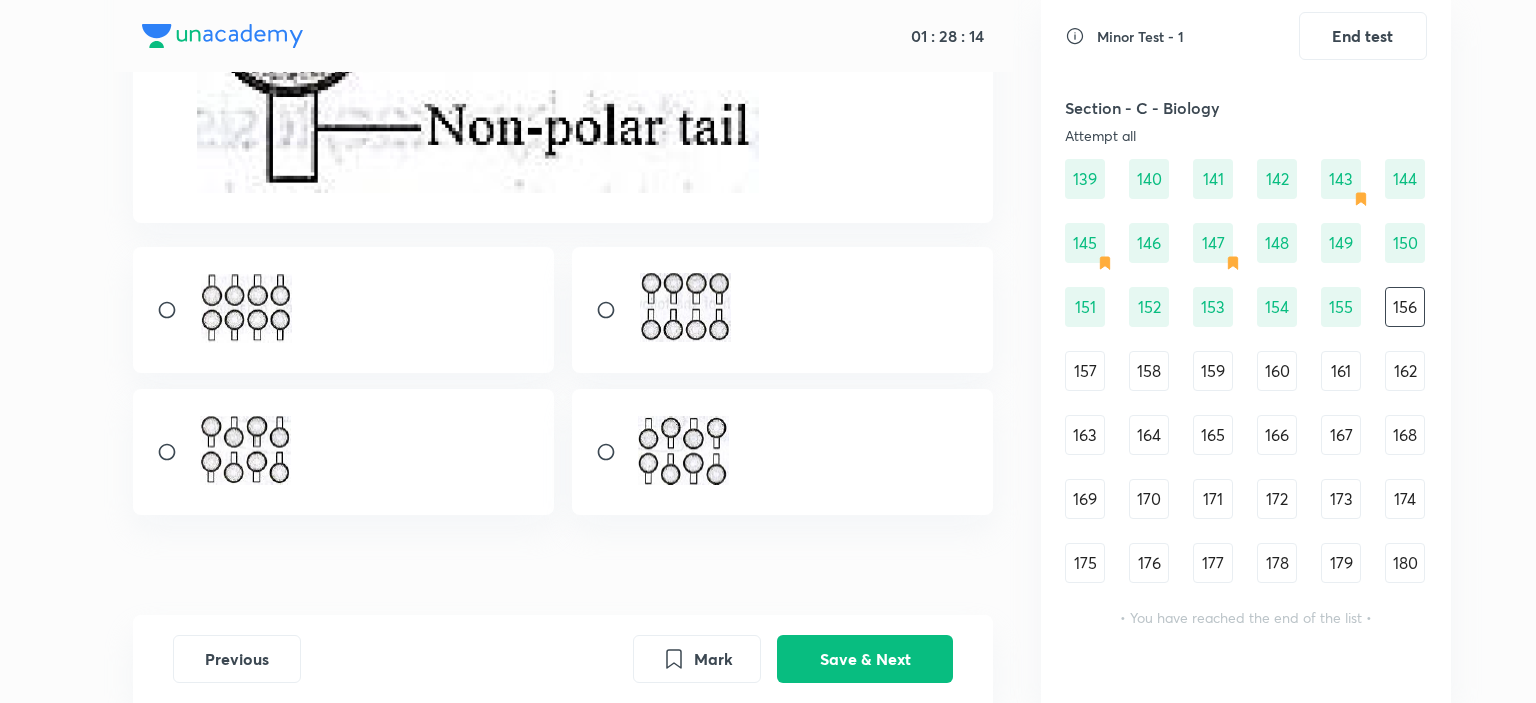 scroll, scrollTop: 386, scrollLeft: 0, axis: vertical 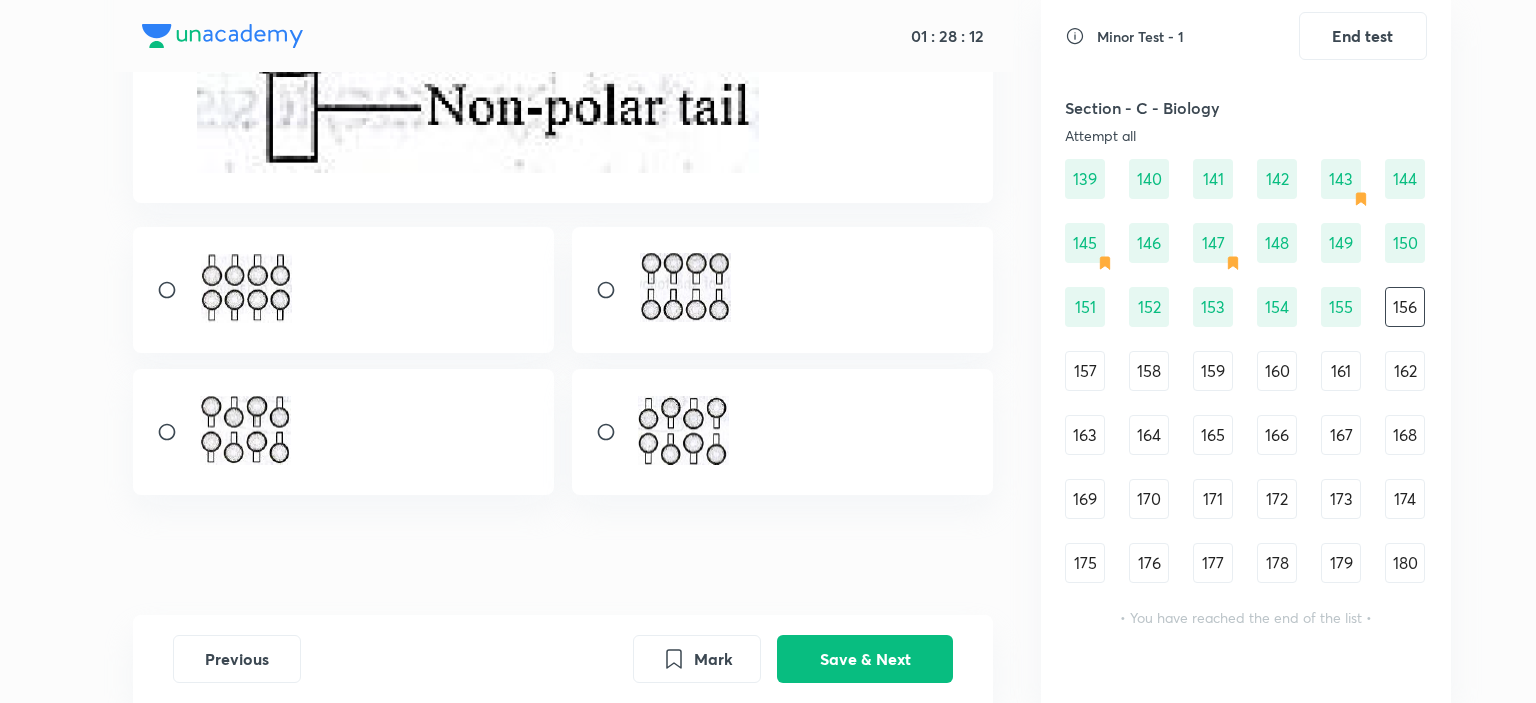 click at bounding box center (344, 290) 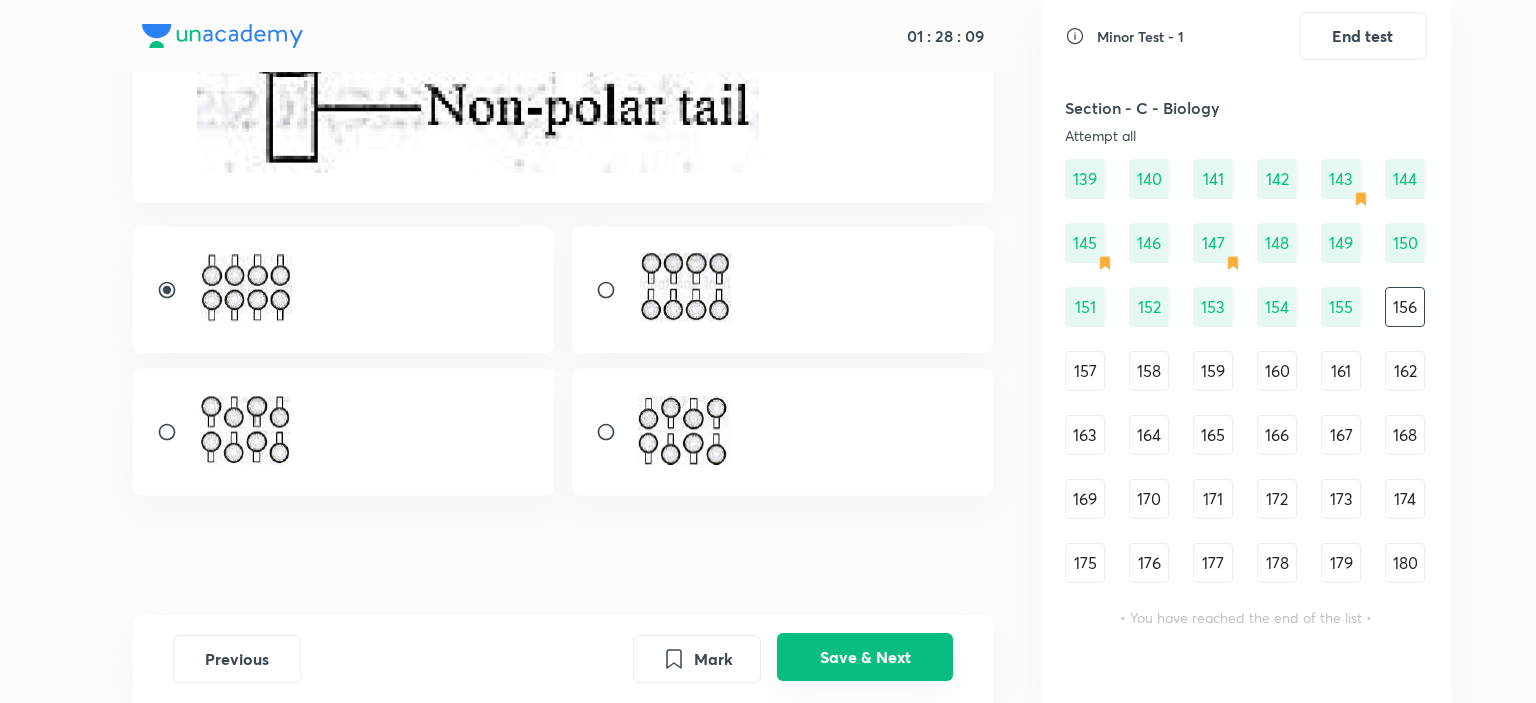 drag, startPoint x: 873, startPoint y: 622, endPoint x: 880, endPoint y: 659, distance: 37.65634 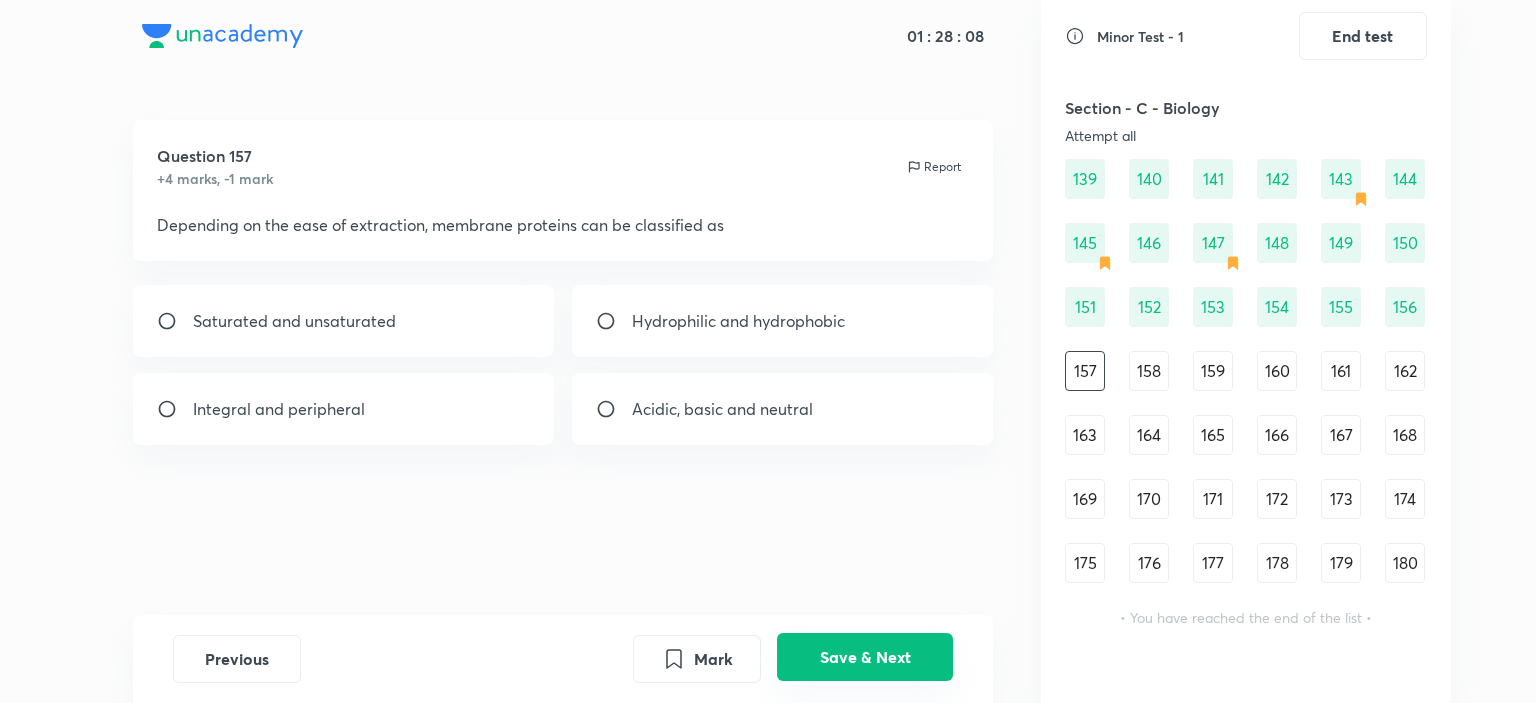 scroll, scrollTop: 0, scrollLeft: 0, axis: both 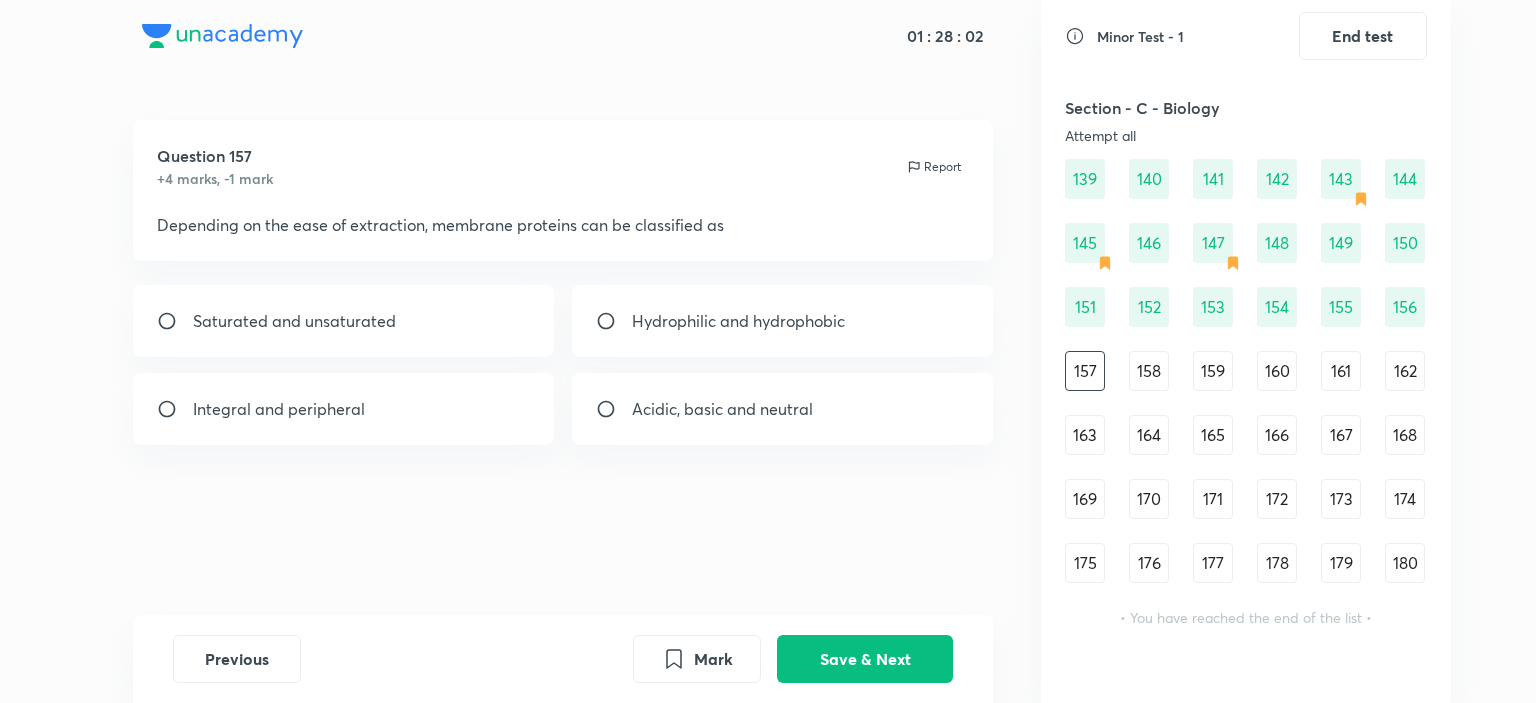 click on "Integral and peripheral" at bounding box center [279, 409] 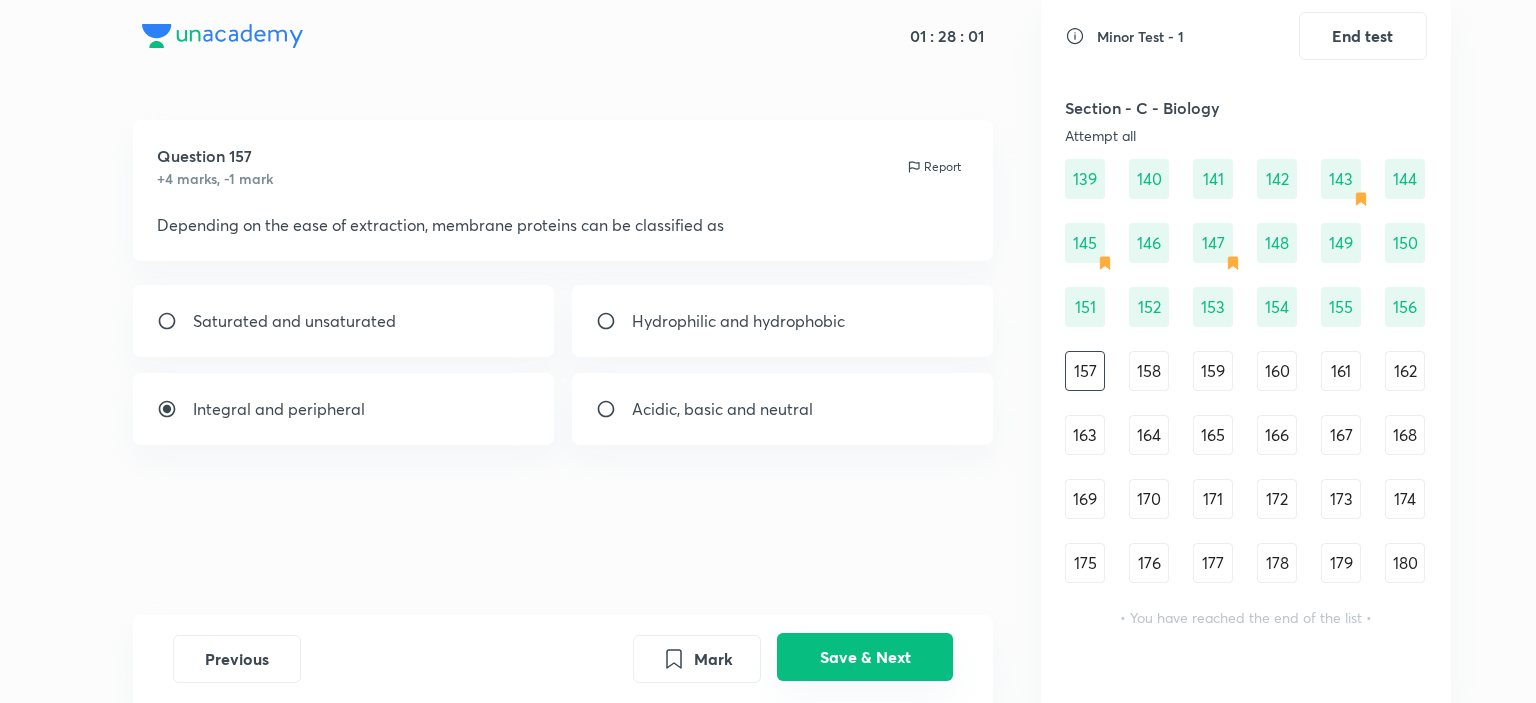 click on "Save & Next" at bounding box center [865, 657] 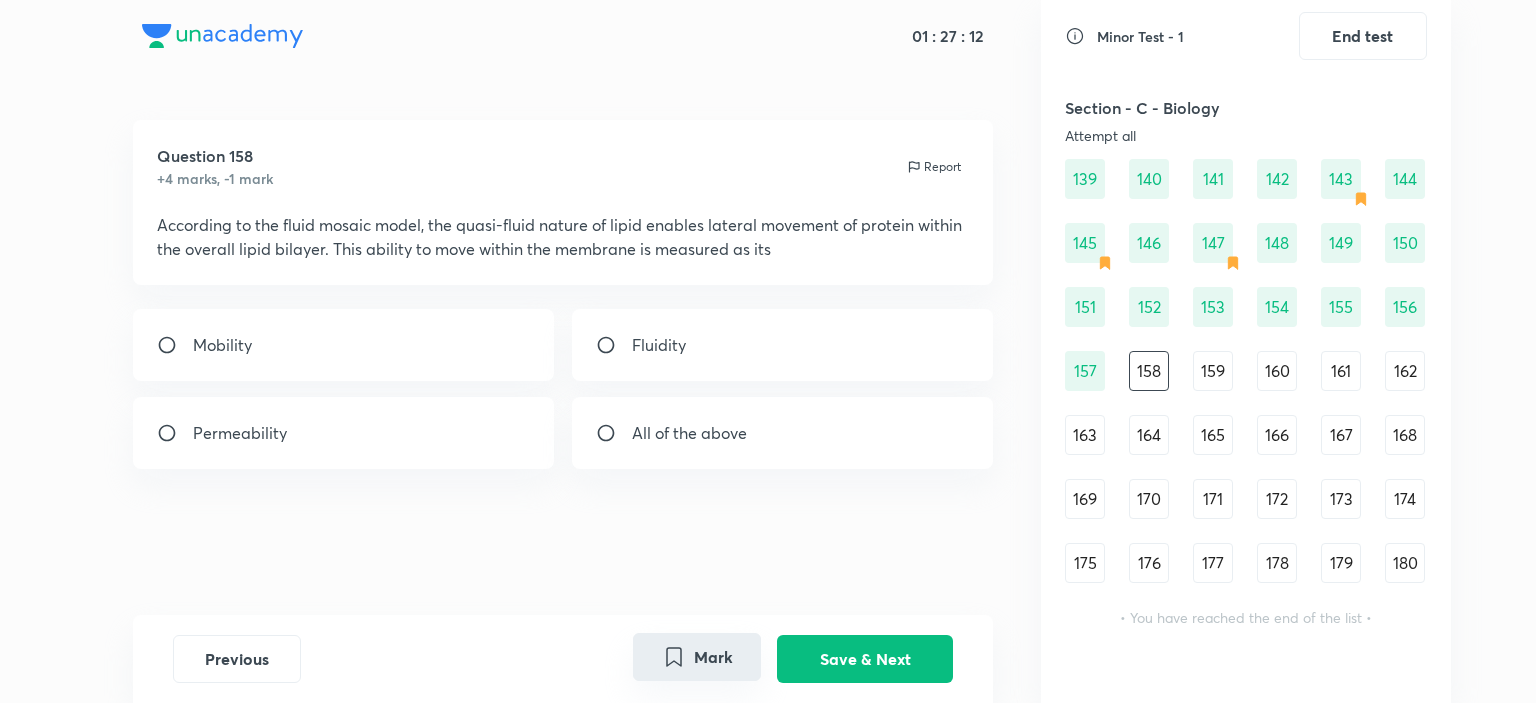 click on "Mark" at bounding box center [697, 657] 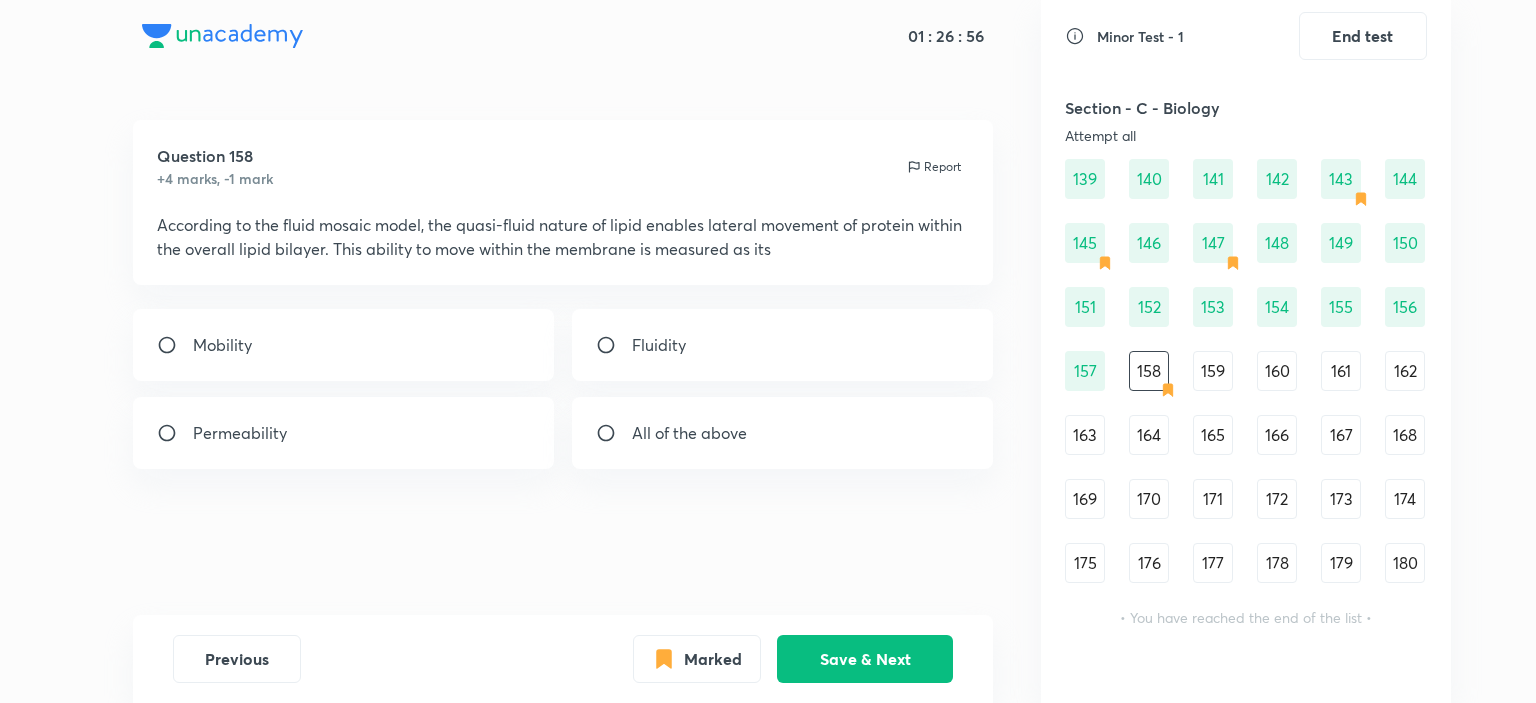 click on "Fluidity" at bounding box center (783, 345) 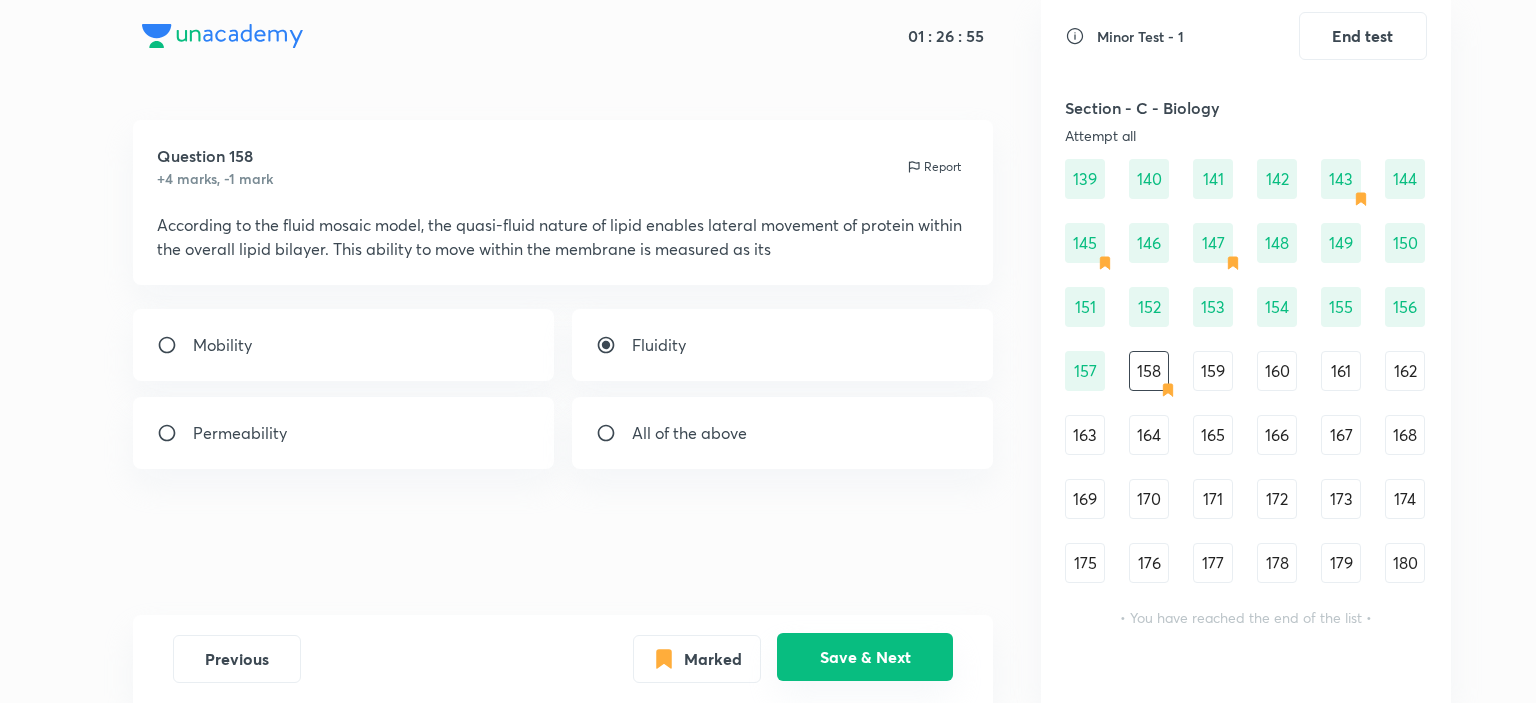 click on "Save & Next" at bounding box center (865, 657) 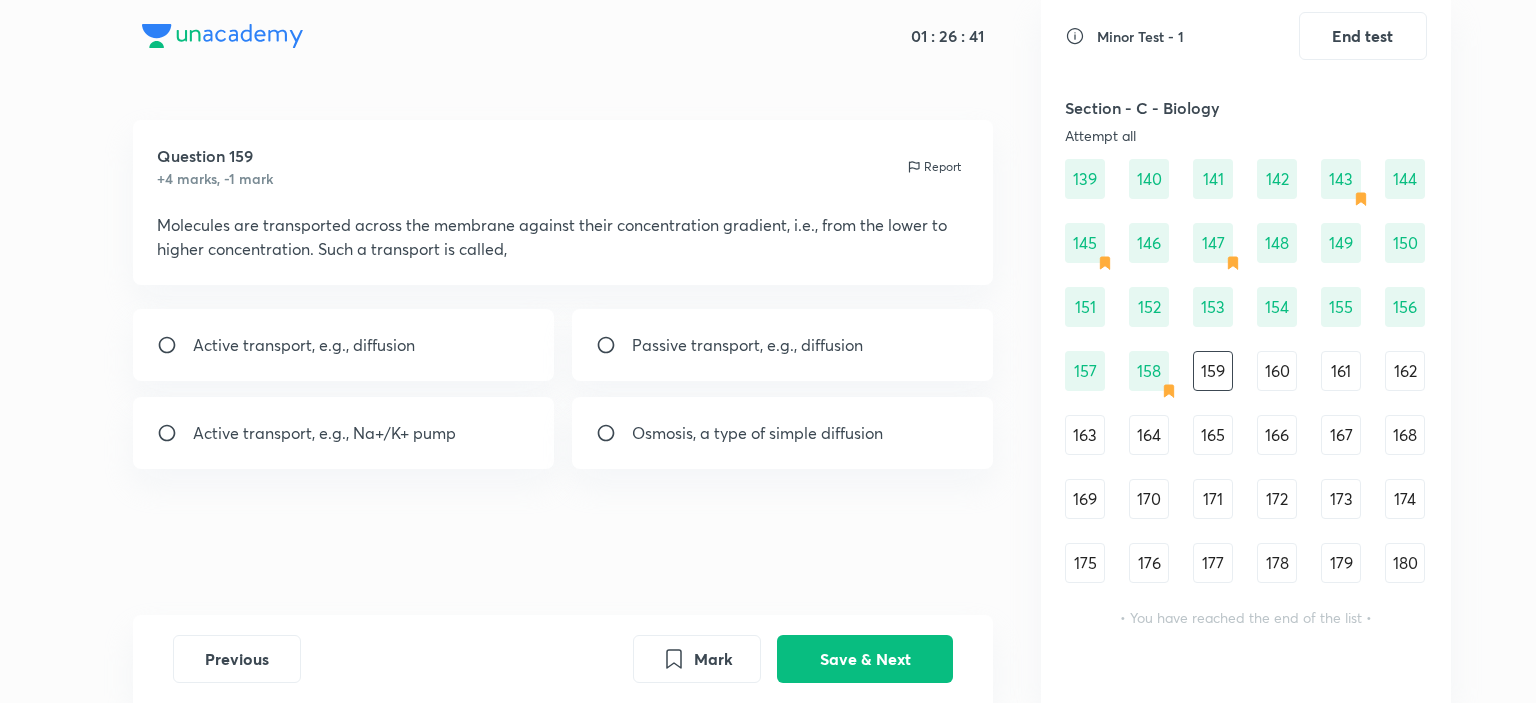 click on "Active transport, e.g., Na+/K+ pump" at bounding box center (344, 433) 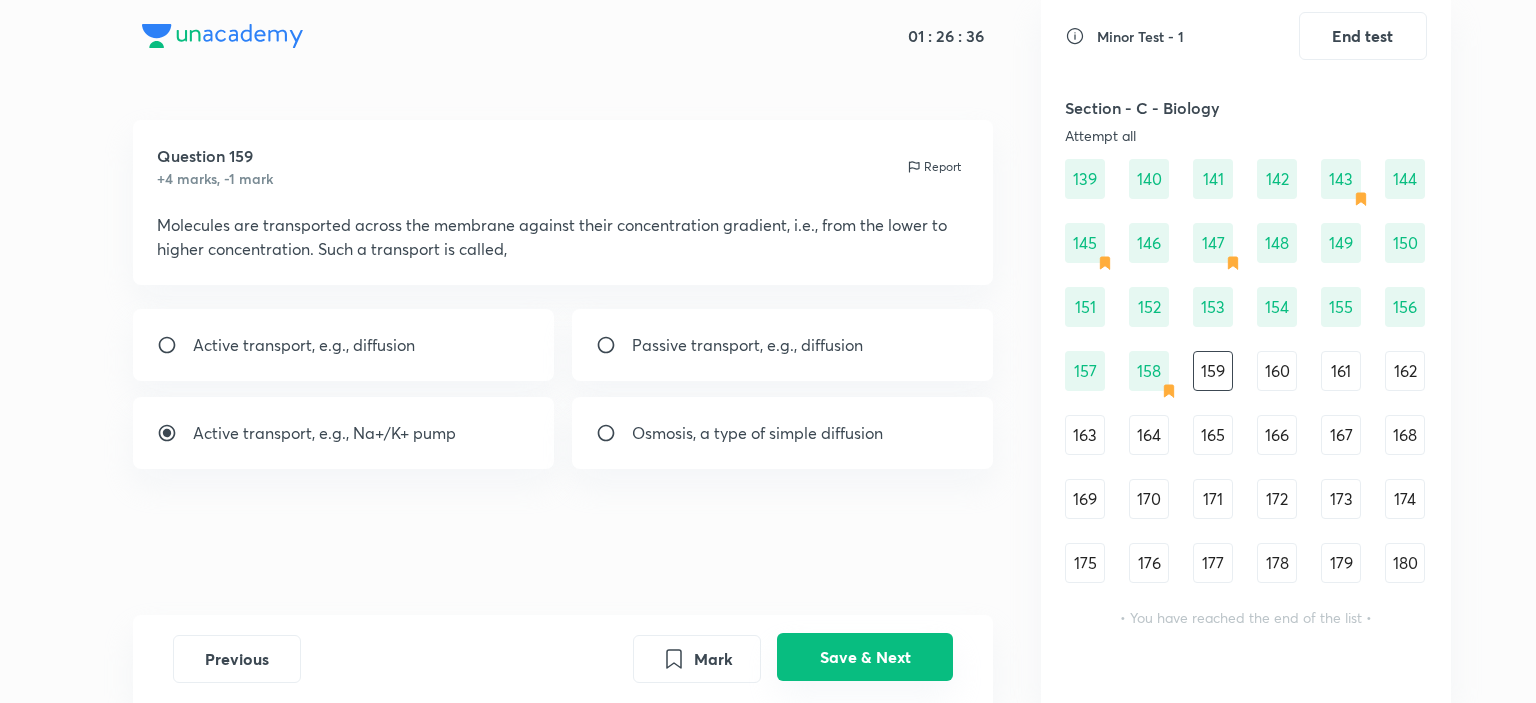 click on "Save & Next" at bounding box center [865, 657] 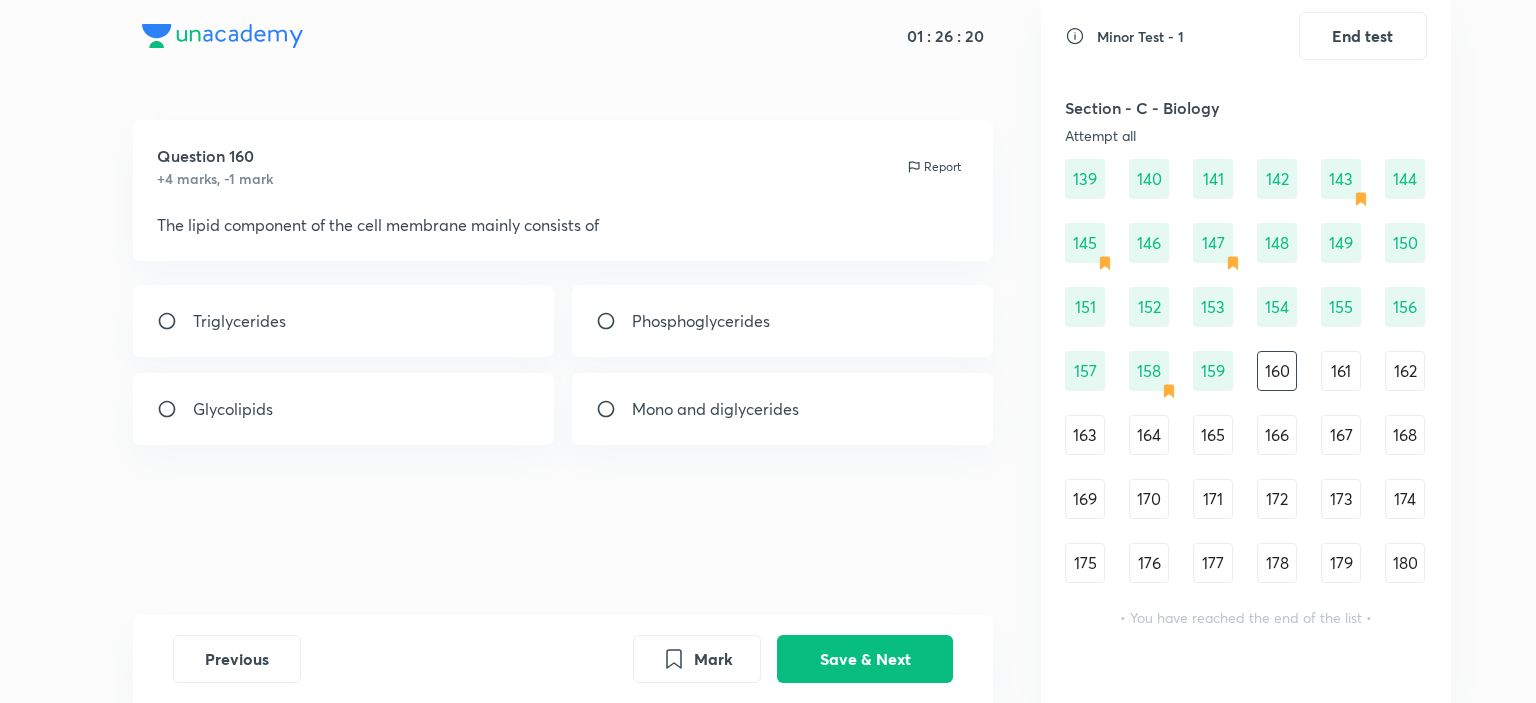 click on "Phosphoglycerides" at bounding box center [783, 321] 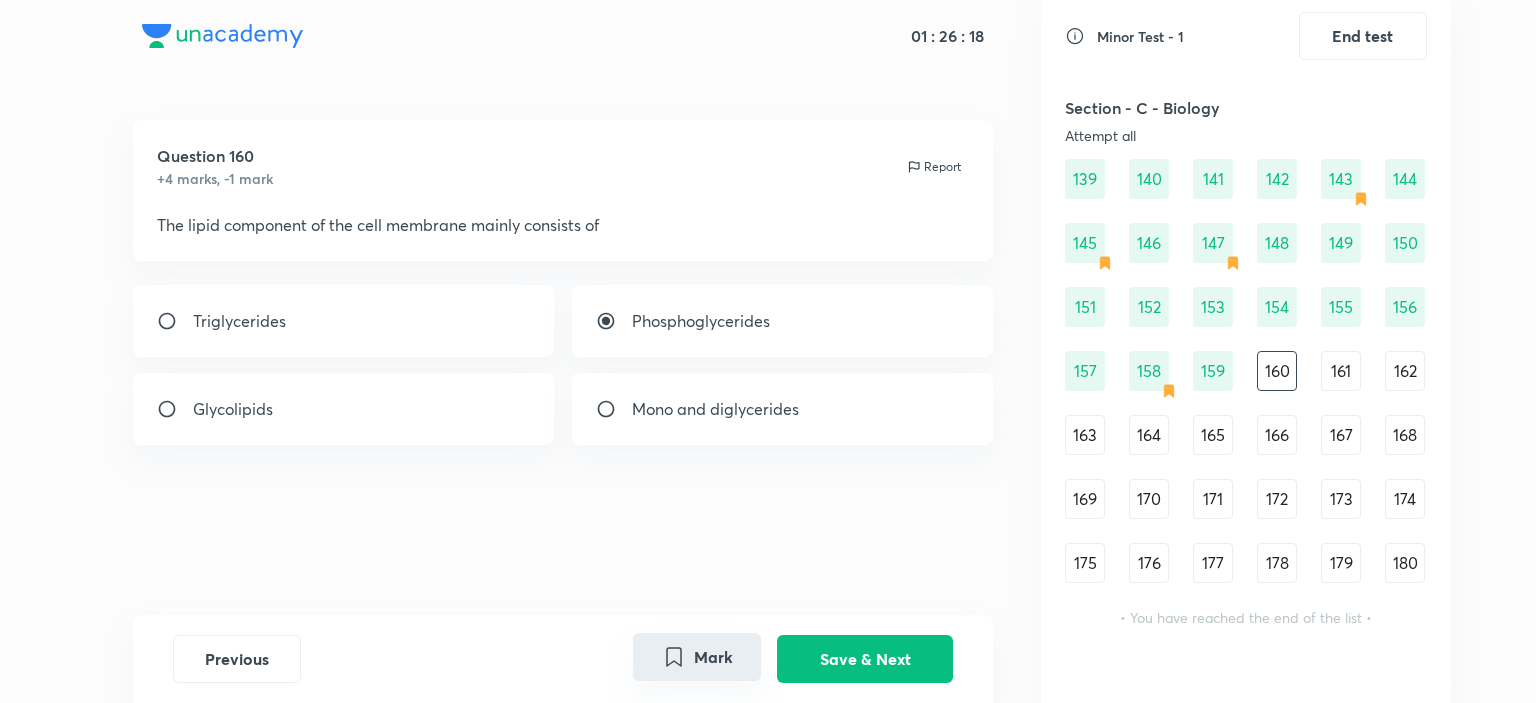 click on "Mark" at bounding box center [697, 657] 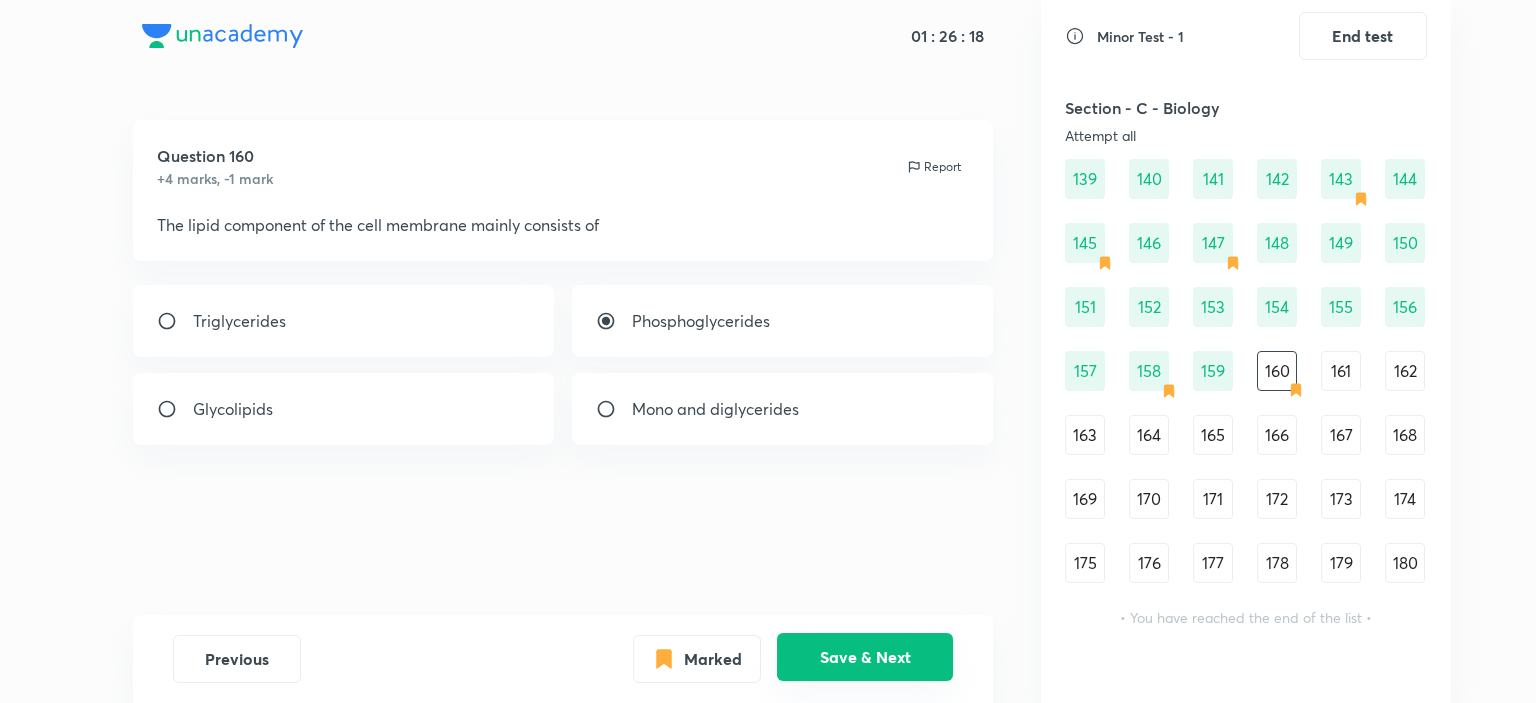 click on "Save & Next" at bounding box center (865, 657) 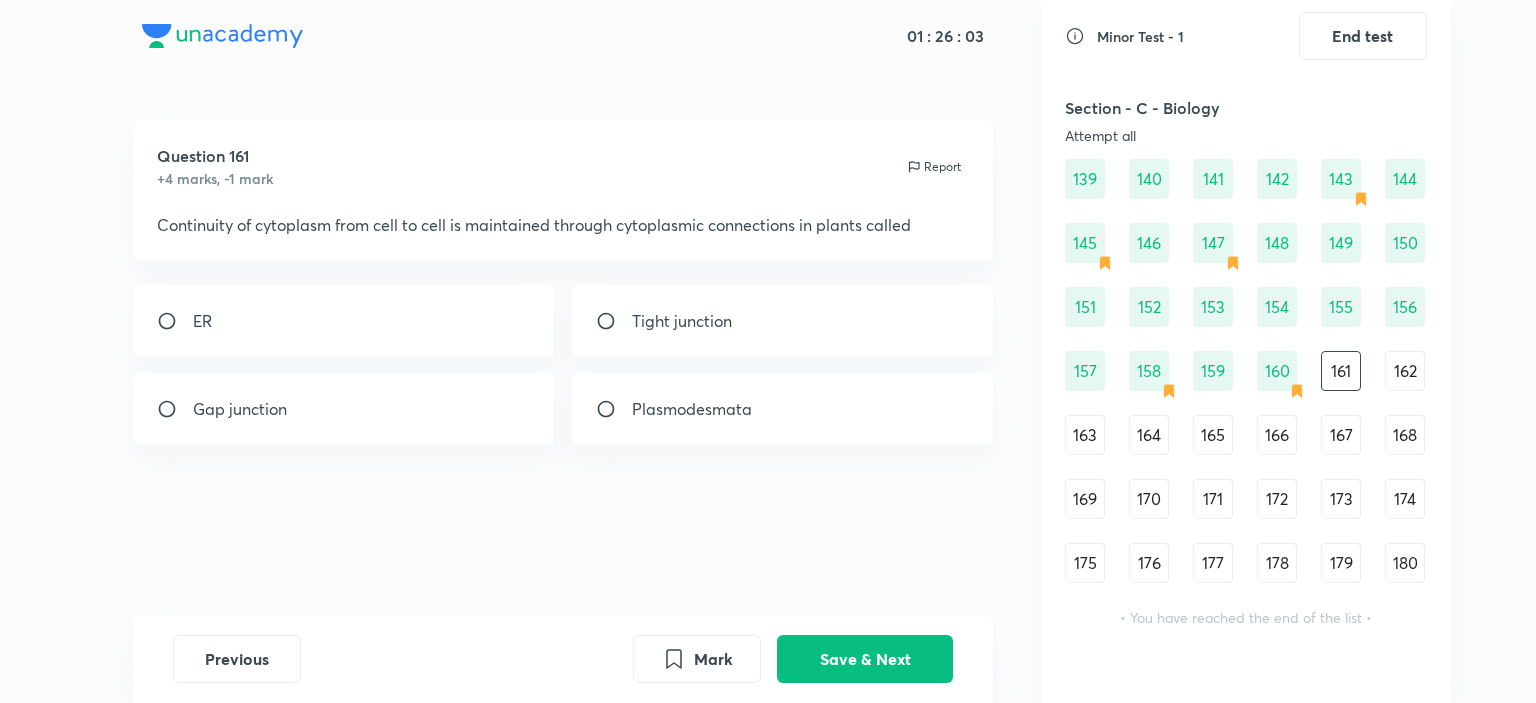 click on "Plasmodesmata" at bounding box center [783, 409] 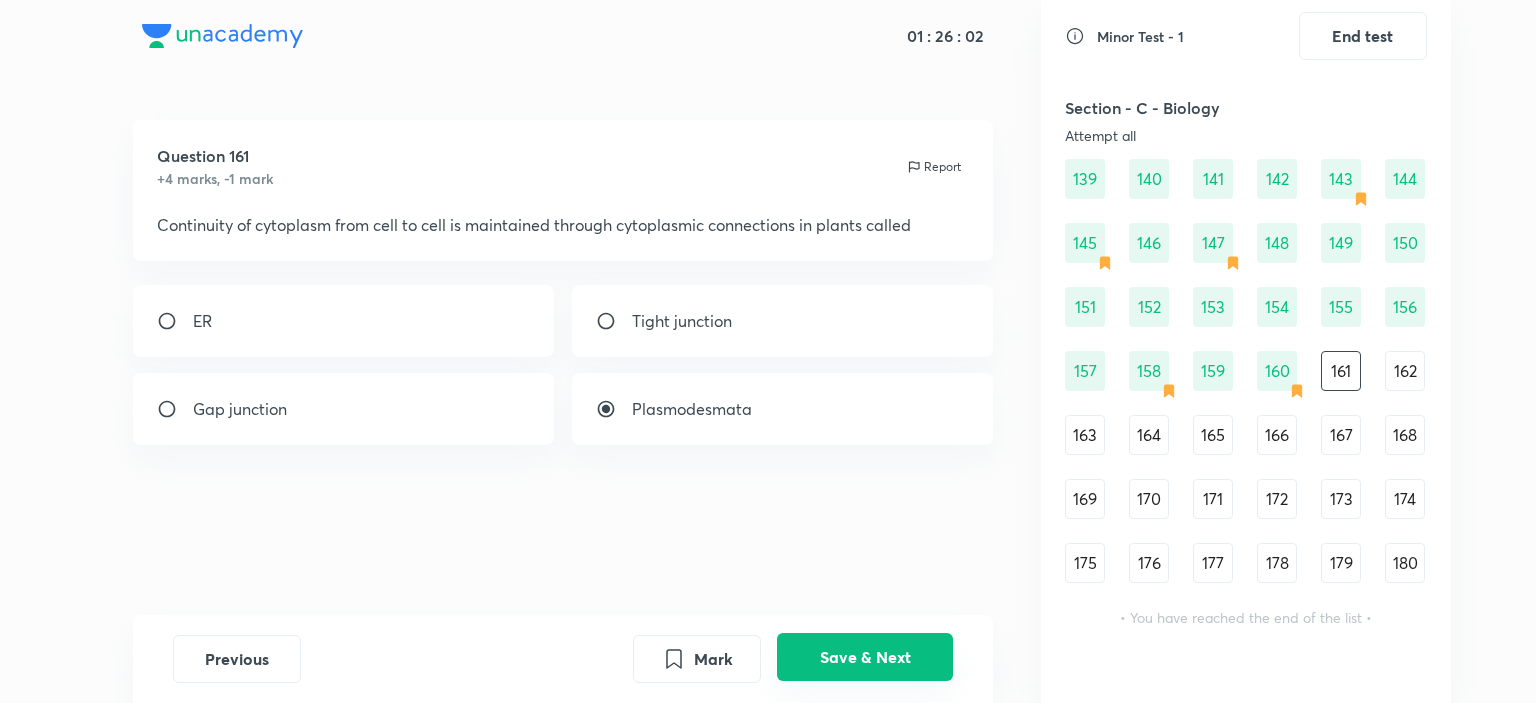 click on "Save & Next" at bounding box center [865, 657] 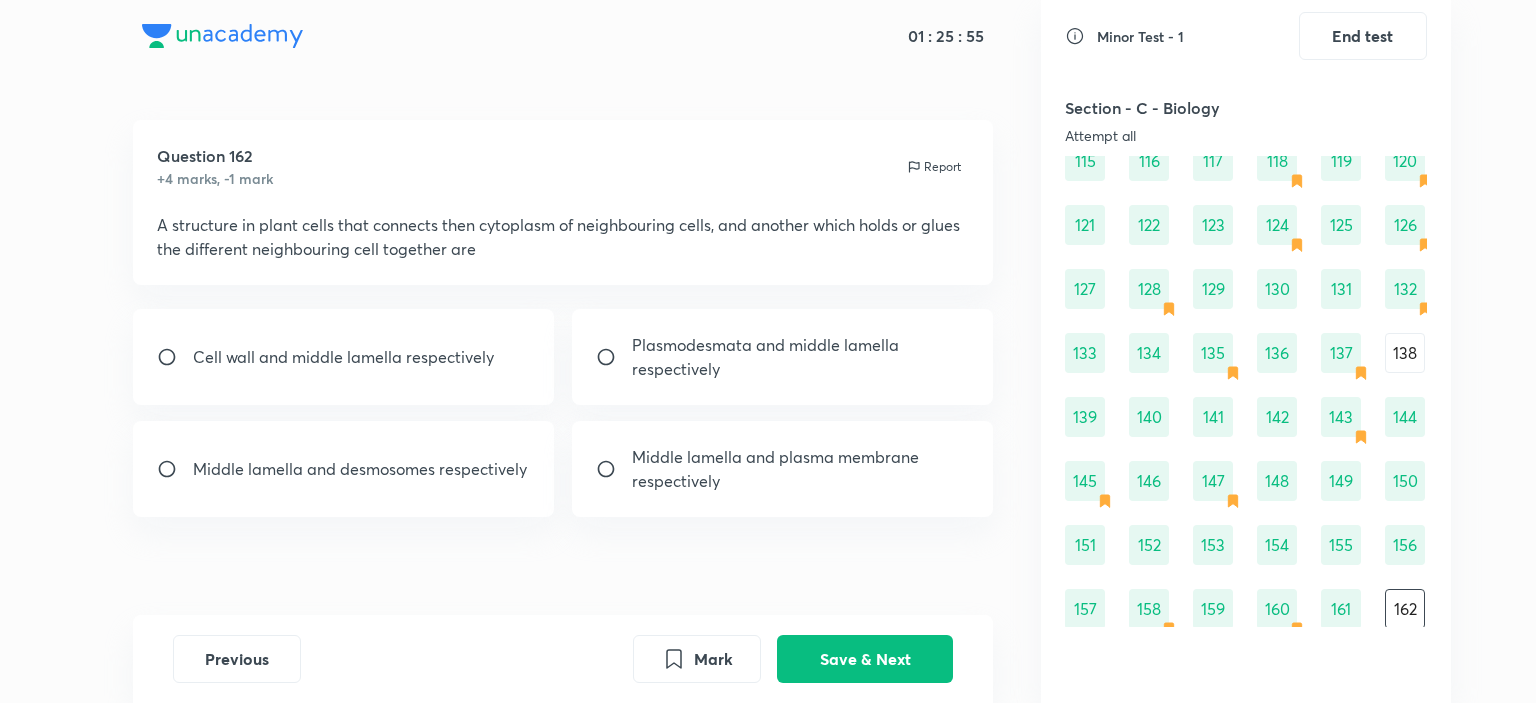 scroll, scrollTop: 1920, scrollLeft: 0, axis: vertical 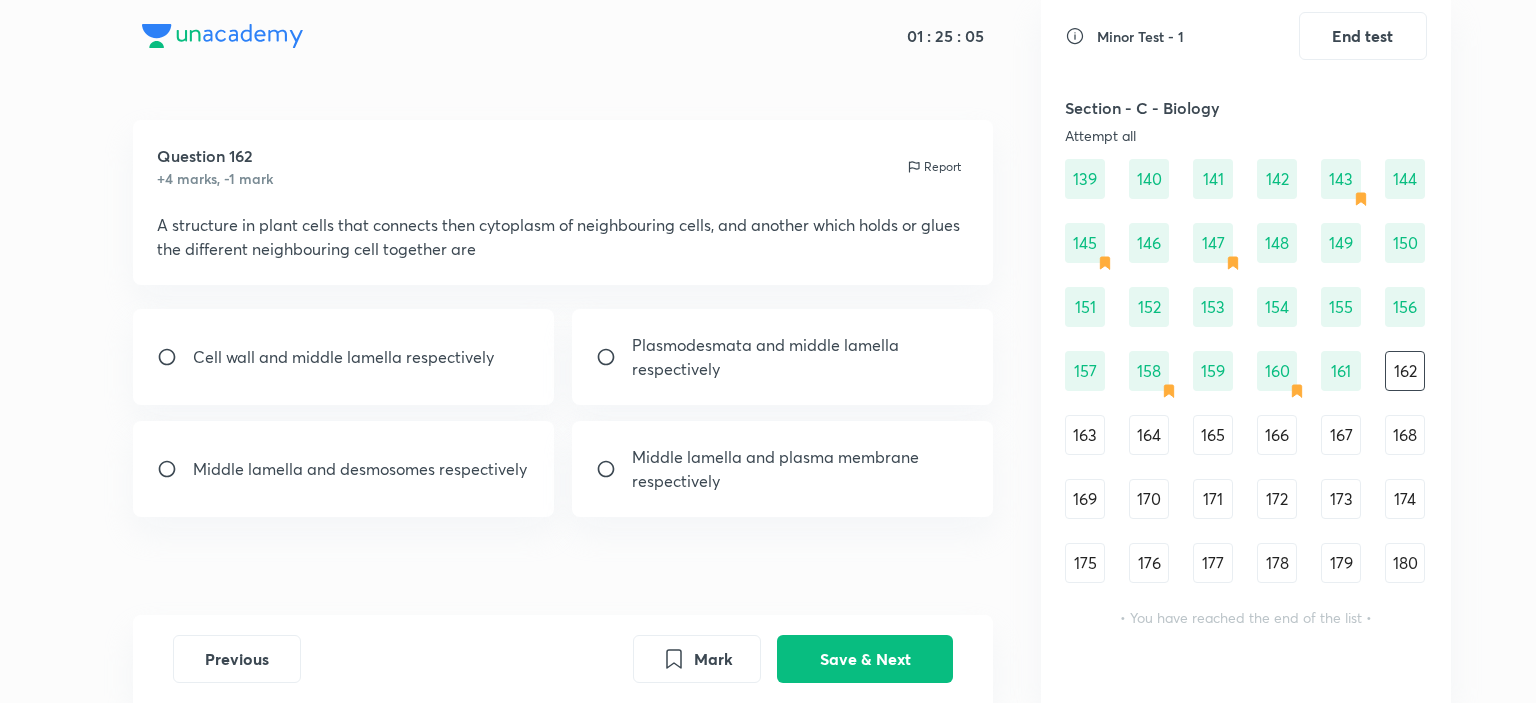 click on "Plasmodesmata and middle lamella respectively" at bounding box center (783, 357) 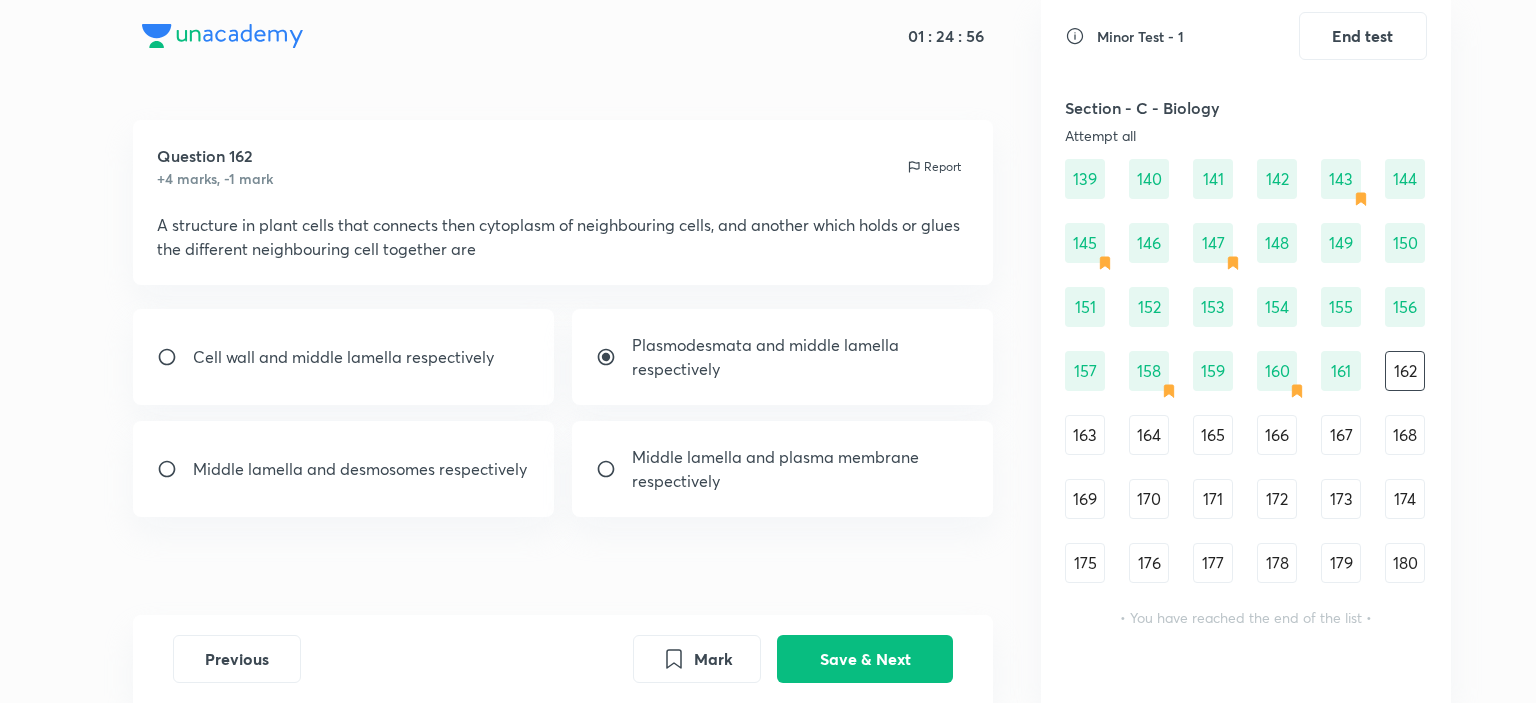 drag, startPoint x: 850, startPoint y: 651, endPoint x: 895, endPoint y: 590, distance: 75.802376 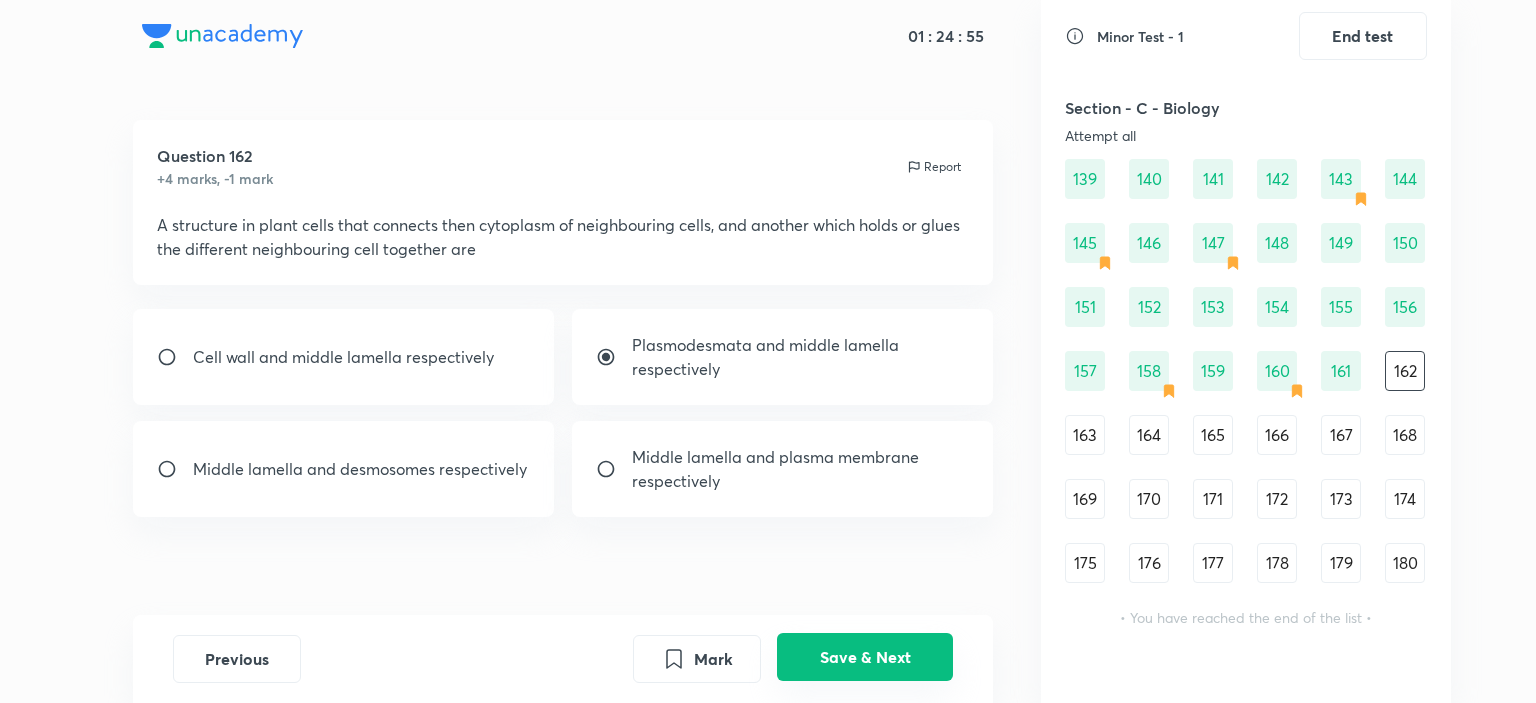 click on "Save & Next" at bounding box center [865, 657] 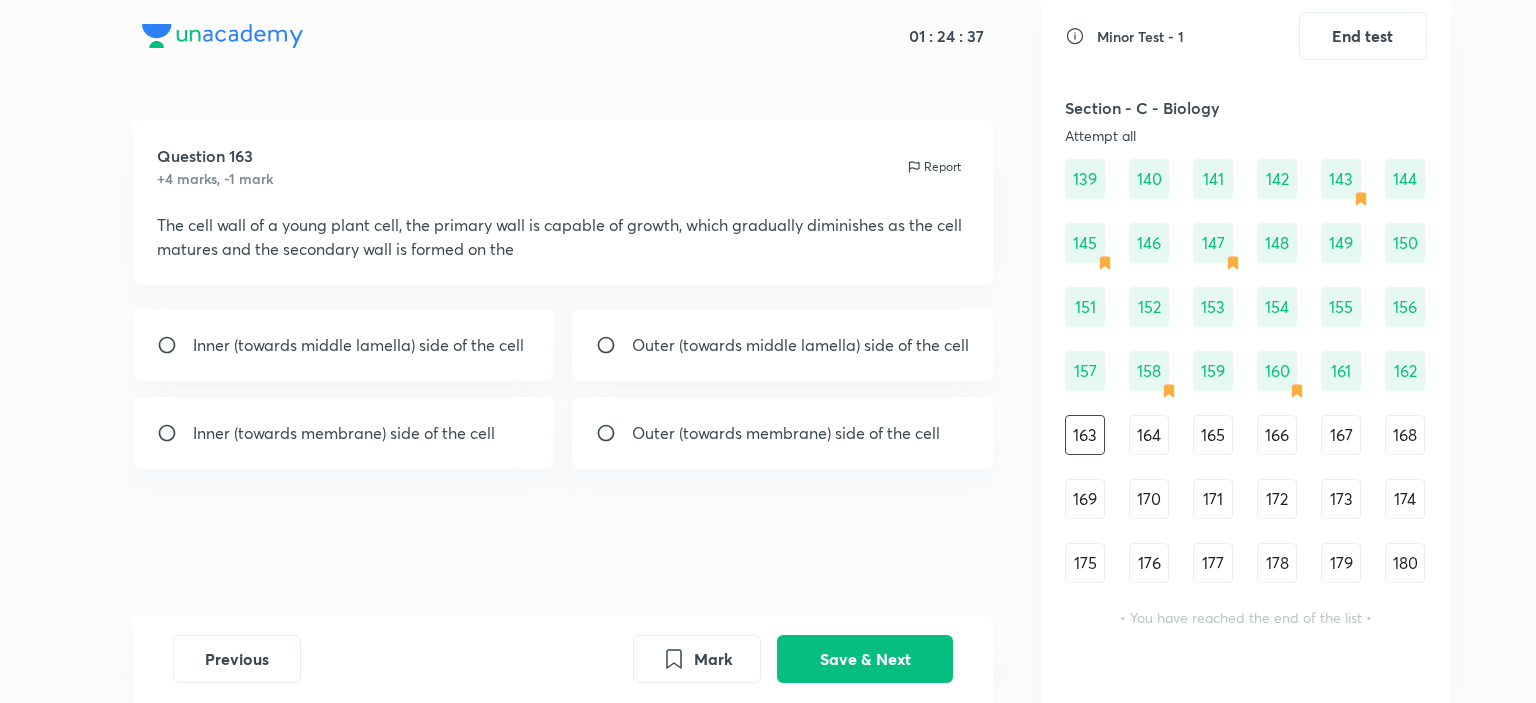 click on "Outer (towards middle lamella) side of the cell" at bounding box center (800, 345) 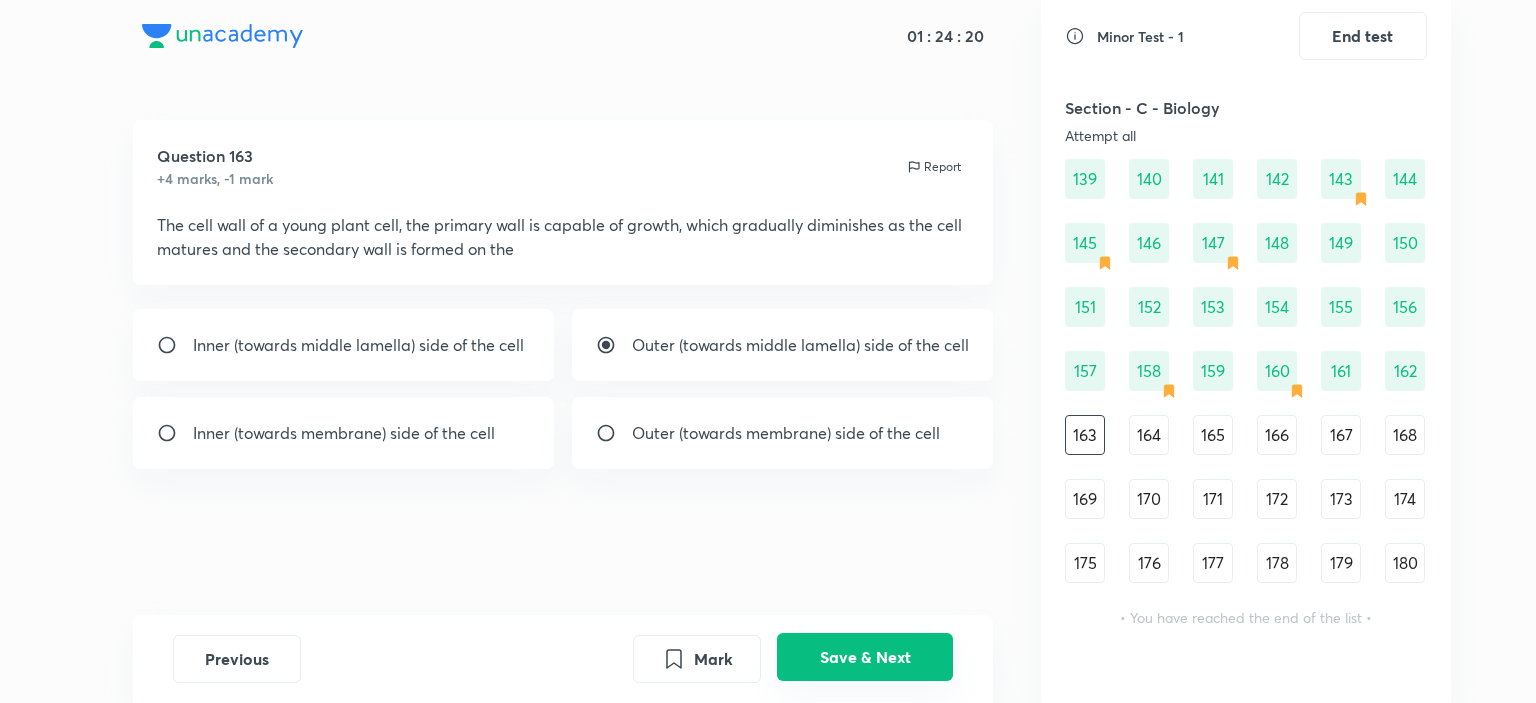 click on "Save & Next" at bounding box center (865, 657) 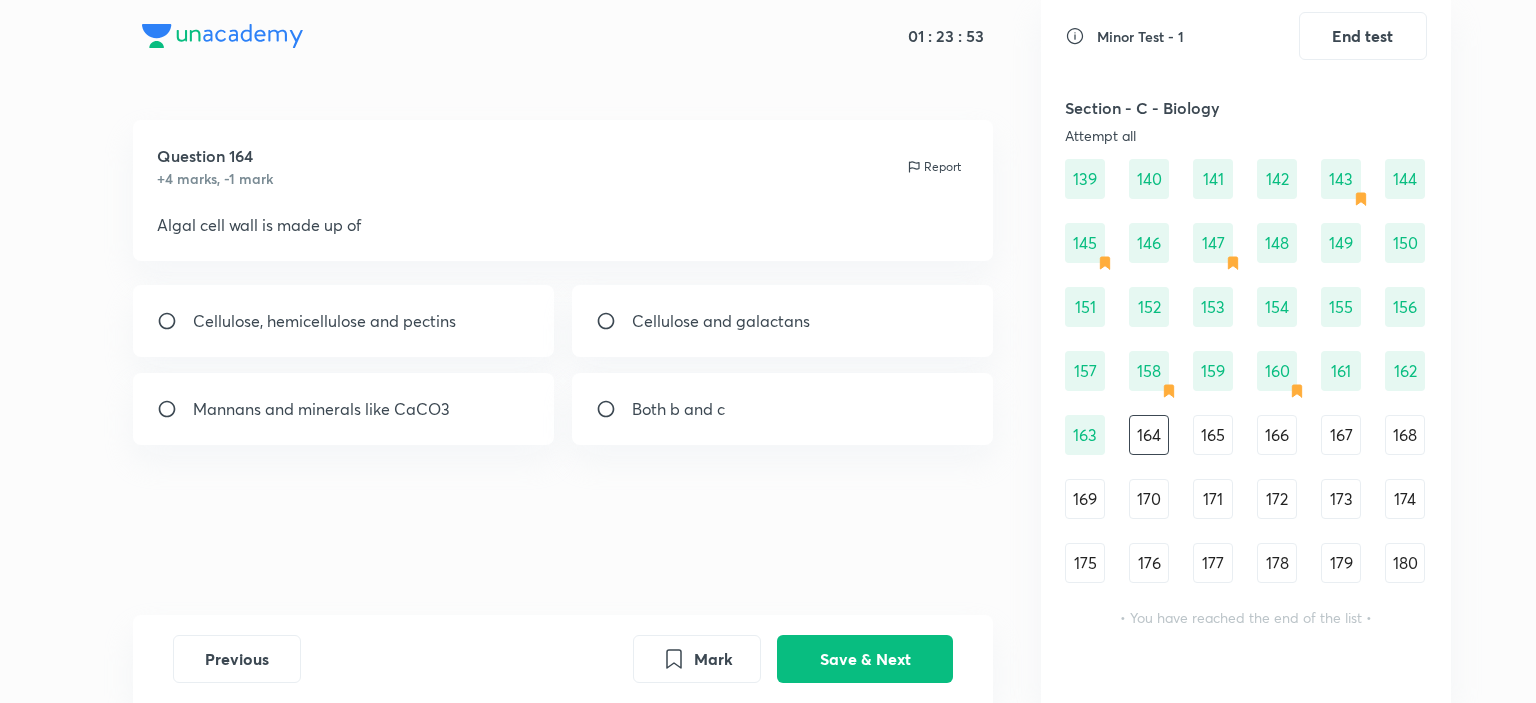 click on "Mannans and minerals like CaCO3" at bounding box center (321, 409) 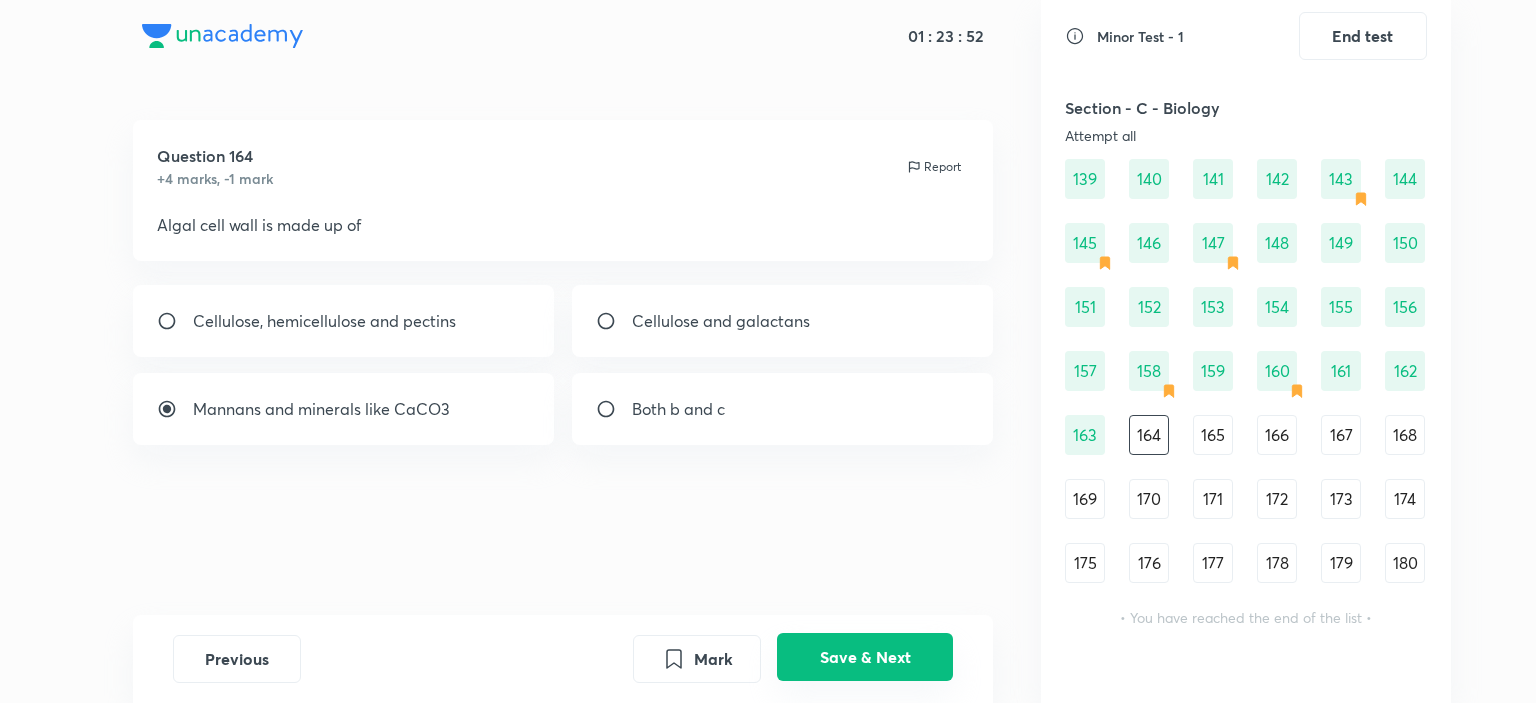 click on "Save & Next" at bounding box center (865, 657) 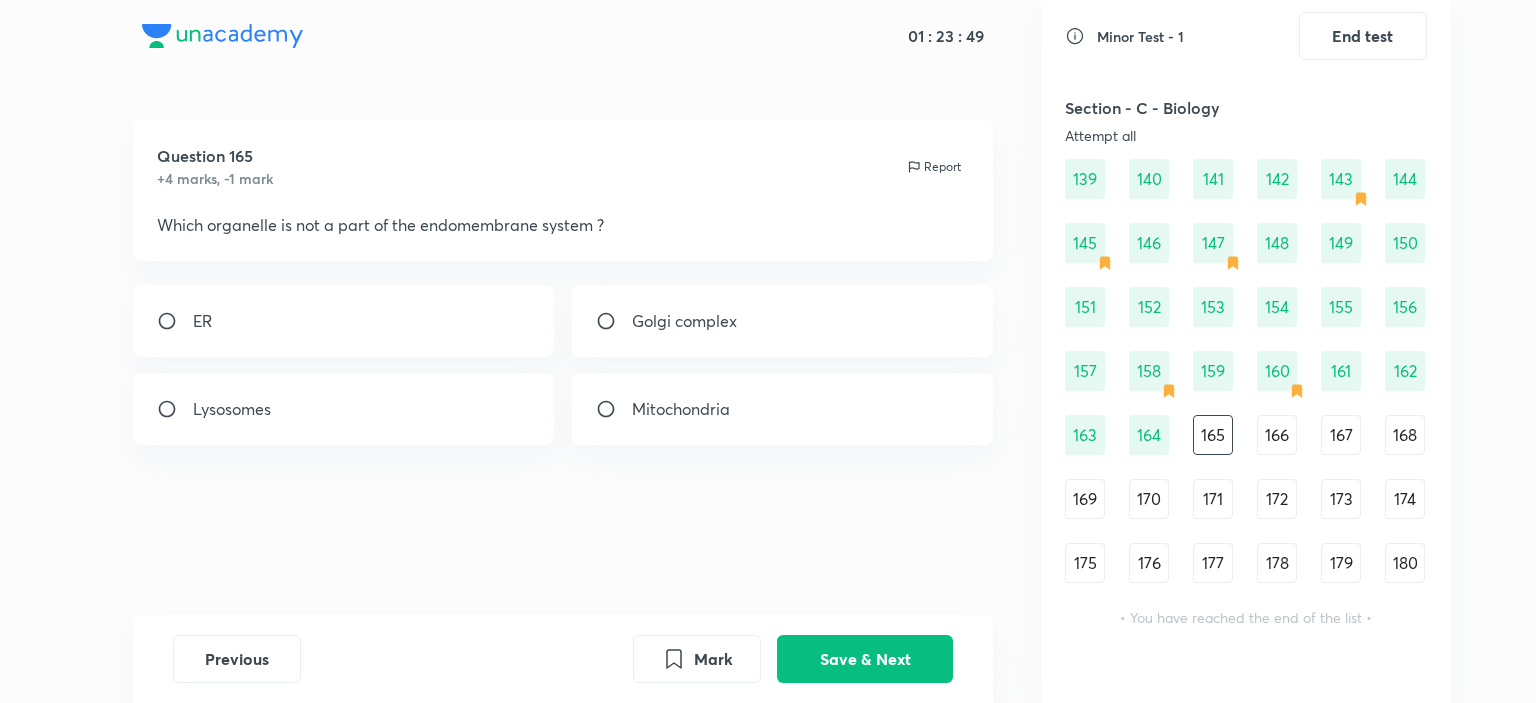 click on "91 92 93 94 95 96 97 98 99 100 101 102 103 104 105 106 107 108 109 110 111 112 113 114 115 116 117 118 119 120 121 122 123 124 125 126 127 128 129 130 131 132 133 134 135 136 137 138 139 140 141 142 143 144 145 146 147 148 149 150 151 152 153 154 155 156 157 158 159 160 161 162 163 164 165 166 167 168 169 170 171 172 173 174 175 176 177 178 179 180" at bounding box center [1246, 115] 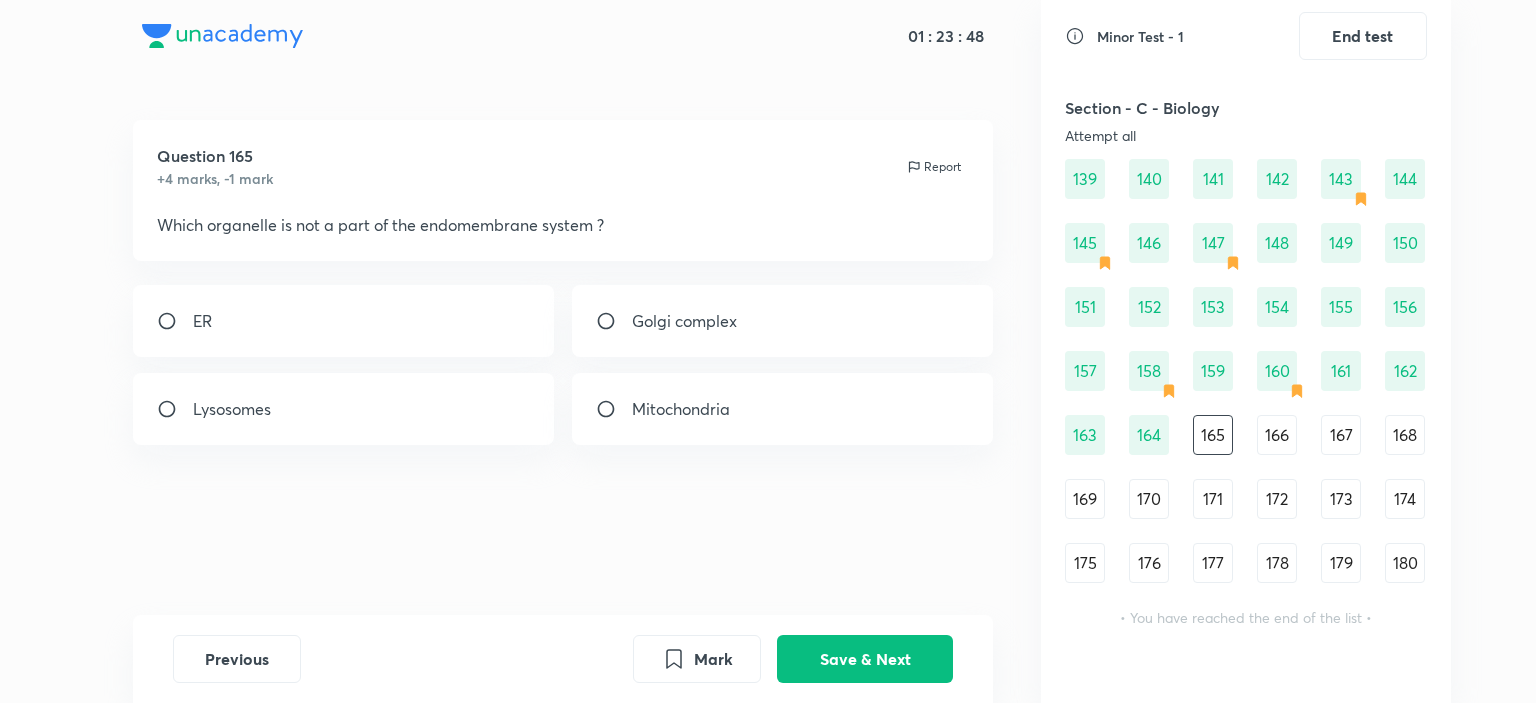 click on "164" at bounding box center (1149, 435) 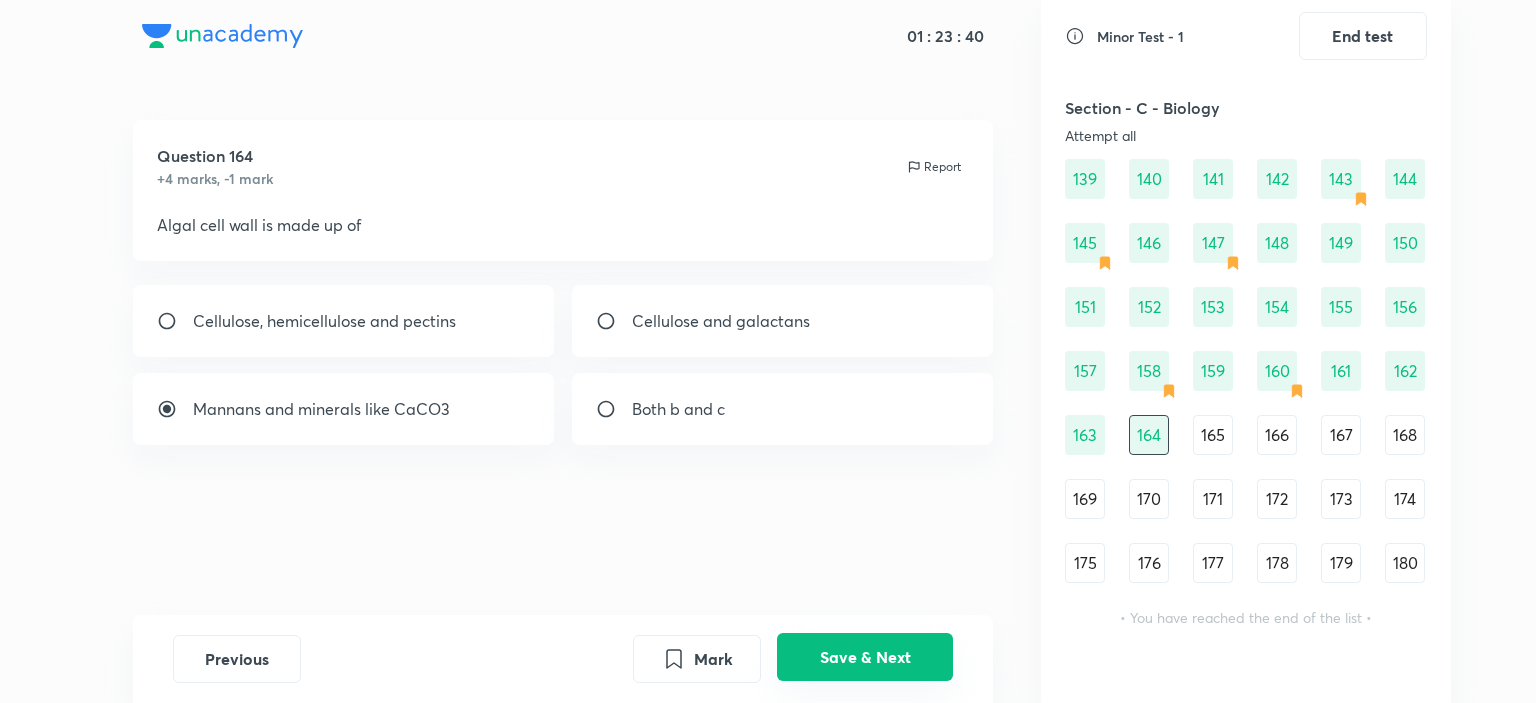 click on "Save & Next" at bounding box center (865, 657) 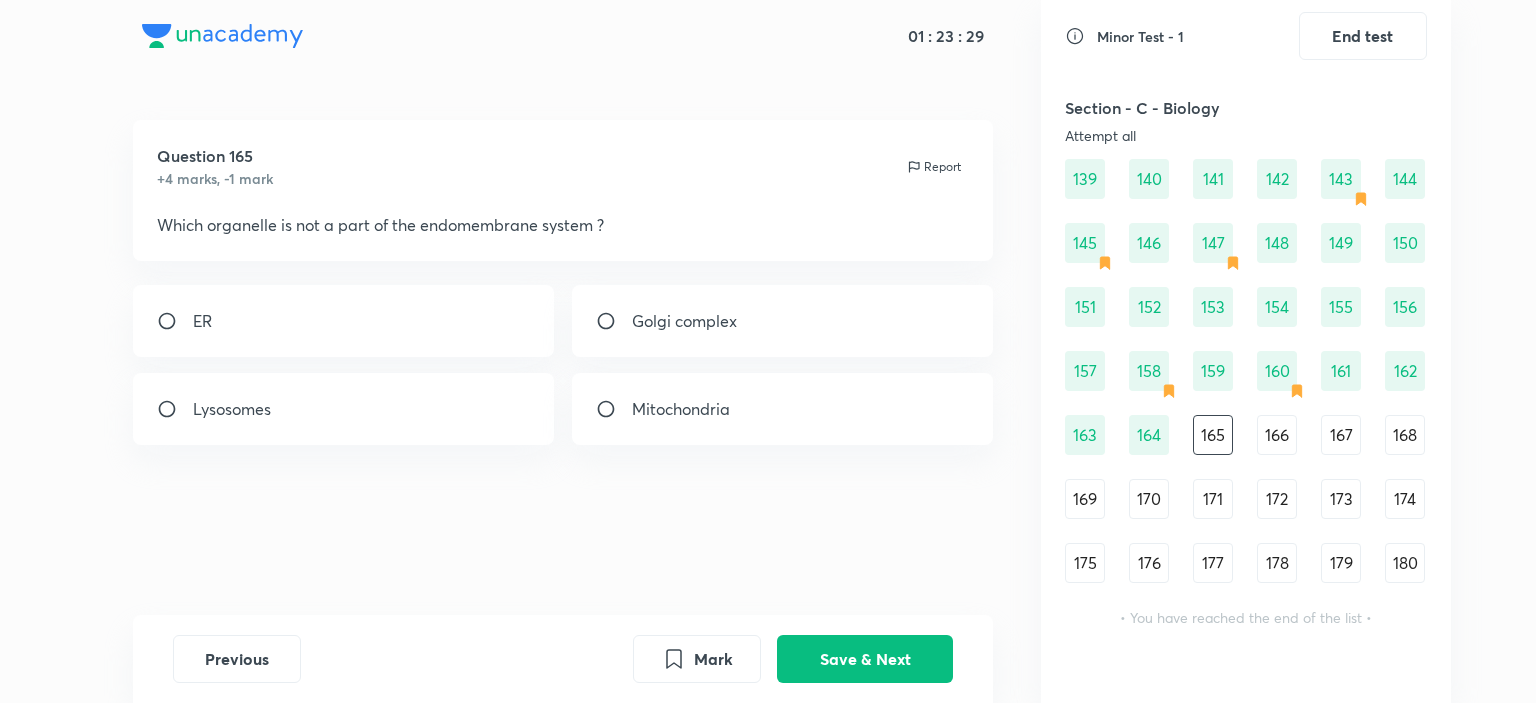 click on "Mitochondria" at bounding box center [783, 409] 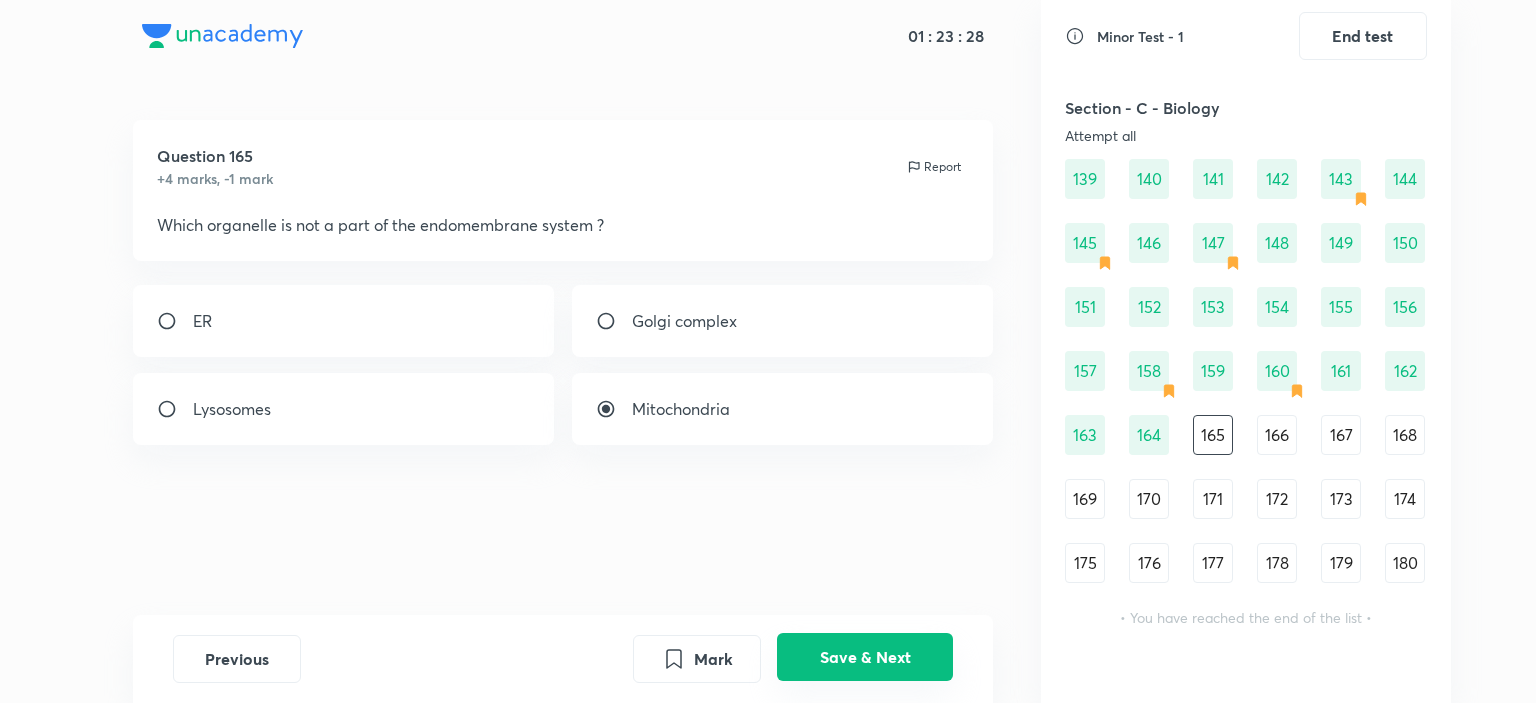 click on "Save & Next" at bounding box center [865, 657] 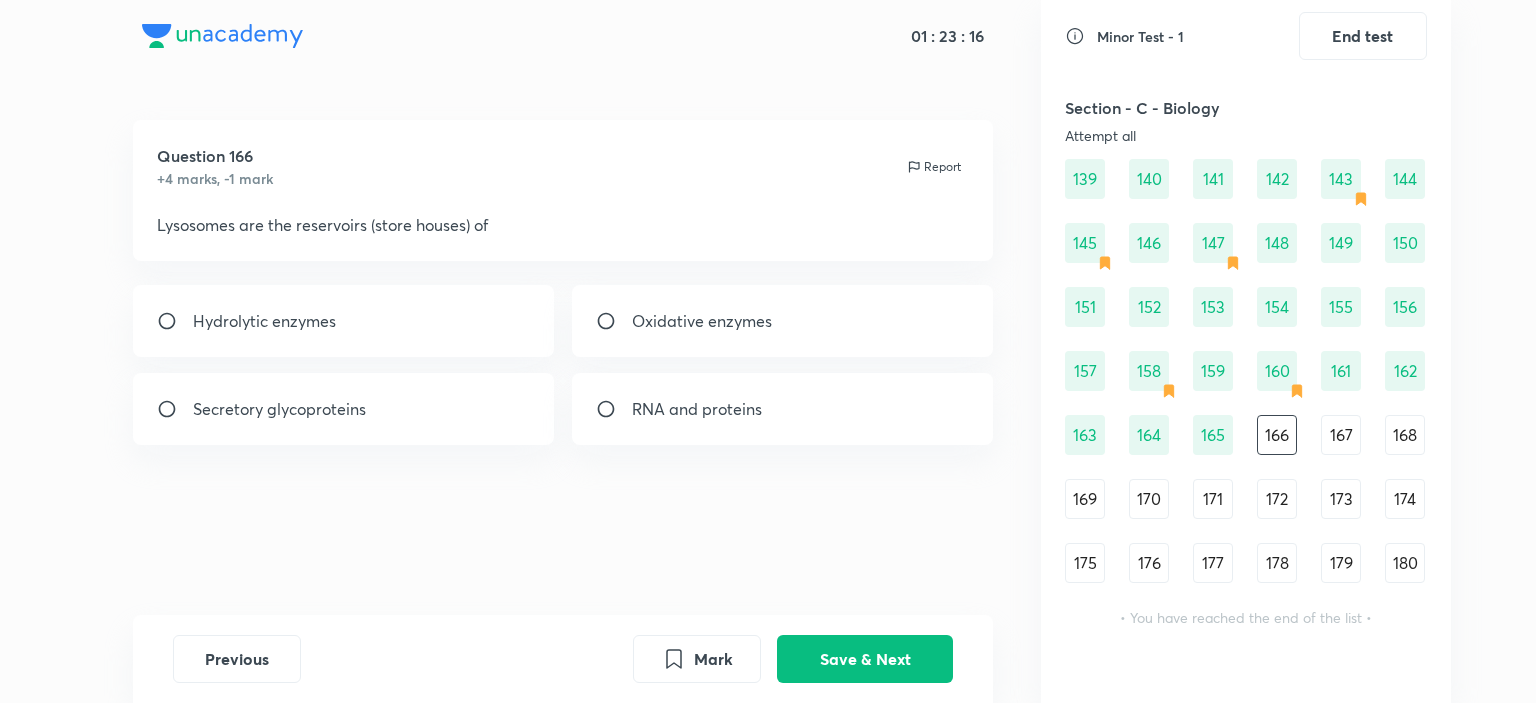 click on "Hydrolytic enzymes" at bounding box center (344, 321) 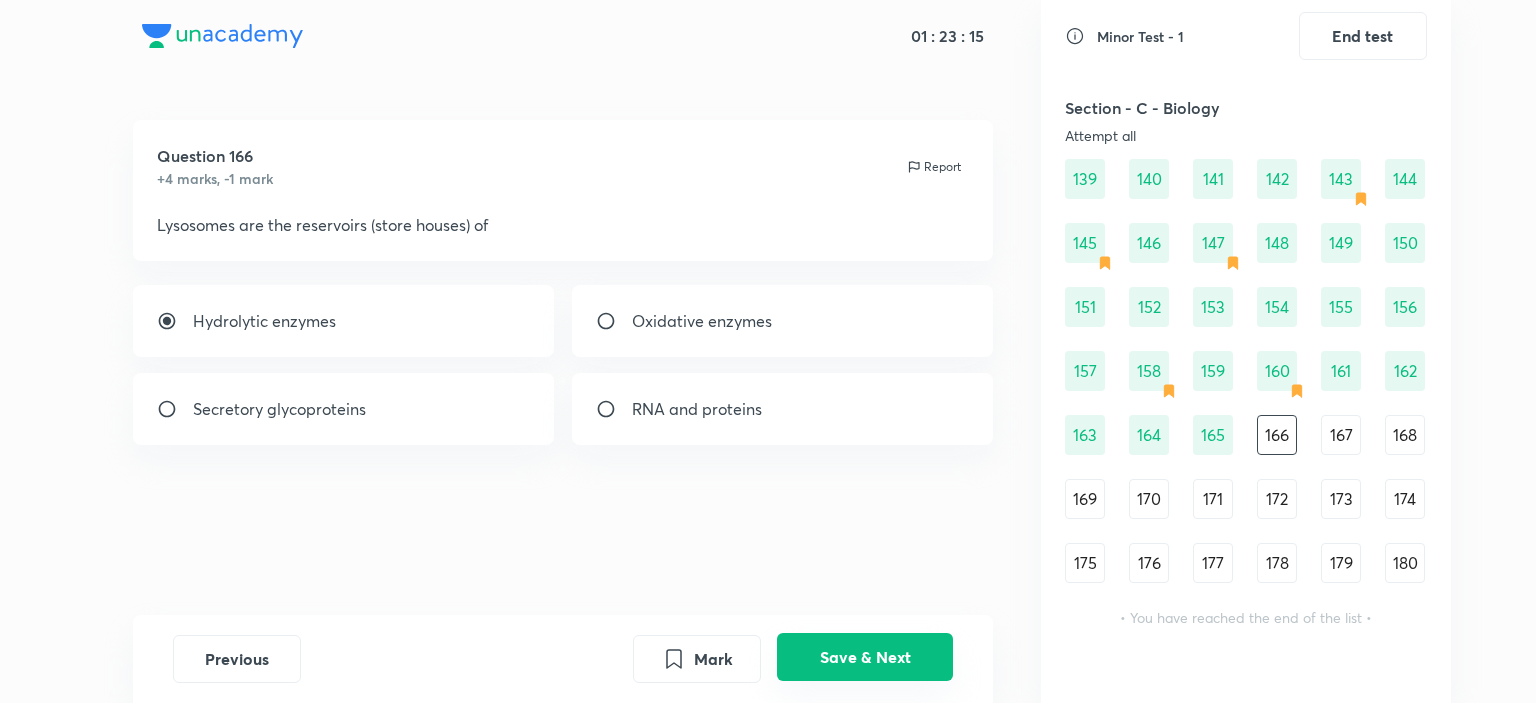 click on "Save & Next" at bounding box center (865, 657) 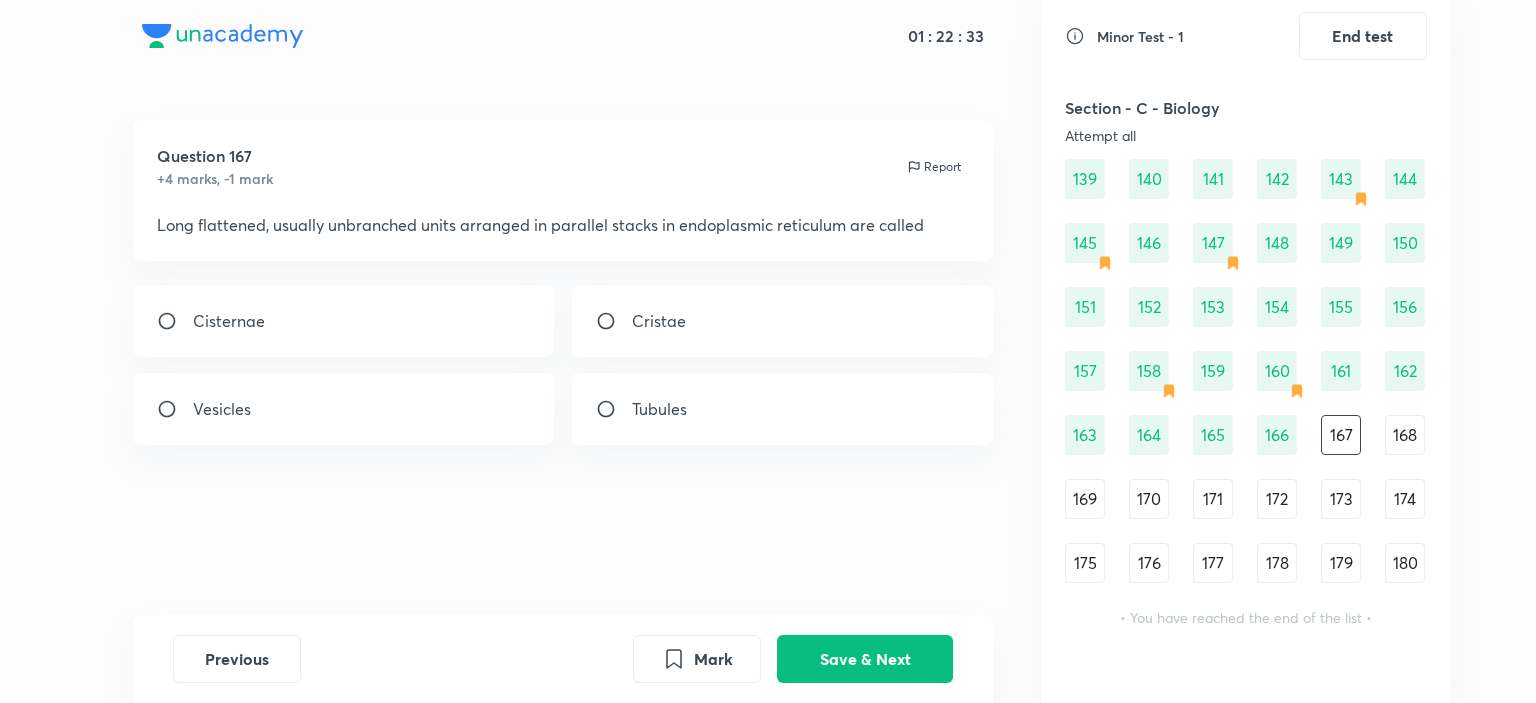 click on "Cisternae" at bounding box center [344, 321] 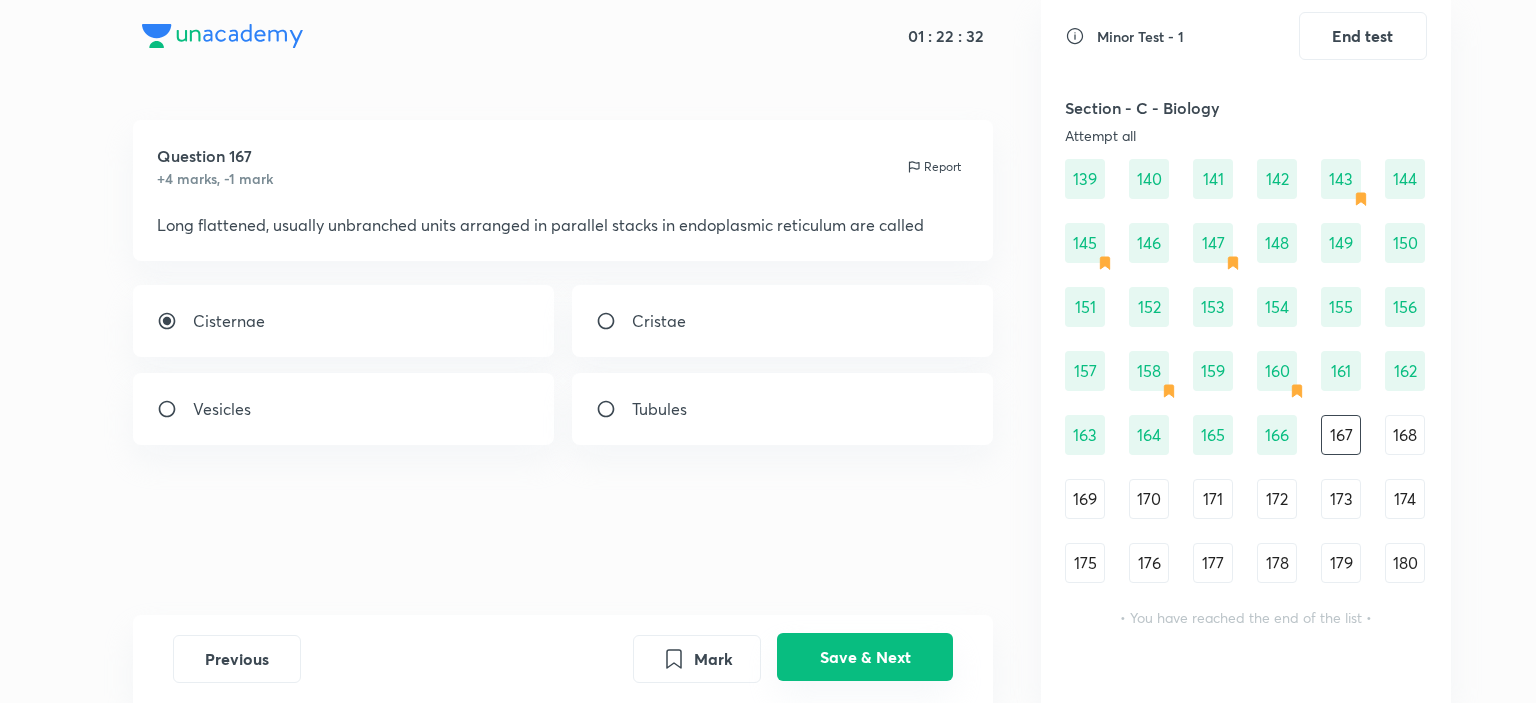 click on "Save & Next" at bounding box center (865, 657) 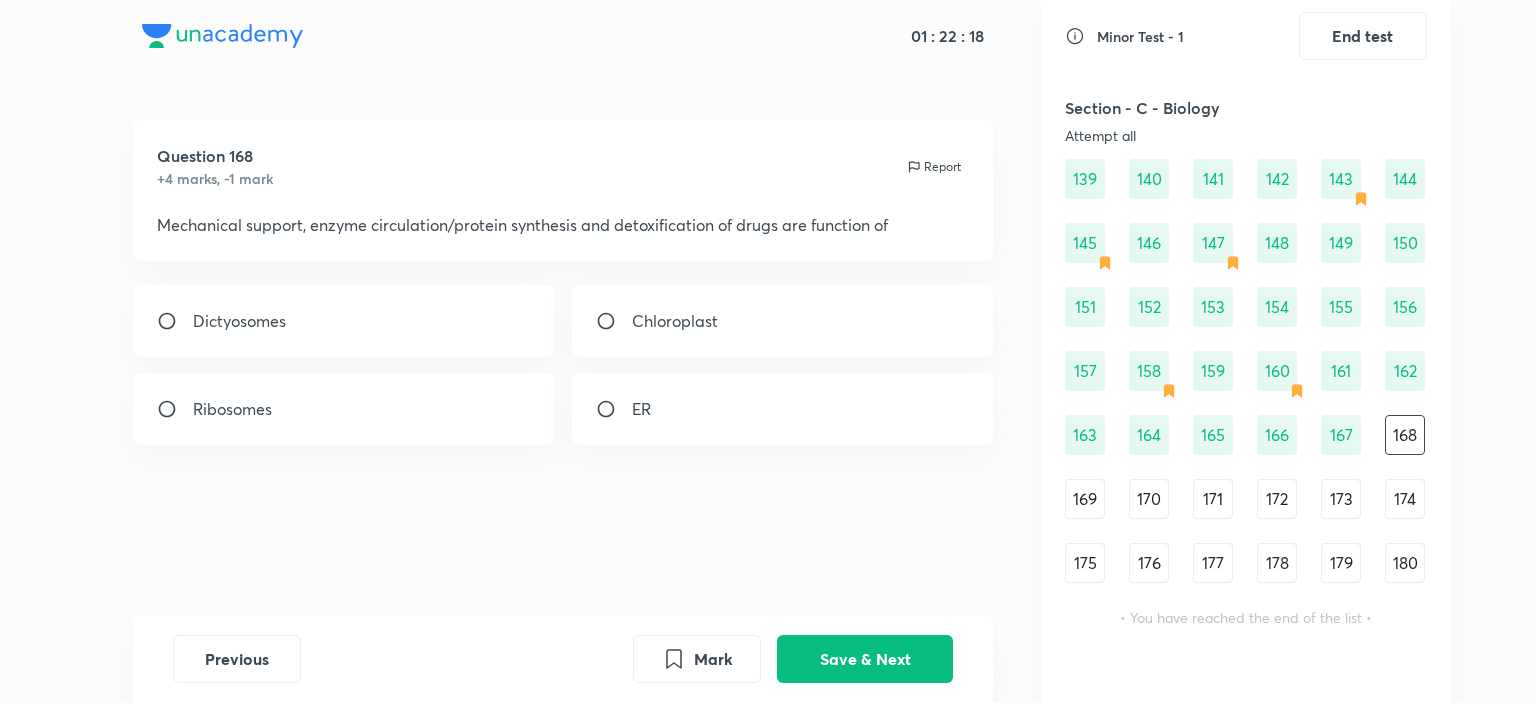 click on "Ribosomes" at bounding box center (344, 409) 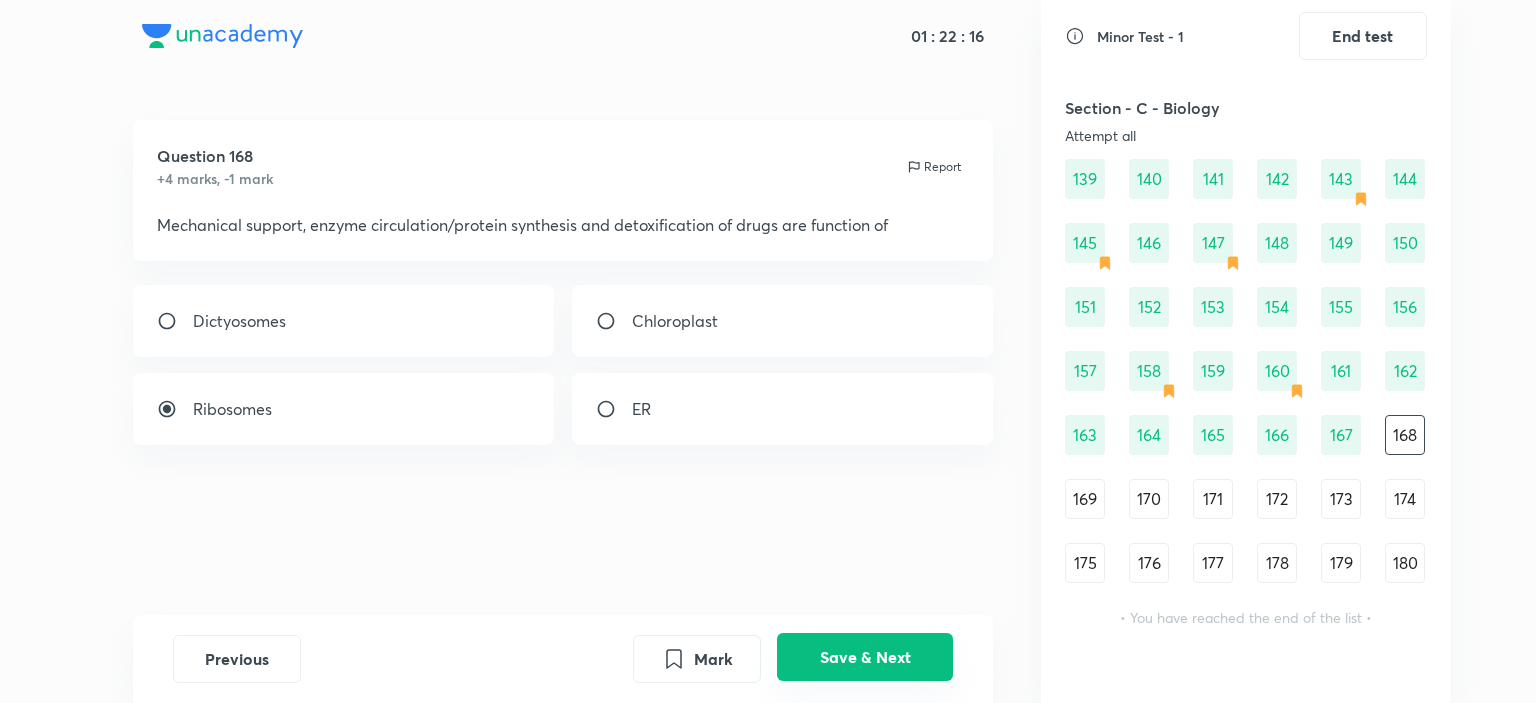 click on "Save & Next" at bounding box center (865, 657) 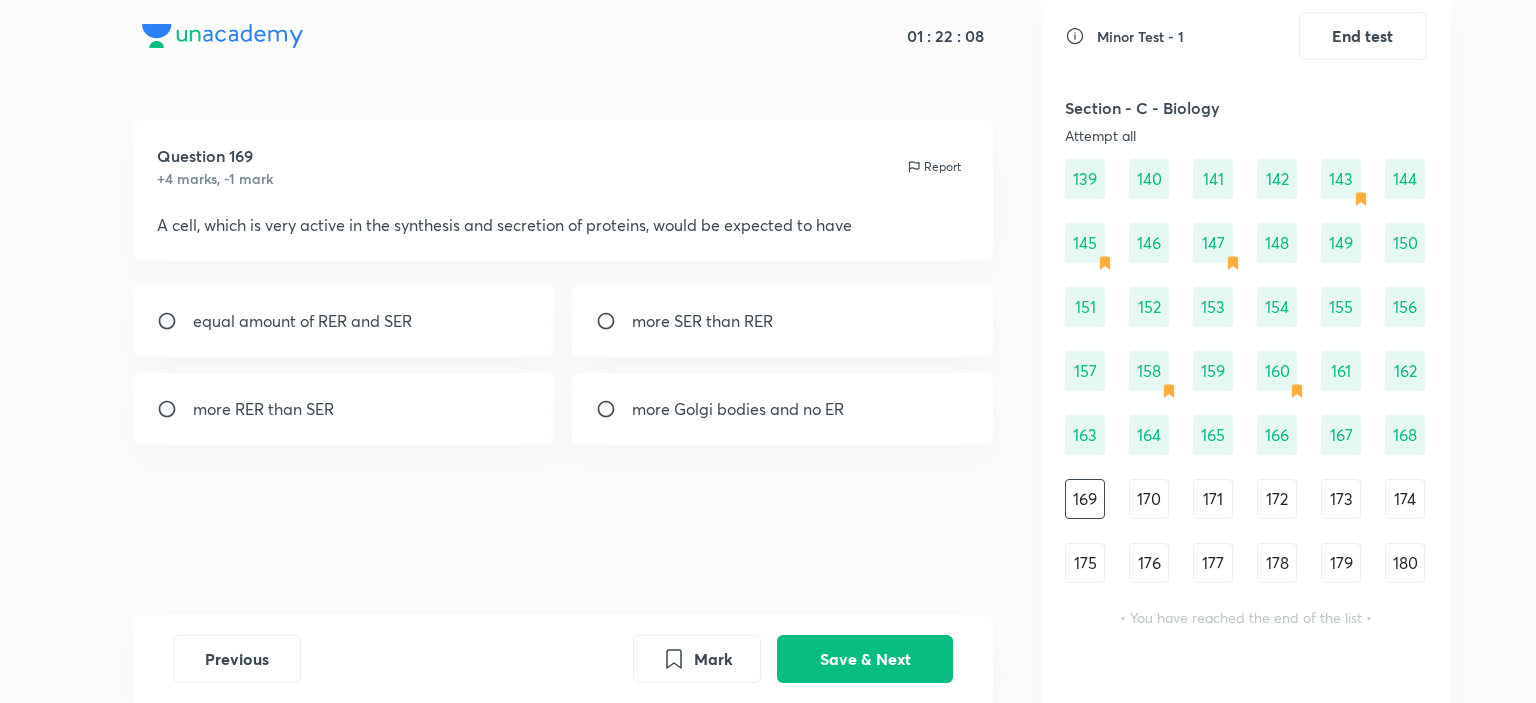 click on "more RER than SER" at bounding box center [344, 409] 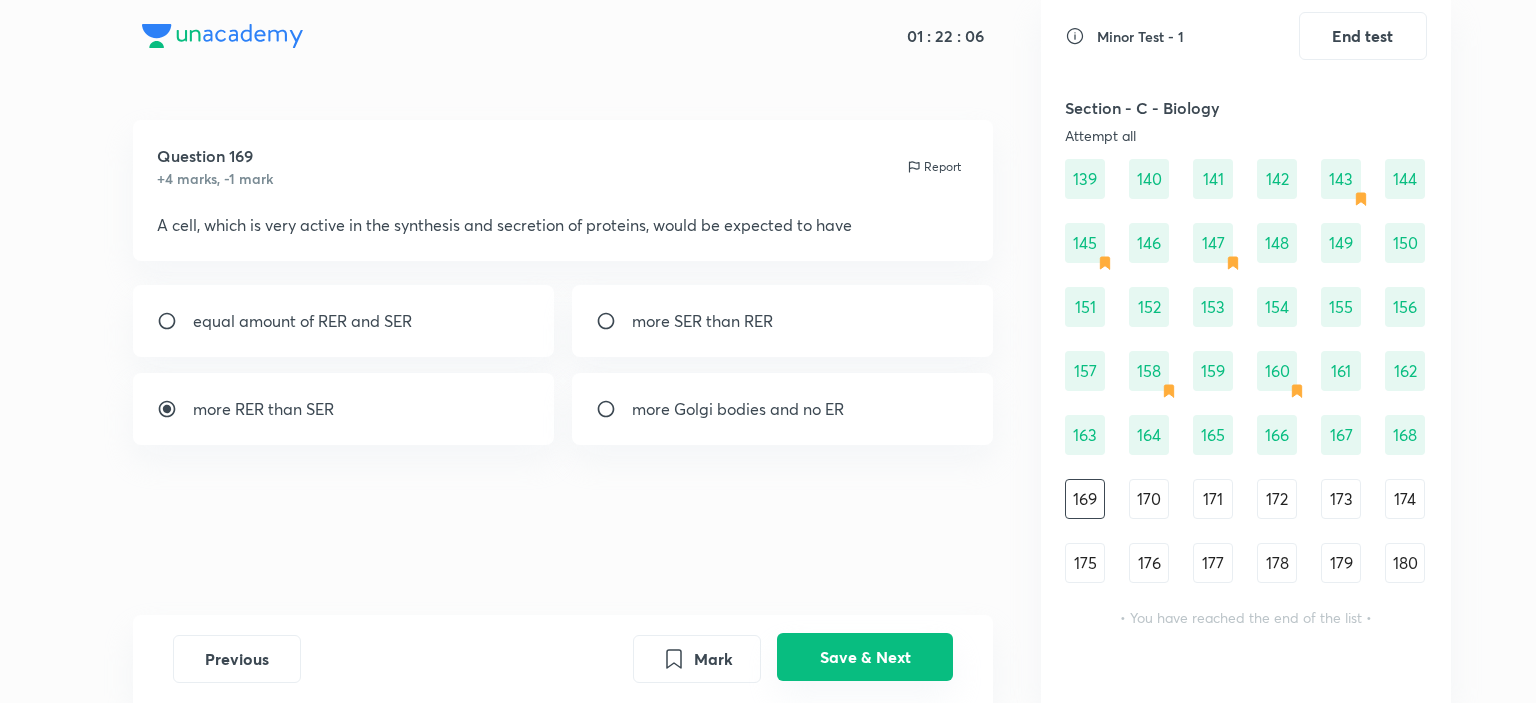 click on "Save & Next" at bounding box center [865, 657] 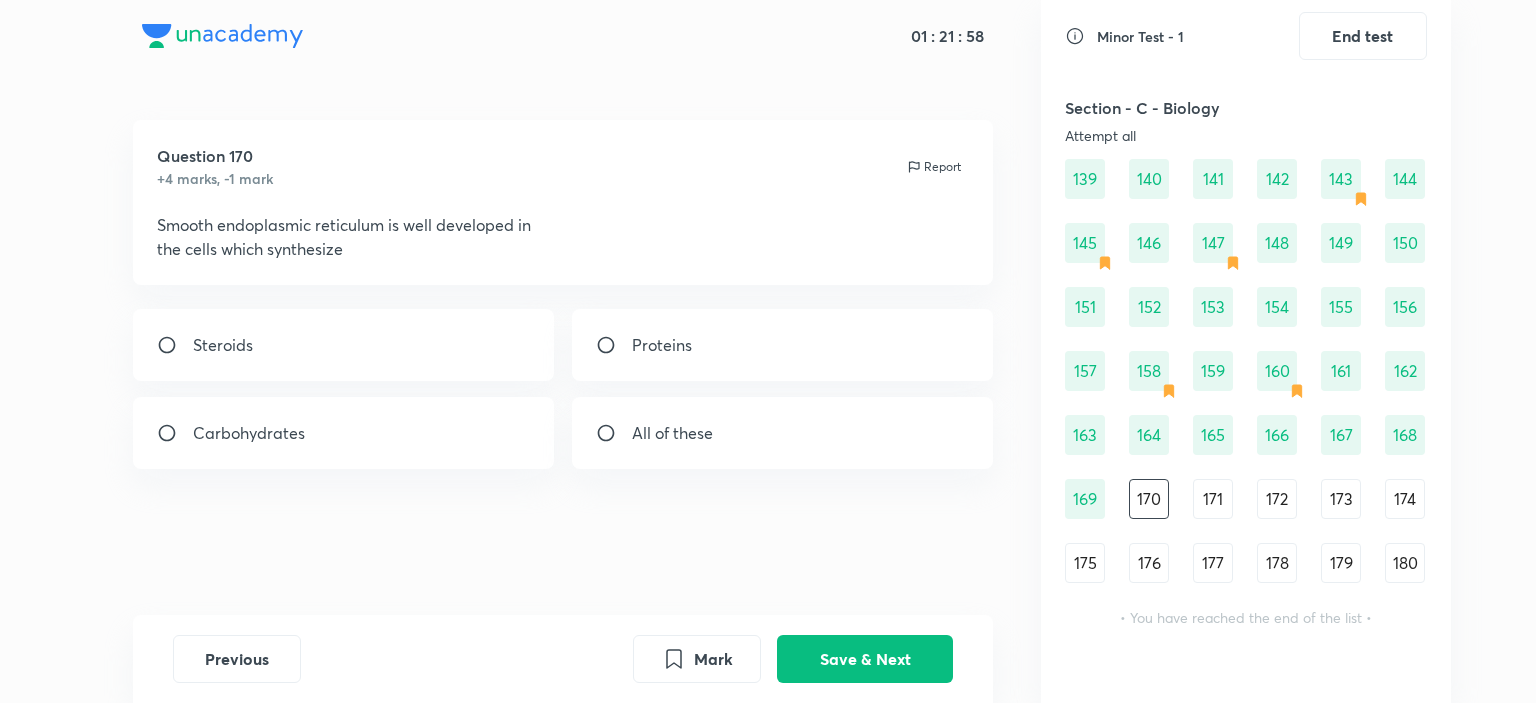 click on "All of these" at bounding box center (672, 433) 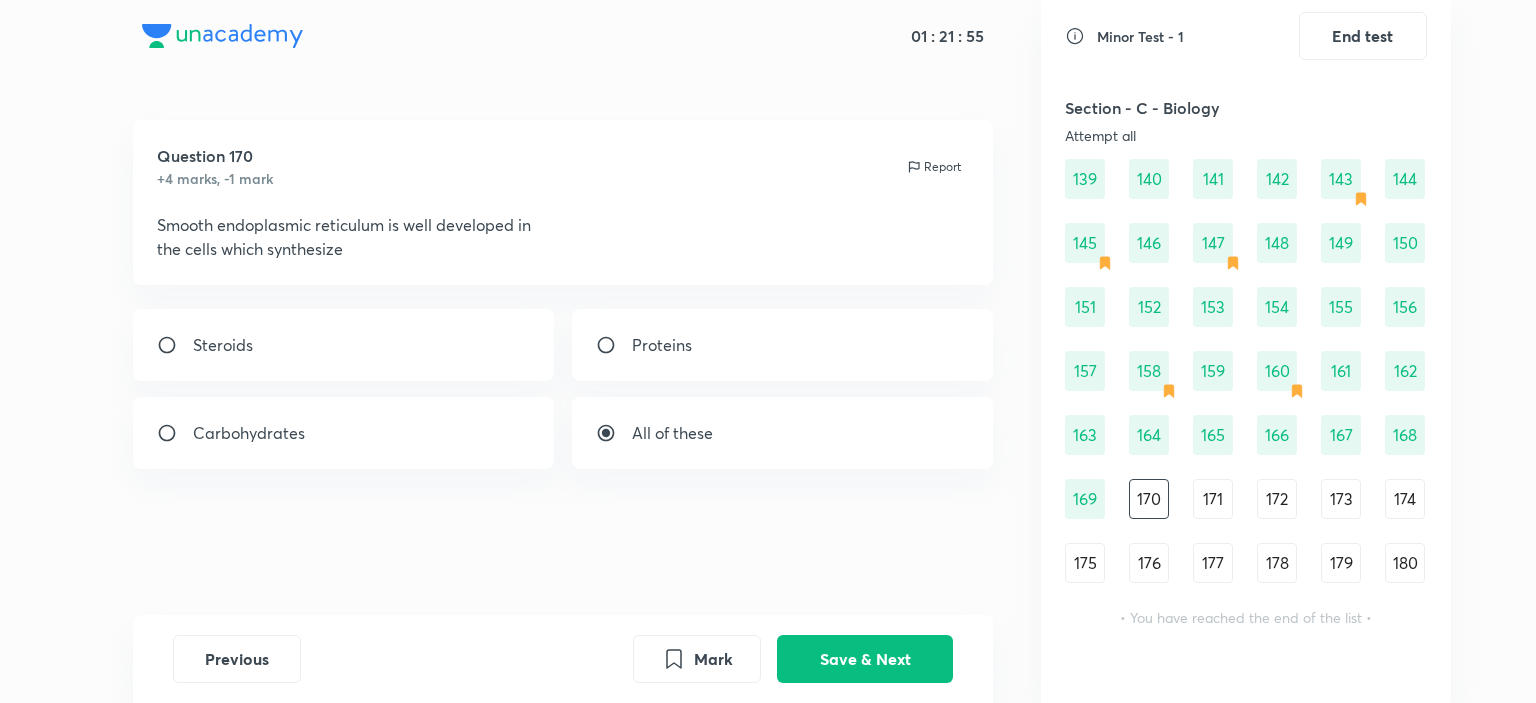 click on "Carbohydrates" at bounding box center [344, 433] 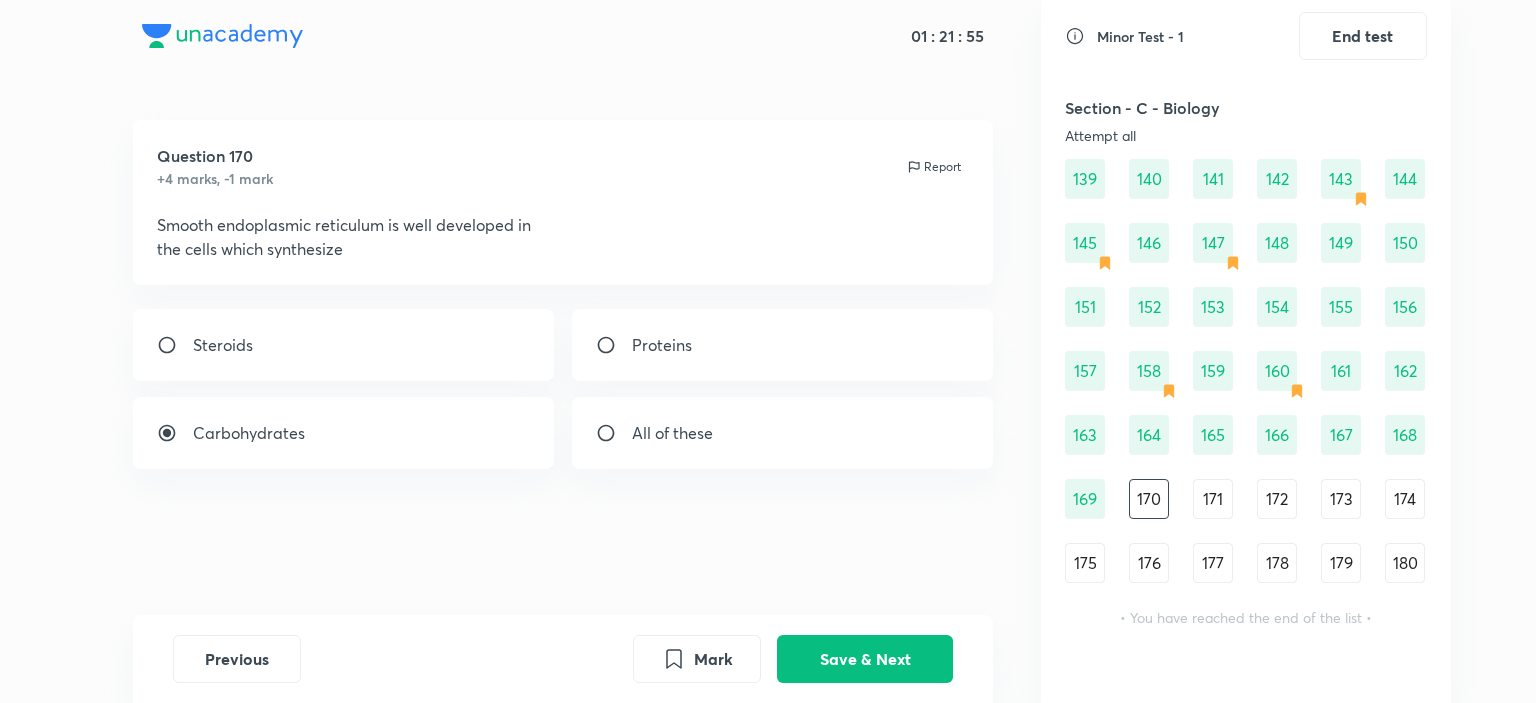 click on "Steroids" at bounding box center [344, 345] 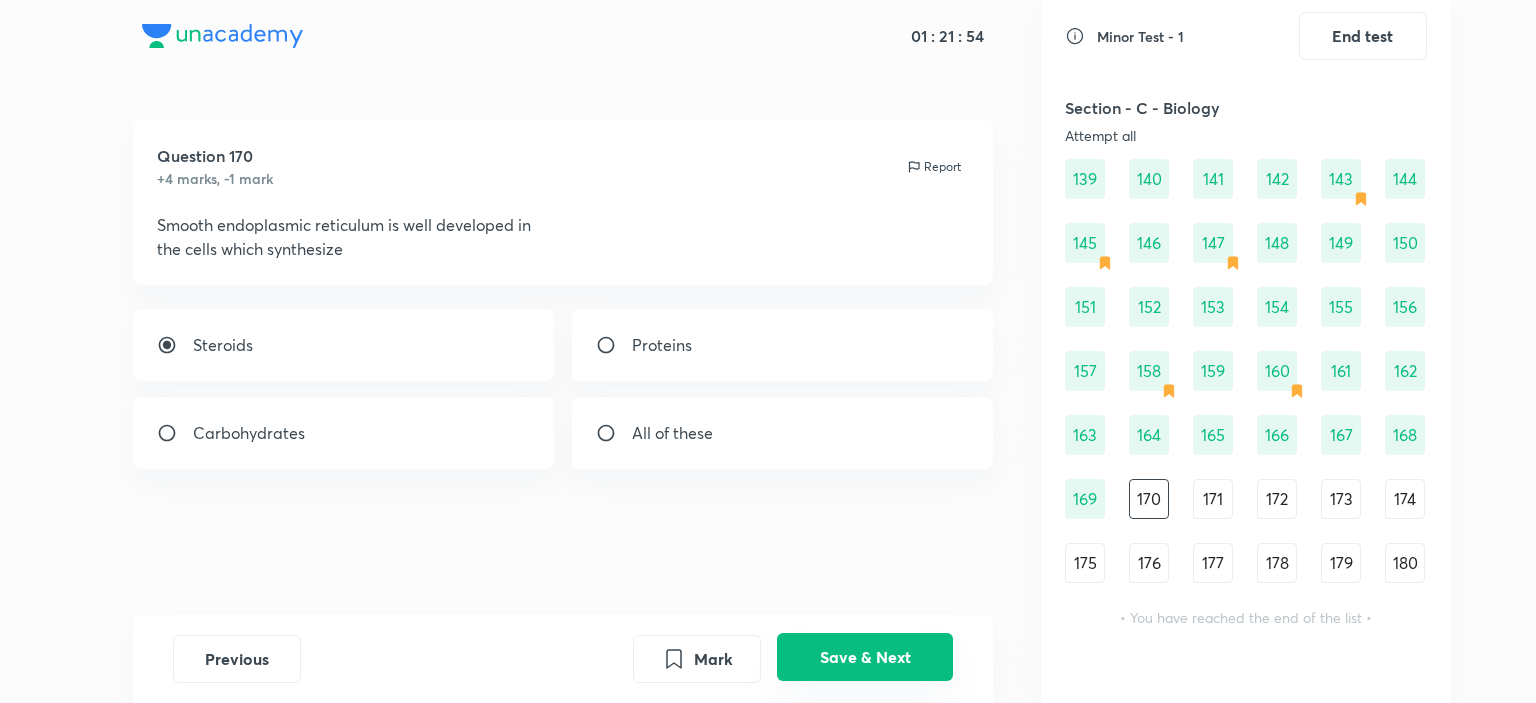 click on "Save & Next" at bounding box center [865, 657] 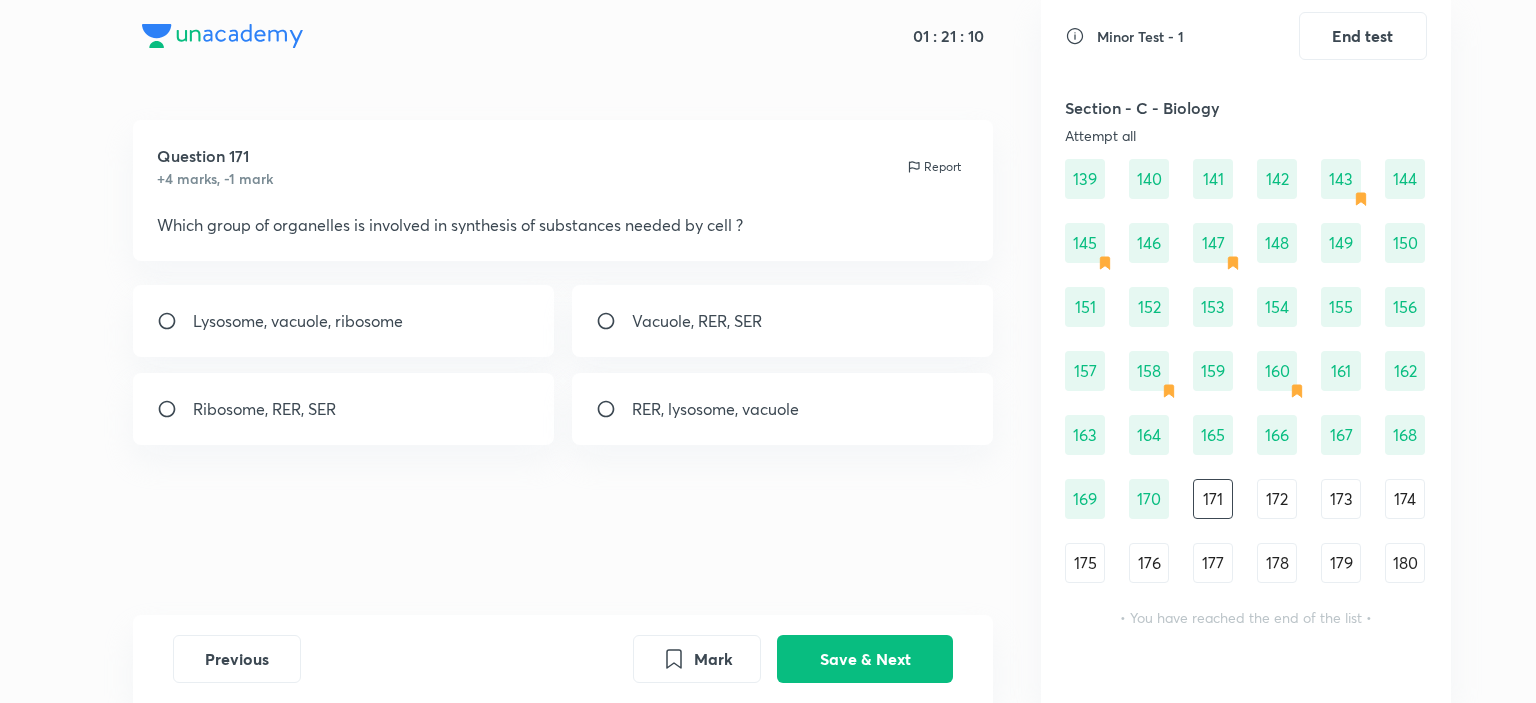 click on "Ribosome, RER, SER" at bounding box center (344, 409) 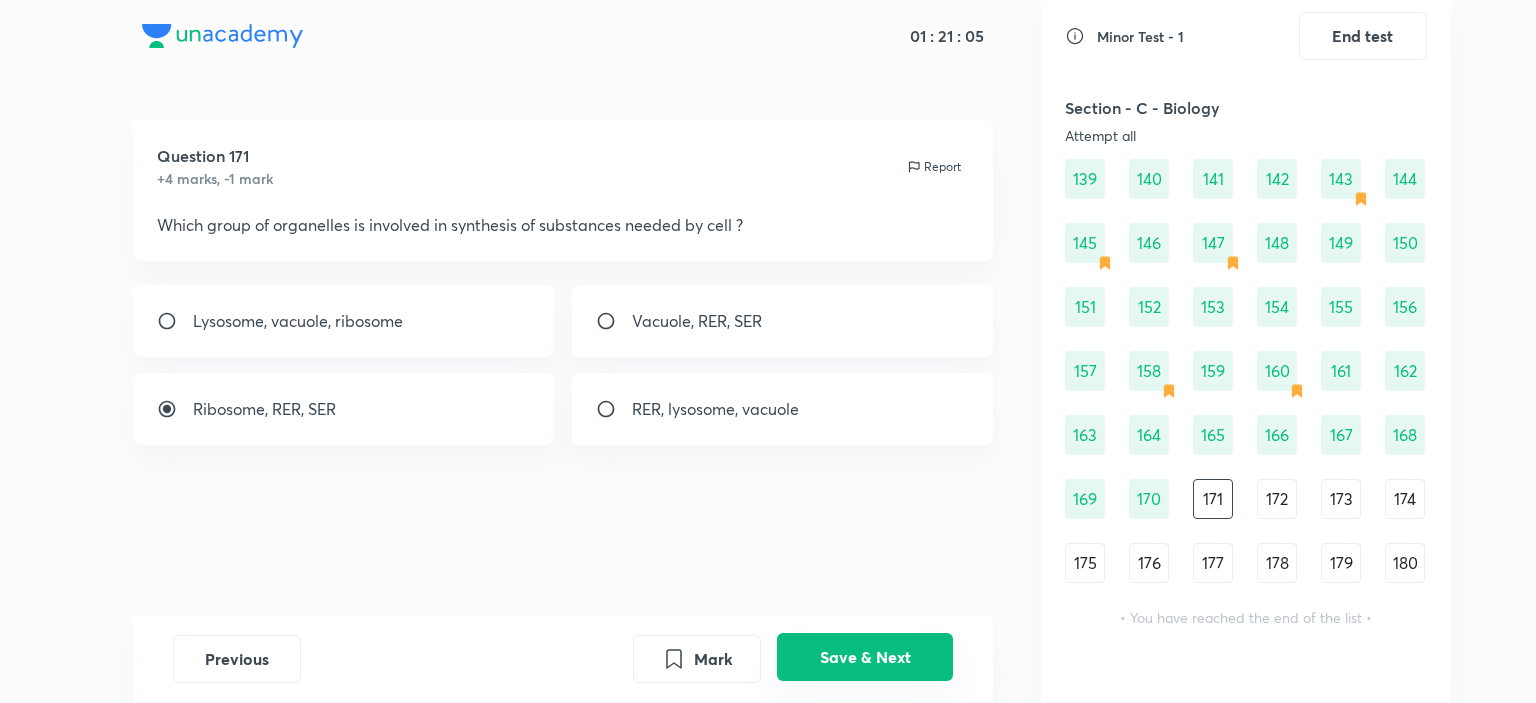 click on "Save & Next" at bounding box center [865, 657] 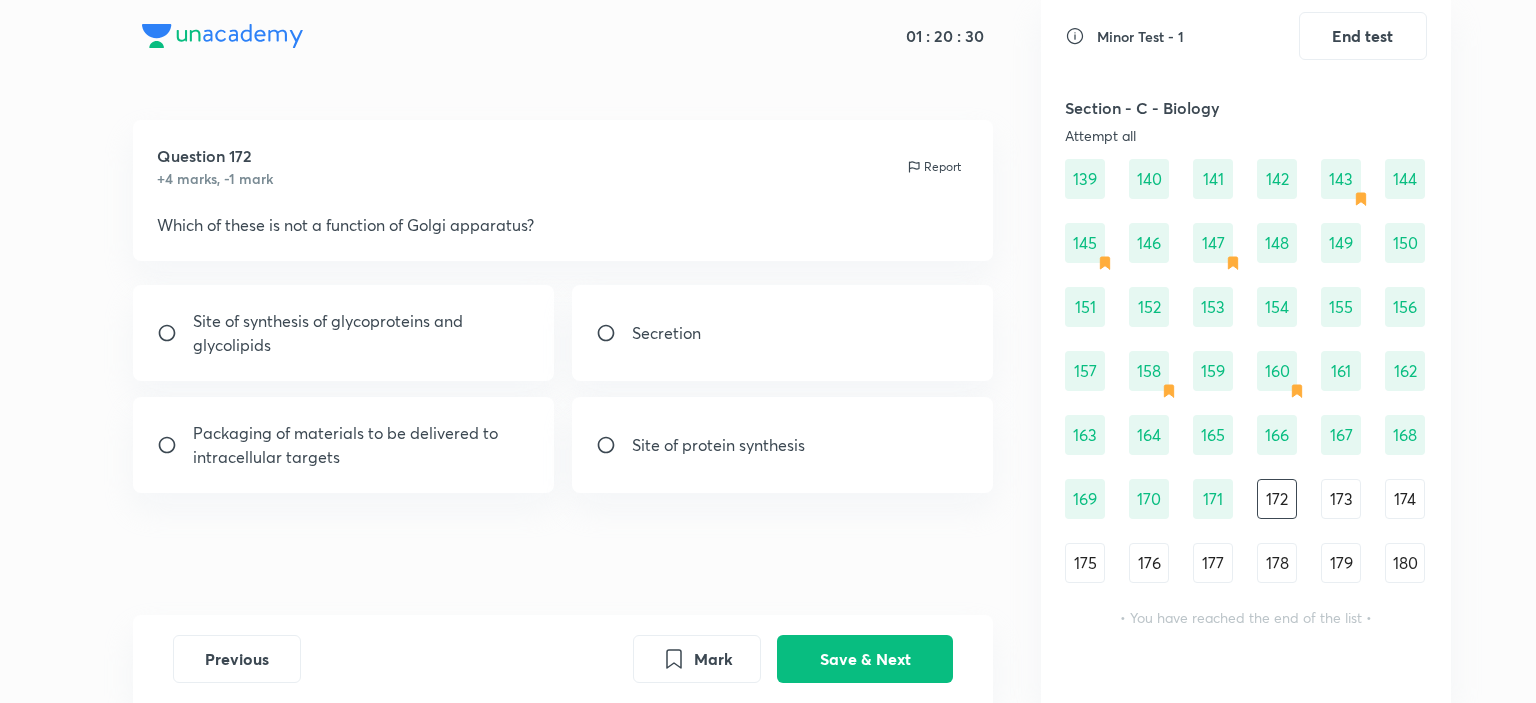 click on "Site of protein synthesis" at bounding box center (718, 445) 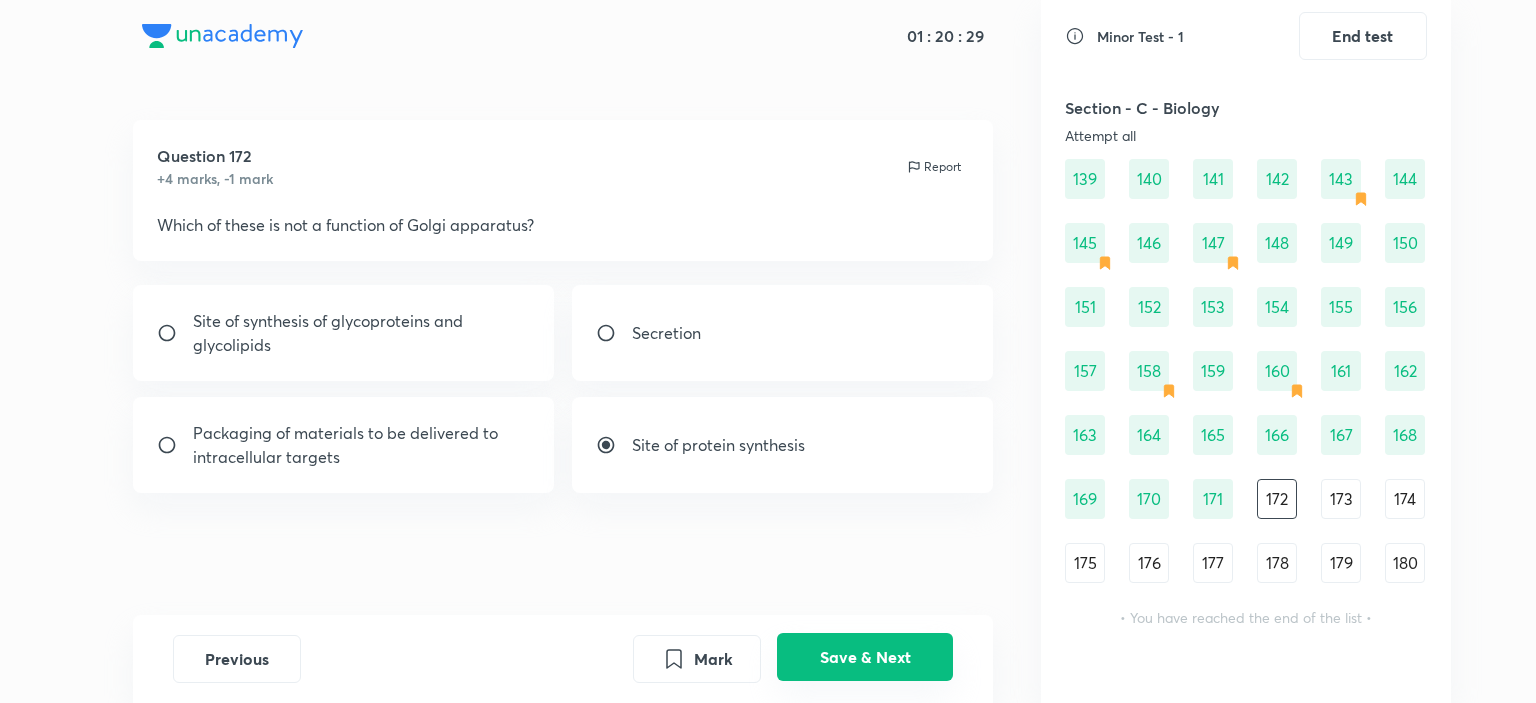 click on "Save & Next" at bounding box center [865, 657] 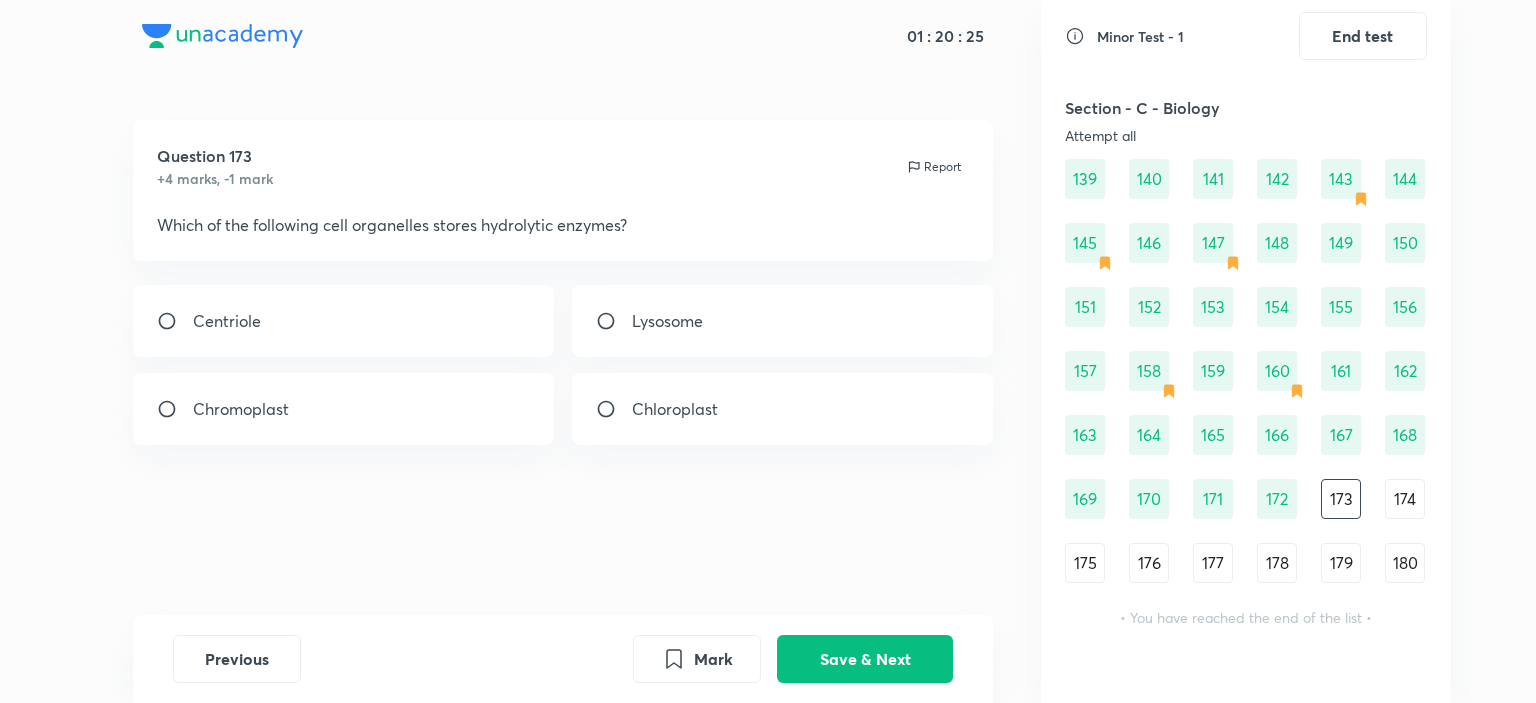 click on "Lysosome" at bounding box center [667, 321] 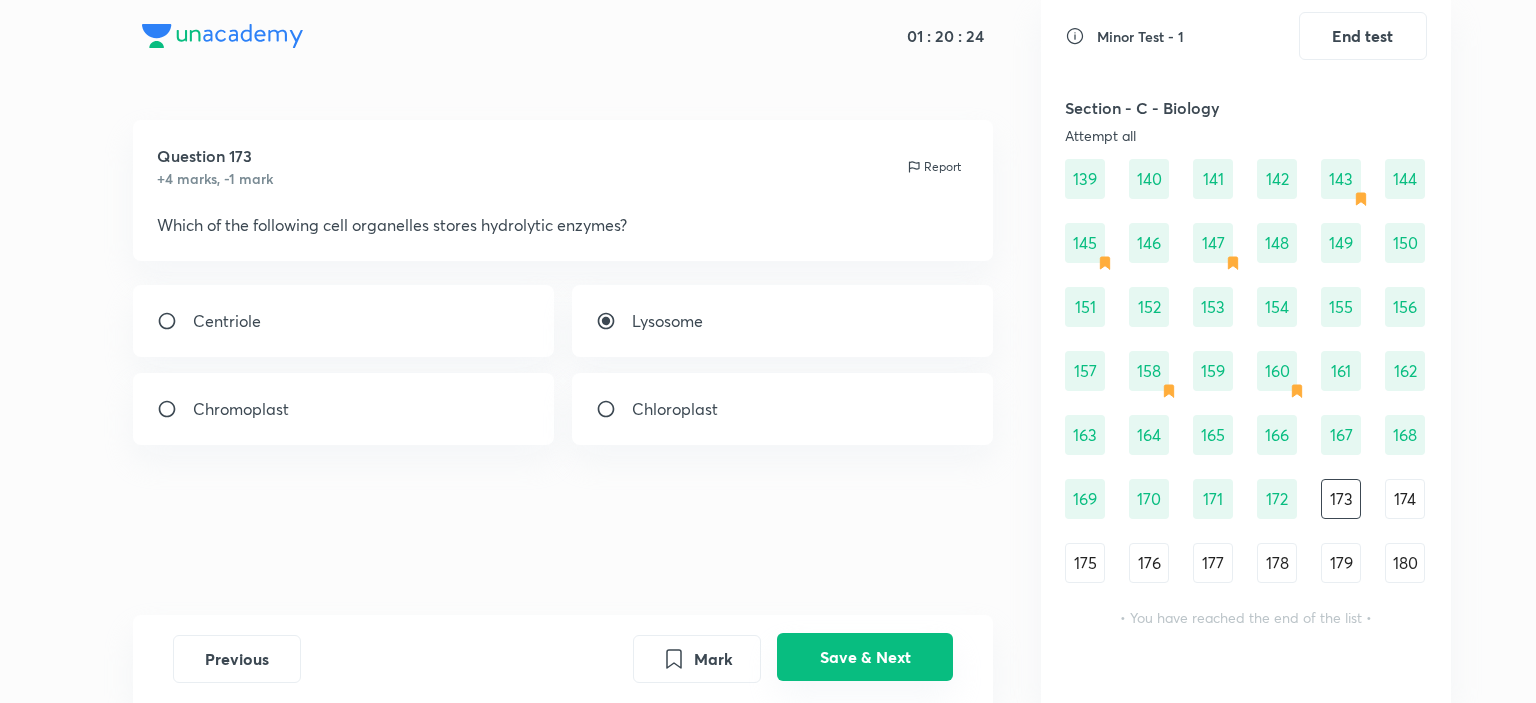 click on "Save & Next" at bounding box center [865, 657] 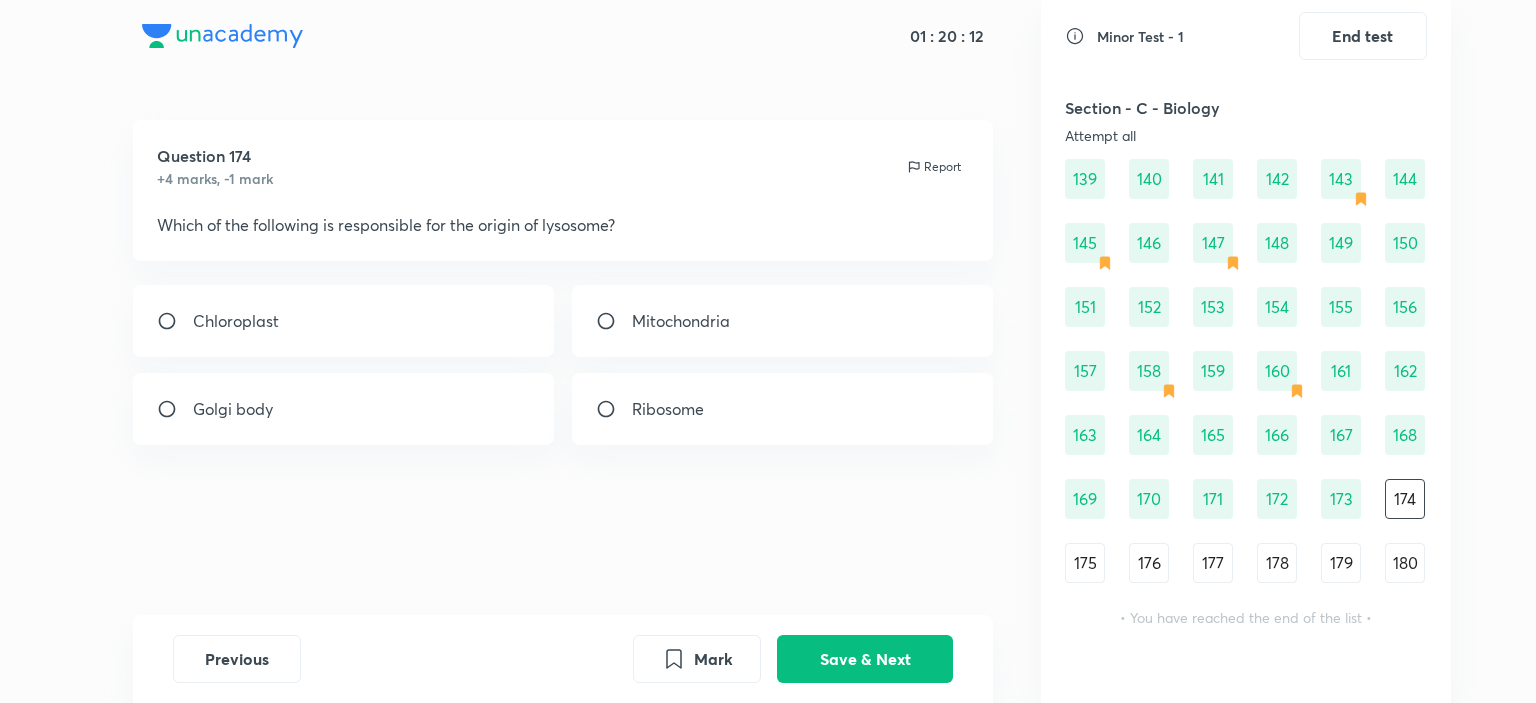 click on "Golgi body" at bounding box center [344, 409] 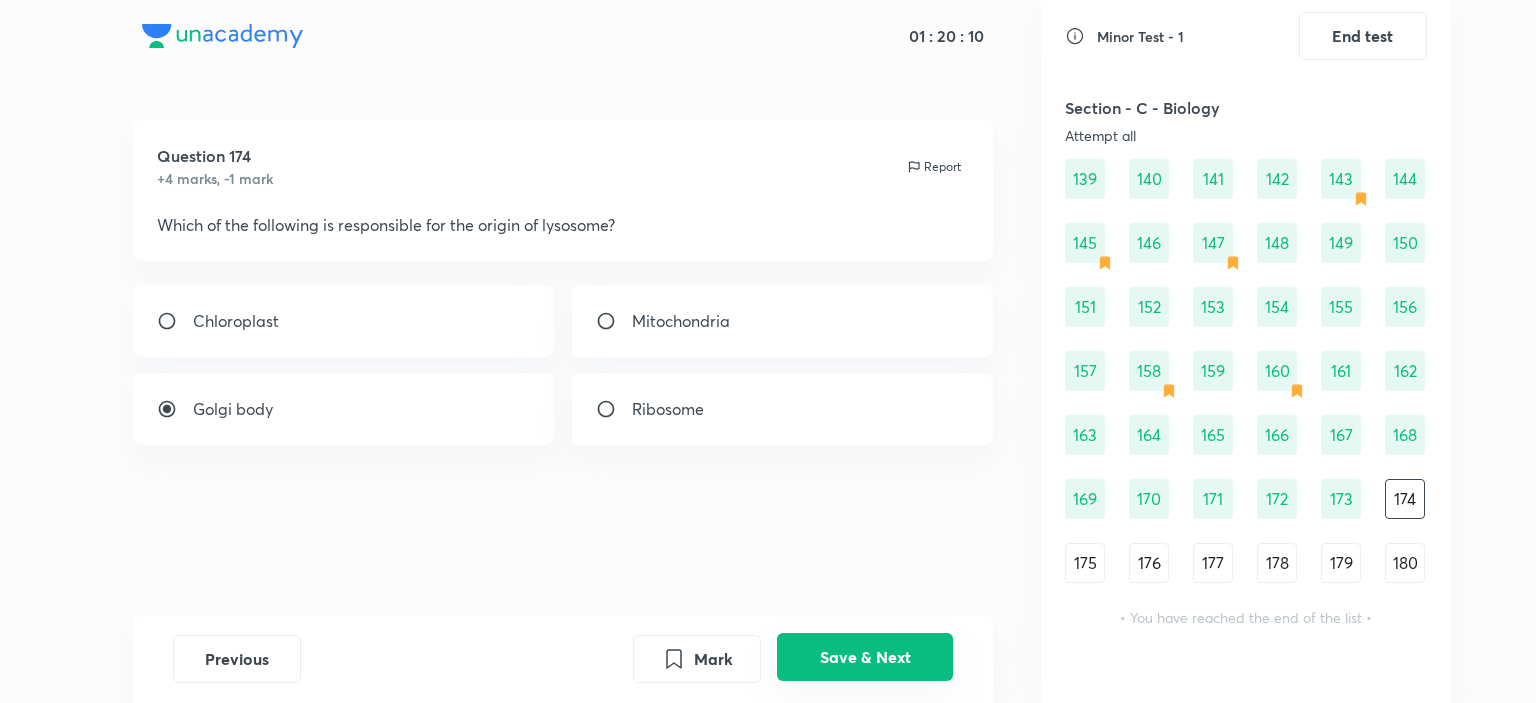 click on "Save & Next" at bounding box center (865, 657) 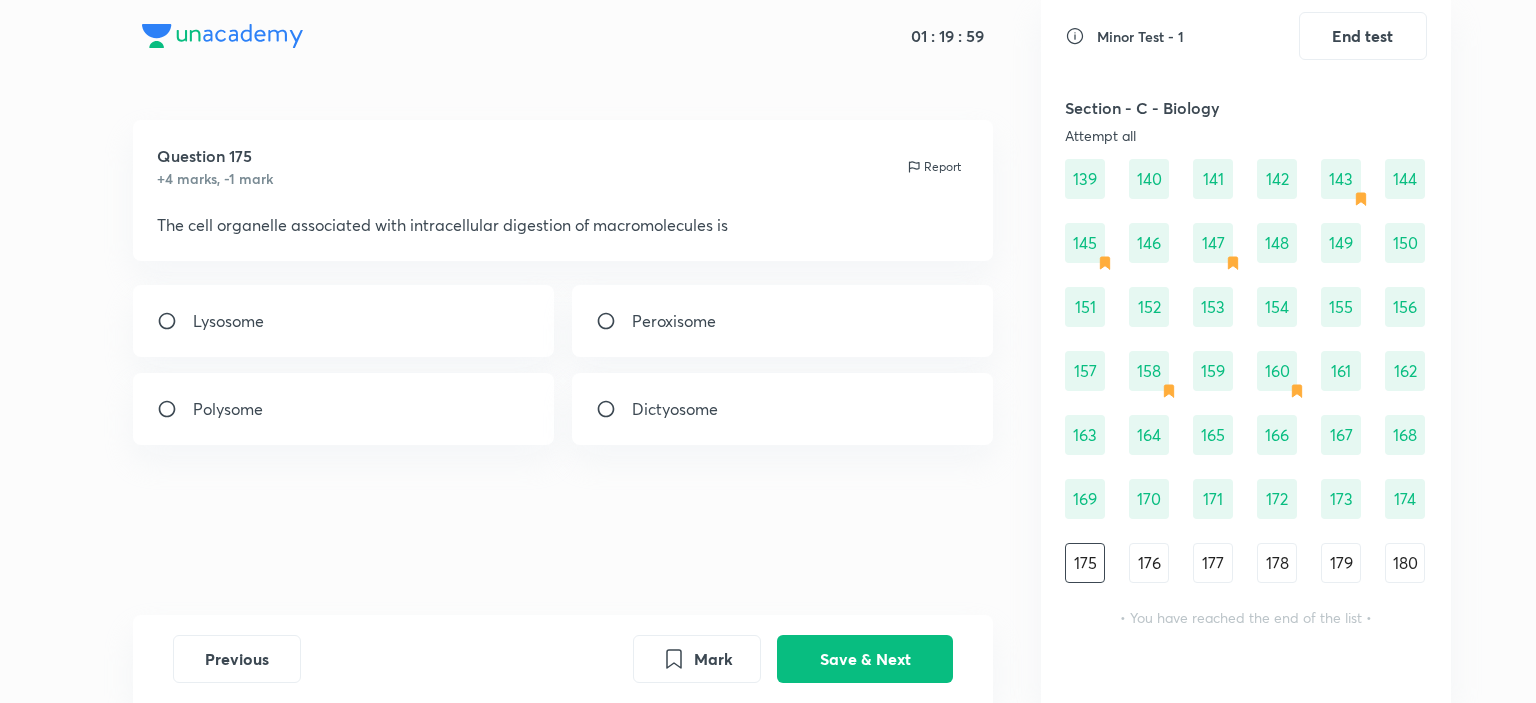 click on "Lysosome" at bounding box center [344, 321] 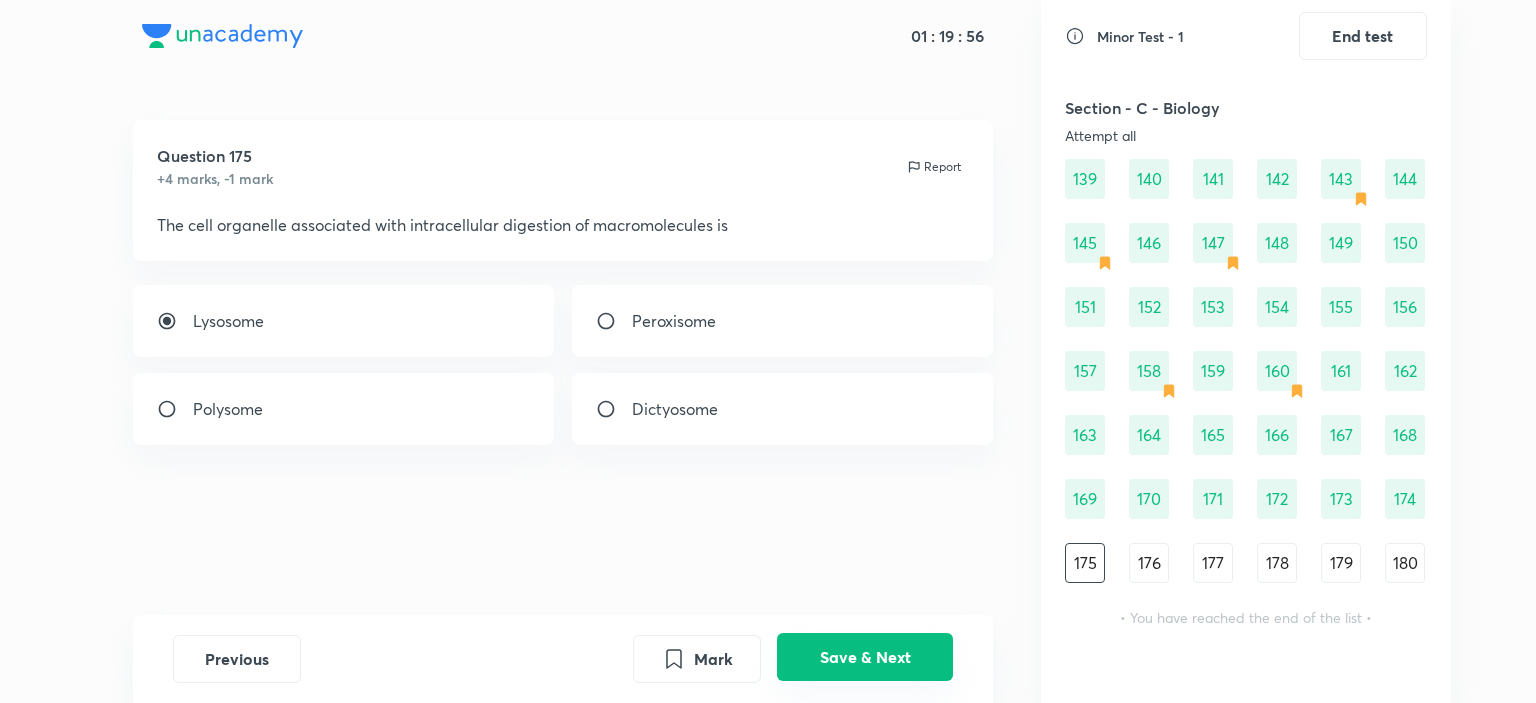 click on "Save & Next" at bounding box center (865, 657) 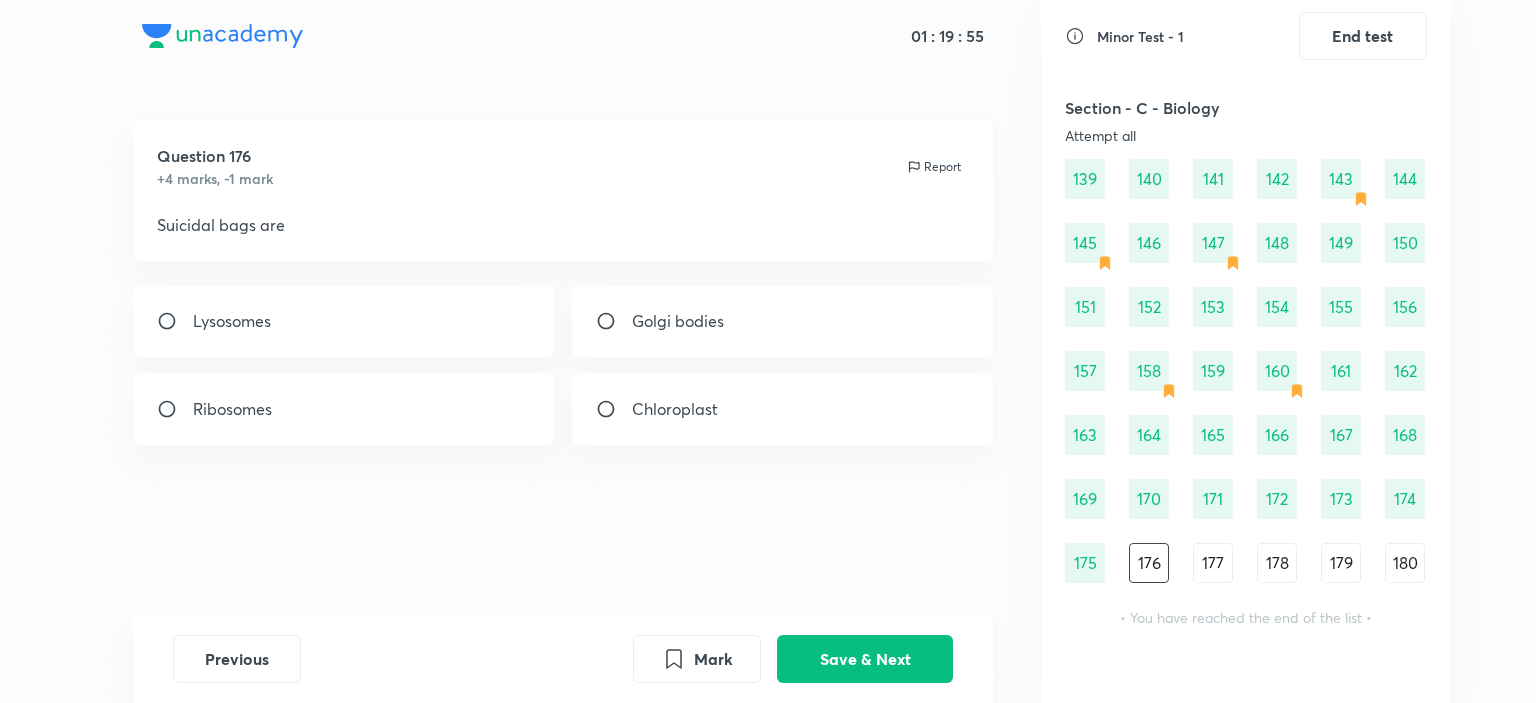 click on "Lysosomes" at bounding box center (344, 321) 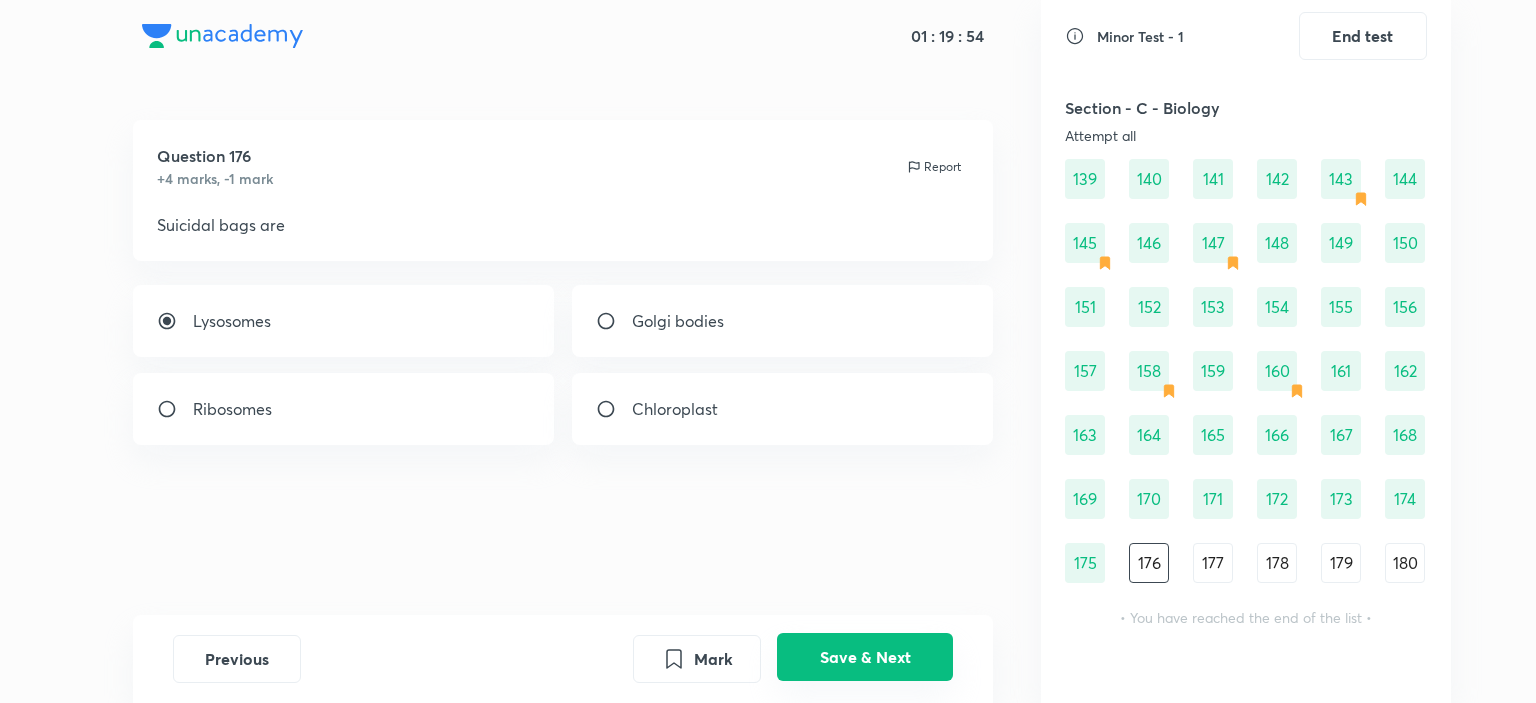 click on "Save & Next" at bounding box center [865, 657] 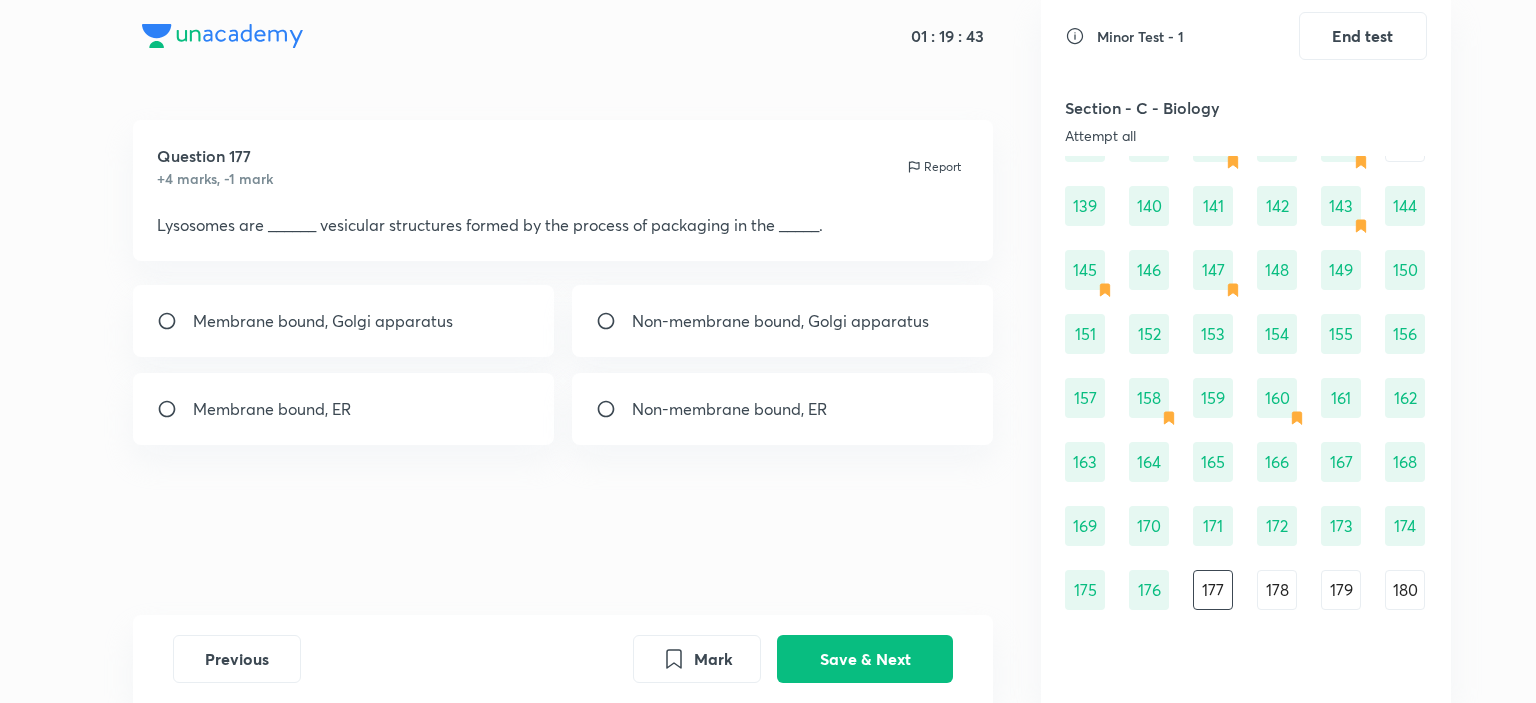 scroll, scrollTop: 1920, scrollLeft: 0, axis: vertical 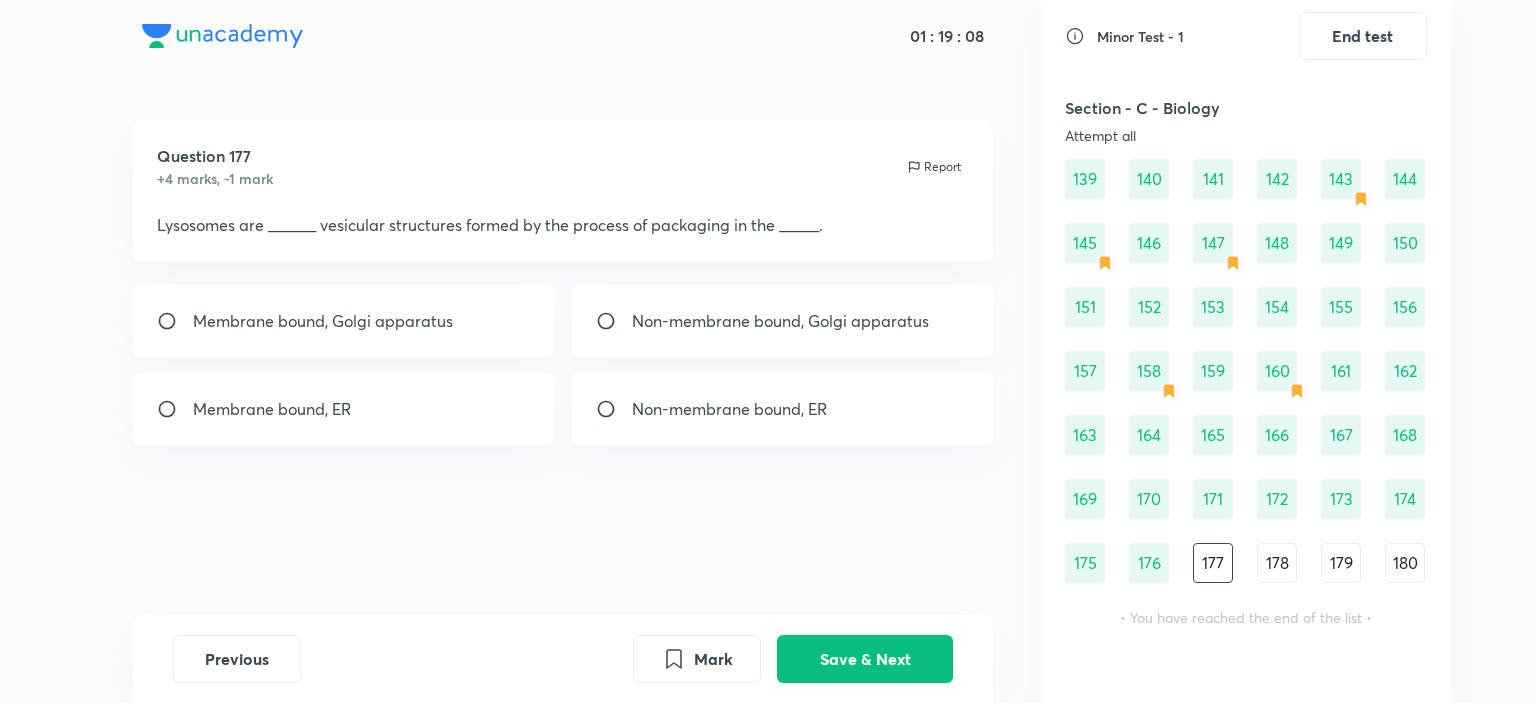click on "Membrane bound, Golgi apparatus" at bounding box center (323, 321) 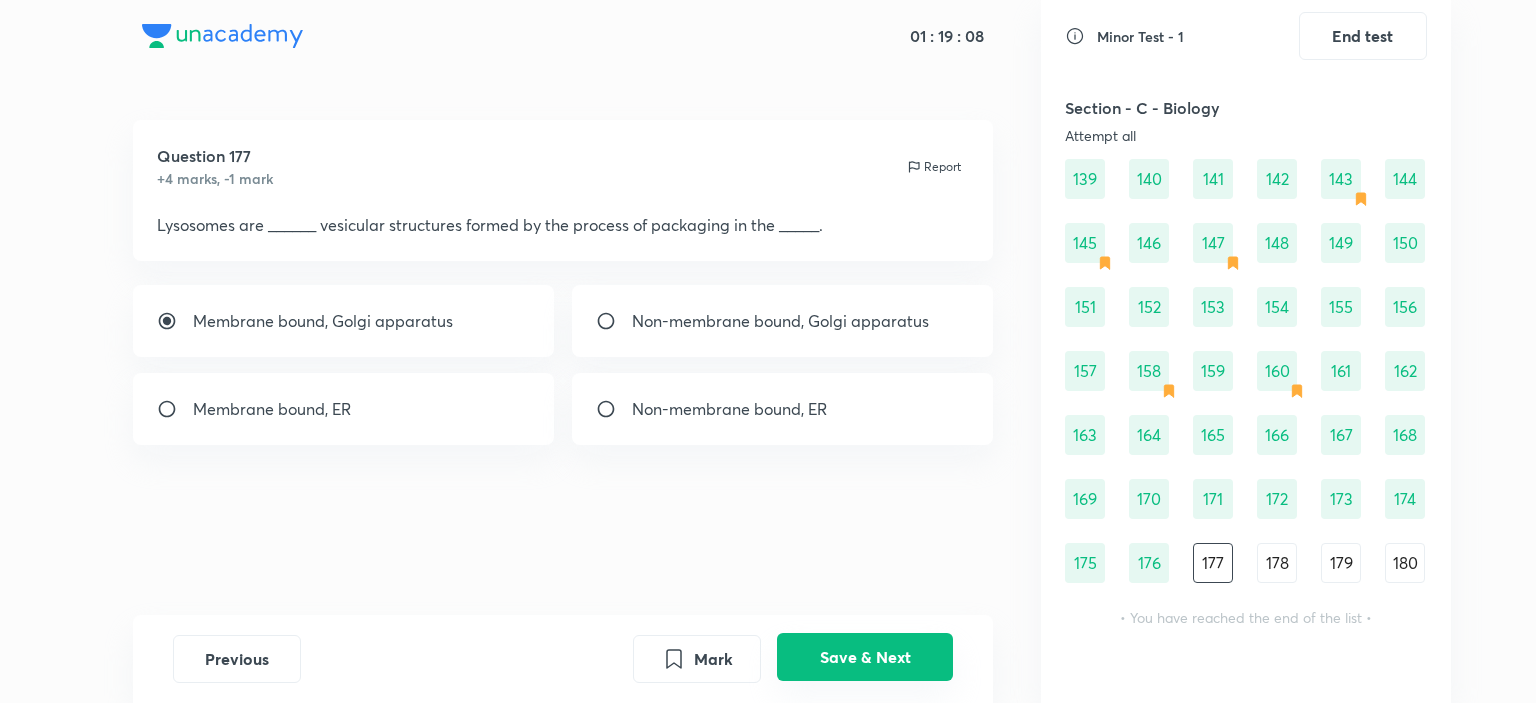 click on "Save & Next" at bounding box center [865, 657] 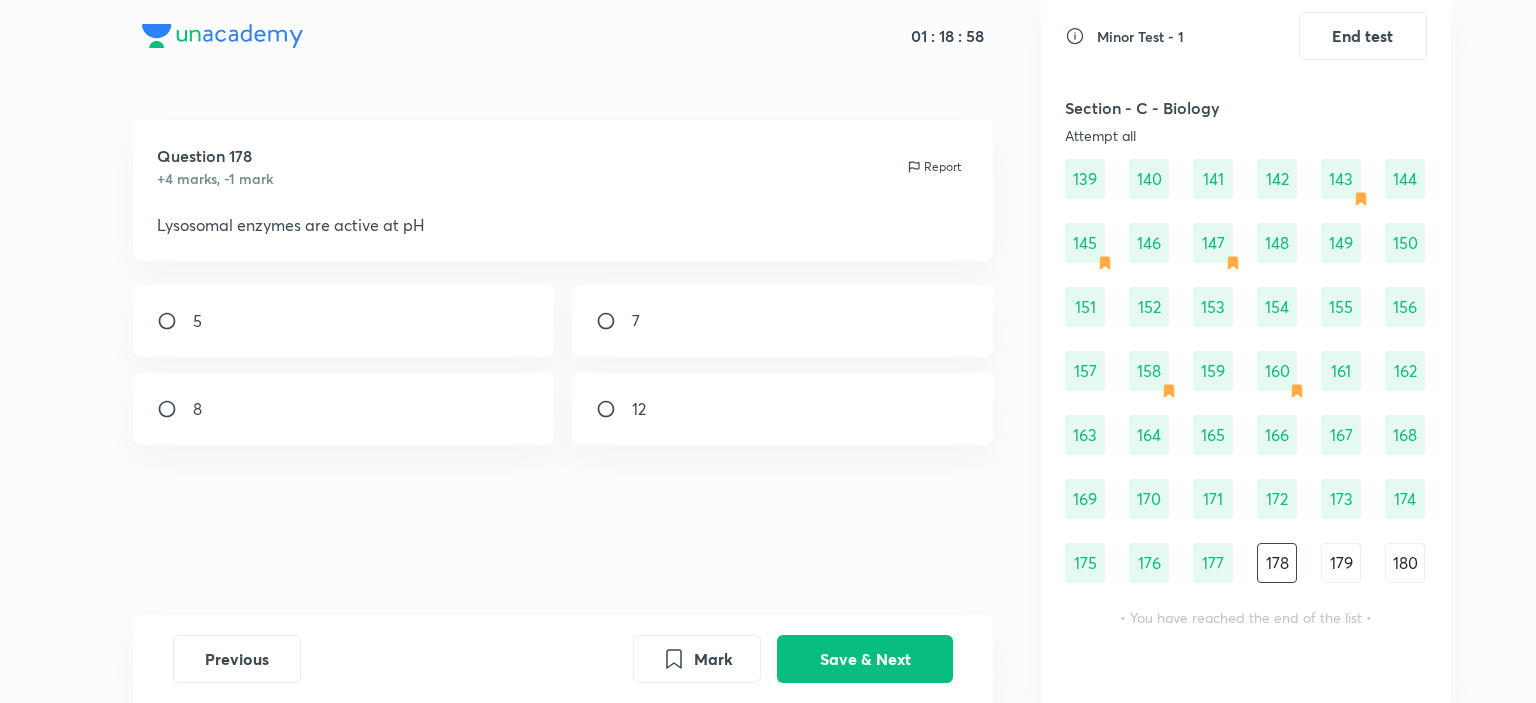 click on "5" at bounding box center [344, 321] 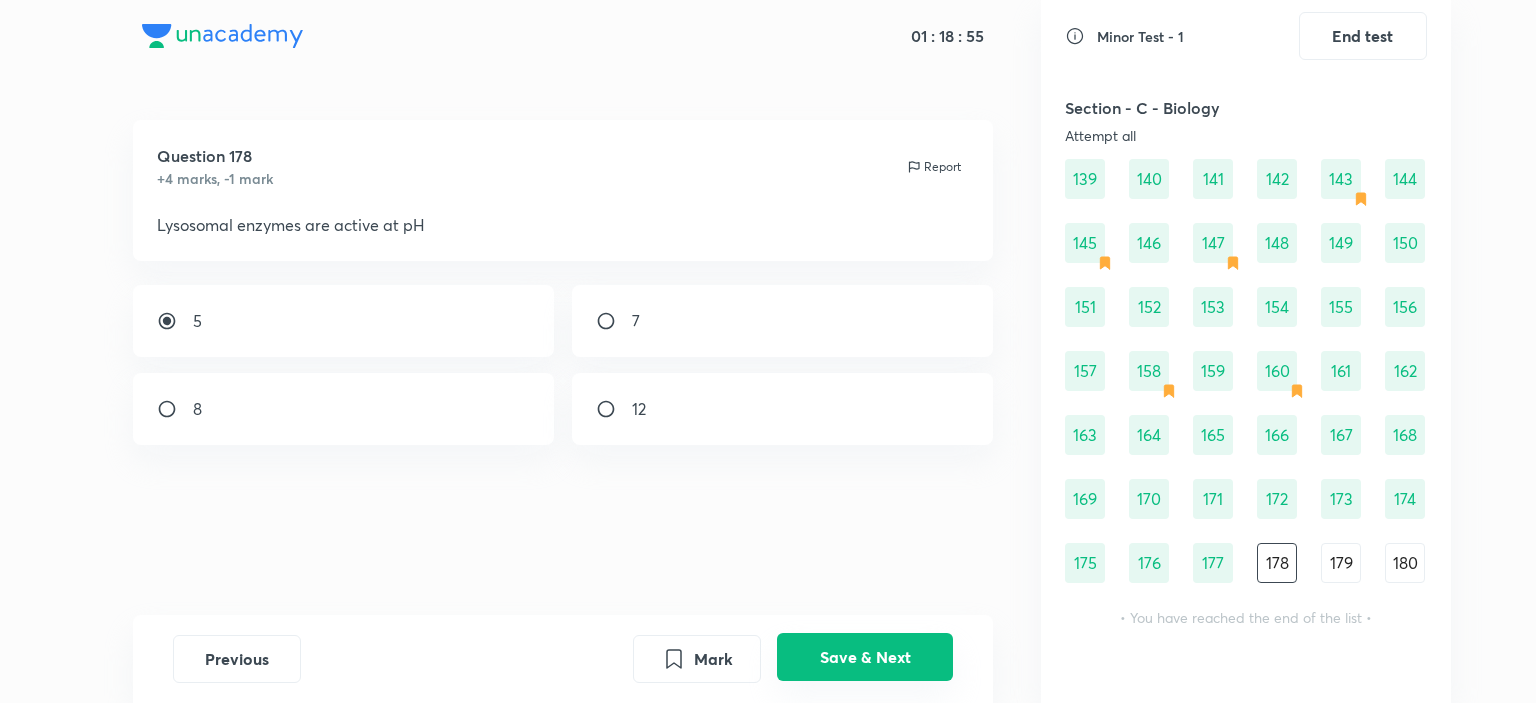 click on "Save & Next" at bounding box center [865, 657] 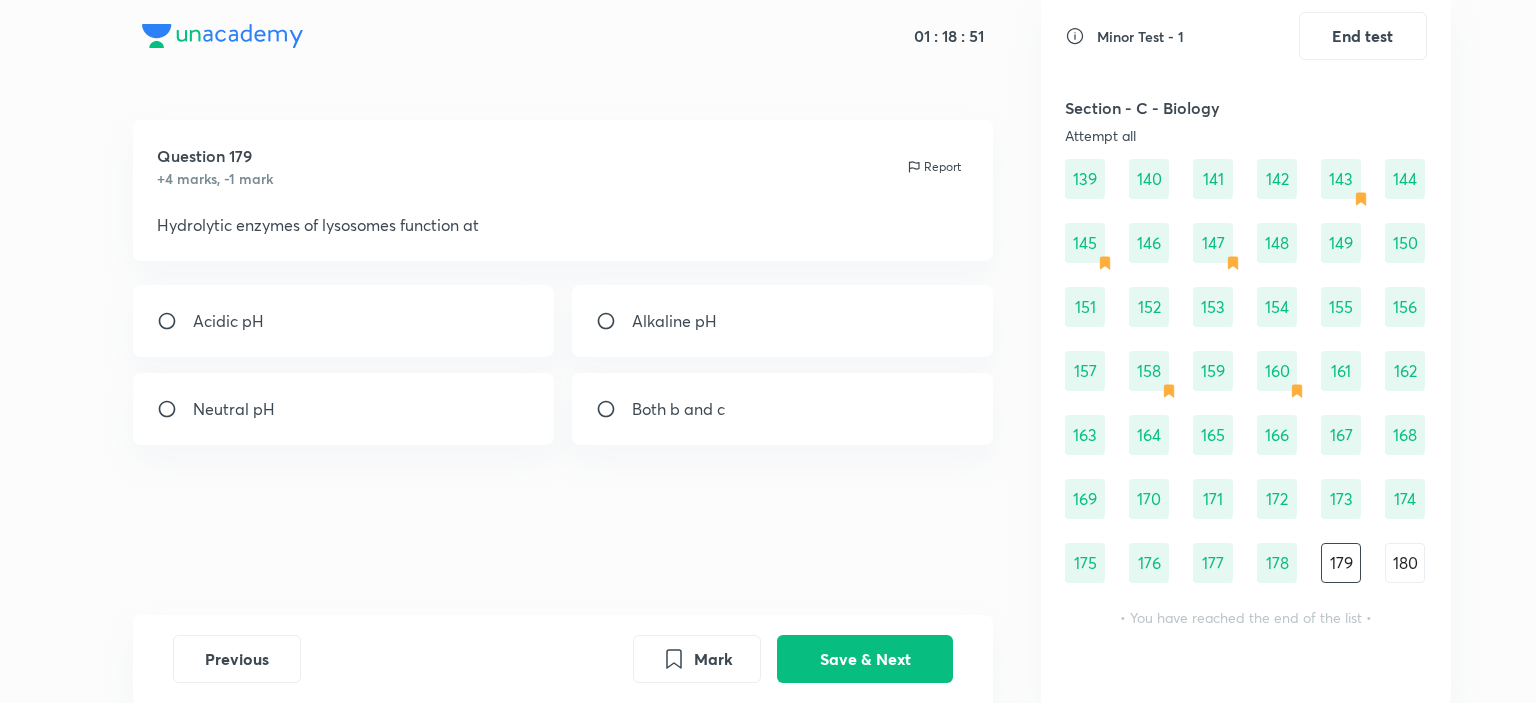 click on "Acidic pH" at bounding box center (344, 321) 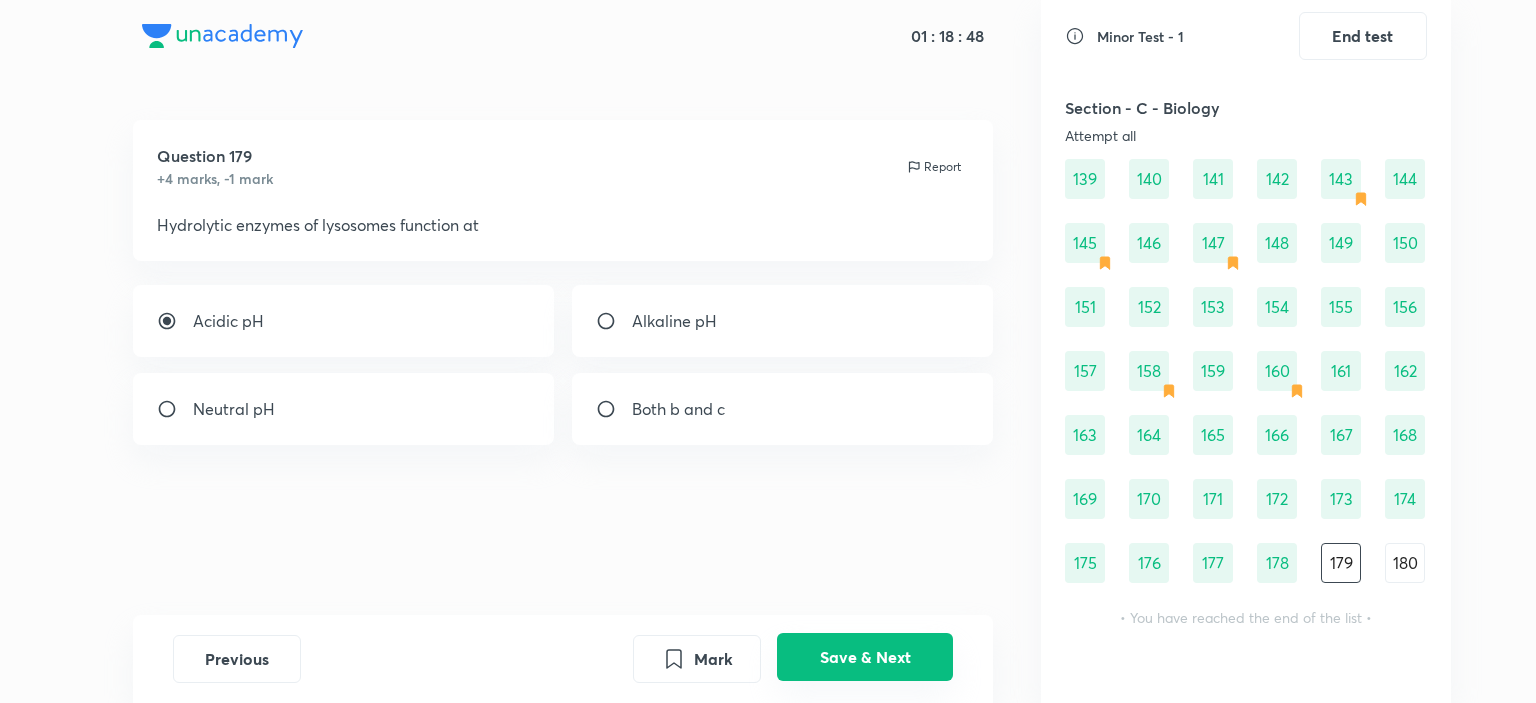 click on "Save & Next" at bounding box center [865, 657] 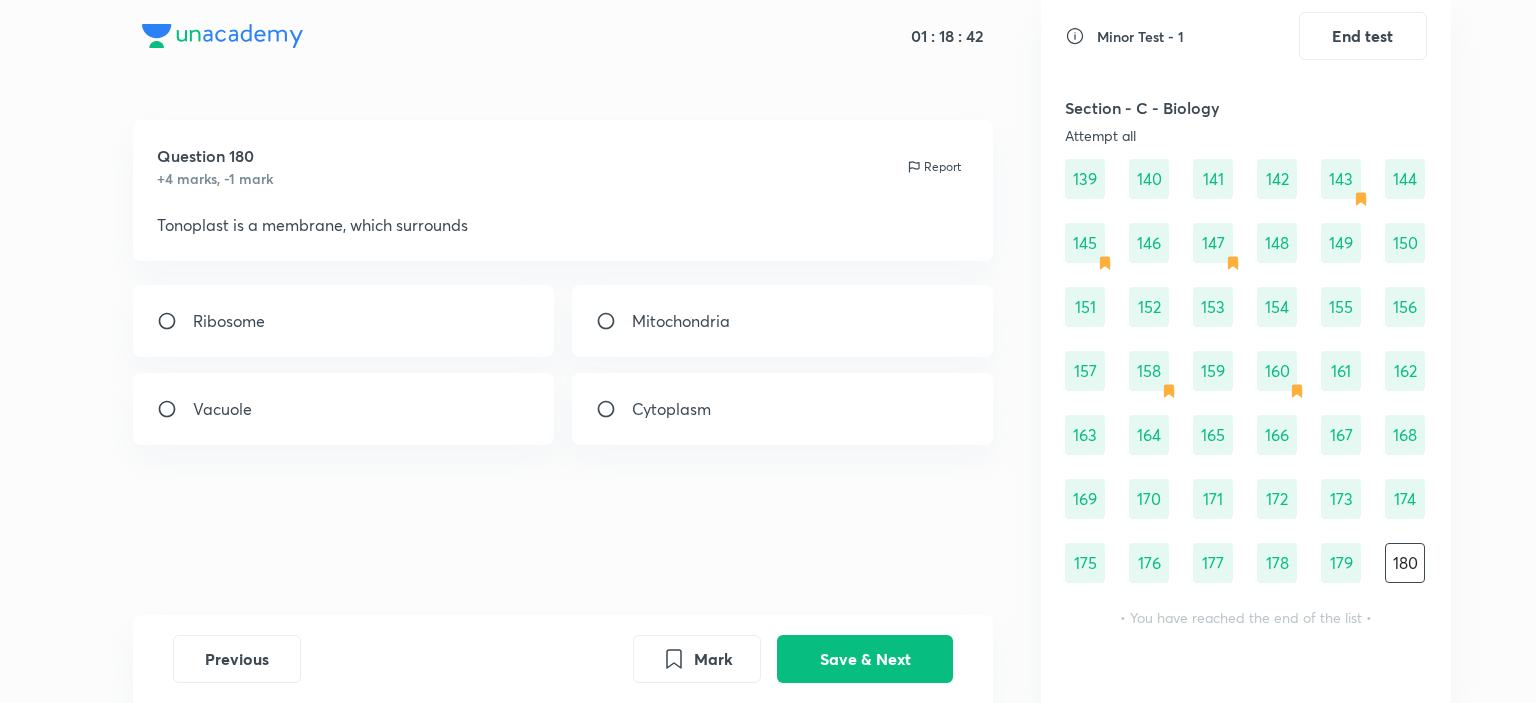 click on "Vacuole" at bounding box center [222, 409] 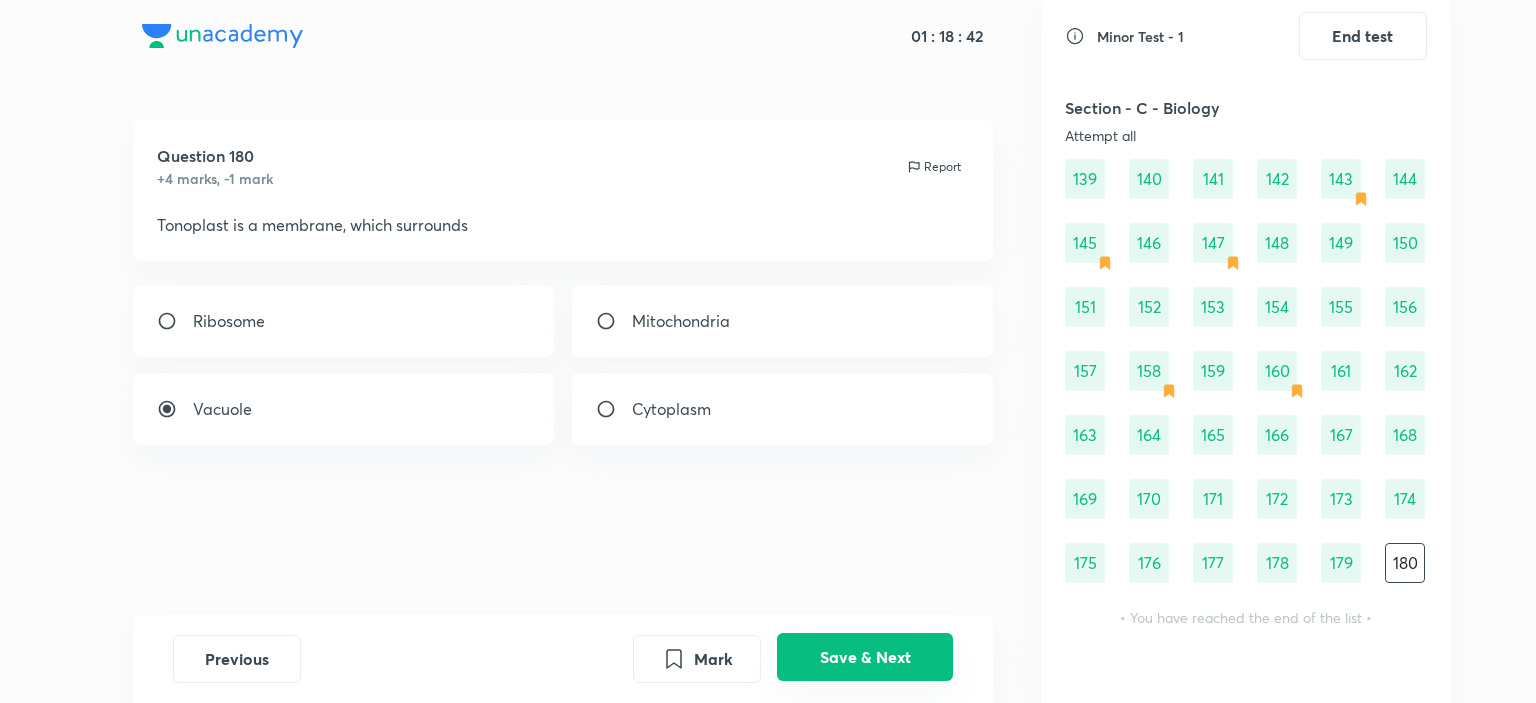click on "Save & Next" at bounding box center (865, 657) 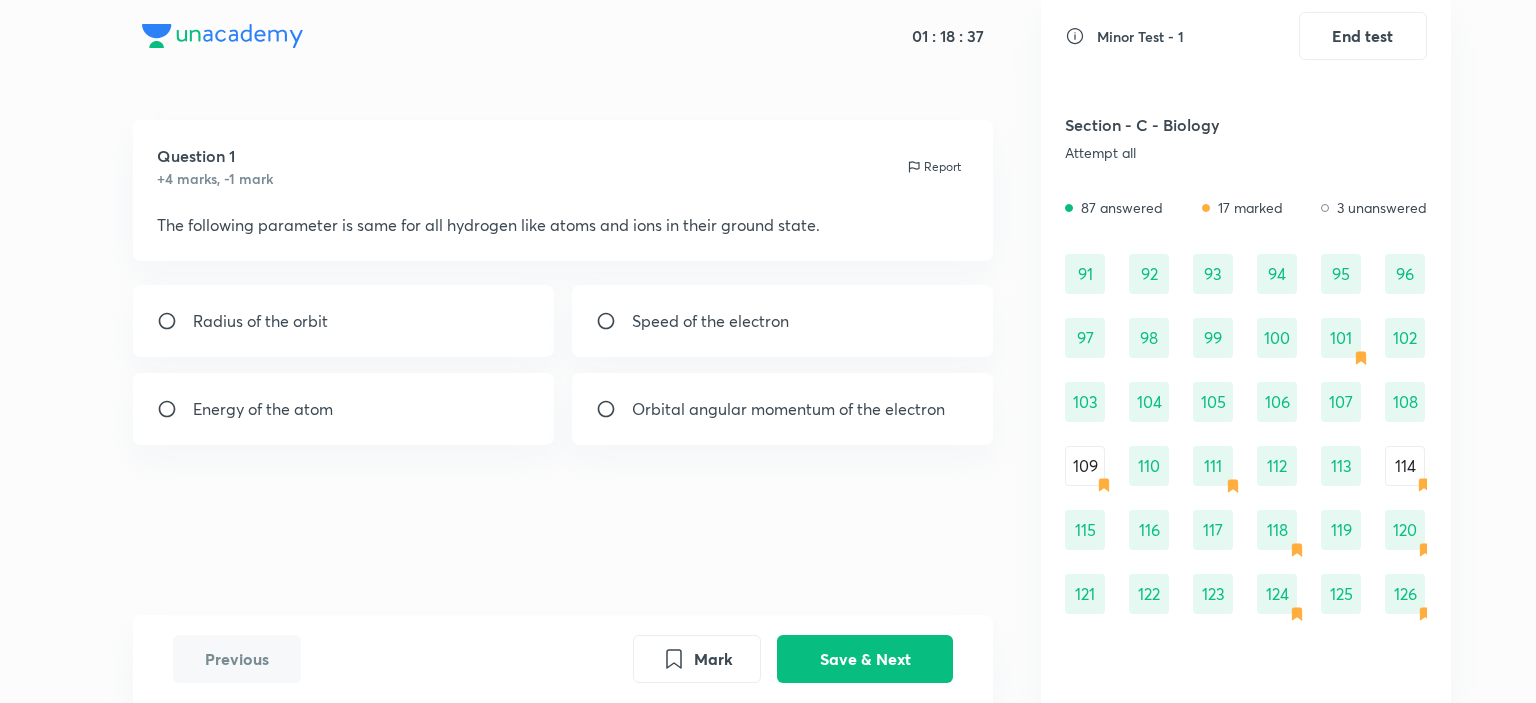 scroll, scrollTop: 1400, scrollLeft: 0, axis: vertical 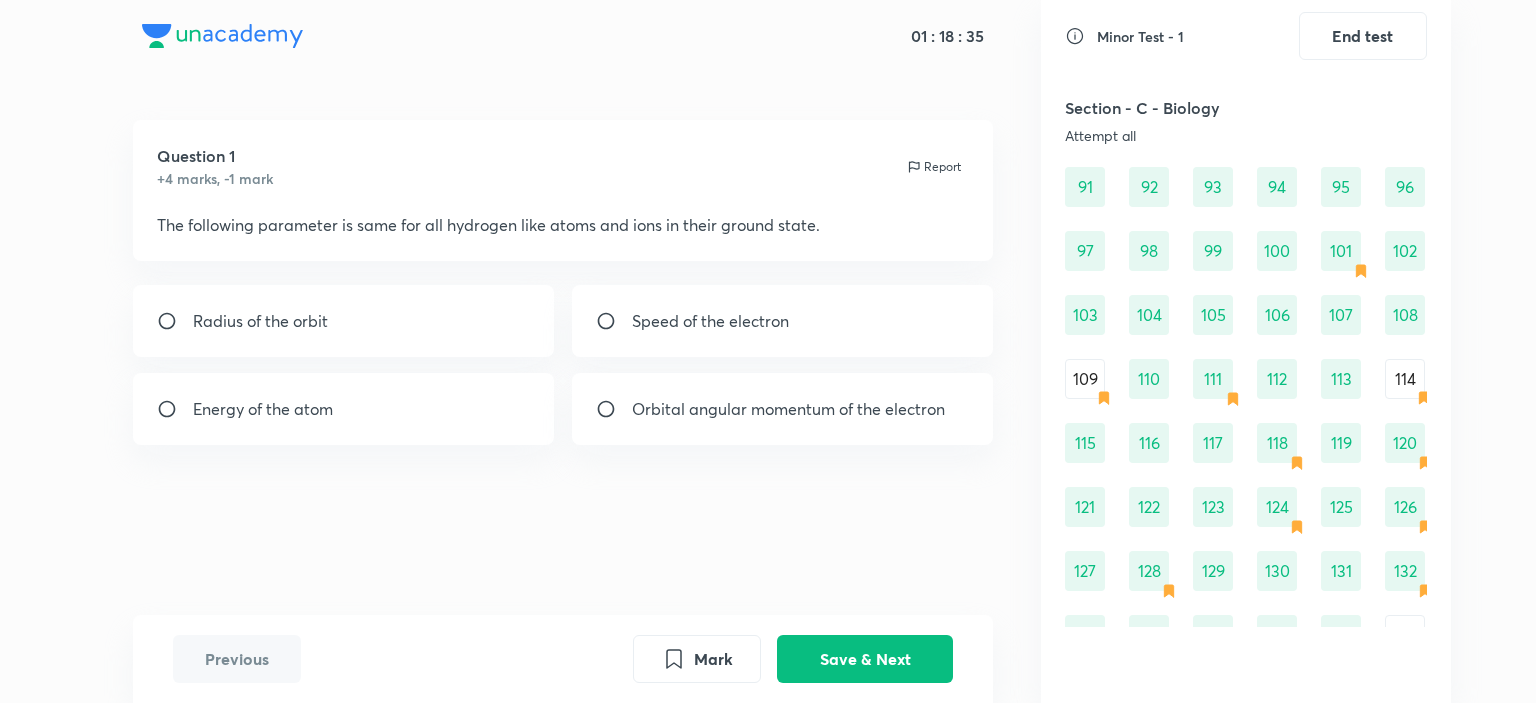 click on "114" at bounding box center (1405, 379) 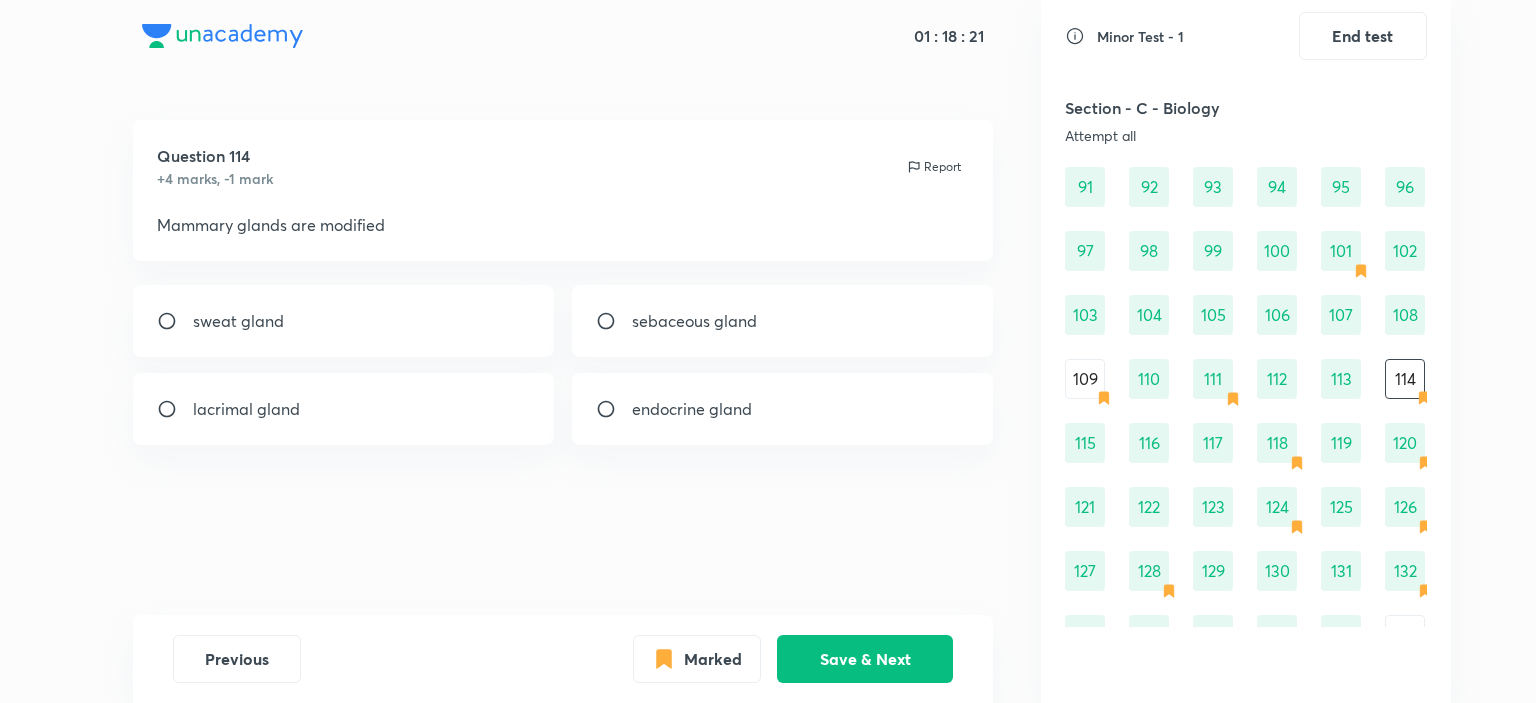 click on "lacrimal gland" at bounding box center [344, 409] 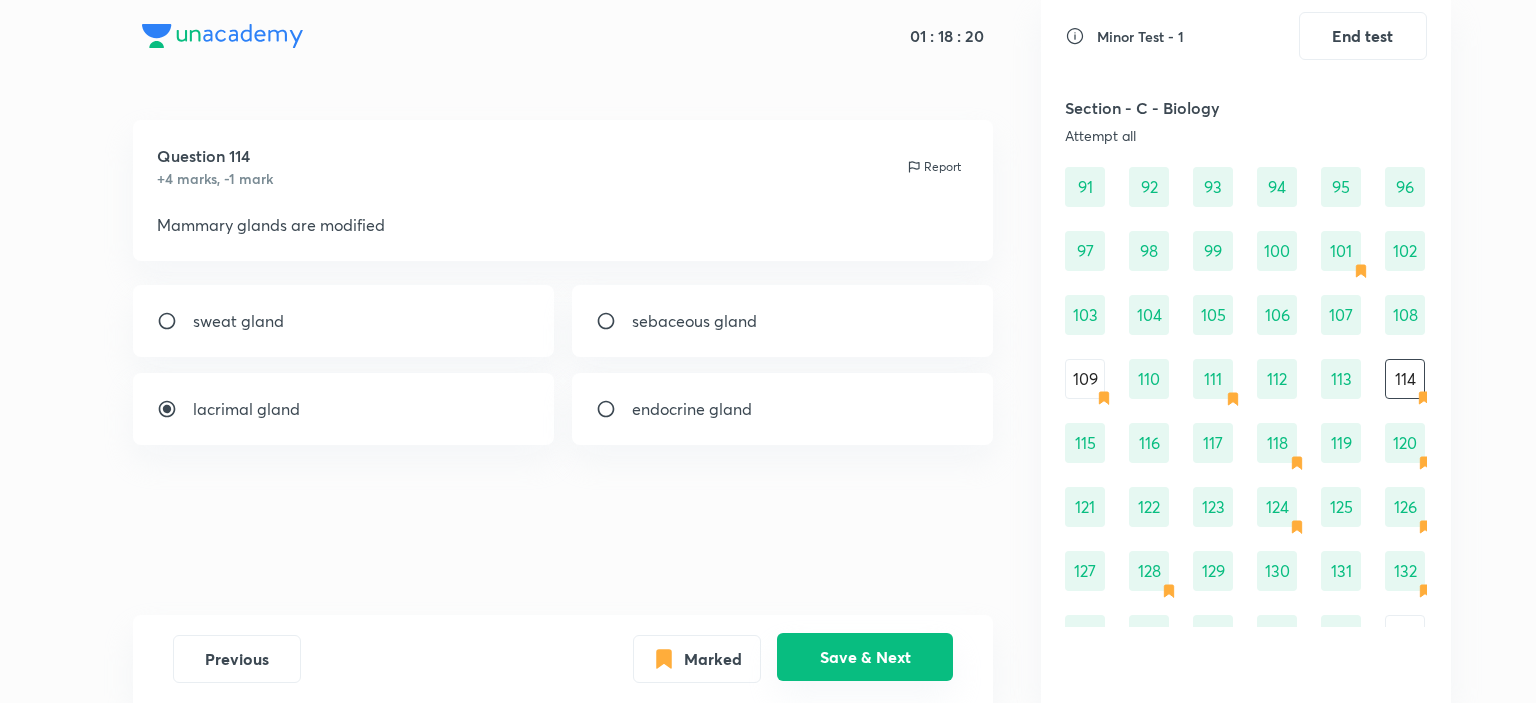 click on "Save & Next" at bounding box center (865, 657) 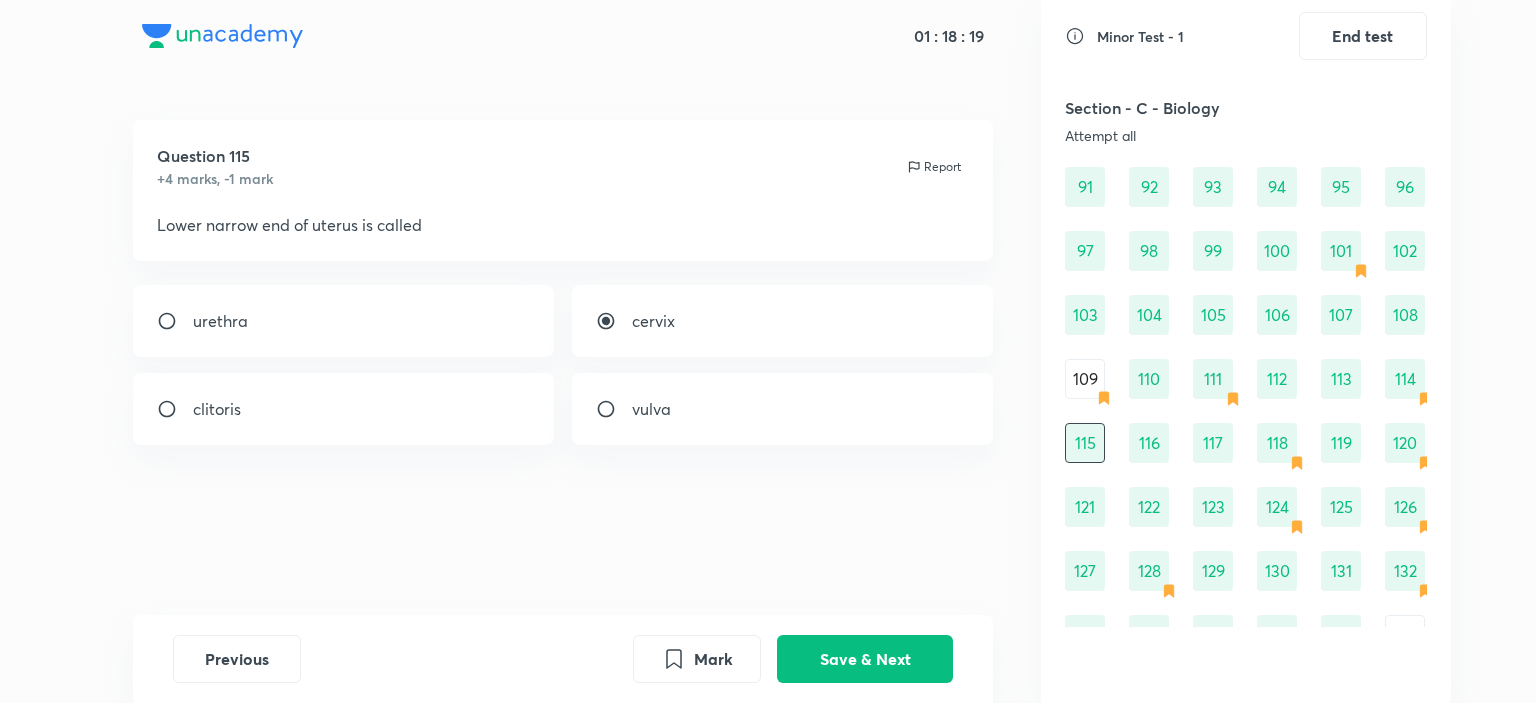 click on "109" at bounding box center (1085, 379) 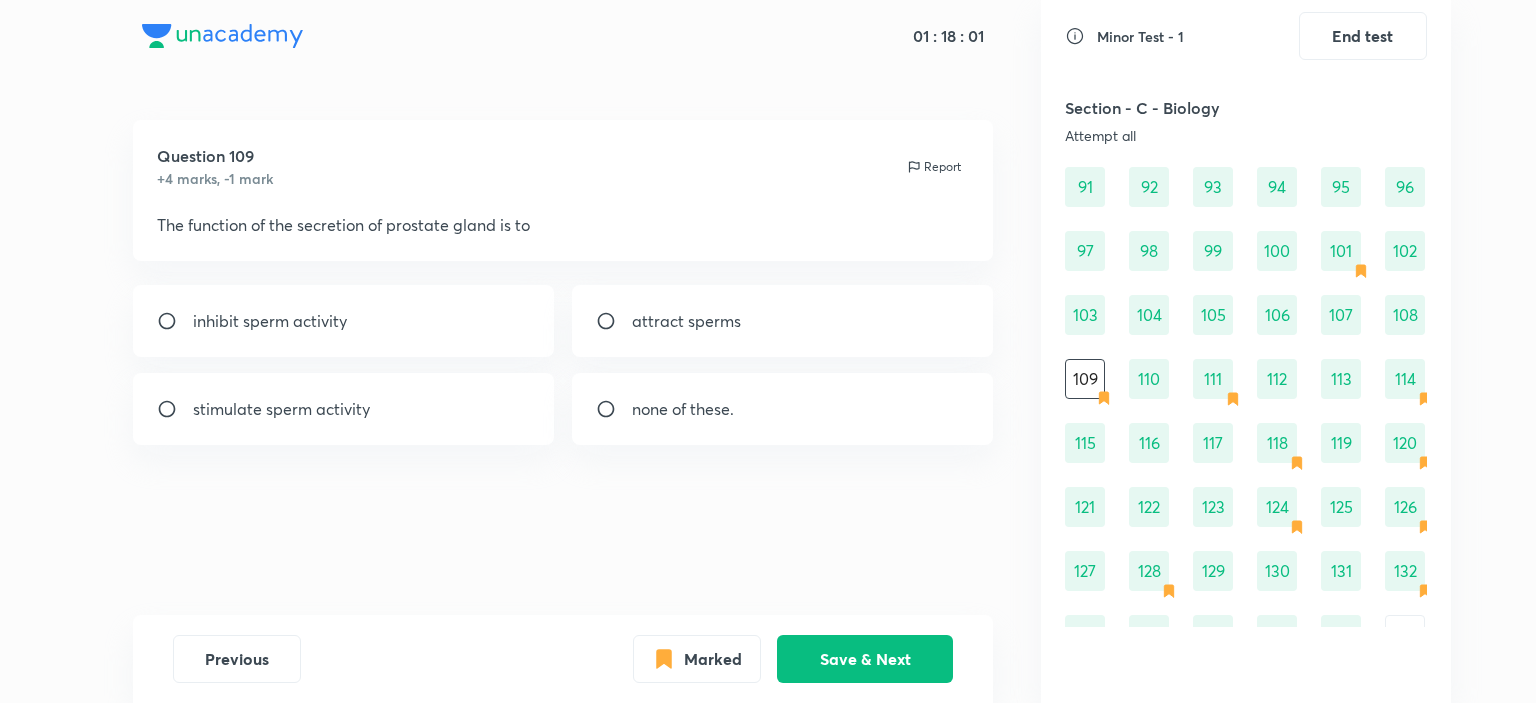 click on "inhibit sperm activity" at bounding box center [270, 321] 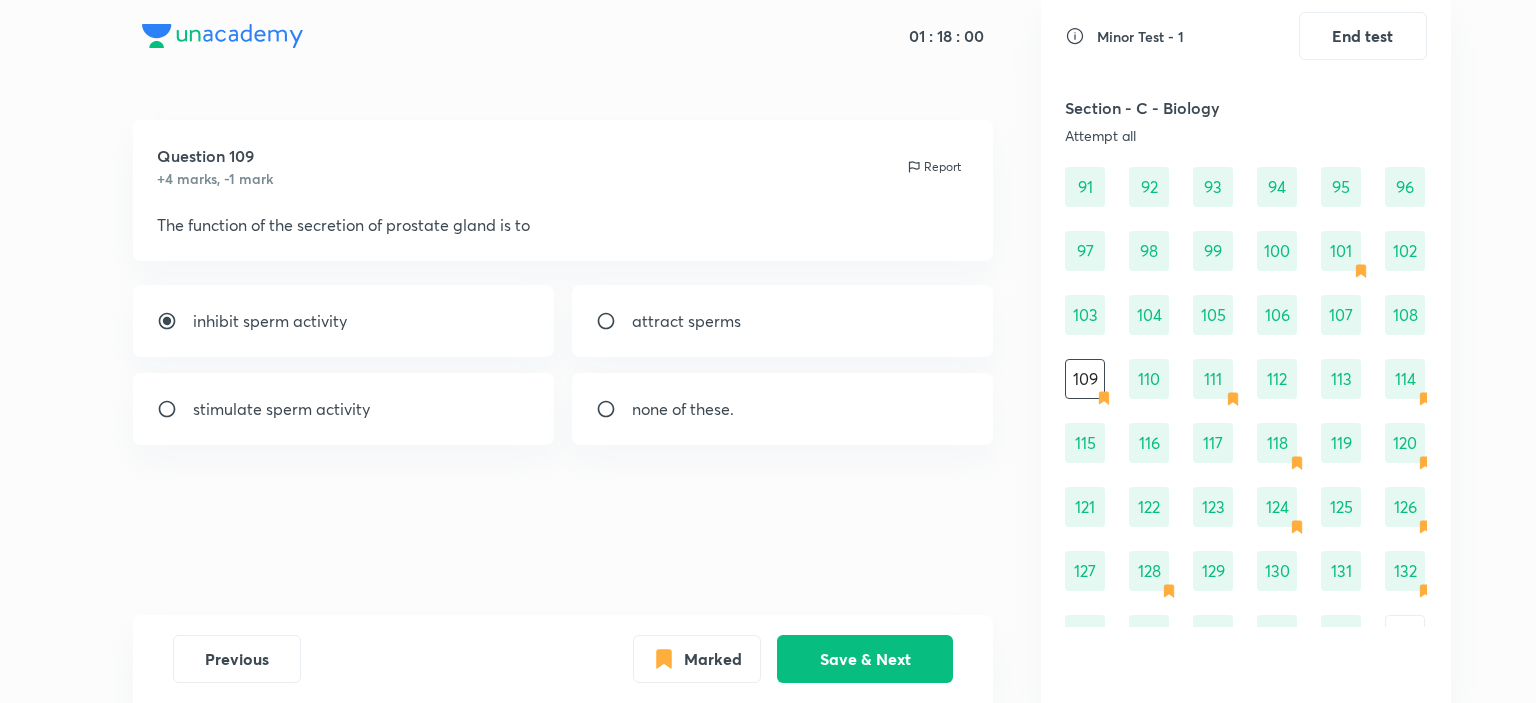 radio on "true" 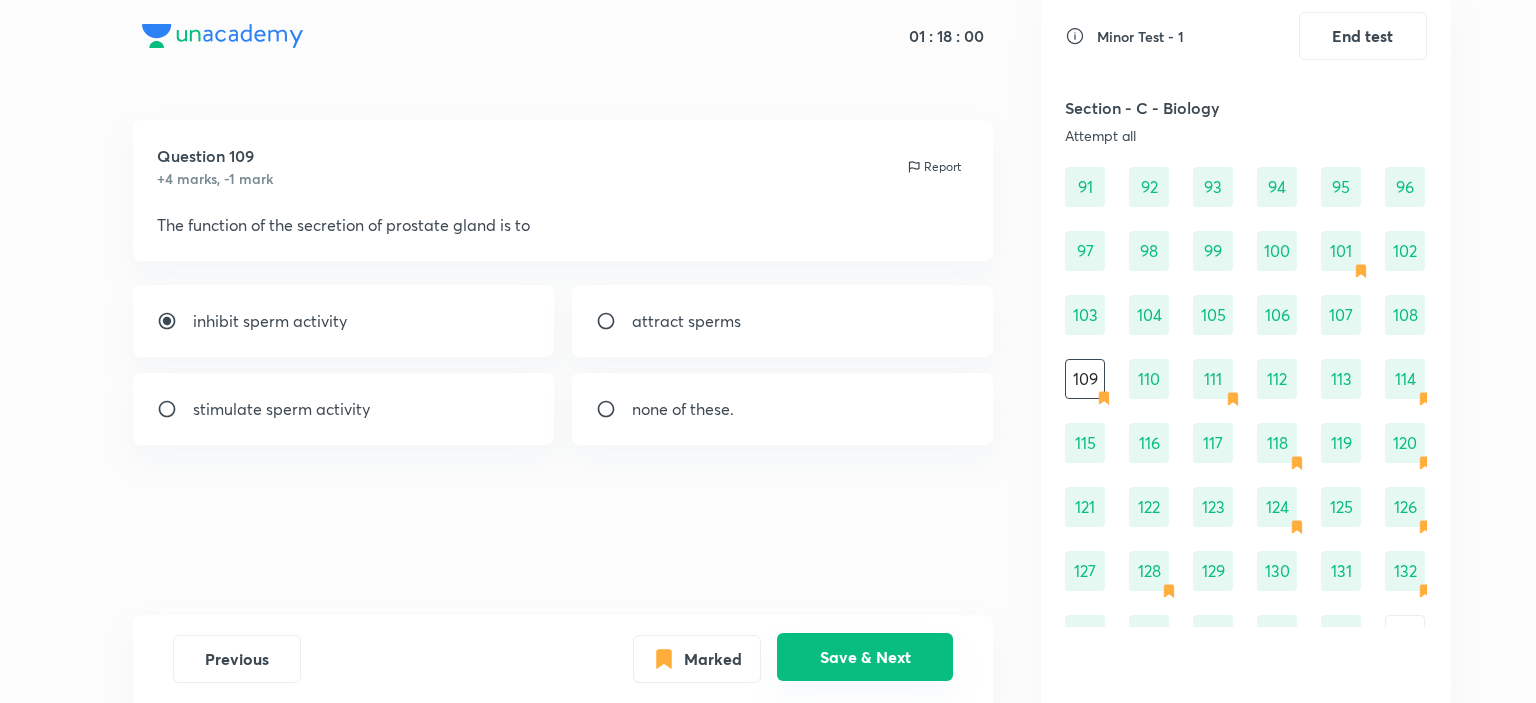 click on "Save & Next" at bounding box center (865, 657) 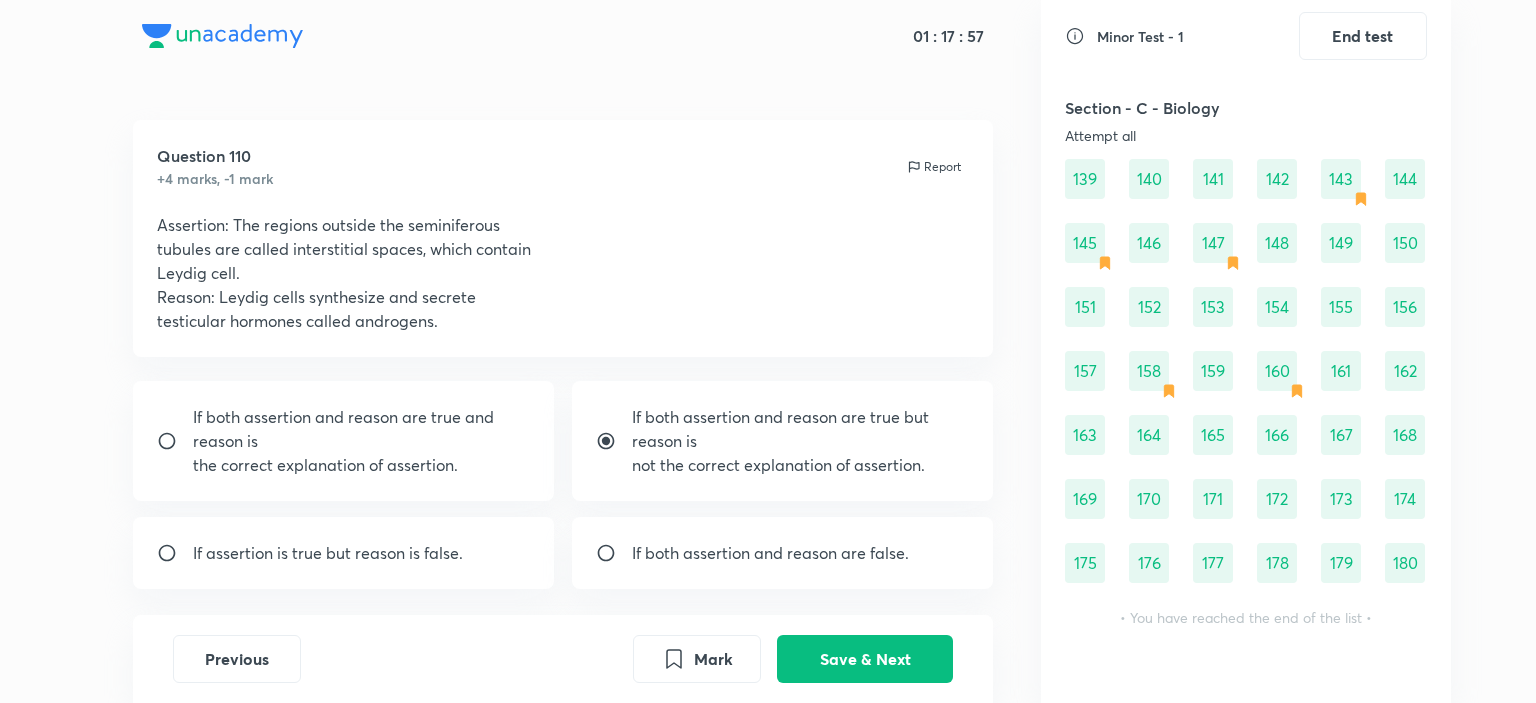 scroll, scrollTop: 1720, scrollLeft: 0, axis: vertical 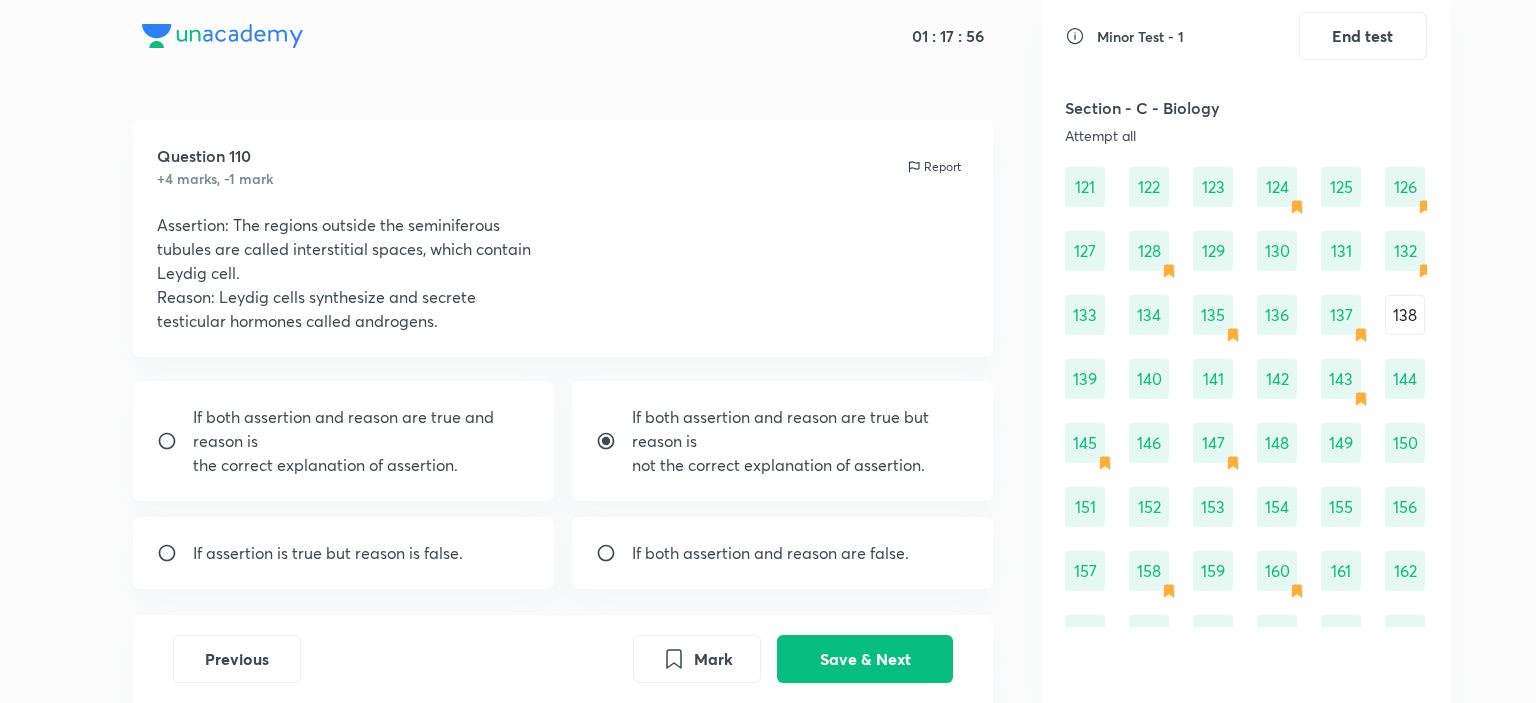 click on "138" at bounding box center (1405, 315) 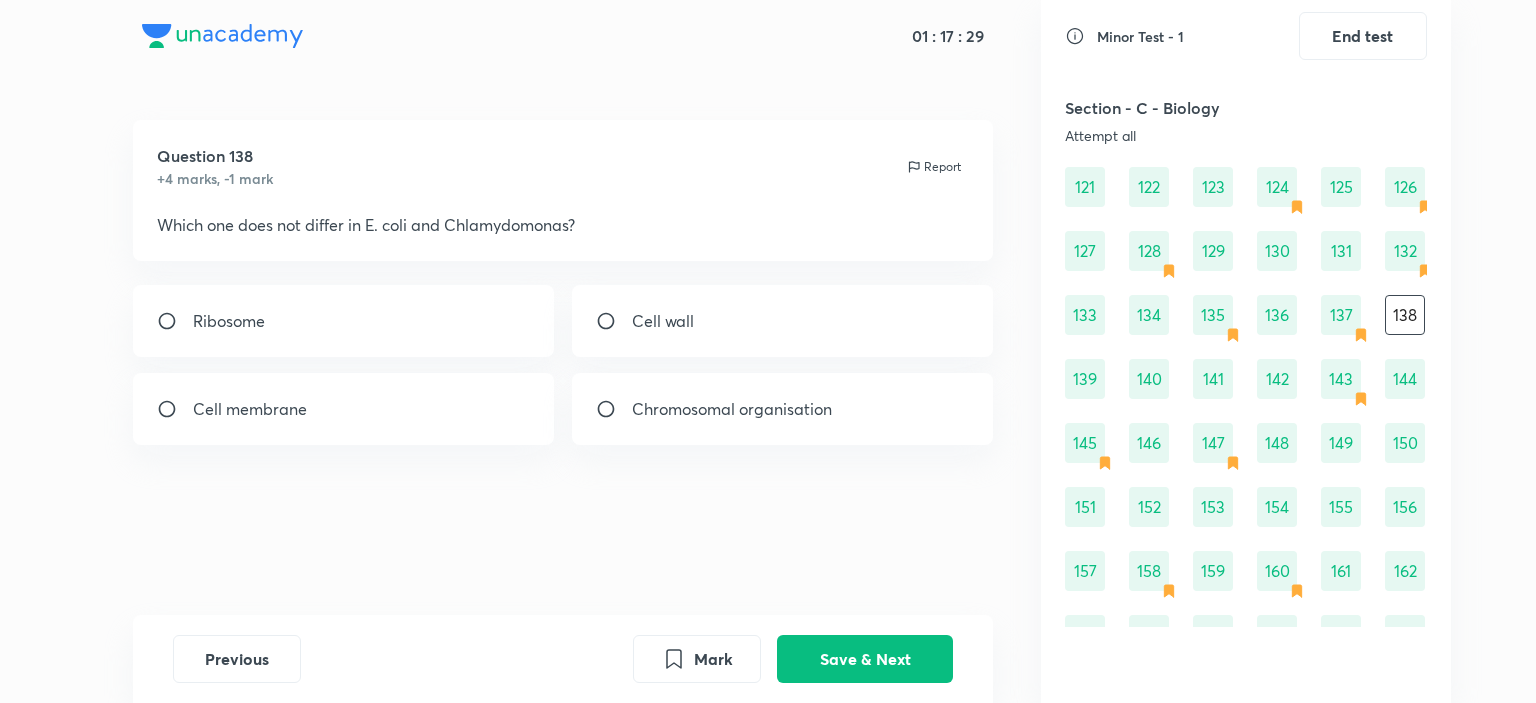 click on "Chromosomal organisation" at bounding box center (732, 409) 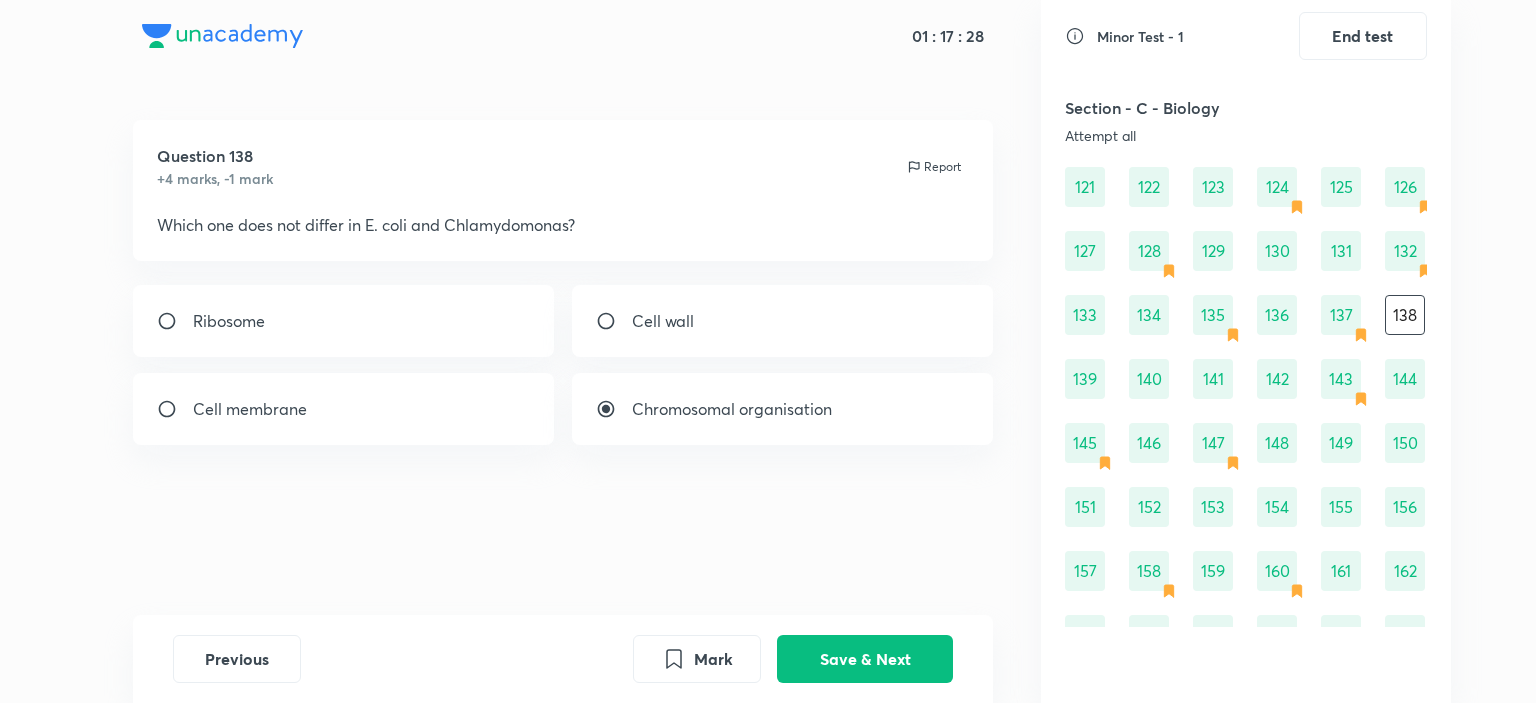 click 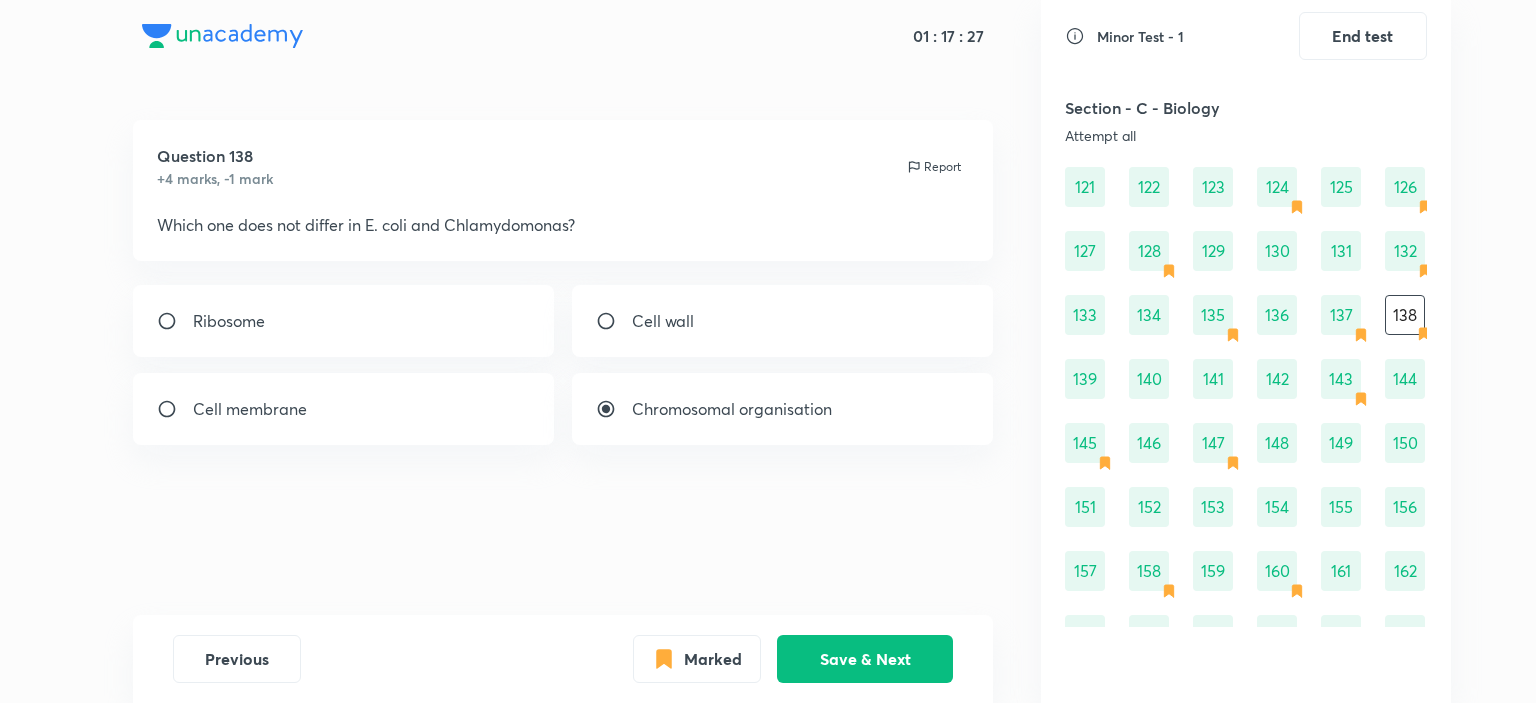 scroll, scrollTop: 1920, scrollLeft: 0, axis: vertical 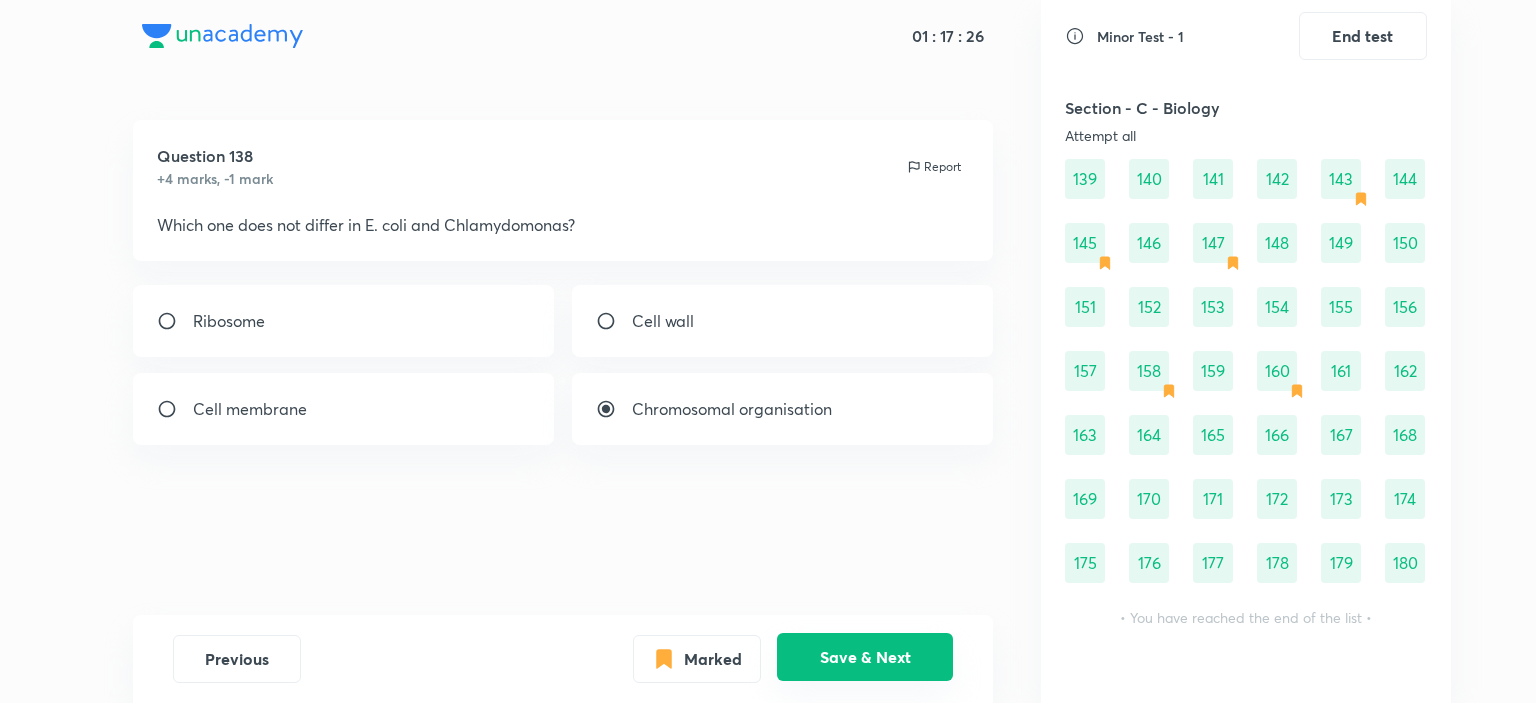 click on "Save & Next" at bounding box center [865, 657] 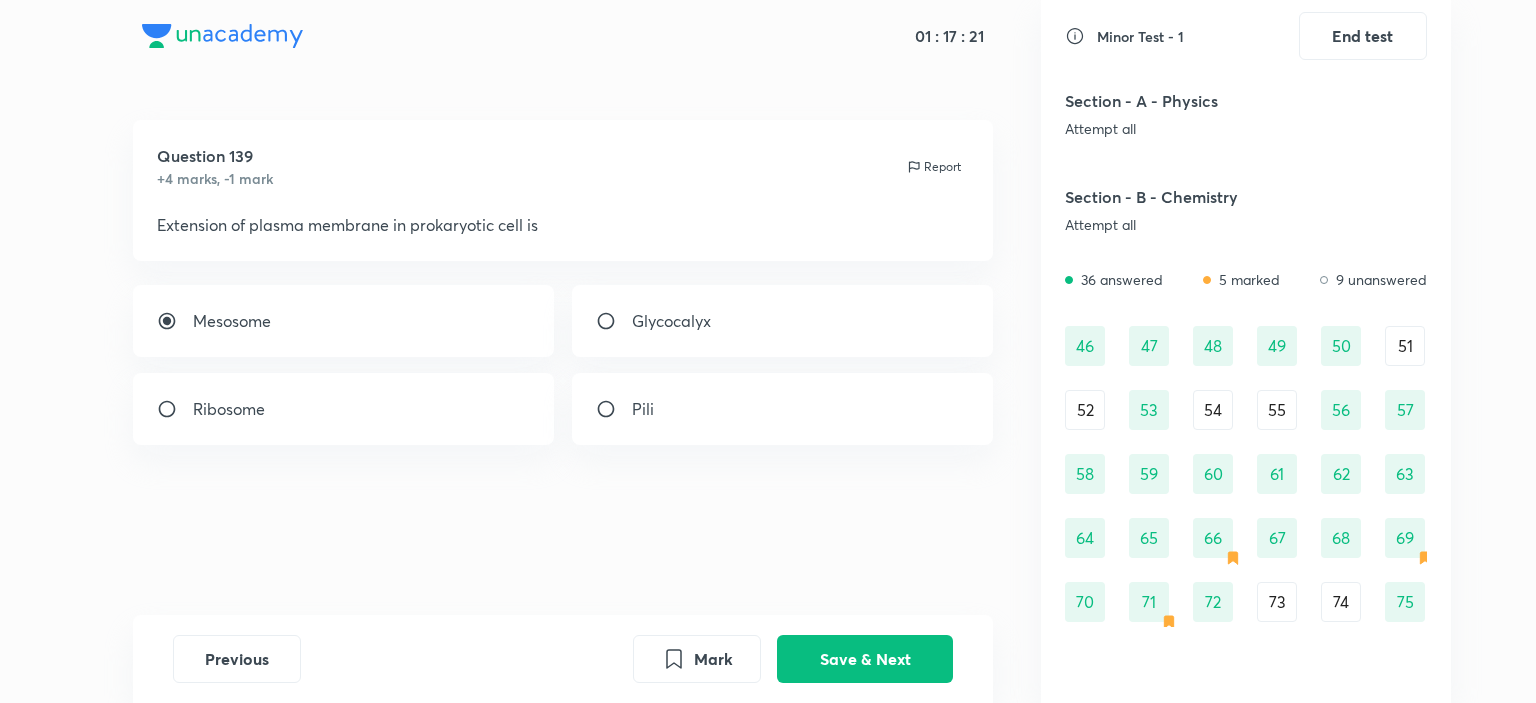 scroll, scrollTop: 520, scrollLeft: 0, axis: vertical 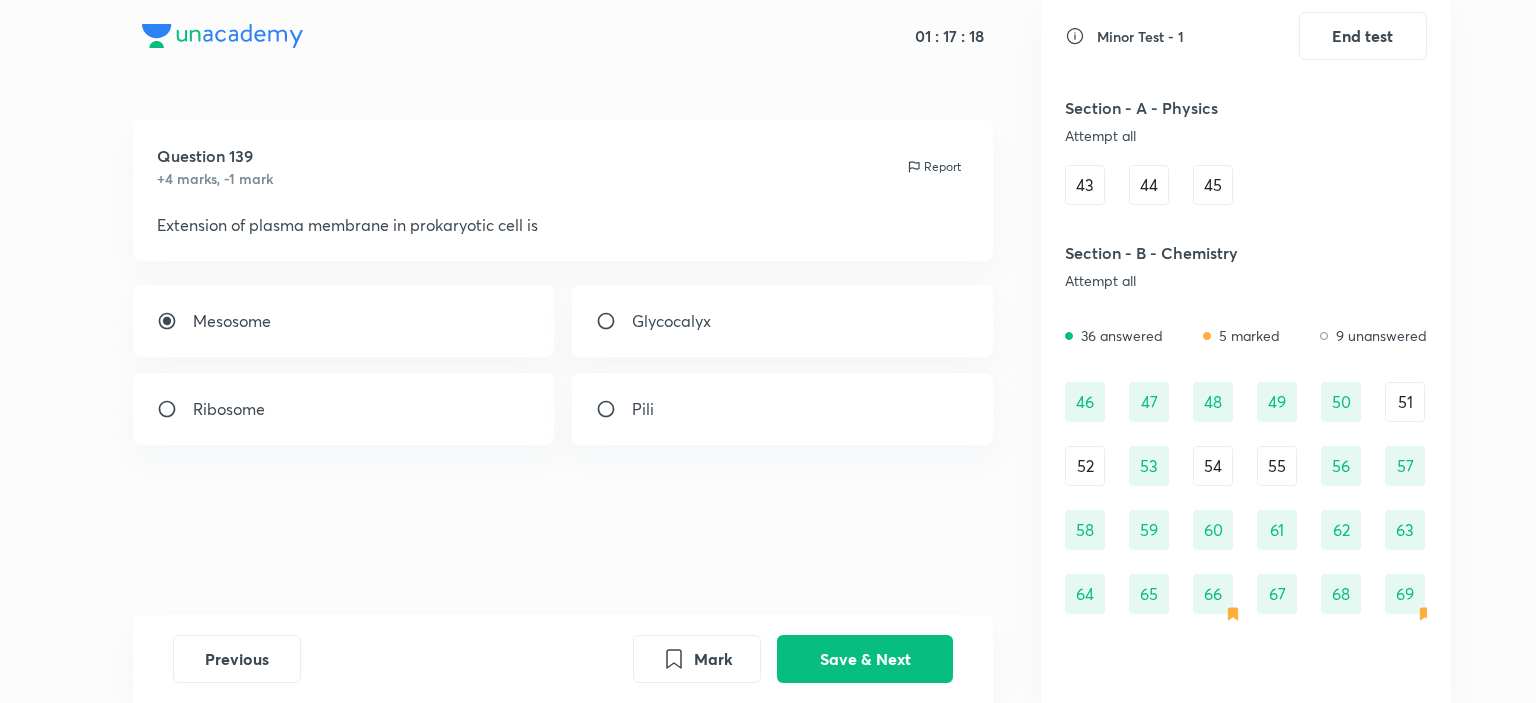 click on "51" at bounding box center (1405, 402) 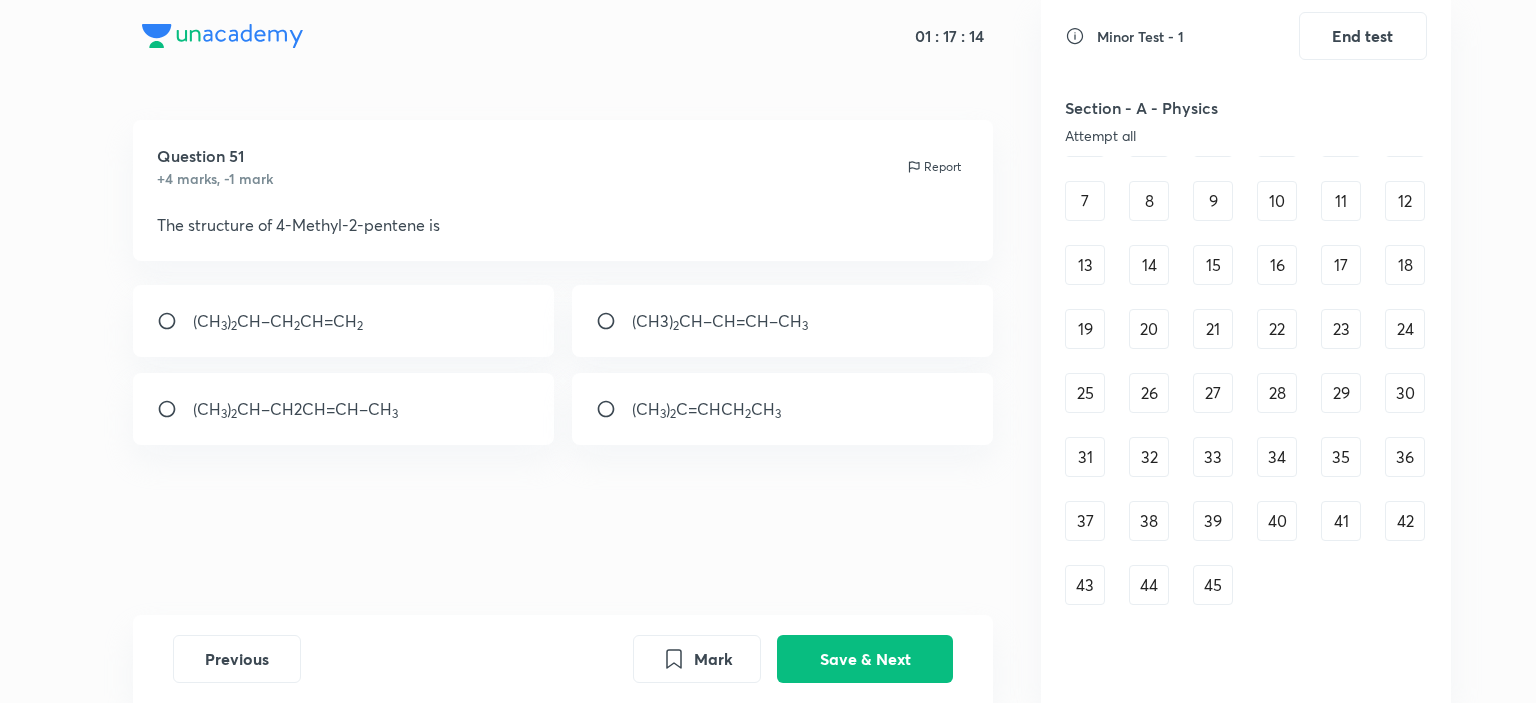 scroll, scrollTop: 0, scrollLeft: 0, axis: both 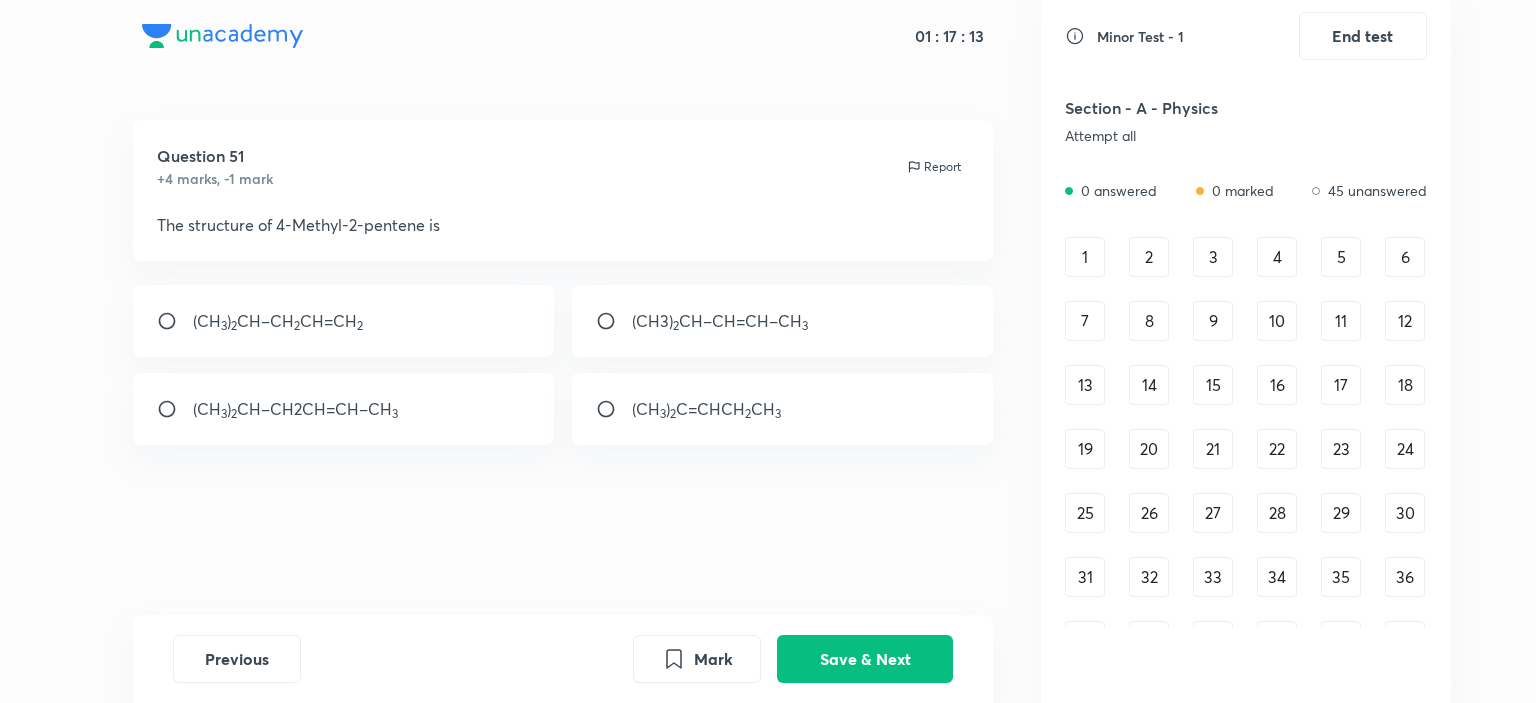 click on "1" at bounding box center [1085, 257] 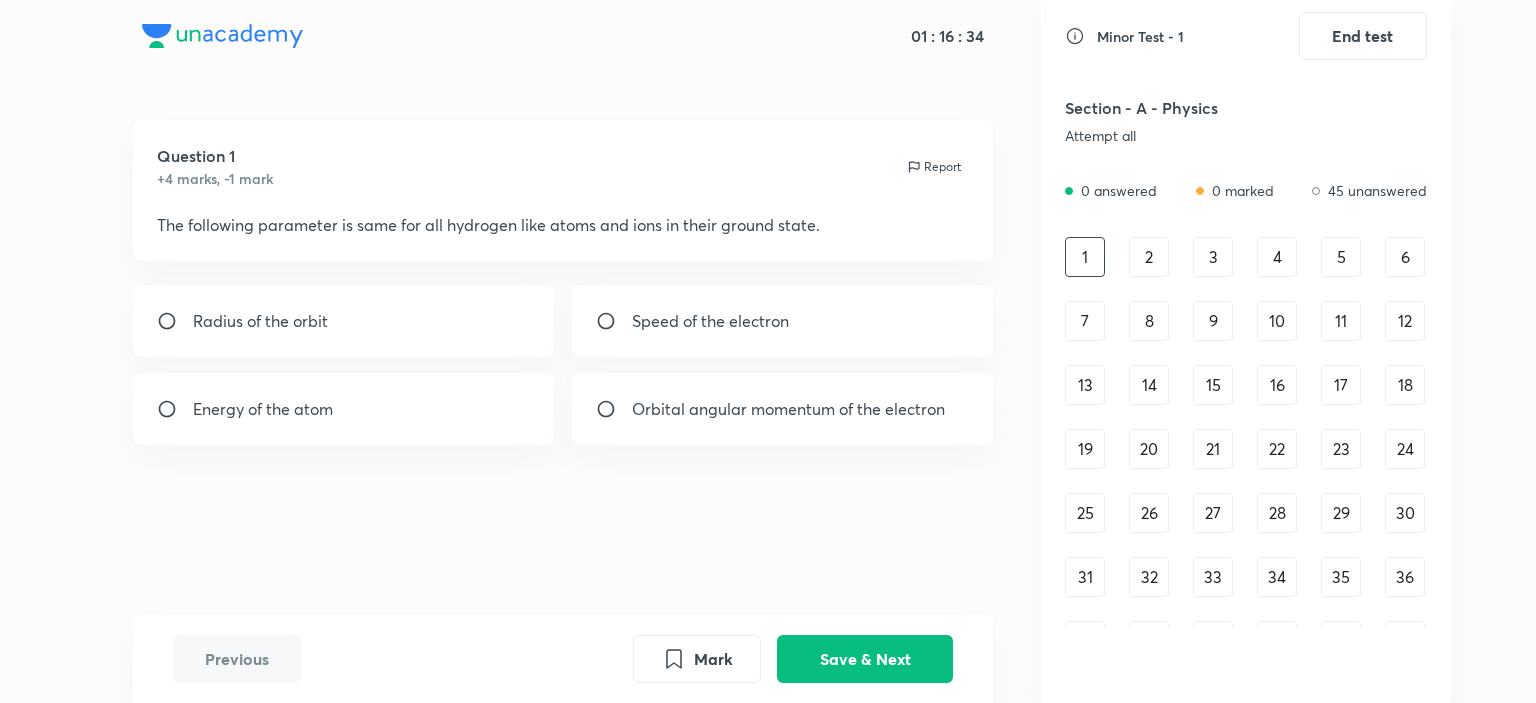 click on "Orbital angular momentum of the electron" at bounding box center [788, 409] 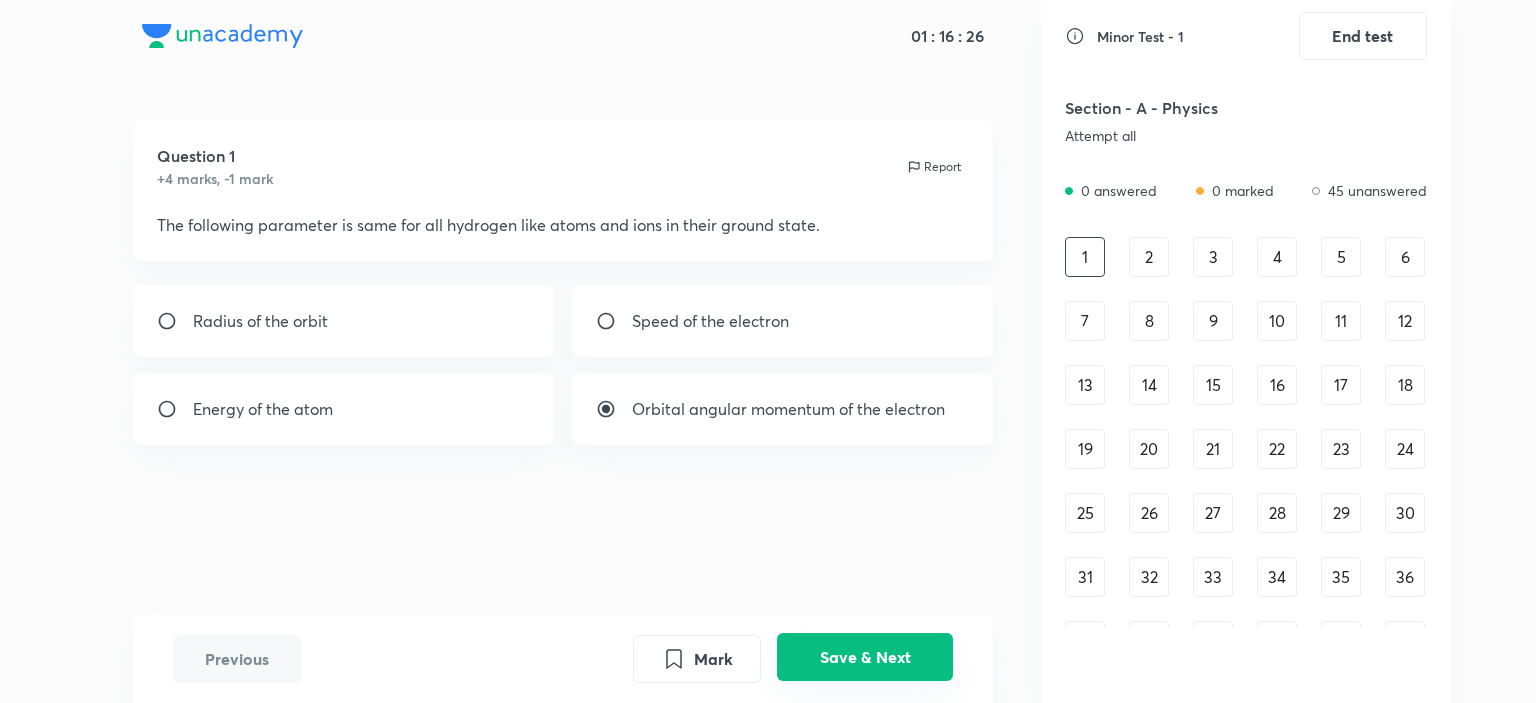 click on "Save & Next" at bounding box center (865, 657) 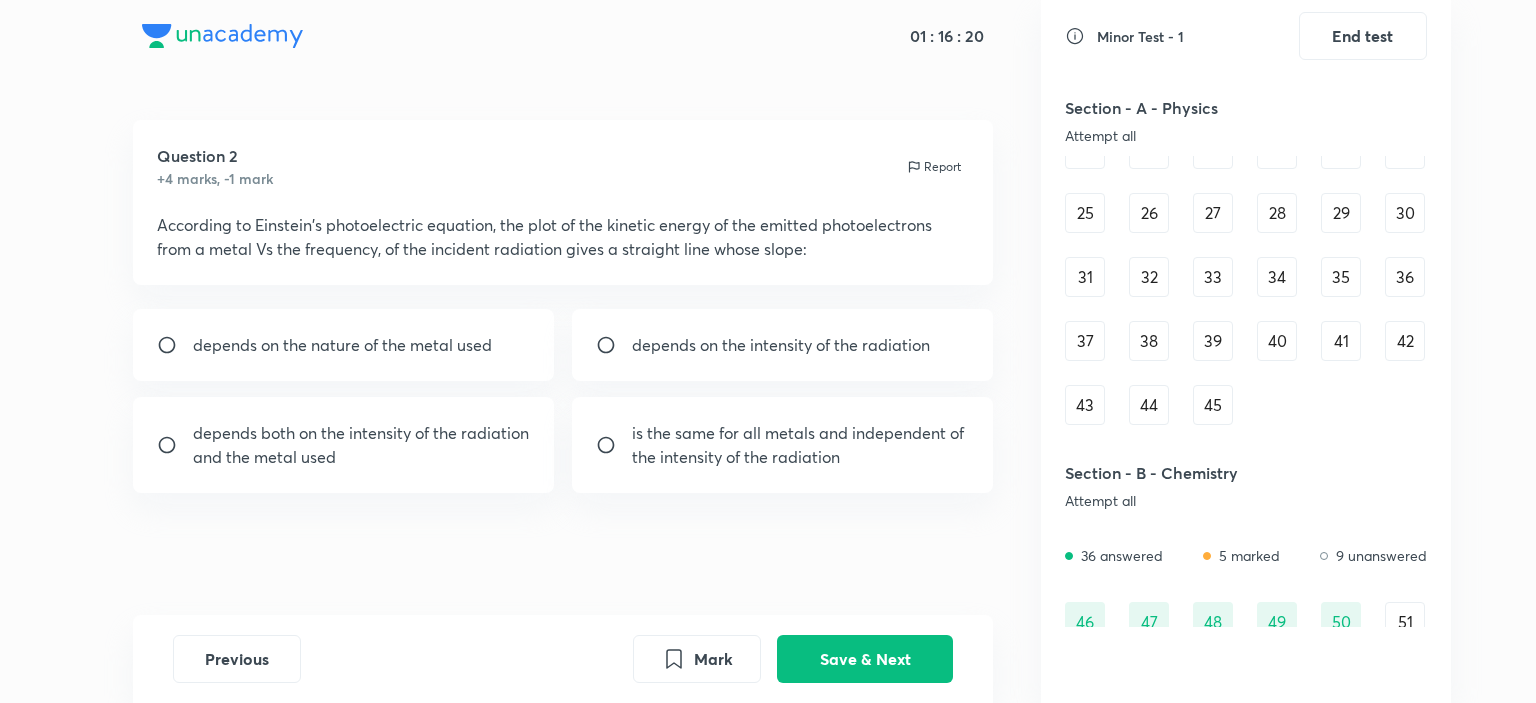 scroll, scrollTop: 0, scrollLeft: 0, axis: both 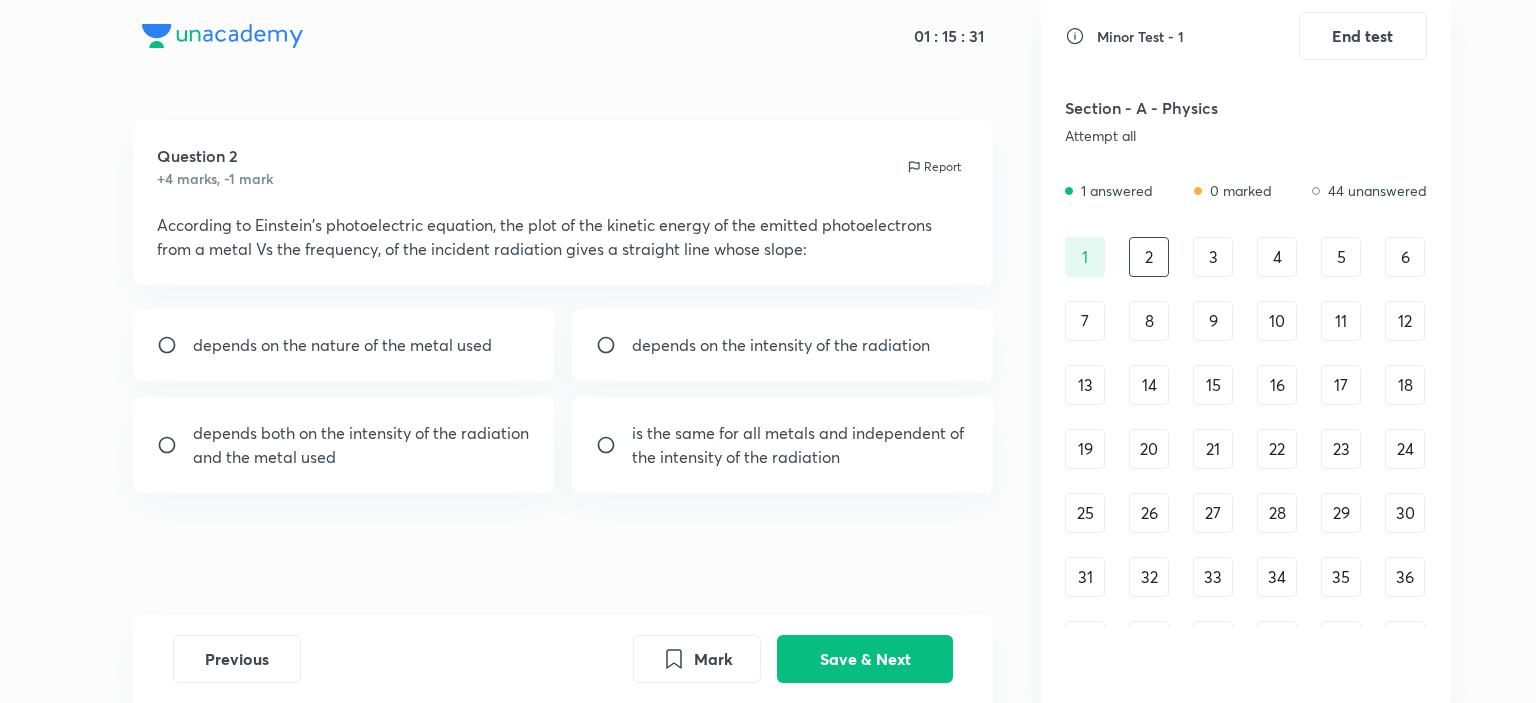 click on "depends on the nature of the metal used" at bounding box center [344, 345] 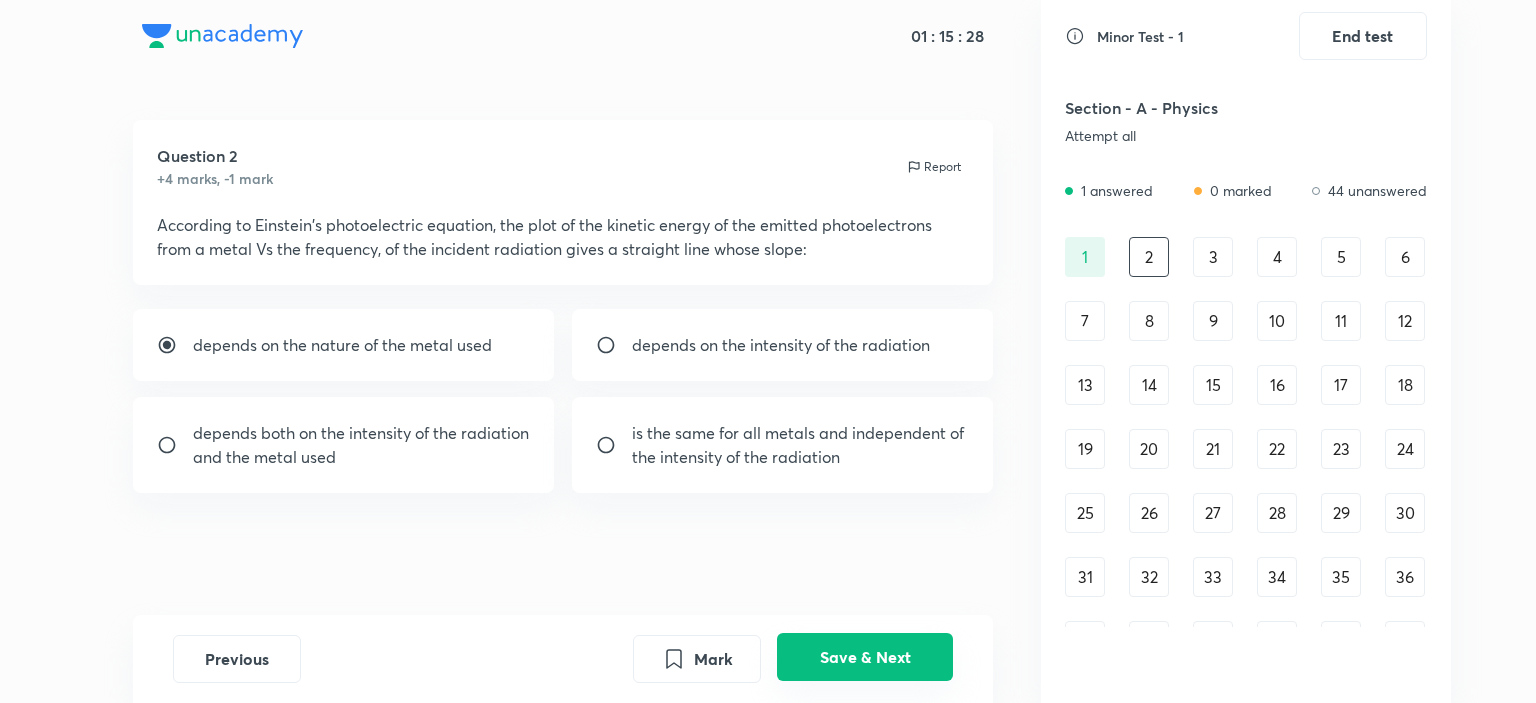 click on "Save & Next" at bounding box center [865, 657] 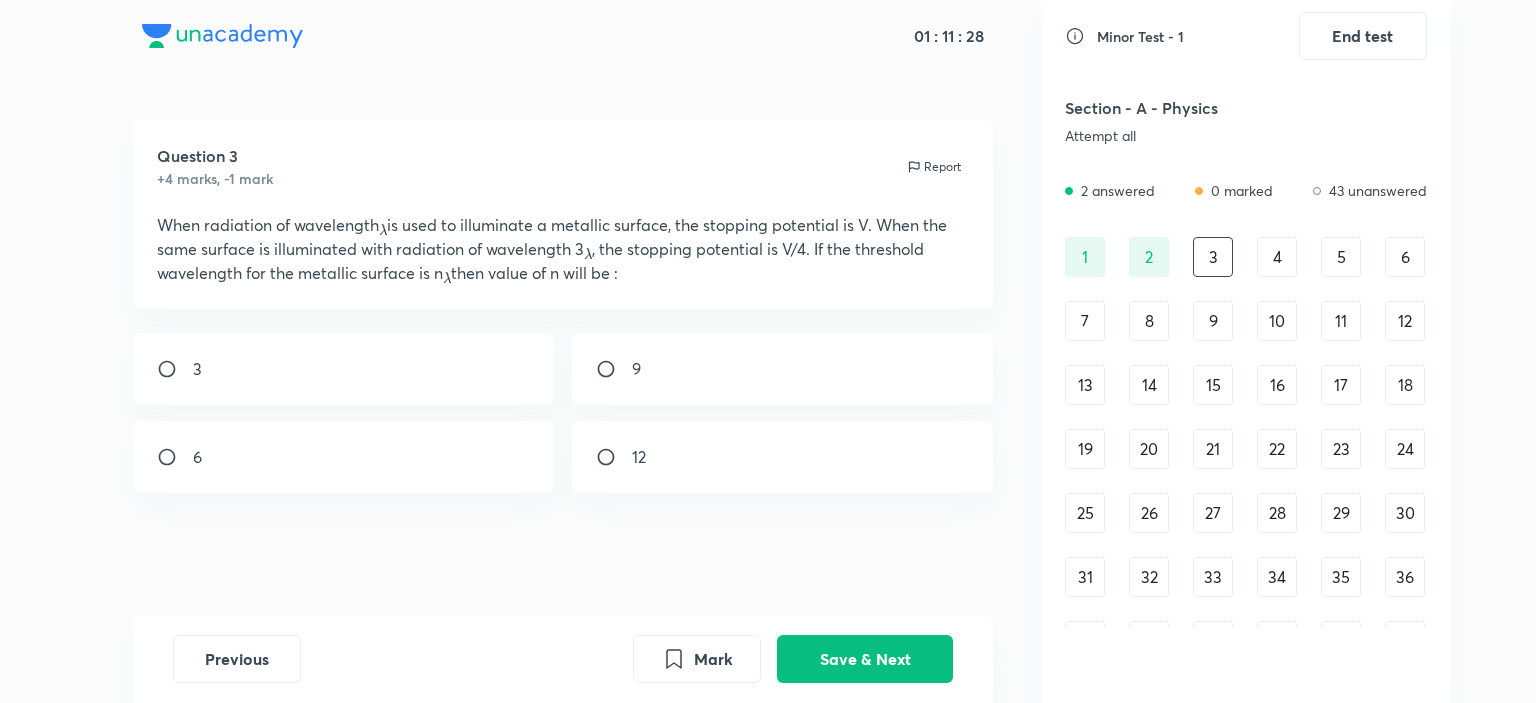 click at bounding box center [614, 369] 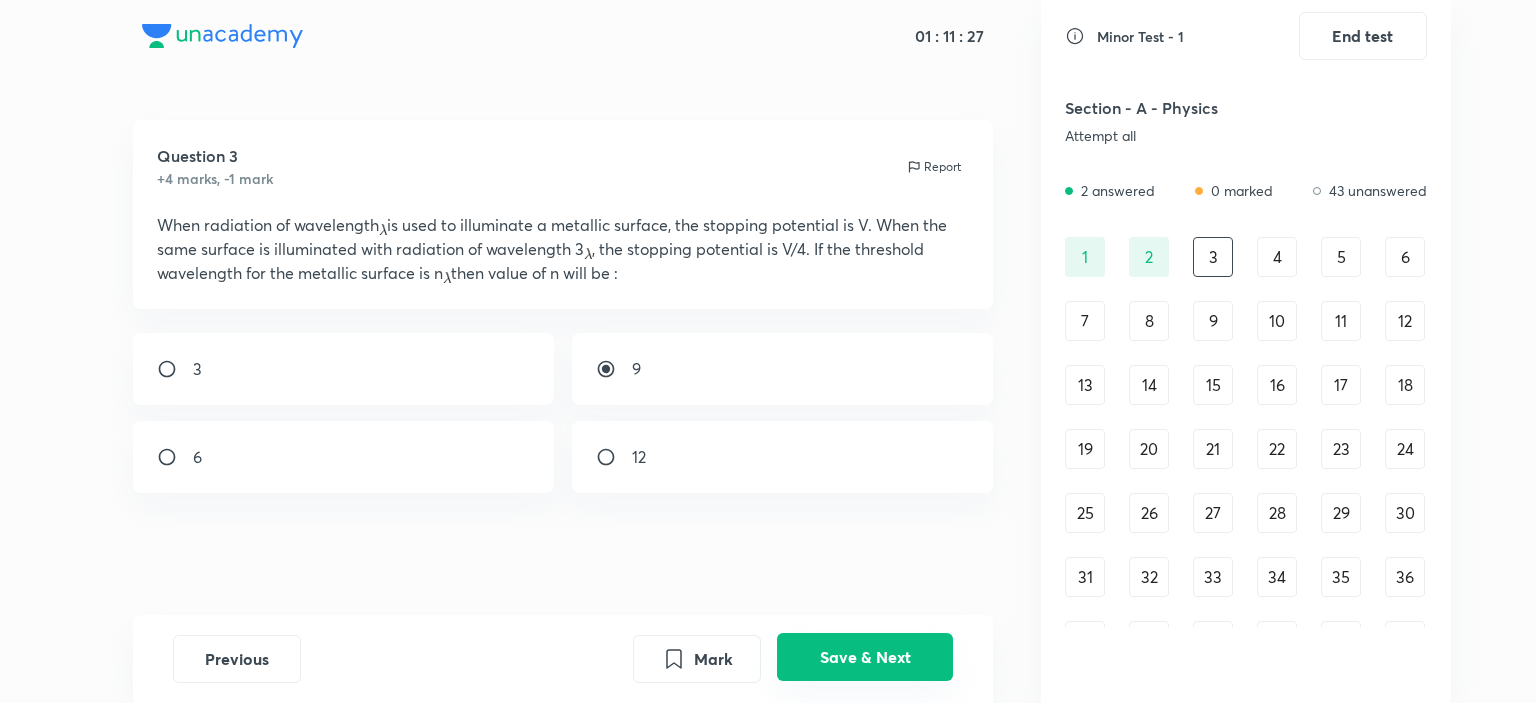 click on "Save & Next" at bounding box center (865, 657) 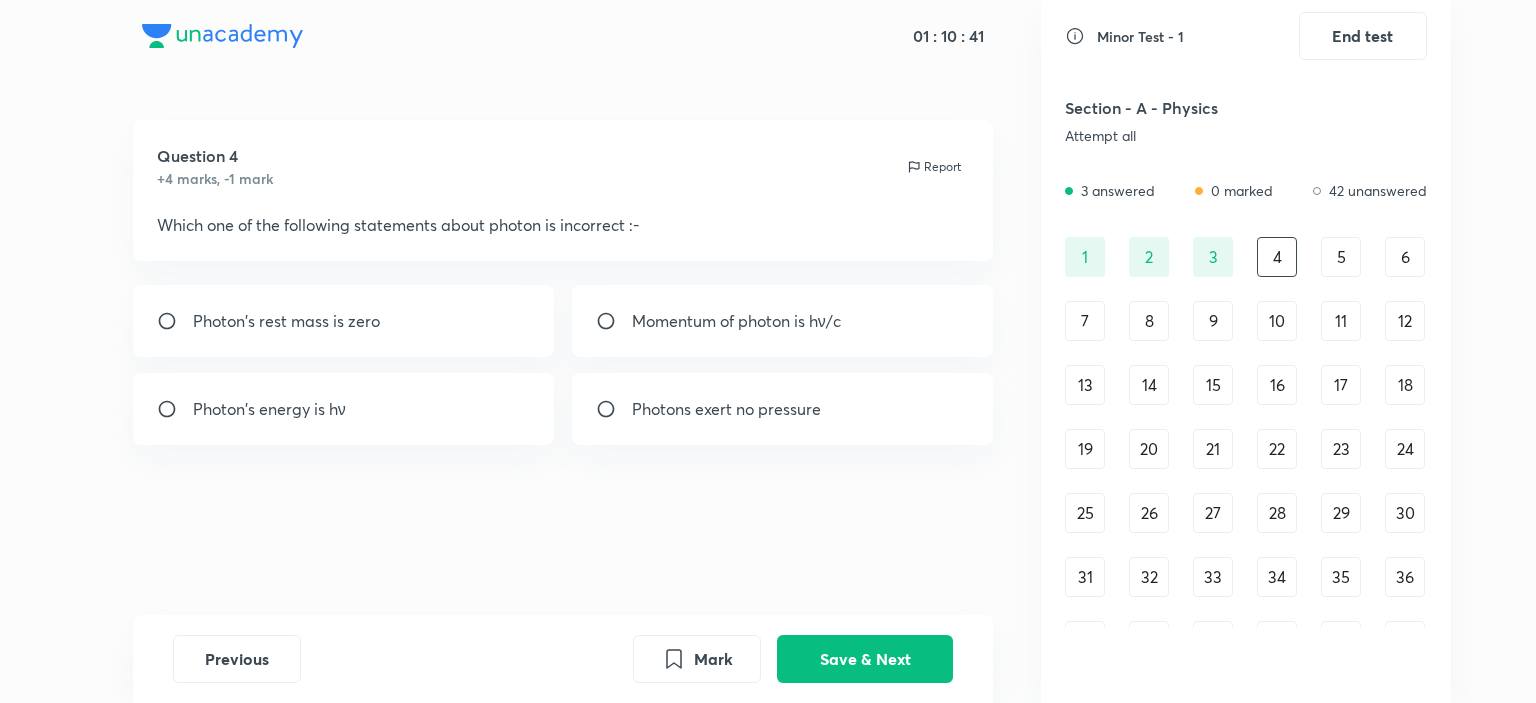 click on "Momentum of photon is hν/c" at bounding box center [783, 321] 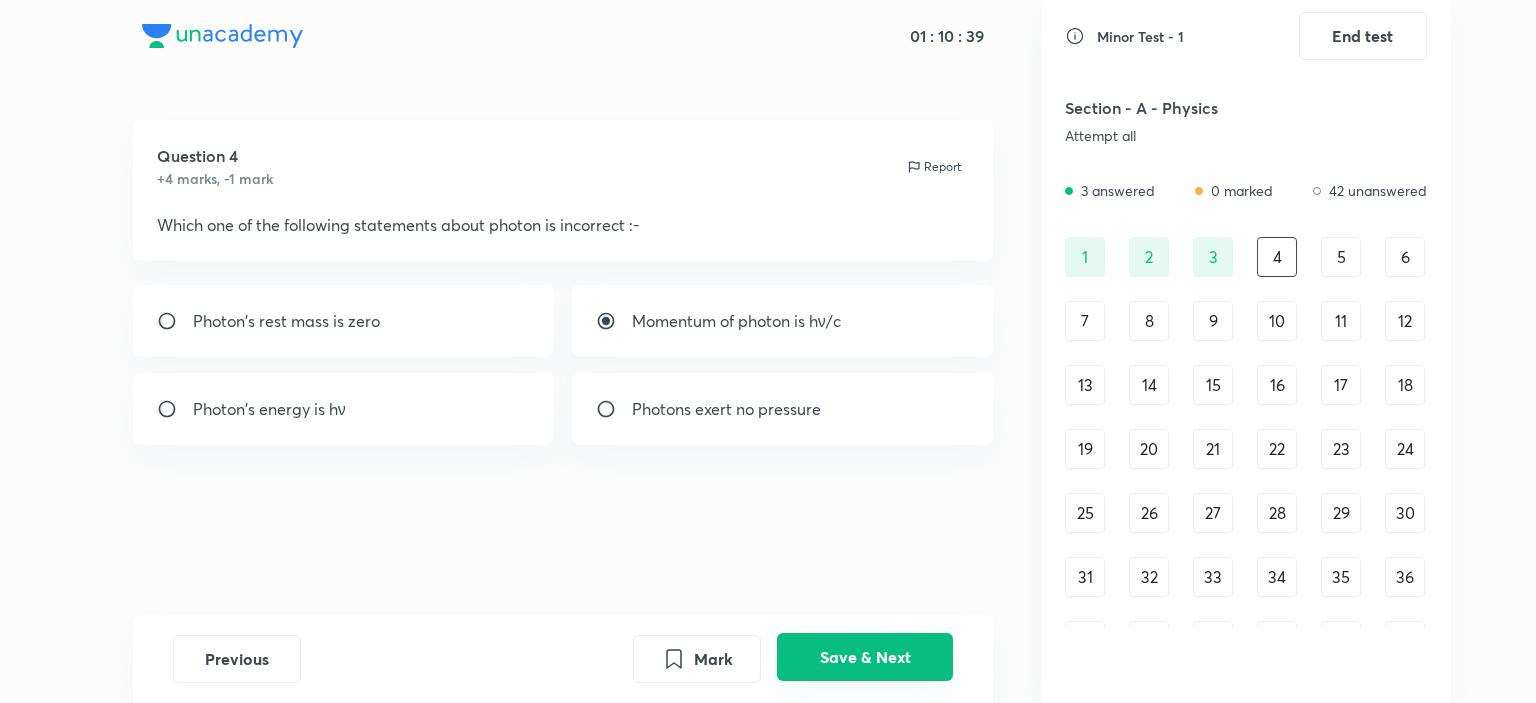 click on "Save & Next" at bounding box center [865, 657] 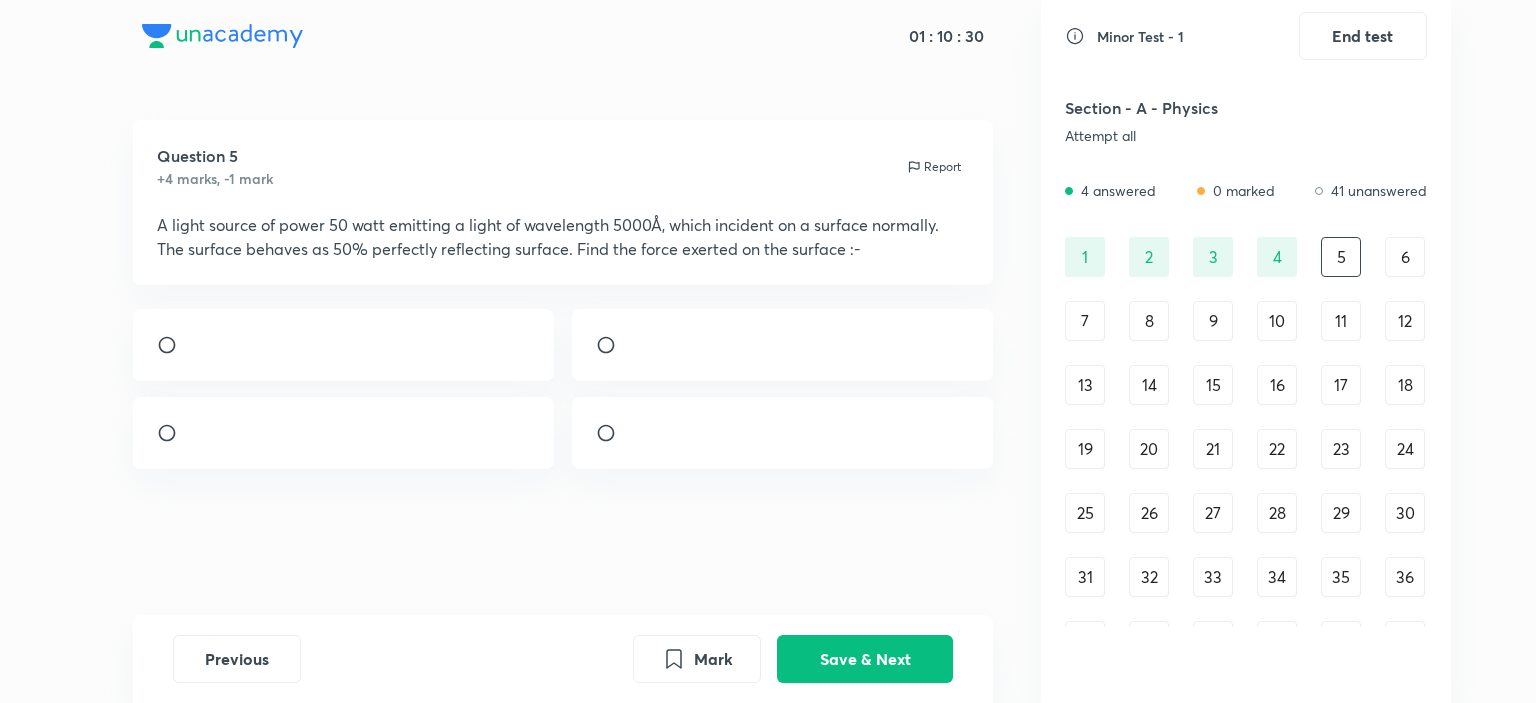 click on "6" at bounding box center [1405, 257] 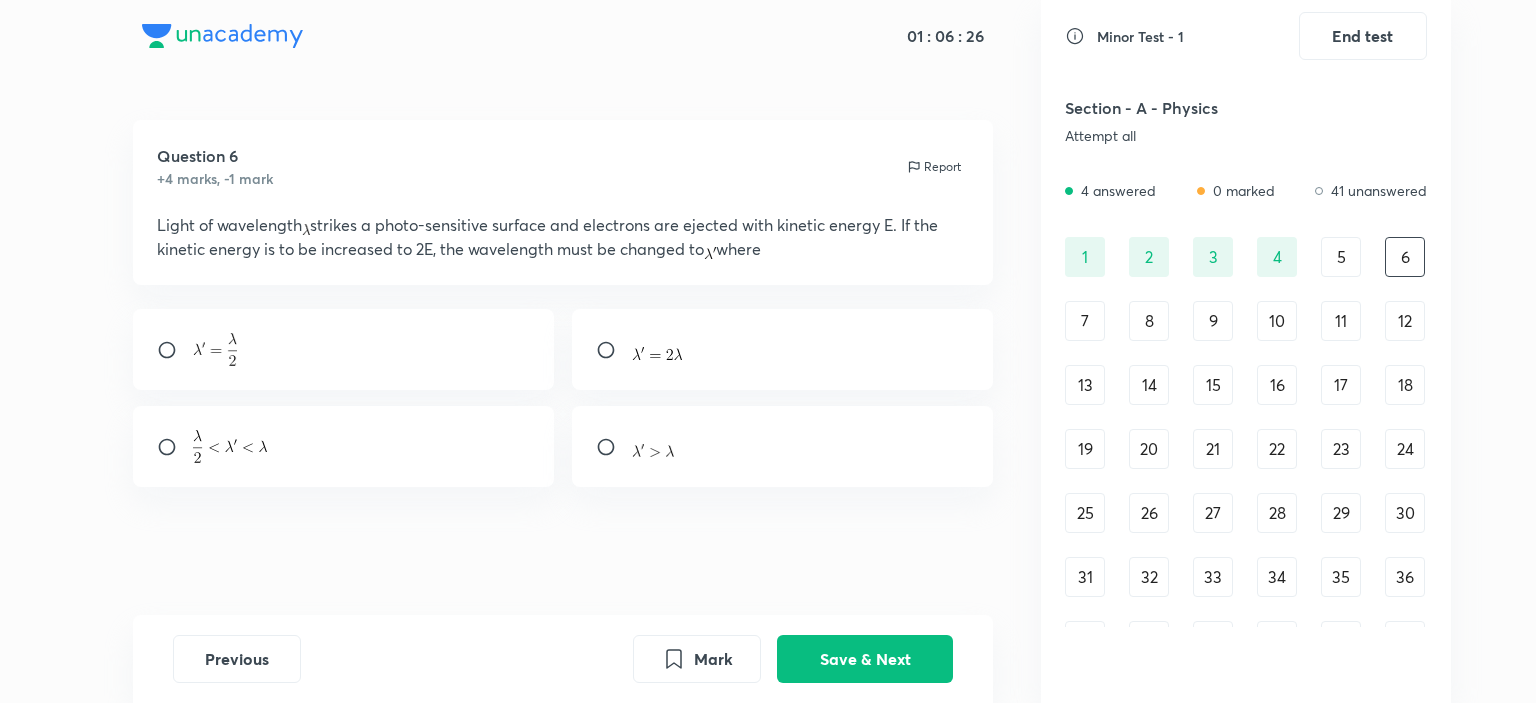 click on "Question 6 +4 marks, -1 mark Report Light of wavelength   strikes a photo-sensitive surface and electrons are ejected with kinetic energy E. If the kinetic energy is to be increased to 2E, the wavelength must be changed to   where" at bounding box center [563, 367] 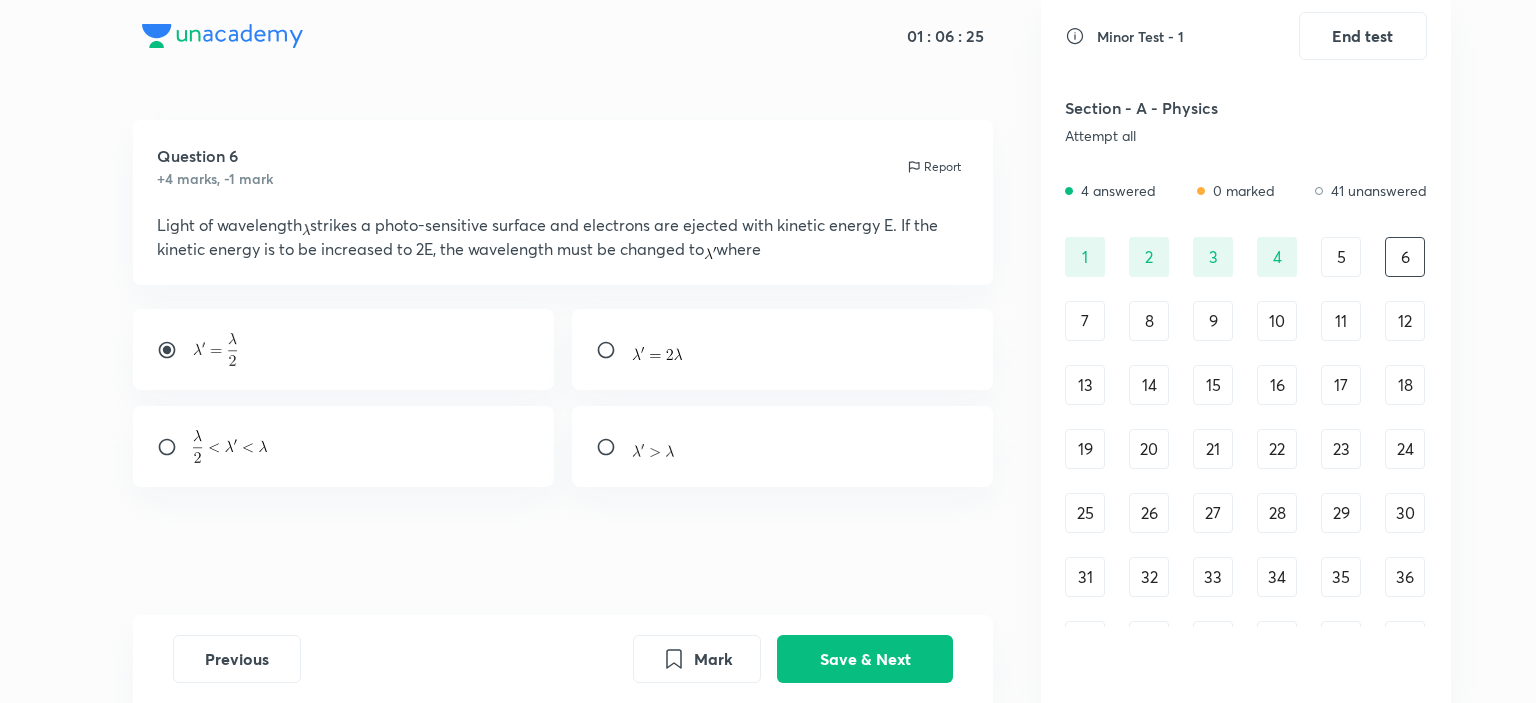 click at bounding box center (344, 446) 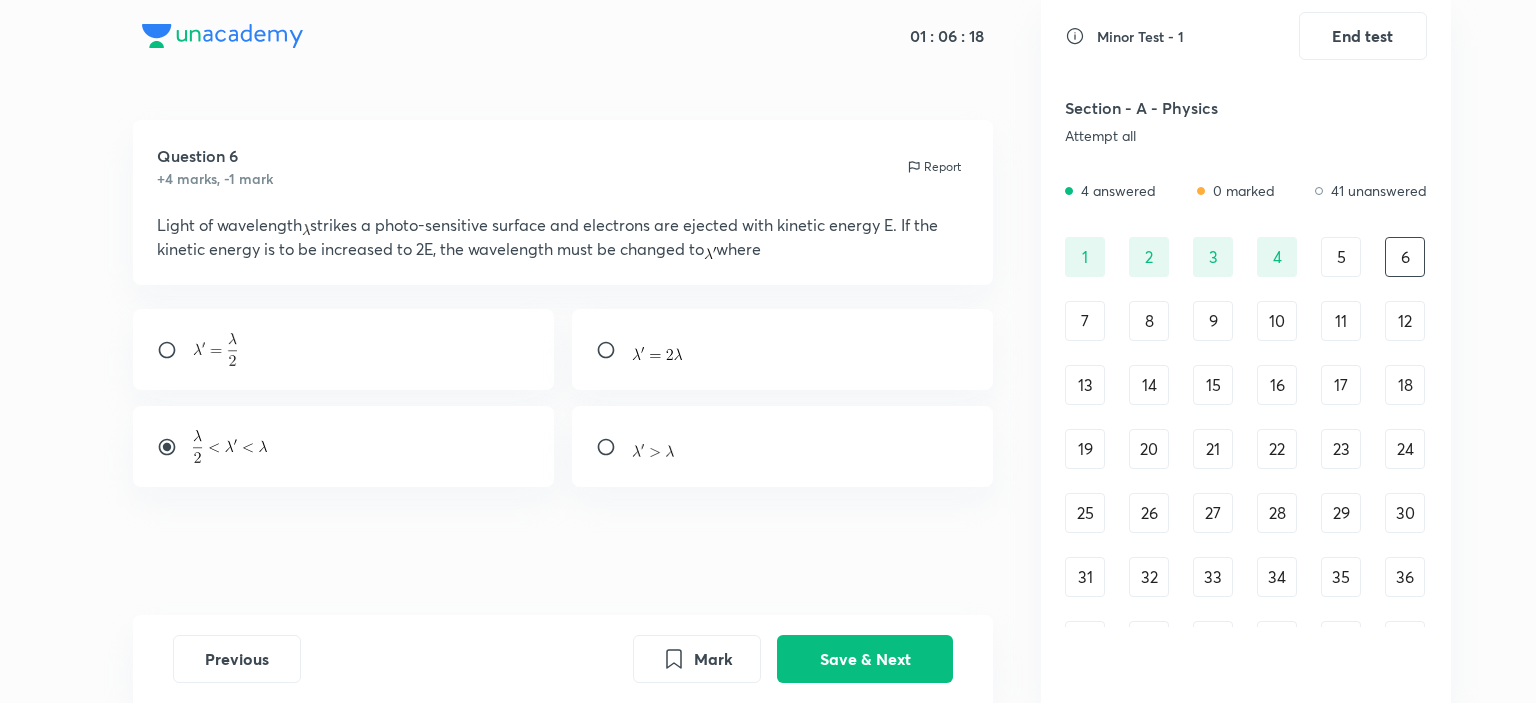 click at bounding box center (215, 349) 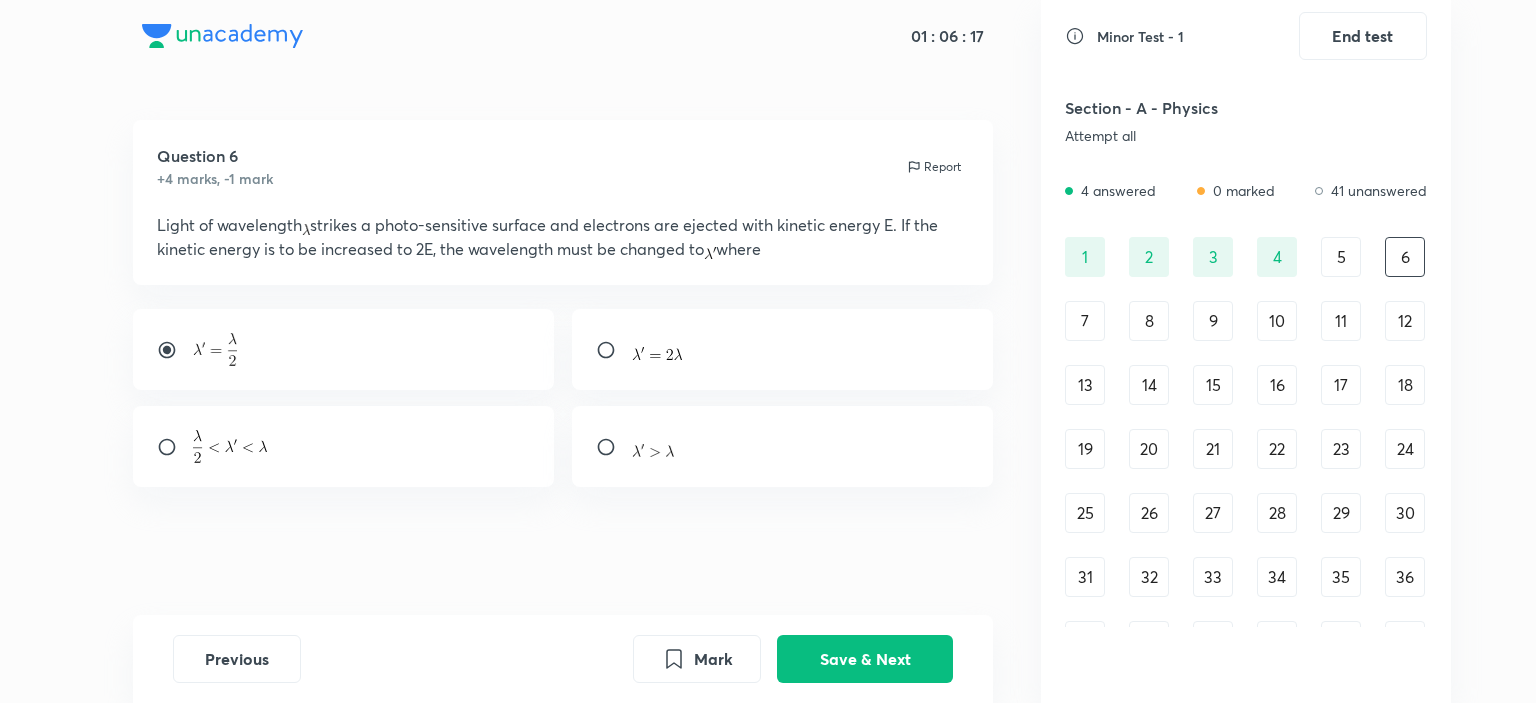 click at bounding box center (230, 446) 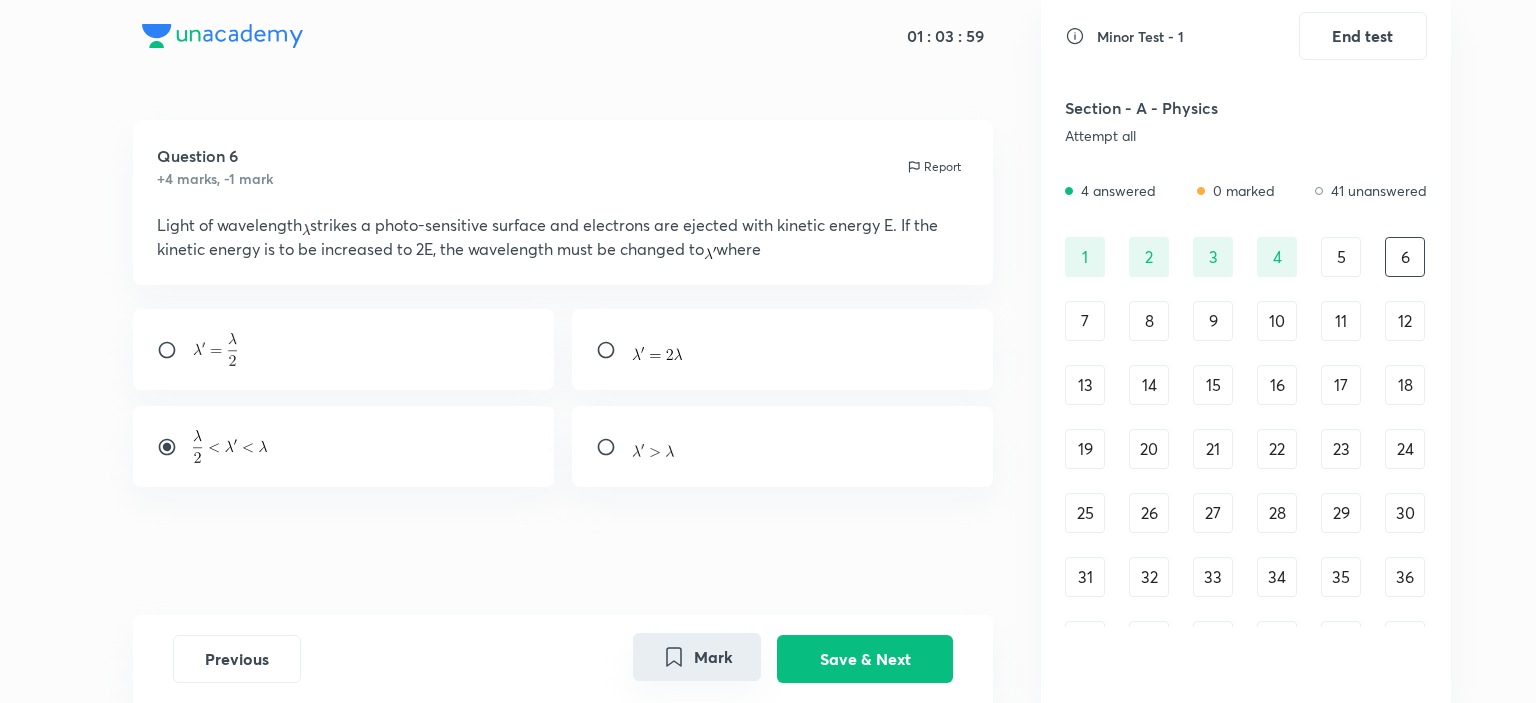 click on "Mark" at bounding box center [697, 657] 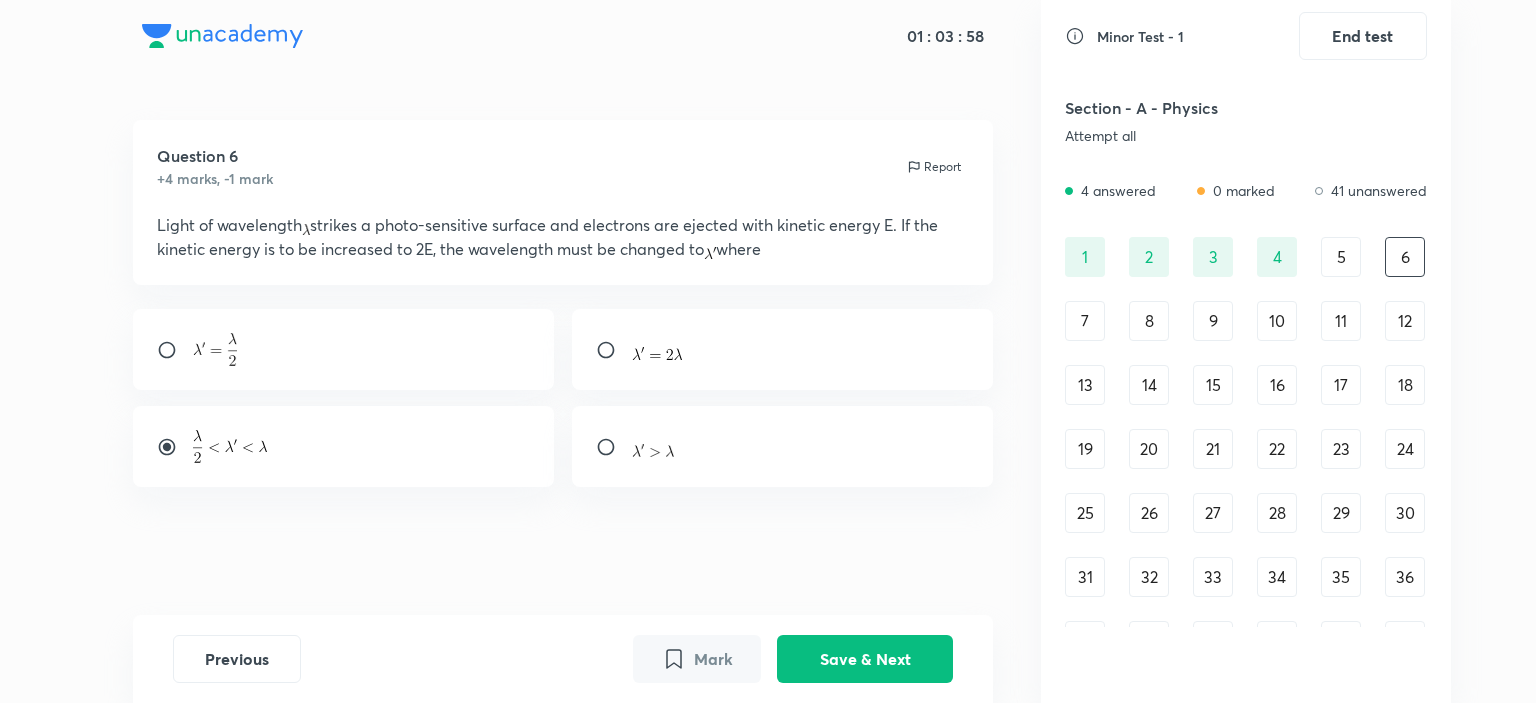click on "5" at bounding box center (1341, 257) 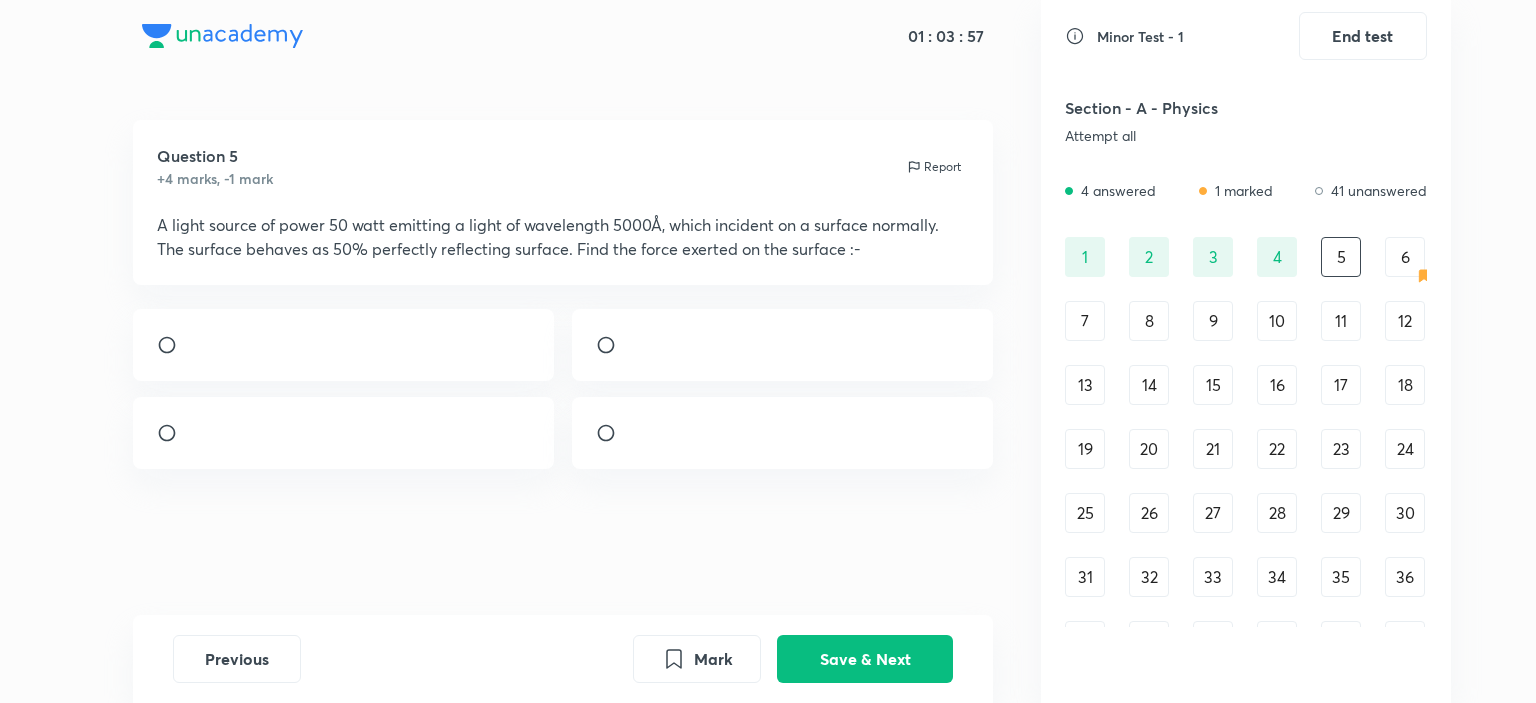 click on "6" at bounding box center (1405, 257) 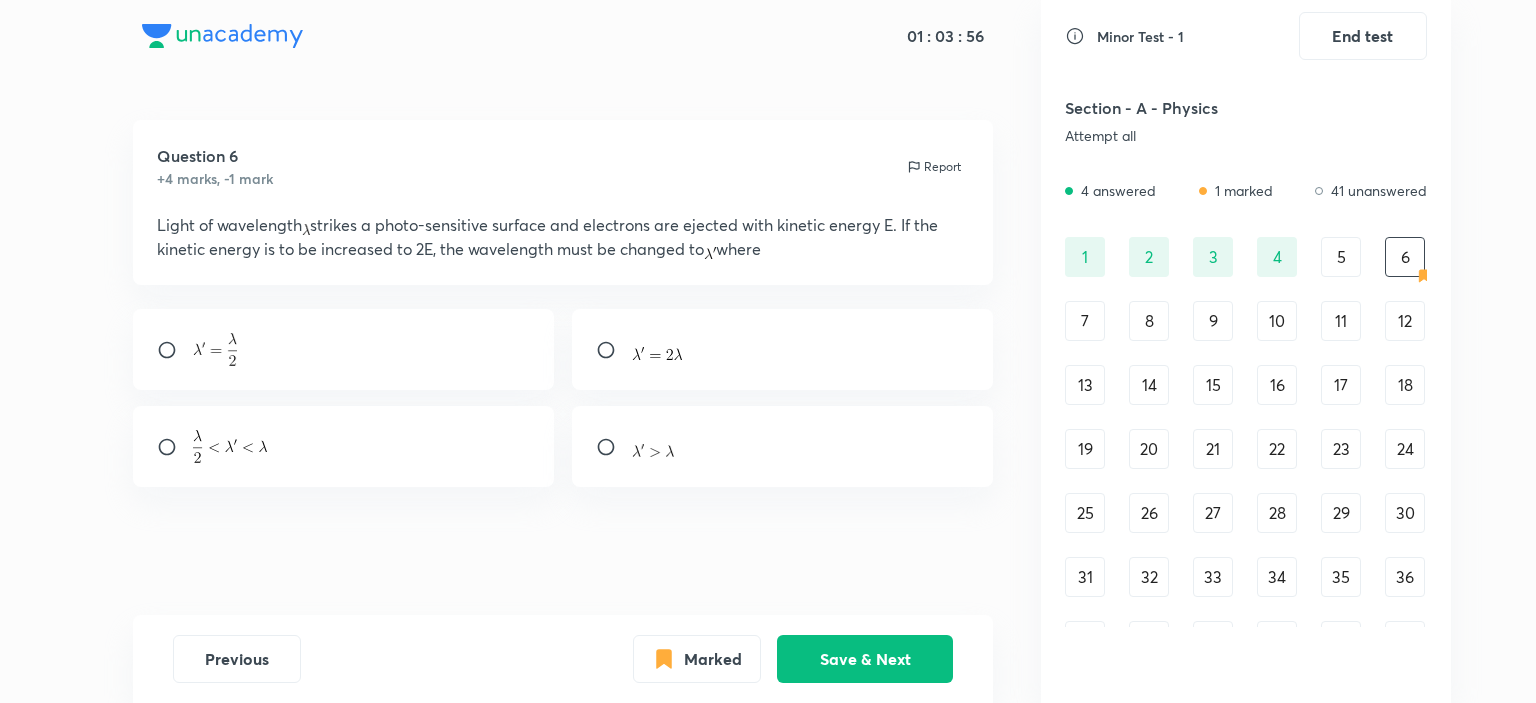 click at bounding box center (344, 446) 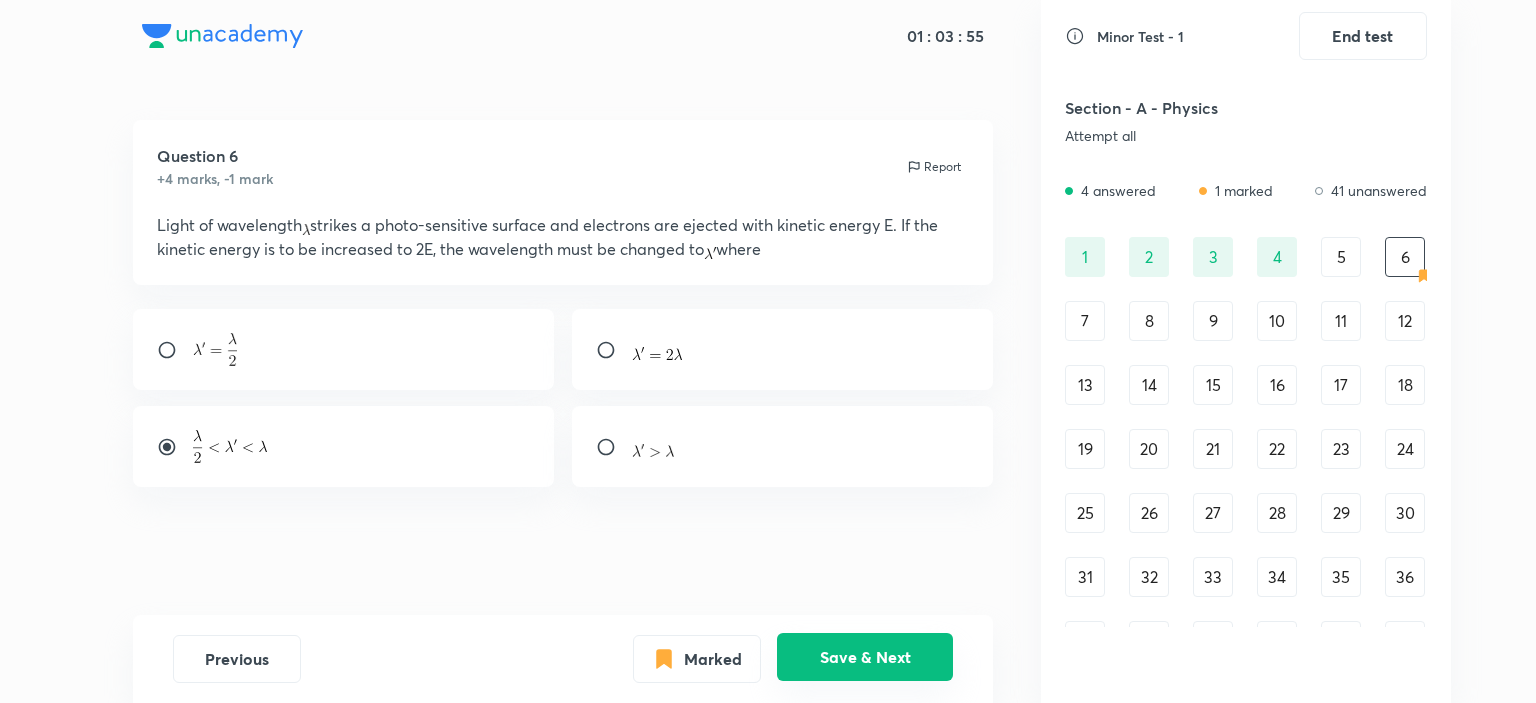 click on "Save & Next" at bounding box center (865, 657) 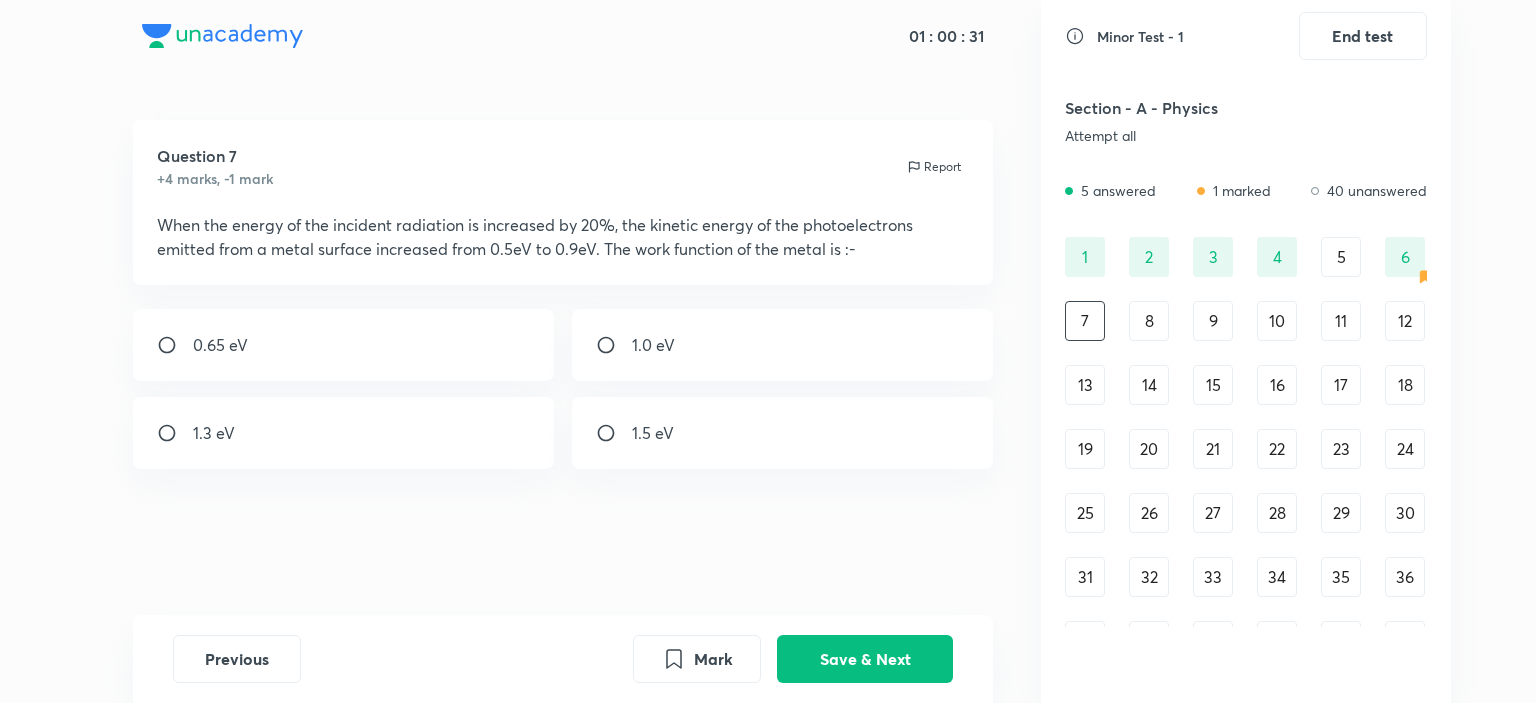 click on "0.65 eV" at bounding box center (220, 345) 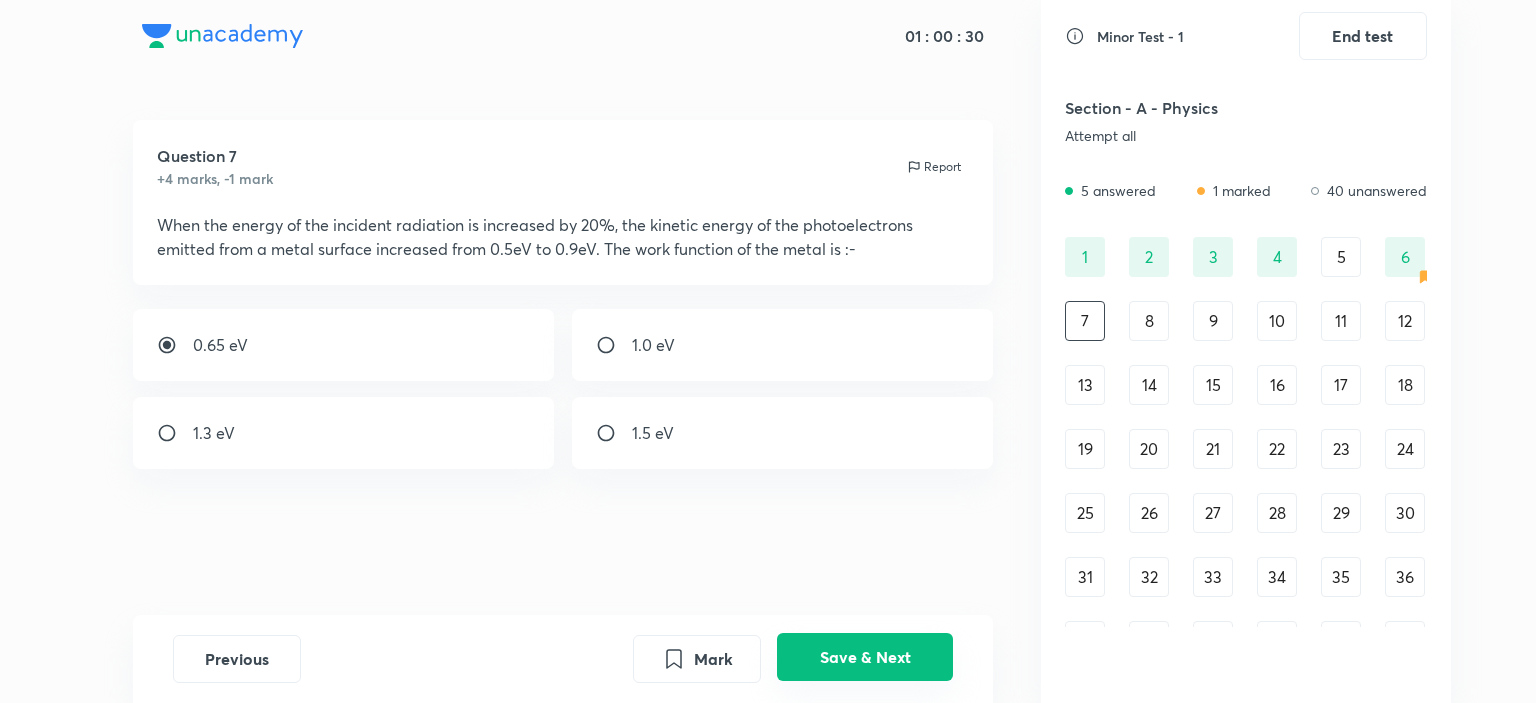 click on "Save & Next" at bounding box center [865, 657] 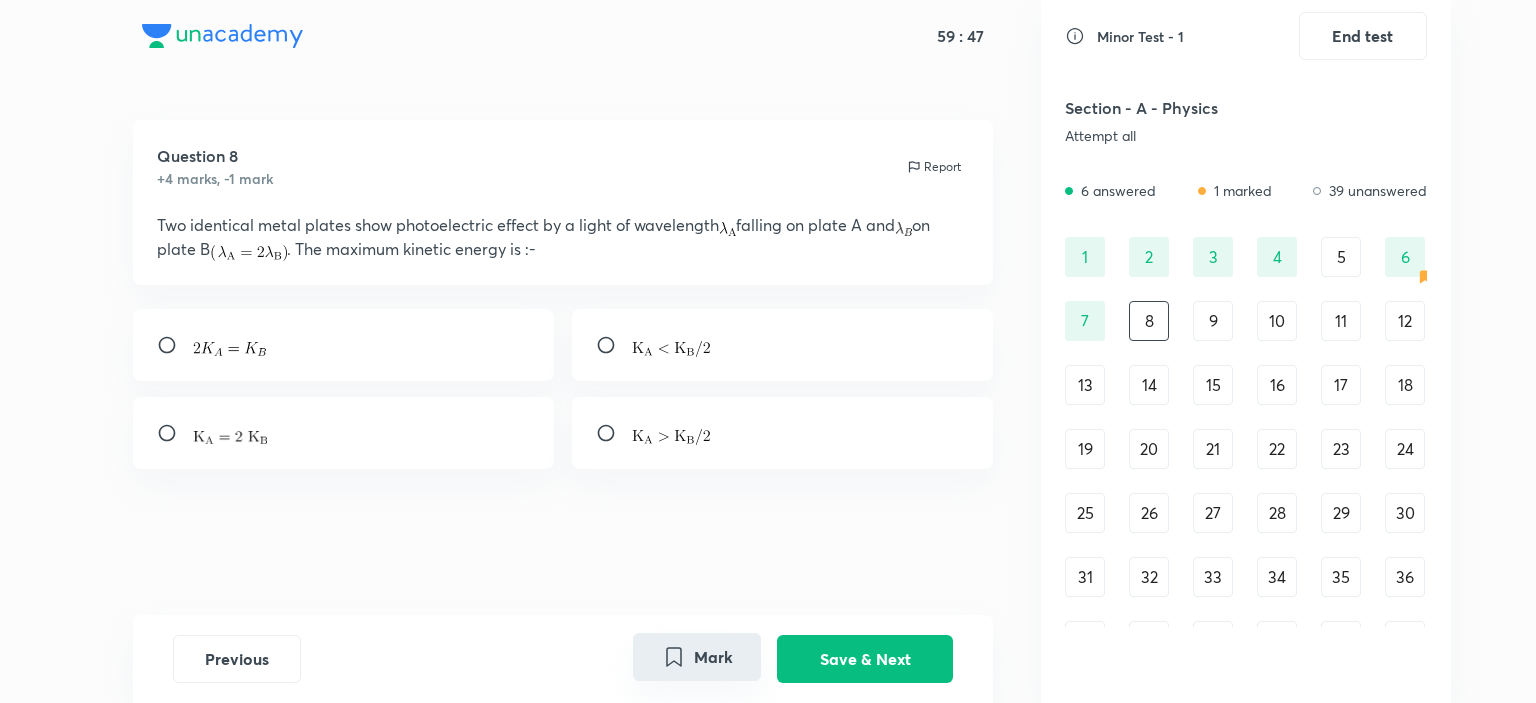 click on "Mark" at bounding box center [697, 657] 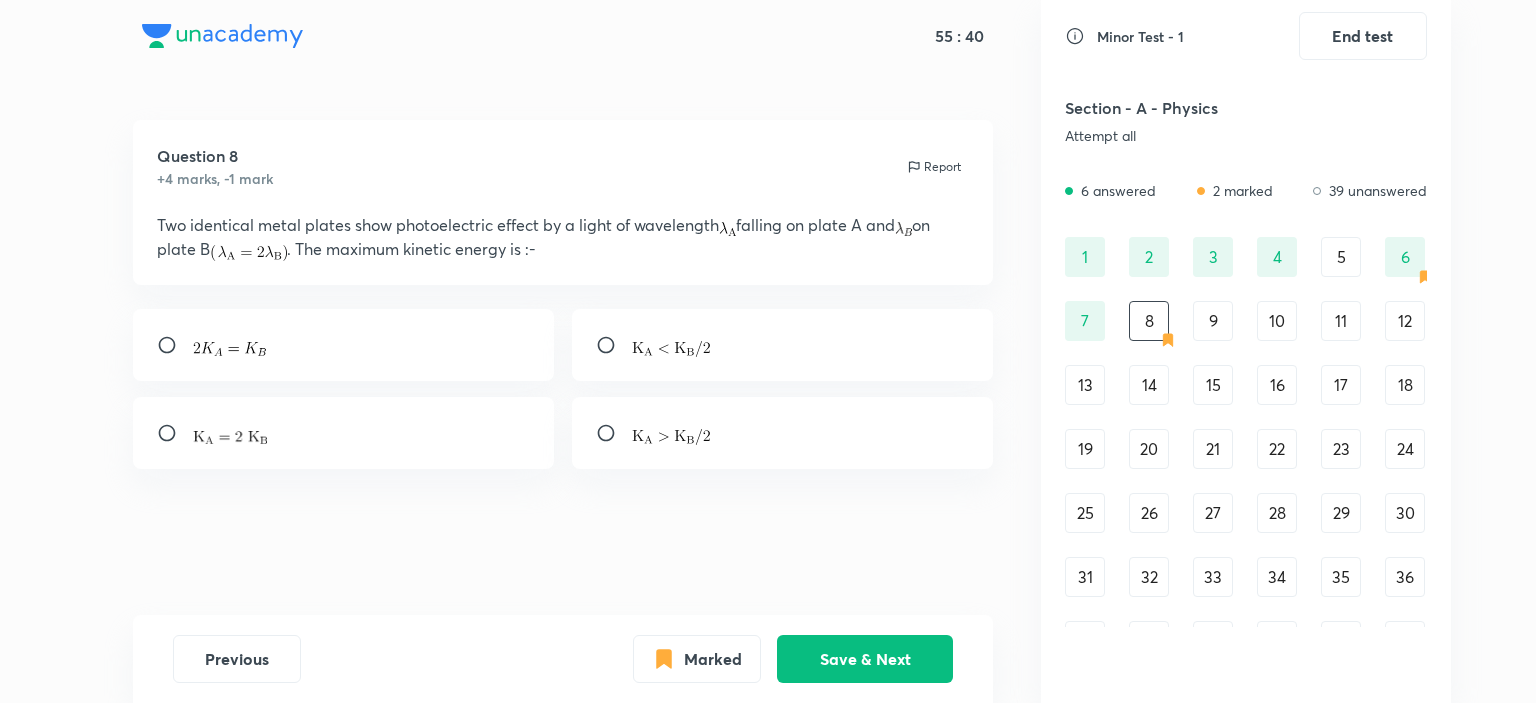 click at bounding box center (671, 437) 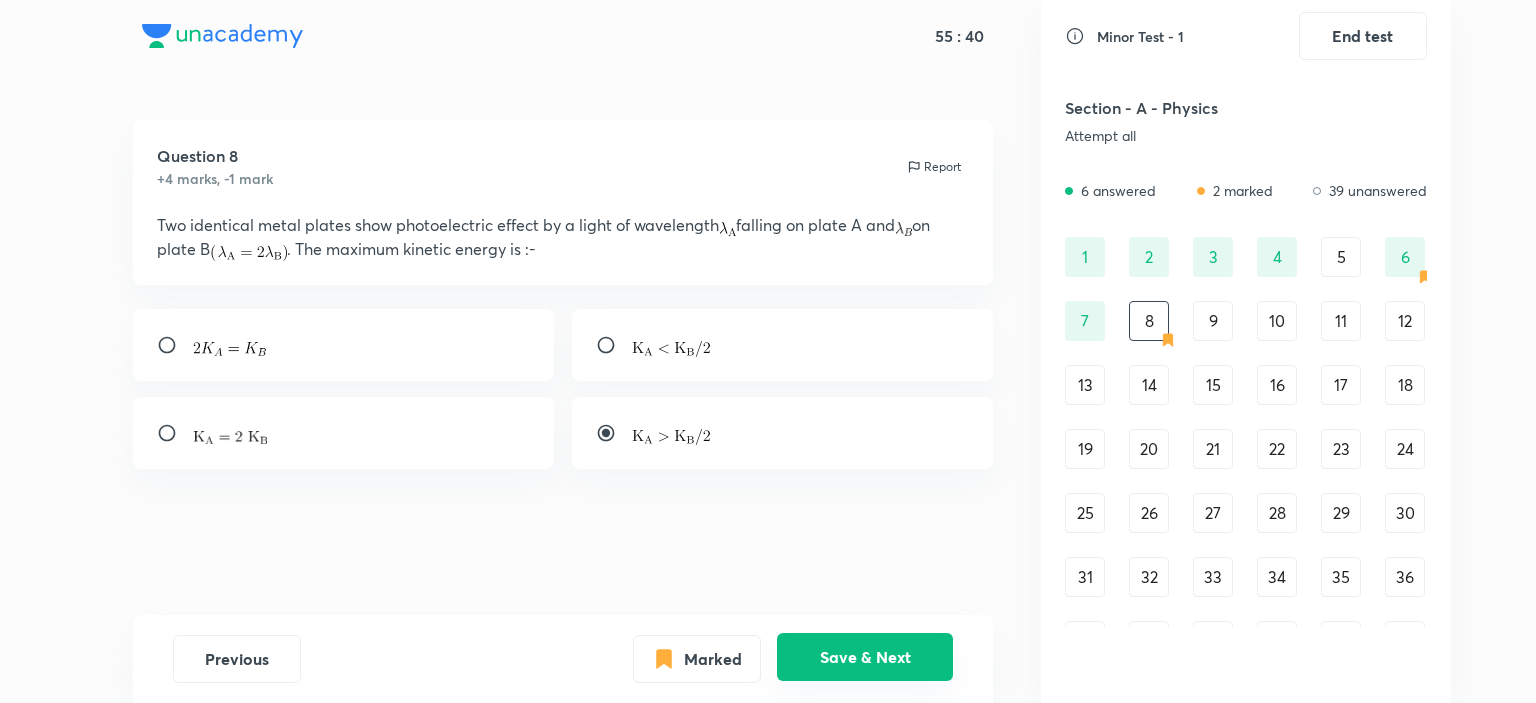 click on "Save & Next" at bounding box center (865, 657) 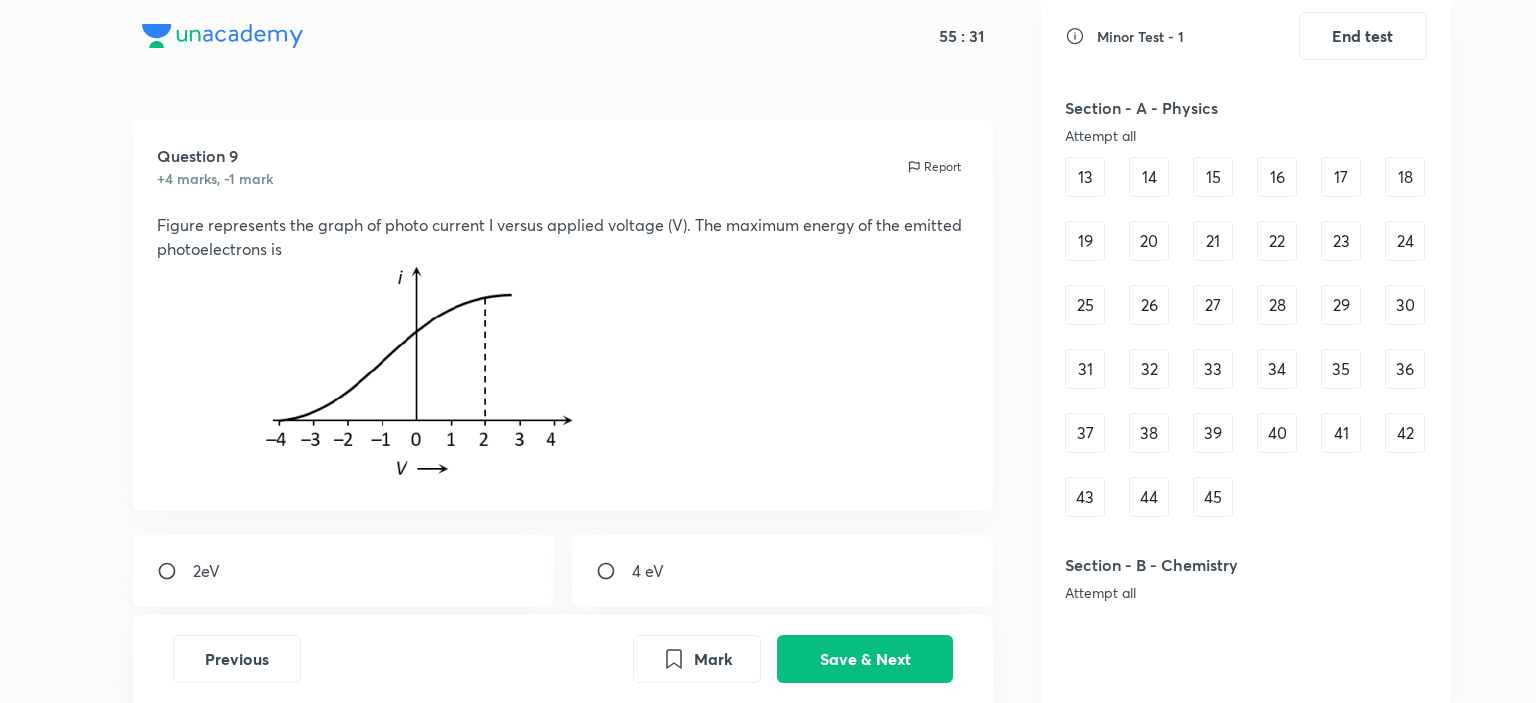 scroll, scrollTop: 100, scrollLeft: 0, axis: vertical 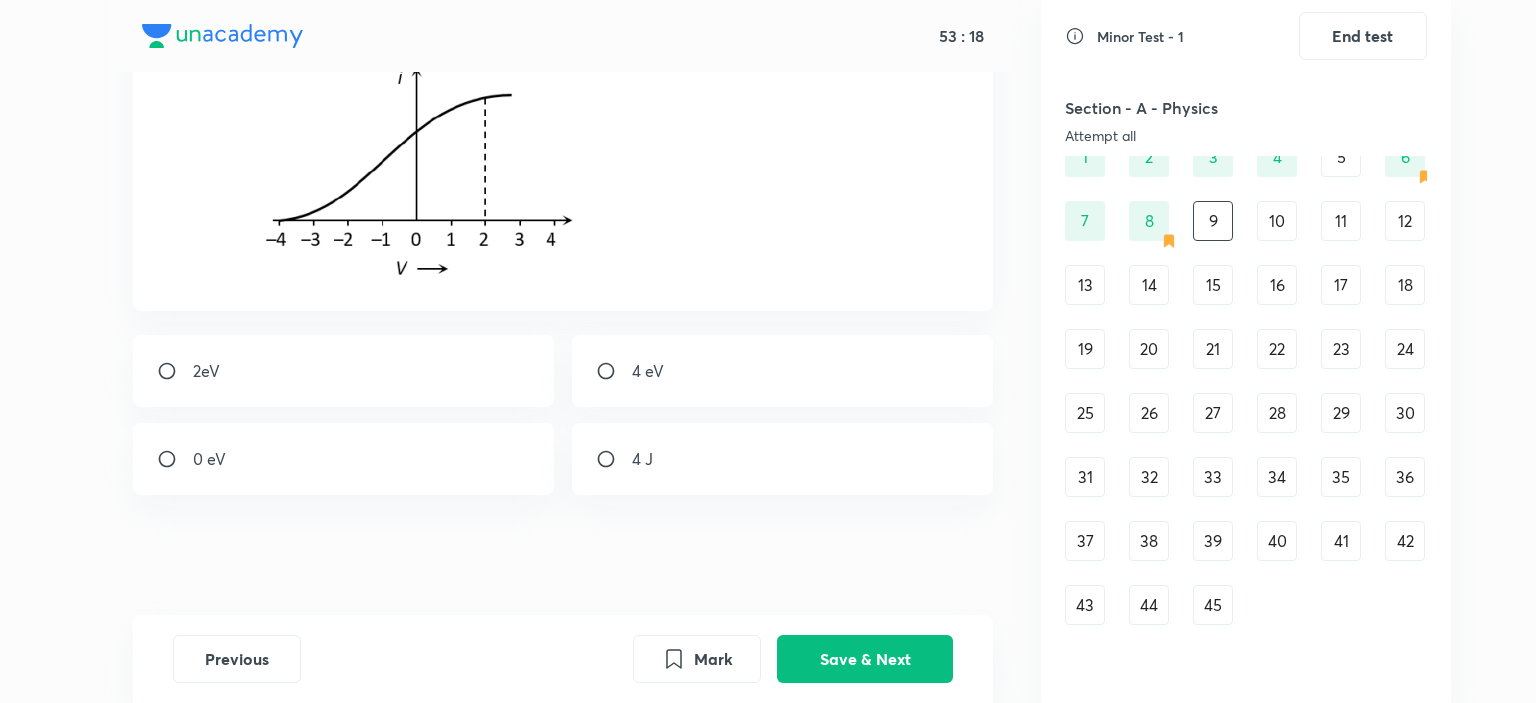 click on "4 eV" at bounding box center [783, 371] 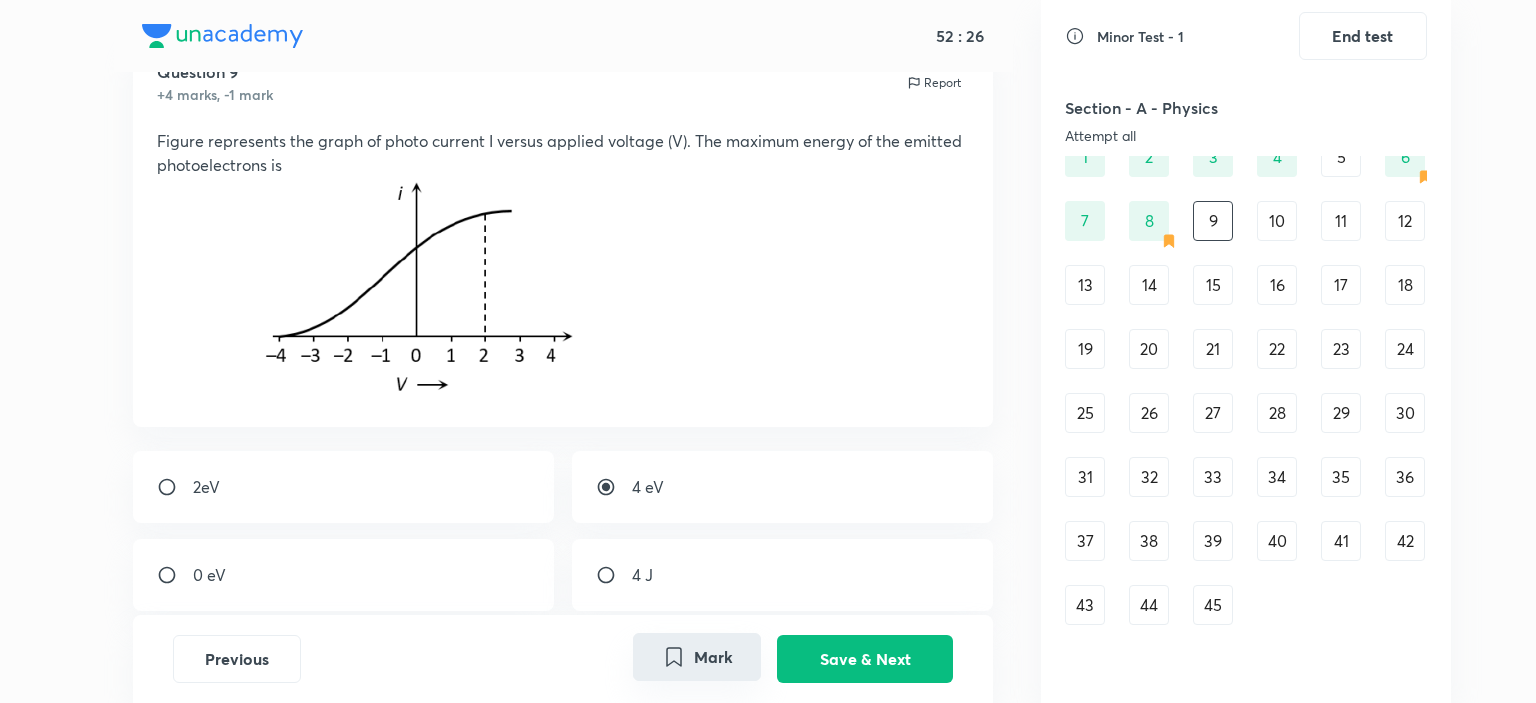 scroll, scrollTop: 200, scrollLeft: 0, axis: vertical 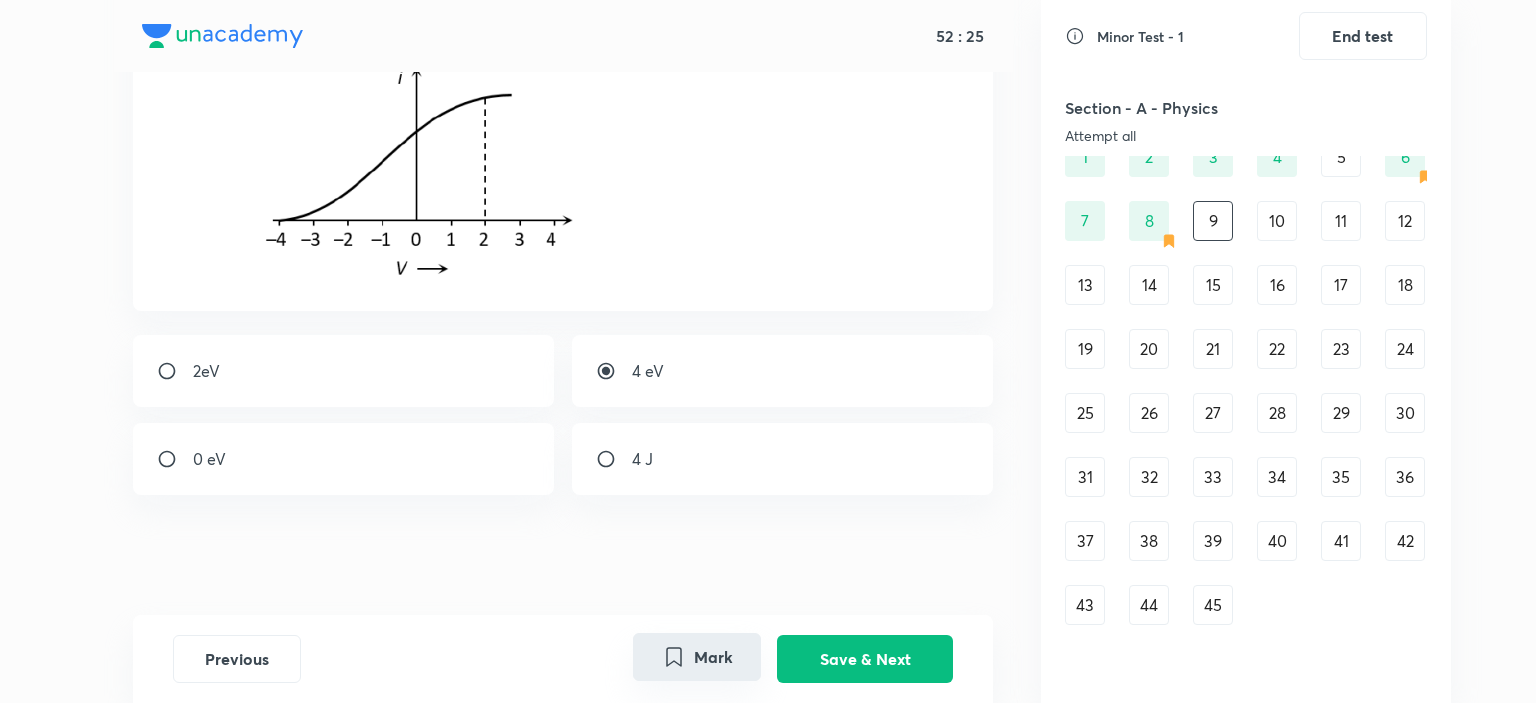 click on "Mark" at bounding box center (697, 657) 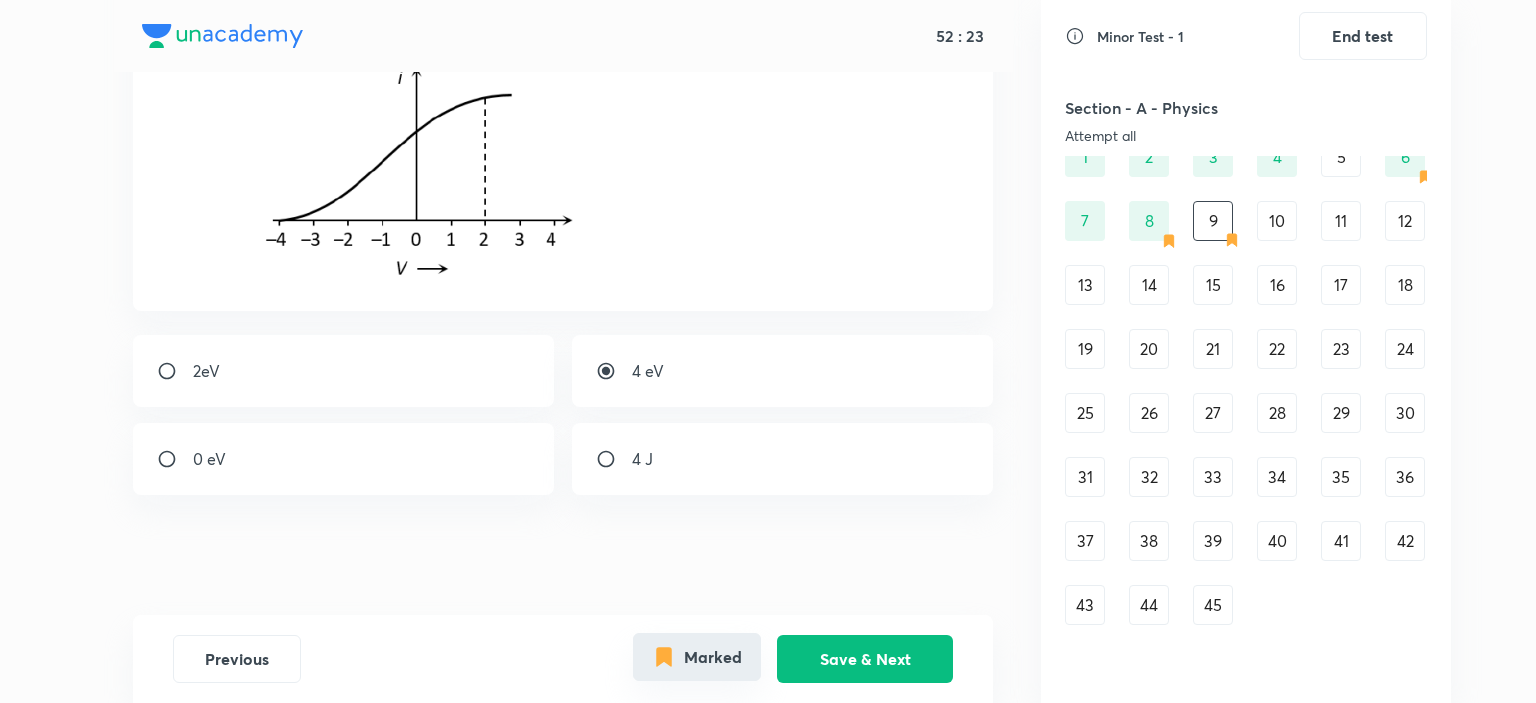 click on "Marked" at bounding box center [697, 657] 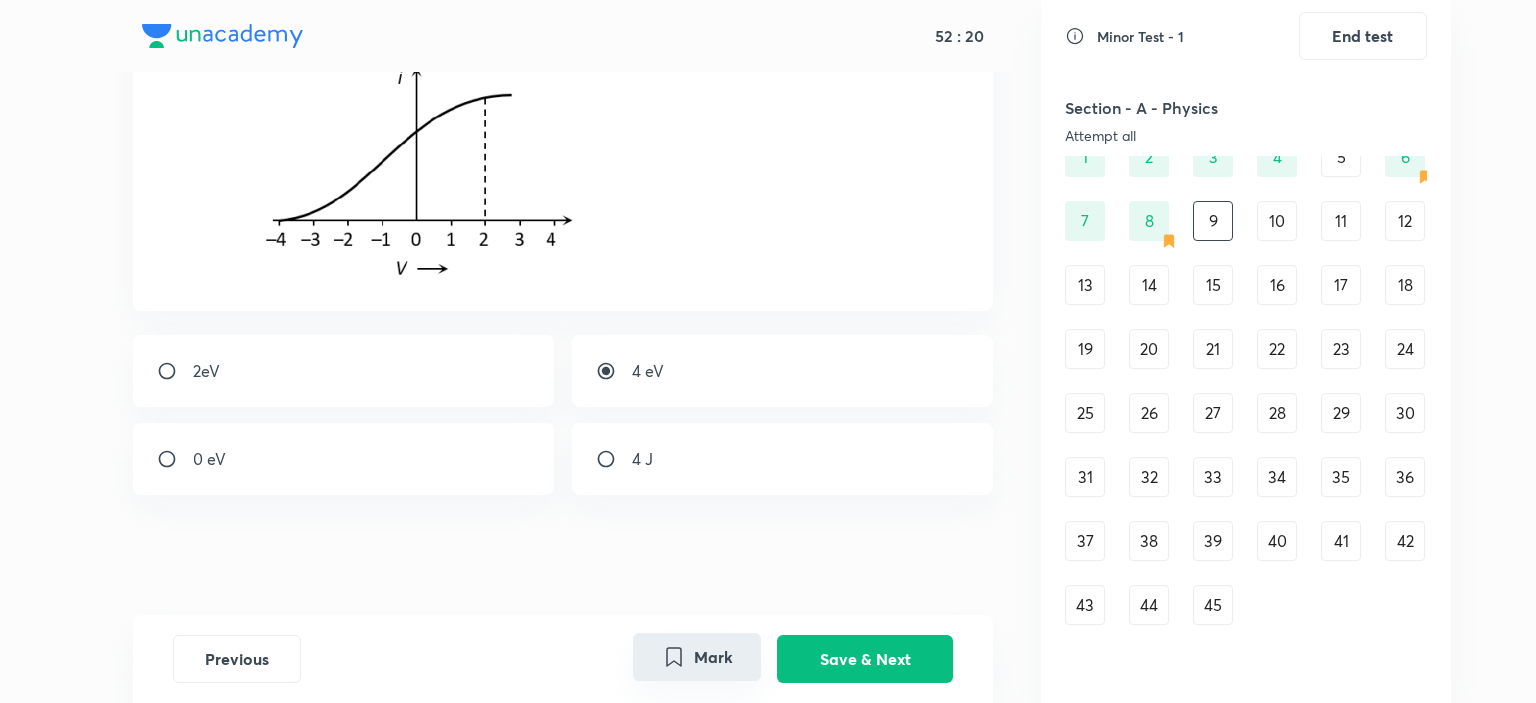 click on "Mark" at bounding box center [697, 657] 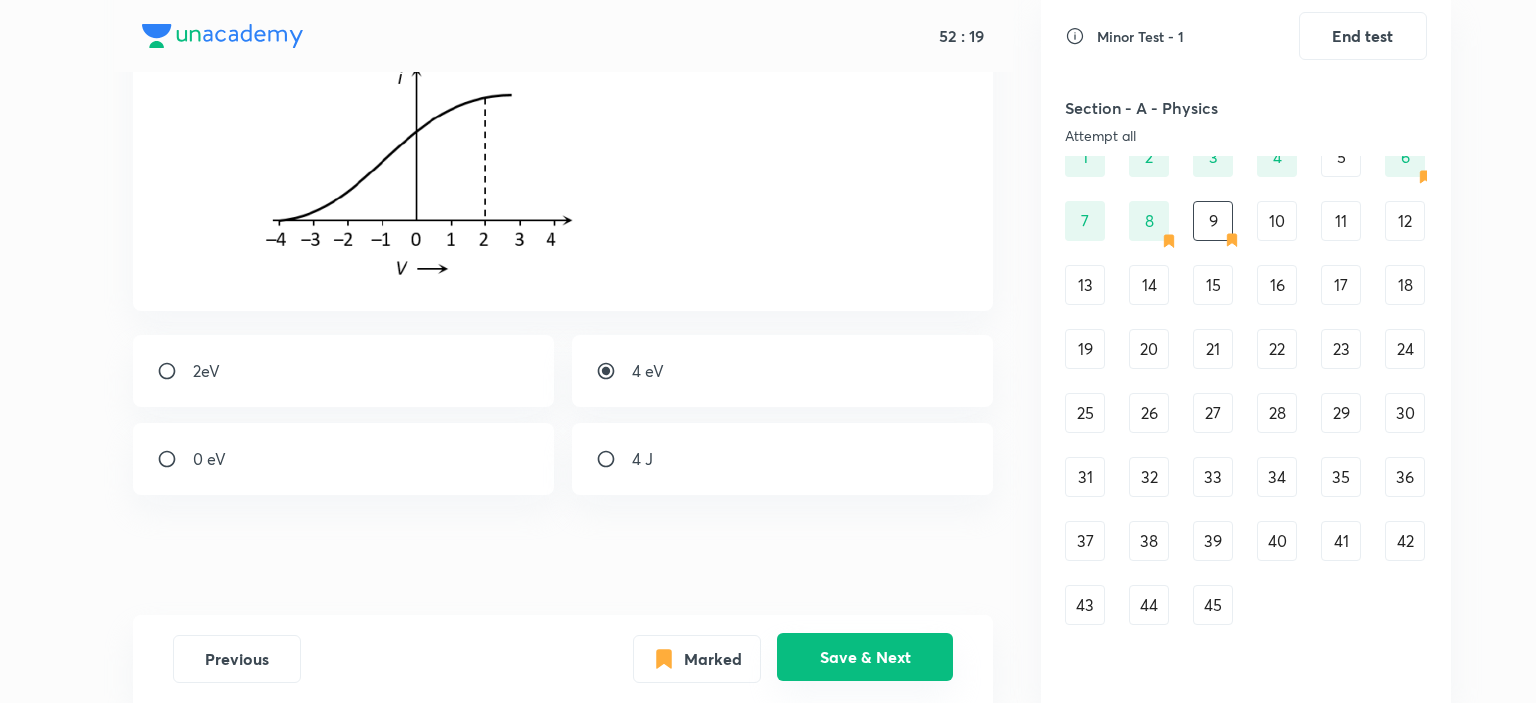 click on "Save & Next" at bounding box center (865, 657) 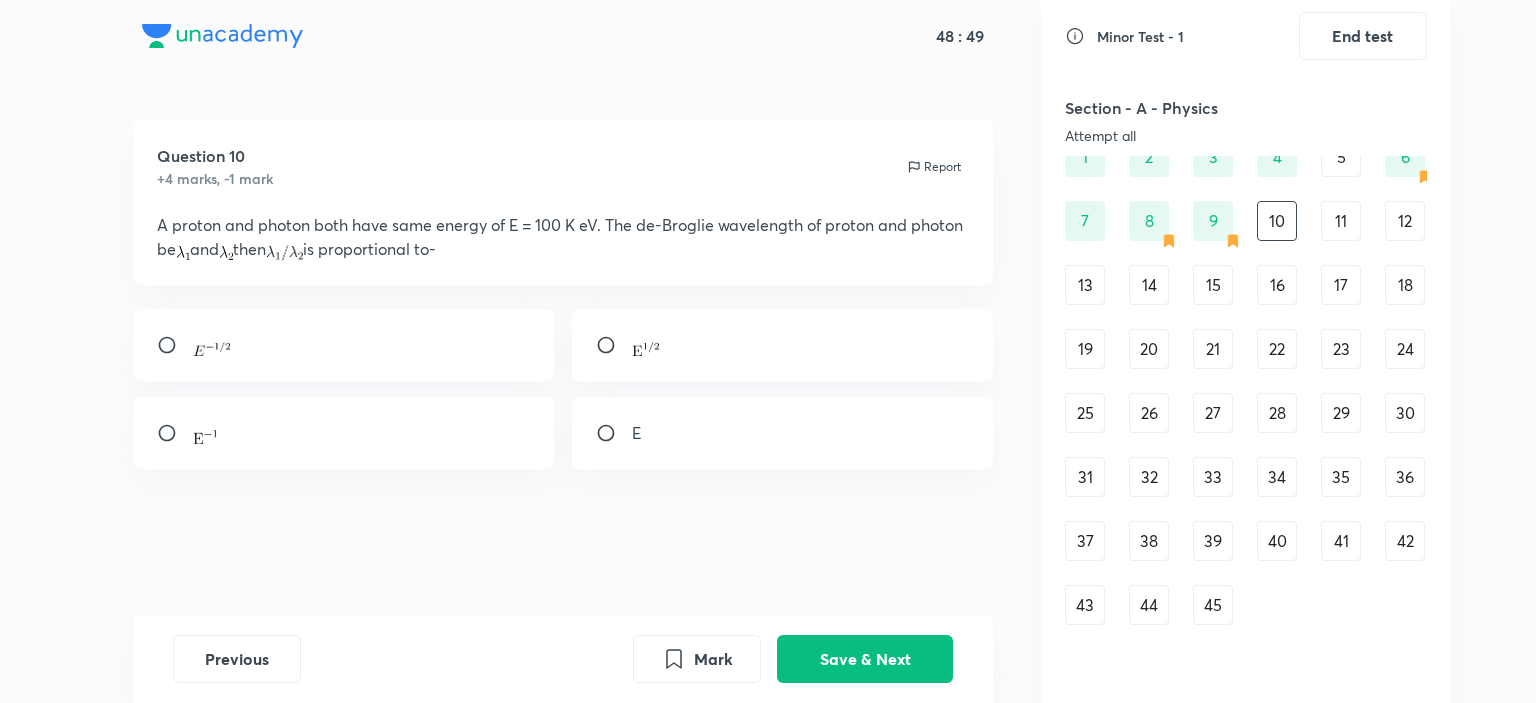 click on "11" at bounding box center (1341, 221) 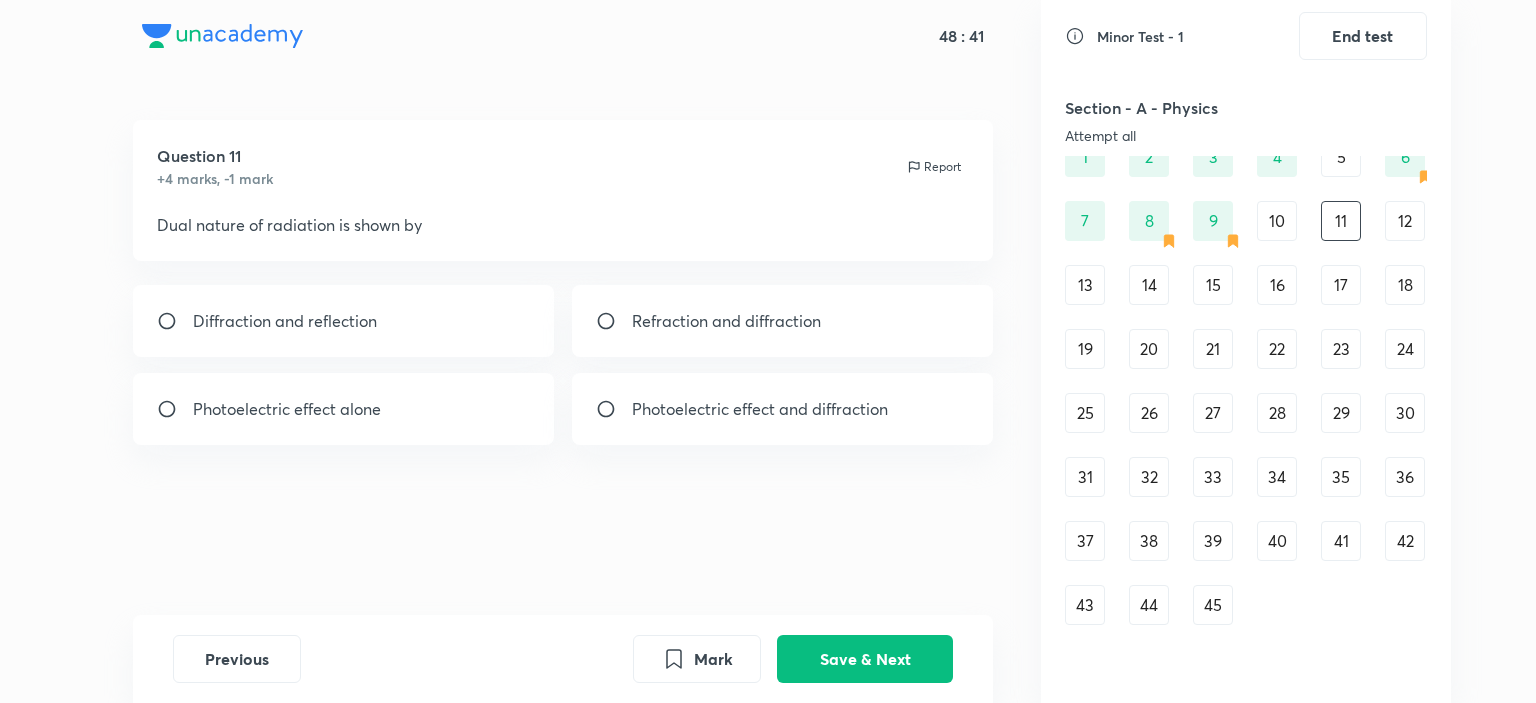 click on "Photoelectric effect and diffraction" at bounding box center [760, 409] 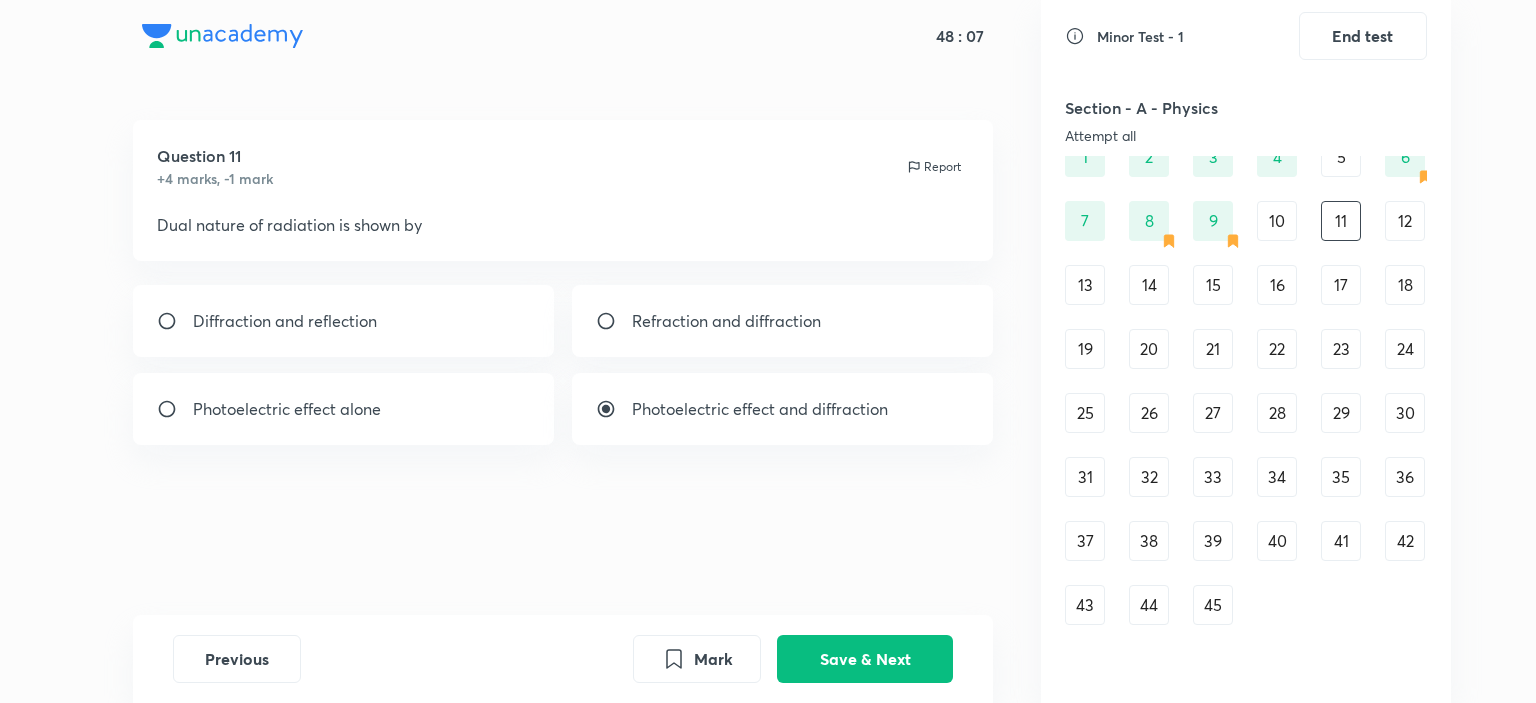 click on "Photoelectric effect and diffraction" at bounding box center [783, 409] 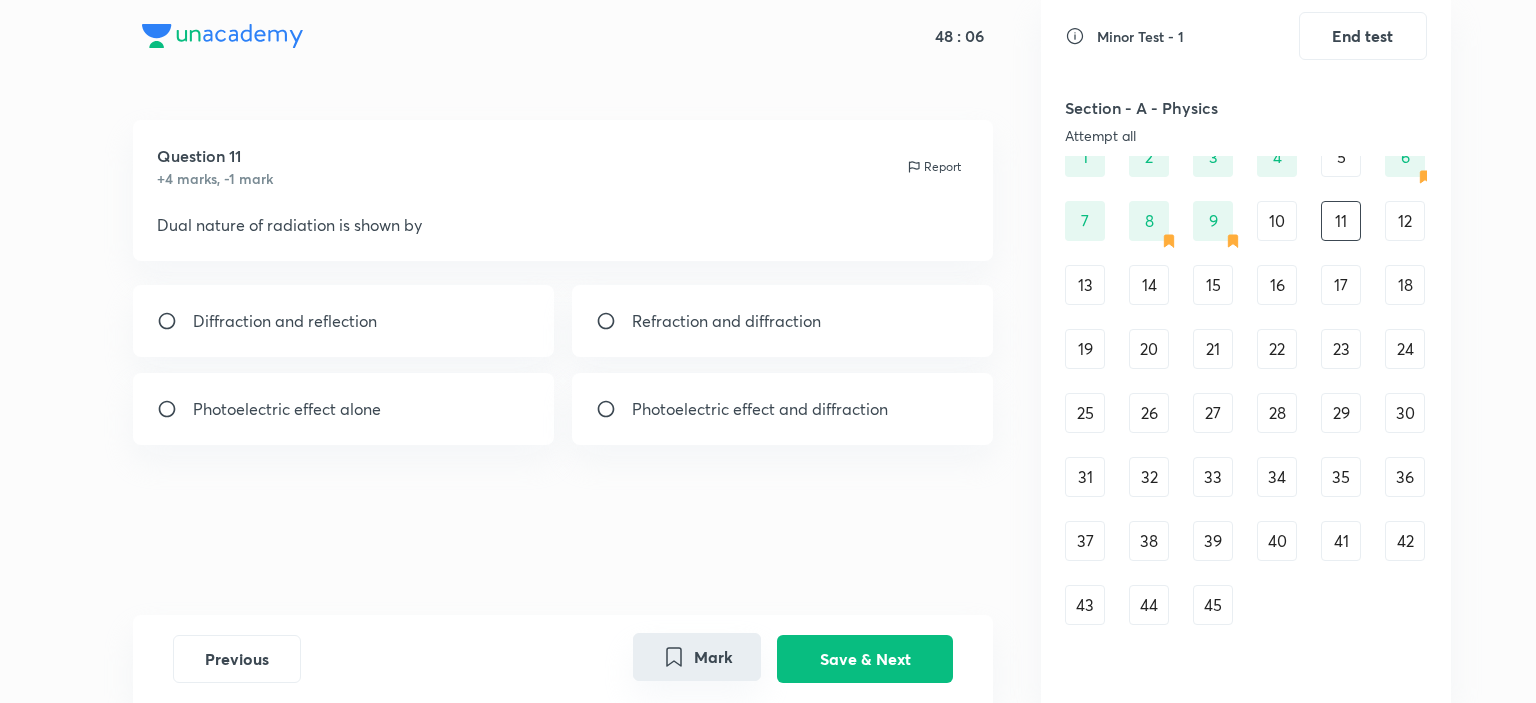 click on "Mark" at bounding box center [697, 657] 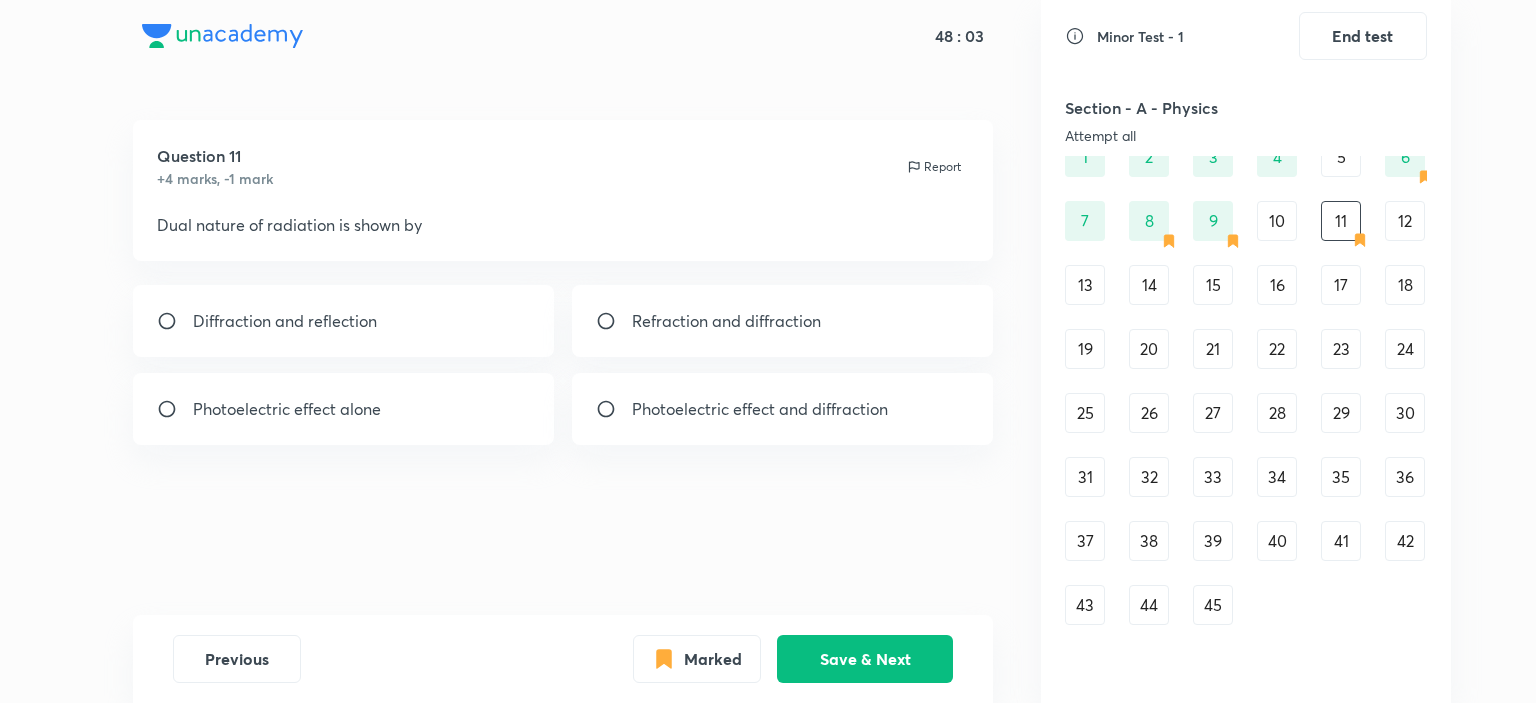click on "Photoelectric effect alone" at bounding box center [344, 409] 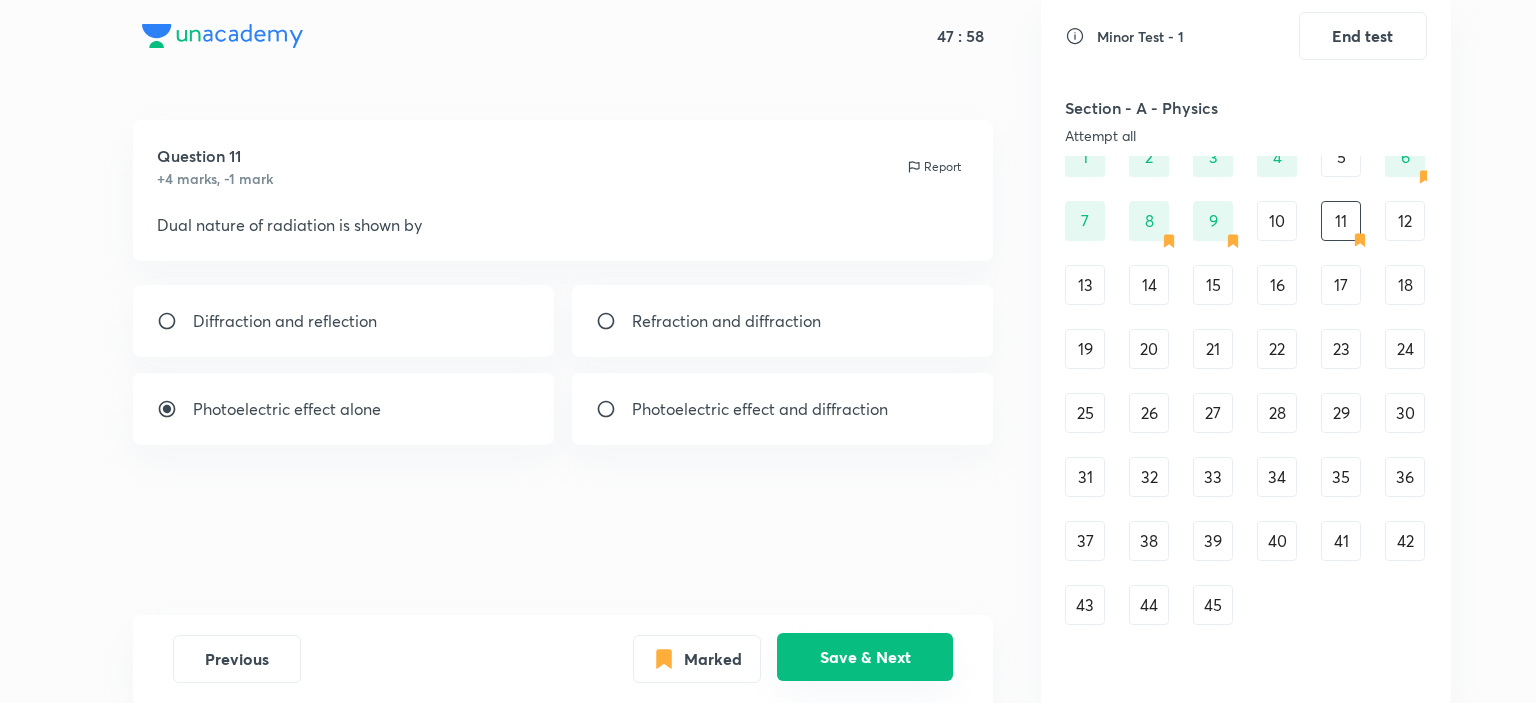 click on "Save & Next" at bounding box center [865, 657] 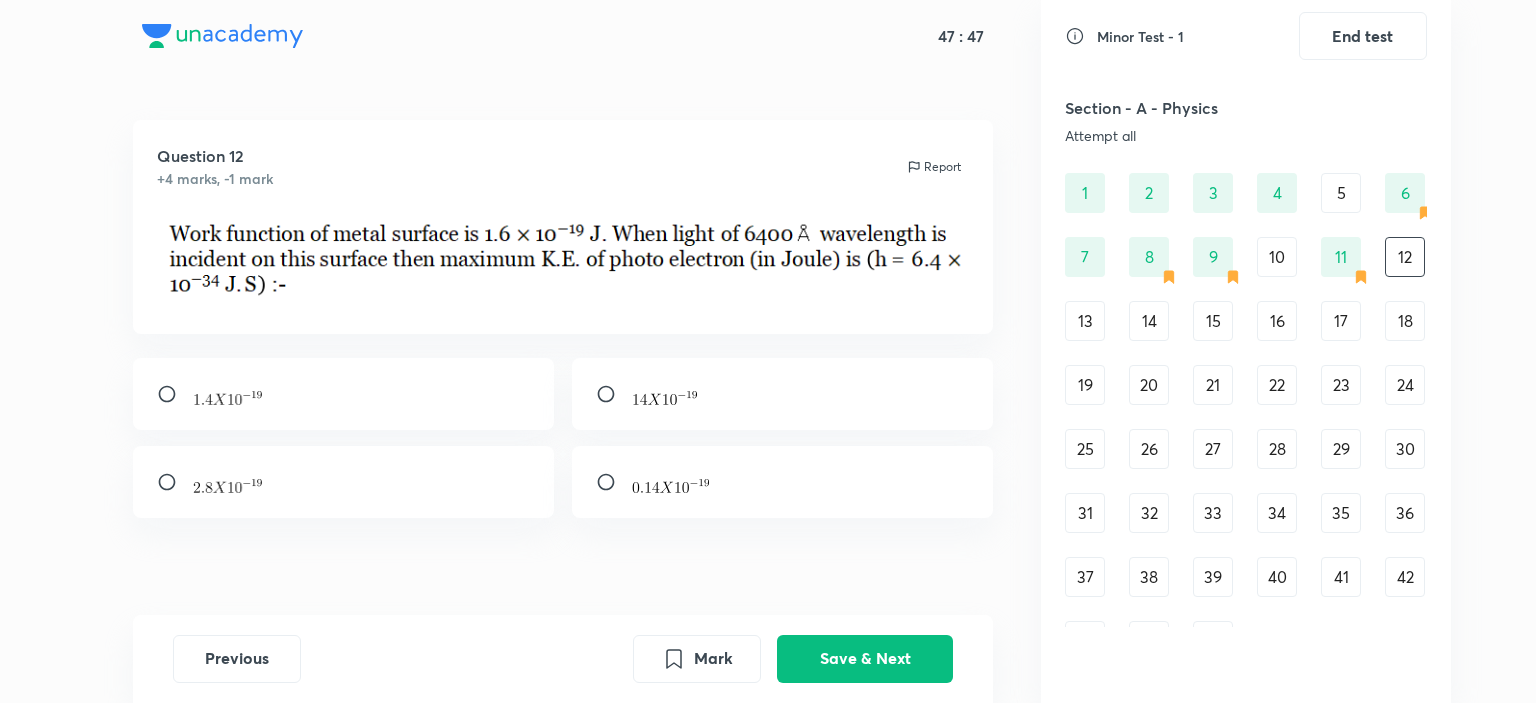 scroll, scrollTop: 100, scrollLeft: 0, axis: vertical 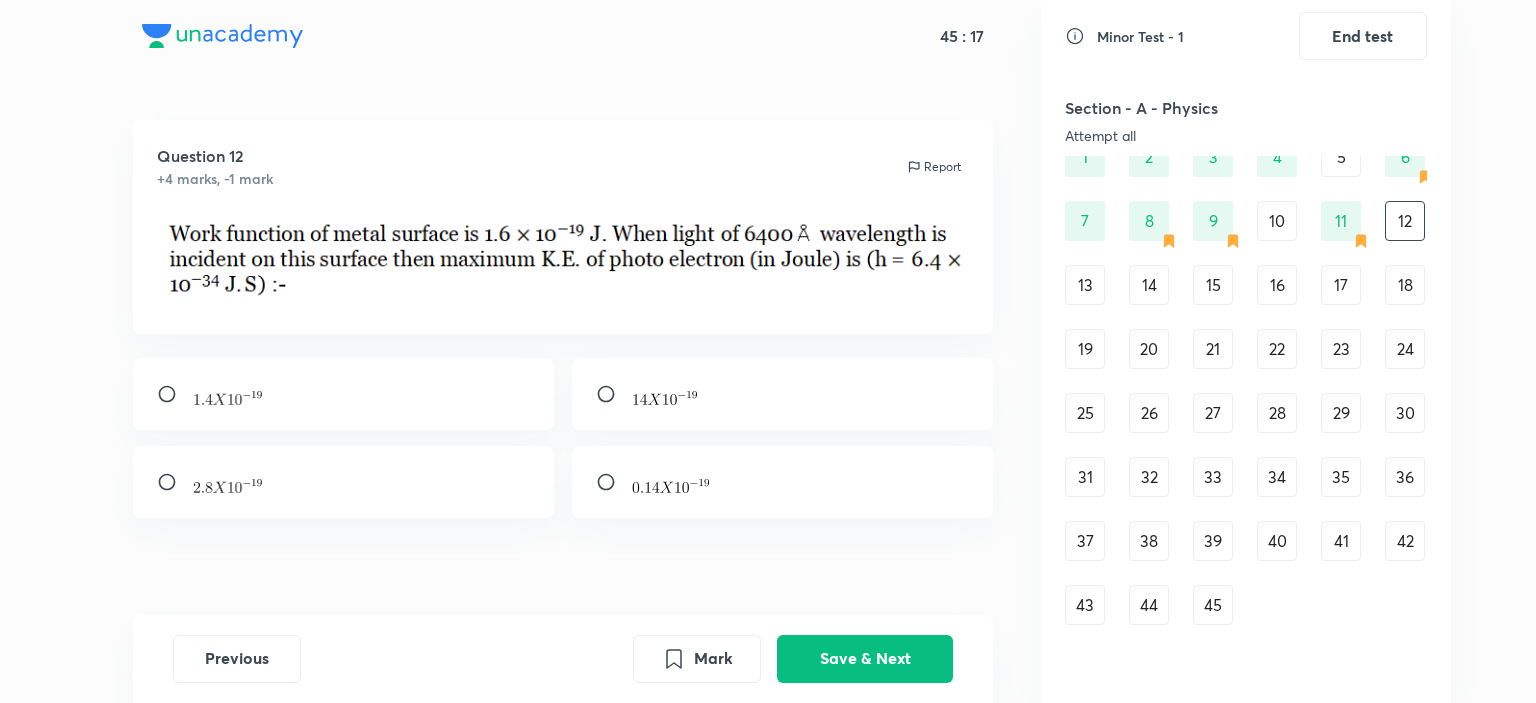 click at bounding box center [344, 482] 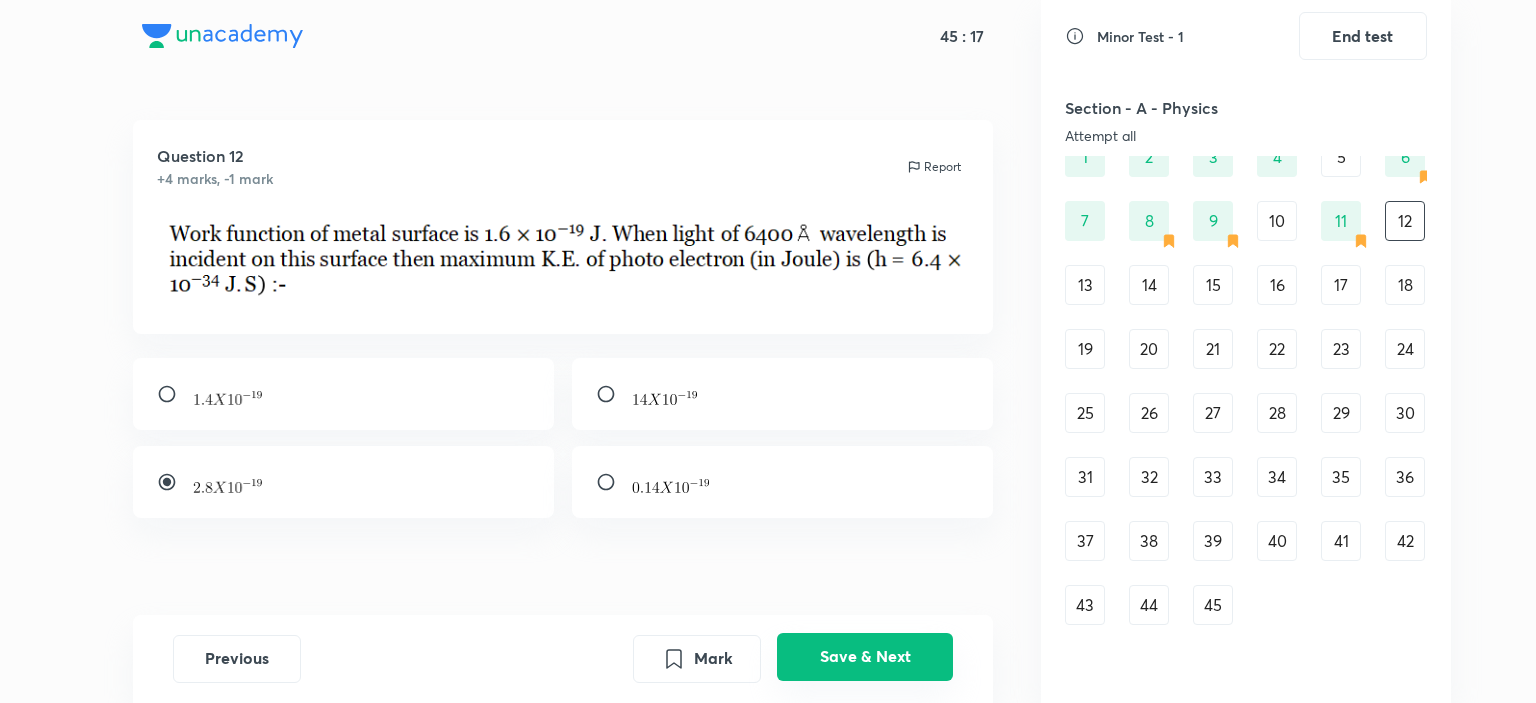 click on "Save & Next" at bounding box center [865, 657] 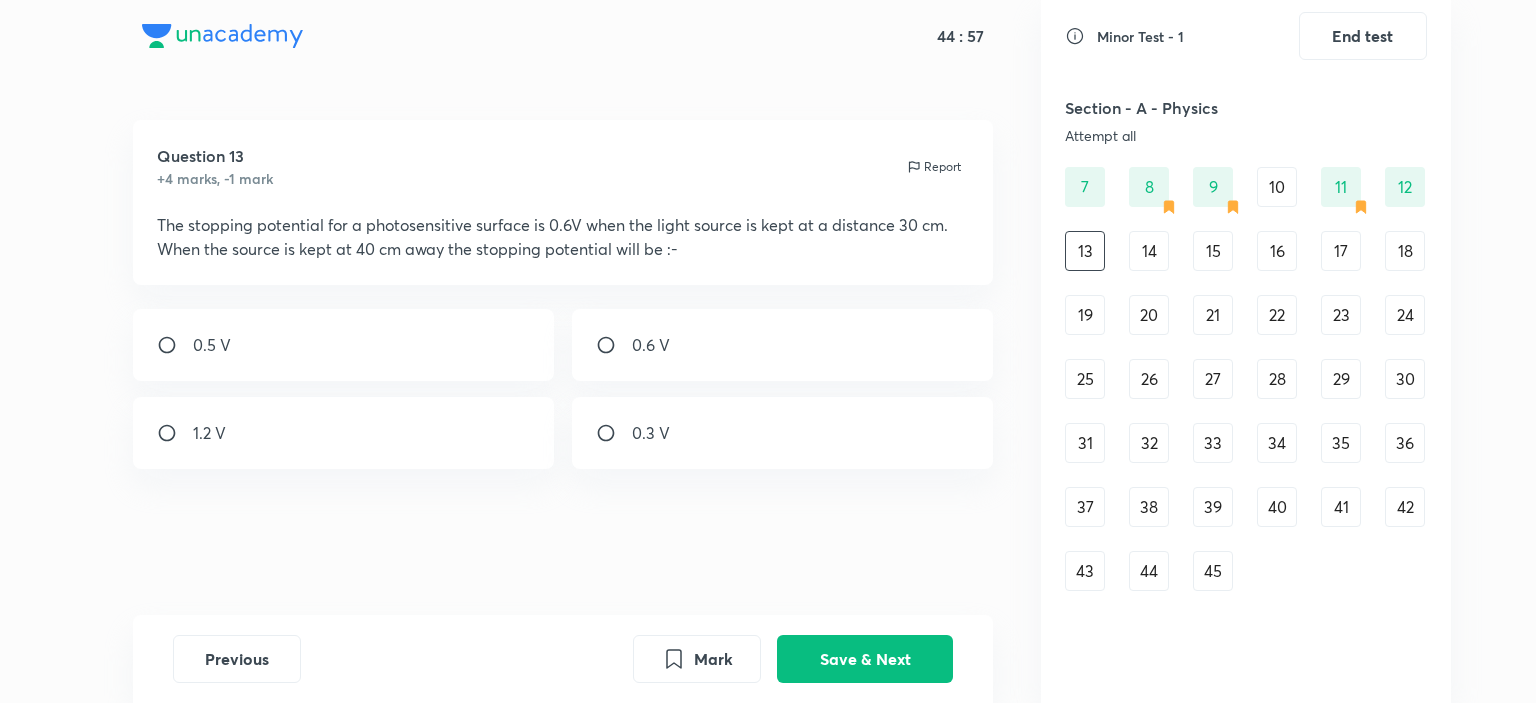 scroll, scrollTop: 100, scrollLeft: 0, axis: vertical 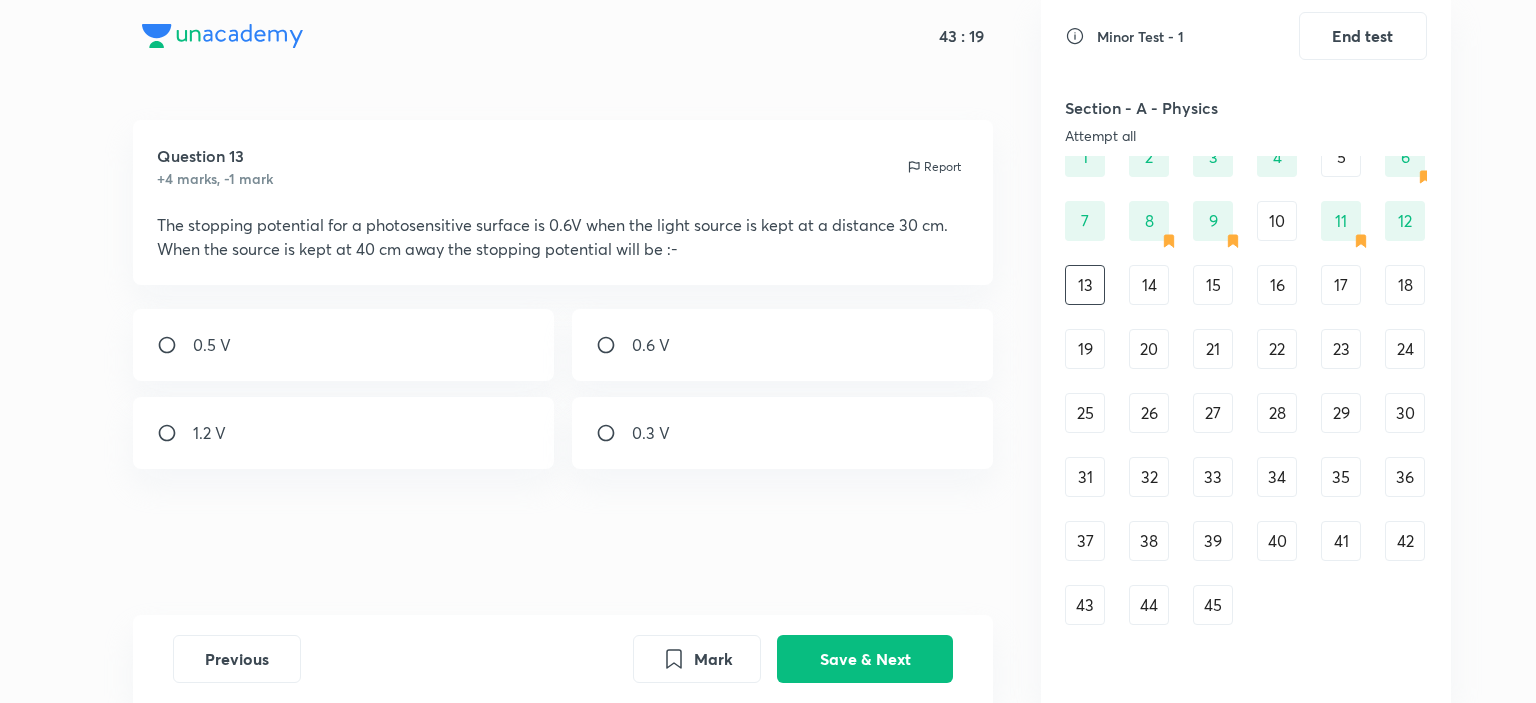 click on "0.6 V" at bounding box center (651, 345) 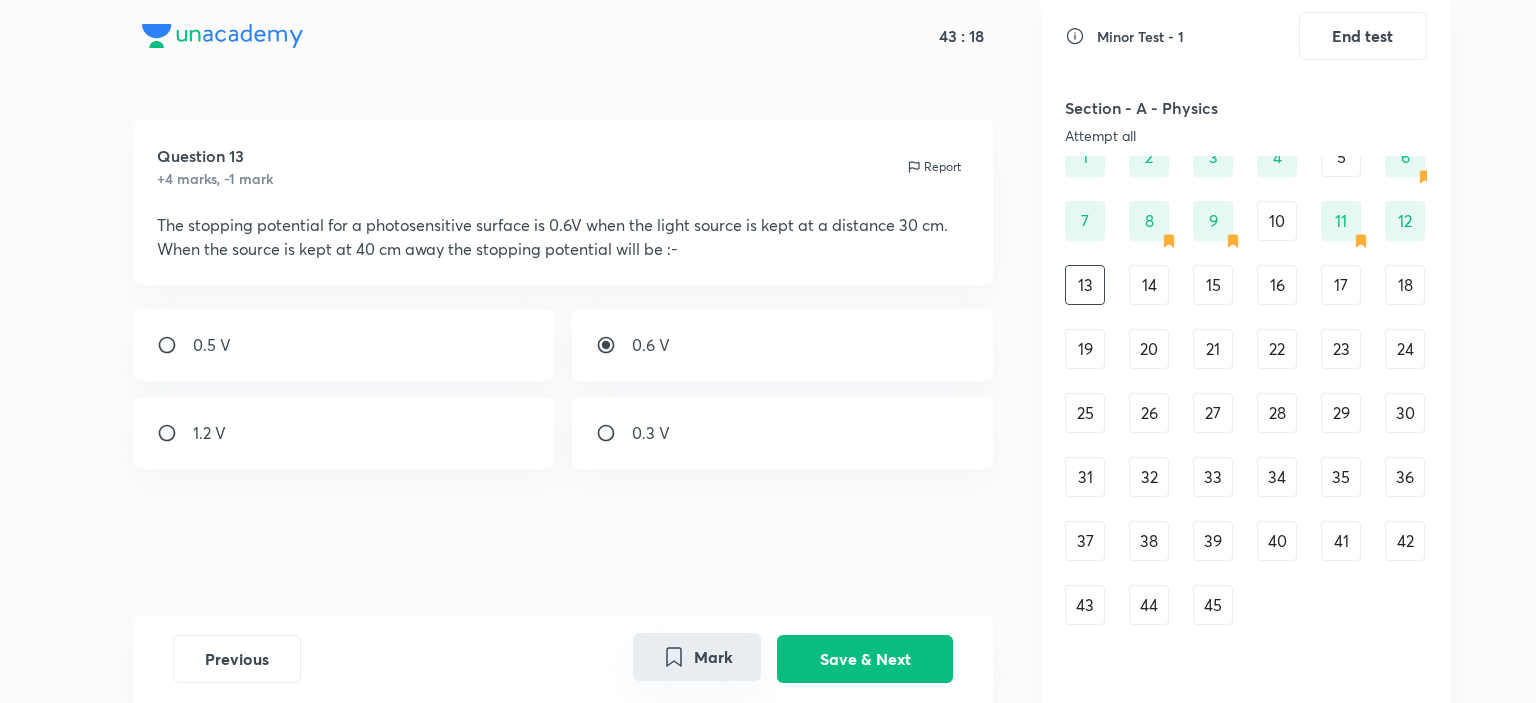click on "Mark" at bounding box center [697, 657] 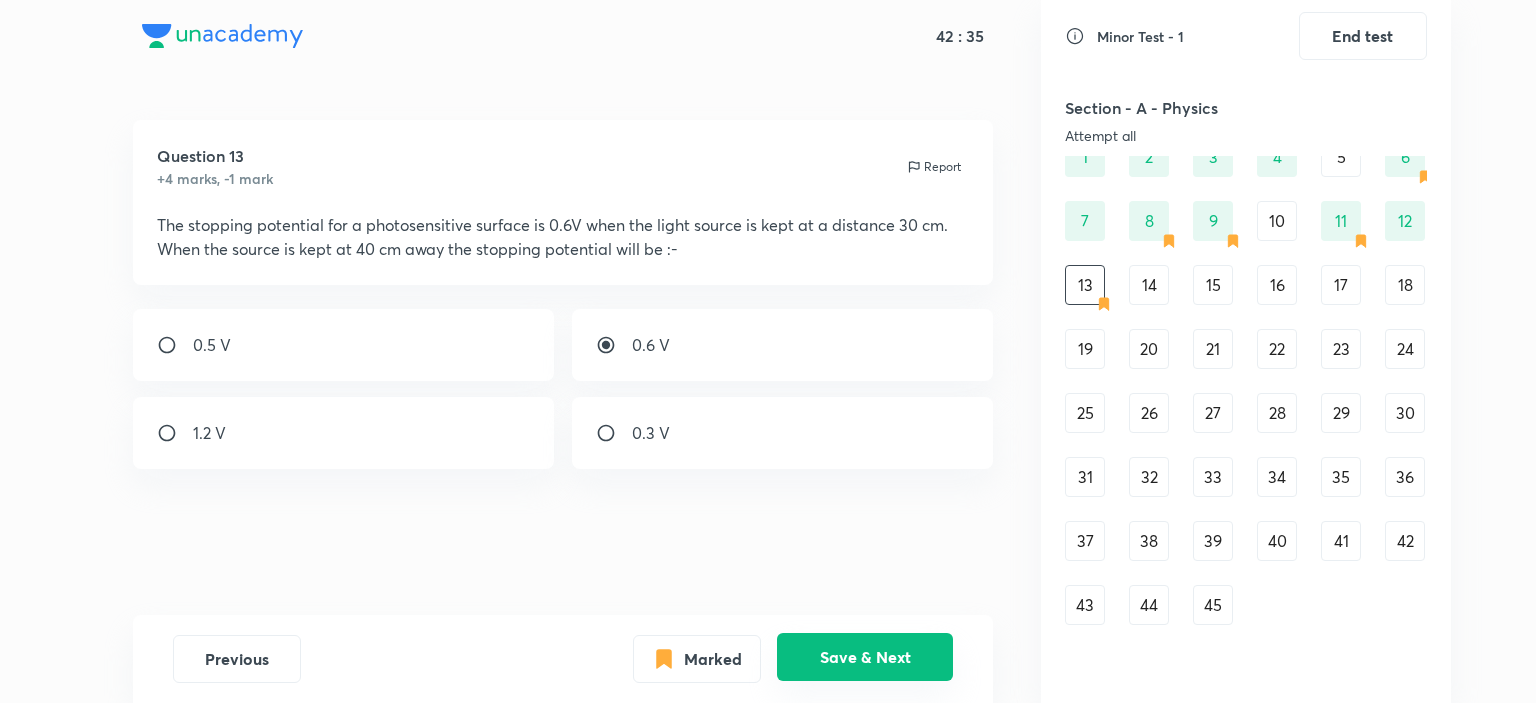 click on "Save & Next" at bounding box center (865, 657) 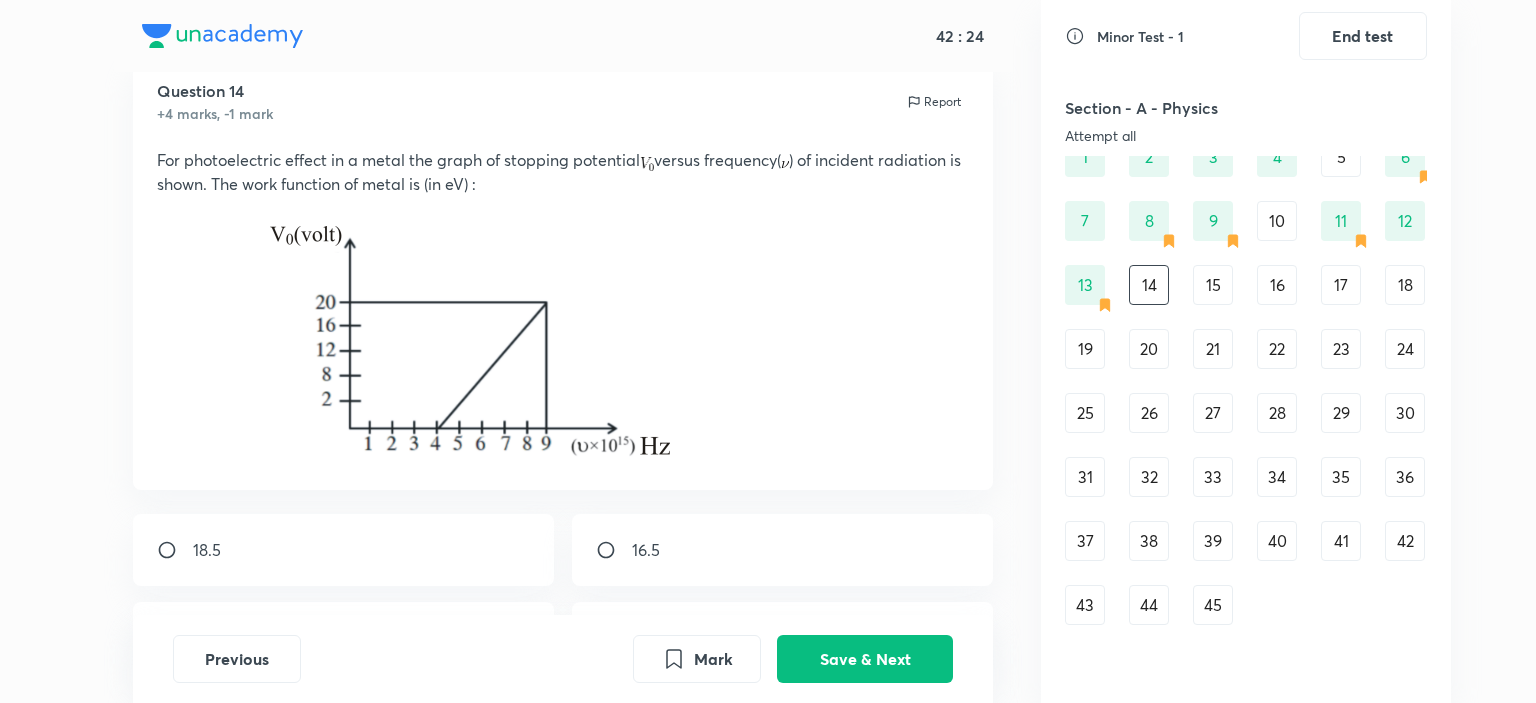 scroll, scrollTop: 100, scrollLeft: 0, axis: vertical 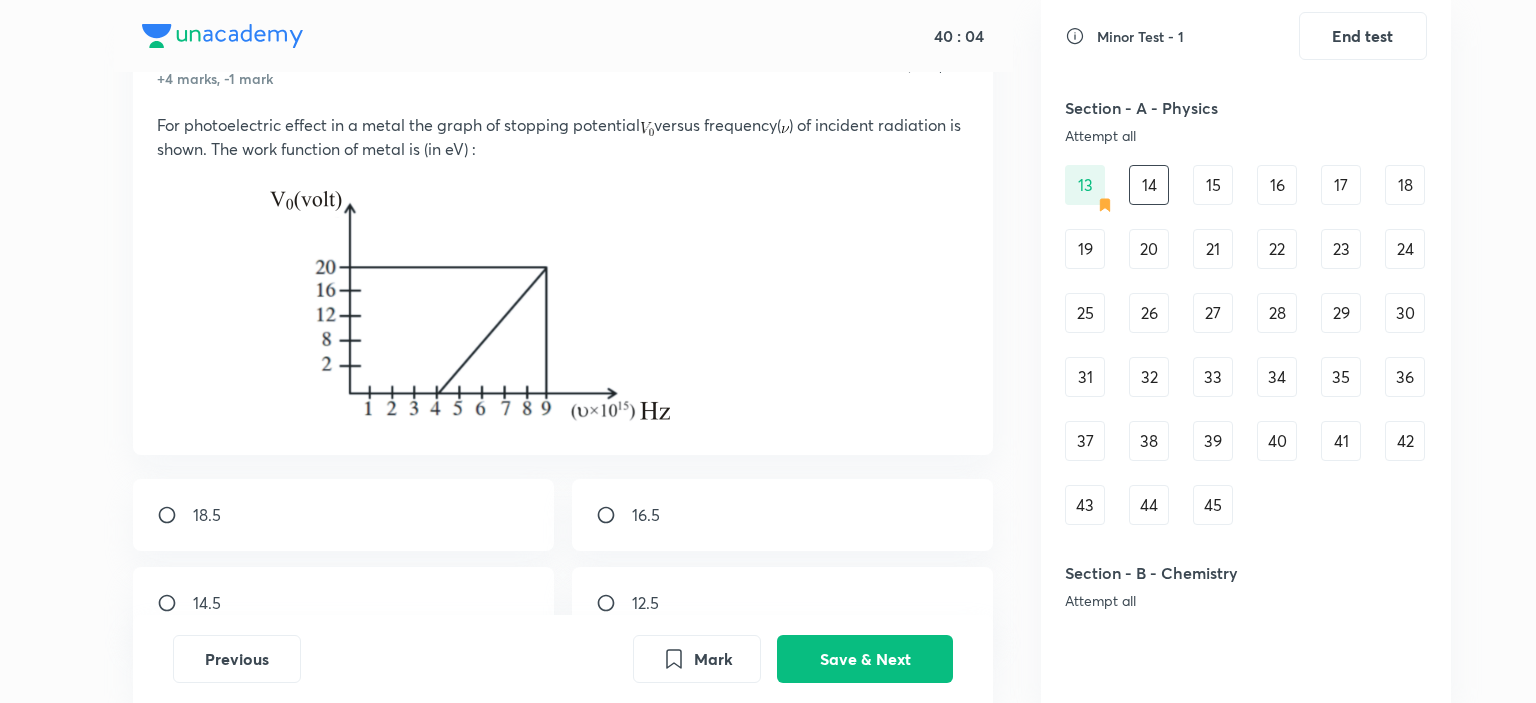 click on "15" at bounding box center [1213, 185] 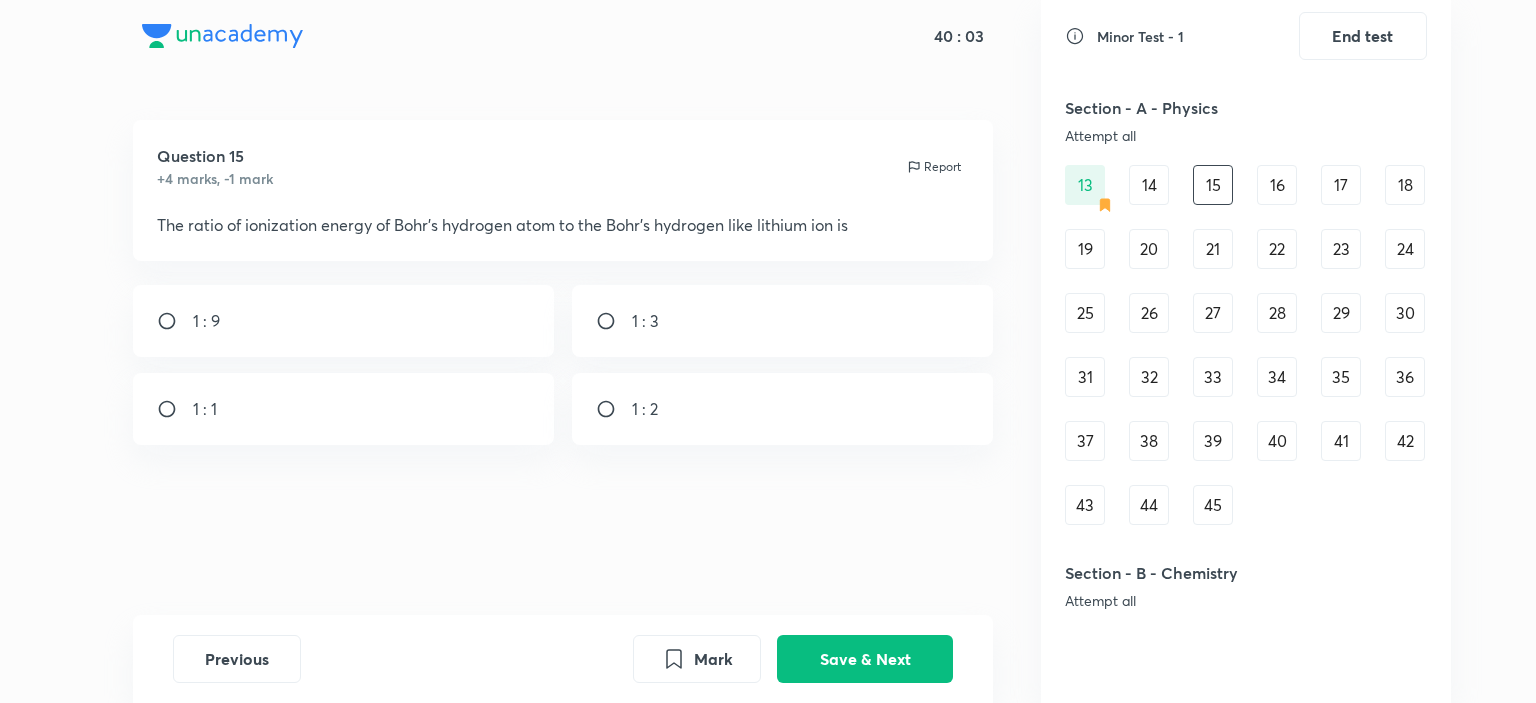 scroll, scrollTop: 0, scrollLeft: 0, axis: both 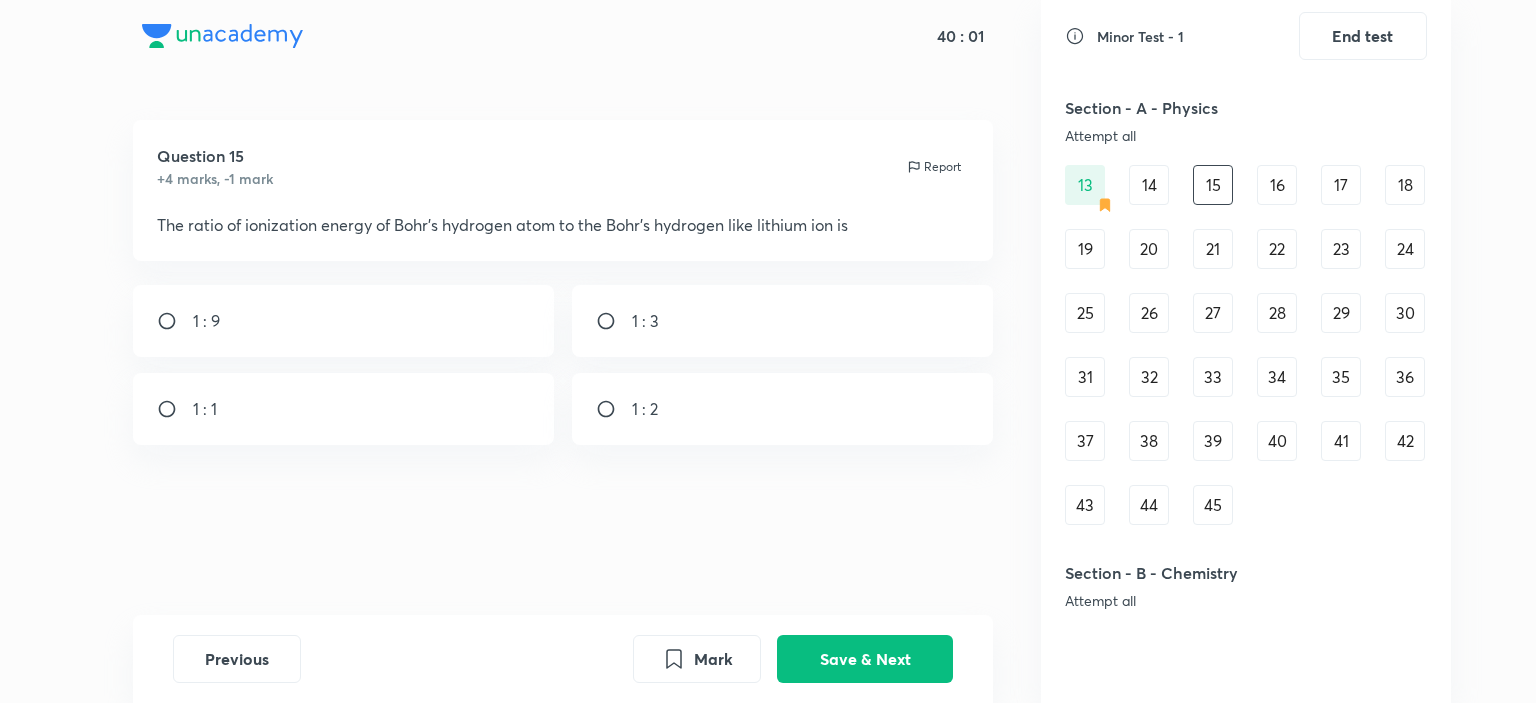 click on "14" at bounding box center (1149, 185) 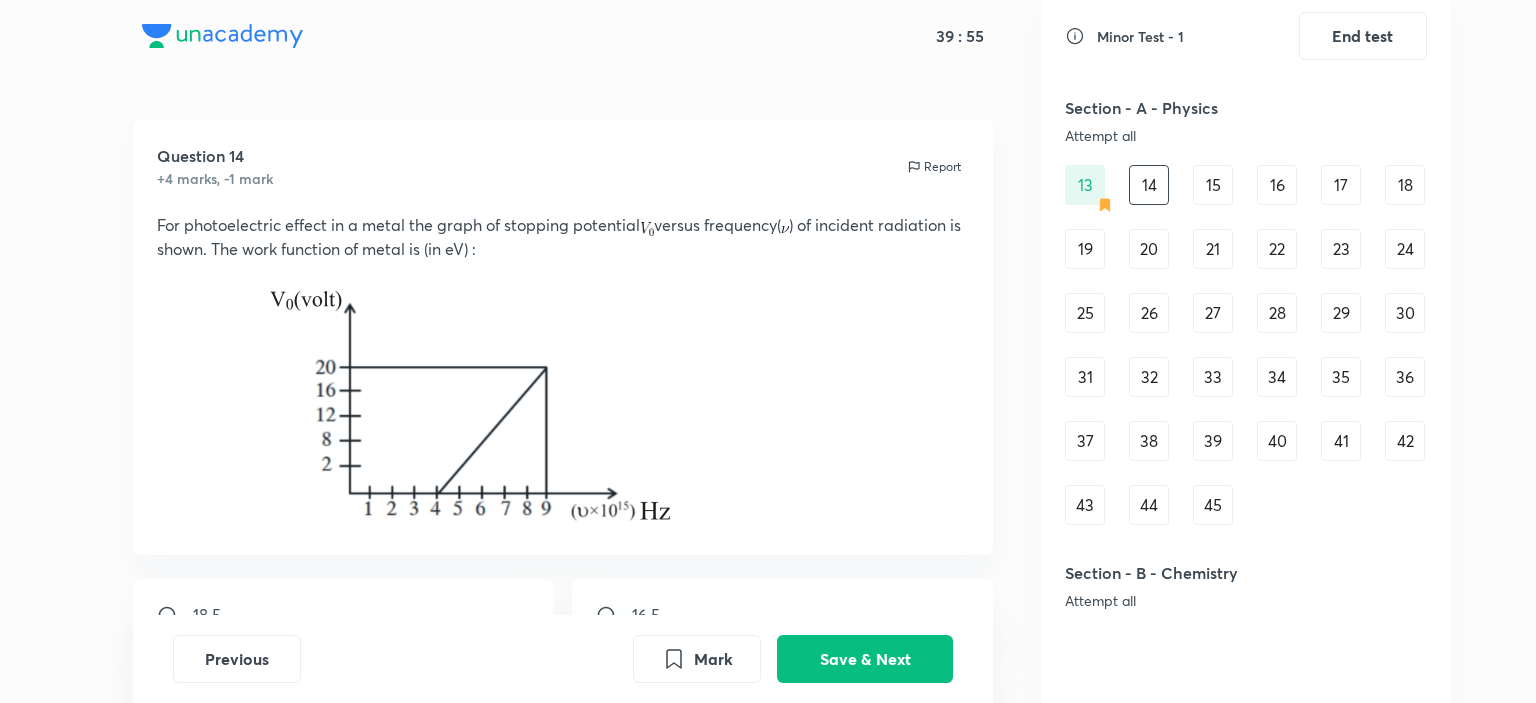 click on "15" at bounding box center (1213, 185) 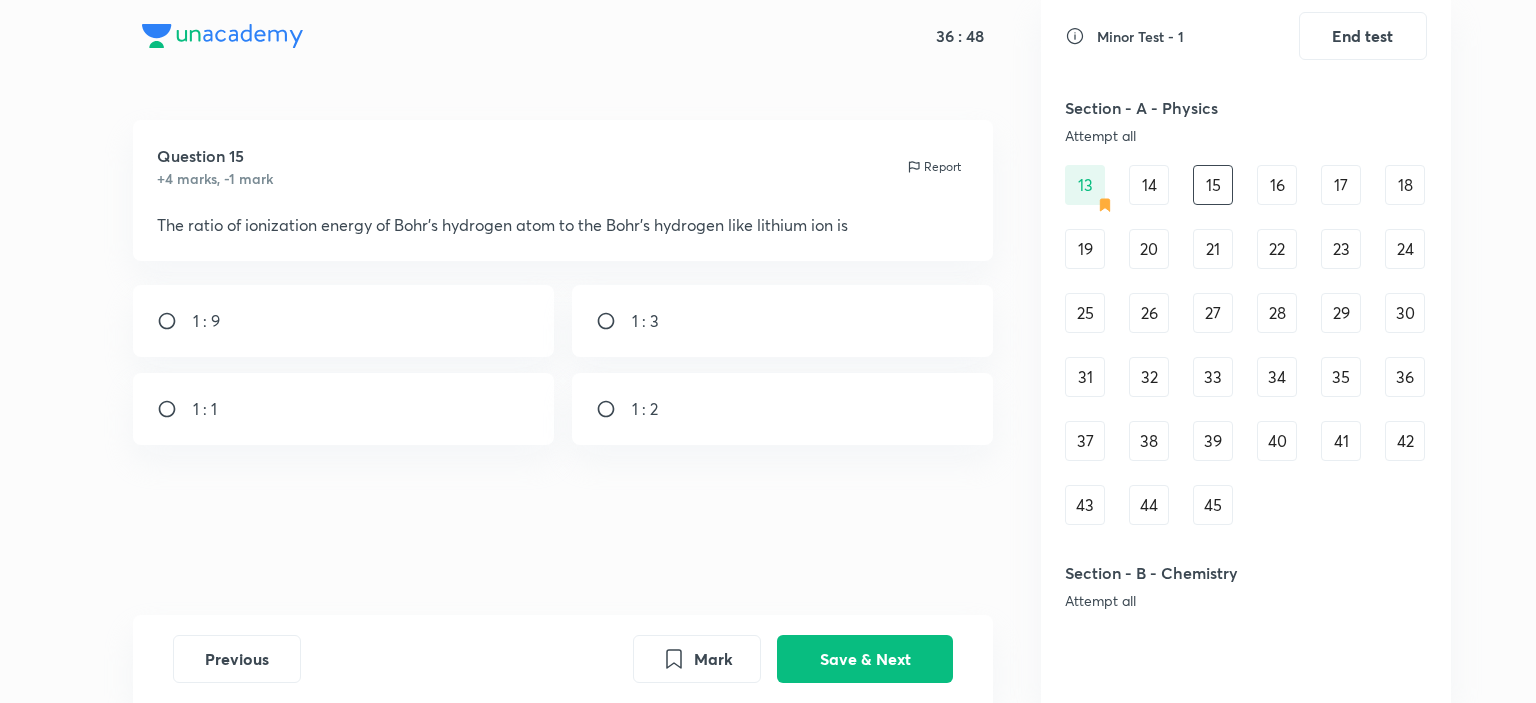 click on "1 : 9" at bounding box center [344, 321] 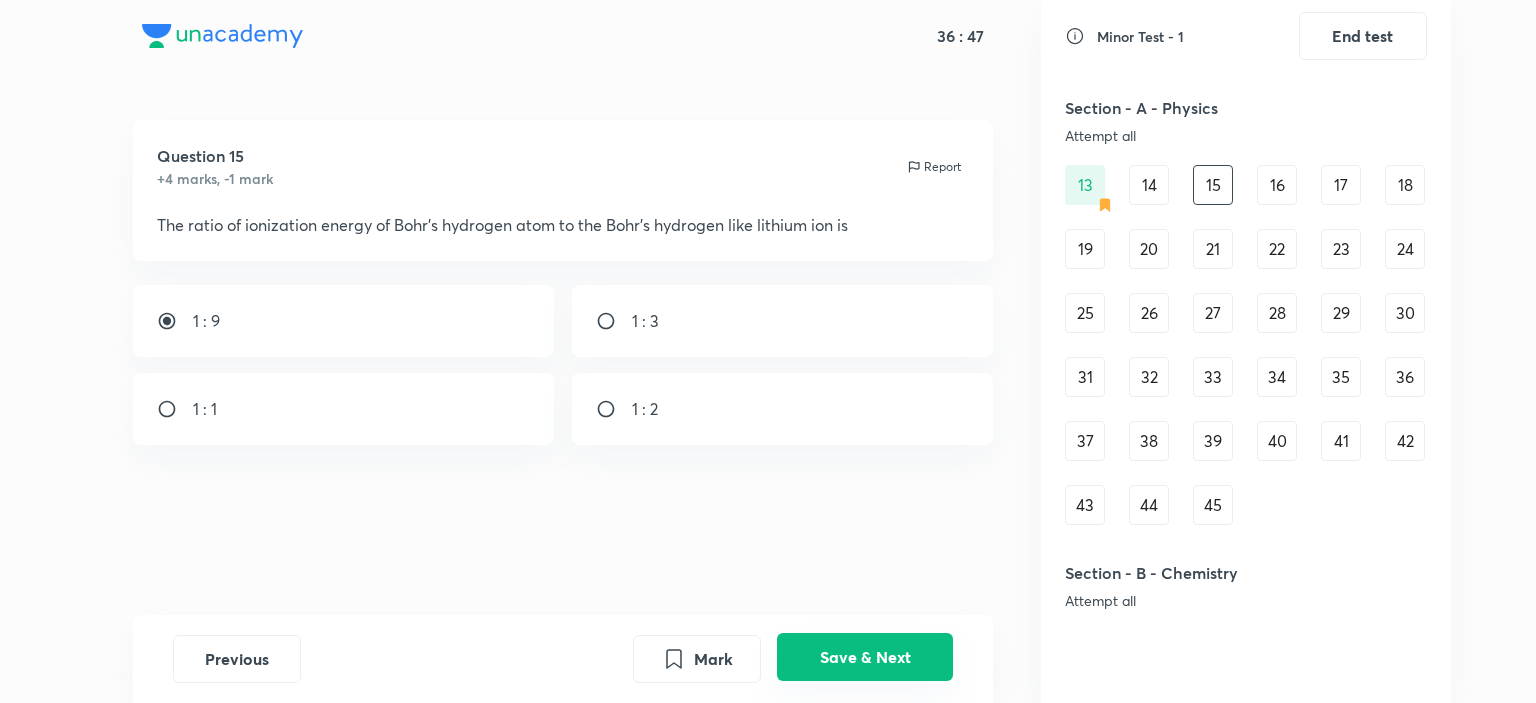 click on "Save & Next" at bounding box center [865, 657] 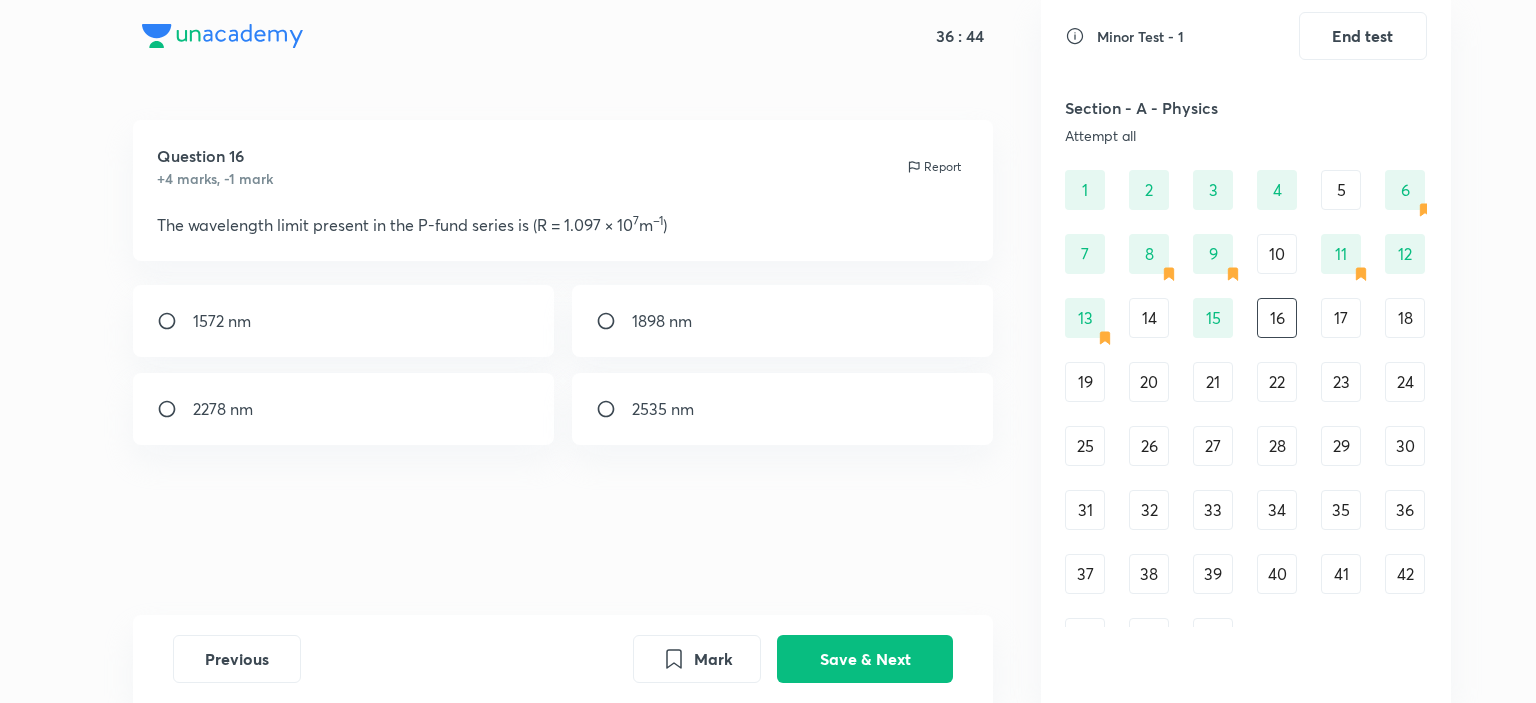 scroll, scrollTop: 100, scrollLeft: 0, axis: vertical 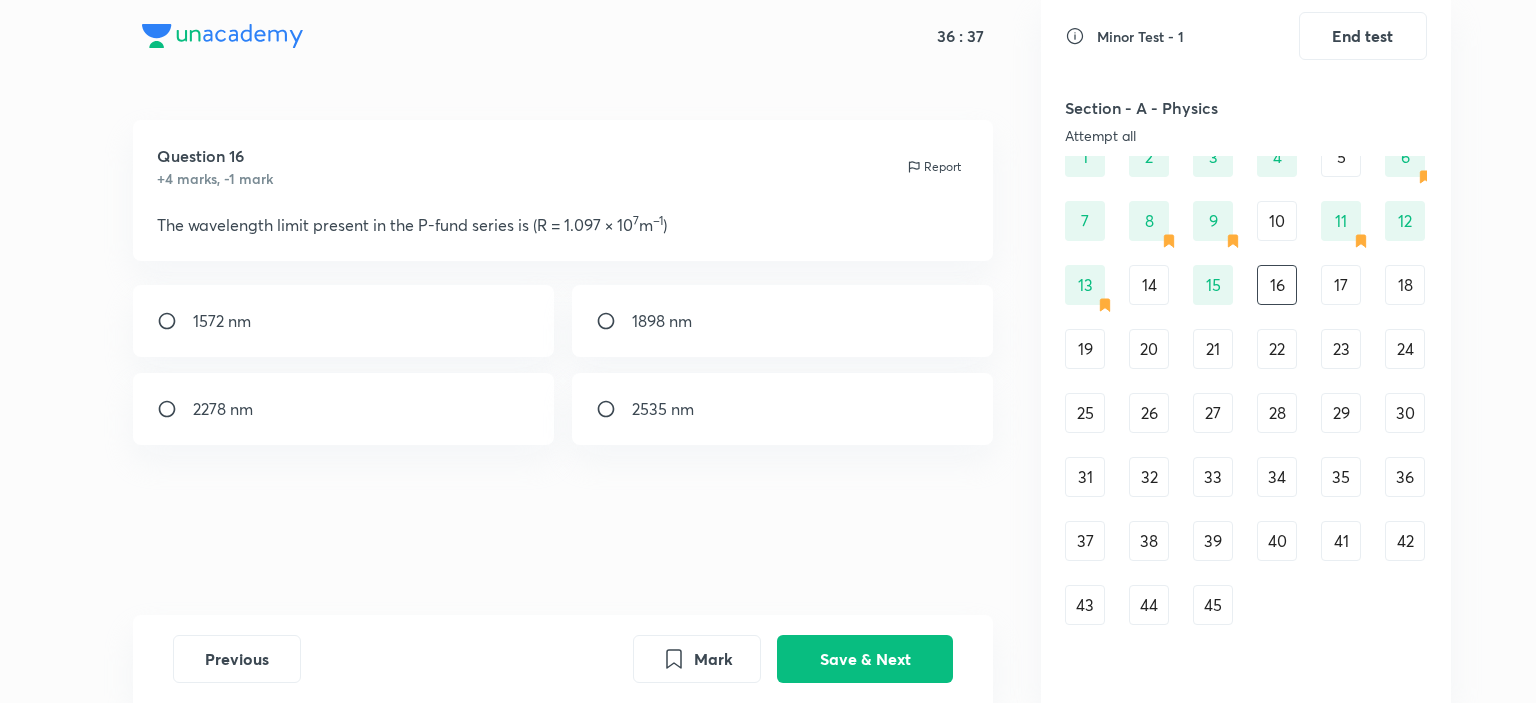 click on "17" at bounding box center [1341, 285] 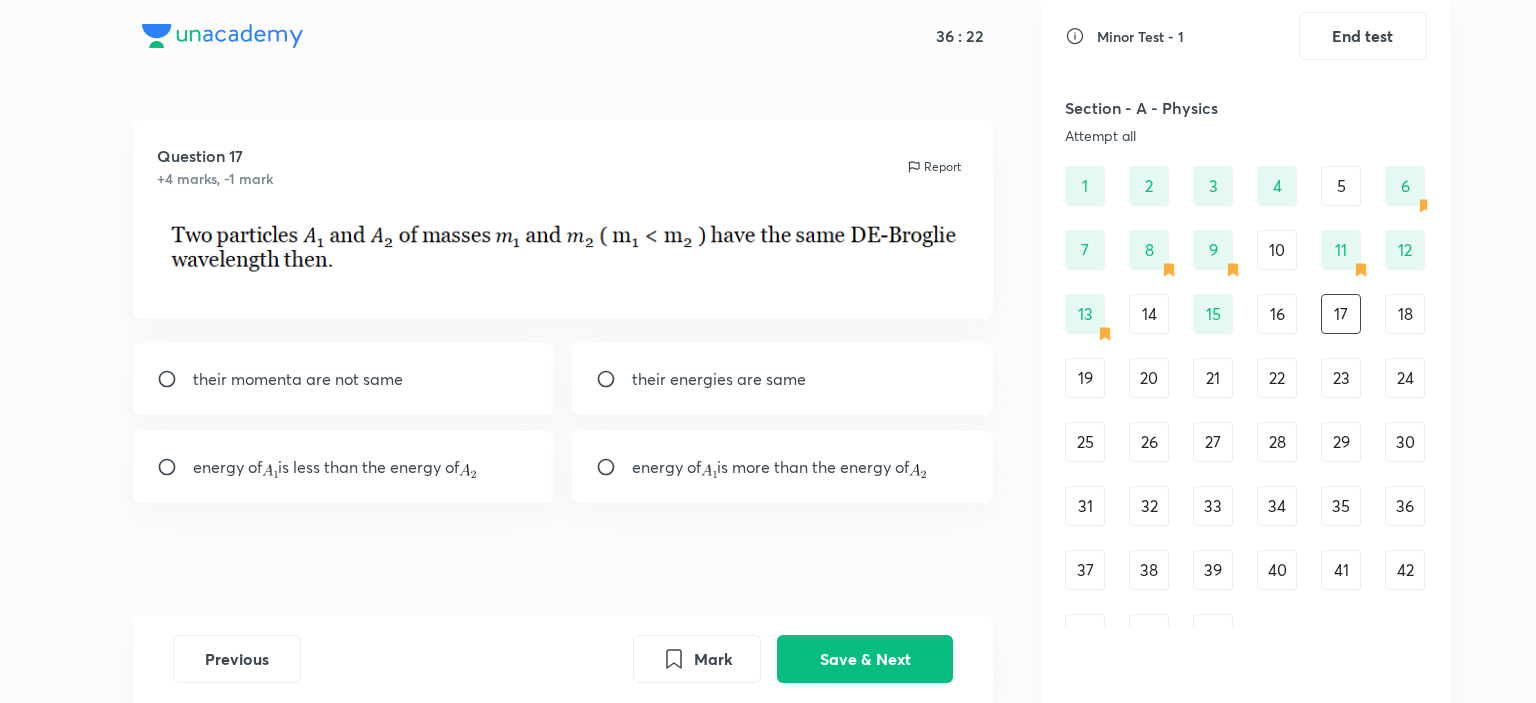 scroll, scrollTop: 100, scrollLeft: 0, axis: vertical 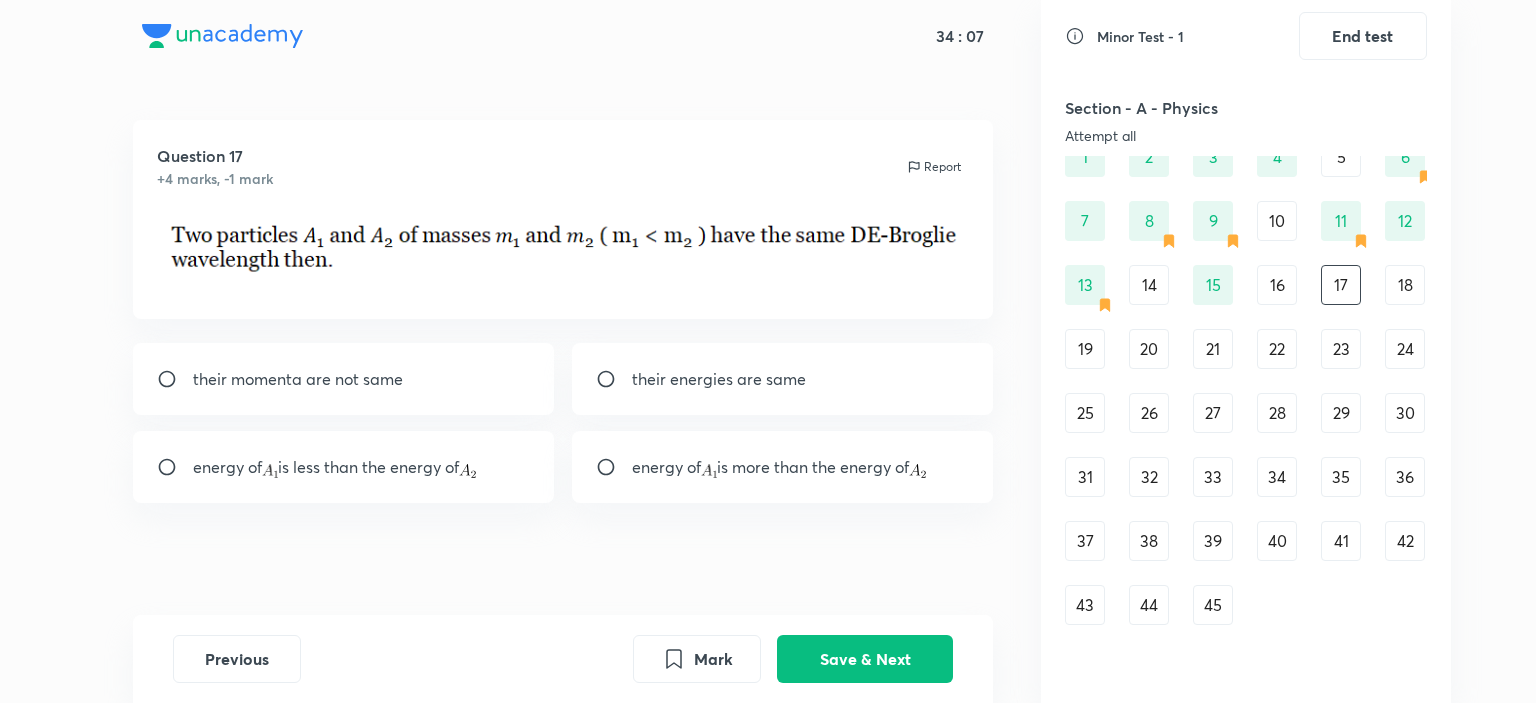 click on "their energies are same" at bounding box center [719, 379] 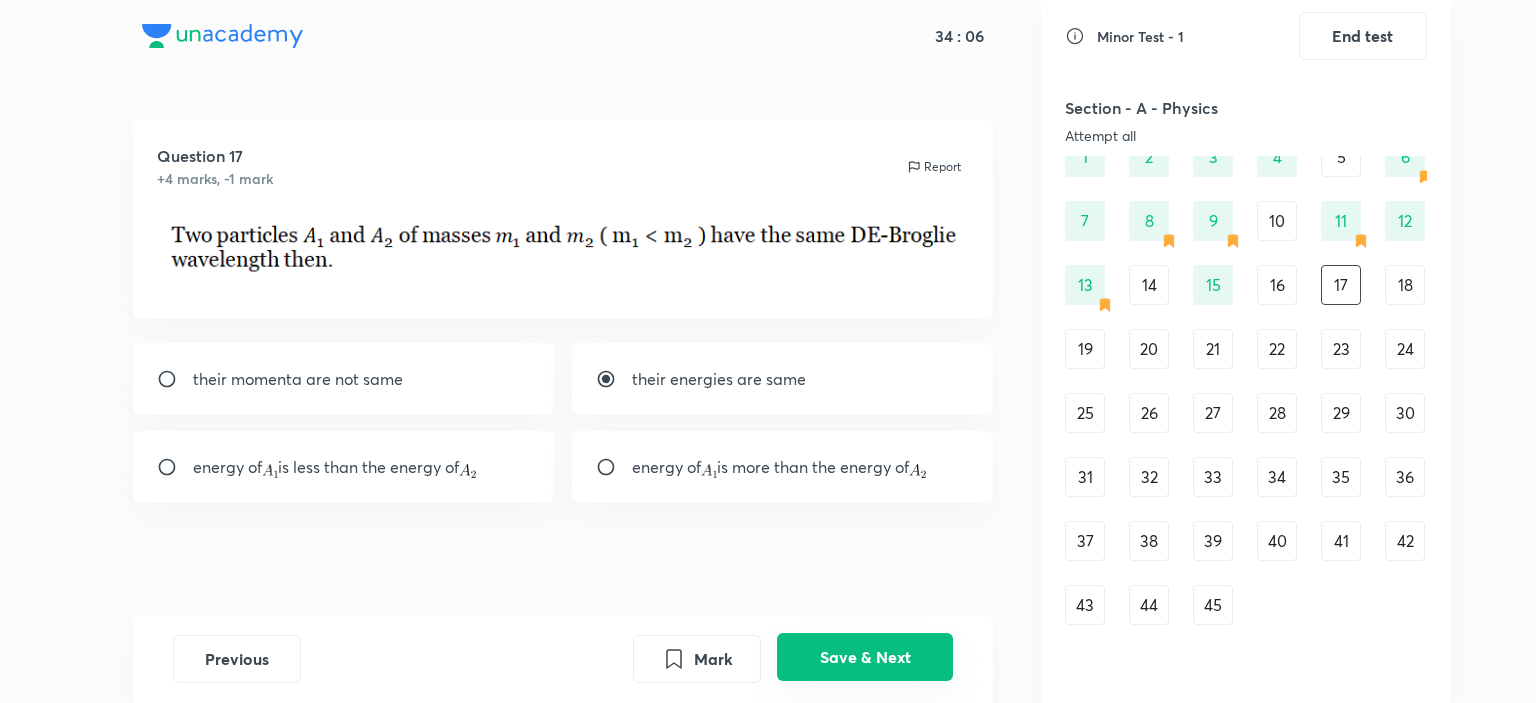 click on "Save & Next" at bounding box center [865, 657] 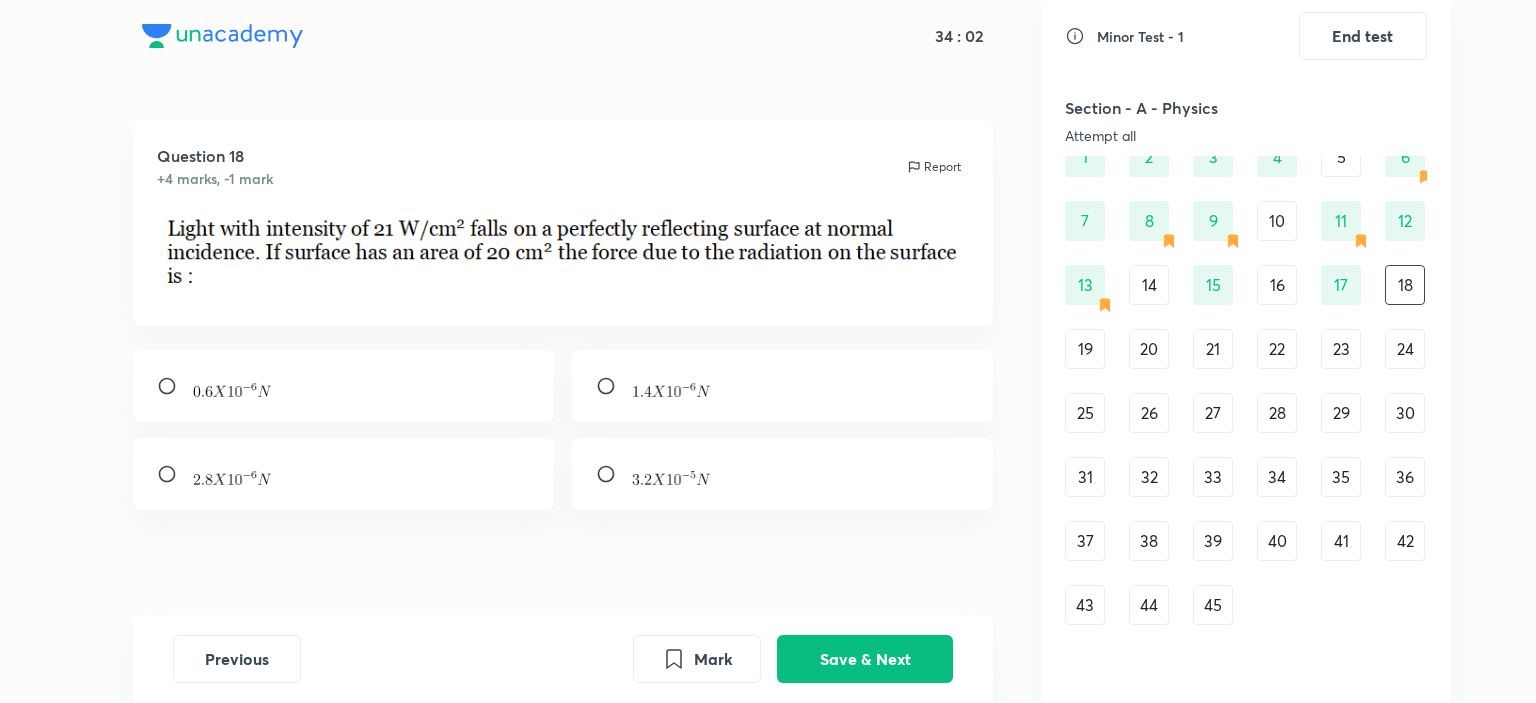 scroll, scrollTop: 0, scrollLeft: 0, axis: both 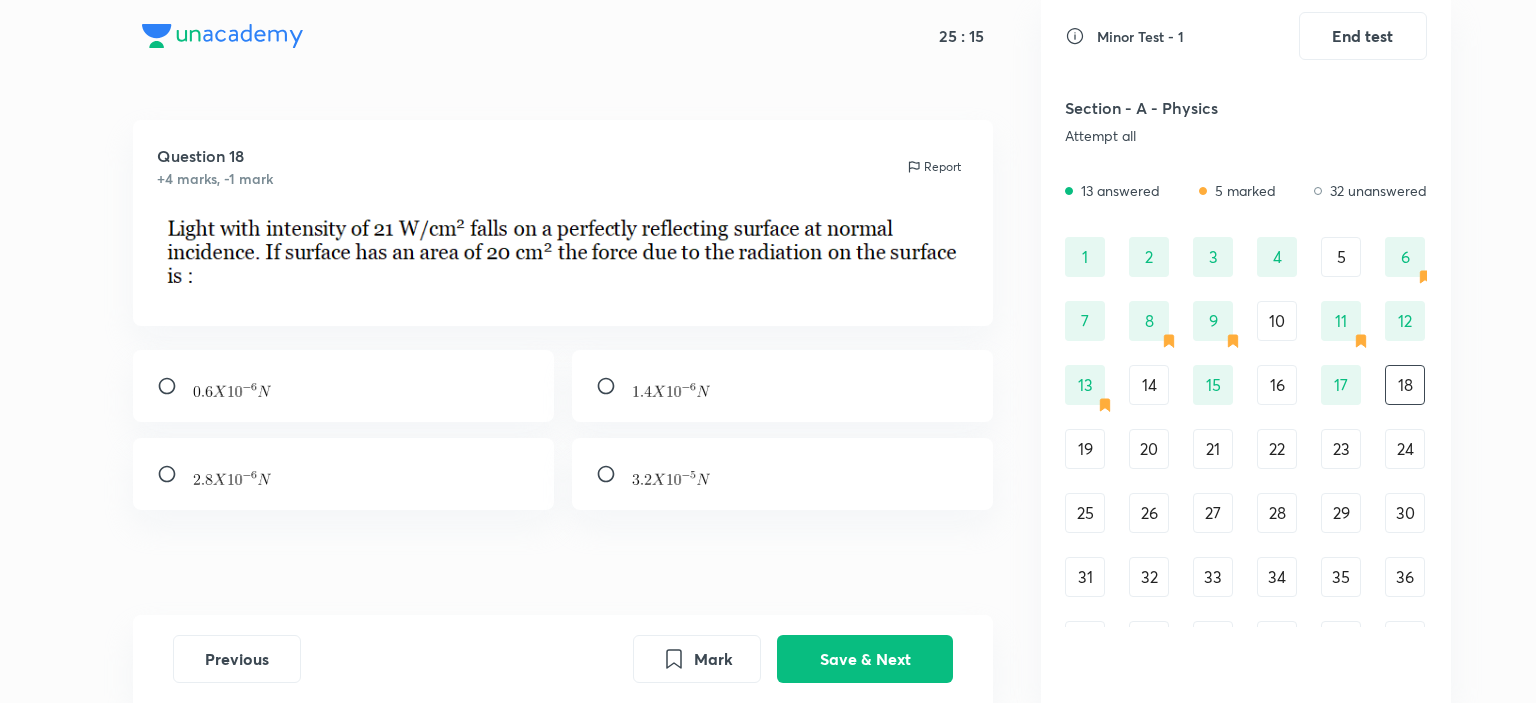 click at bounding box center (344, 474) 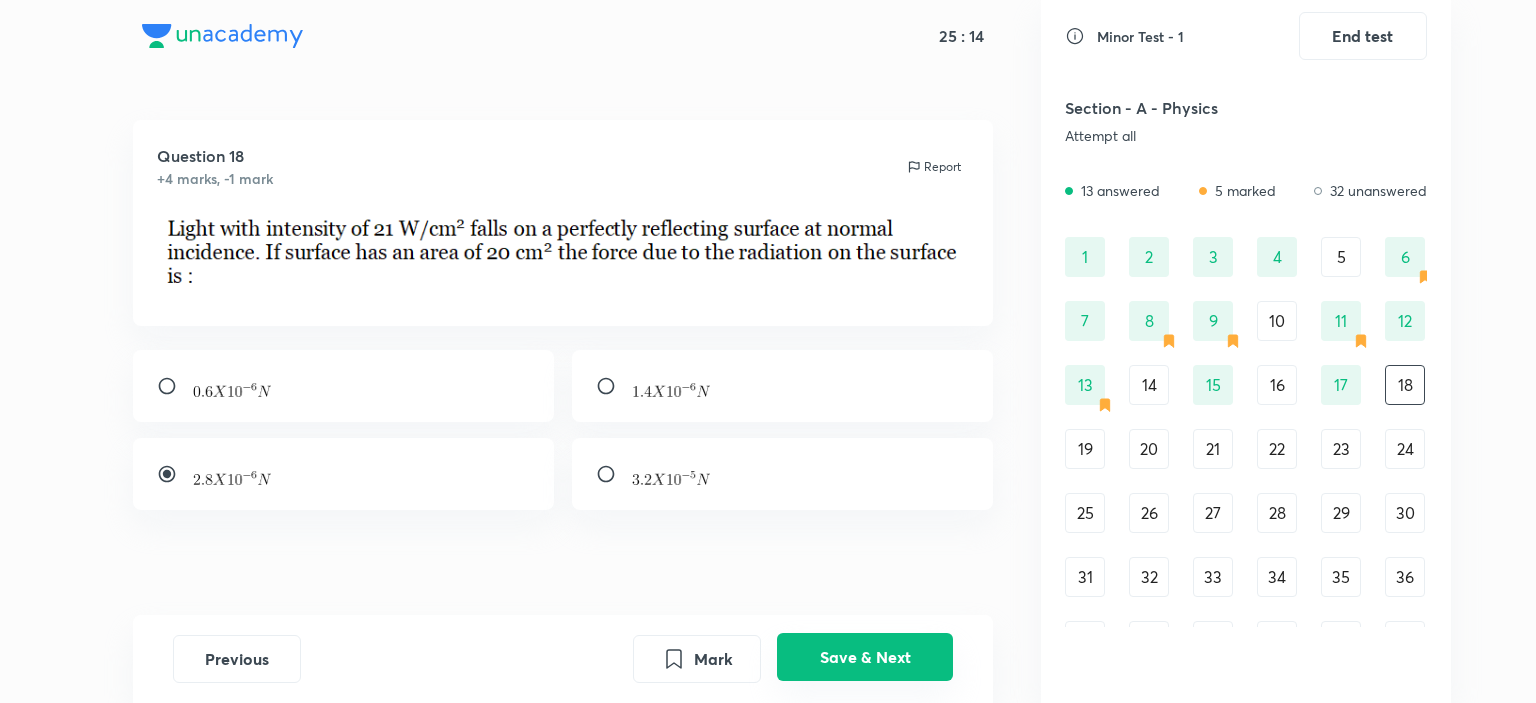 click on "Save & Next" at bounding box center (865, 657) 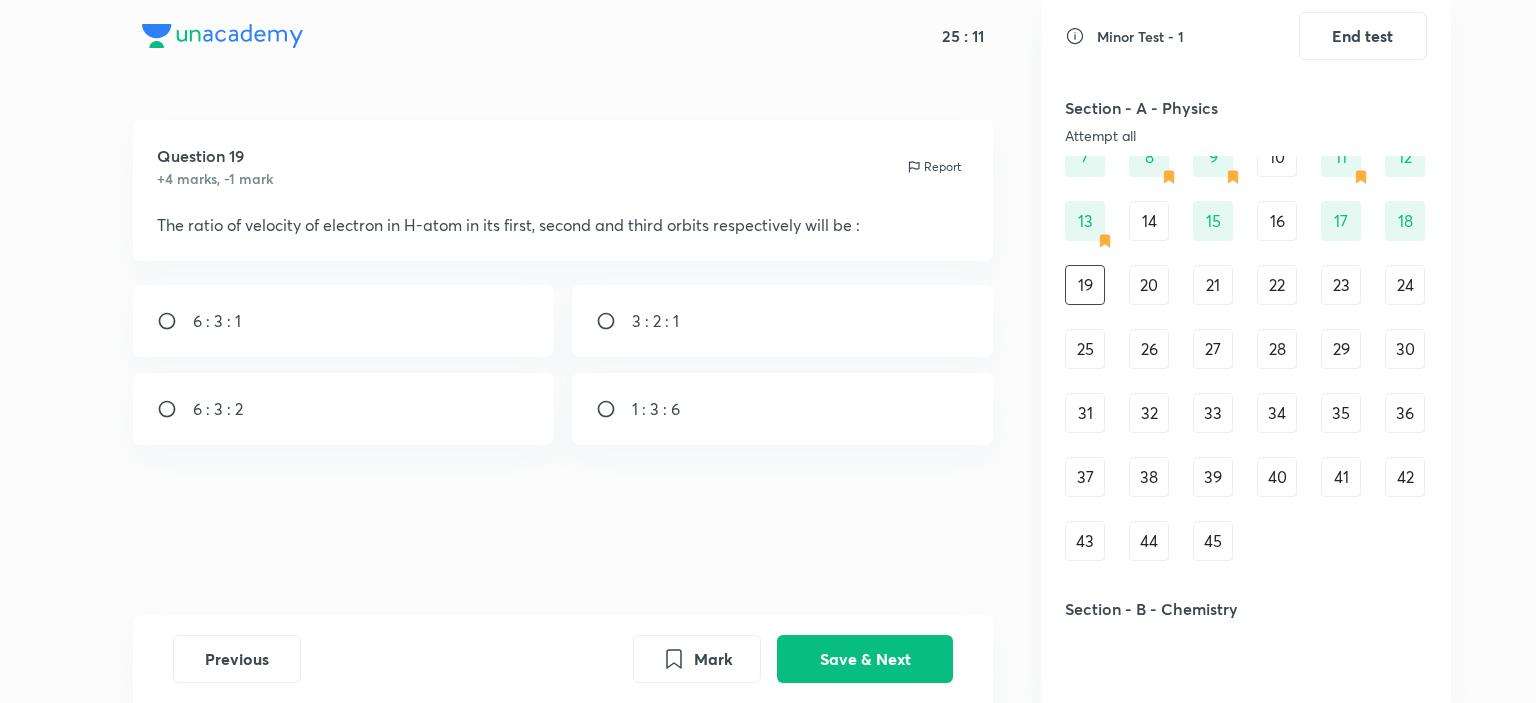 scroll, scrollTop: 100, scrollLeft: 0, axis: vertical 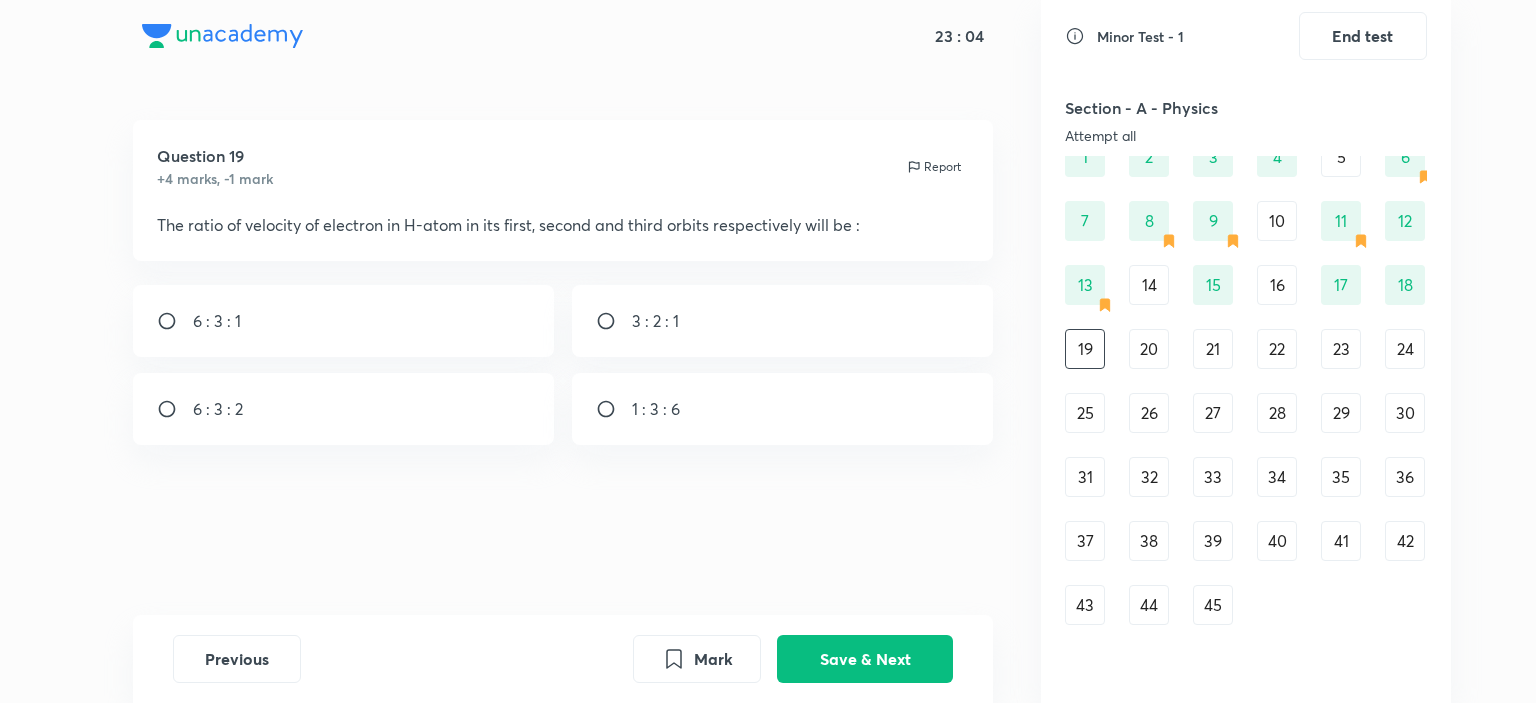click on "6 : 3 : 2" at bounding box center (344, 409) 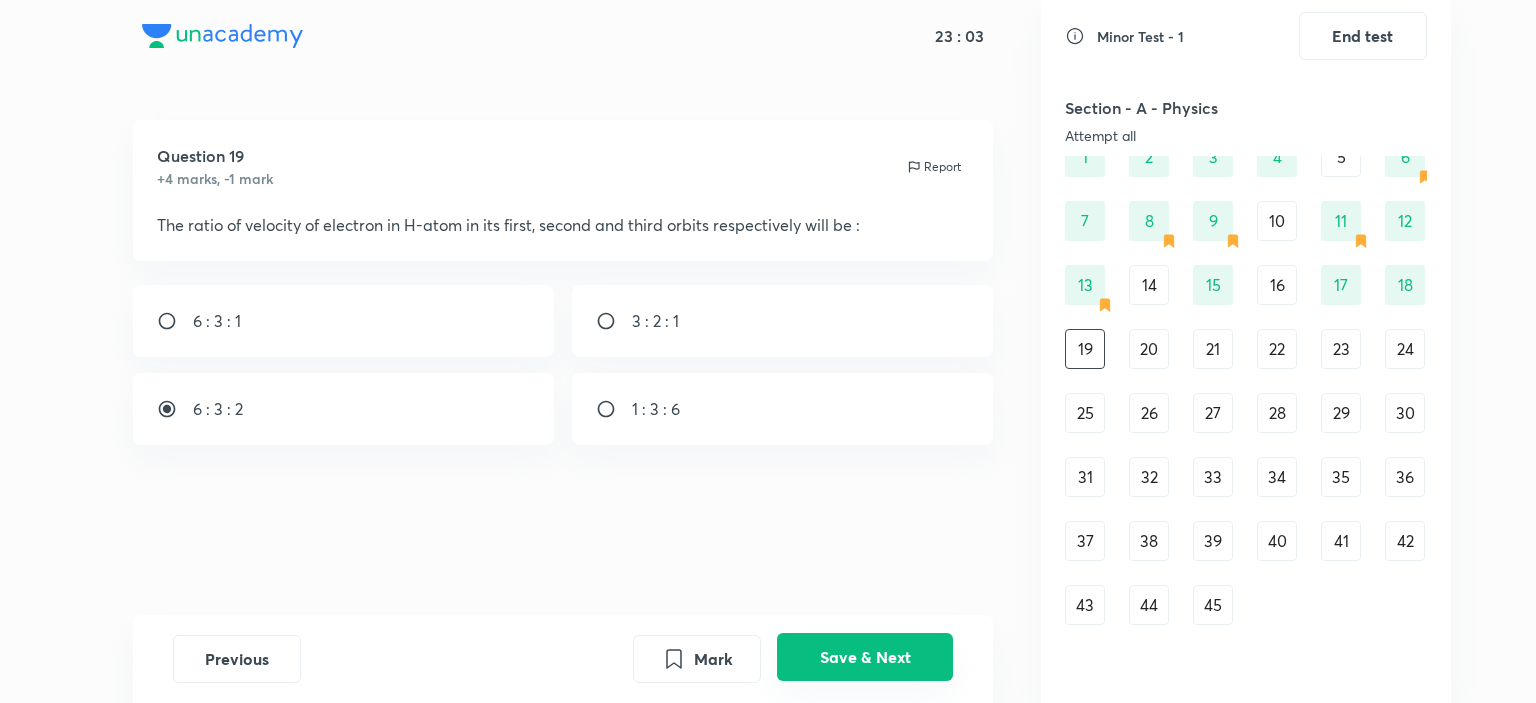 click on "Save & Next" at bounding box center [865, 657] 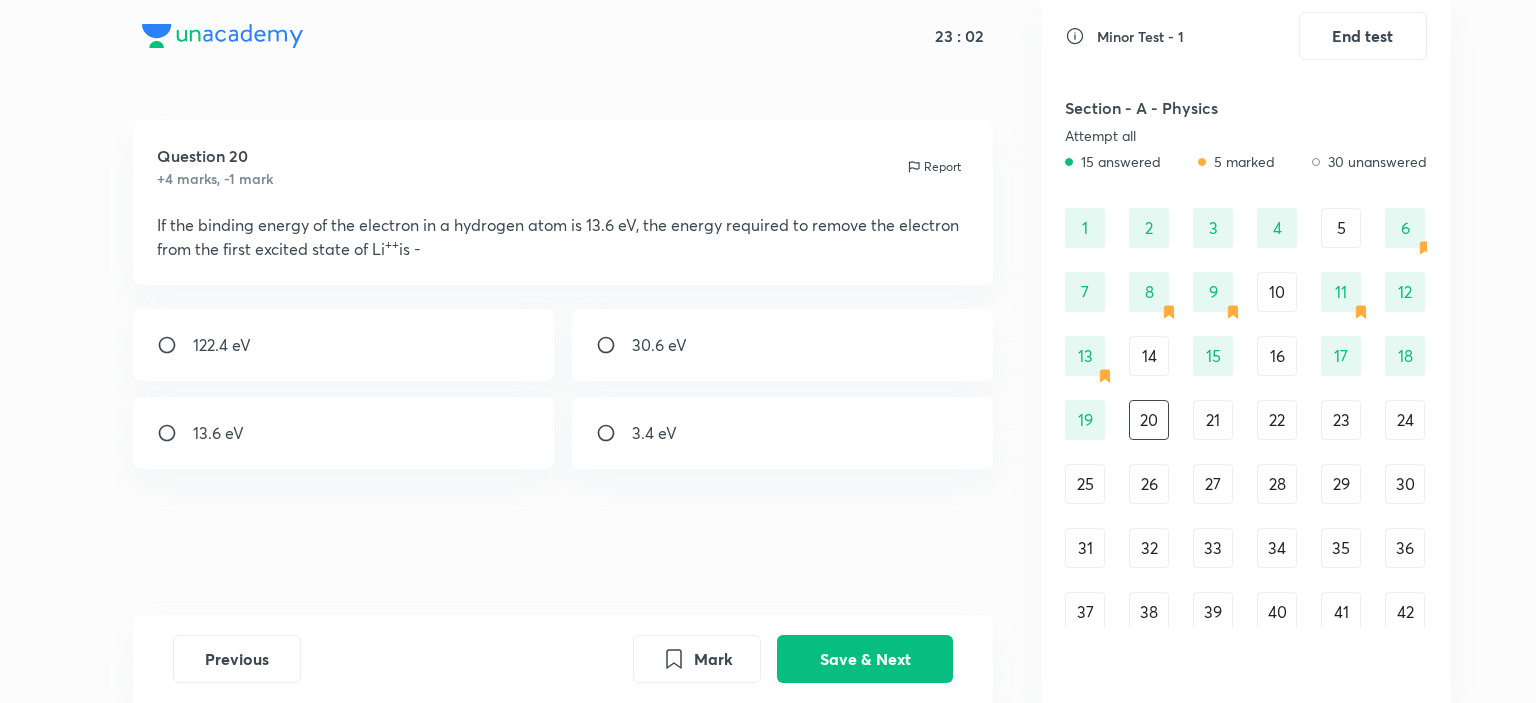 scroll, scrollTop: 0, scrollLeft: 0, axis: both 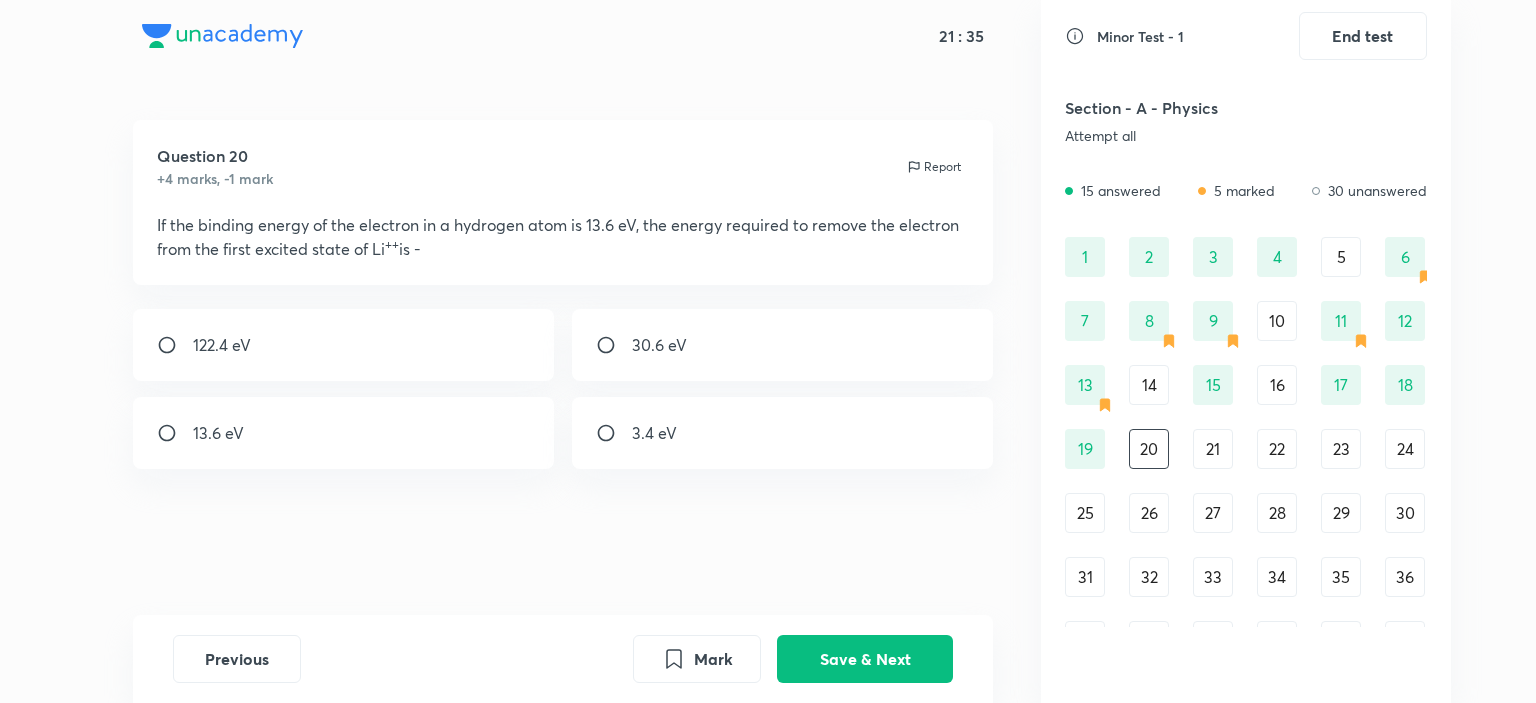 click on "30.6 eV" at bounding box center [659, 345] 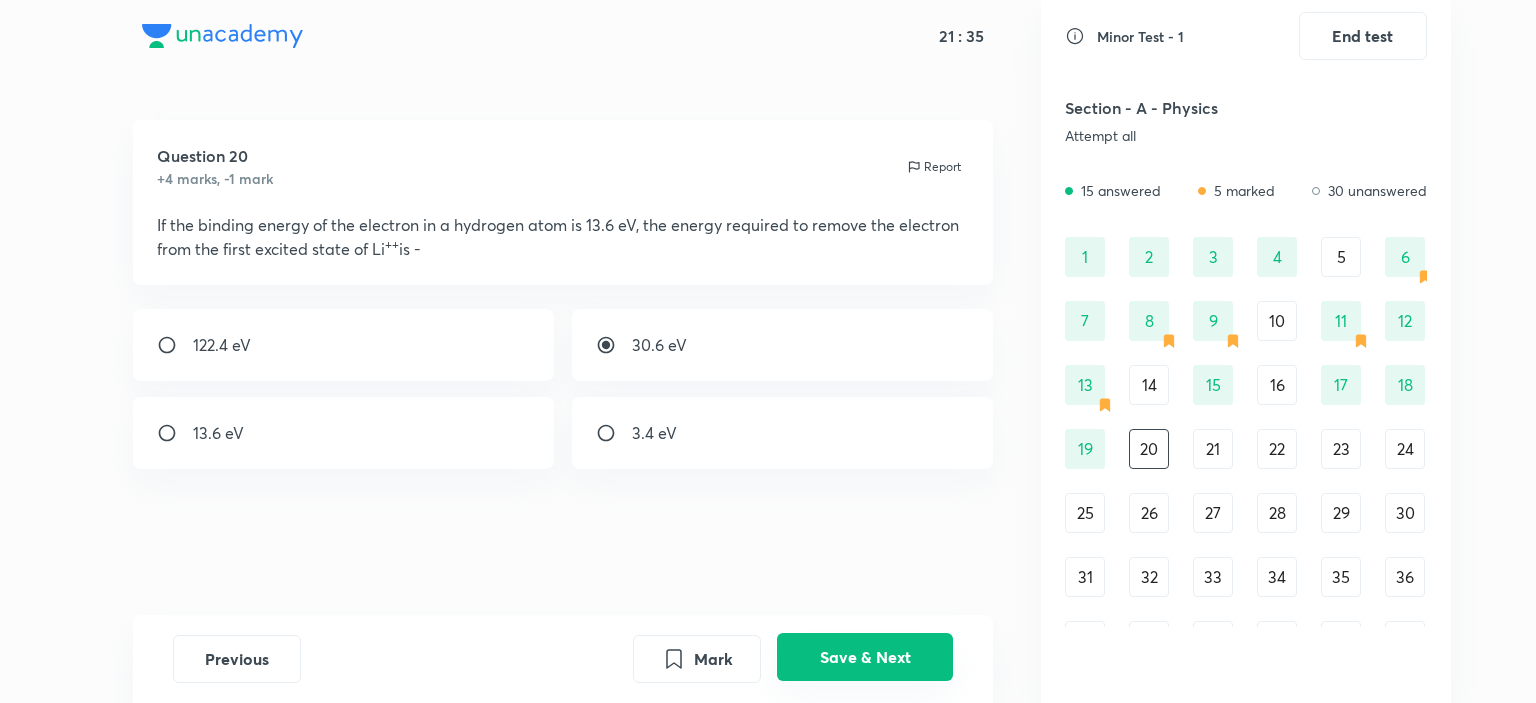 click on "Save & Next" at bounding box center (865, 657) 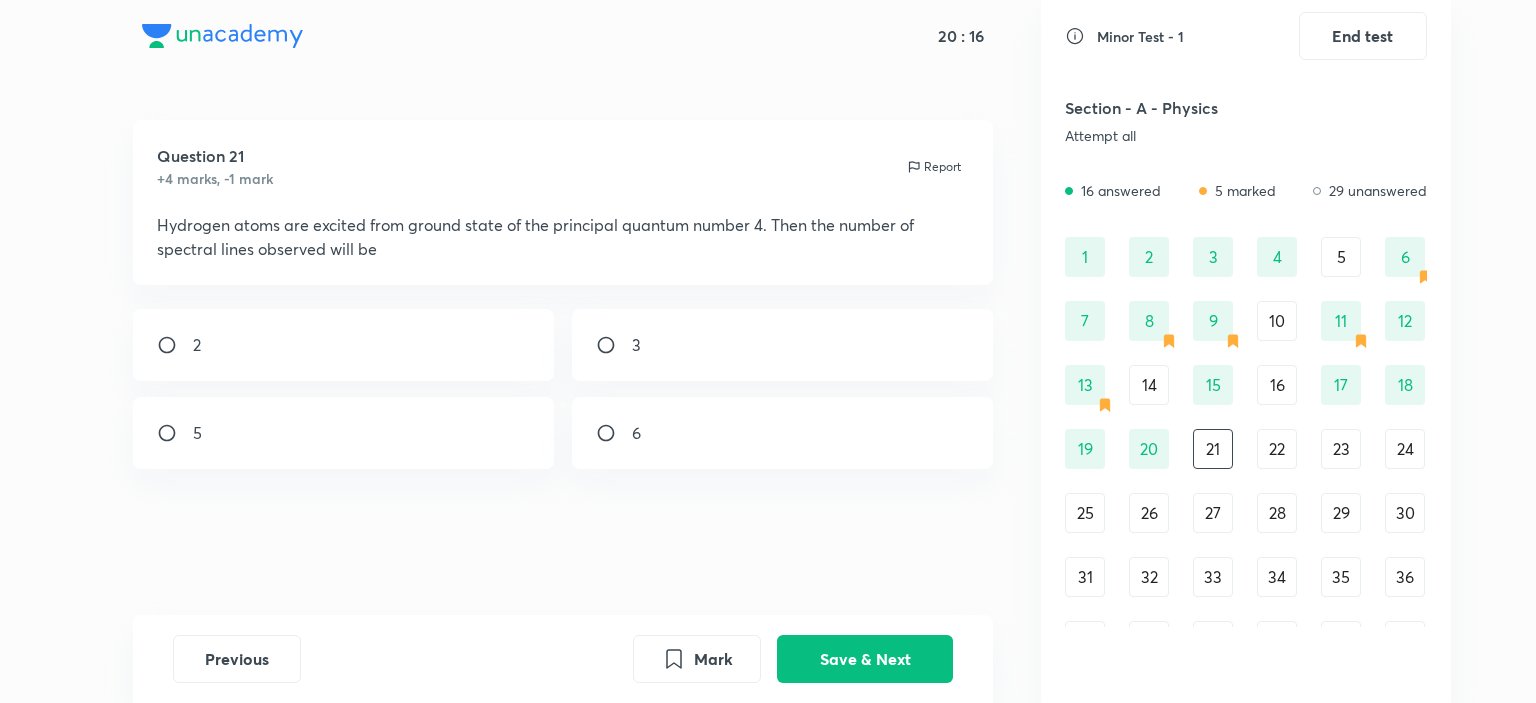 click on "6" at bounding box center [783, 433] 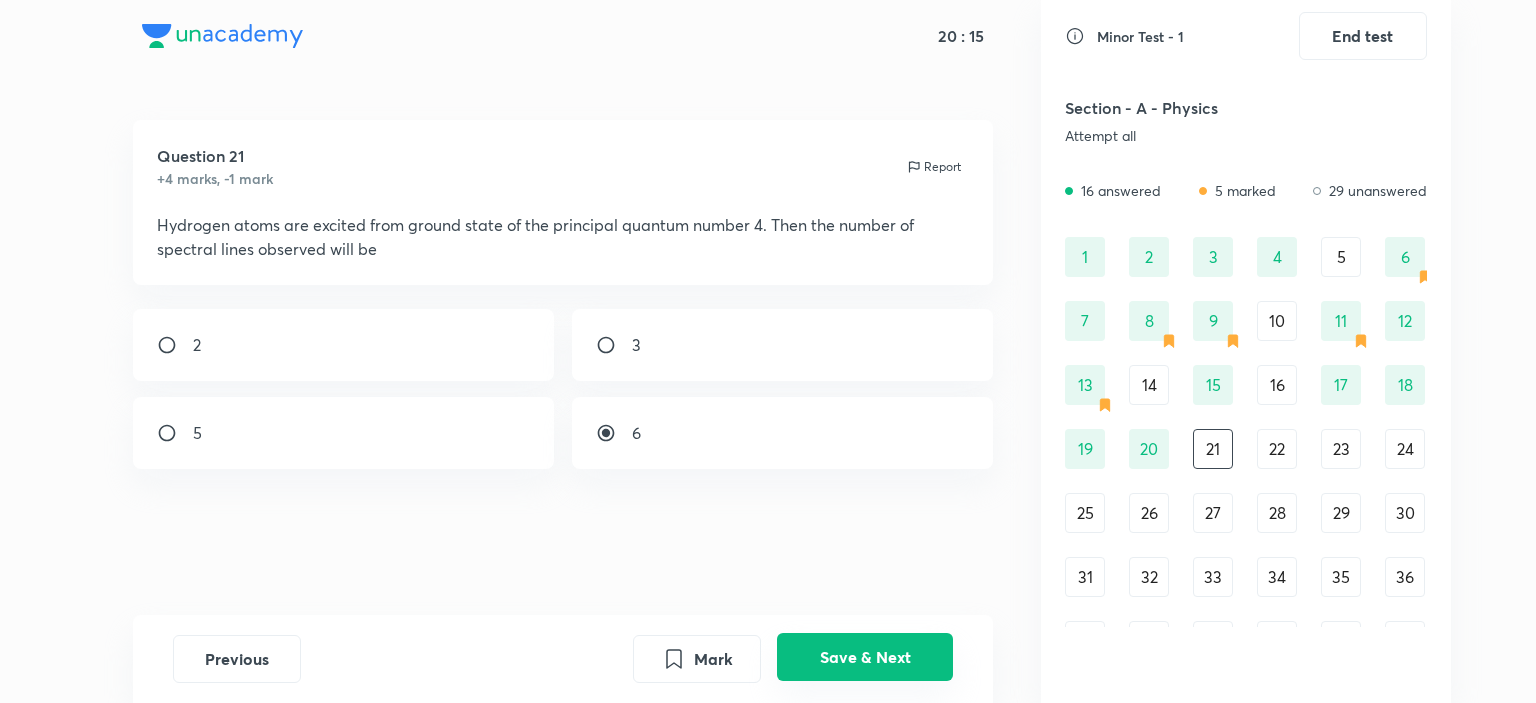 click on "Save & Next" at bounding box center (865, 657) 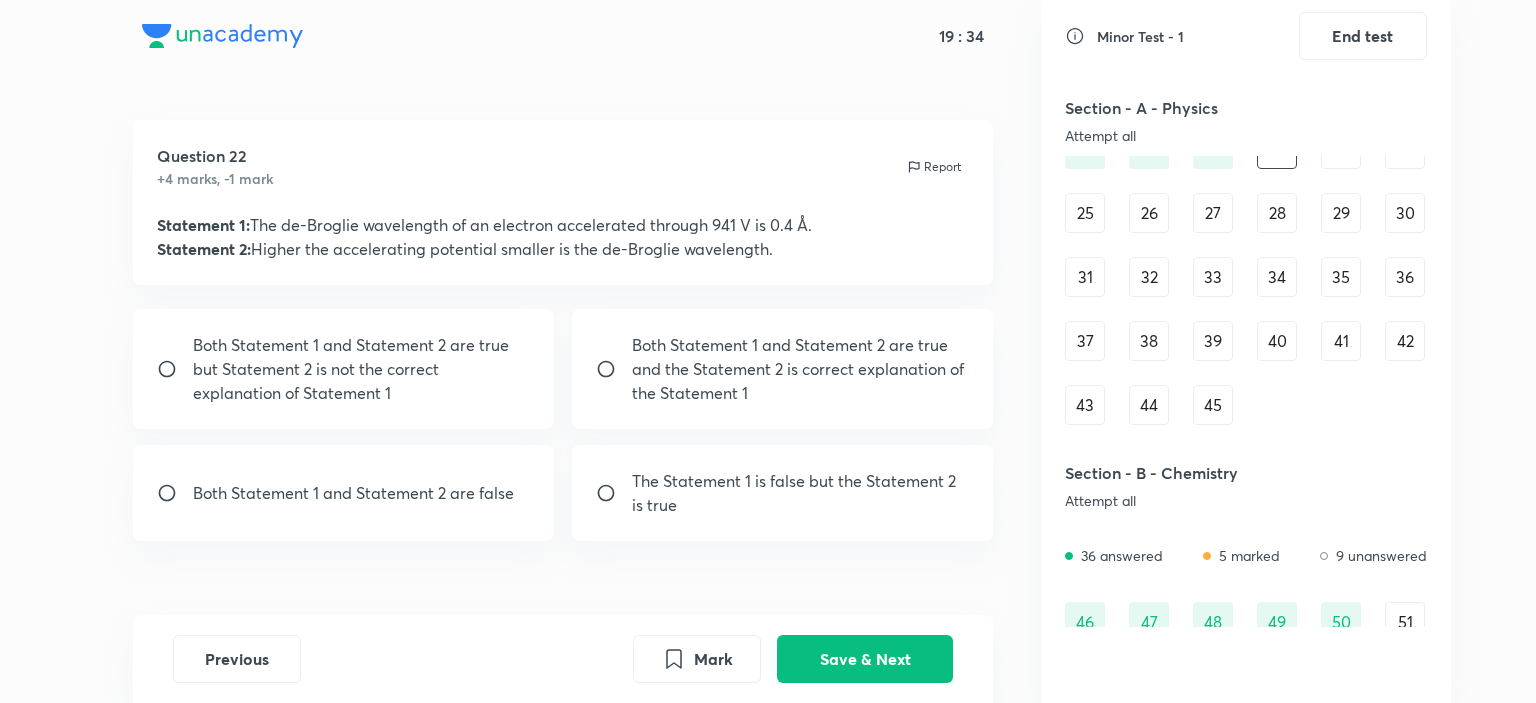 scroll, scrollTop: 200, scrollLeft: 0, axis: vertical 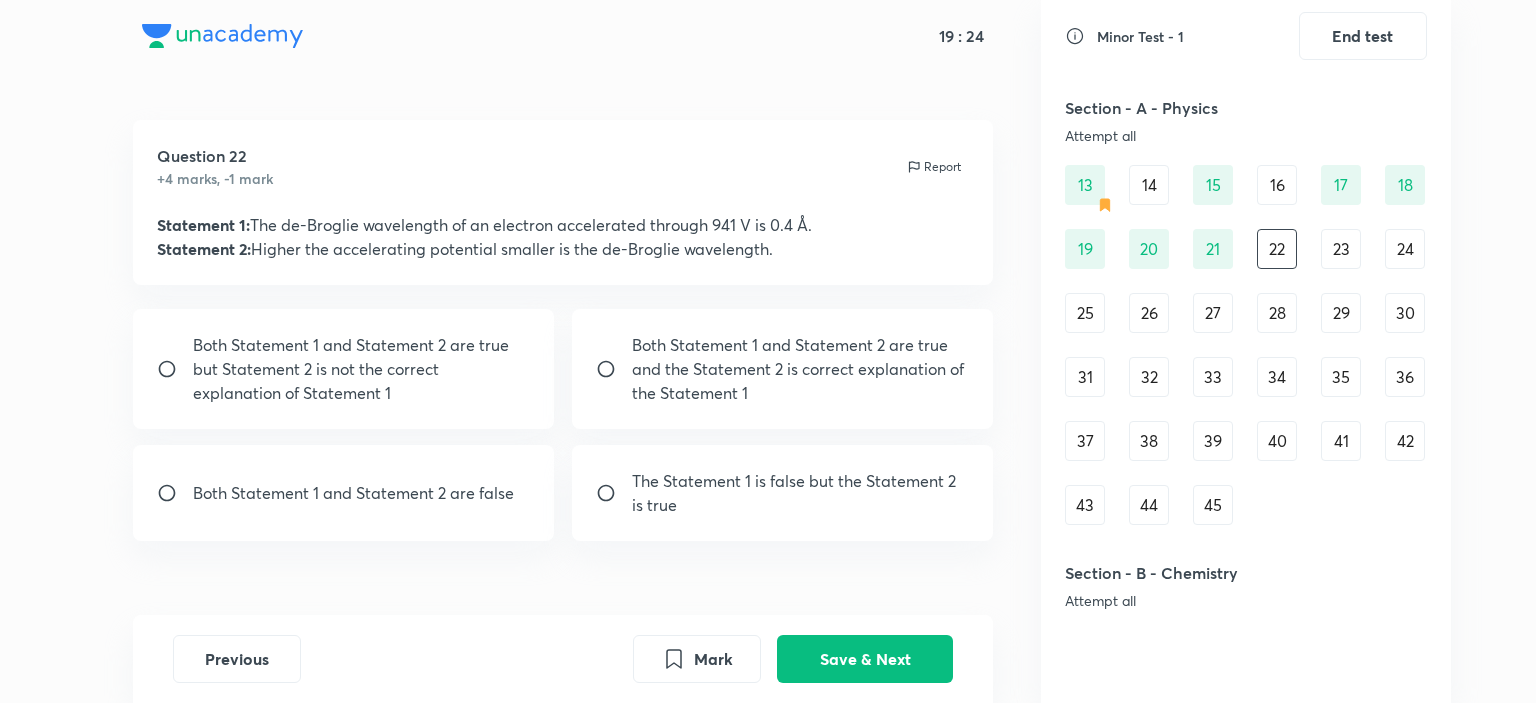 click on "23" at bounding box center (1341, 249) 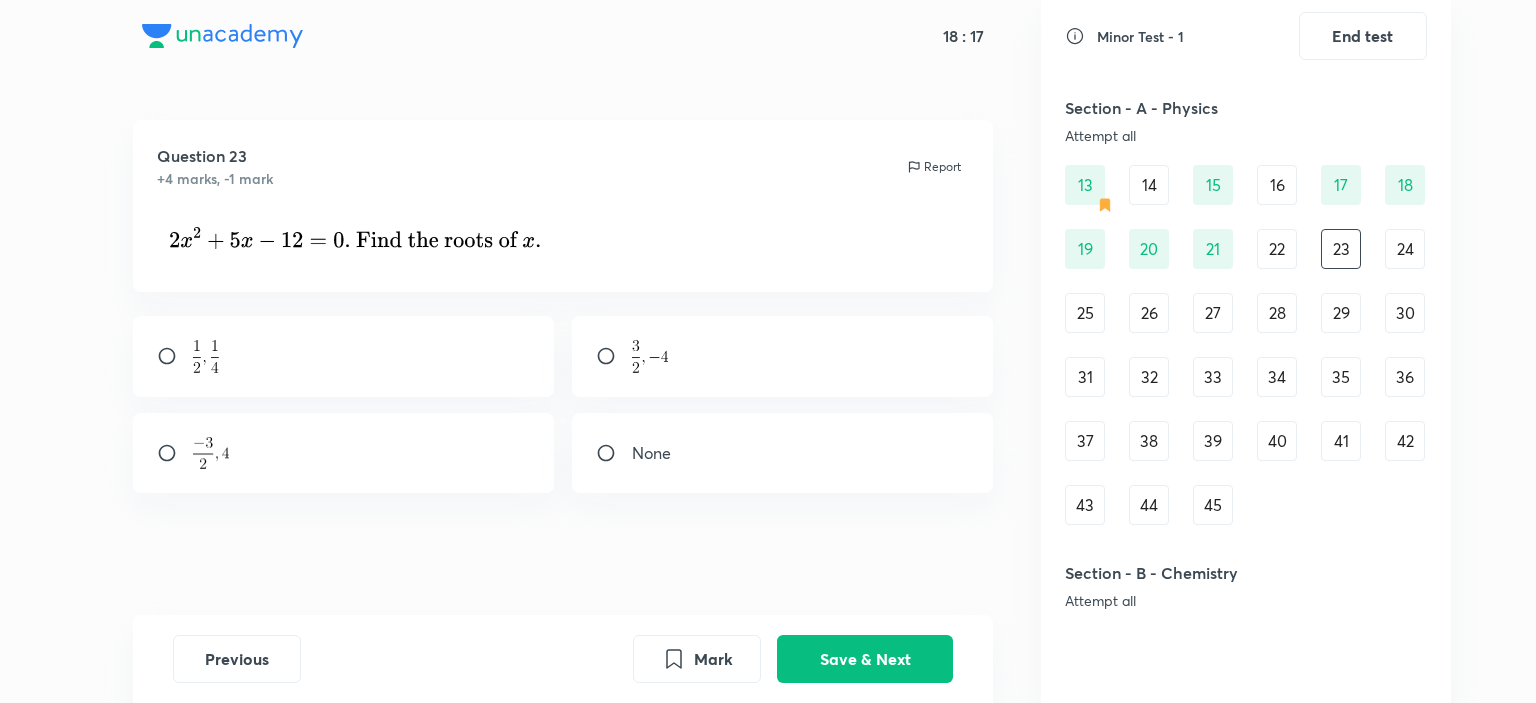 click at bounding box center [783, 356] 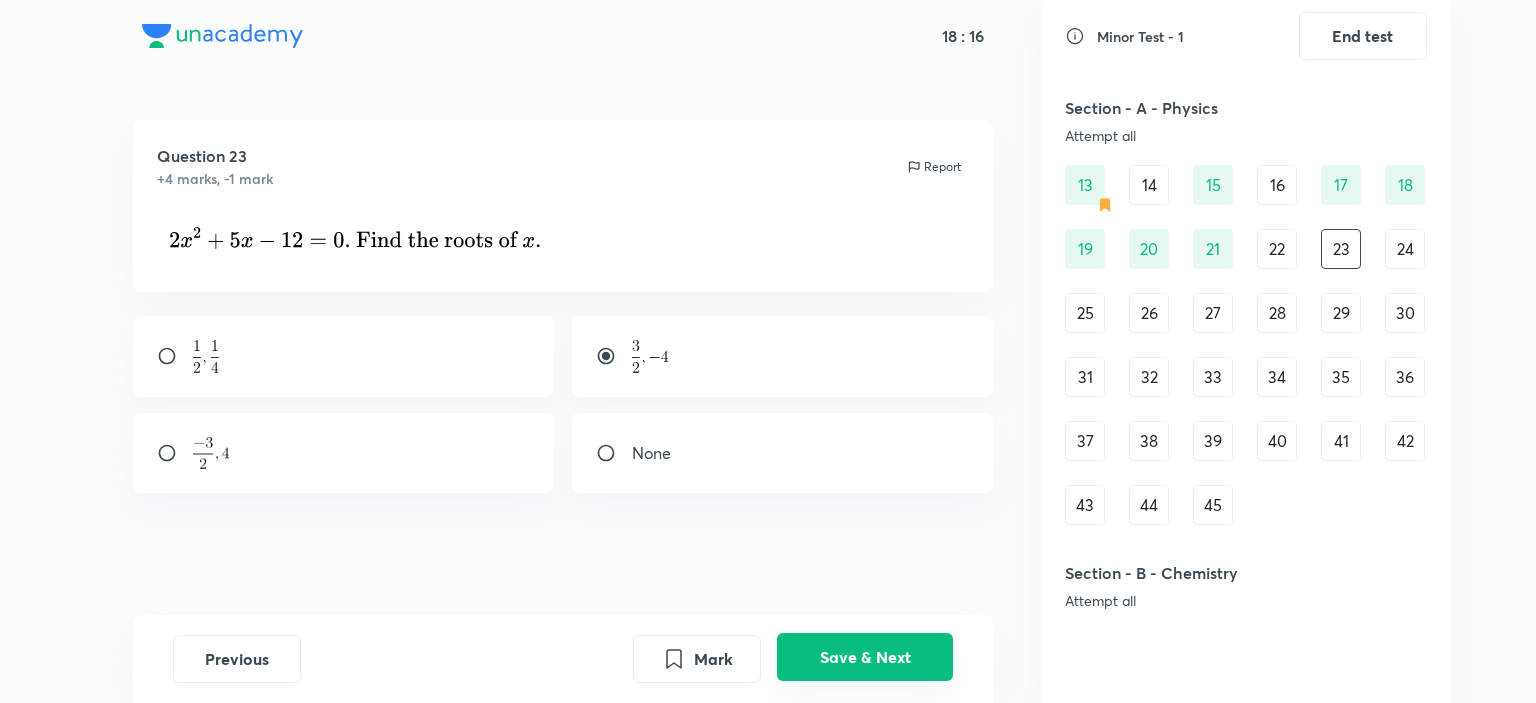 click on "Save & Next" at bounding box center [865, 657] 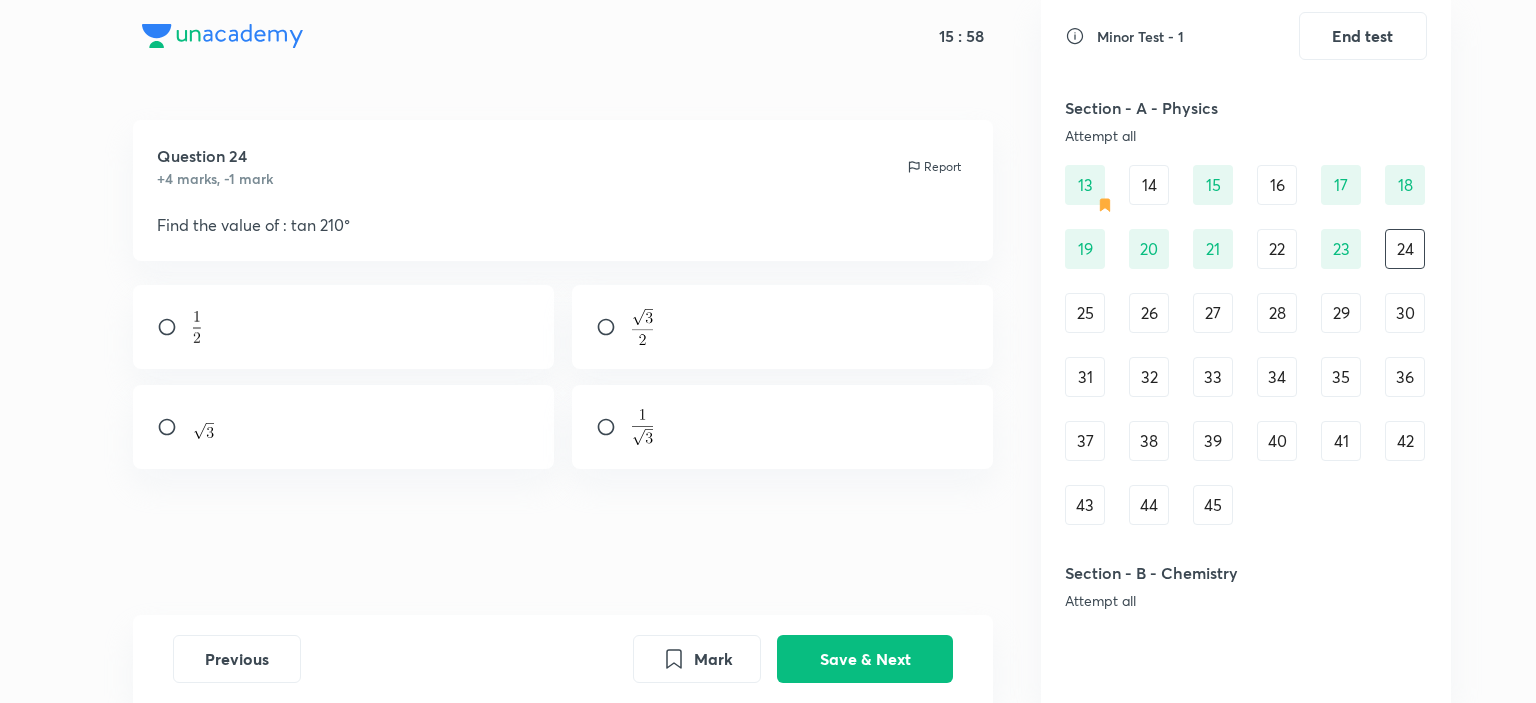 click at bounding box center (344, 427) 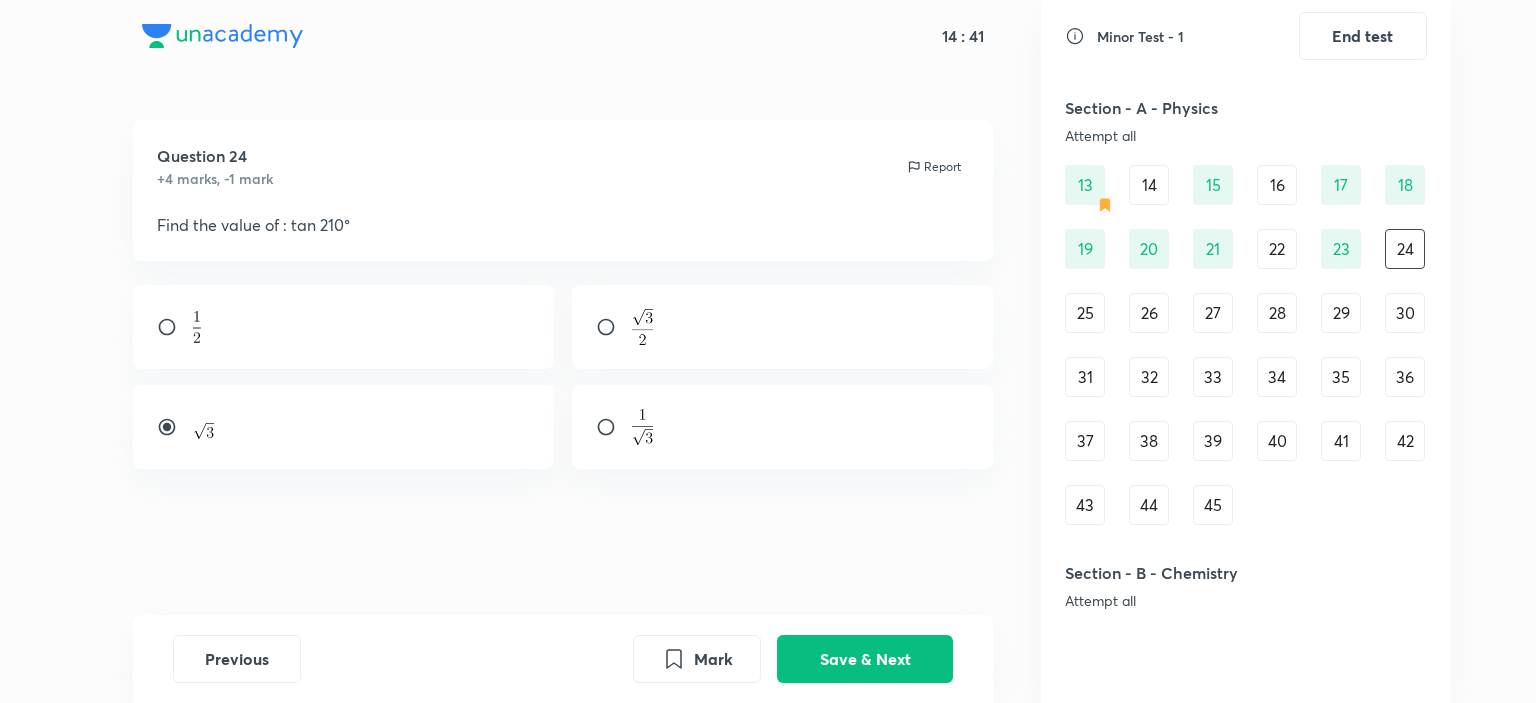 click 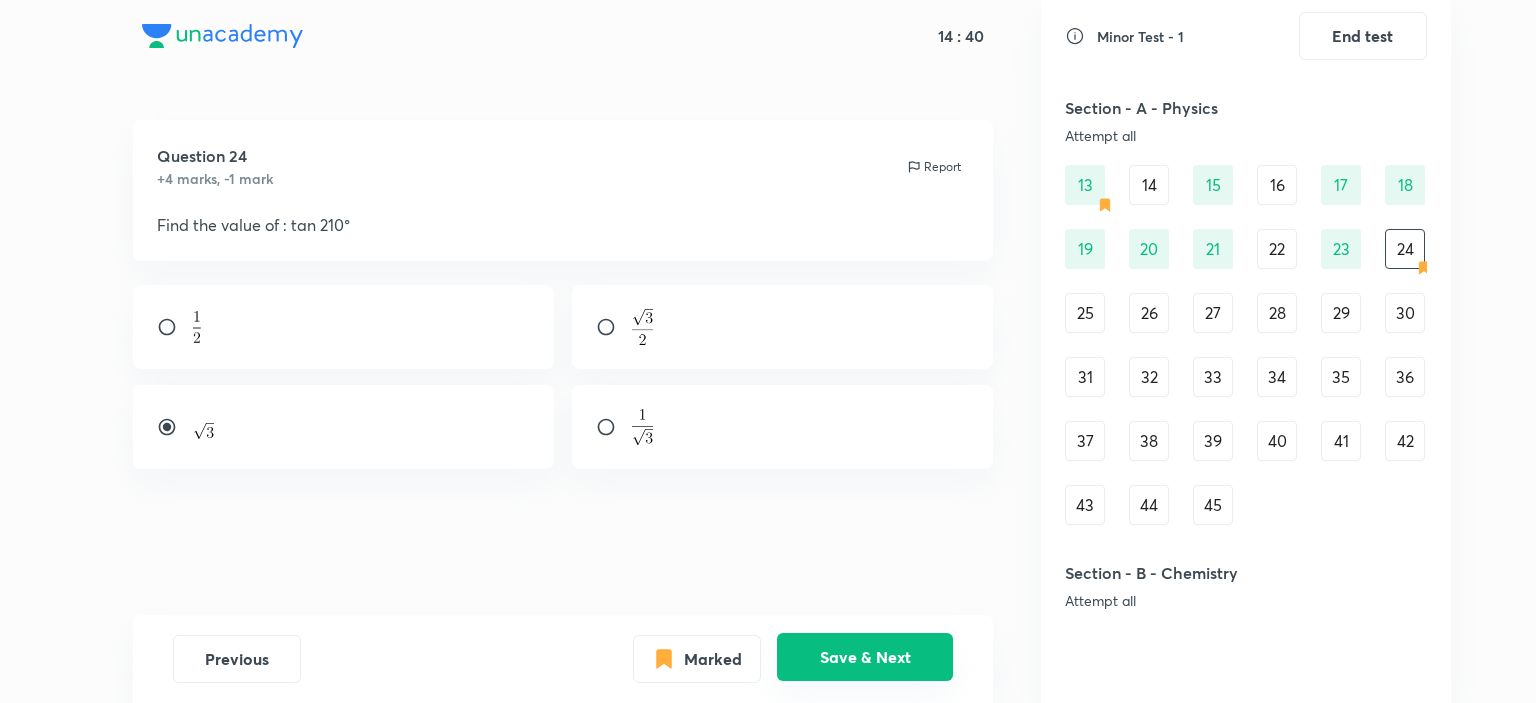 click on "Save & Next" at bounding box center (865, 657) 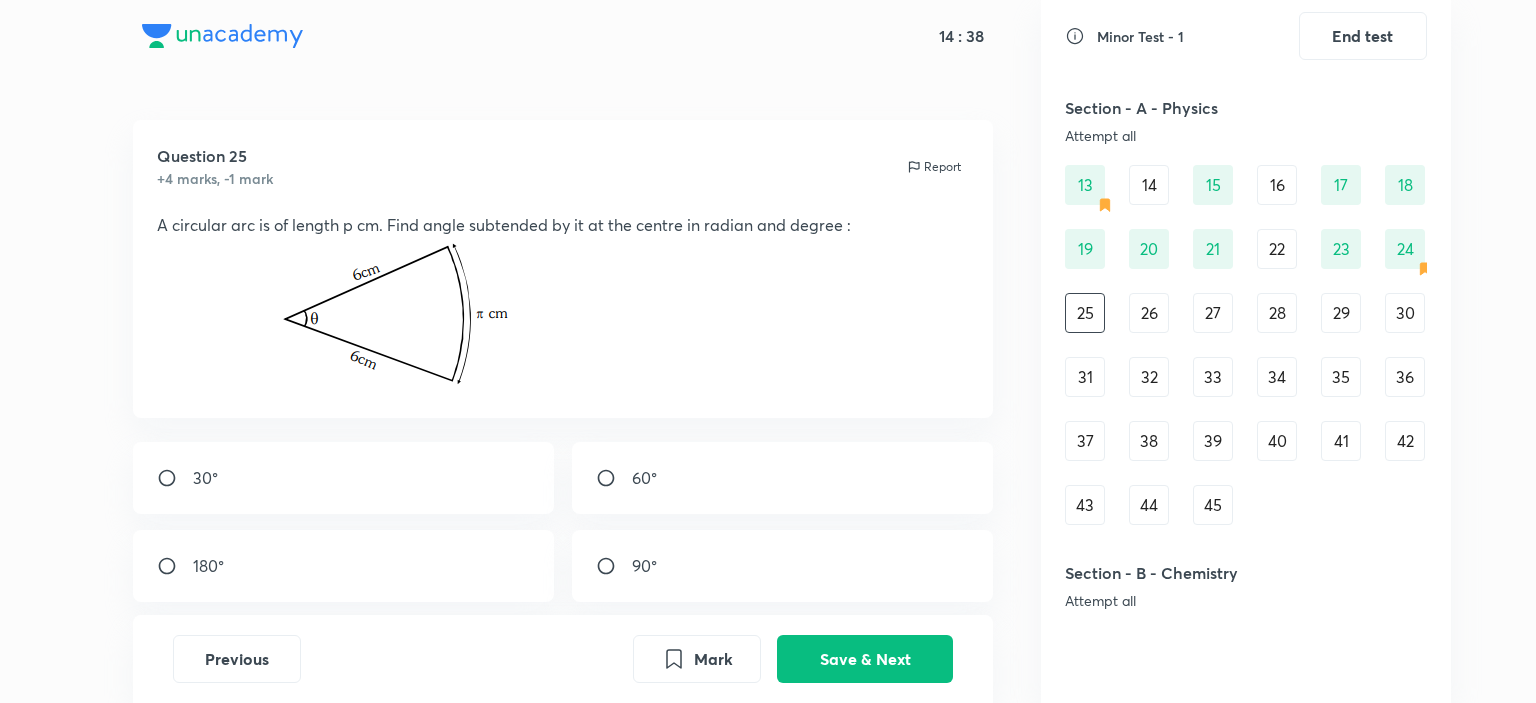 click on "24" at bounding box center (1405, 249) 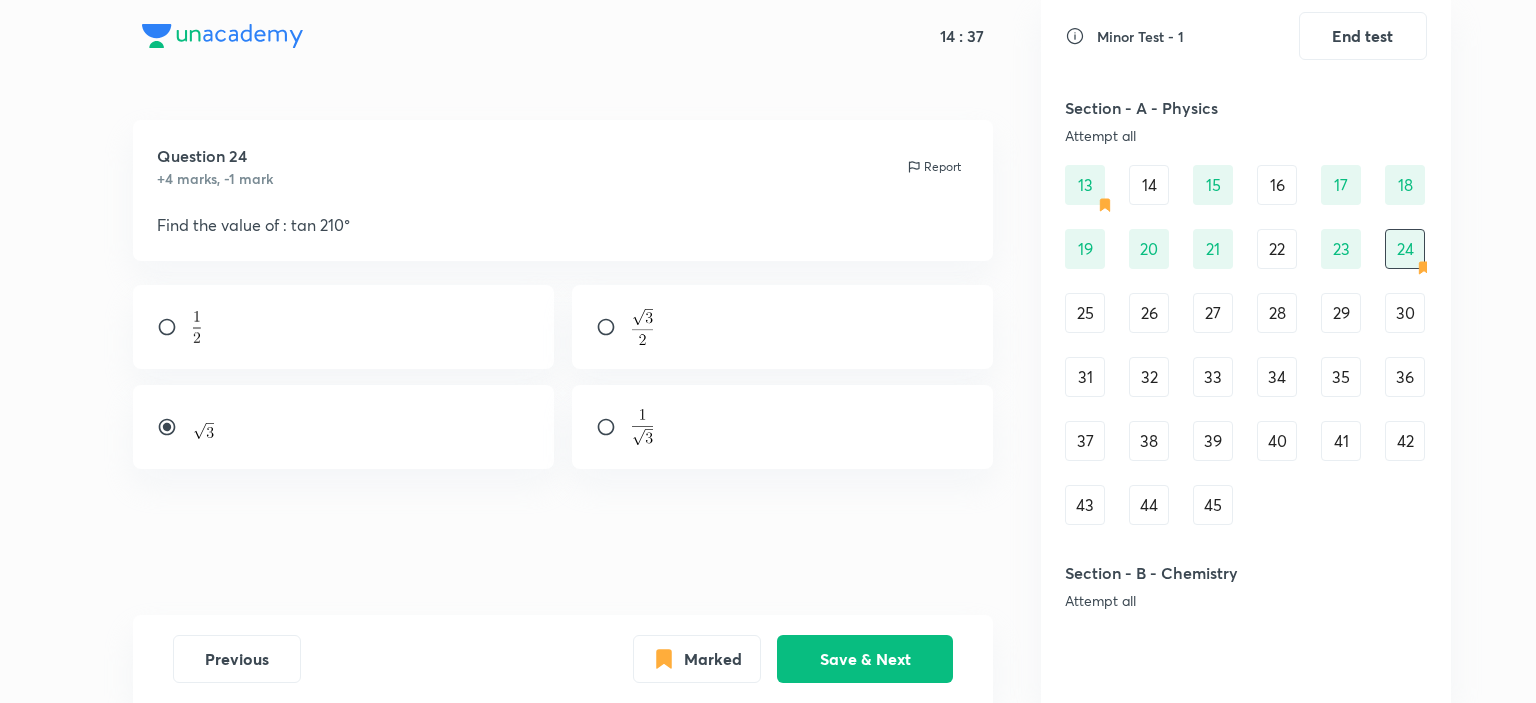 click at bounding box center [344, 427] 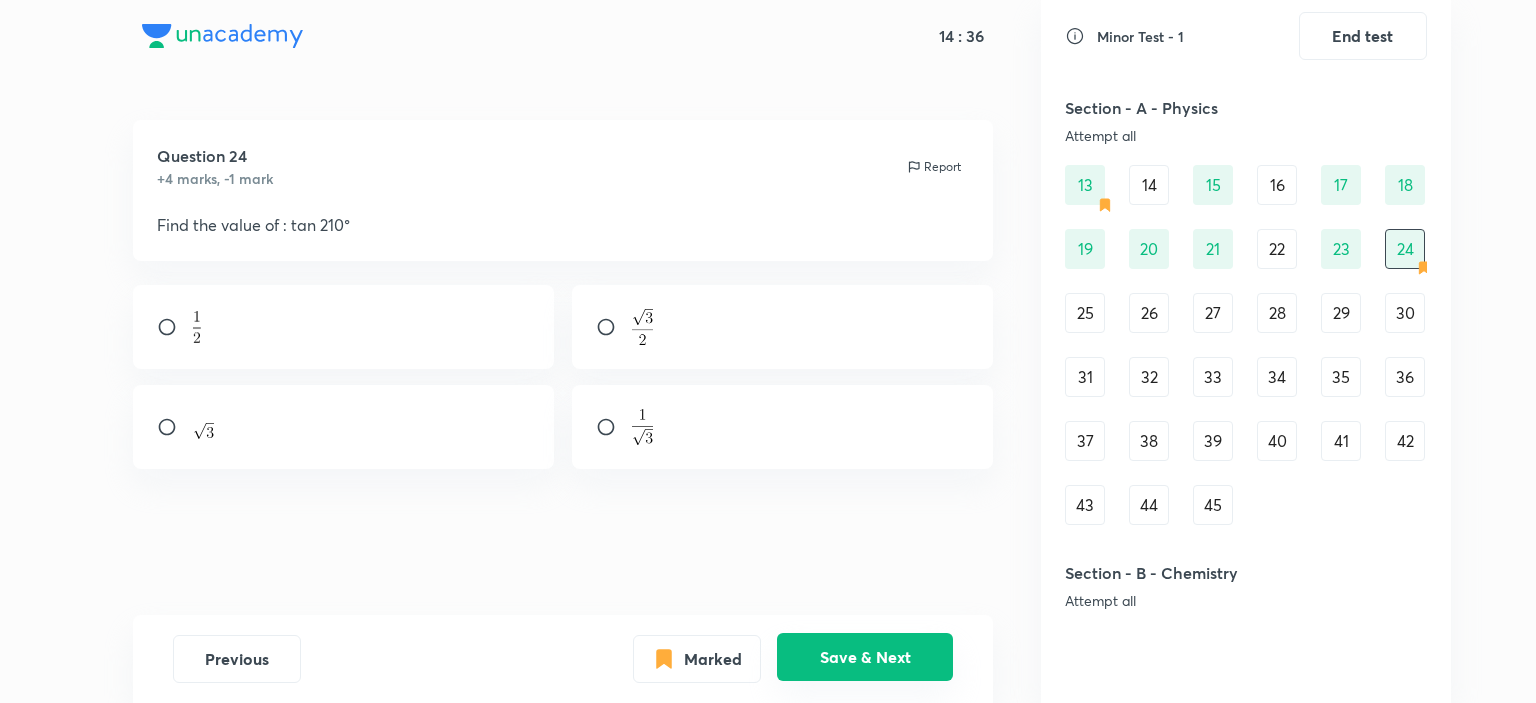 click on "Save & Next" at bounding box center (865, 657) 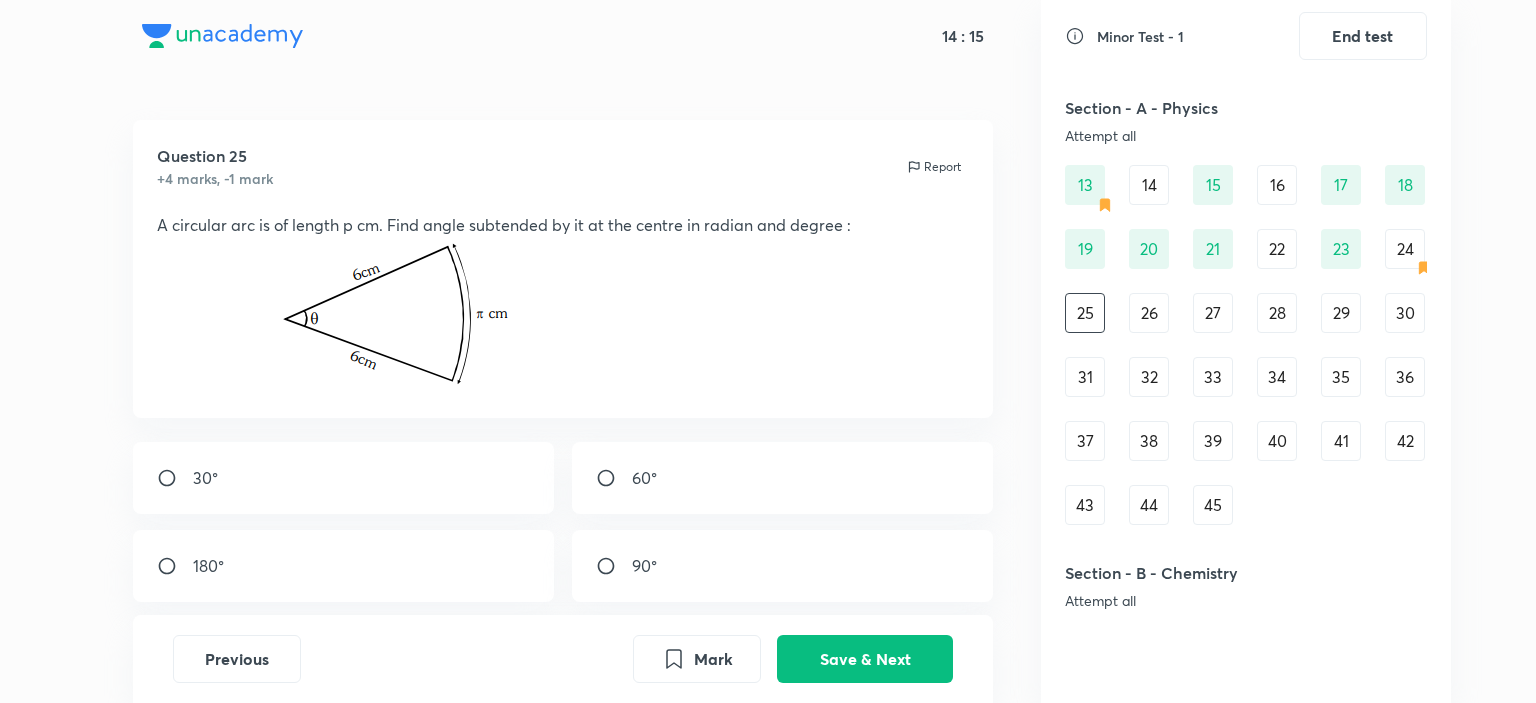 click on "30°" at bounding box center (344, 478) 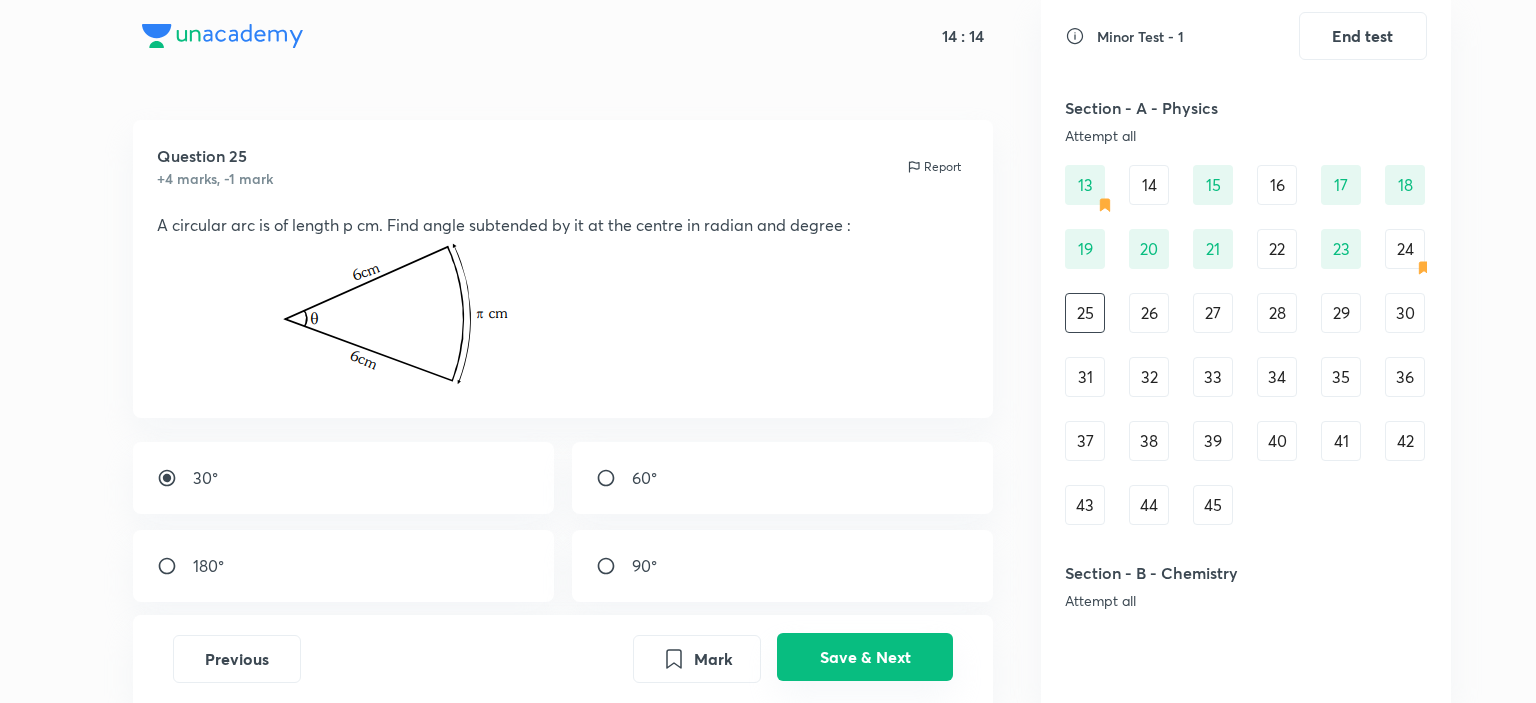 click on "Save & Next" at bounding box center (865, 657) 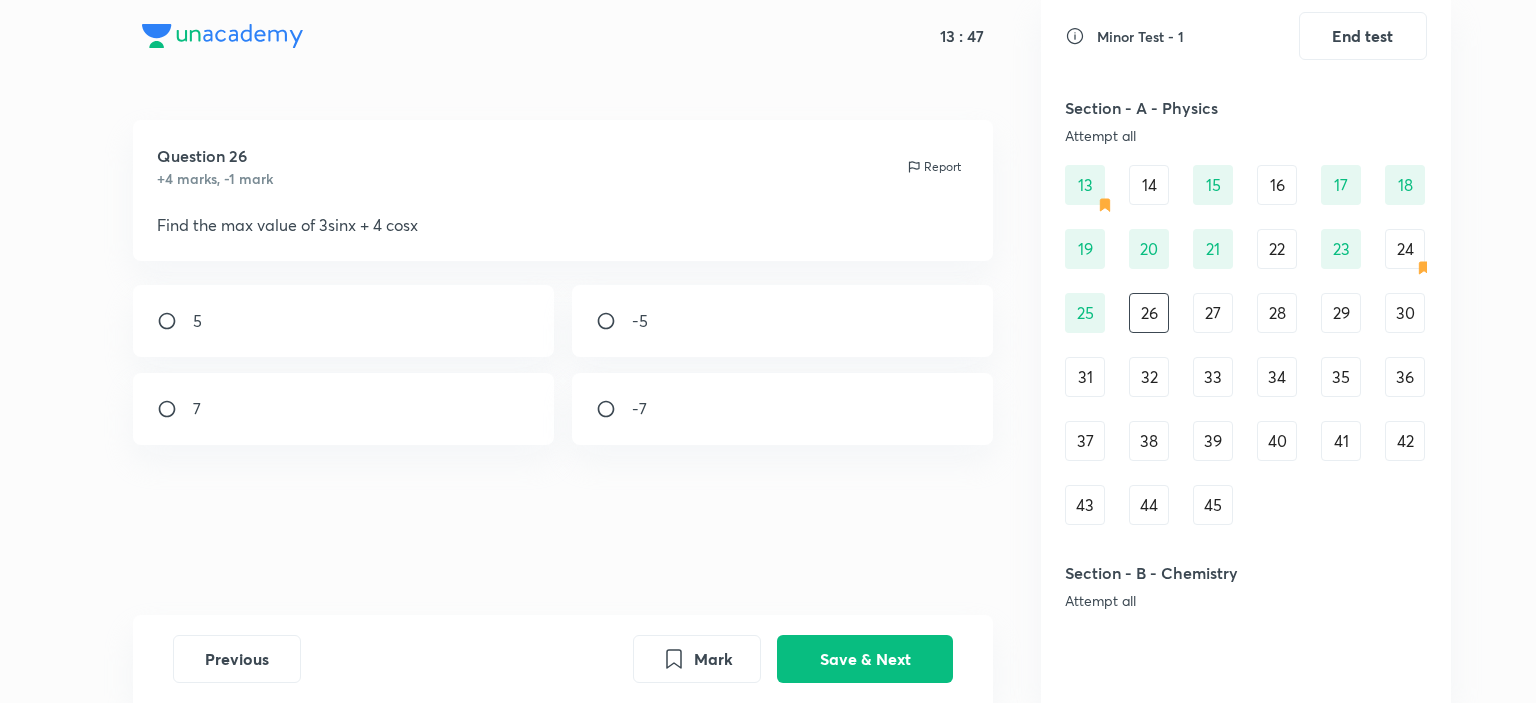 click on "7" at bounding box center [197, 409] 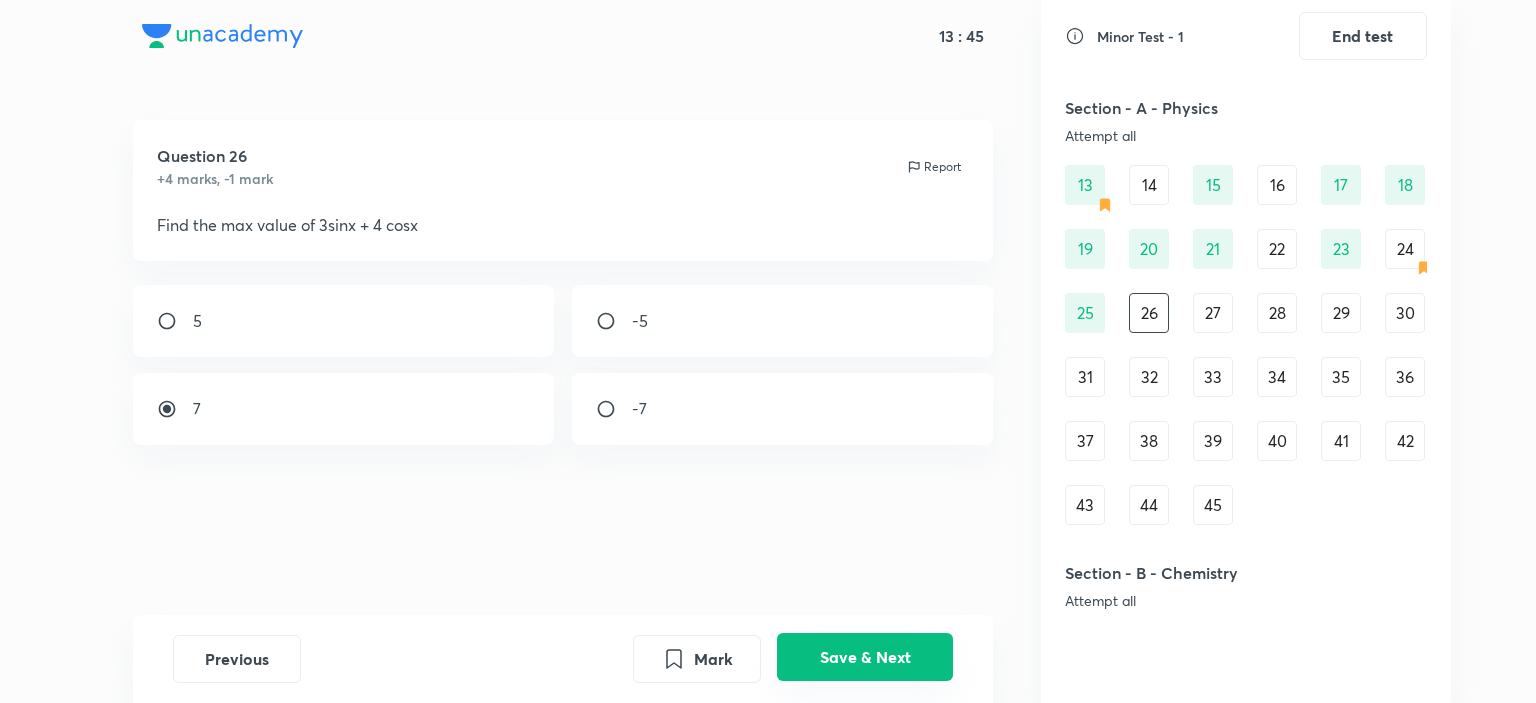 click on "Save & Next" at bounding box center [865, 657] 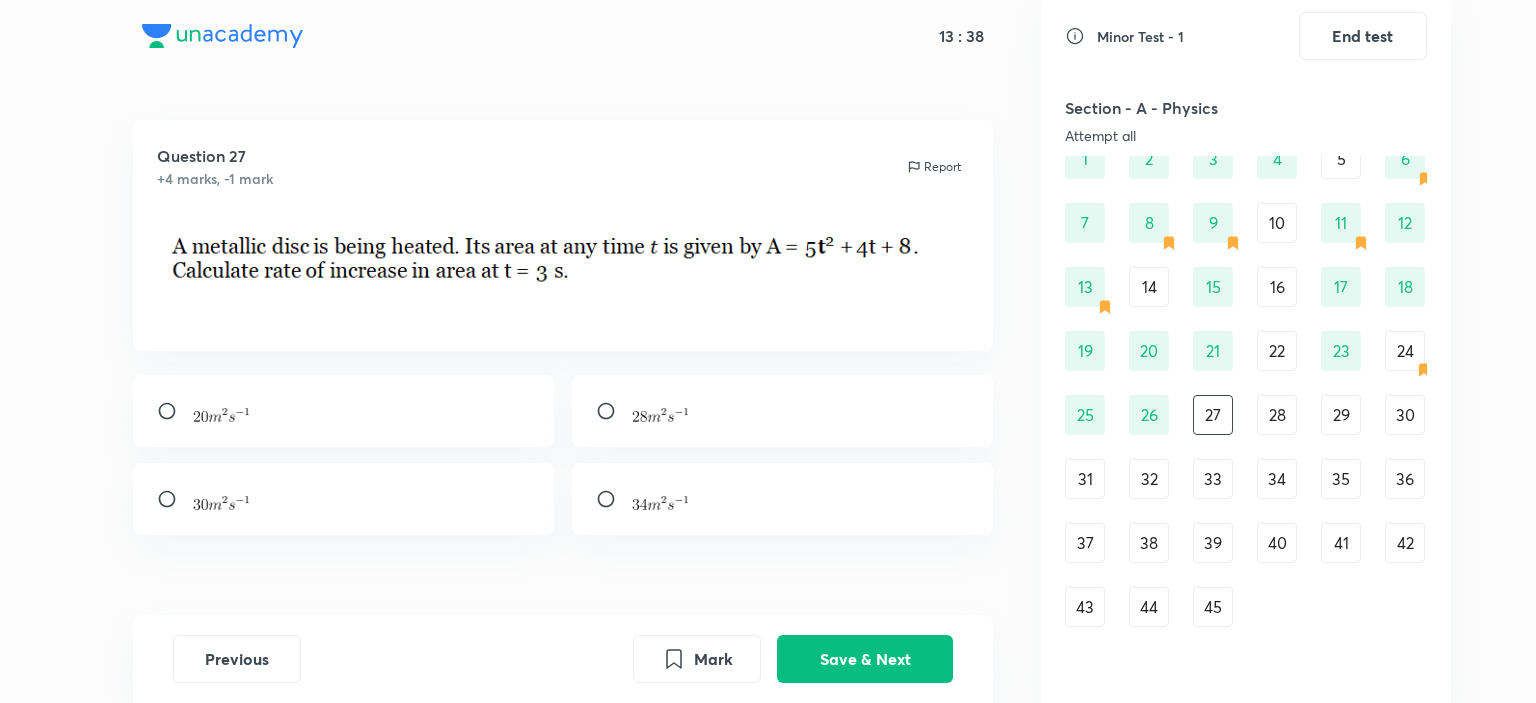 scroll, scrollTop: 200, scrollLeft: 0, axis: vertical 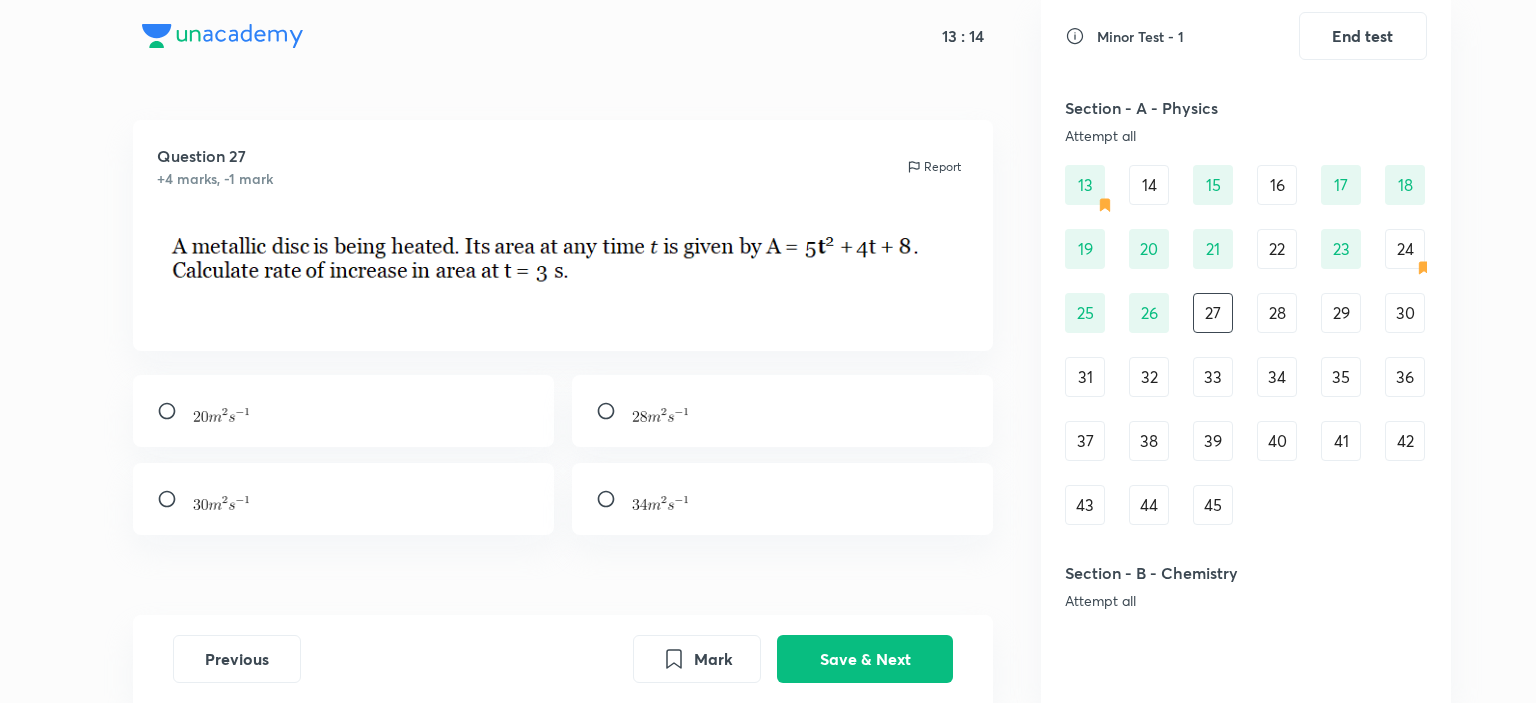 click on "Question 27 +4 marks, -1 mark Report" at bounding box center [563, 387] 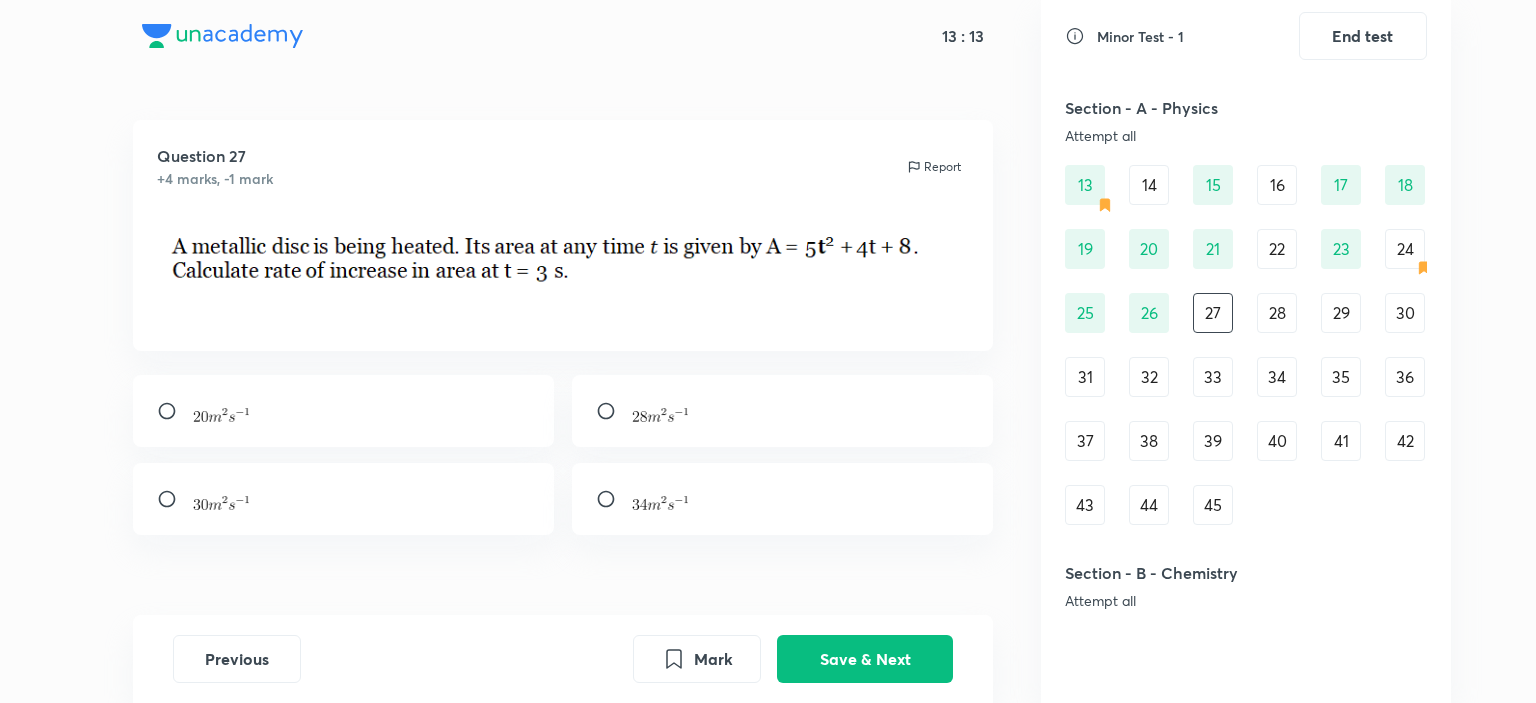 click at bounding box center (783, 499) 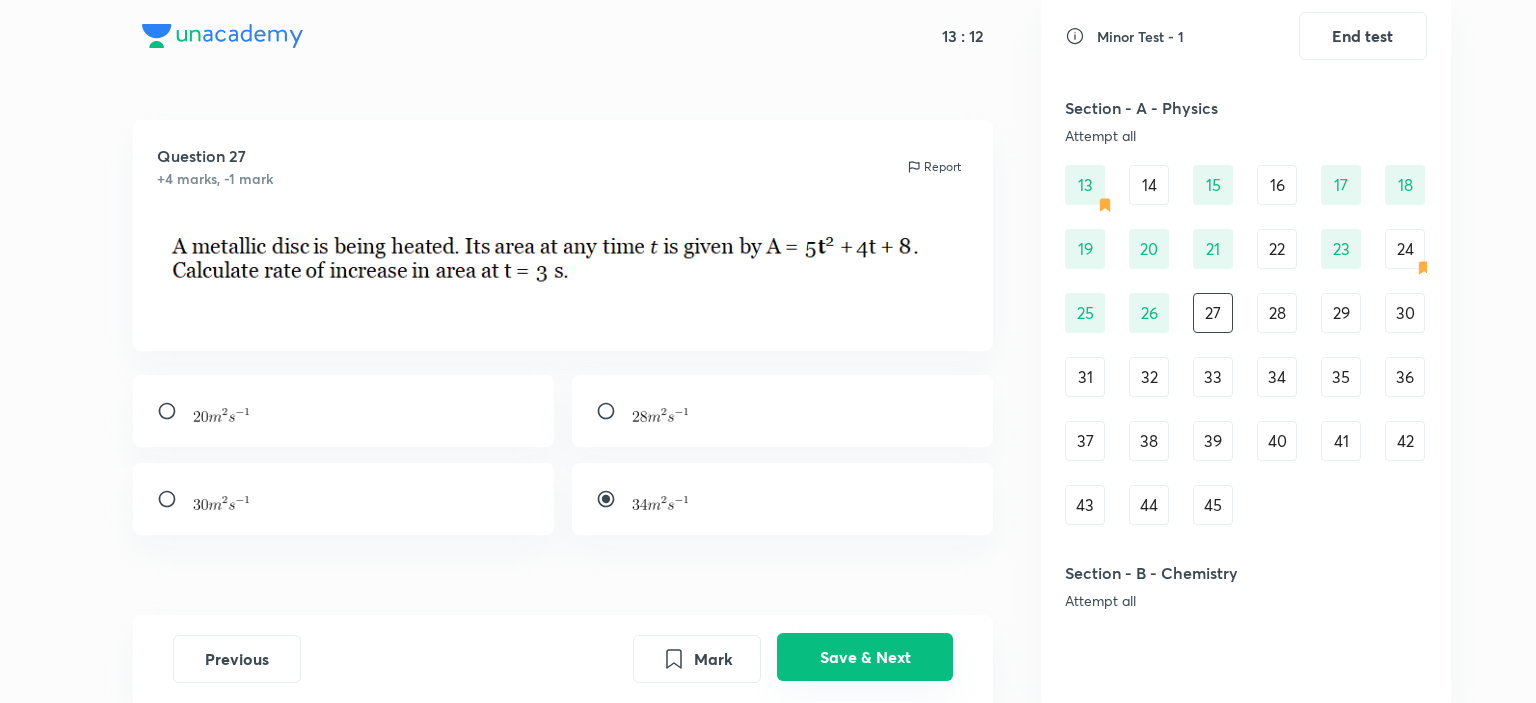 click on "Save & Next" at bounding box center (865, 657) 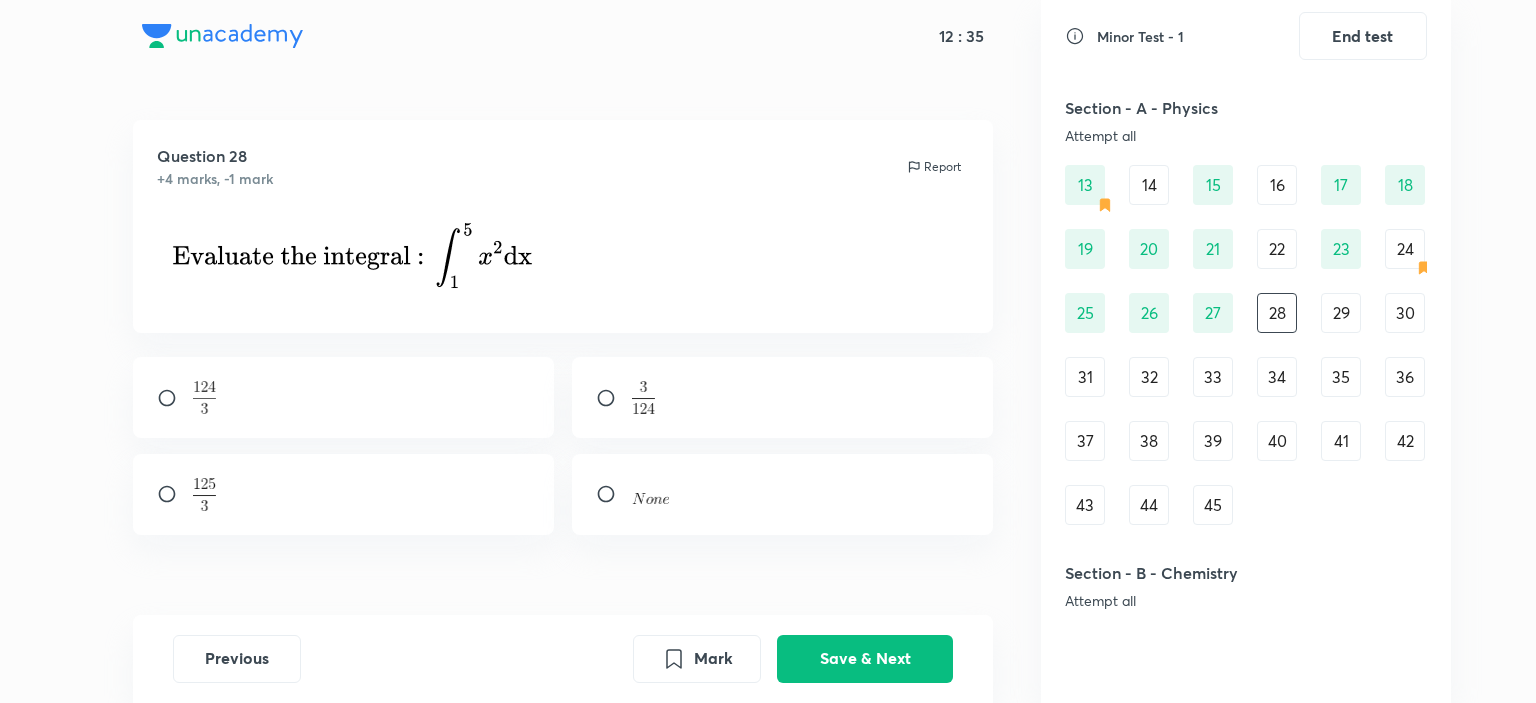 click at bounding box center [344, 397] 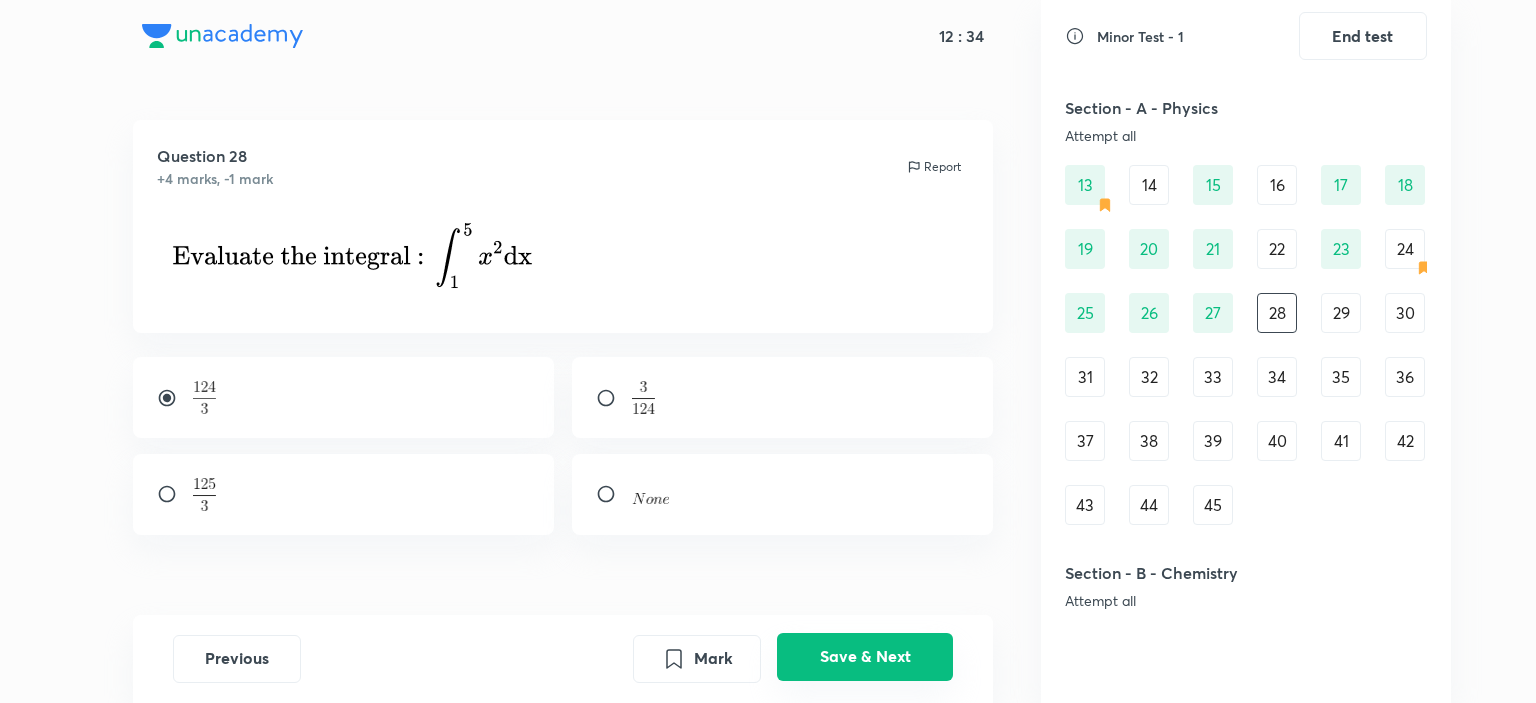 click on "Save & Next" at bounding box center [865, 657] 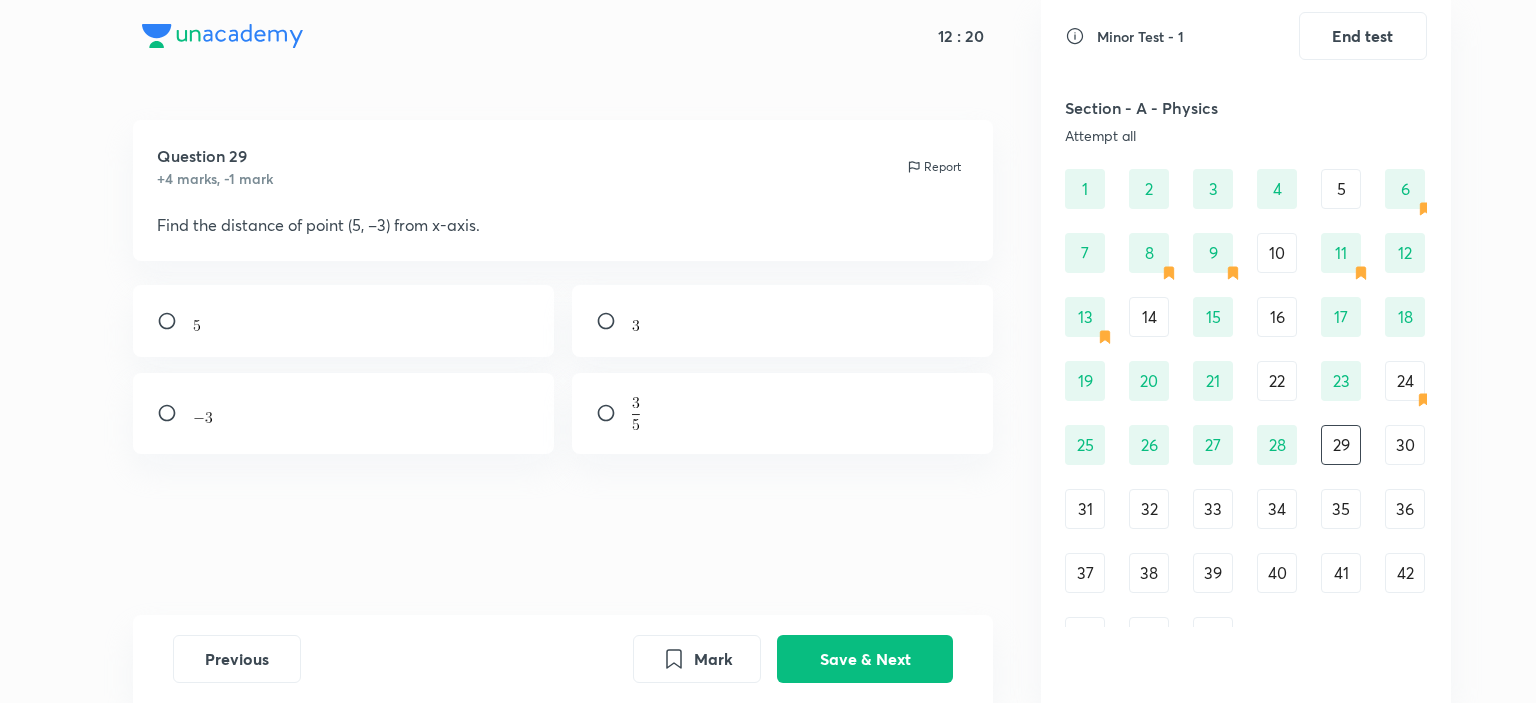 scroll, scrollTop: 100, scrollLeft: 0, axis: vertical 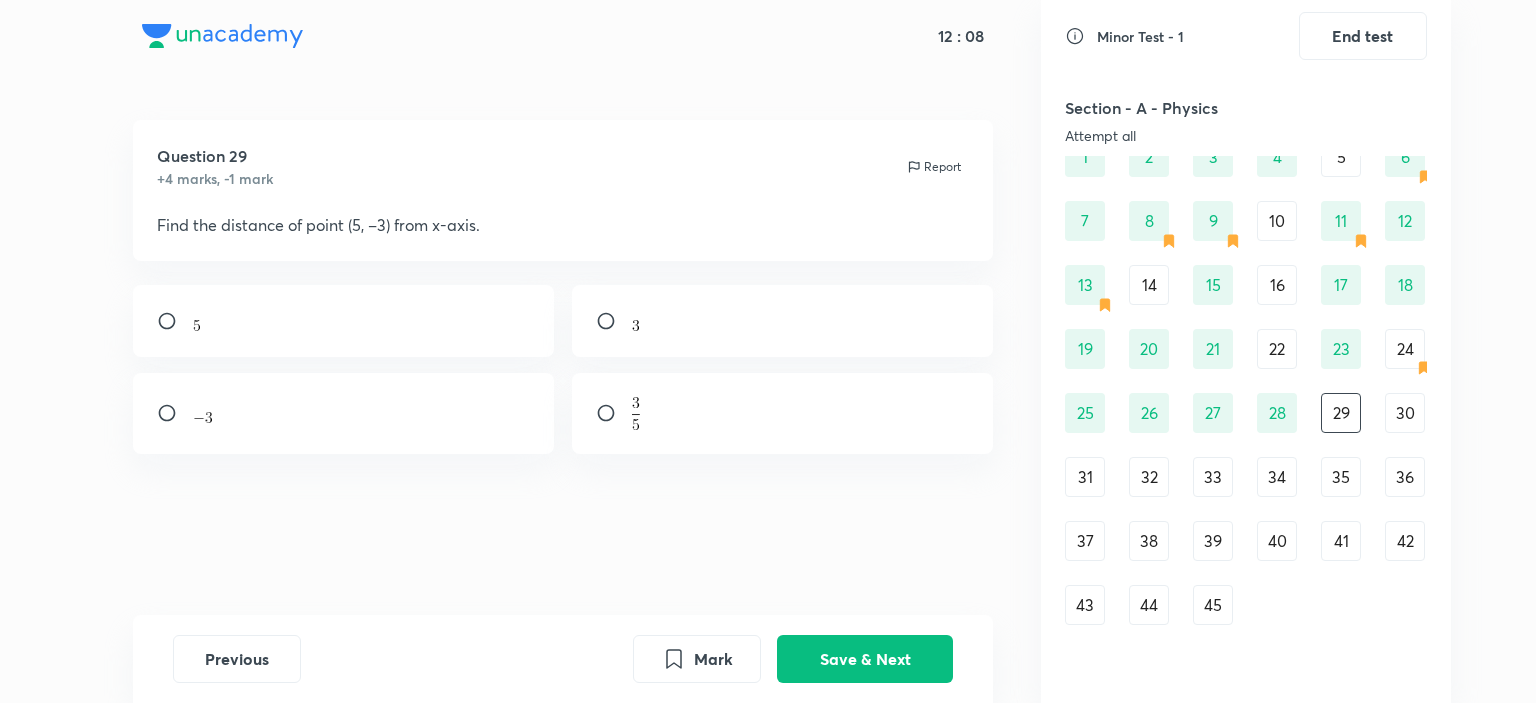 click on "30" at bounding box center (1405, 413) 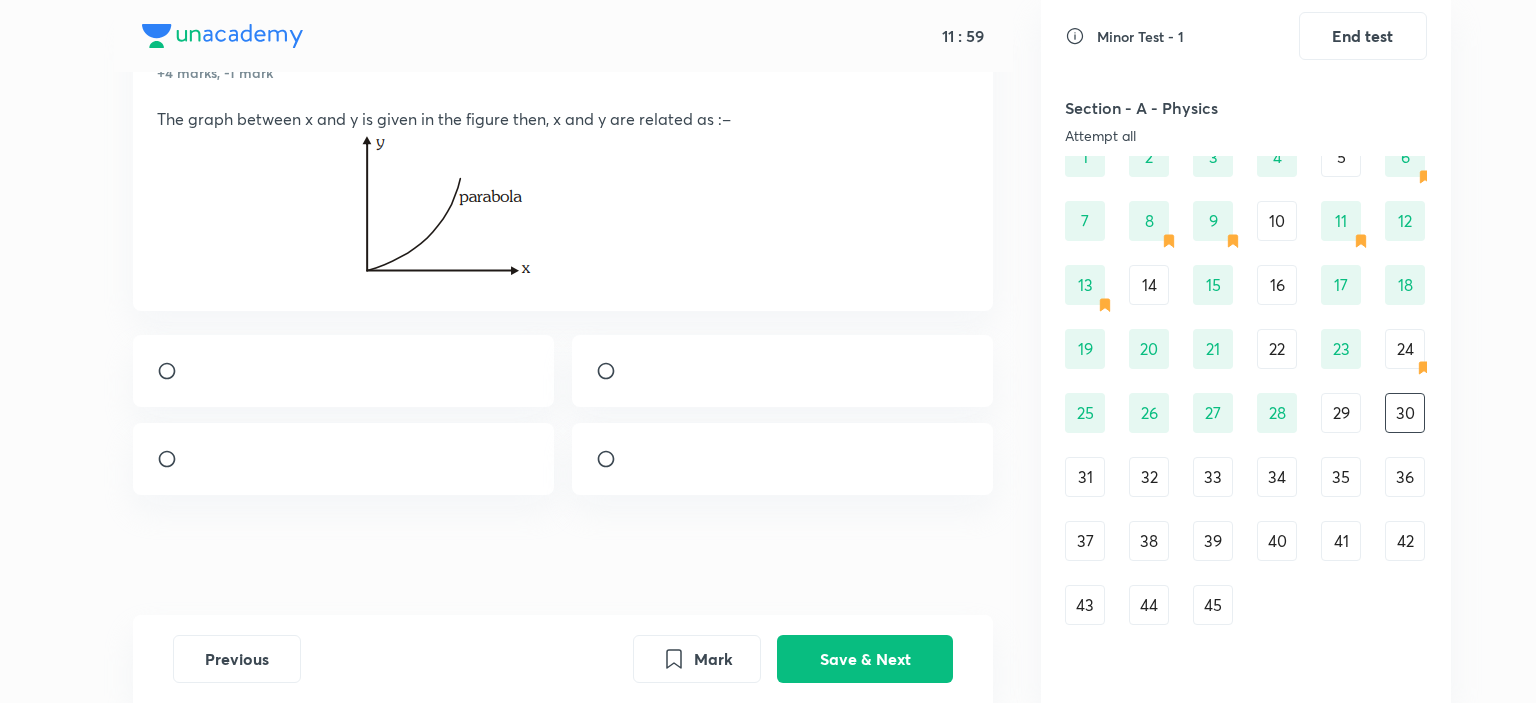 scroll, scrollTop: 80, scrollLeft: 0, axis: vertical 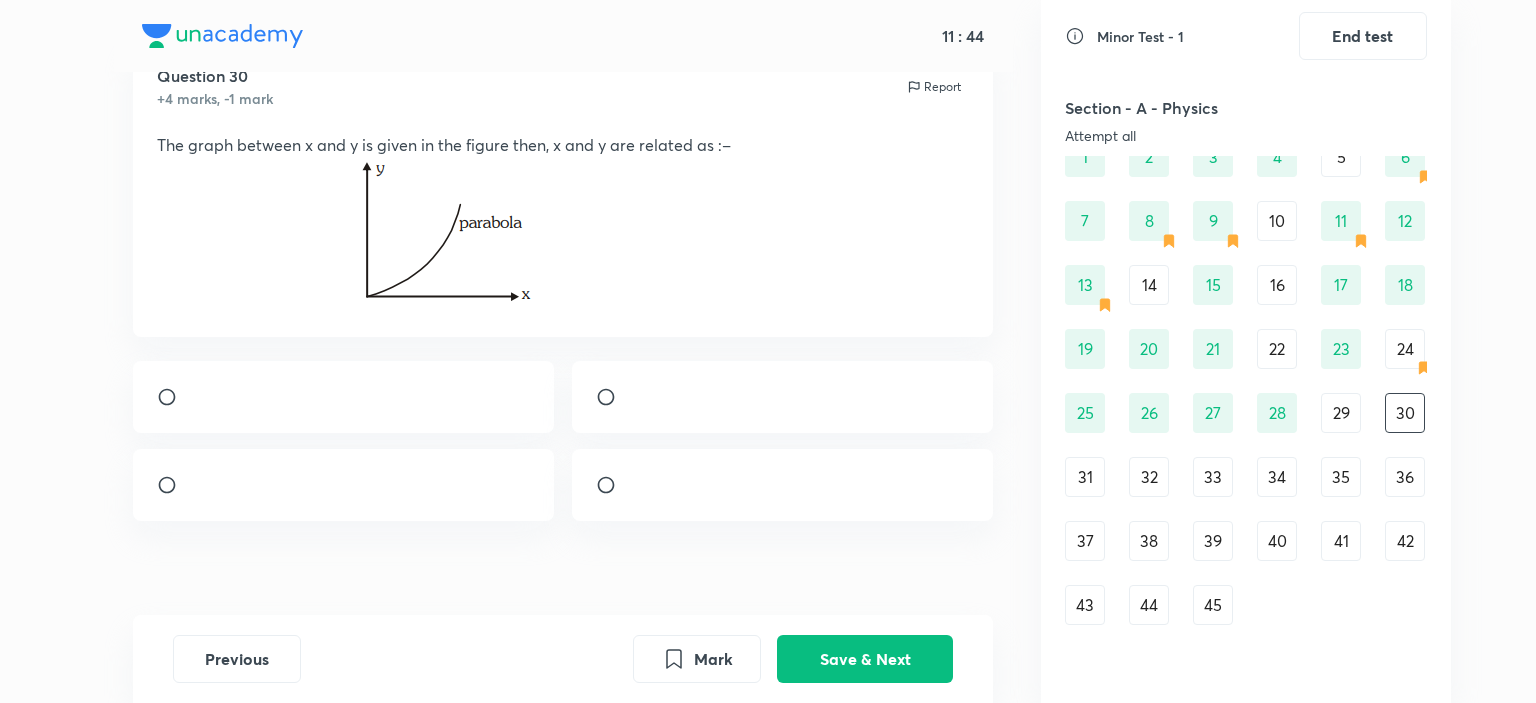 click at bounding box center [193, 402] 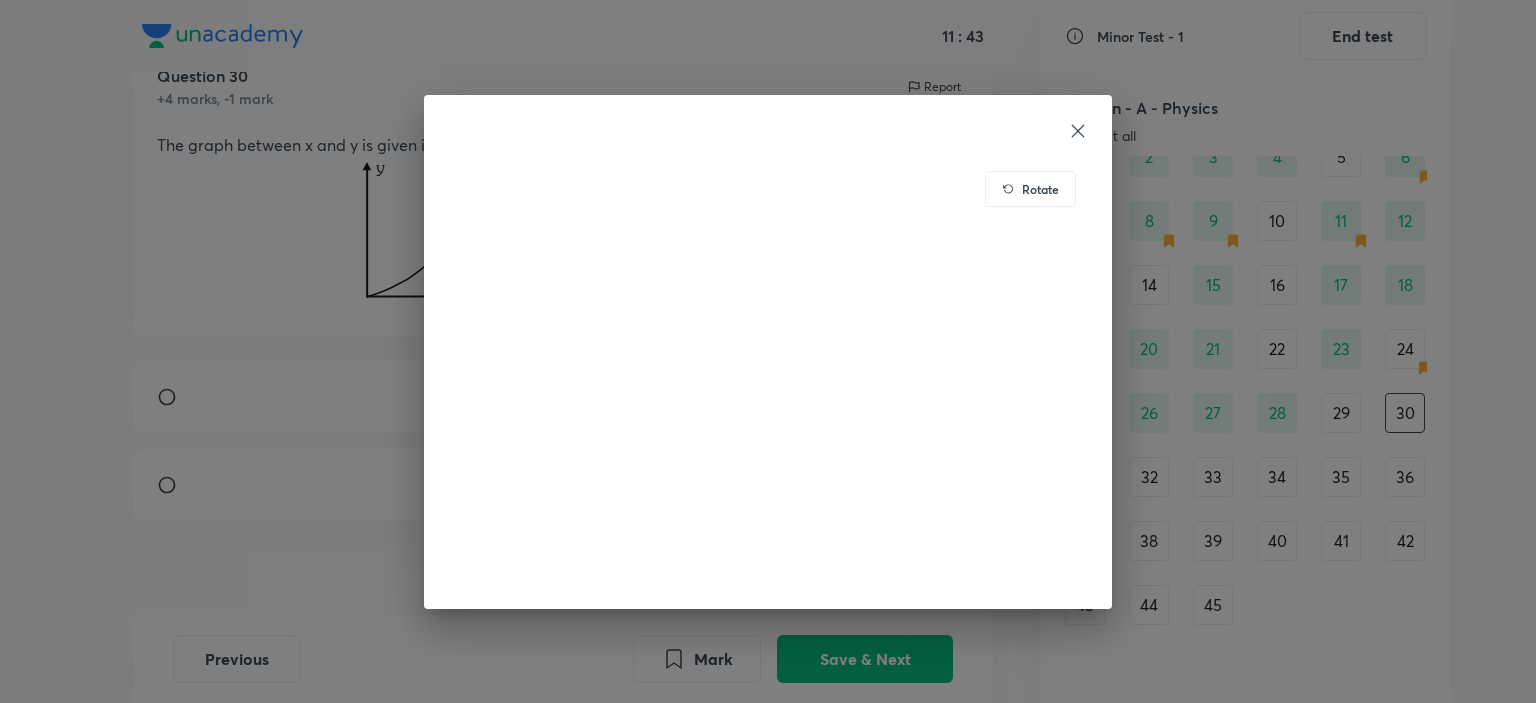 click on "Rotate" at bounding box center [768, 351] 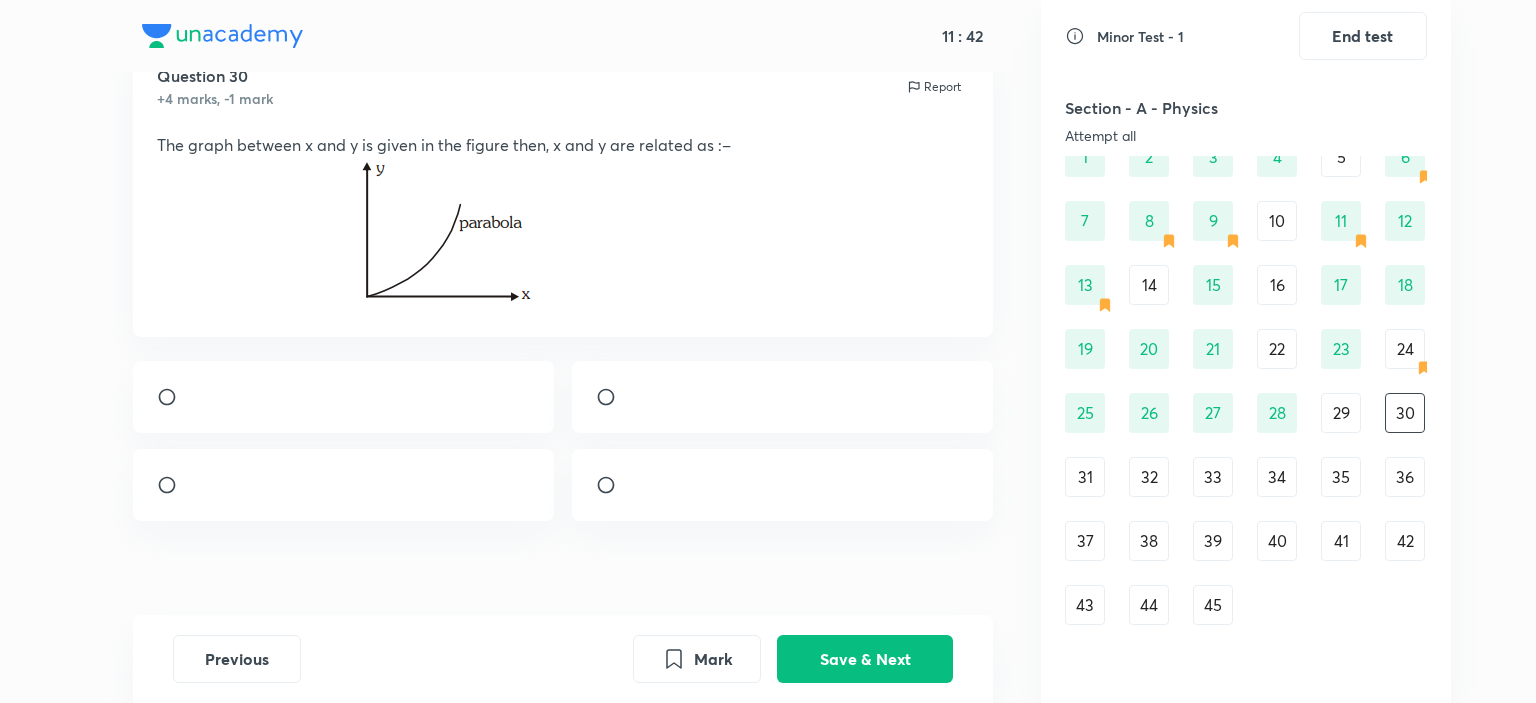 click at bounding box center (175, 397) 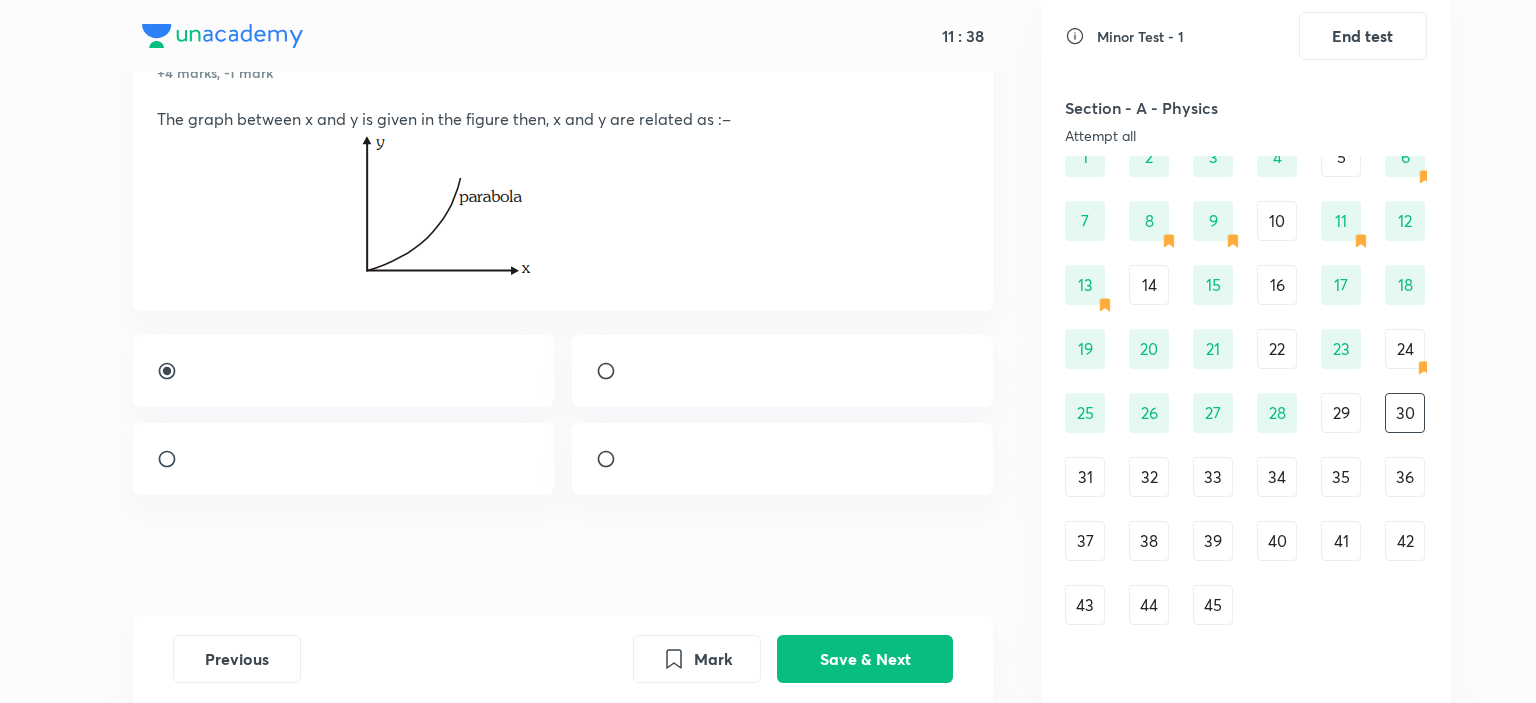 scroll, scrollTop: 180, scrollLeft: 0, axis: vertical 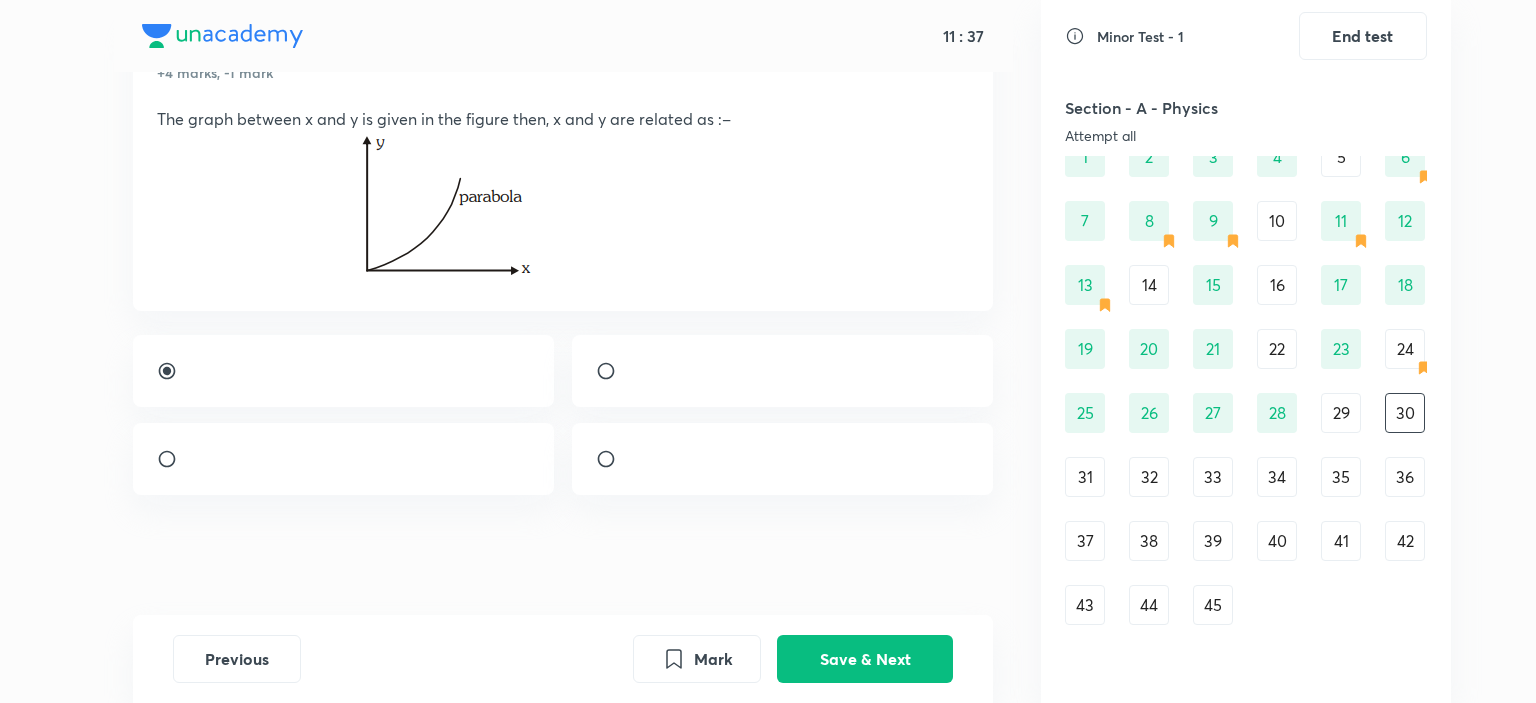click 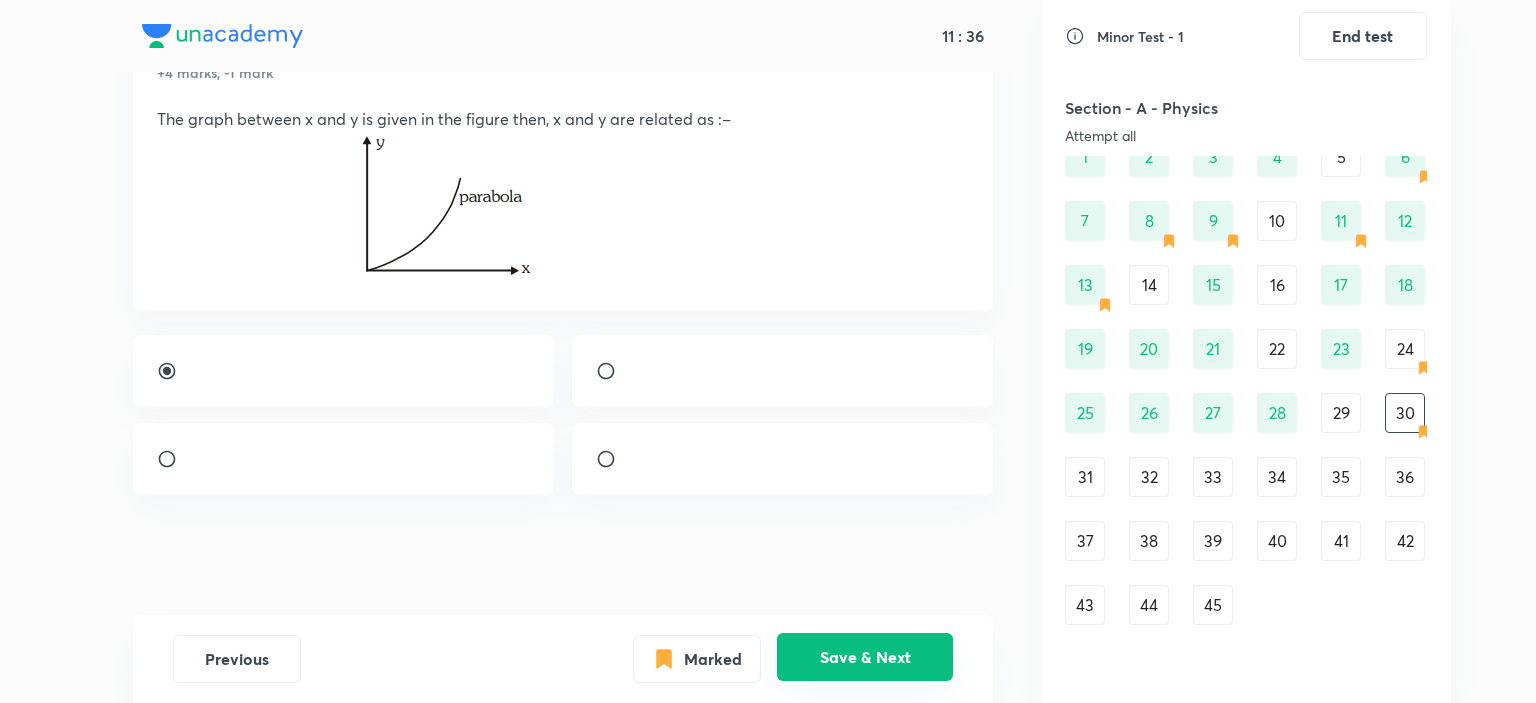 click on "Save & Next" at bounding box center [865, 657] 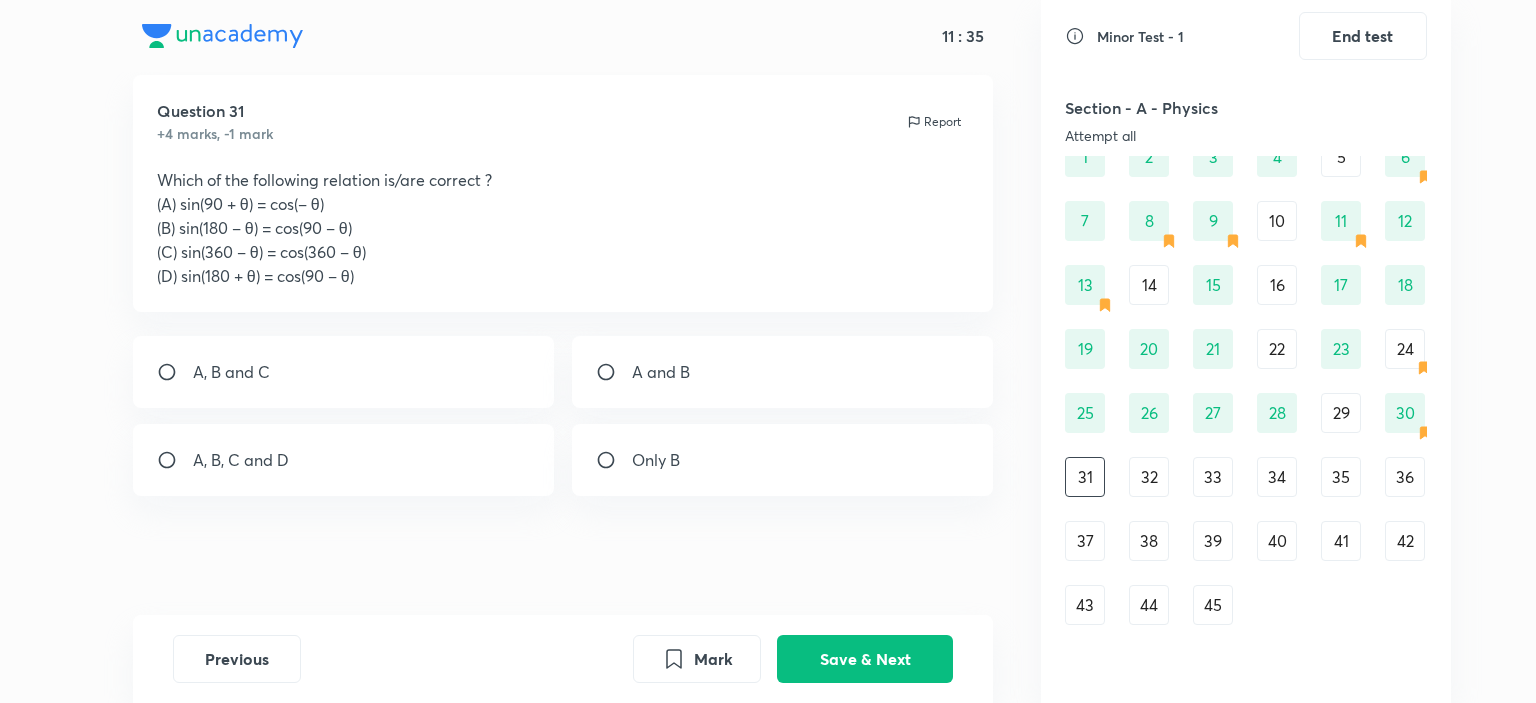 scroll, scrollTop: 0, scrollLeft: 0, axis: both 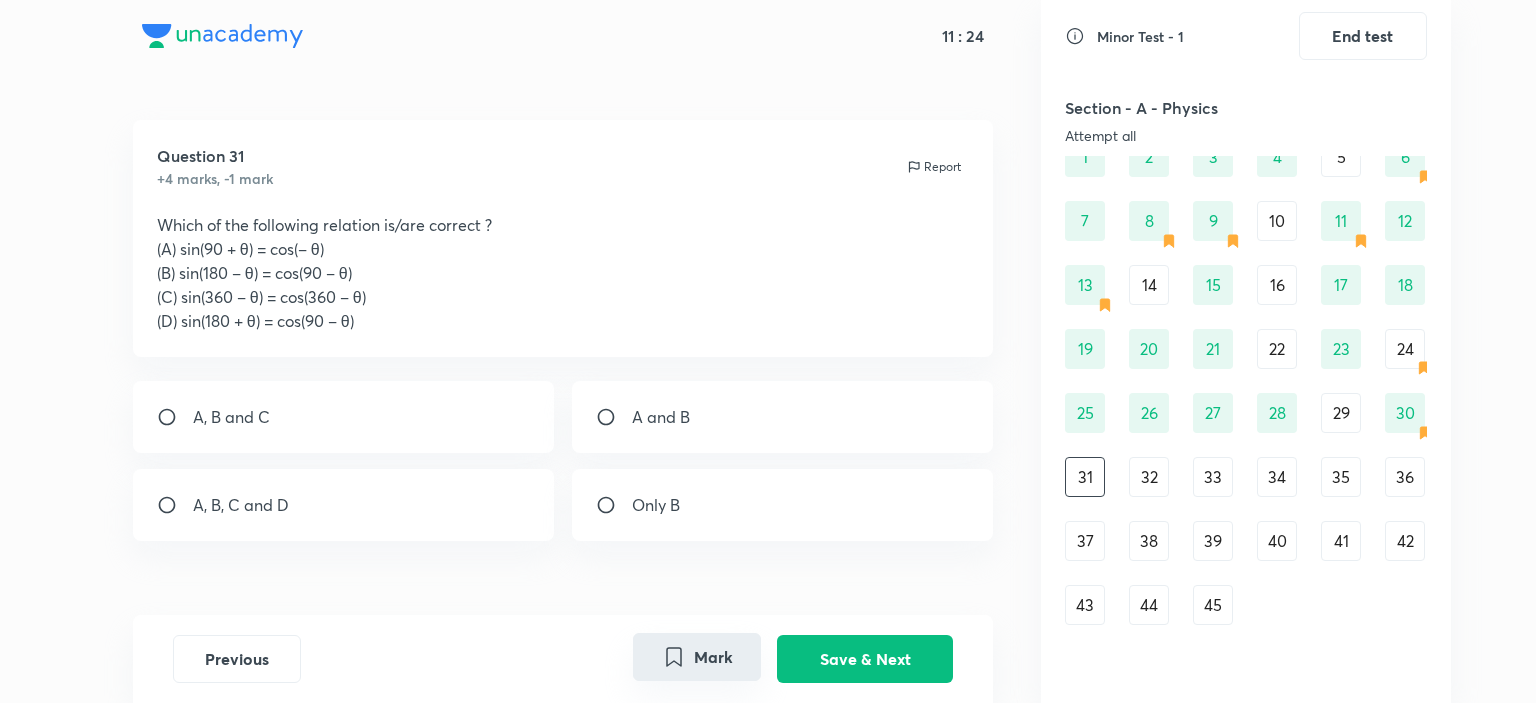 click on "Mark" at bounding box center (697, 657) 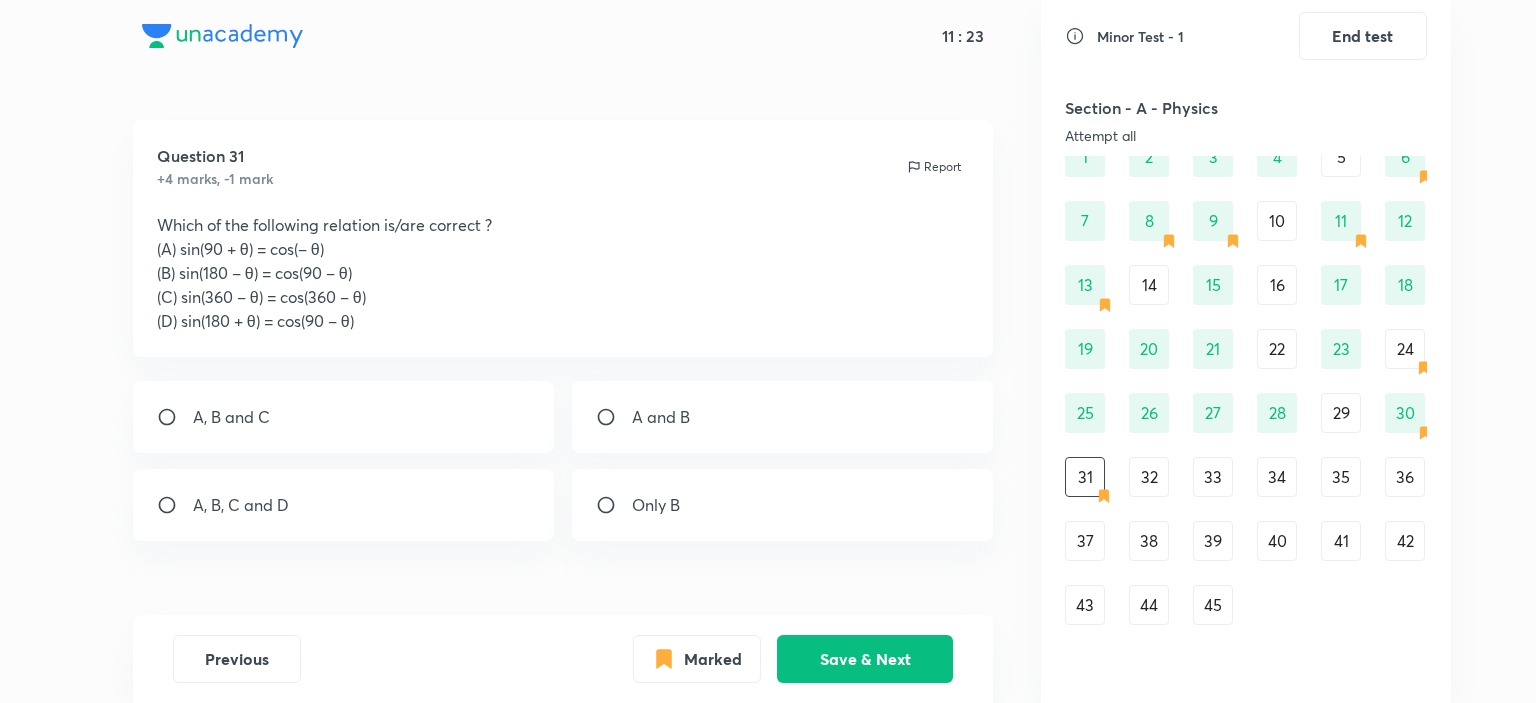 click on "32" at bounding box center (1149, 477) 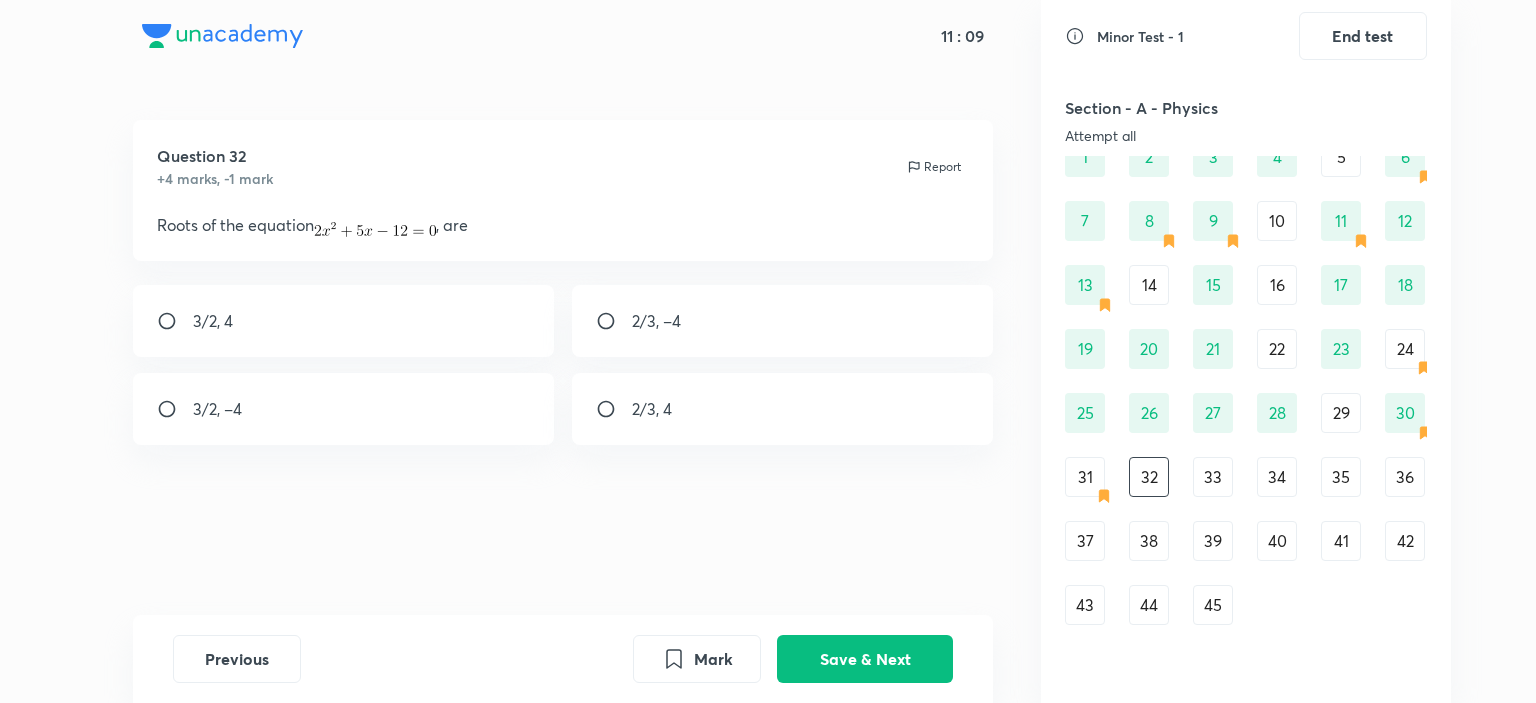 click on "3/2, –4" at bounding box center (344, 409) 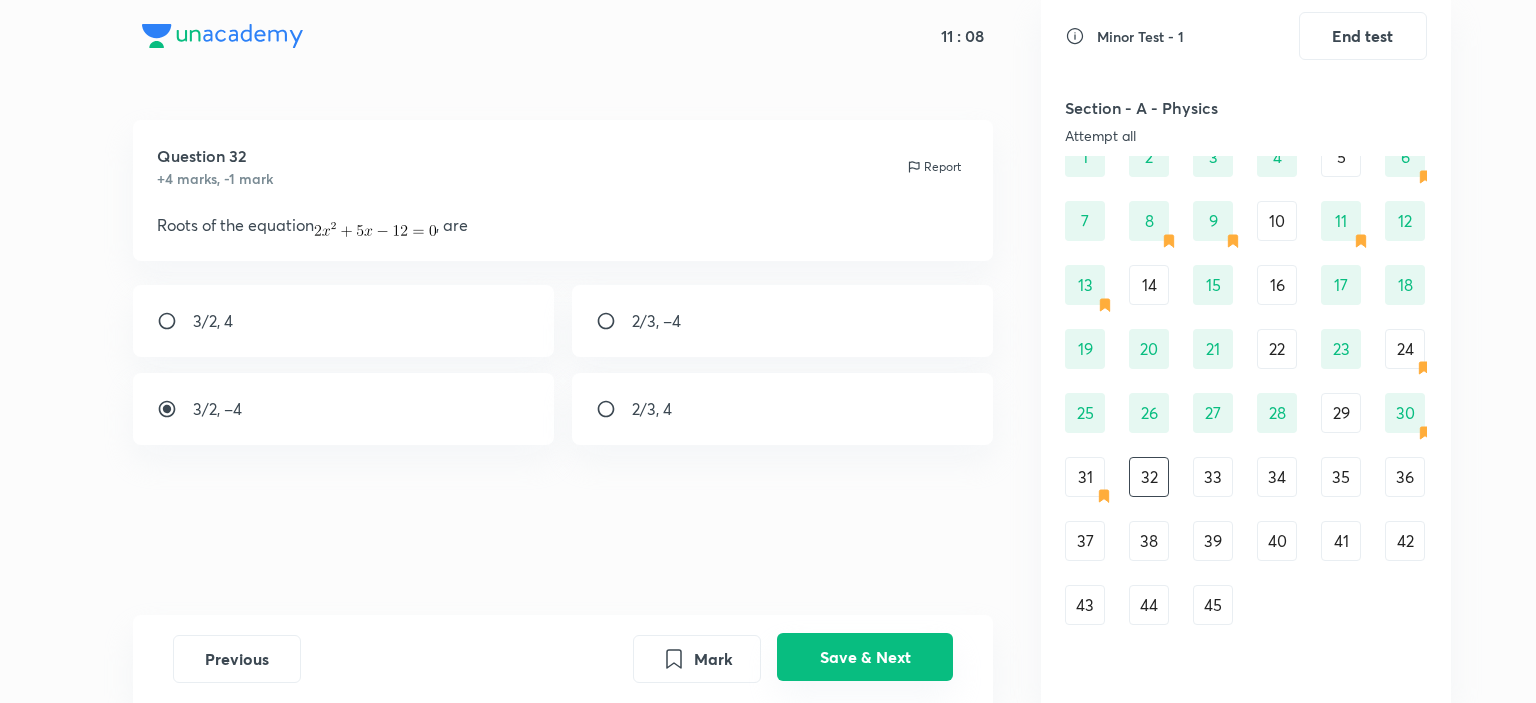 click on "Save & Next" at bounding box center (865, 657) 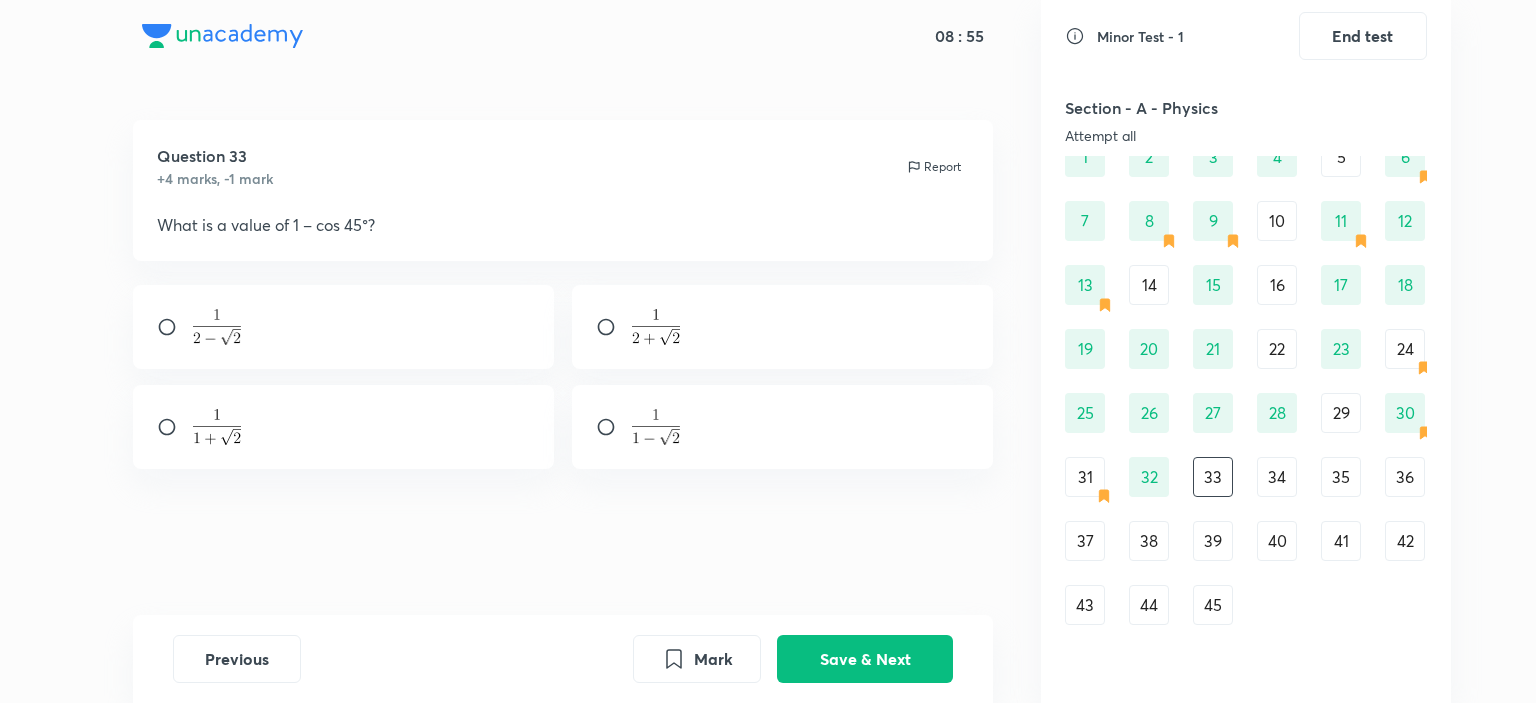 click at bounding box center (783, 427) 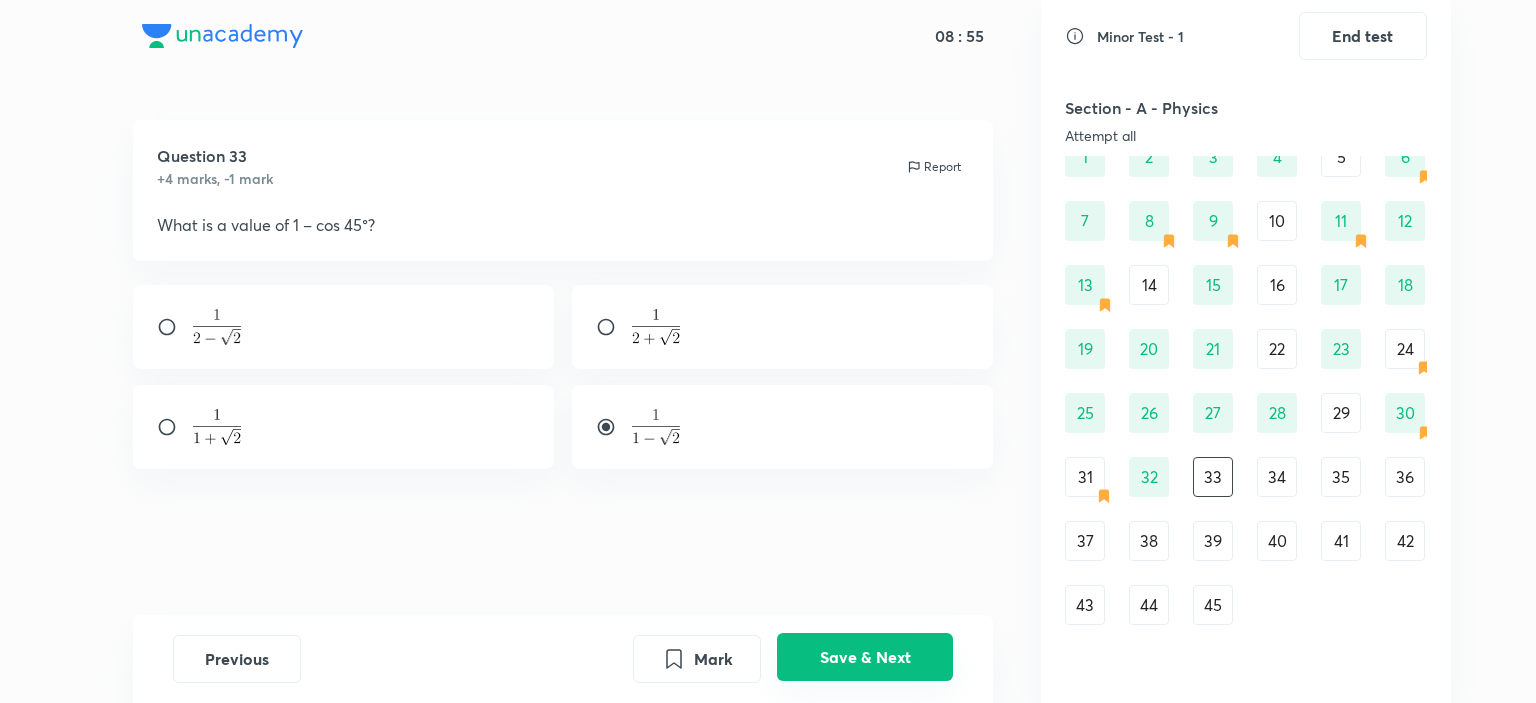 click on "Save & Next" at bounding box center [865, 657] 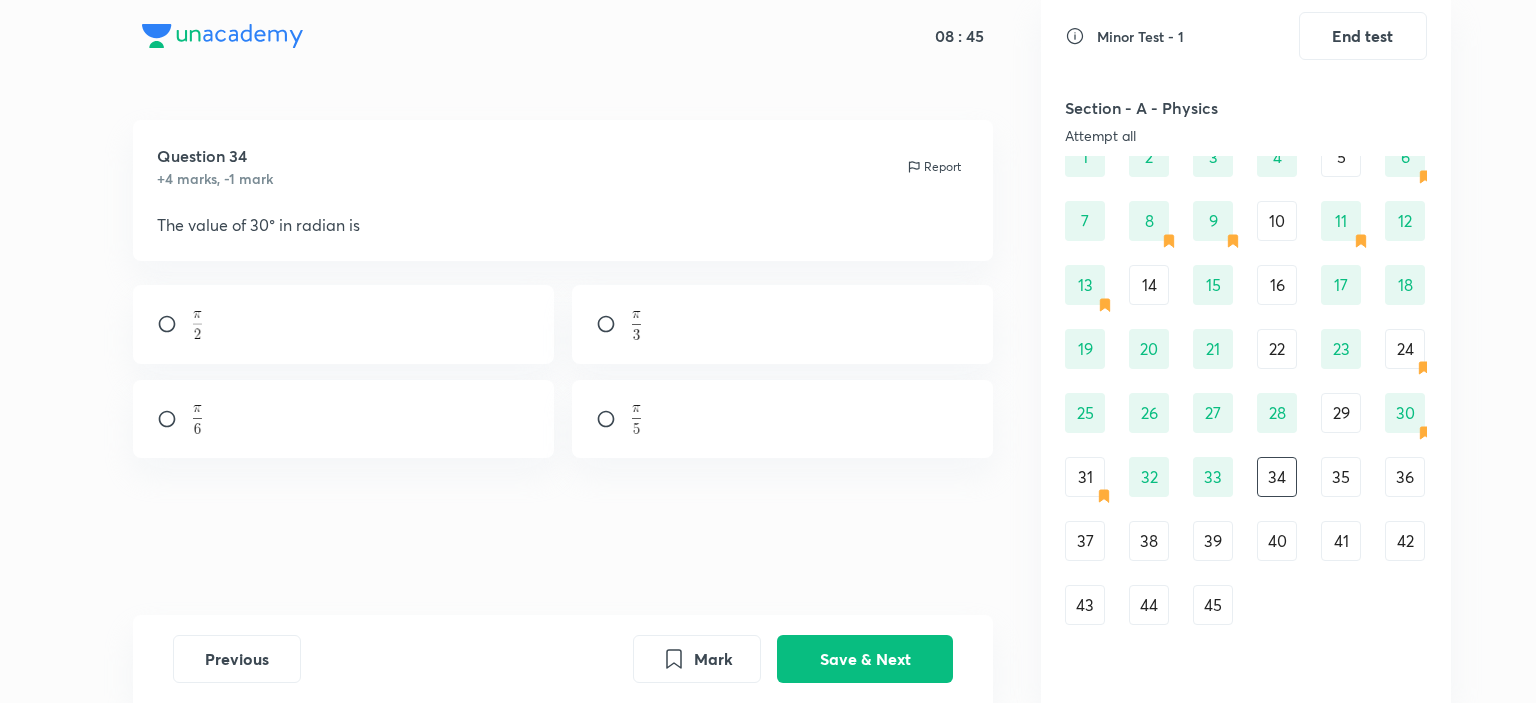 click at bounding box center [344, 419] 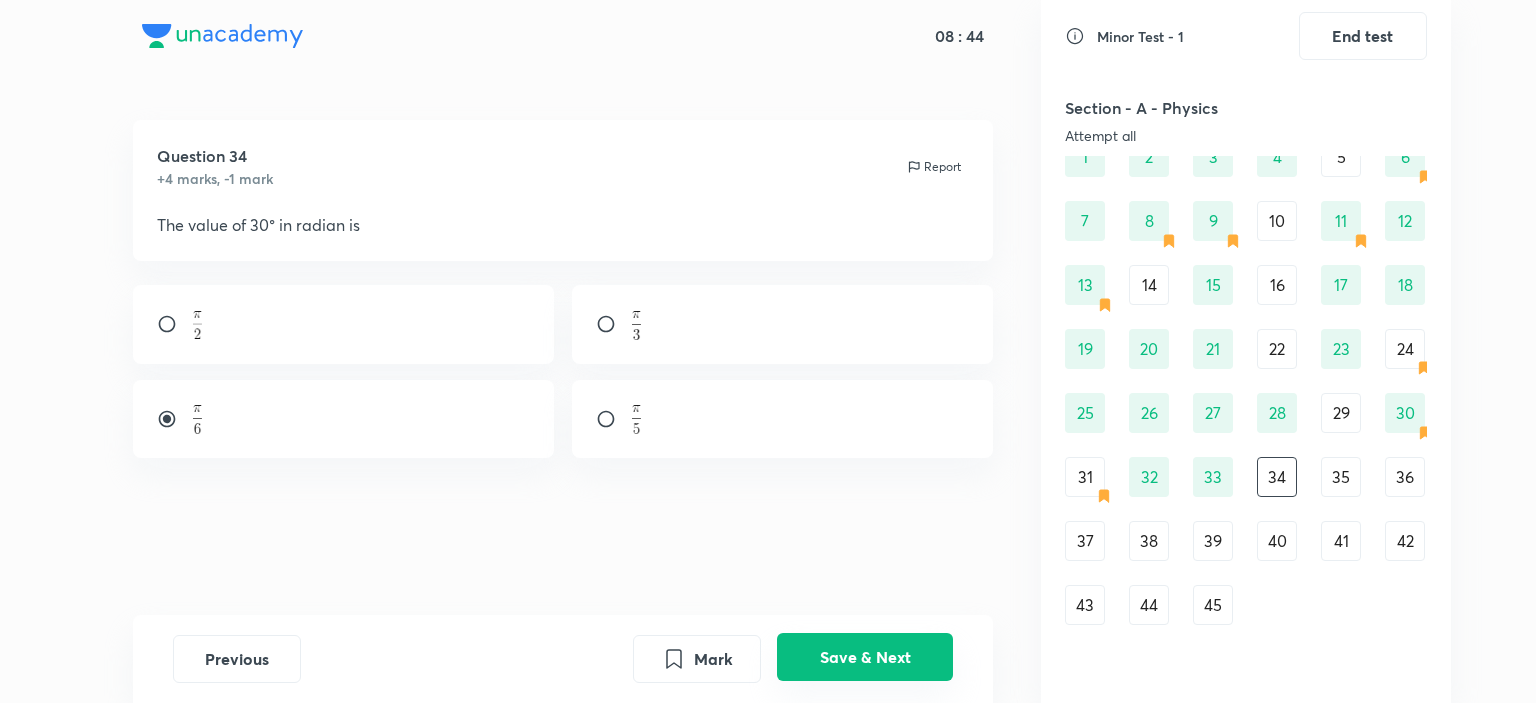 click on "Save & Next" at bounding box center [865, 657] 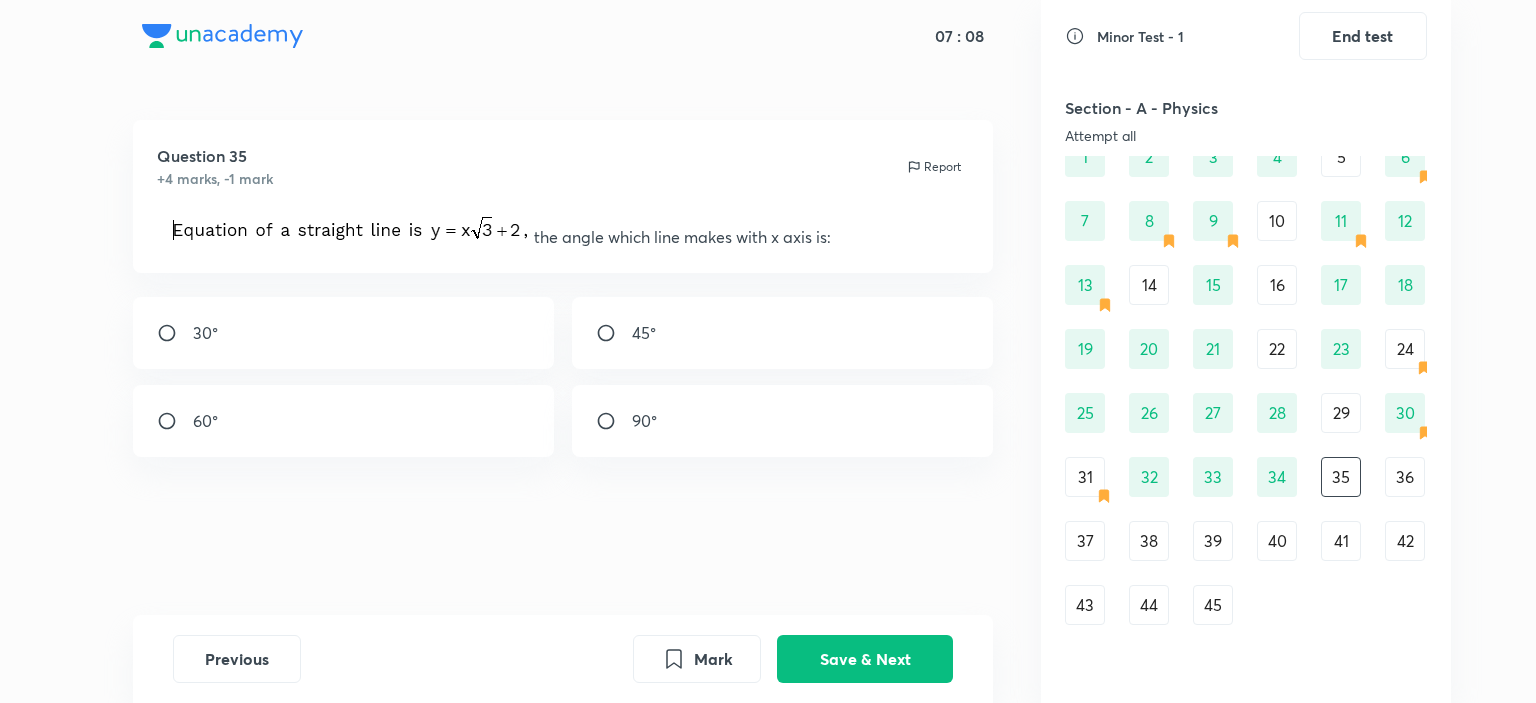 click on "36" at bounding box center (1405, 477) 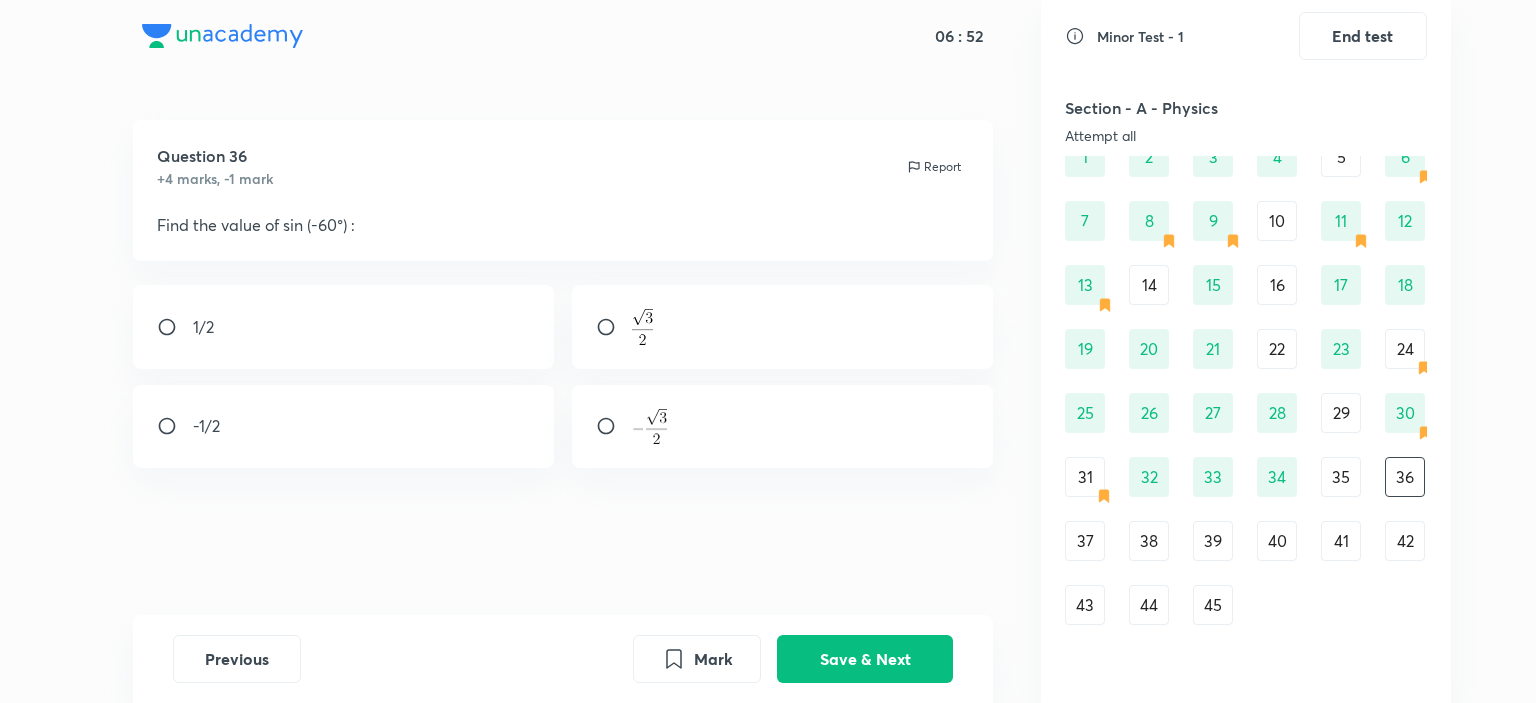 click at bounding box center (783, 427) 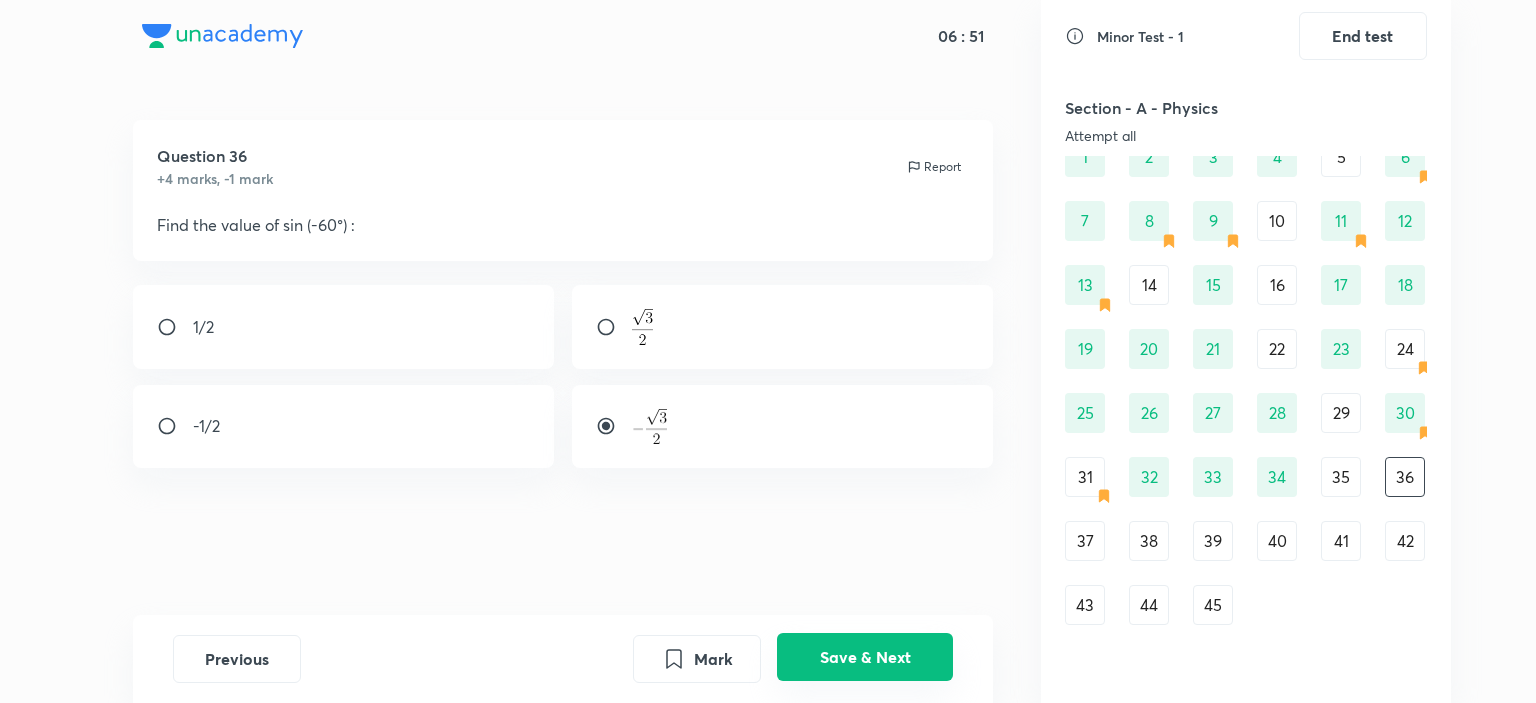 click on "Save & Next" at bounding box center [865, 657] 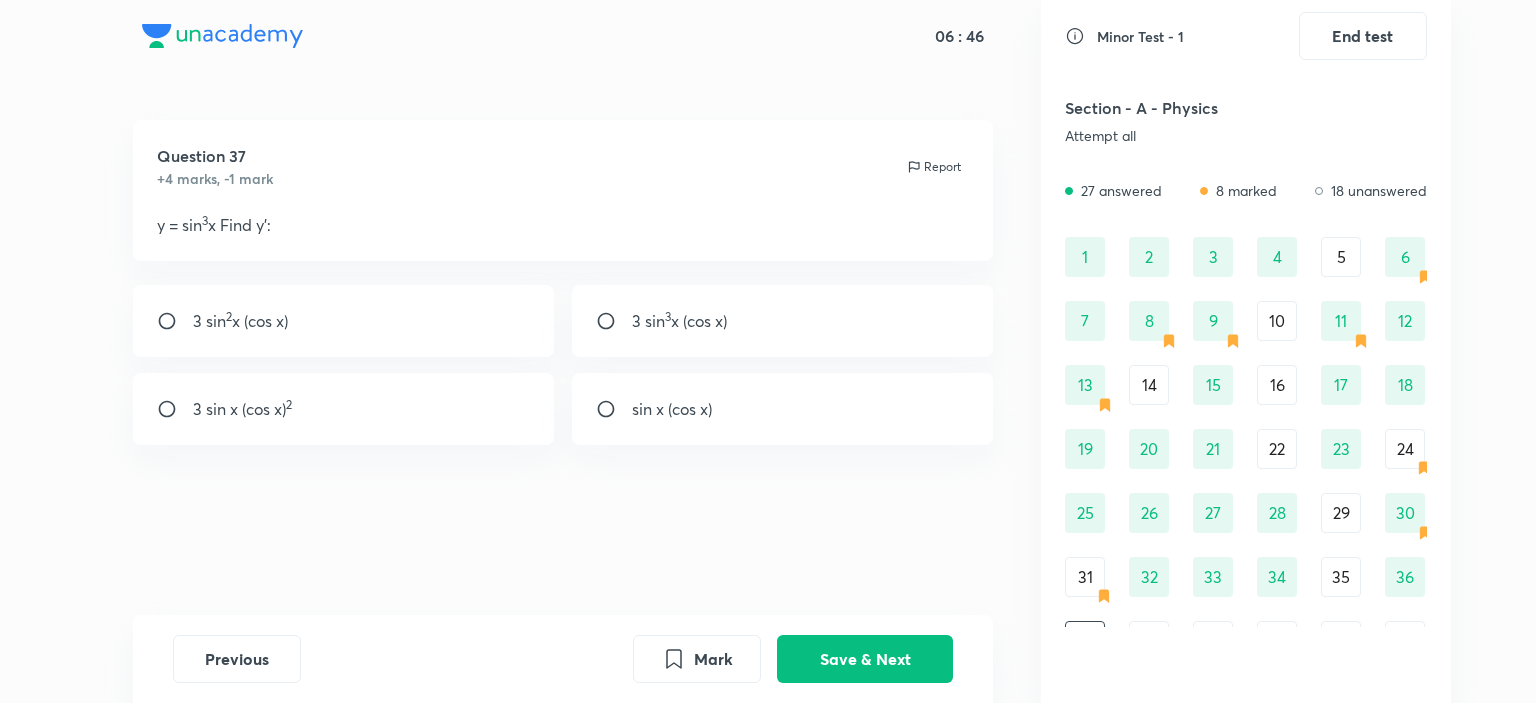 scroll, scrollTop: 200, scrollLeft: 0, axis: vertical 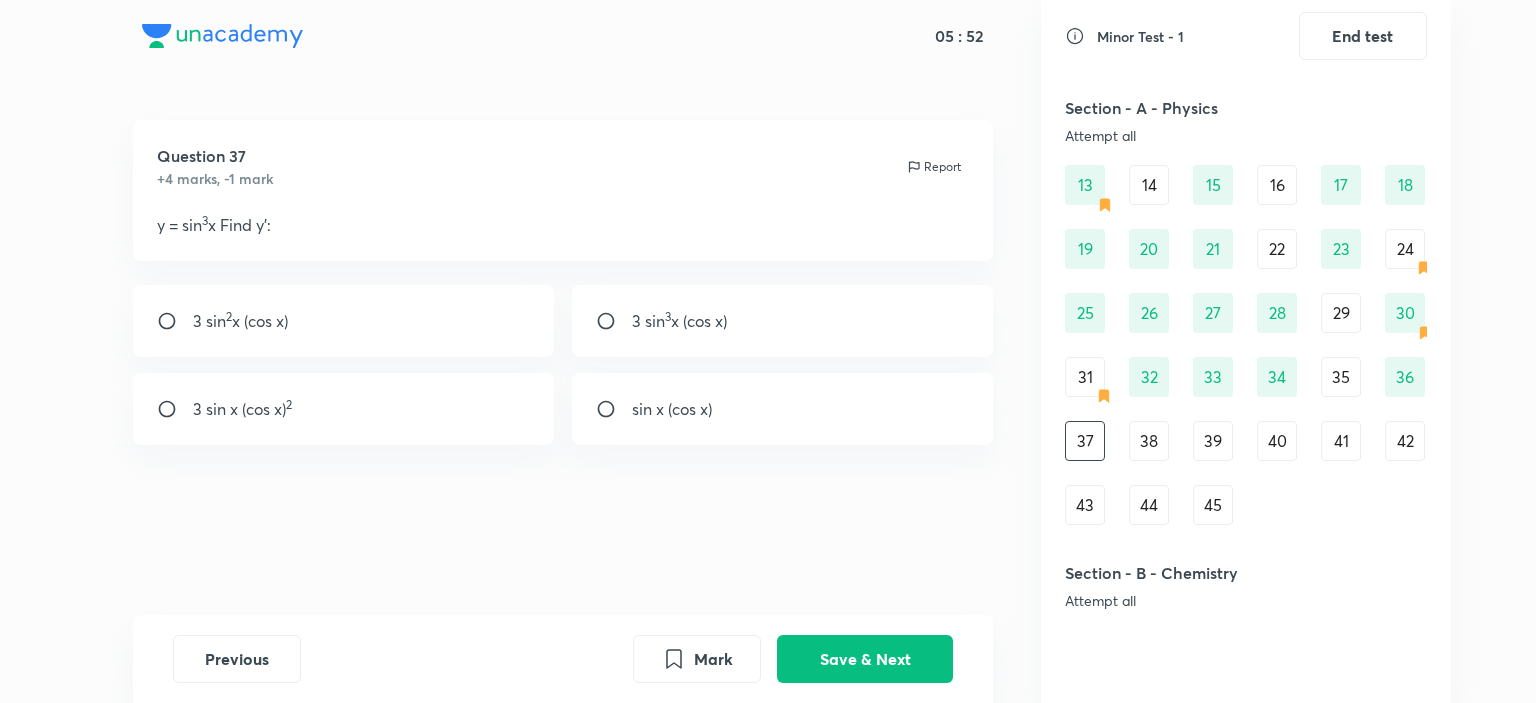 click on "38" at bounding box center [1149, 441] 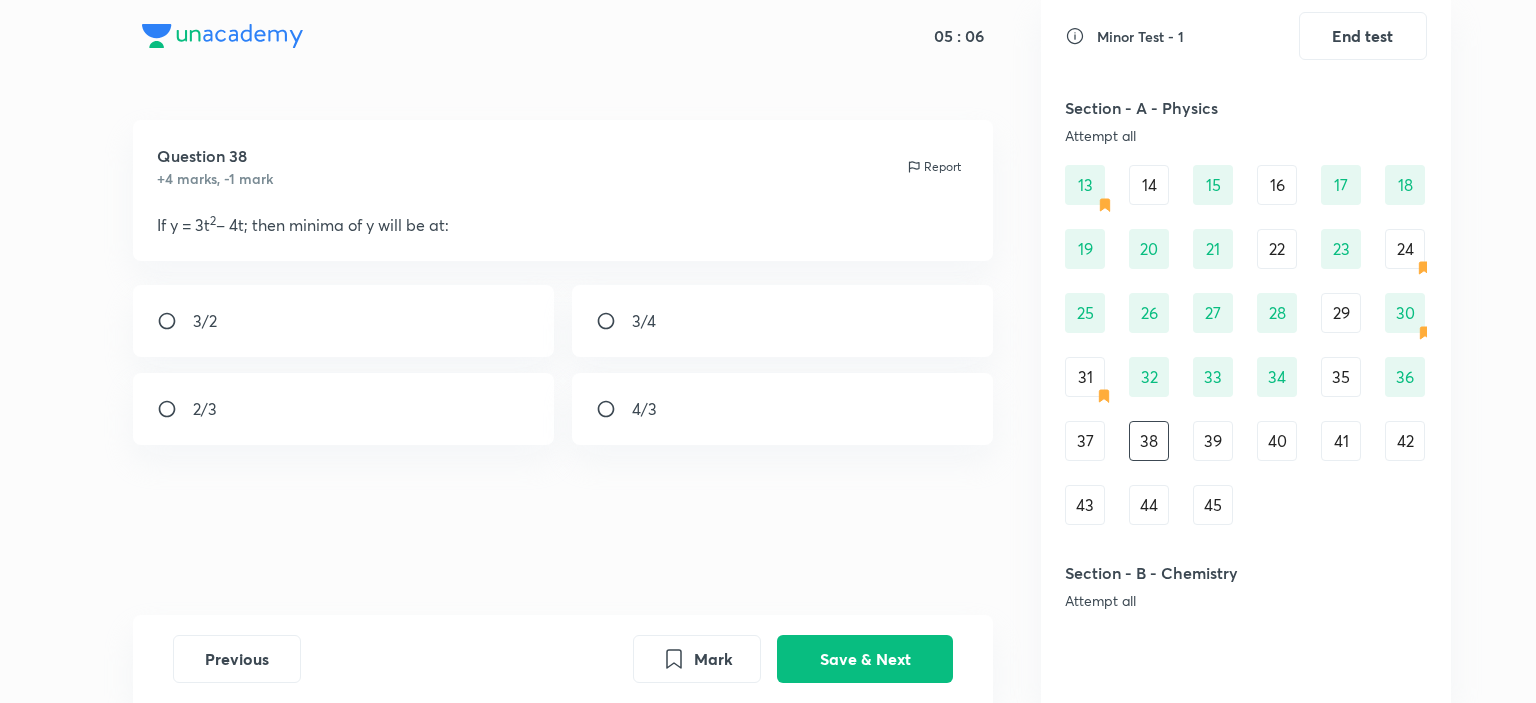 click on "39" at bounding box center [1213, 441] 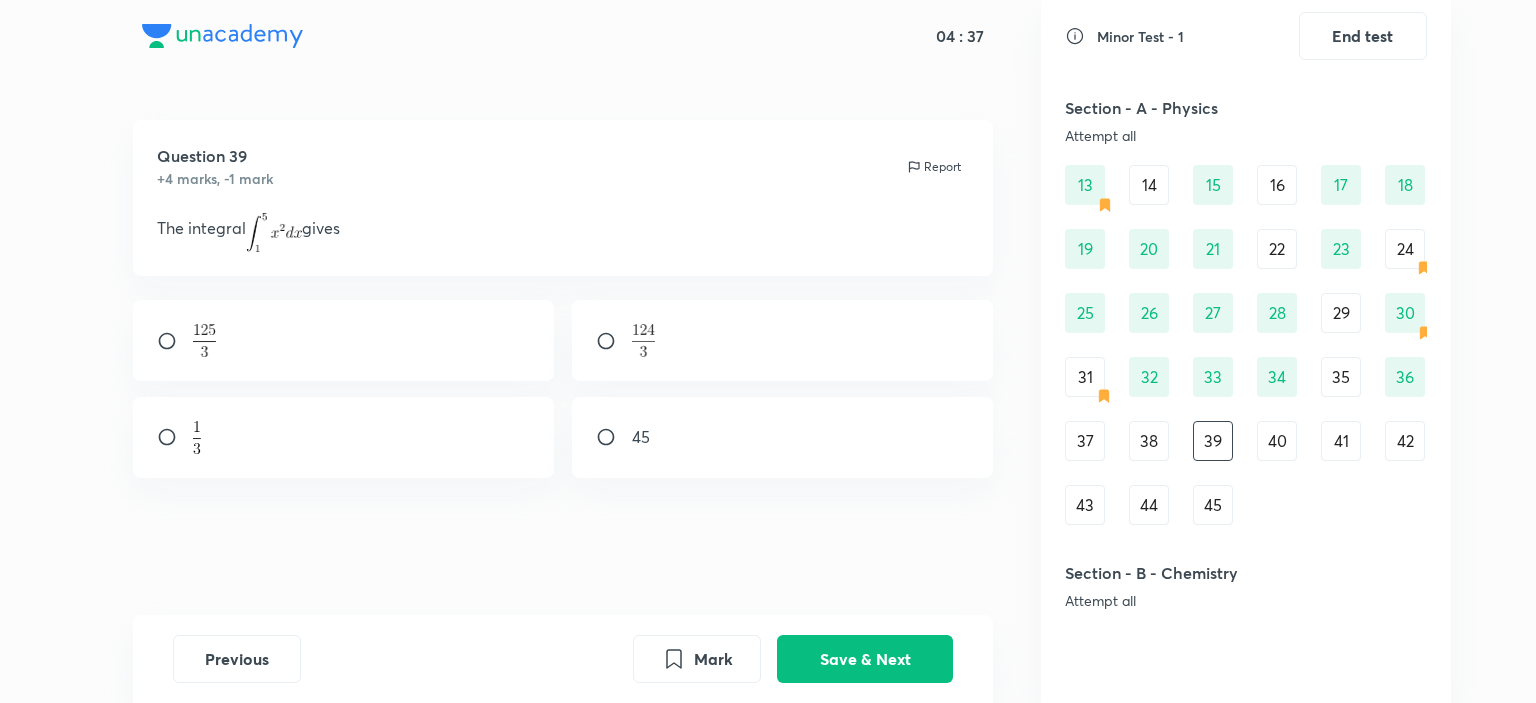 click at bounding box center [783, 340] 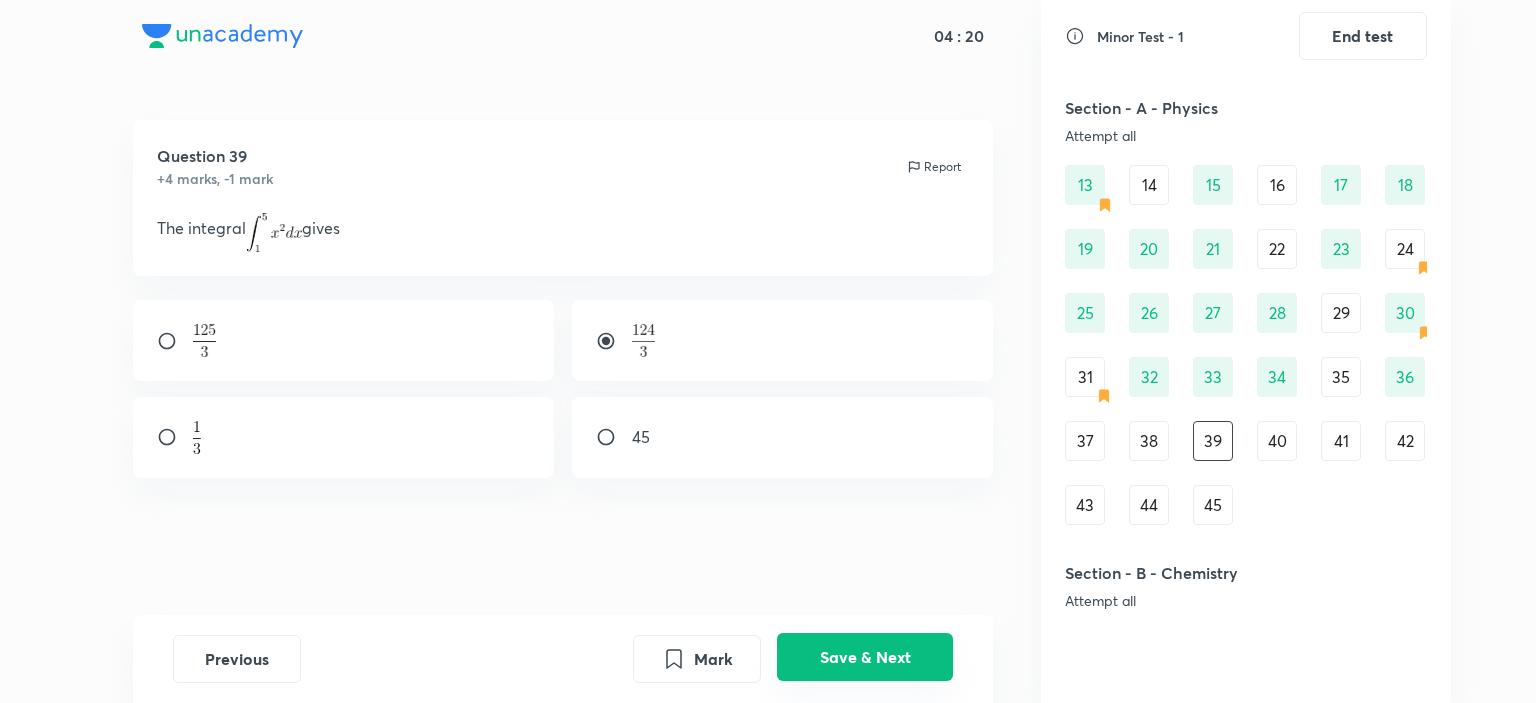 click on "Save & Next" at bounding box center (865, 657) 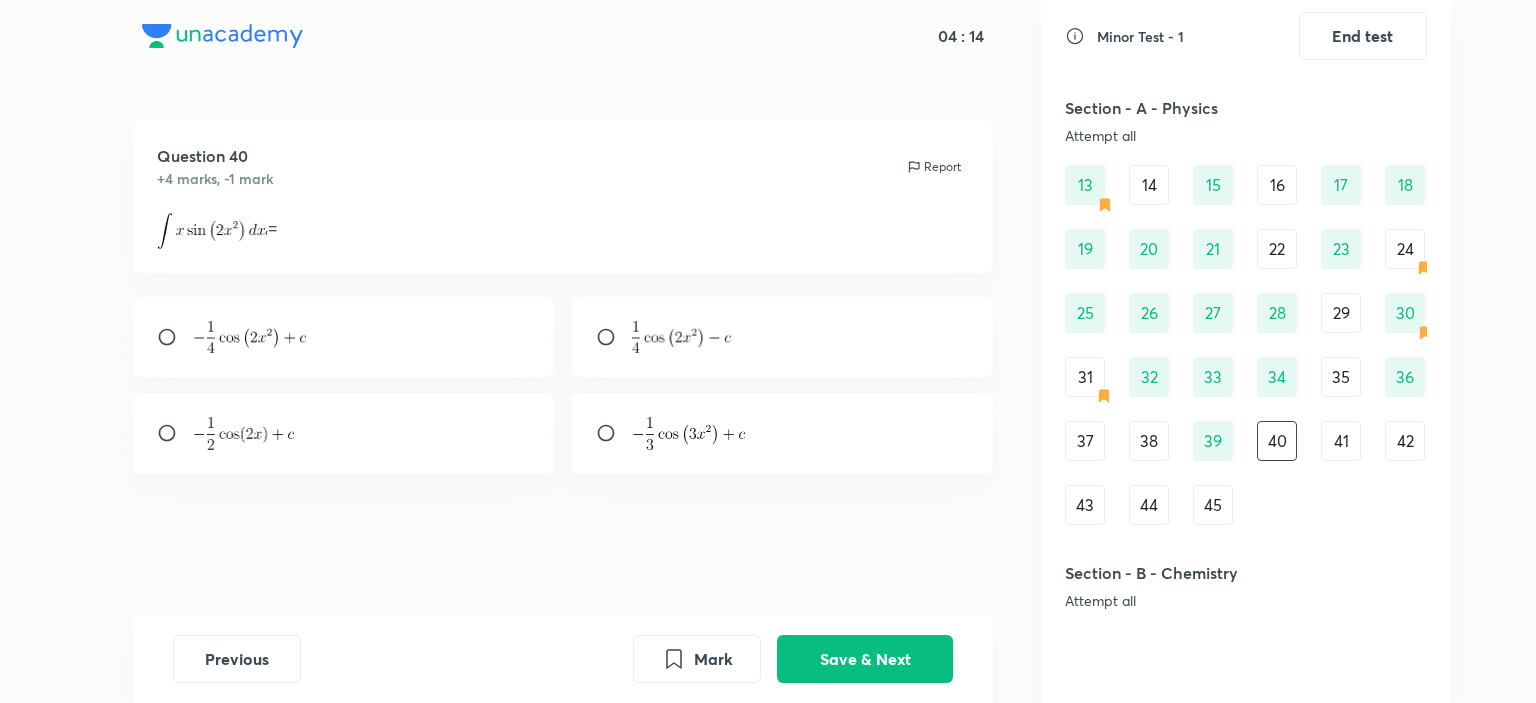 click on "41" at bounding box center [1341, 441] 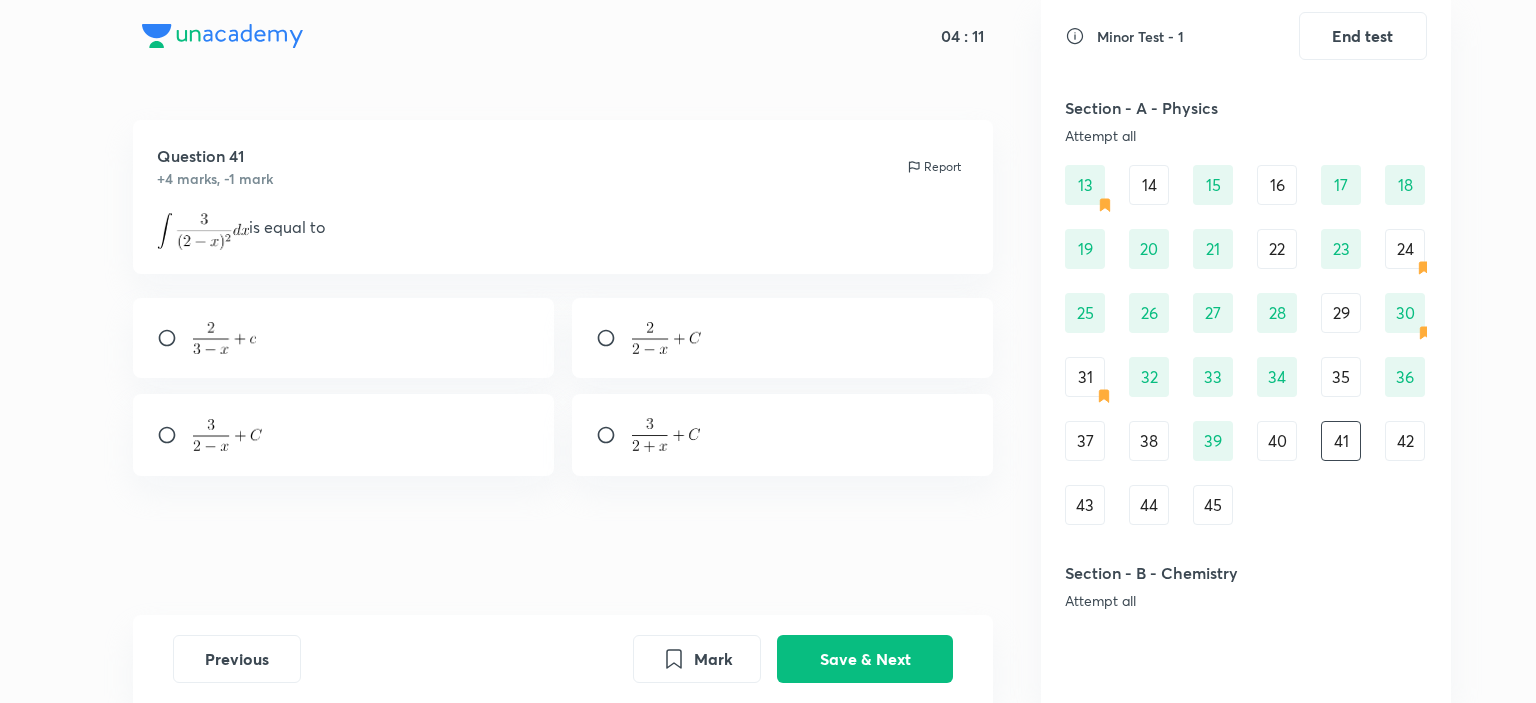 click on "42" at bounding box center (1405, 441) 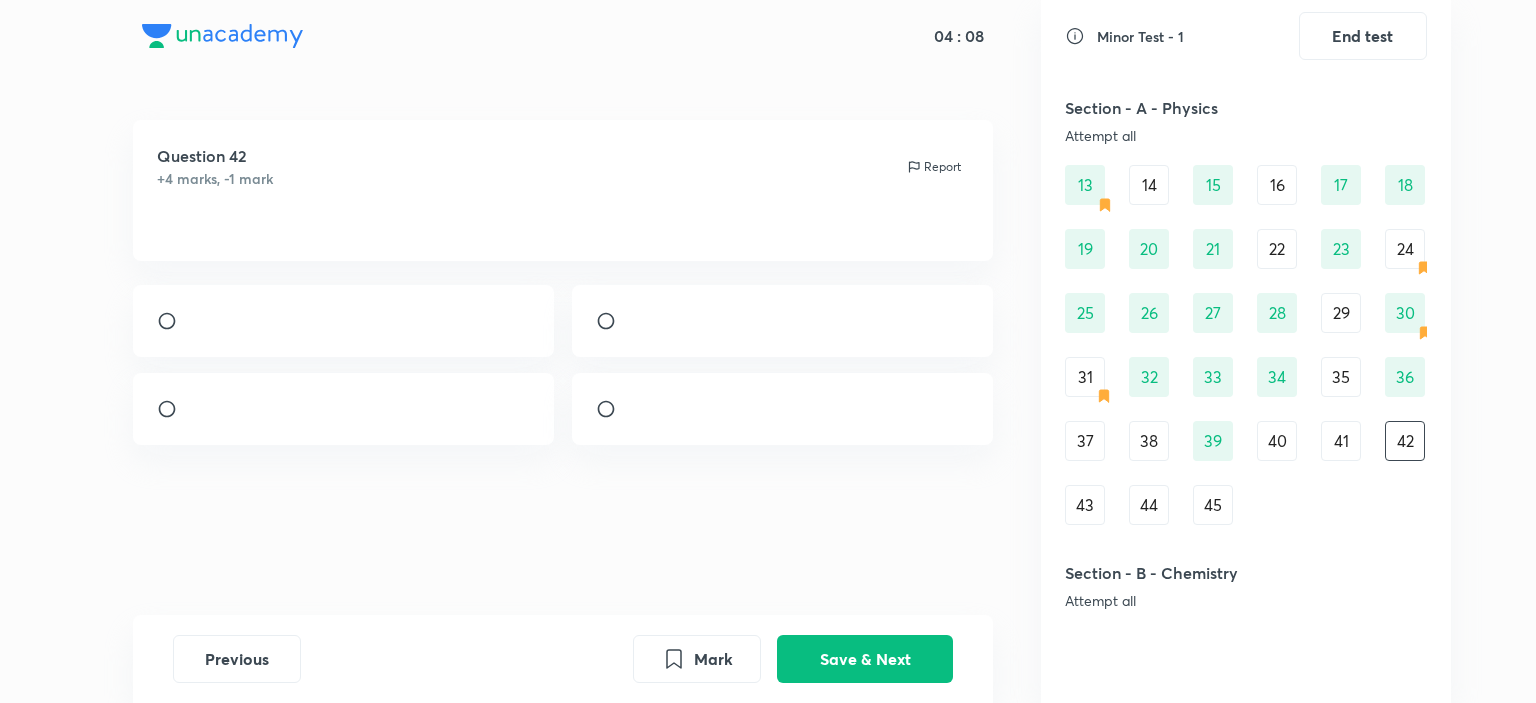 click on "43" at bounding box center (1085, 505) 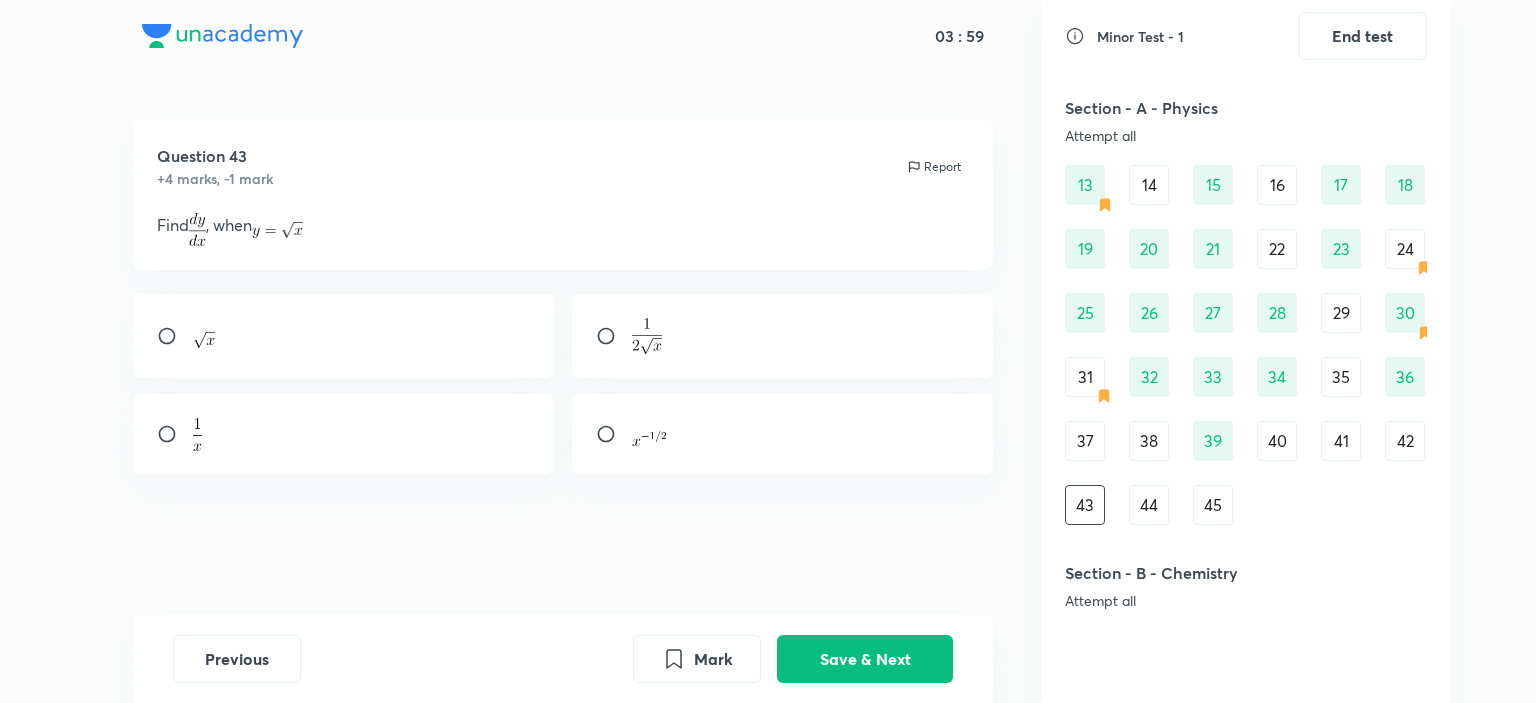 click on "44" at bounding box center (1149, 505) 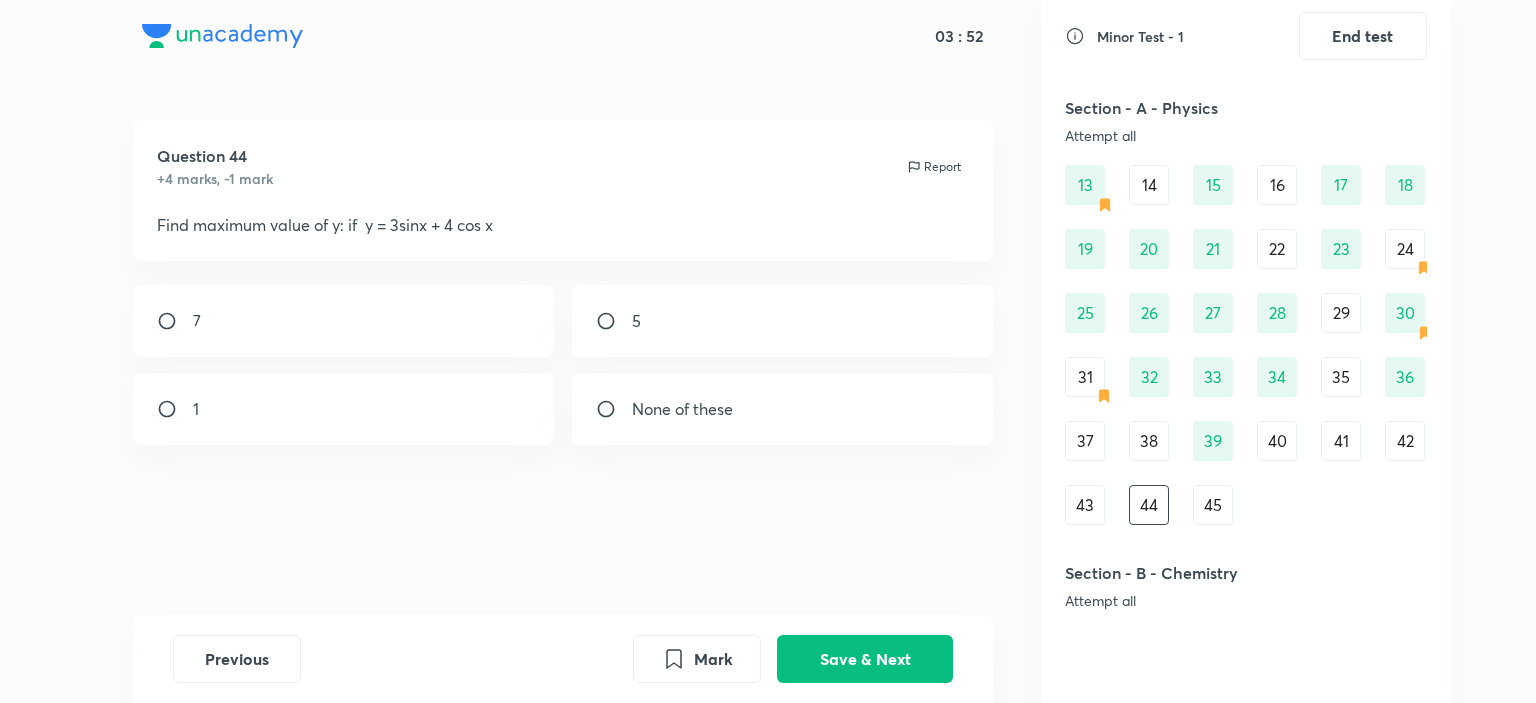 click on "7" at bounding box center (344, 321) 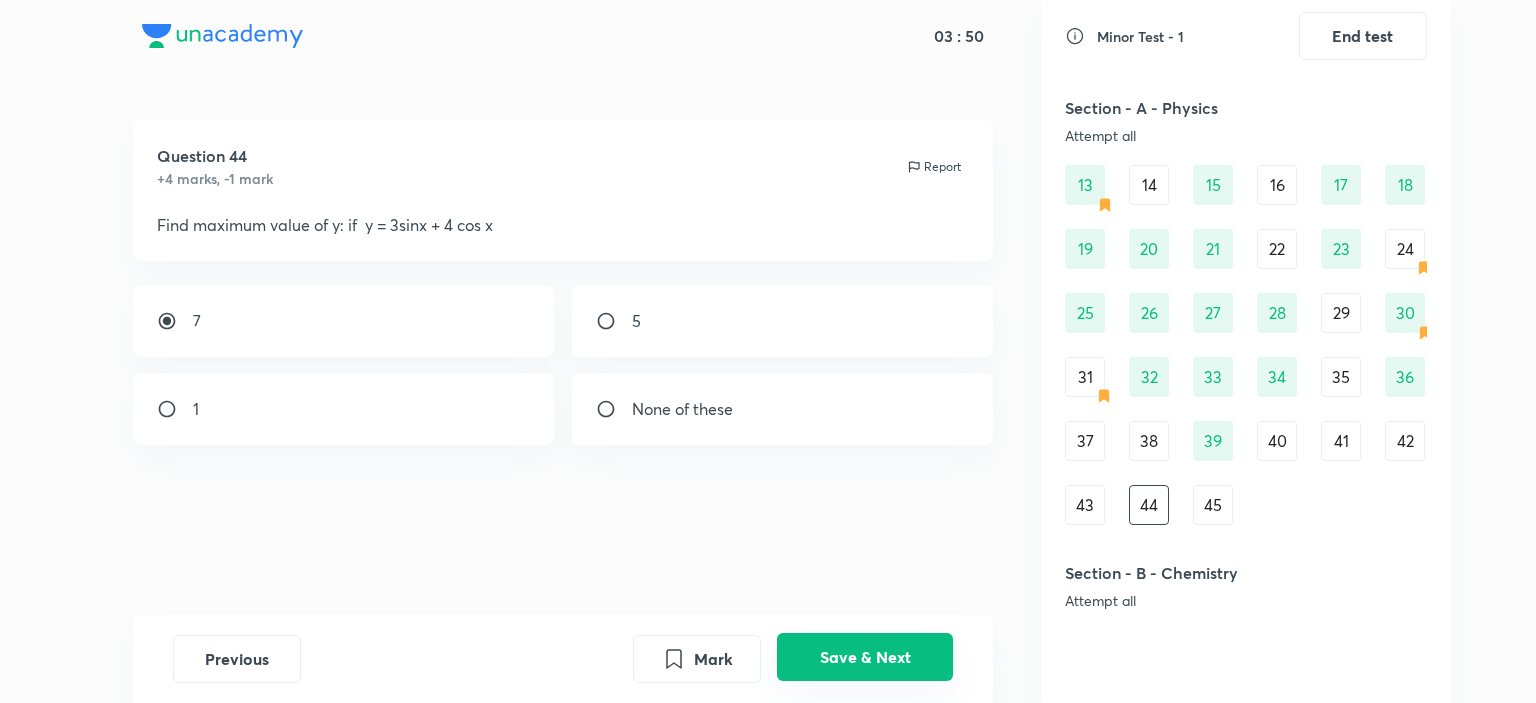 click on "Save & Next" at bounding box center [865, 657] 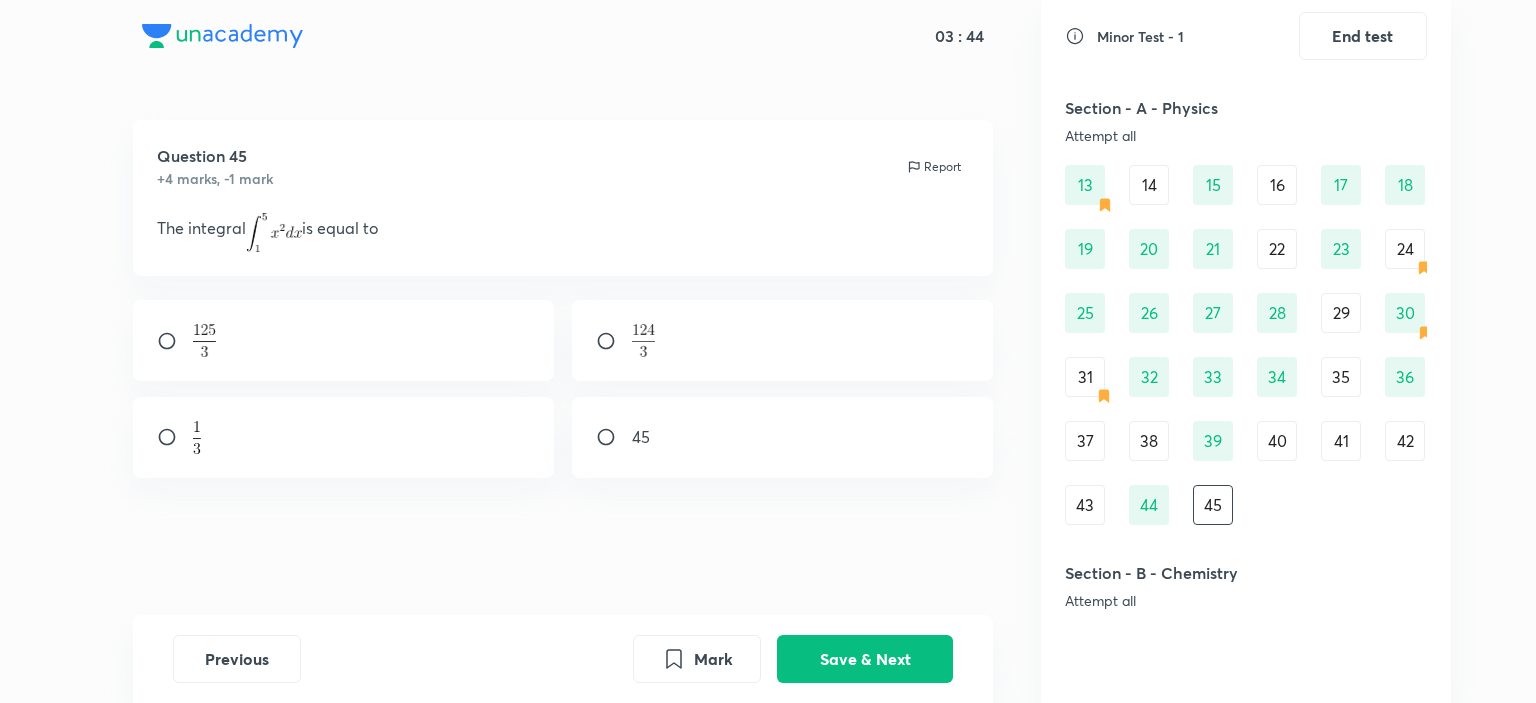 click at bounding box center (644, 340) 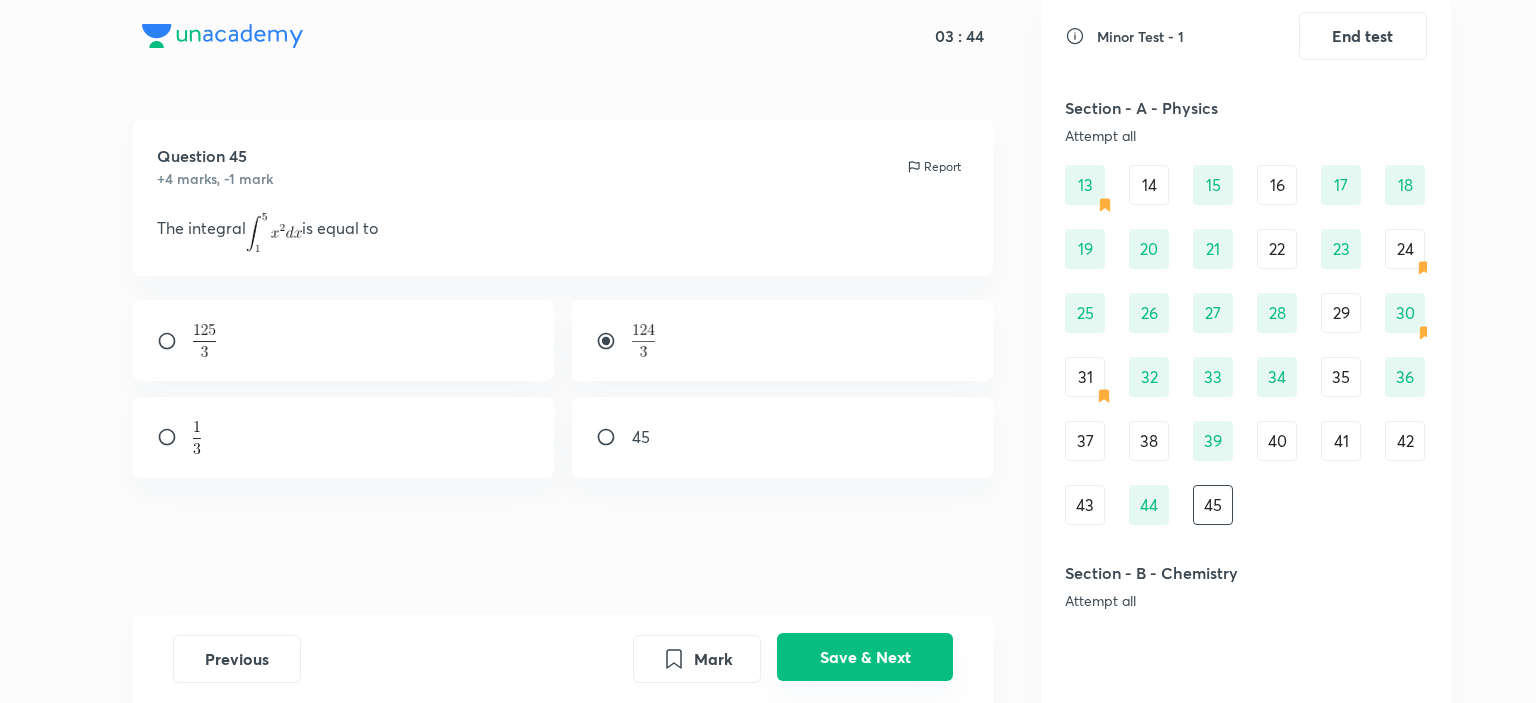 click on "Save & Next" at bounding box center [865, 657] 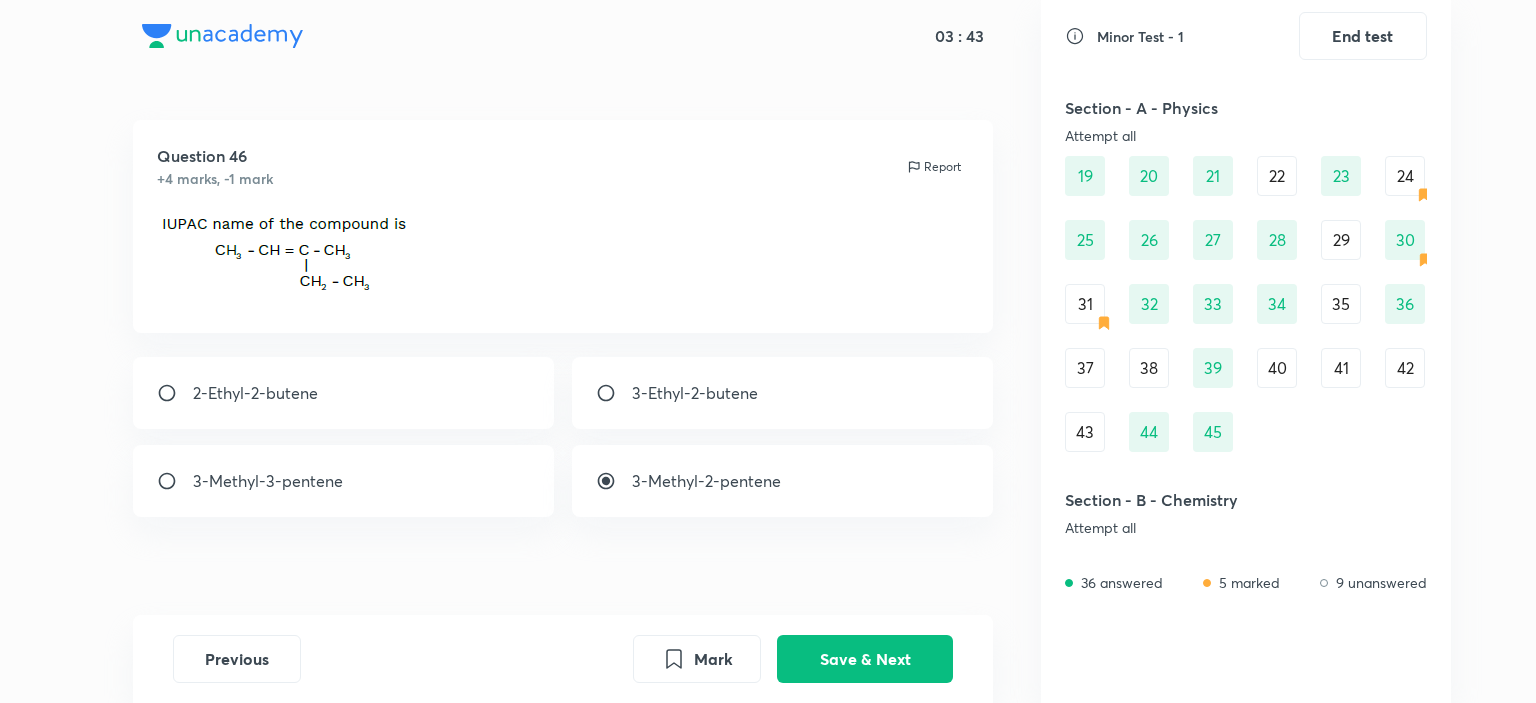 scroll, scrollTop: 315, scrollLeft: 0, axis: vertical 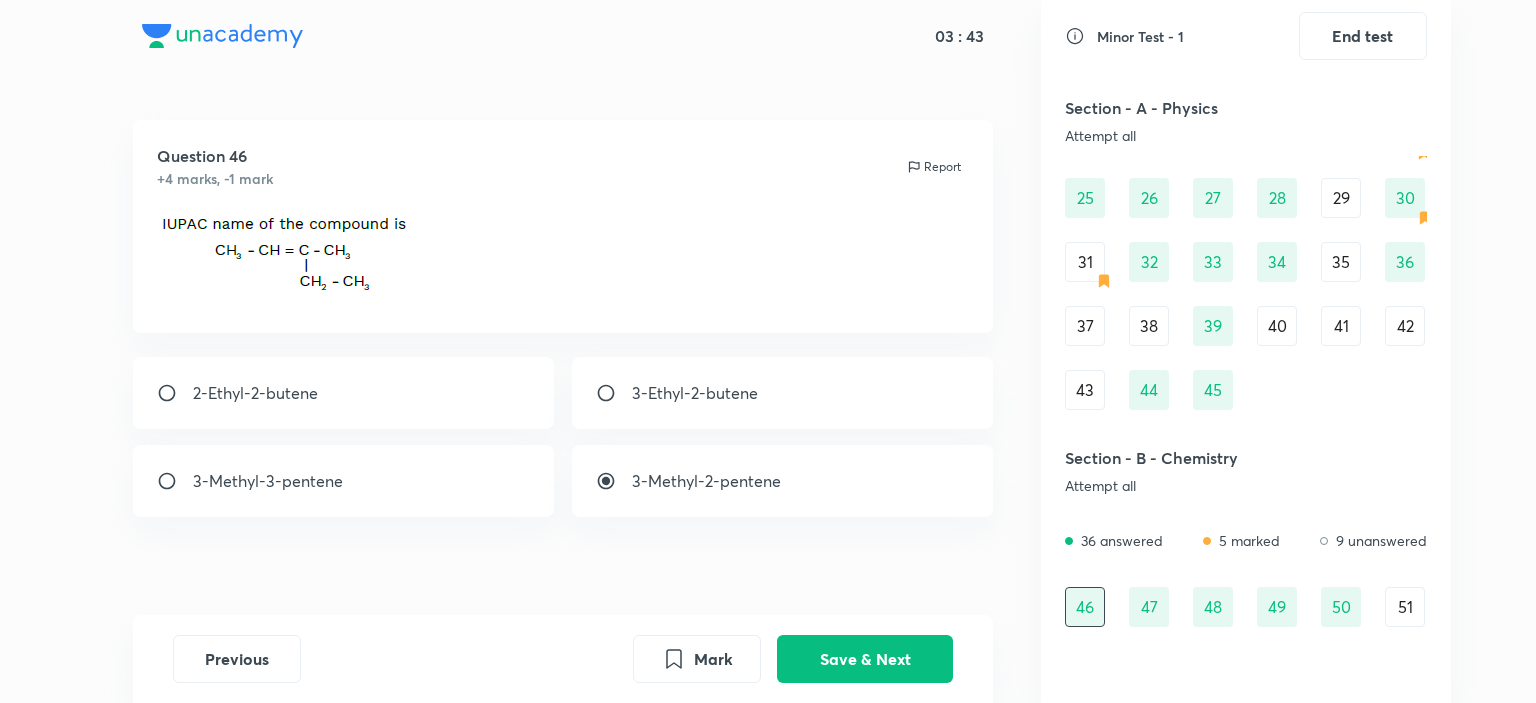 click on "40" at bounding box center [1277, 326] 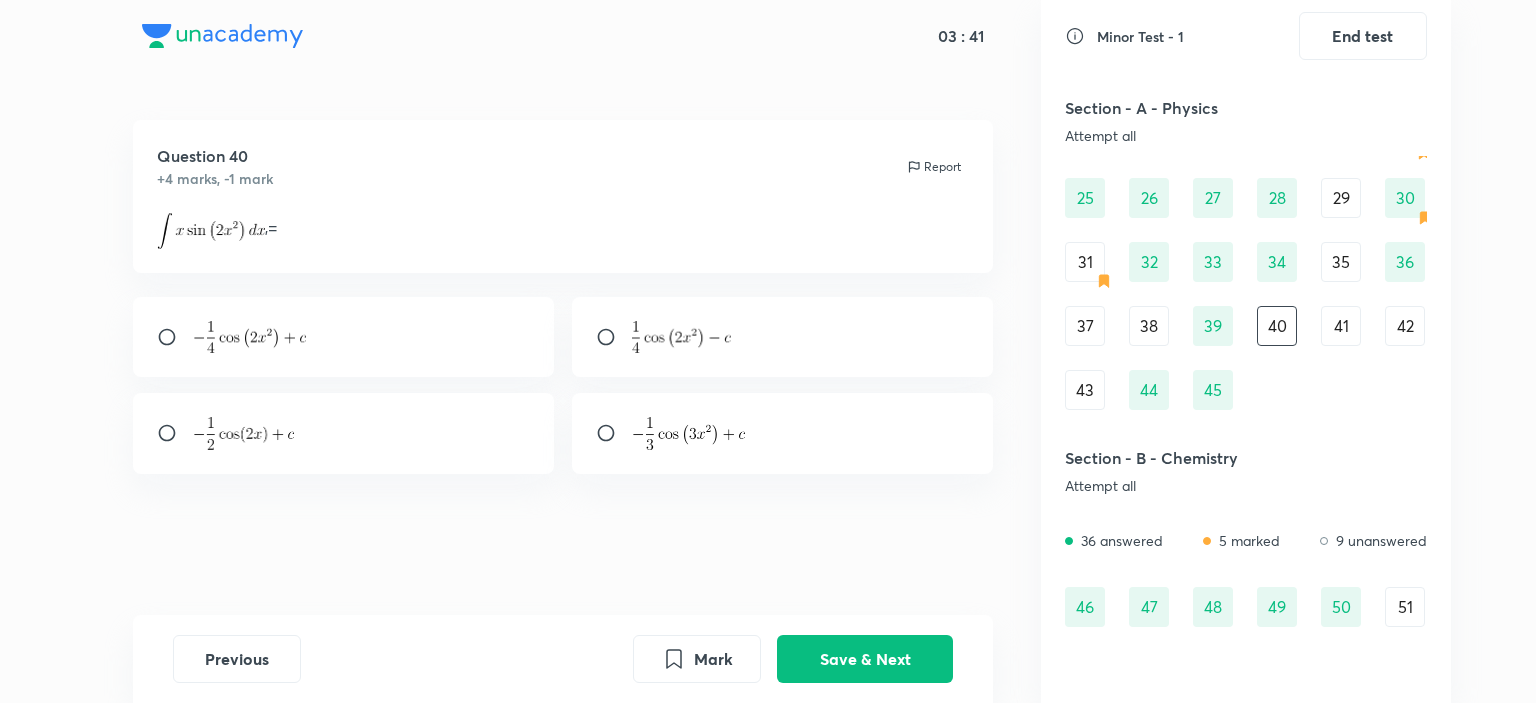 click on "1 2 3 4 5 6 7 8 9 10 11 12 13 14 15 16 17 18 19 20 21 22 23 24 25 26 27 28 29 30 31 32 33 34 35 36 37 38 39 40 41 42 43 44 45" at bounding box center (1246, 166) 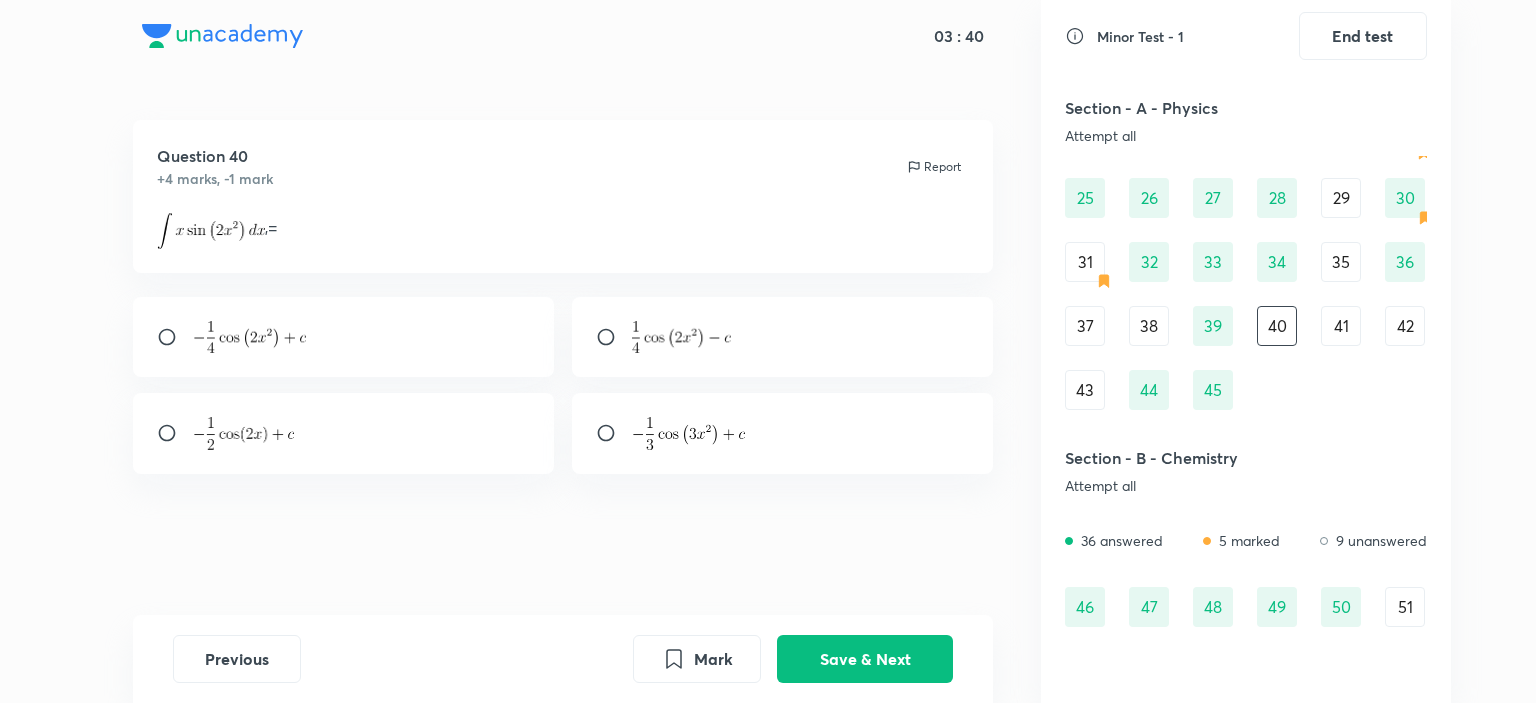 click on "41" at bounding box center [1341, 326] 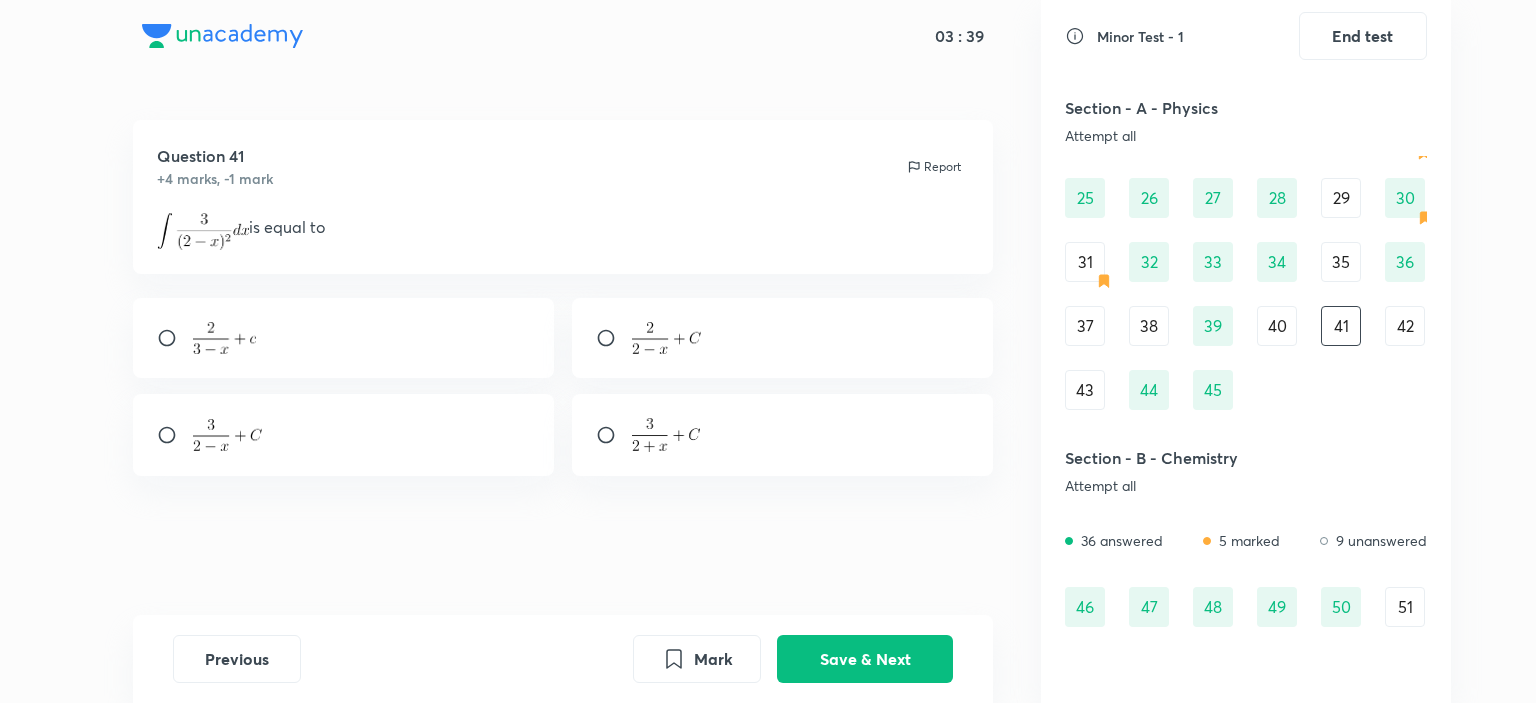 click on "Minor Test - 1 End test Section - A - Physics Attempt all 30 answered 8 marked 15 unanswered 1 2 3 4 5 6 7 8 9 10 11 12 13 14 15 16 17 18 19 20 21 22 23 24 25 26 27 28 29 30 31 32 33 34 35 36 37 38 39 40 41 42 43 44 45 Section - B - Chemistry Attempt all 36 answered 5 marked 9 unanswered 46 47 48 49 50 51 52 53 54 55 56 57 58 59 60 61 62 63 64 65 66 67 68 69 70 71 72 73 74 75 76 77 78 79 80 81 82 83 84 85 86 87 88 89 90 Section - C - Biology Attempt all 90 answered 18 marked 0 unanswered 91 92 93 94 95 96 97 98 99 100 101 102 103 104 105 106 107 108 109 110 111 112 113 114 115 116 117 118 119 120 121 122 123 124 125 126 127 128 129 130 131 132 133 134 135 136 137 138 139 140 141 142 143 144 145 146 147 148 149 150 151 152 153 154 155 156 157 158 159 160 161 162 163 164 165 166 167 168 169 170 171 172 173 174 175 176 177 178 179 180 • You have reached the end of the list •" at bounding box center (1246, 351) 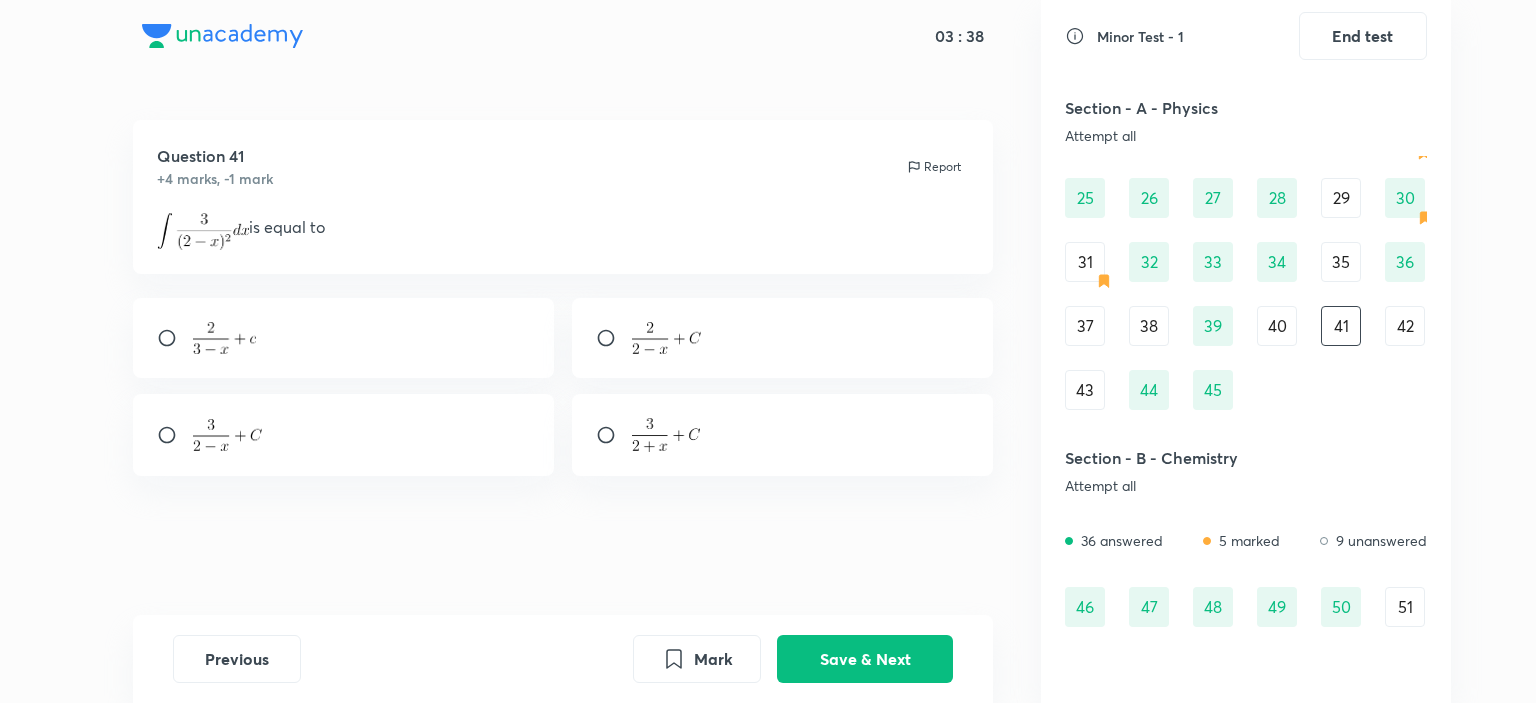 click on "42" at bounding box center [1405, 326] 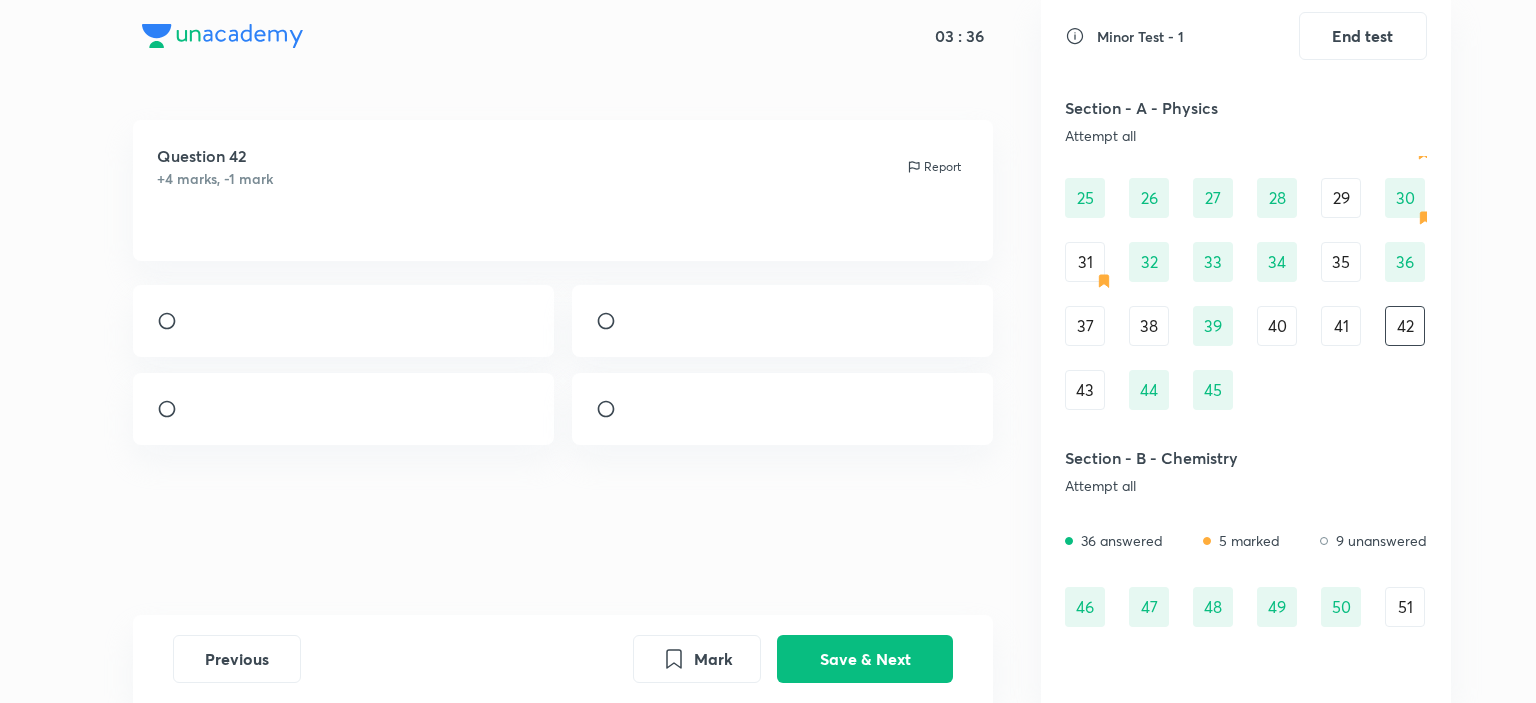 click on "Minor Test - 1 End test Section - A - Physics Attempt all 30 answered 8 marked 15 unanswered 1 2 3 4 5 6 7 8 9 10 11 12 13 14 15 16 17 18 19 20 21 22 23 24 25 26 27 28 29 30 31 32 33 34 35 36 37 38 39 40 41 42 43 44 45 Section - B - Chemistry Attempt all 36 answered 5 marked 9 unanswered 46 47 48 49 50 51 52 53 54 55 56 57 58 59 60 61 62 63 64 65 66 67 68 69 70 71 72 73 74 75 76 77 78 79 80 81 82 83 84 85 86 87 88 89 90 Section - C - Biology Attempt all 90 answered 18 marked 0 unanswered 91 92 93 94 95 96 97 98 99 100 101 102 103 104 105 106 107 108 109 110 111 112 113 114 115 116 117 118 119 120 121 122 123 124 125 126 127 128 129 130 131 132 133 134 135 136 137 138 139 140 141 142 143 144 145 146 147 148 149 150 151 152 153 154 155 156 157 158 159 160 161 162 163 164 165 166 167 168 169 170 171 172 173 174 175 176 177 178 179 180 • You have reached the end of the list •" at bounding box center [1246, 351] 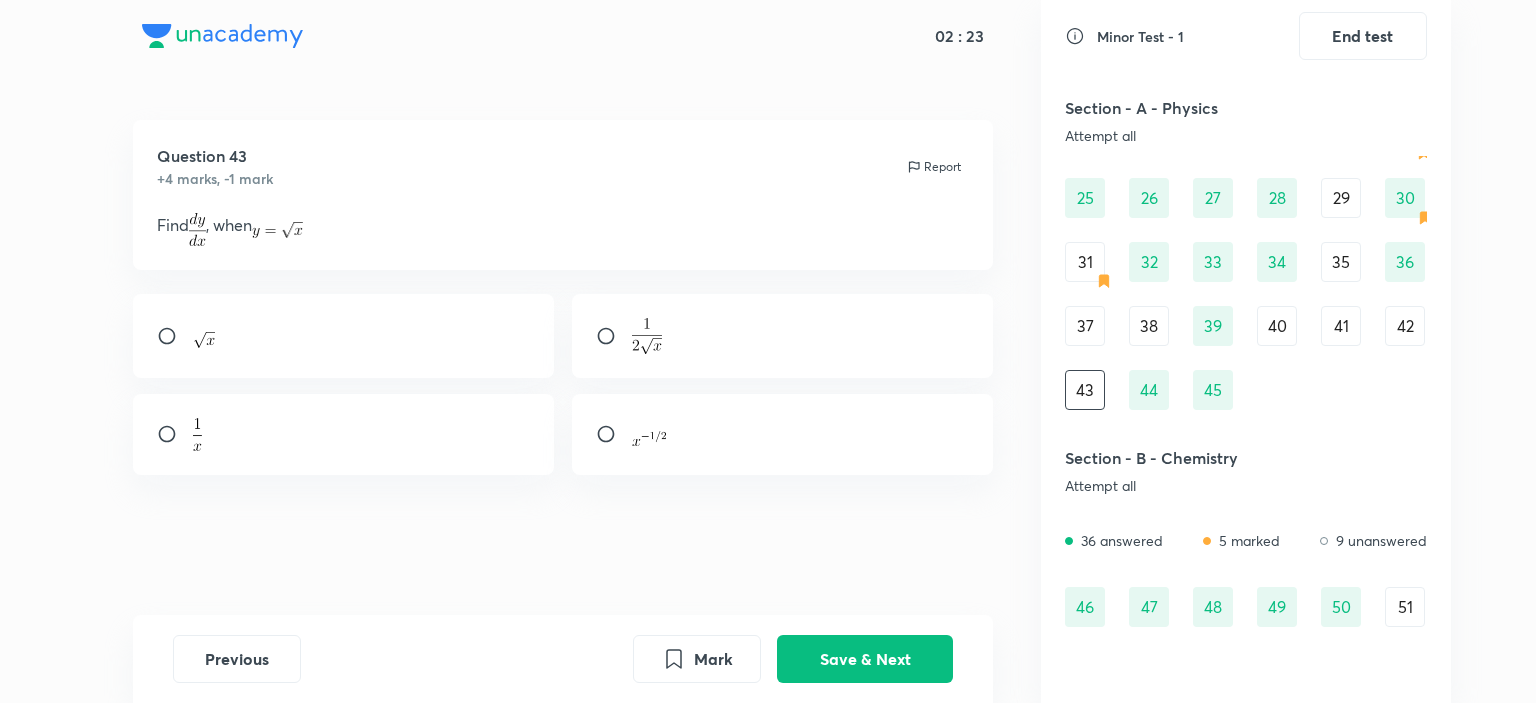 click at bounding box center (647, 336) 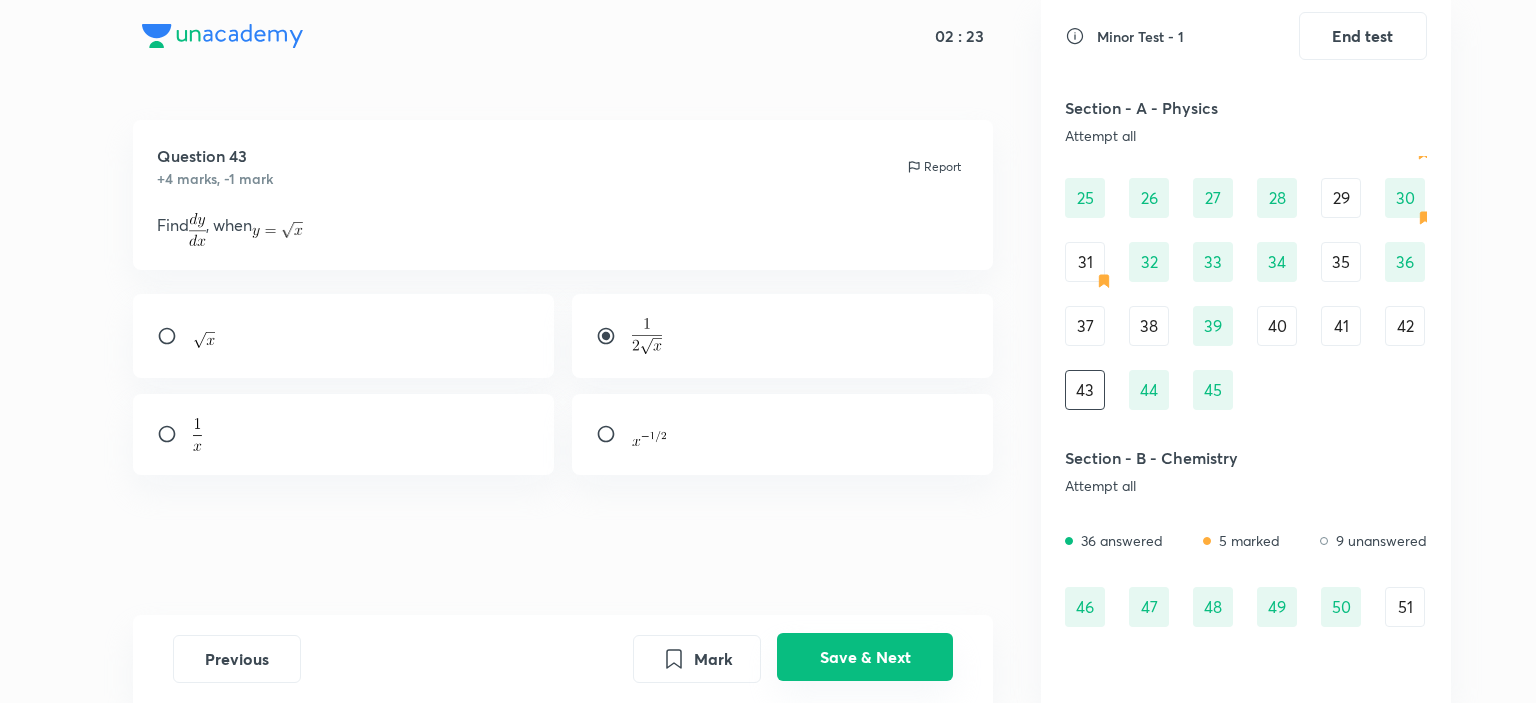 click on "Save & Next" at bounding box center (865, 657) 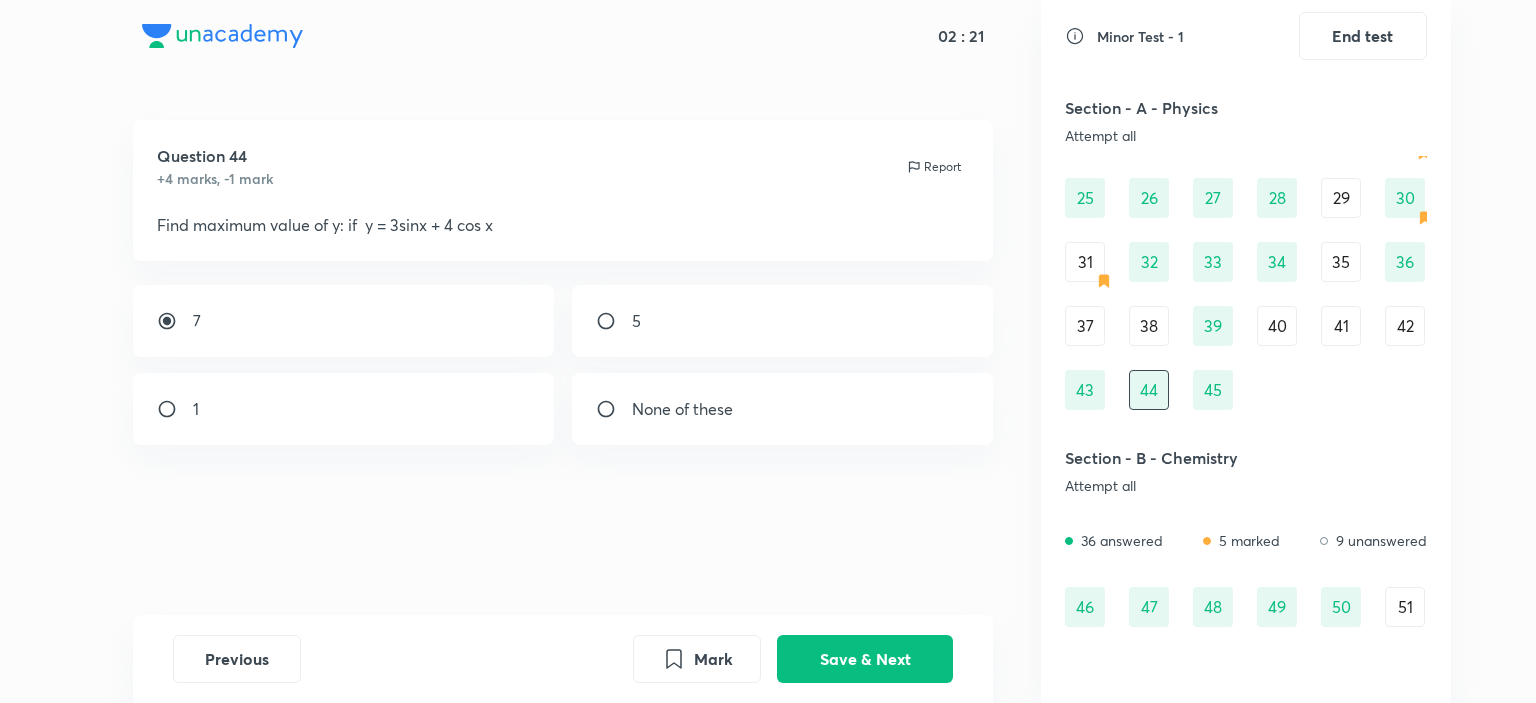 click on "40" at bounding box center [1277, 326] 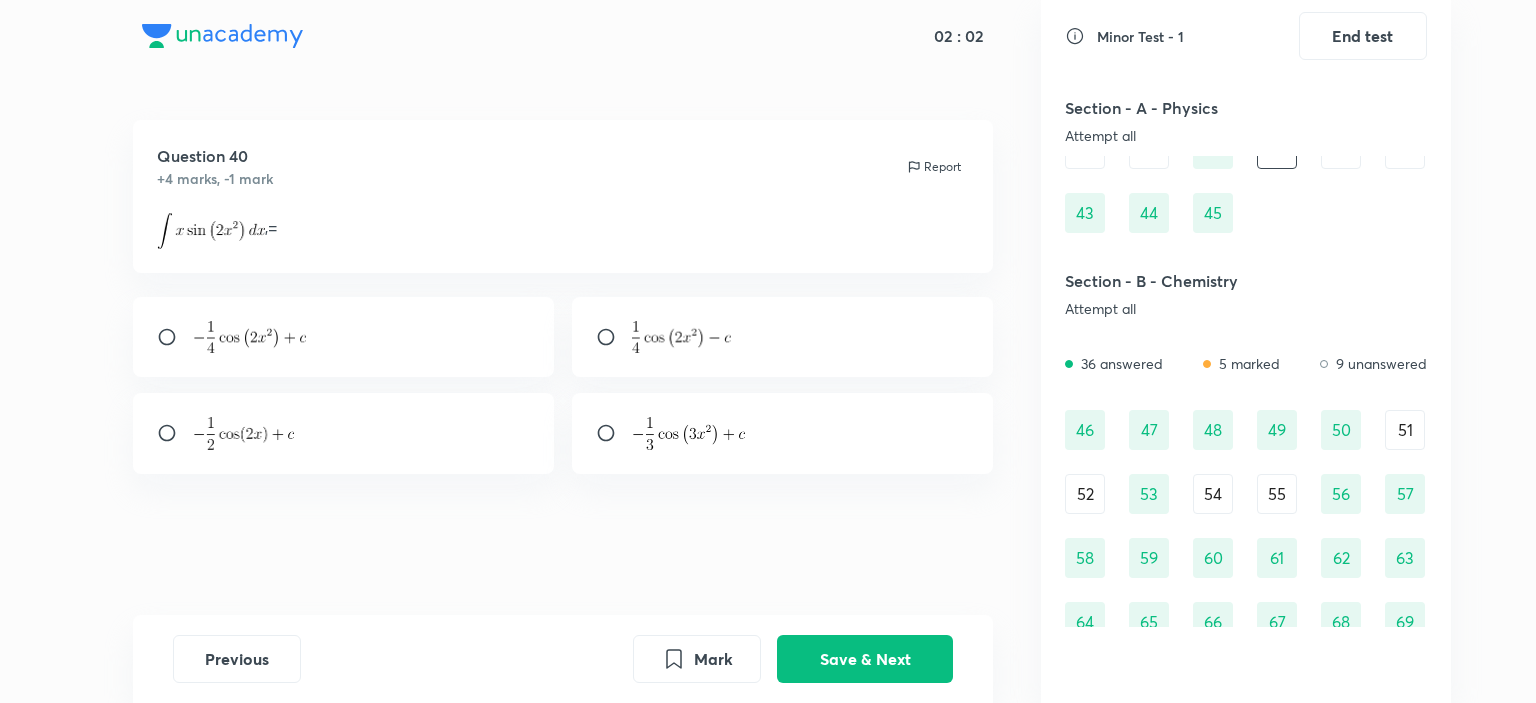 scroll, scrollTop: 600, scrollLeft: 0, axis: vertical 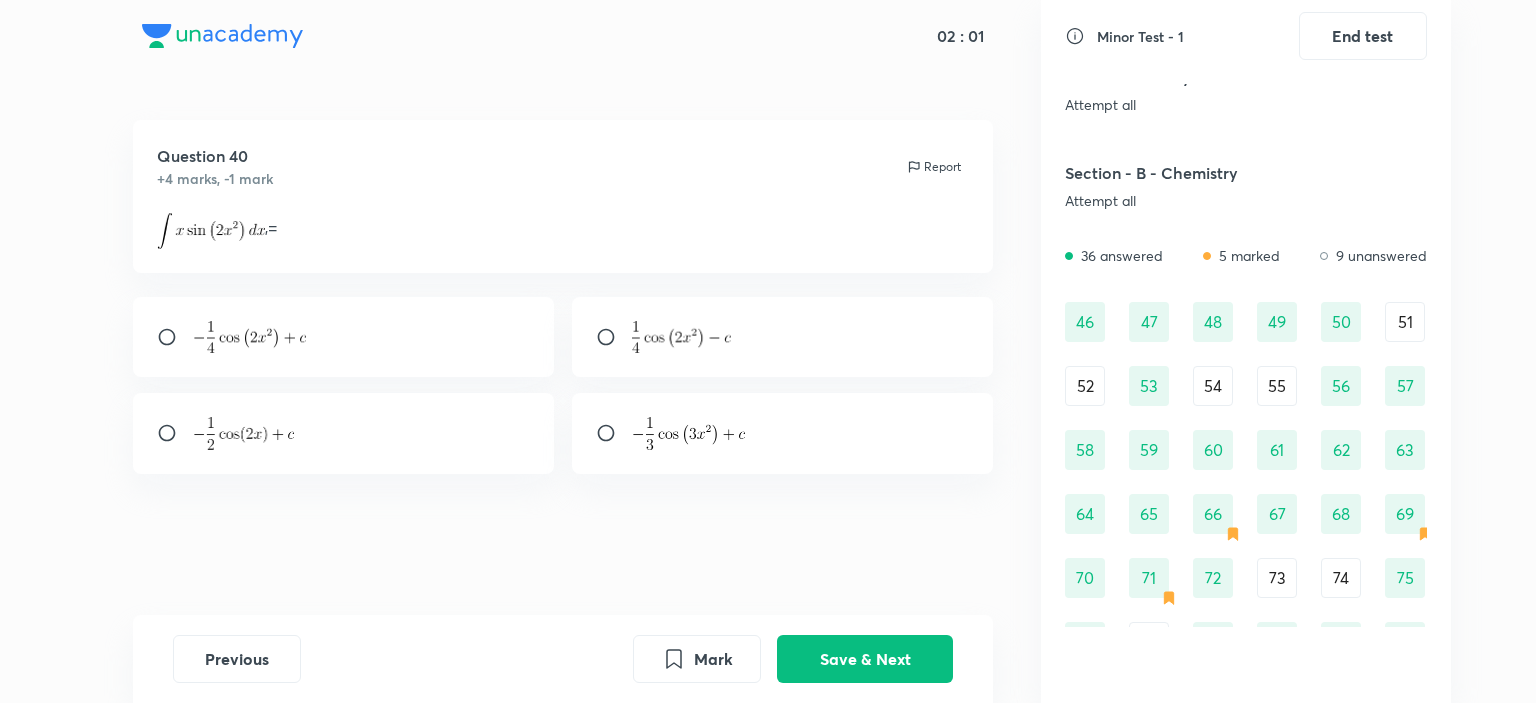 click on "51" at bounding box center [1405, 322] 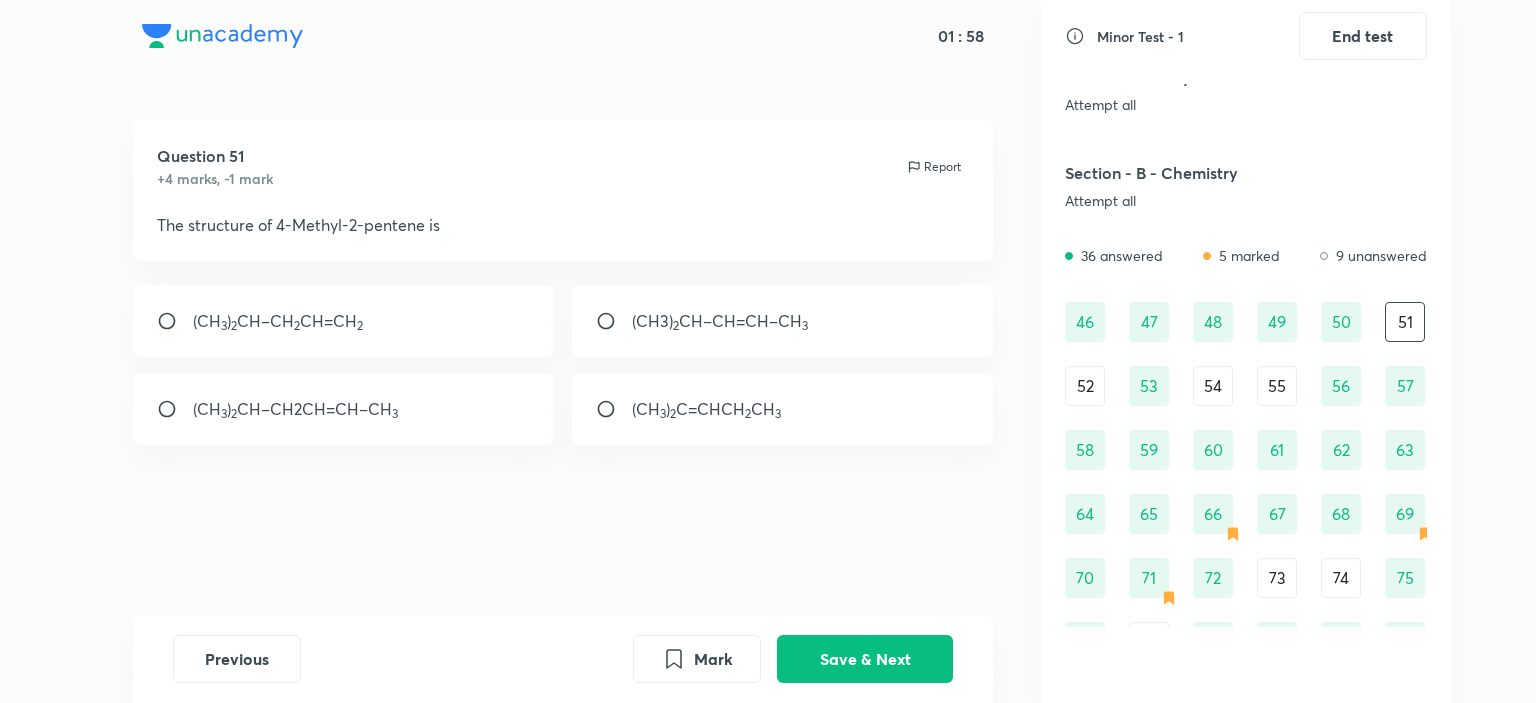 click on "52" at bounding box center [1085, 386] 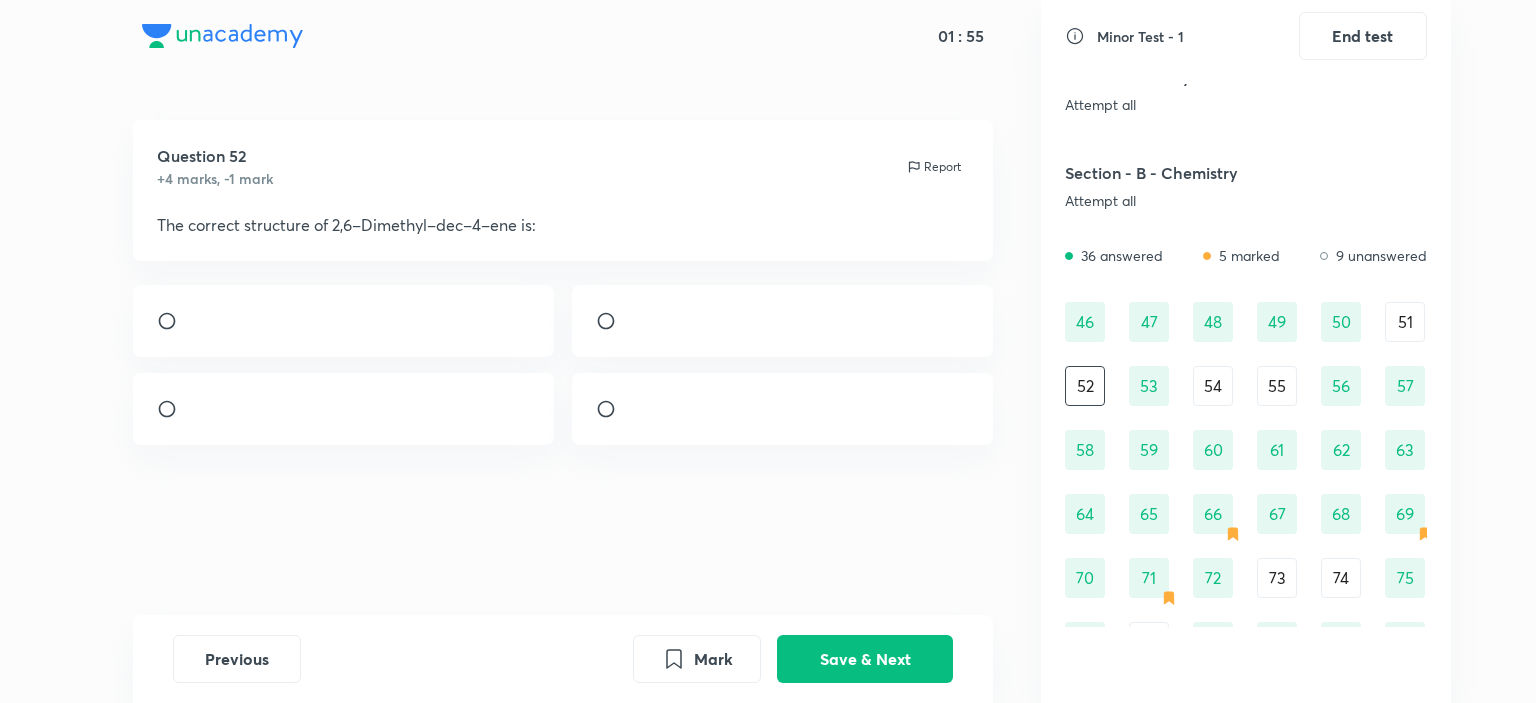 click on "54" at bounding box center (1213, 386) 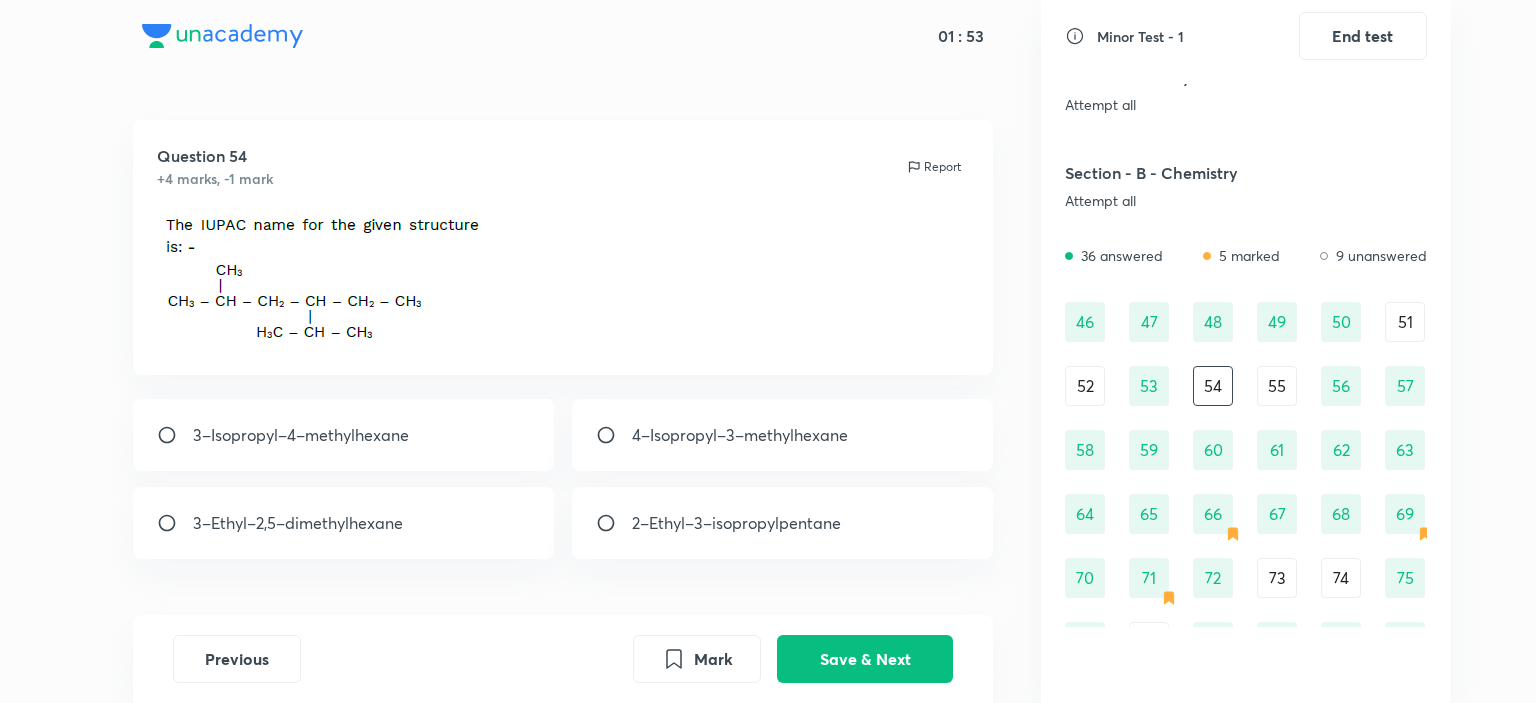click on "52" at bounding box center (1085, 386) 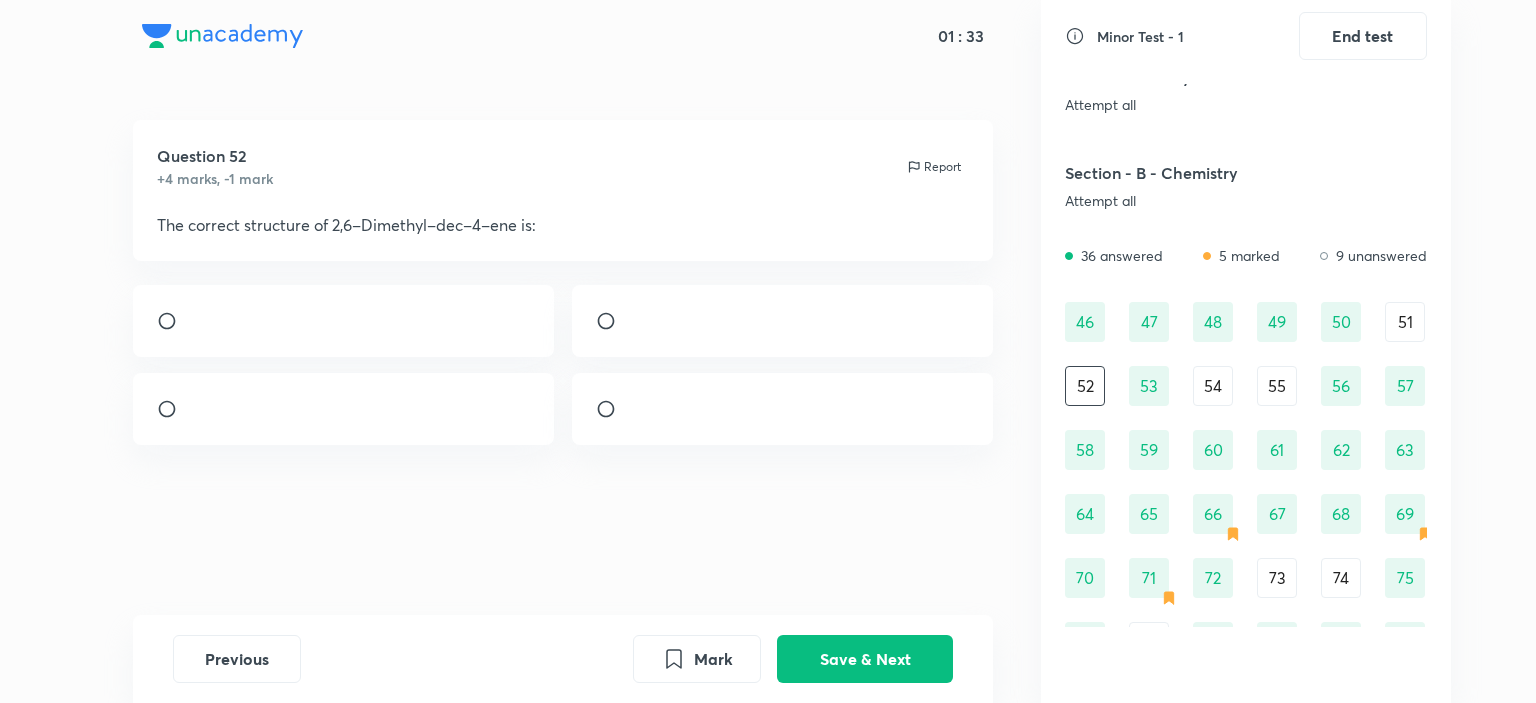 click at bounding box center (193, 414) 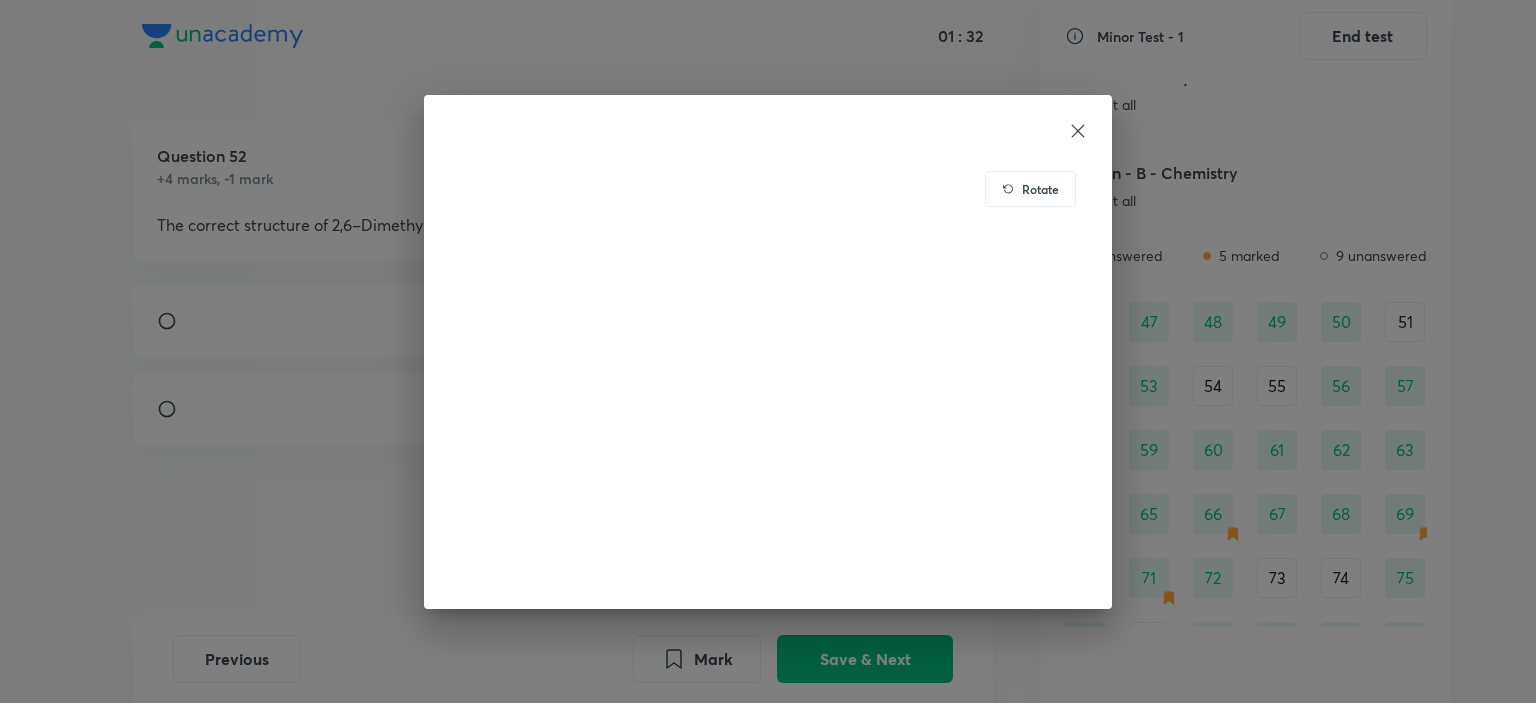 click on "Rotate" at bounding box center (768, 351) 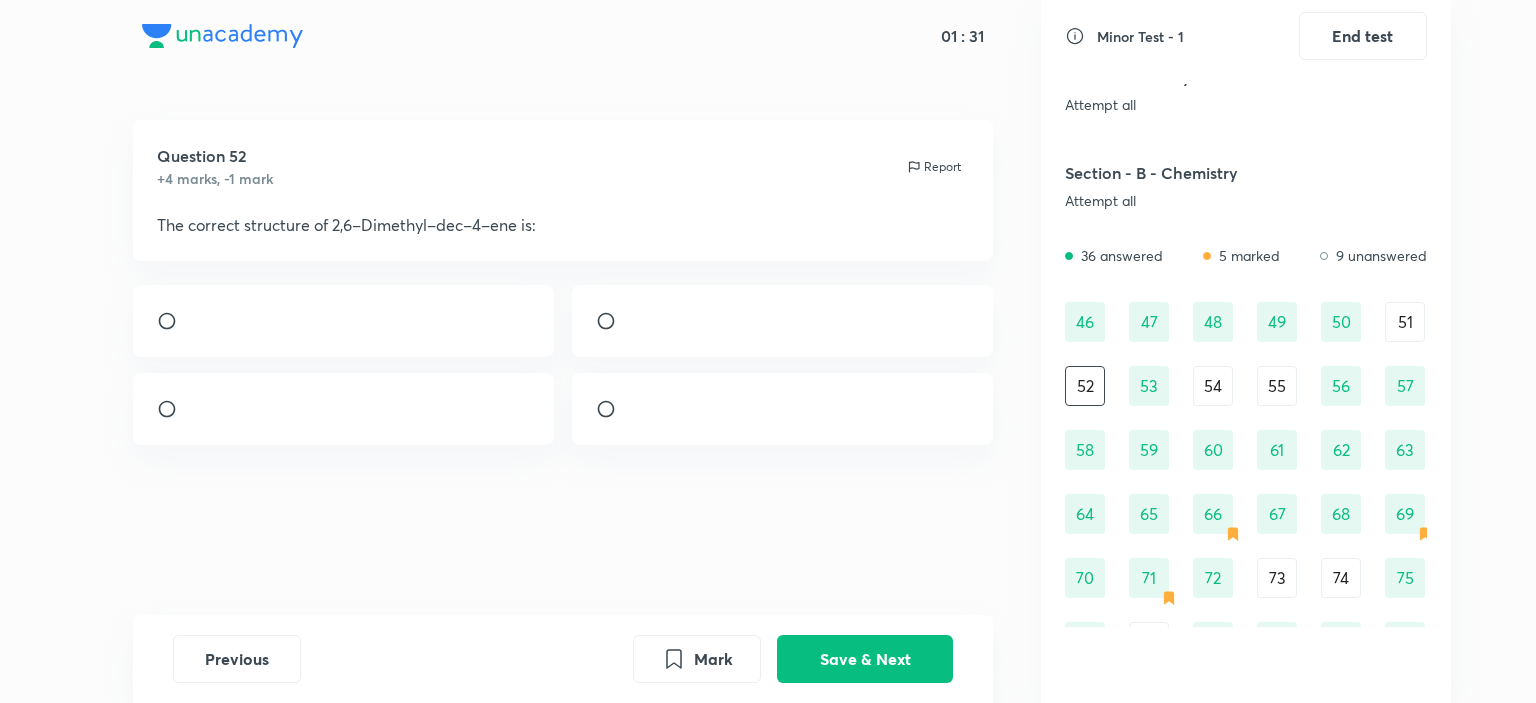 click at bounding box center (193, 414) 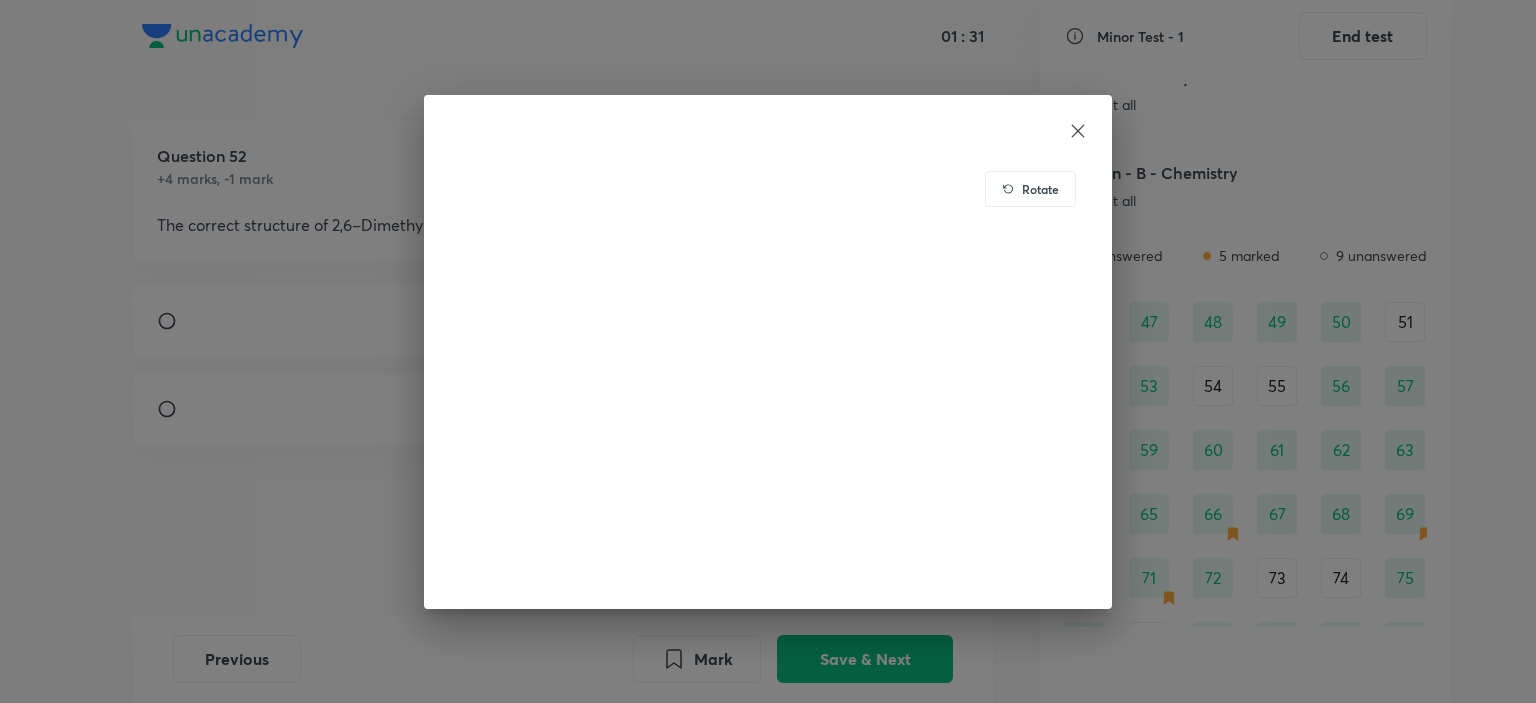 click on "Rotate" at bounding box center [768, 351] 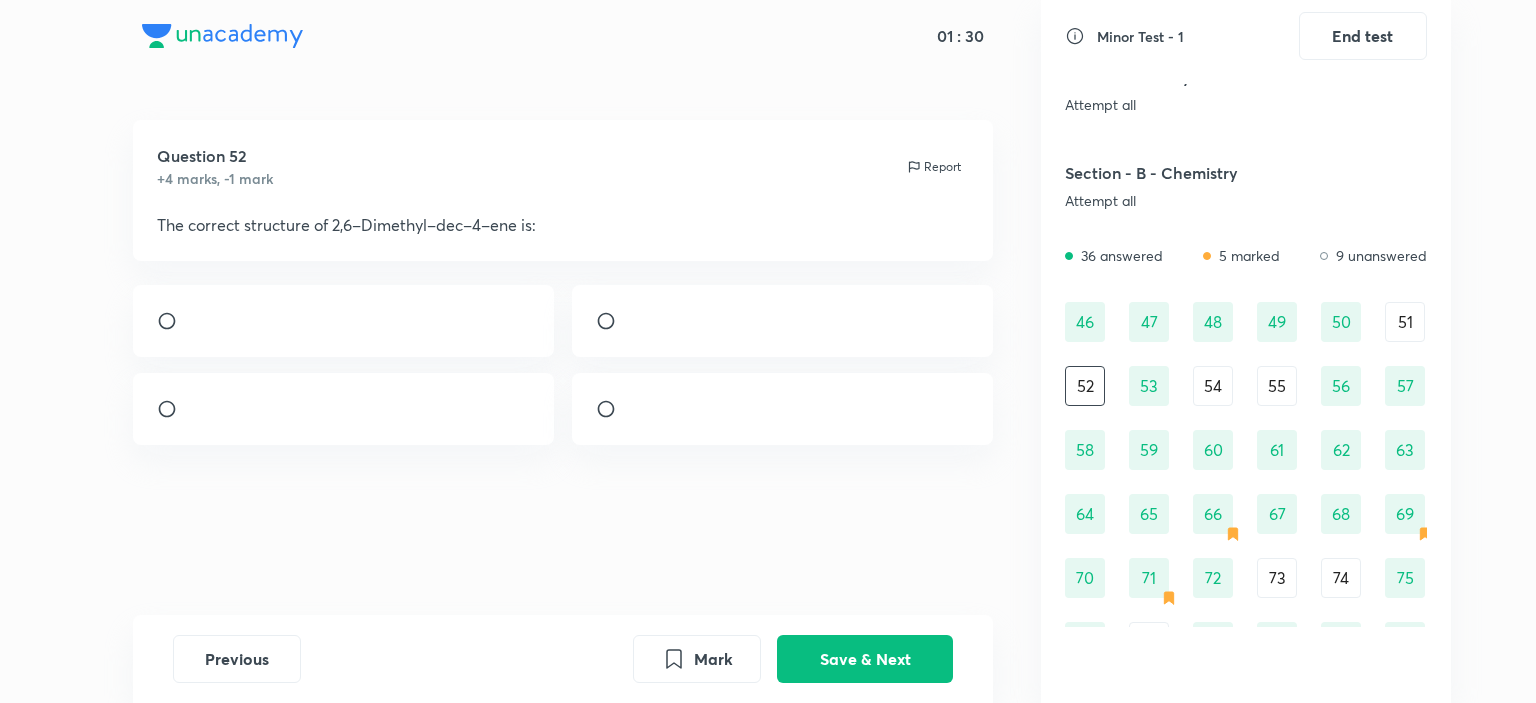 click at bounding box center [175, 409] 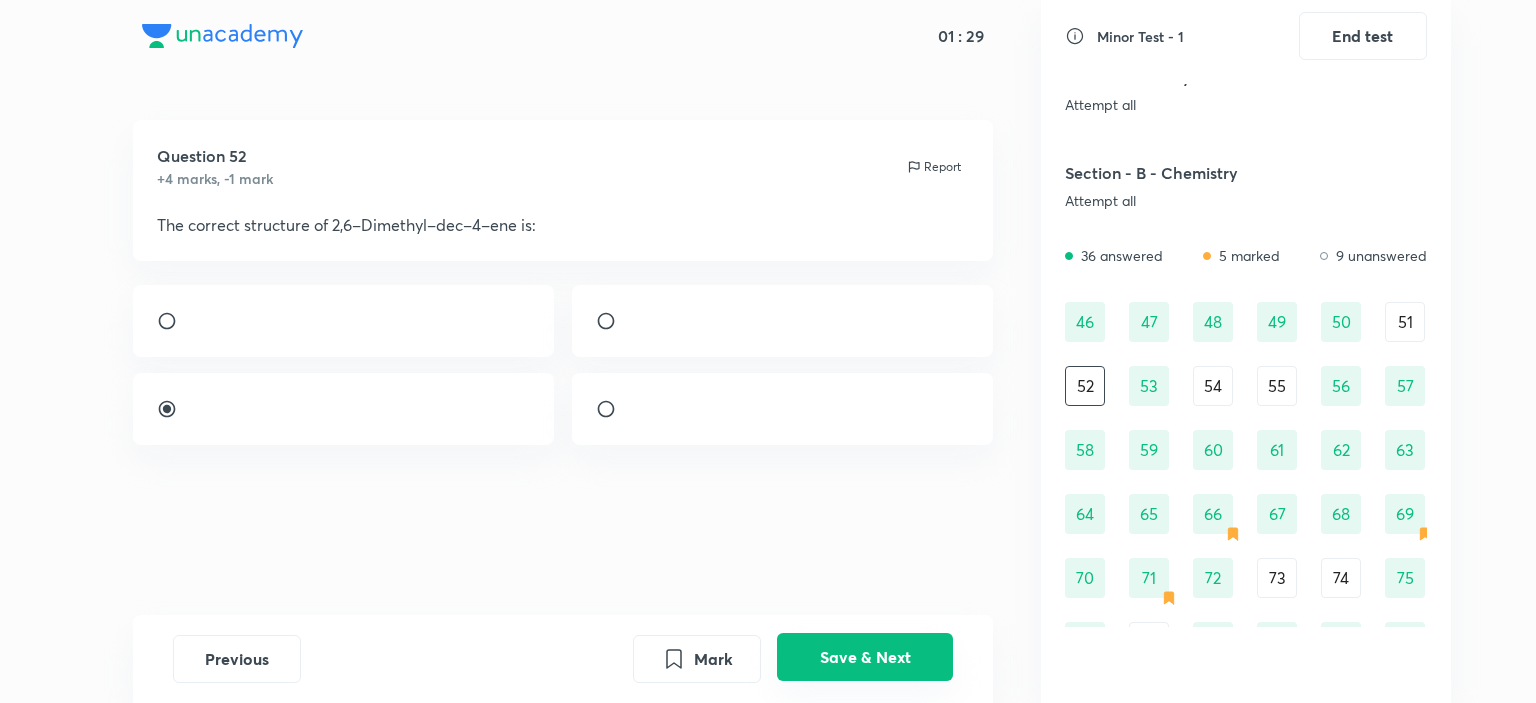 click on "Save & Next" at bounding box center (865, 657) 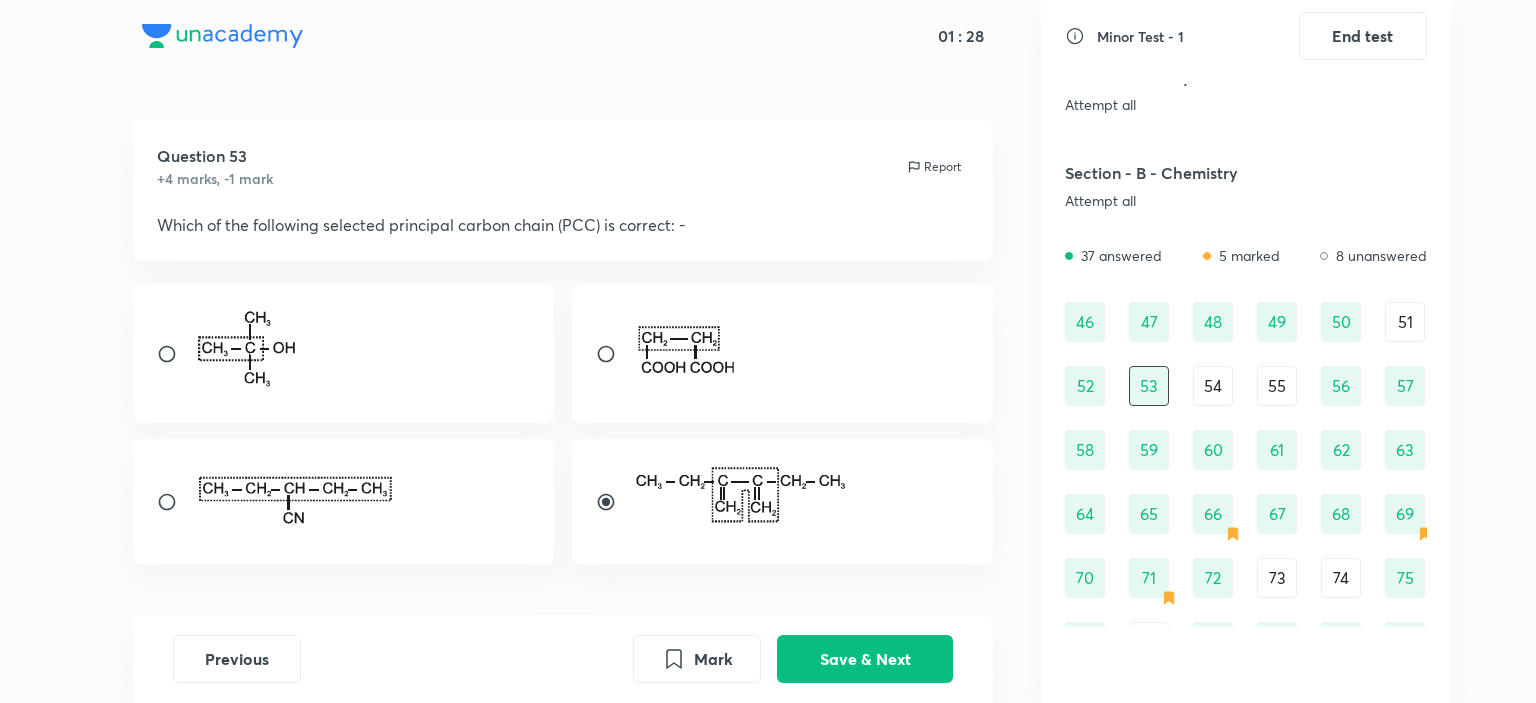 click on "54" at bounding box center [1213, 386] 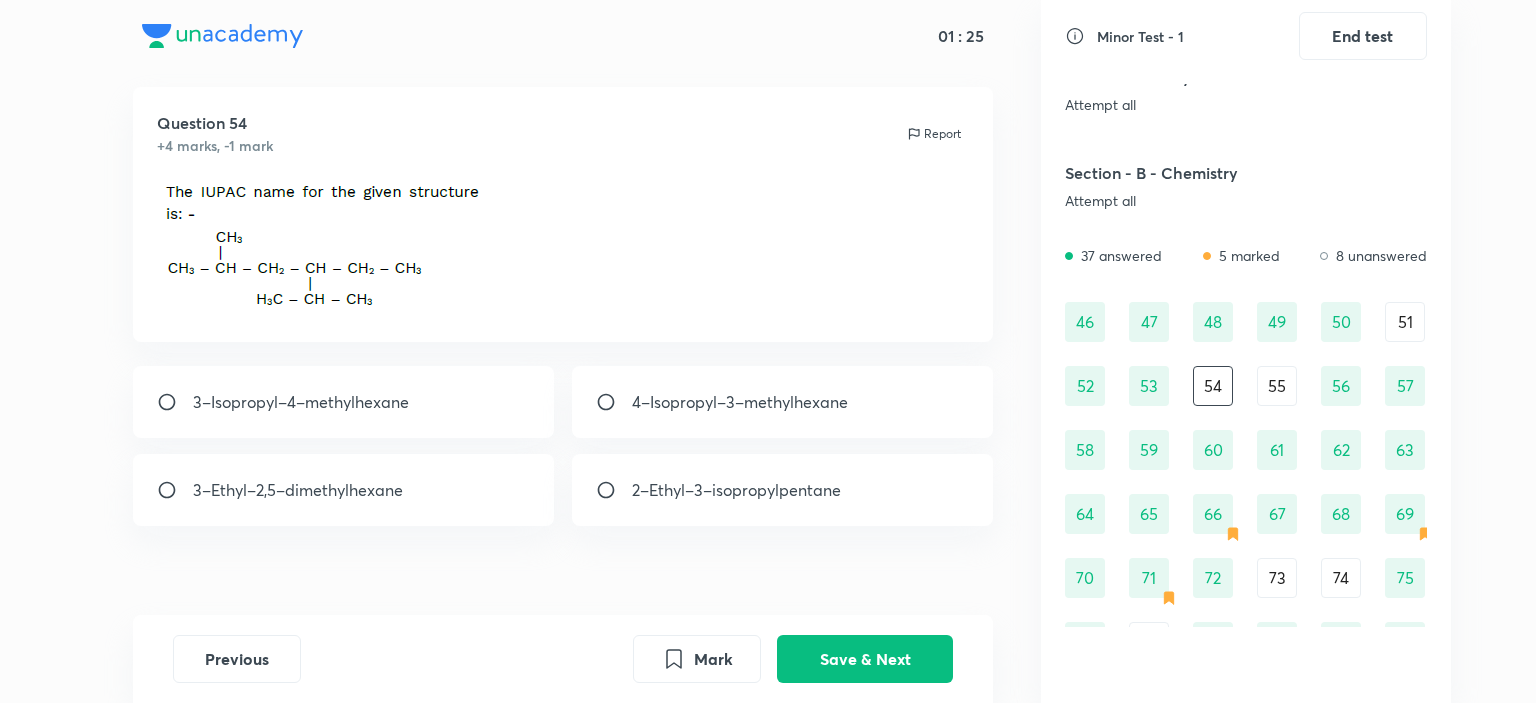 scroll, scrollTop: 64, scrollLeft: 0, axis: vertical 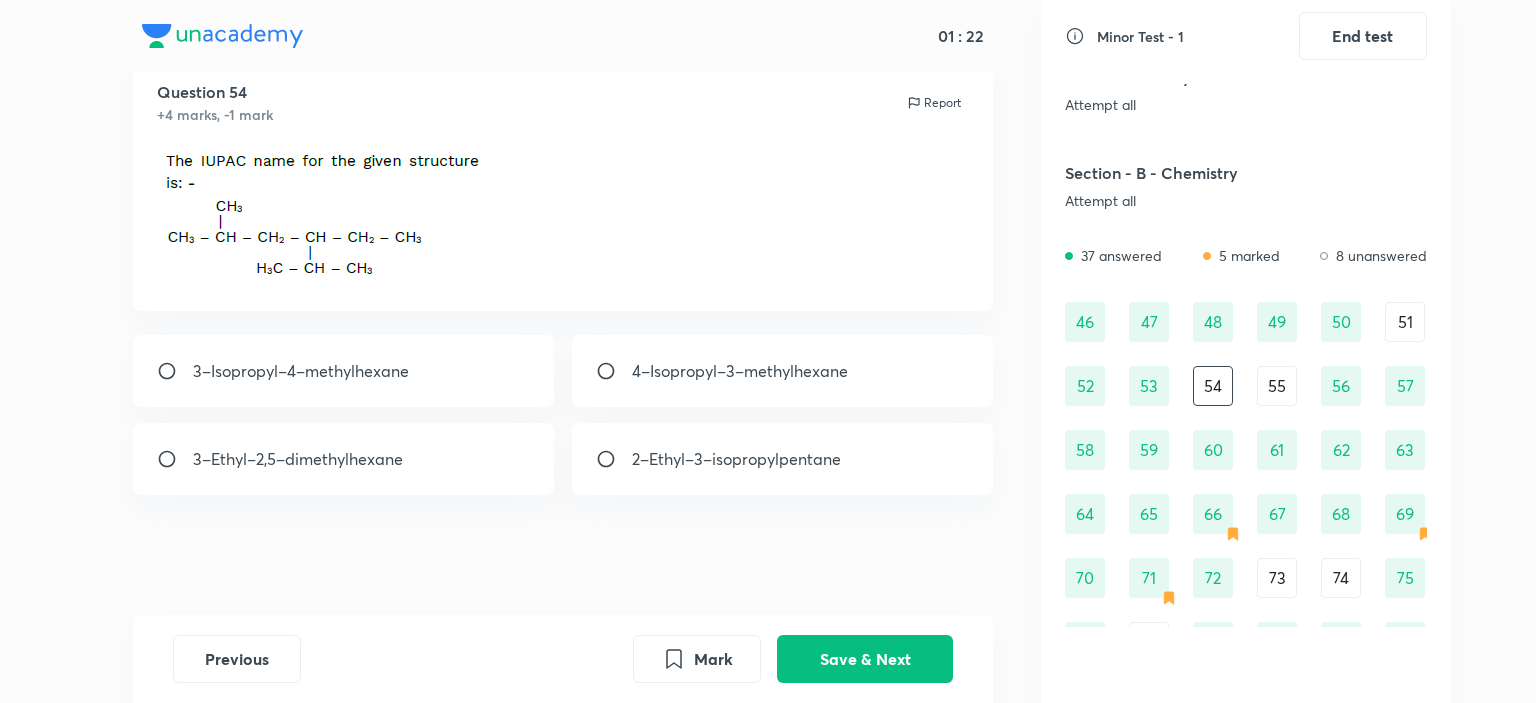 click on "55" at bounding box center (1277, 386) 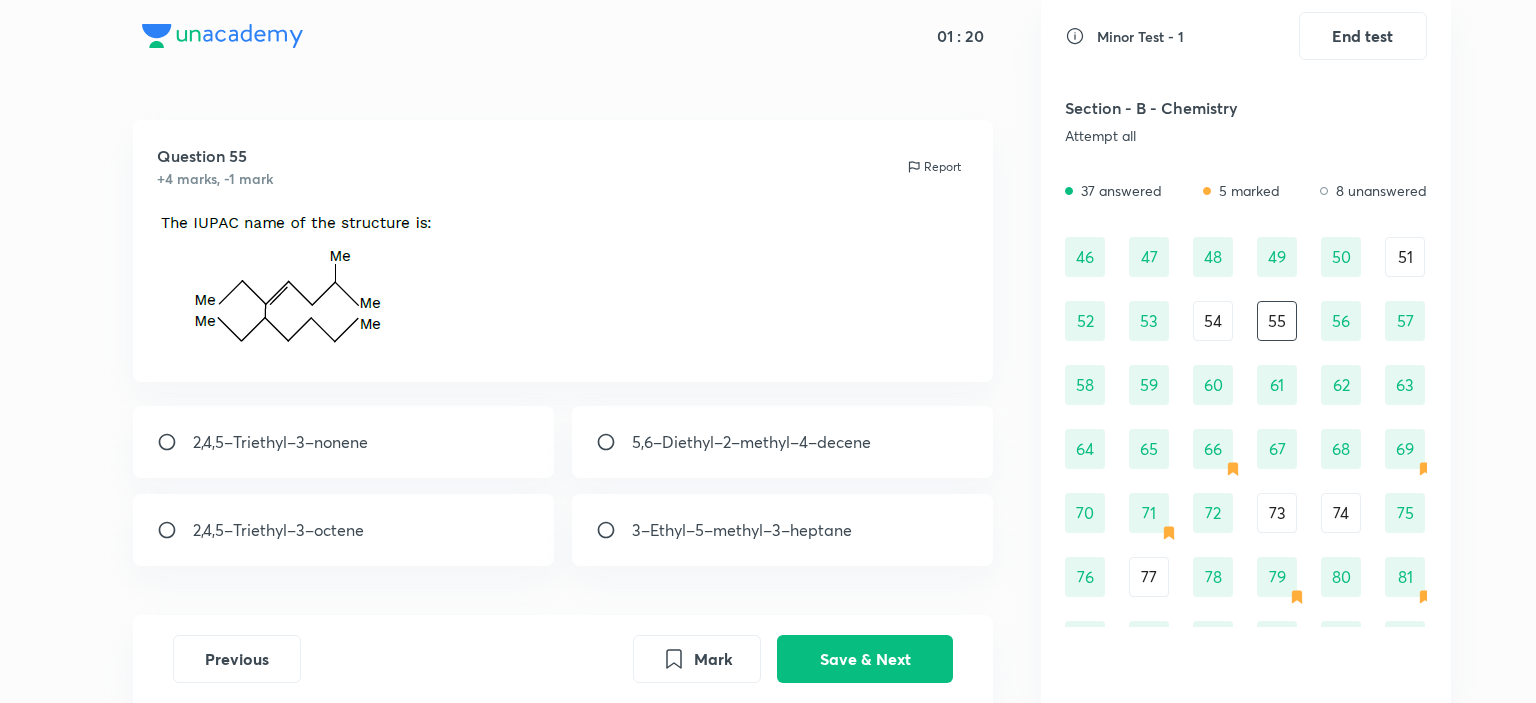 scroll, scrollTop: 700, scrollLeft: 0, axis: vertical 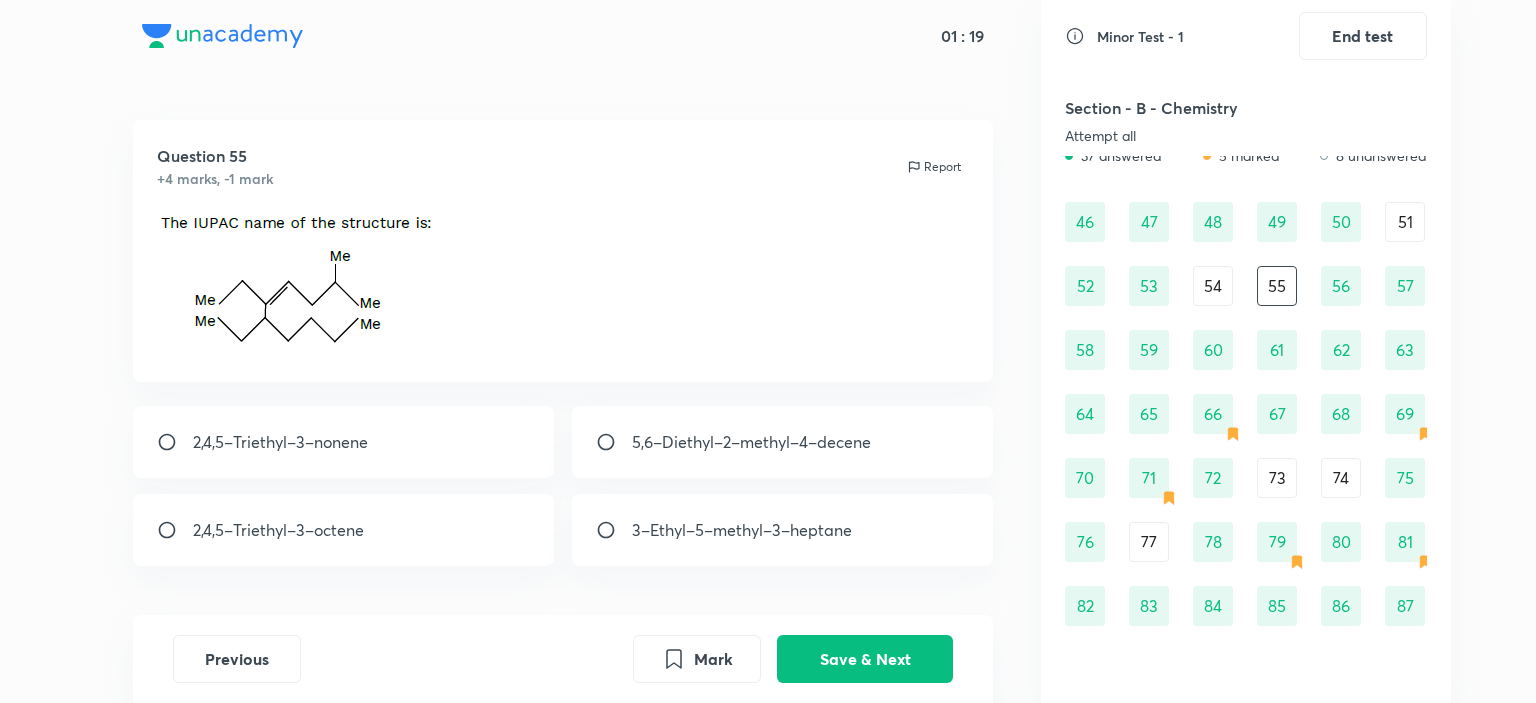 click on "74" at bounding box center (1341, 478) 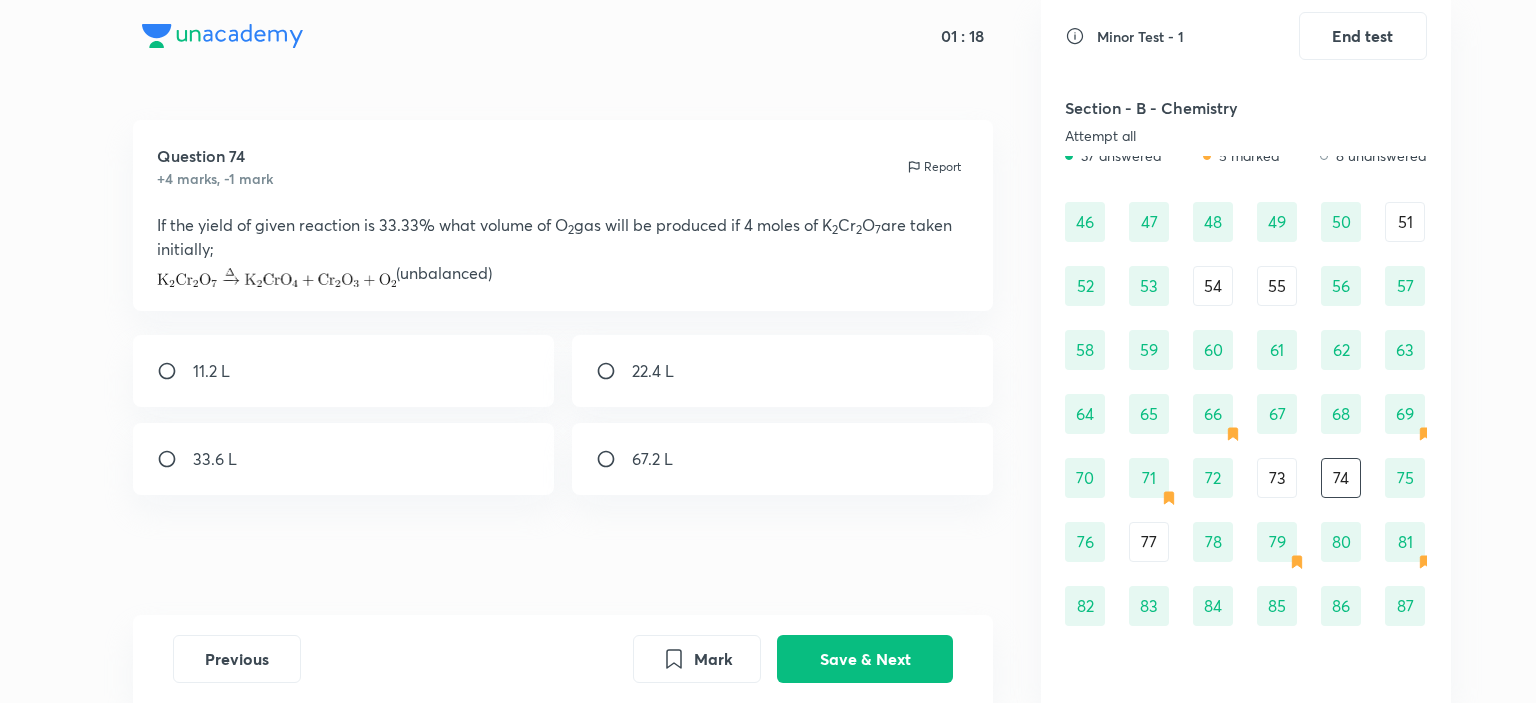 click on "73" at bounding box center (1277, 478) 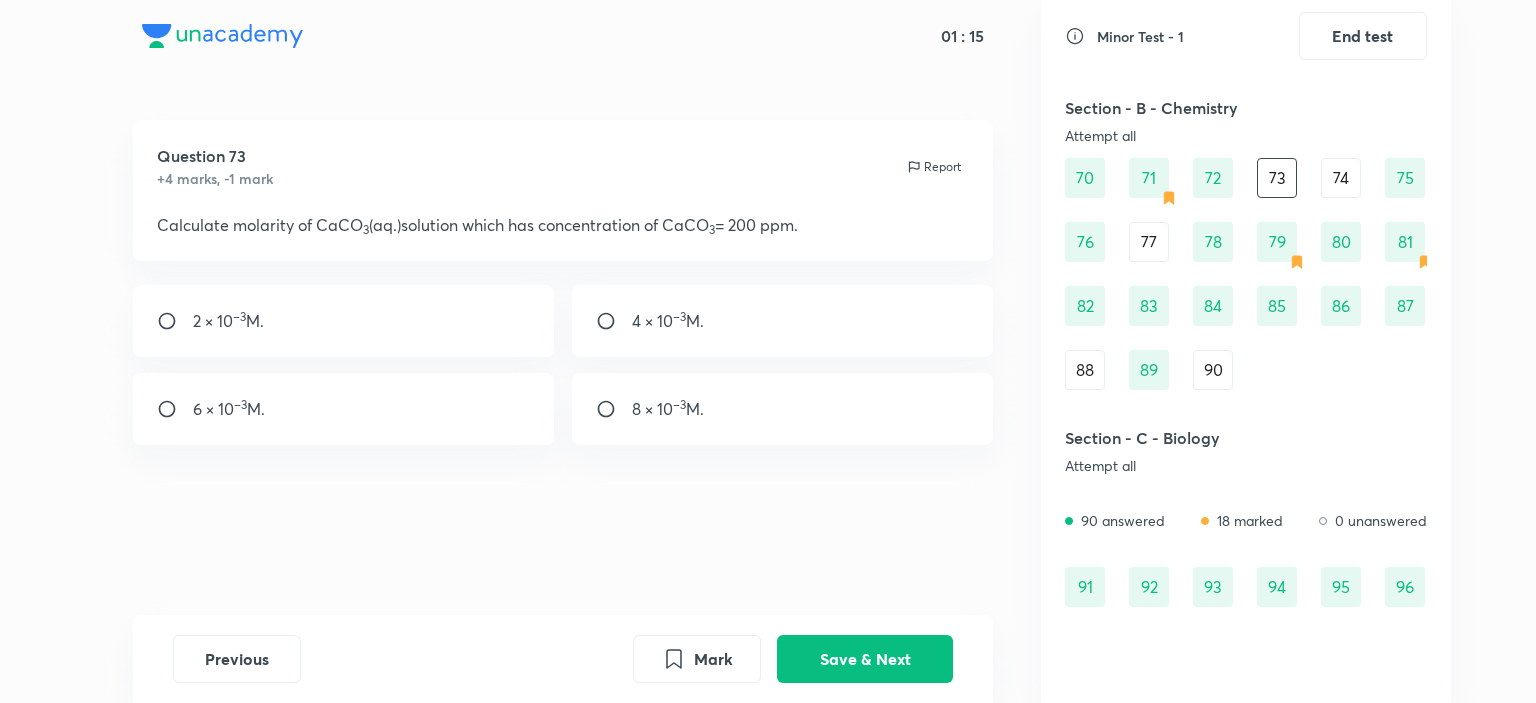 scroll, scrollTop: 800, scrollLeft: 0, axis: vertical 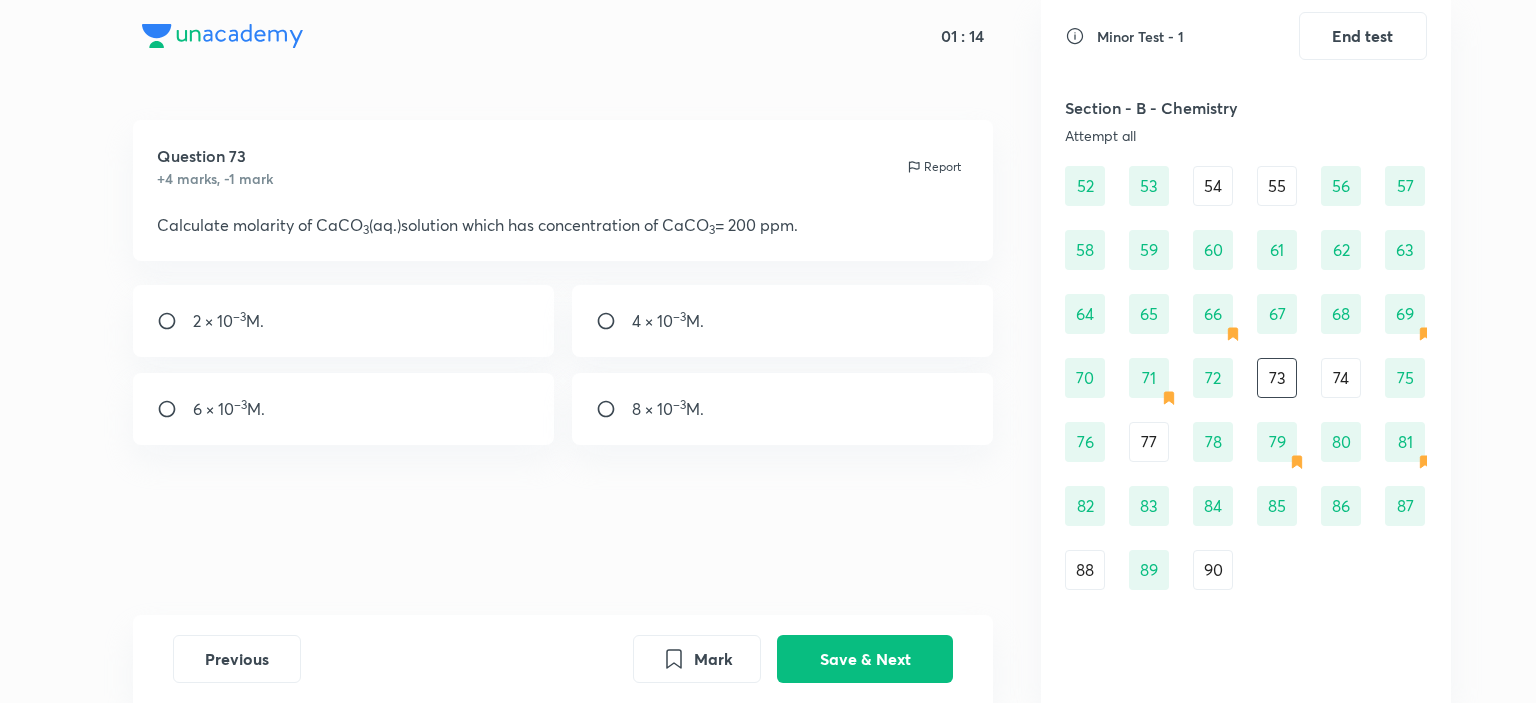 click on "Section - A - Physics Attempt all 31 answered 8 marked 14 unanswered 1 2 3 4 5 6 7 8 9 10 11 12 13 14 15 16 17 18 19 20 21 22 23 24 25 26 27 28 29 30 31 32 33 34 35 36 37 38 39 40 41 42 43 44 45 Section - B - Chemistry Attempt all 37 answered 5 marked 8 unanswered 46 47 48 49 50 51 52 53 54 55 56 57 58 59 60 61 62 63 64 65 66 67 68 69 70 71 72 73 74 75 76 77 78 79 80 81 82 83 84 85 86 87 88 89 90 Section - C - Biology Attempt all 90 answered 18 marked 0 unanswered 91 92 93 94 95 96 97 98 99 100 101 102 103 104 105 106 107 108 109 110 111 112 113 114 115 116 117 118 119 120 121 122 123 124 125 126 127 128 129 130 131 132 133 134 135 136 137 138 139 140 141 142 143 144 145 146 147 148 149 150 151 152 153 154 155 156 157 158 159 160 161 162 163 164 165 166 167 168 169 170 171 172 173 174 175 176 177 178 179 180 • You have reached the end of the list •" at bounding box center (1246, 355) 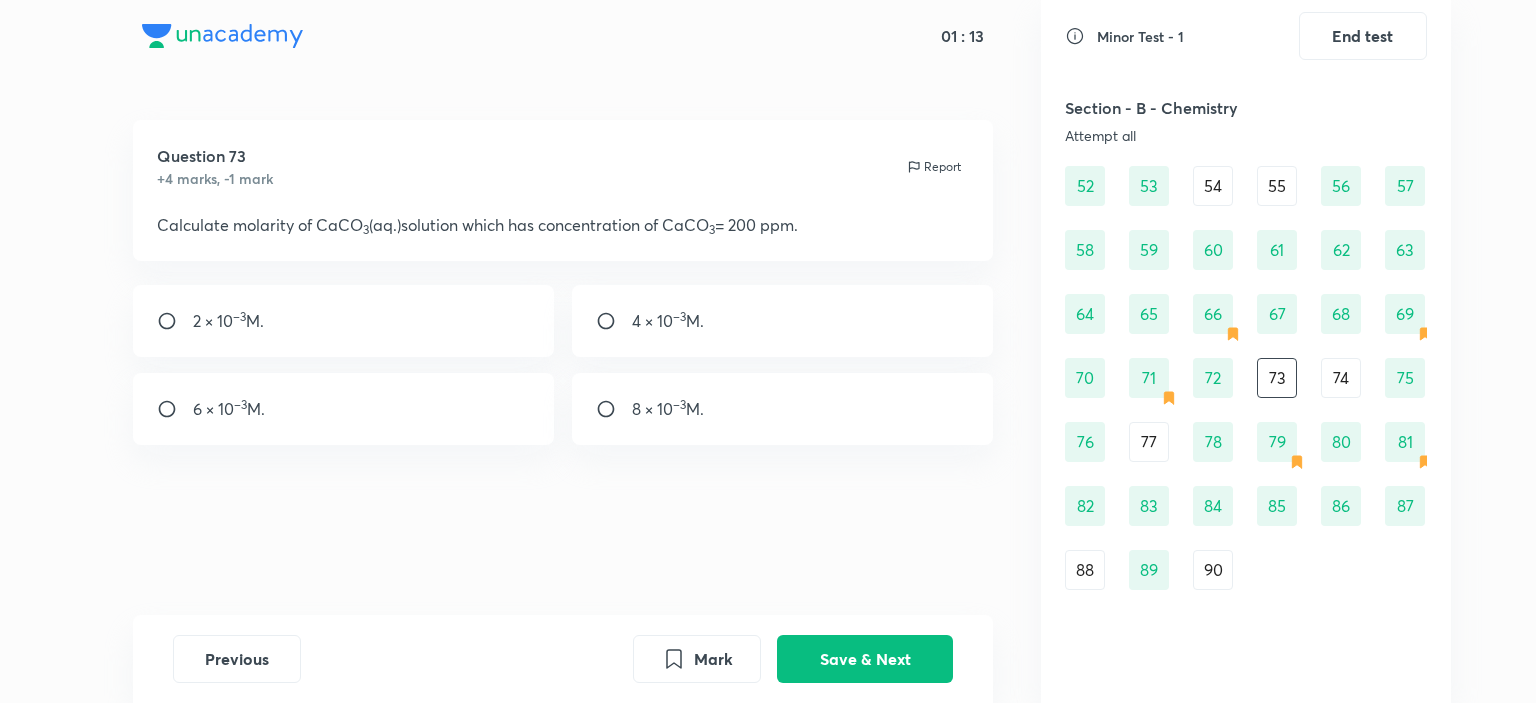 click on "90" at bounding box center [1213, 570] 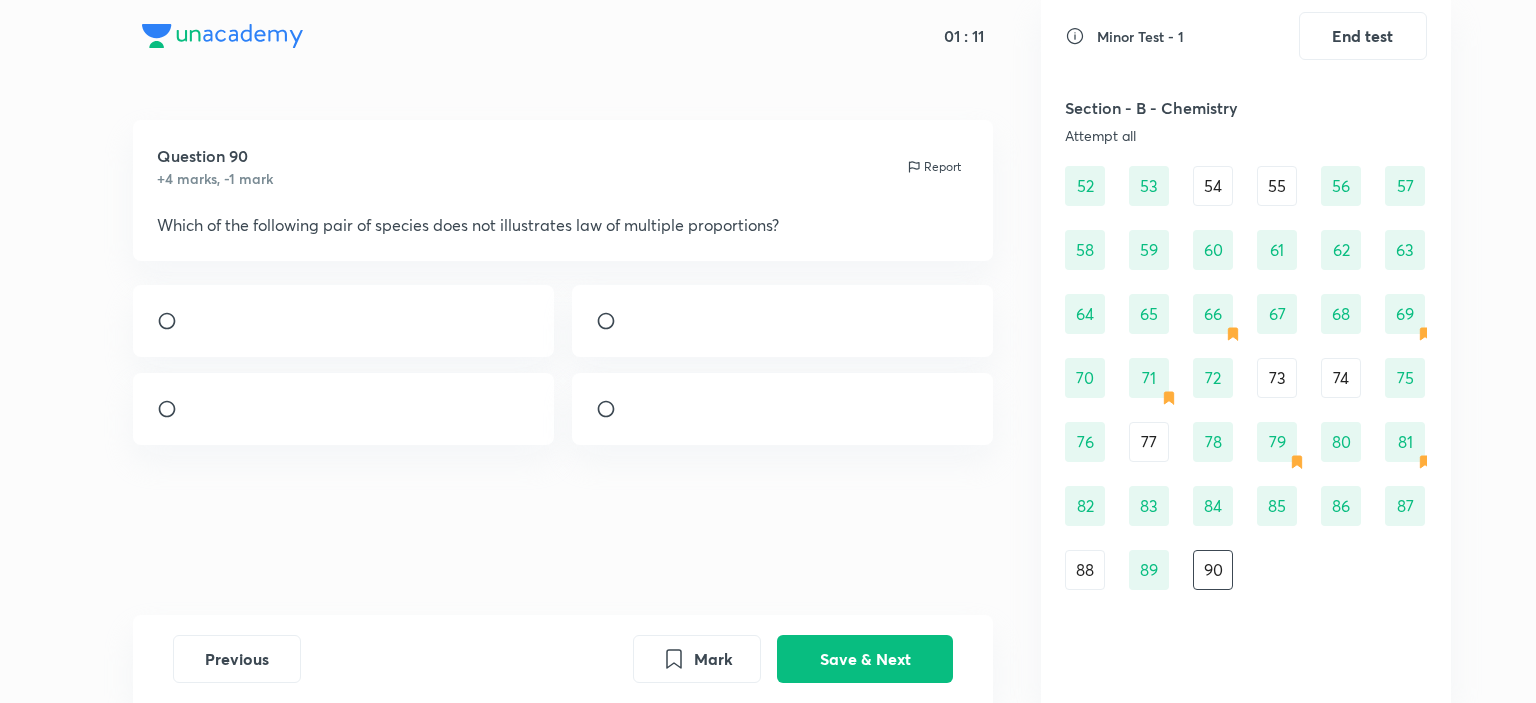 click on "88" at bounding box center (1085, 570) 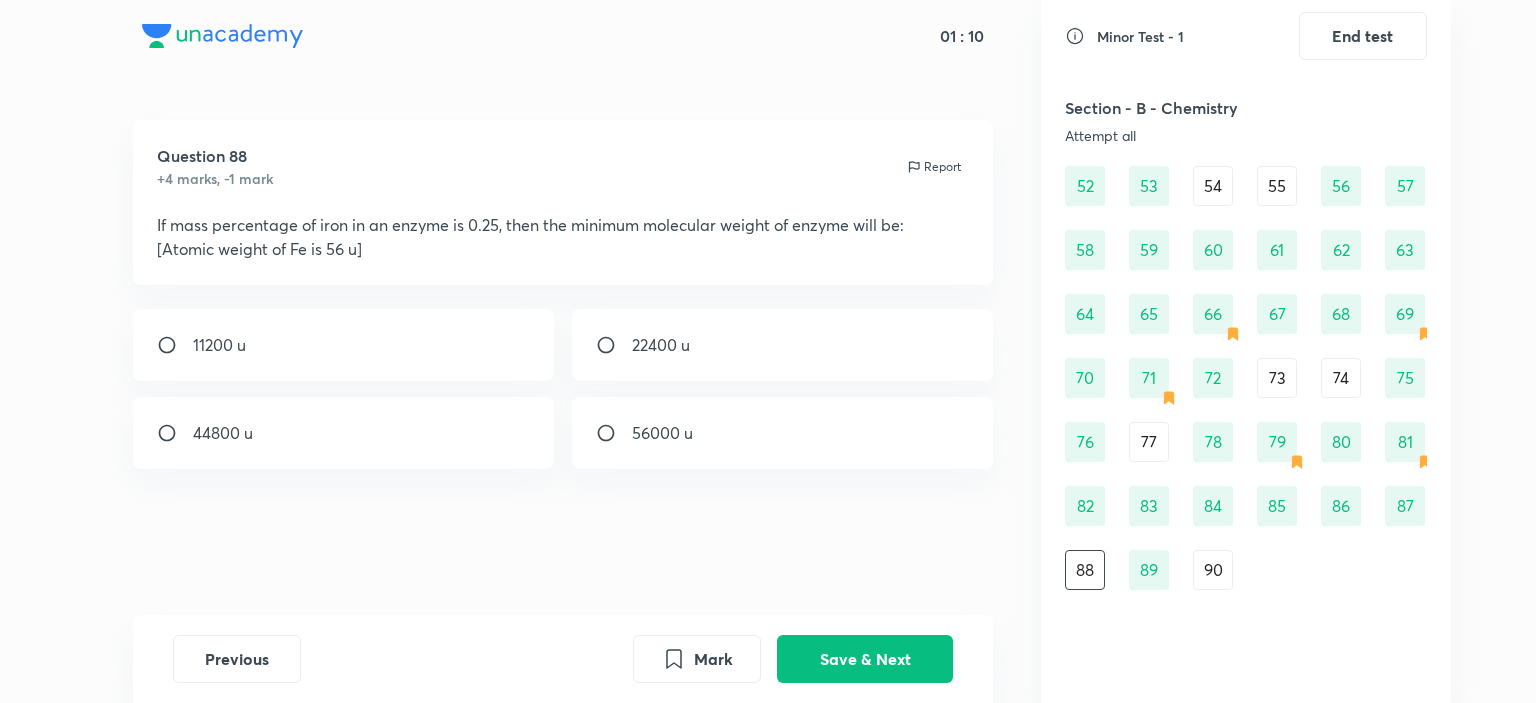 click on "77" at bounding box center [1149, 442] 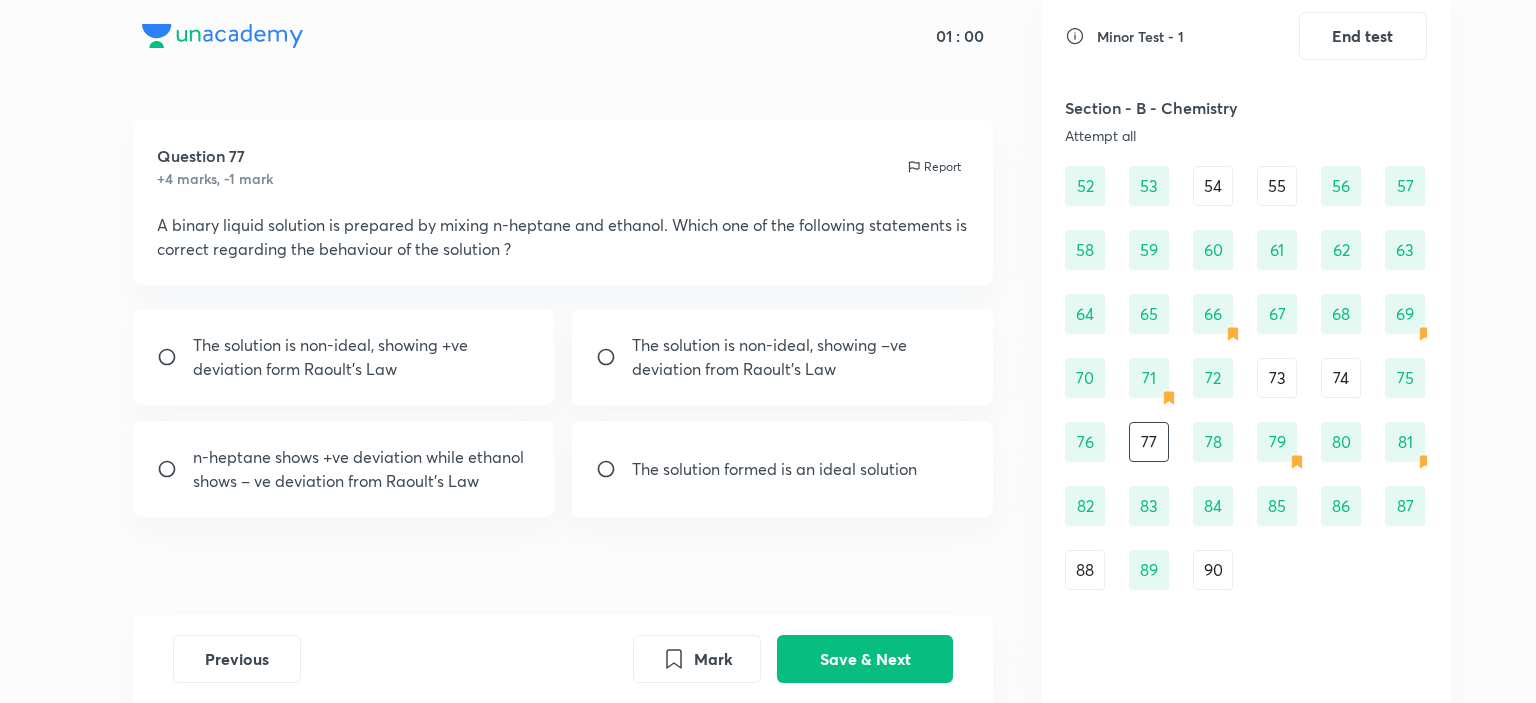 click on "73" at bounding box center (1277, 378) 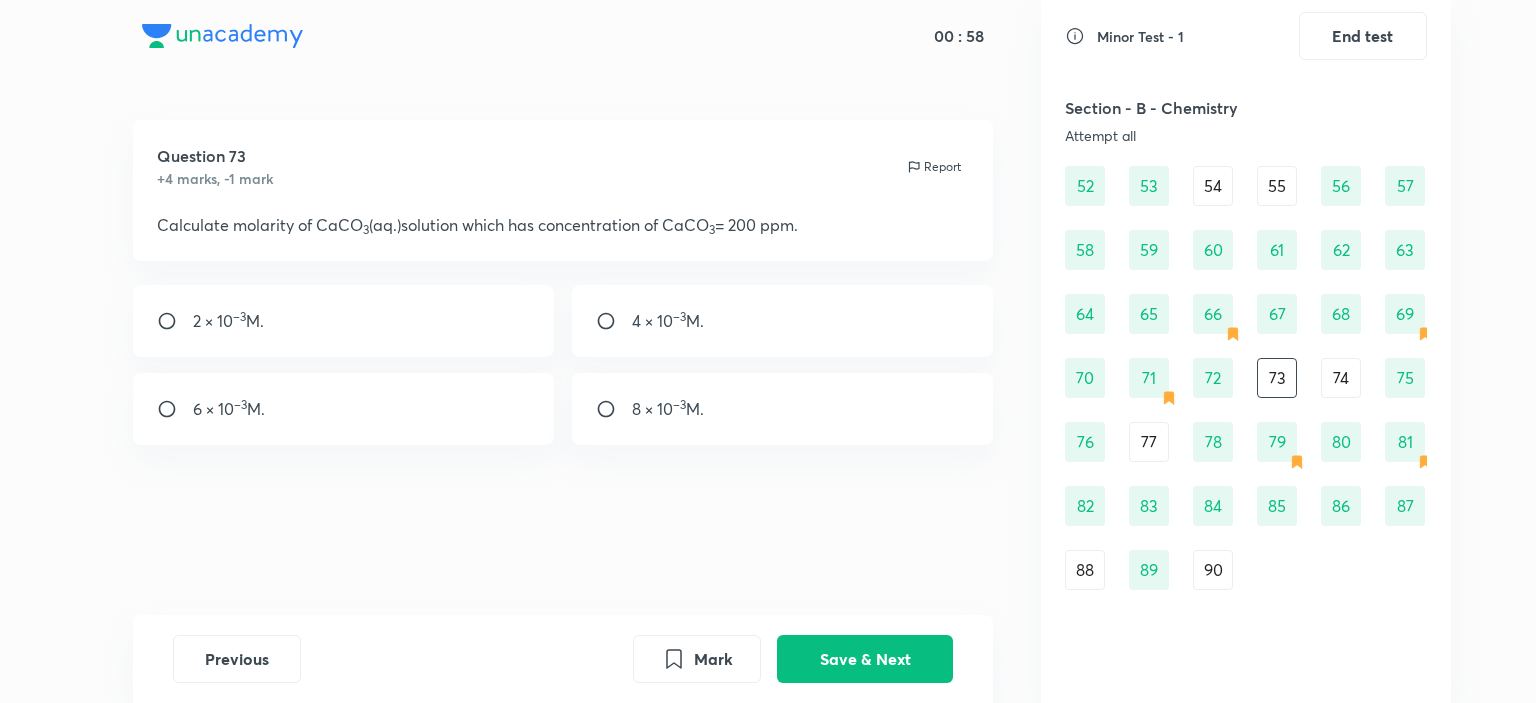 click on "77" at bounding box center (1149, 442) 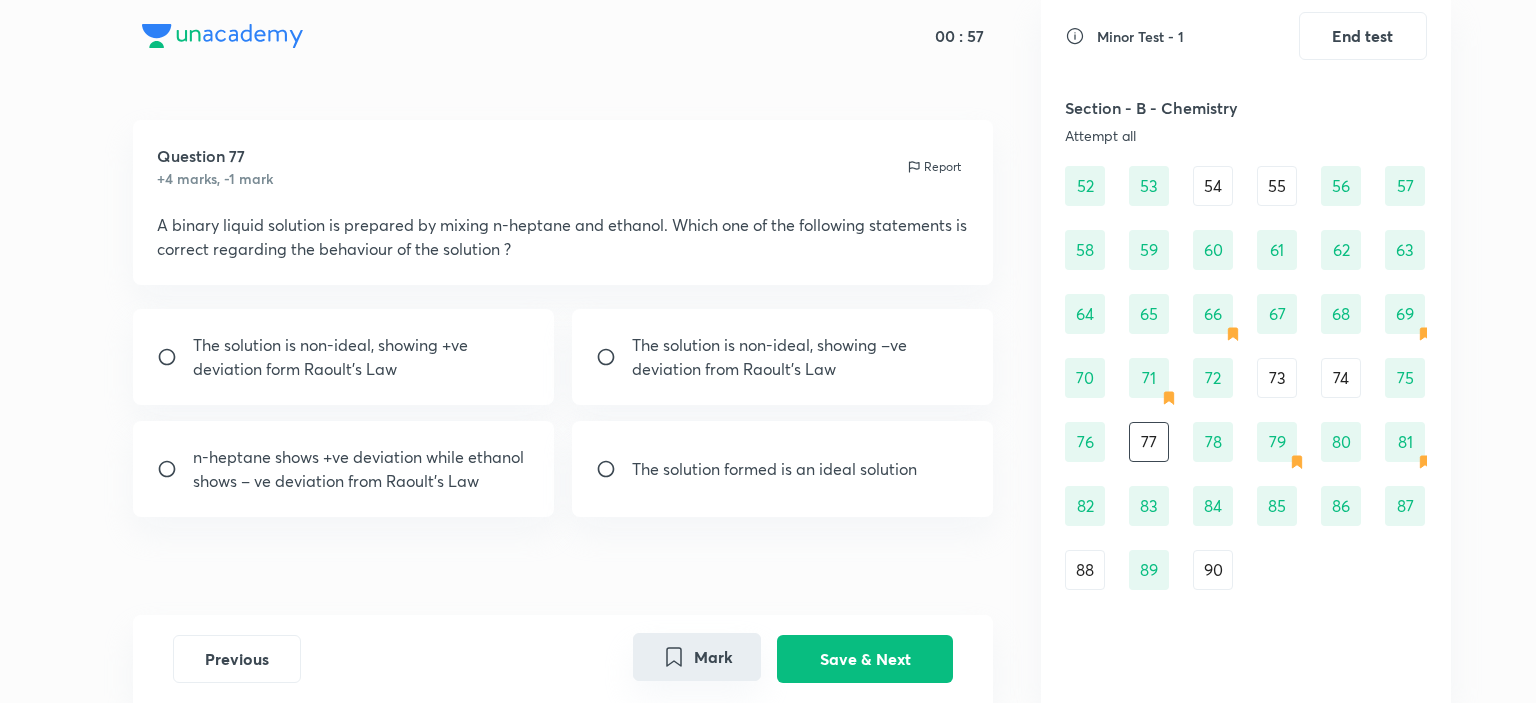 click on "Mark" at bounding box center [697, 657] 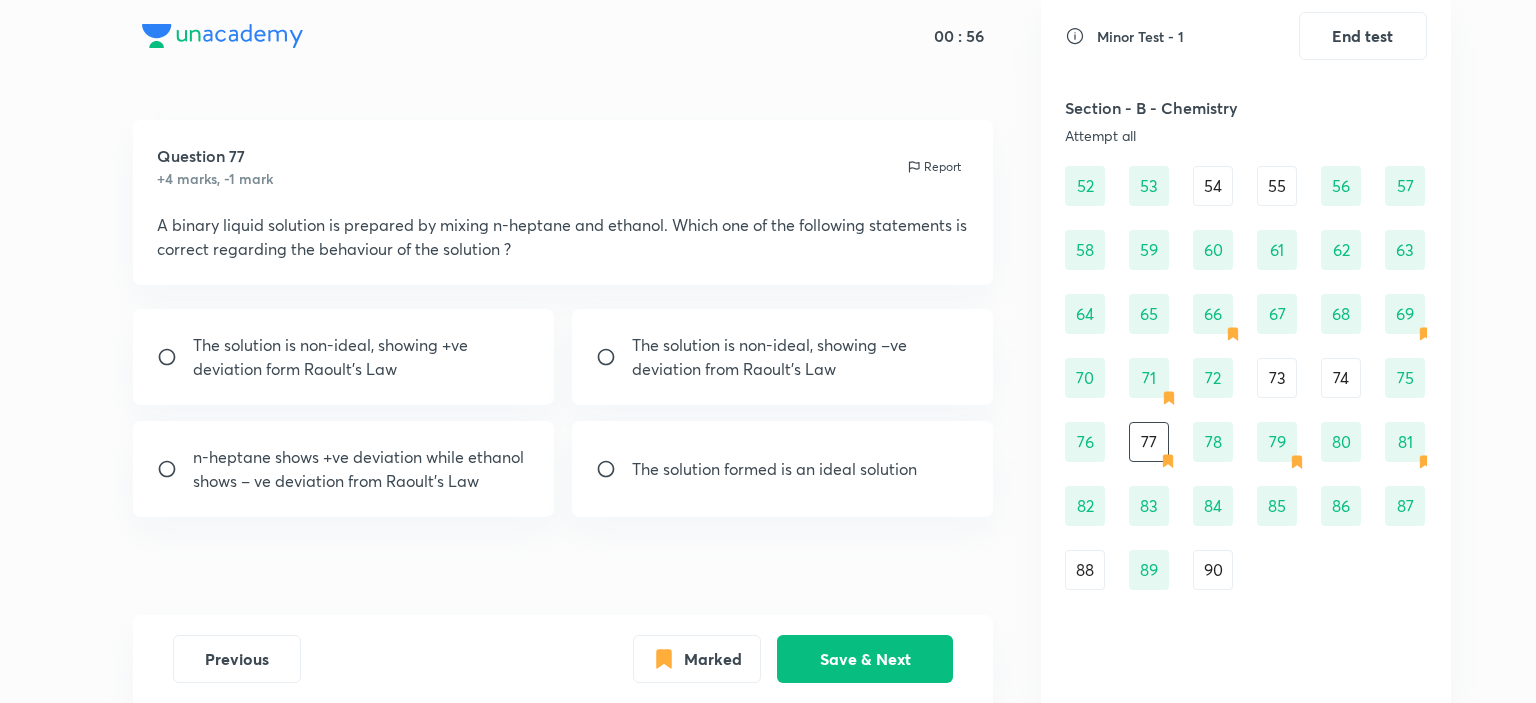 click on "46 47 48 49 50 51 52 53 54 55 56 57 58 59 60 61 62 63 64 65 66 67 68 69 70 71 72 73 74 75 76 77 78 79 80 81 82 83 84 85 86 87 88 89 90" at bounding box center (1246, 346) 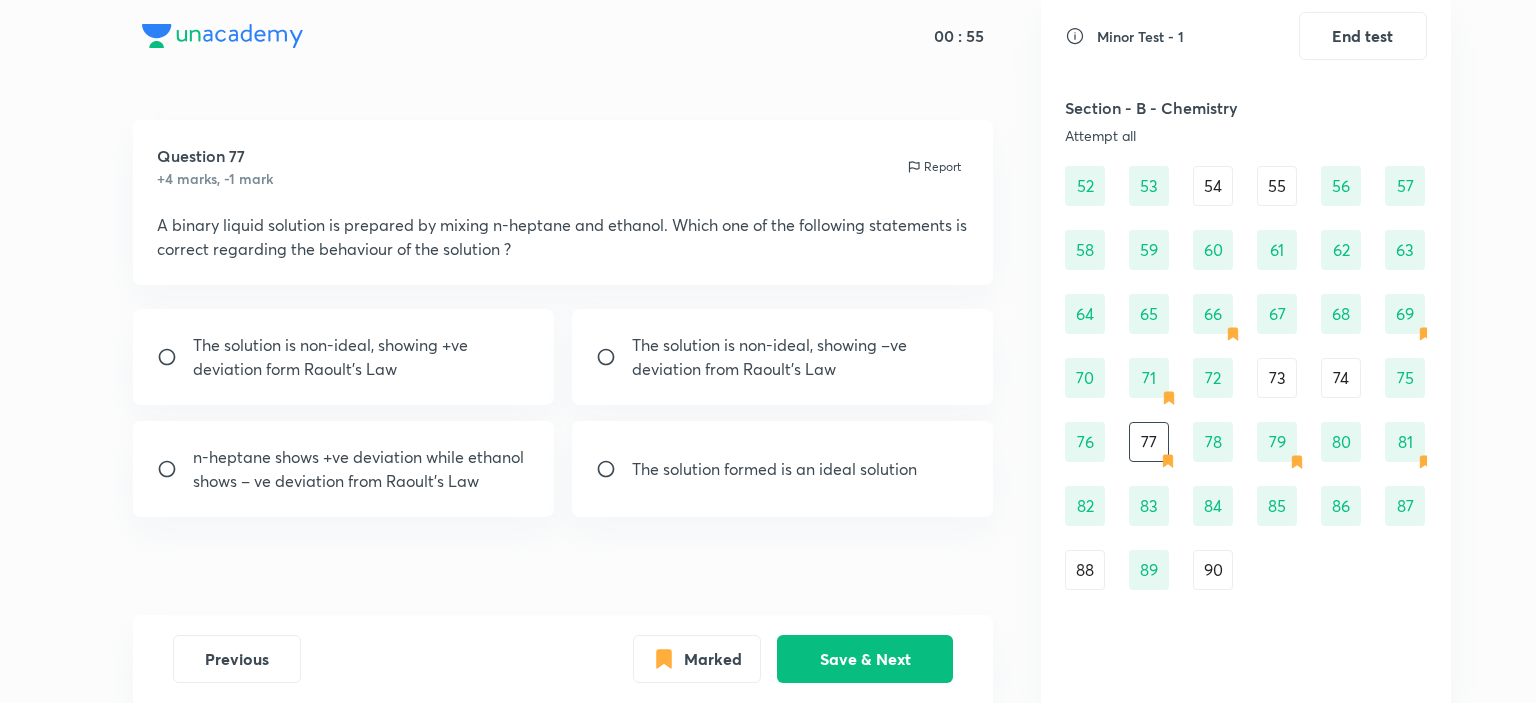 click on "73" at bounding box center [1277, 378] 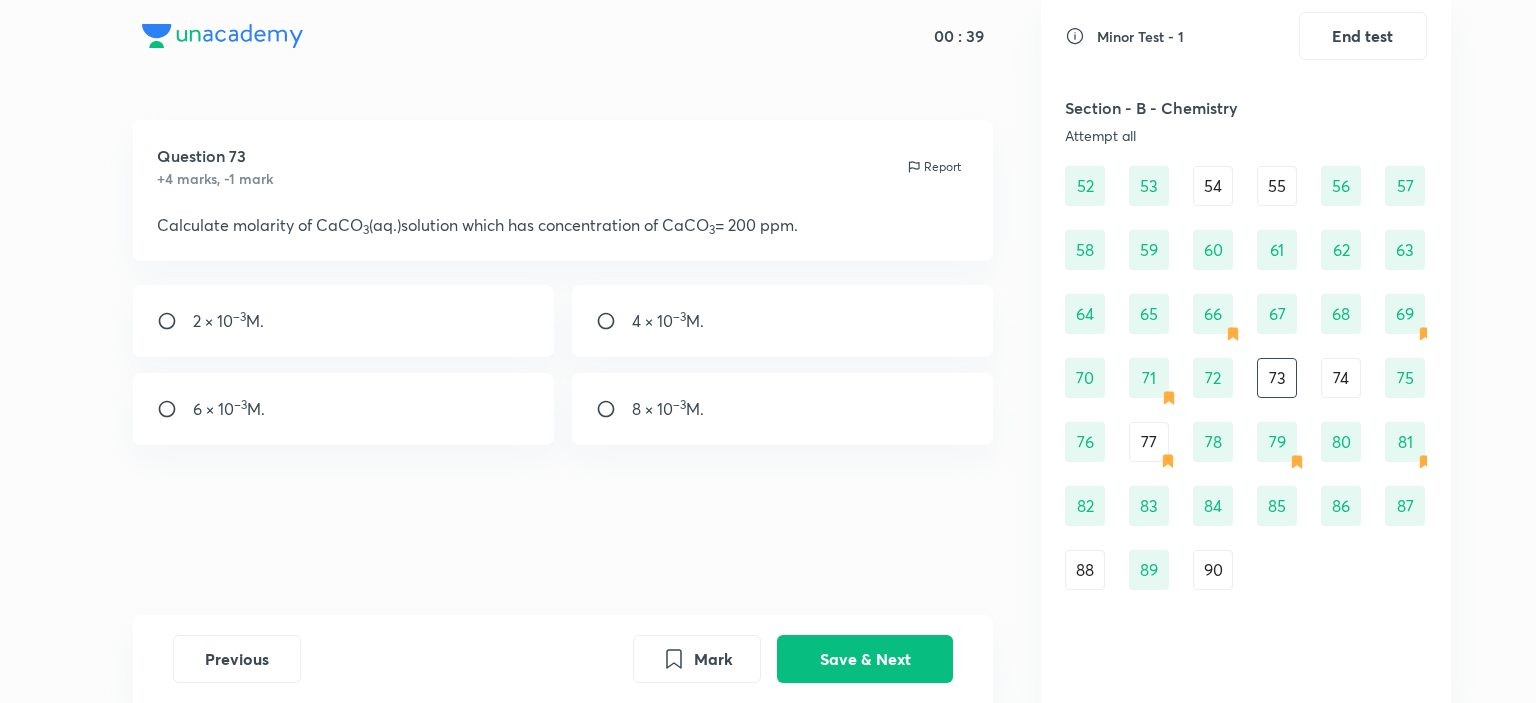click on "54" at bounding box center (1213, 186) 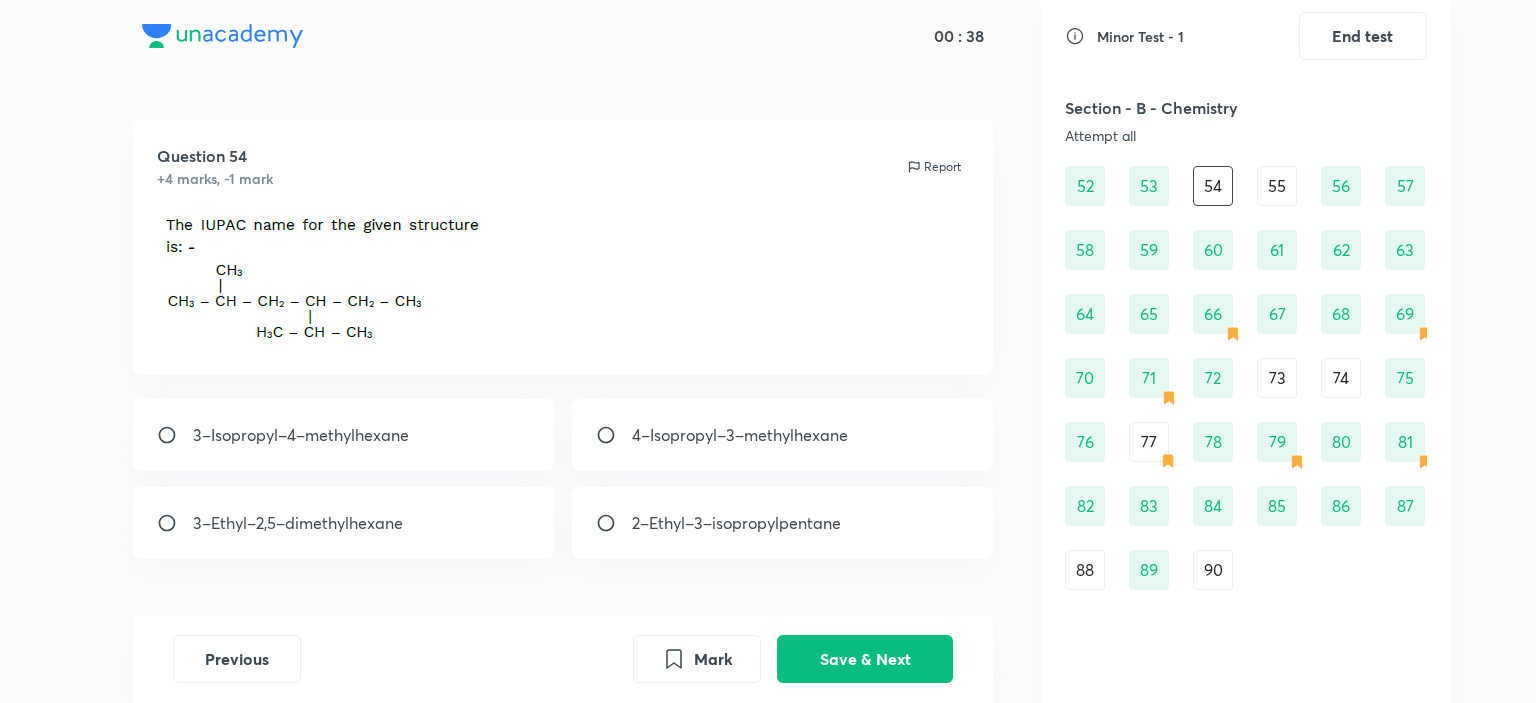 click on "55" at bounding box center [1277, 186] 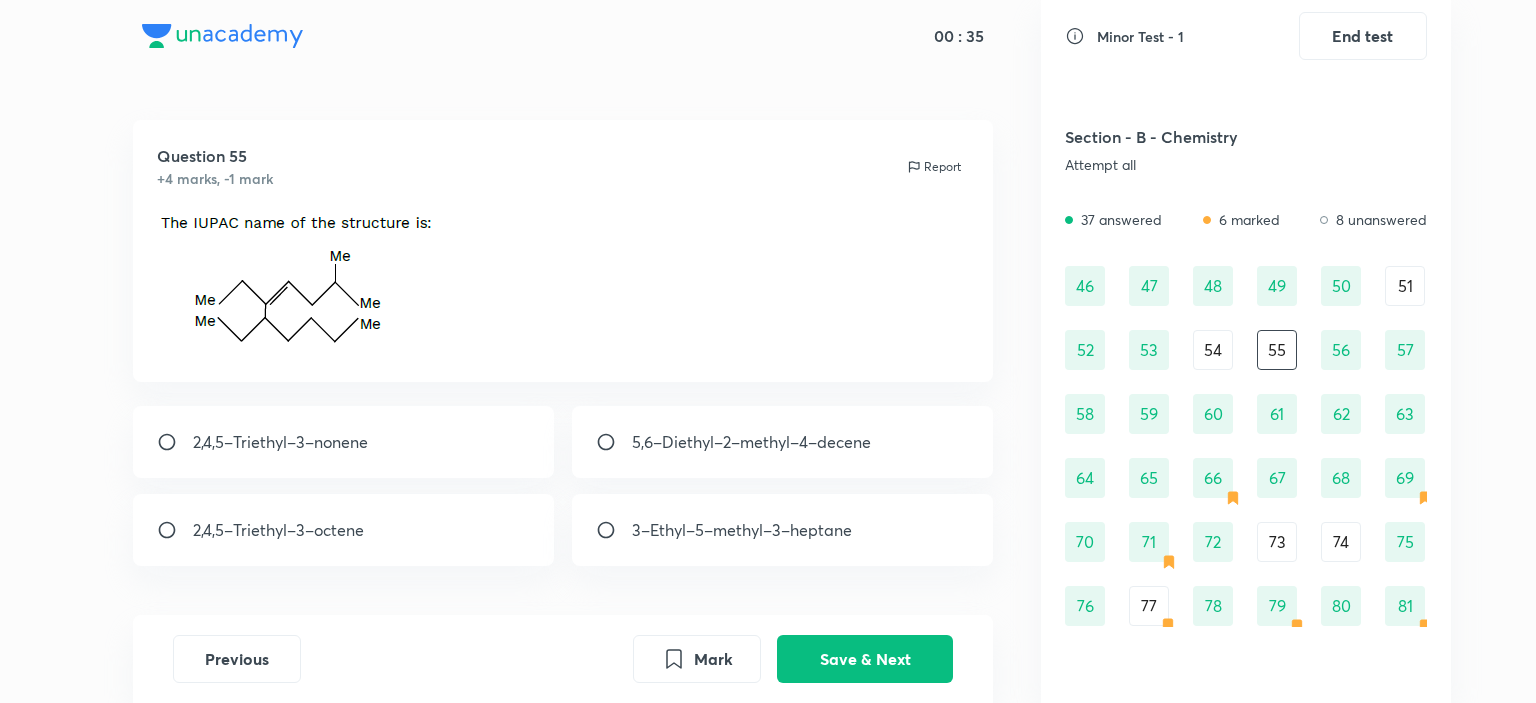 scroll, scrollTop: 600, scrollLeft: 0, axis: vertical 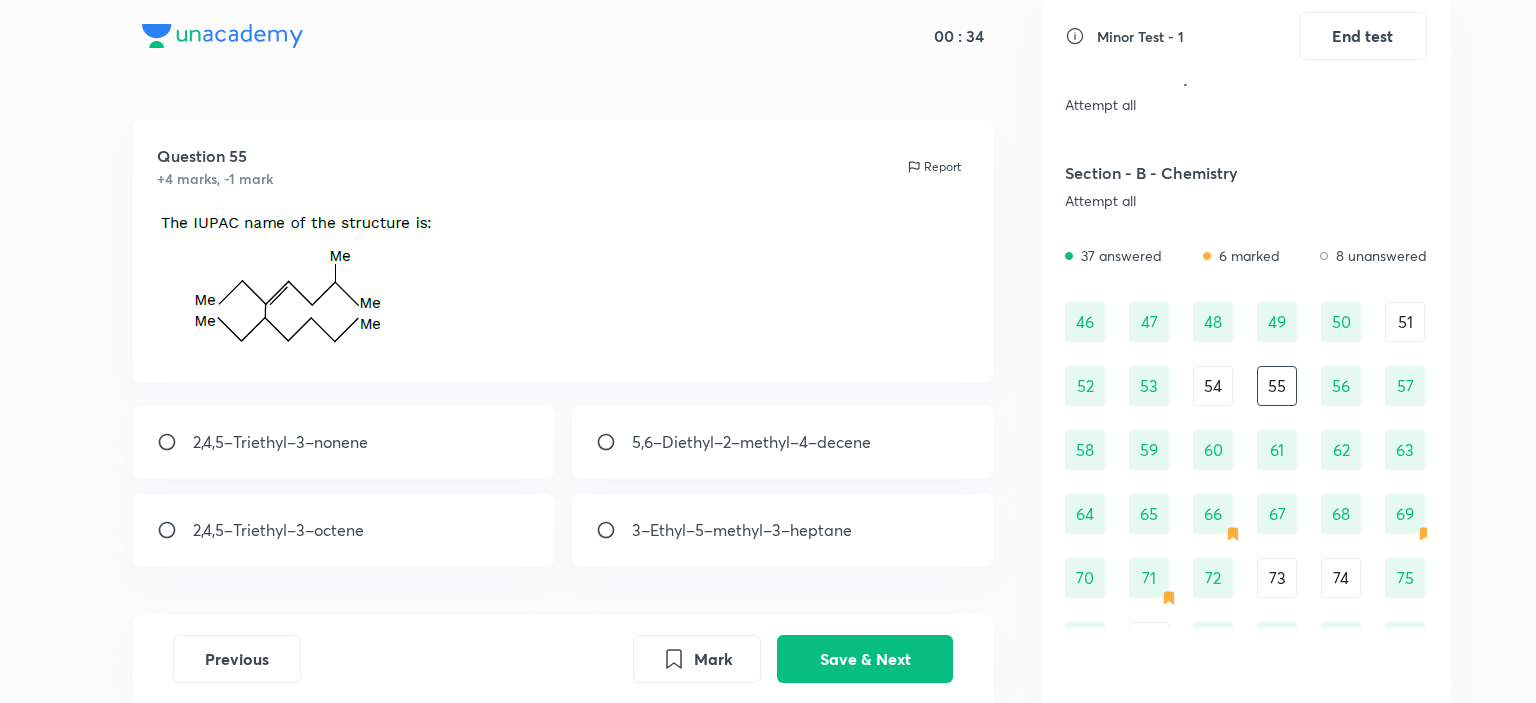 click on "51" at bounding box center [1405, 322] 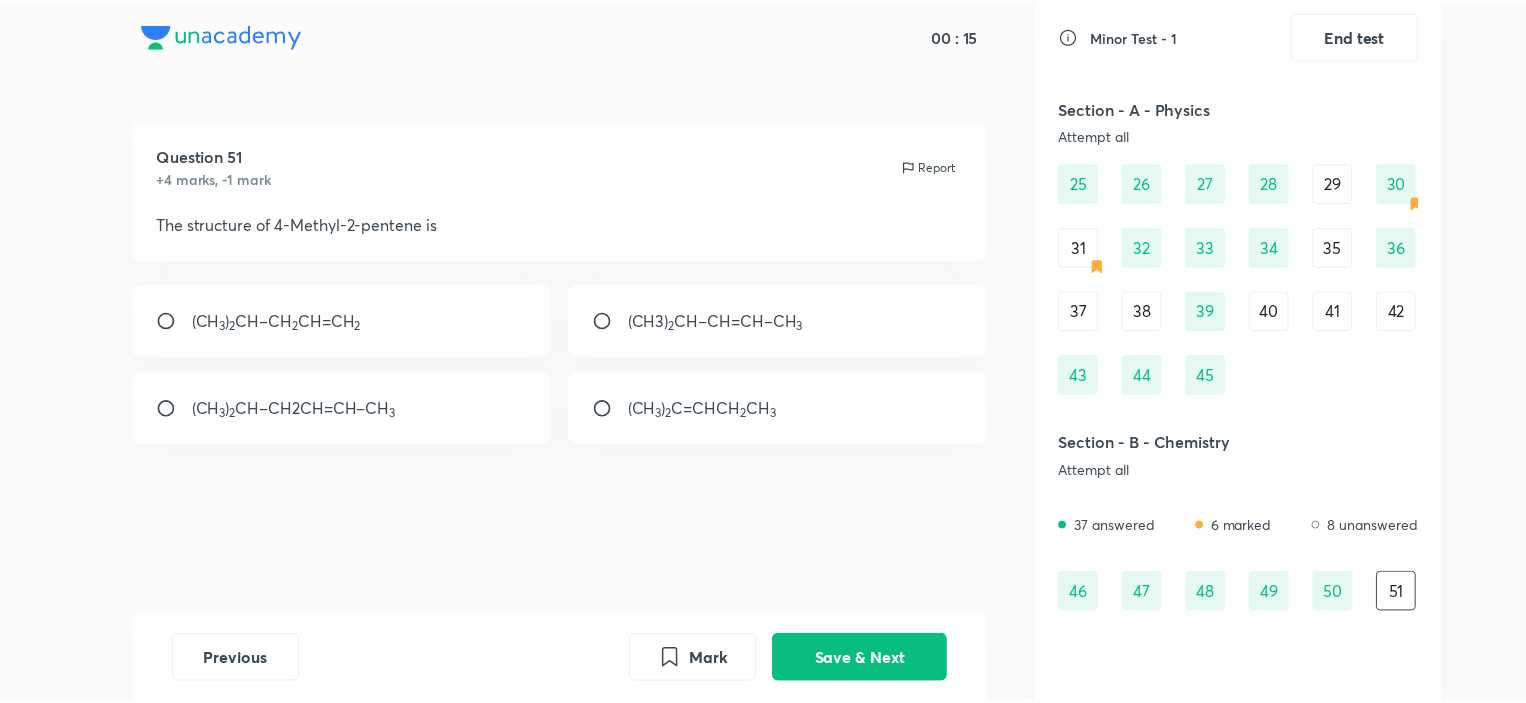 scroll, scrollTop: 500, scrollLeft: 0, axis: vertical 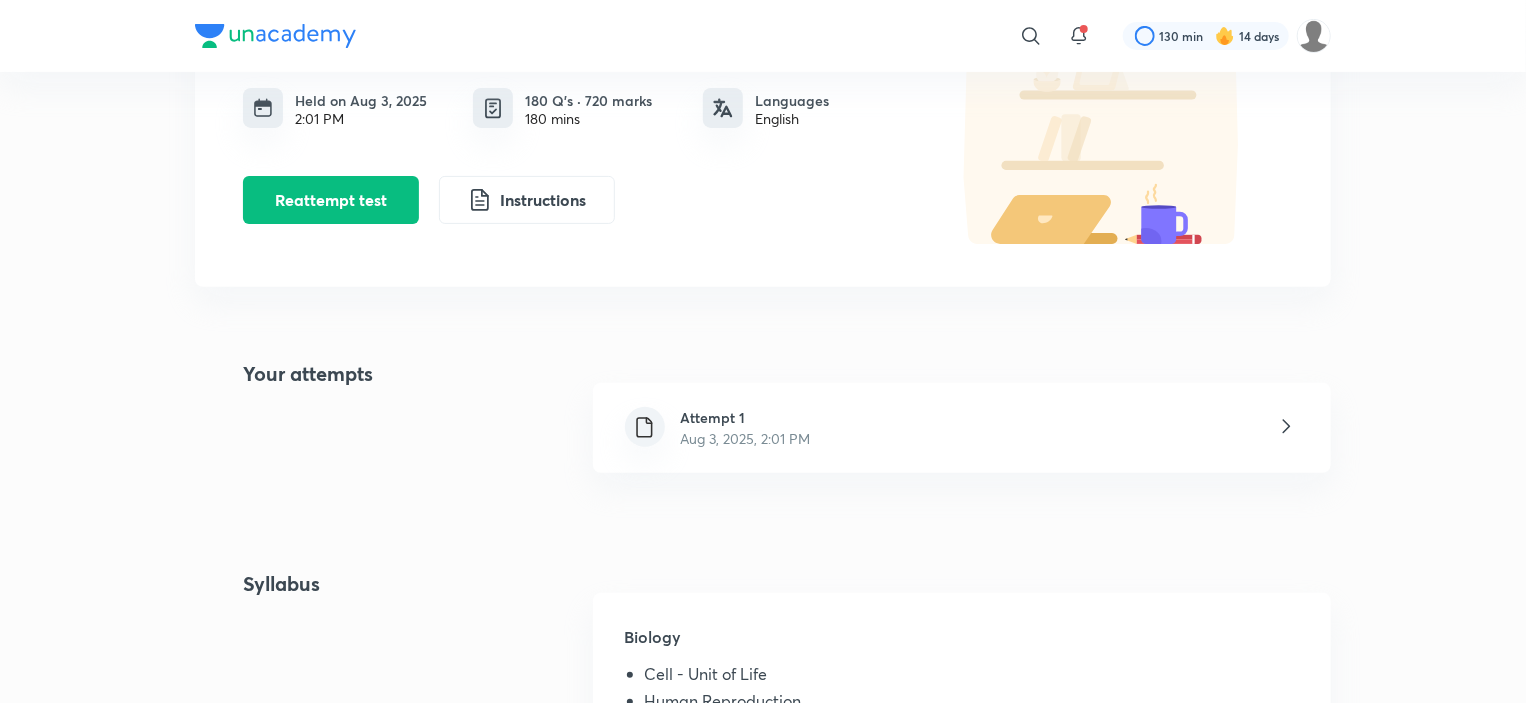 click on "Attempt 1" at bounding box center [746, 417] 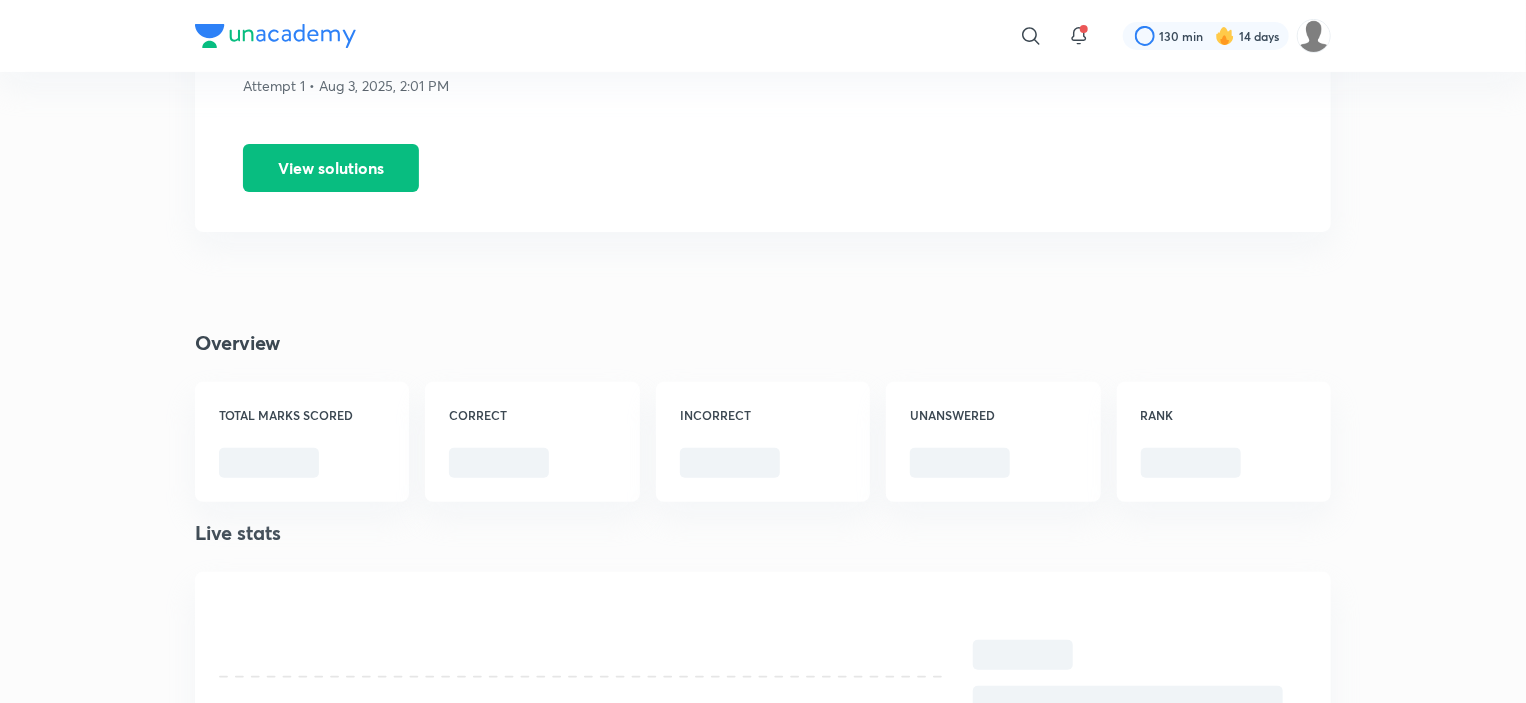 scroll, scrollTop: 200, scrollLeft: 0, axis: vertical 